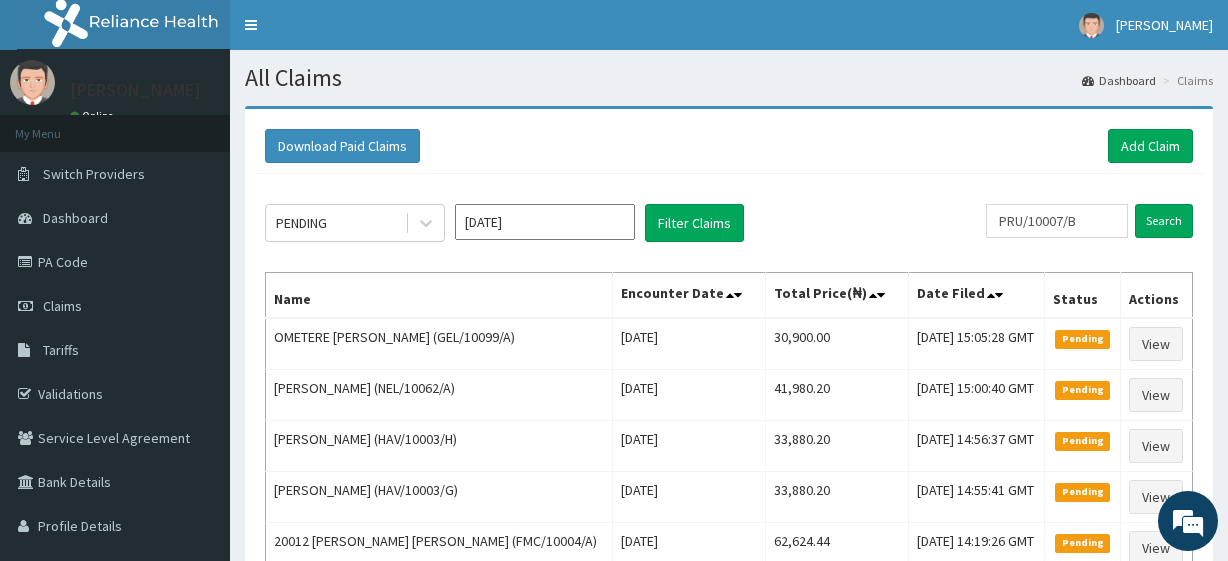 scroll, scrollTop: 0, scrollLeft: 0, axis: both 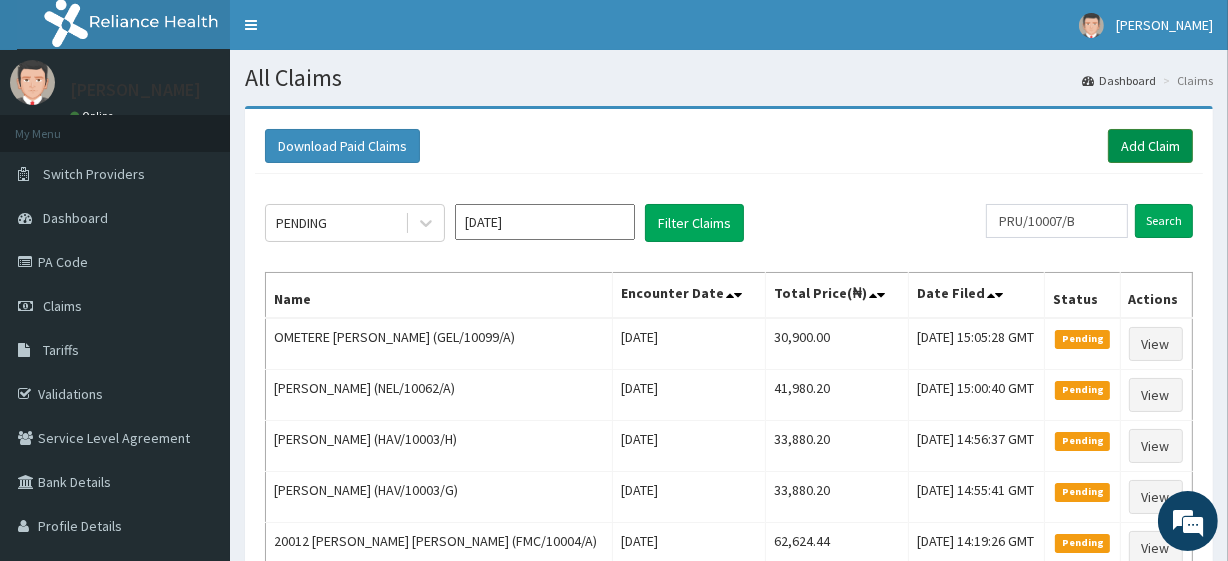 click on "Add Claim" at bounding box center (1150, 146) 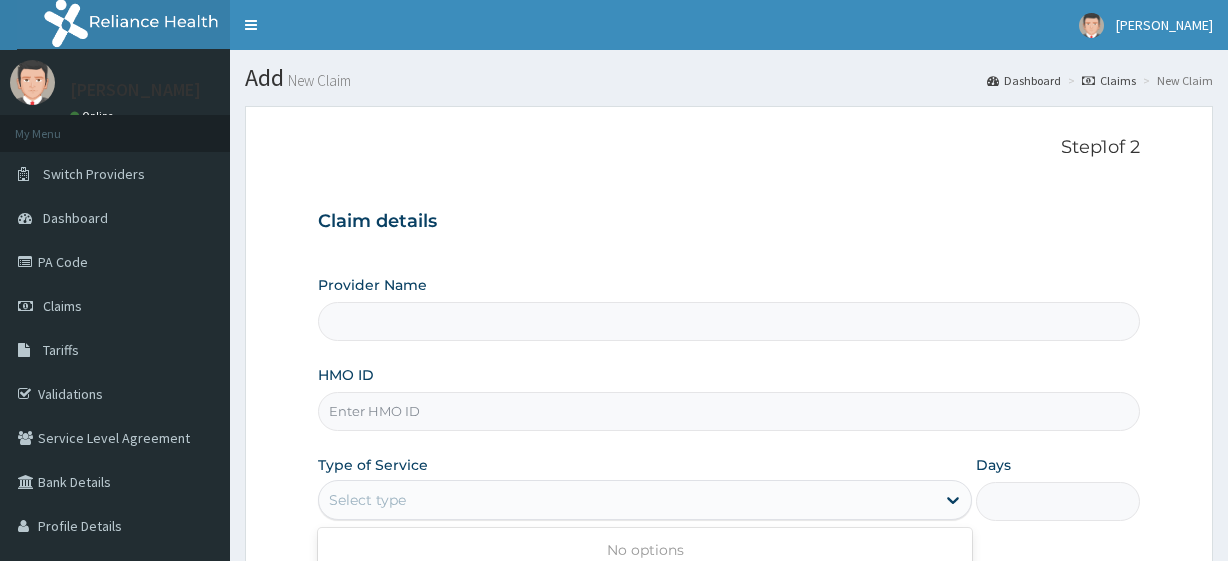 scroll, scrollTop: 0, scrollLeft: 0, axis: both 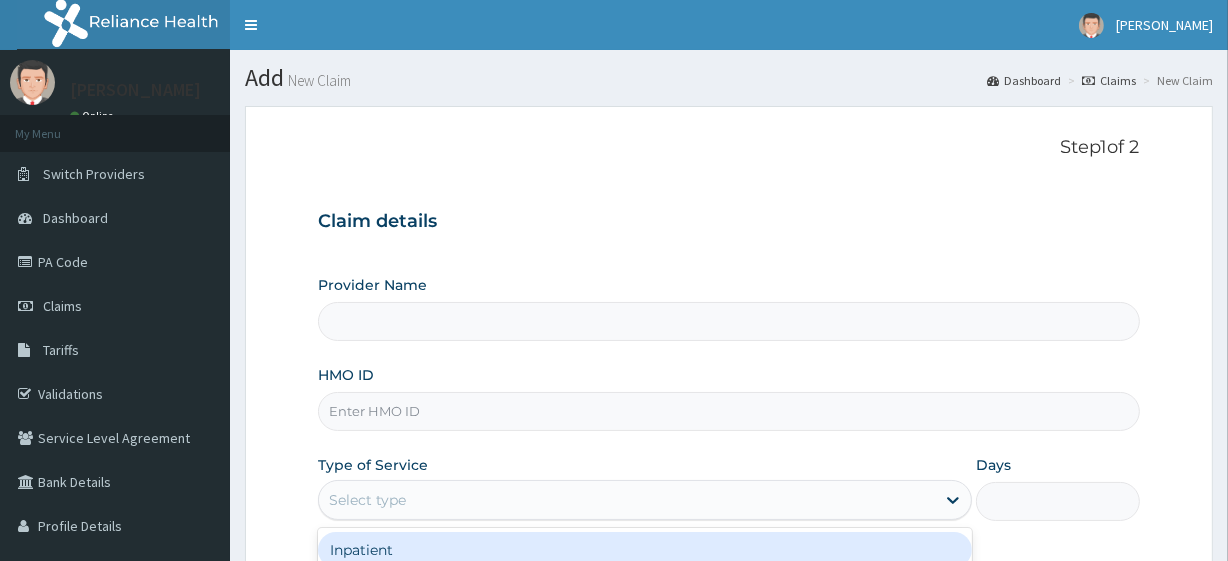 type on "R-Jolad Plus" 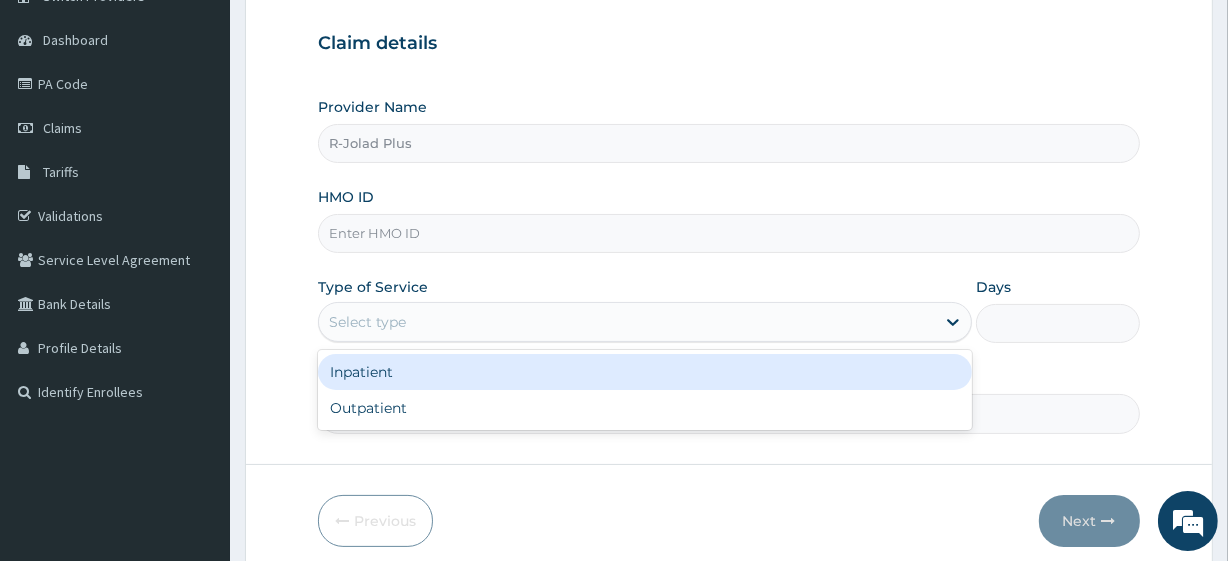 scroll, scrollTop: 259, scrollLeft: 0, axis: vertical 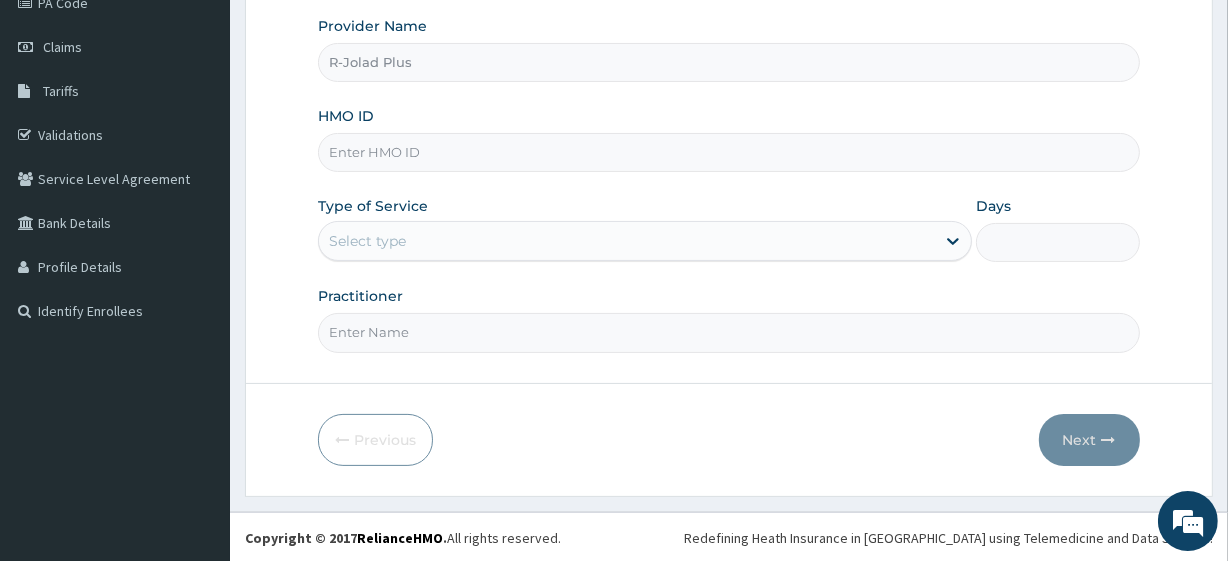click on "HMO ID" at bounding box center [728, 152] 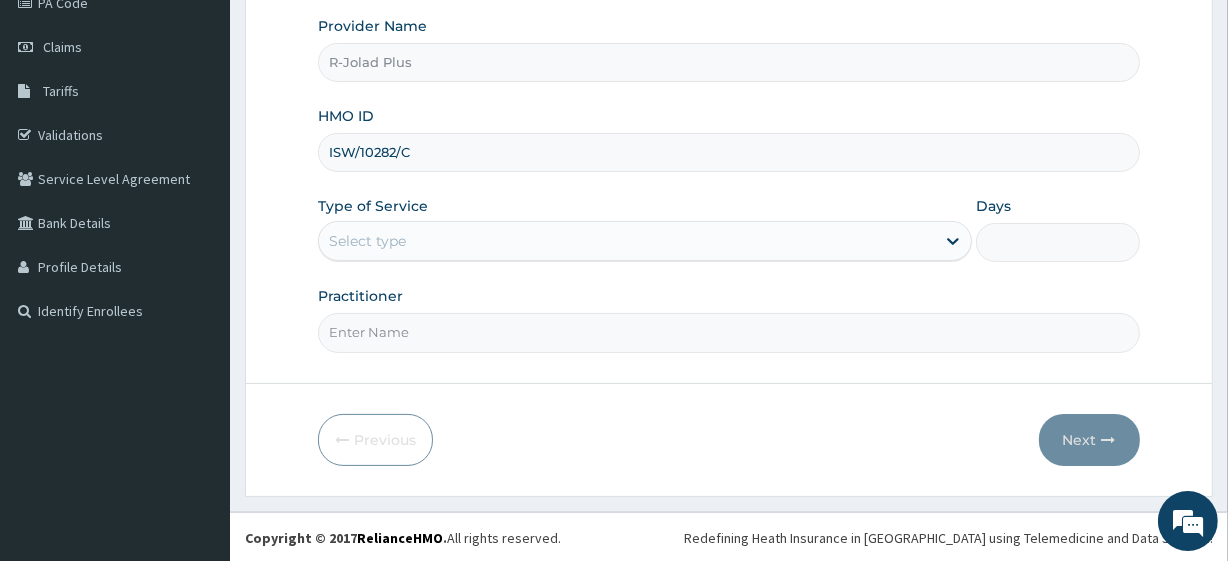 type on "ISW/10282/C" 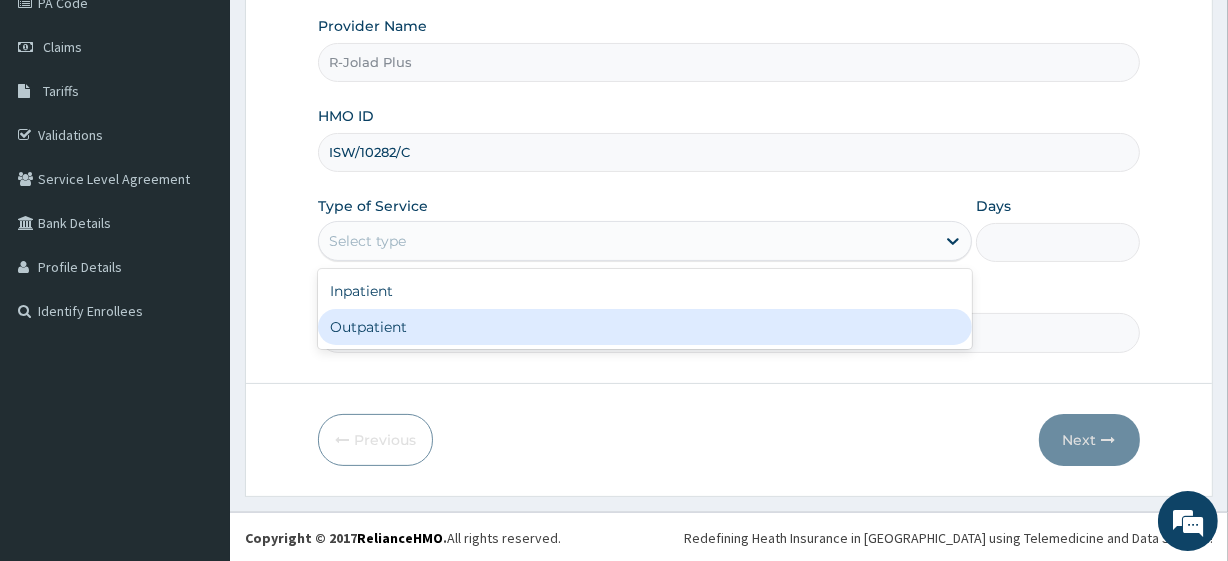 click on "Outpatient" at bounding box center [645, 327] 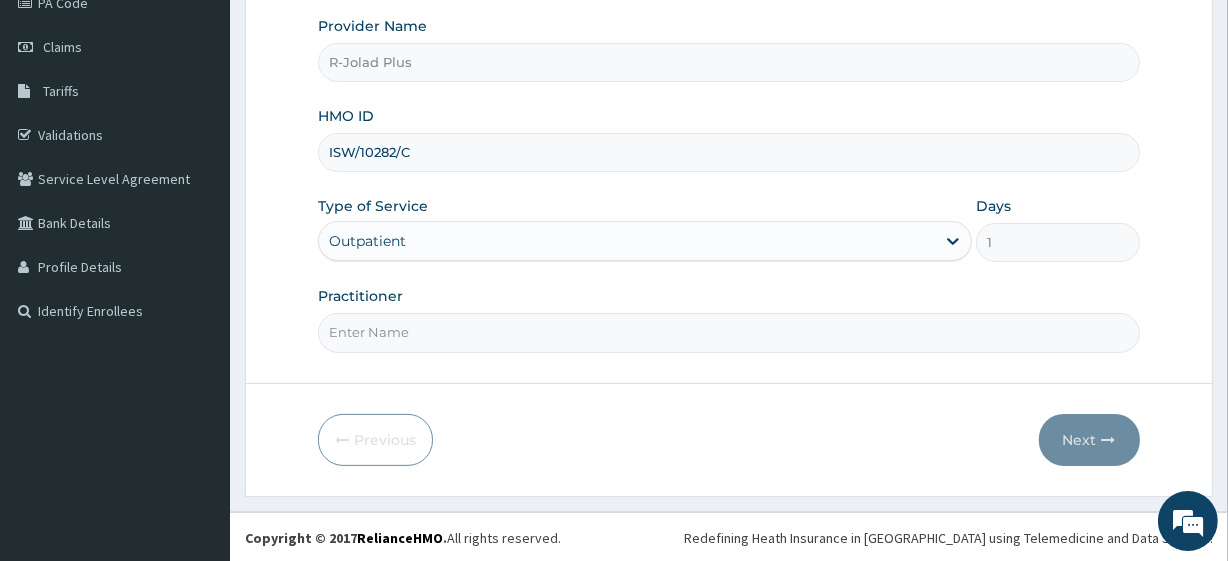 click on "Practitioner" at bounding box center [728, 332] 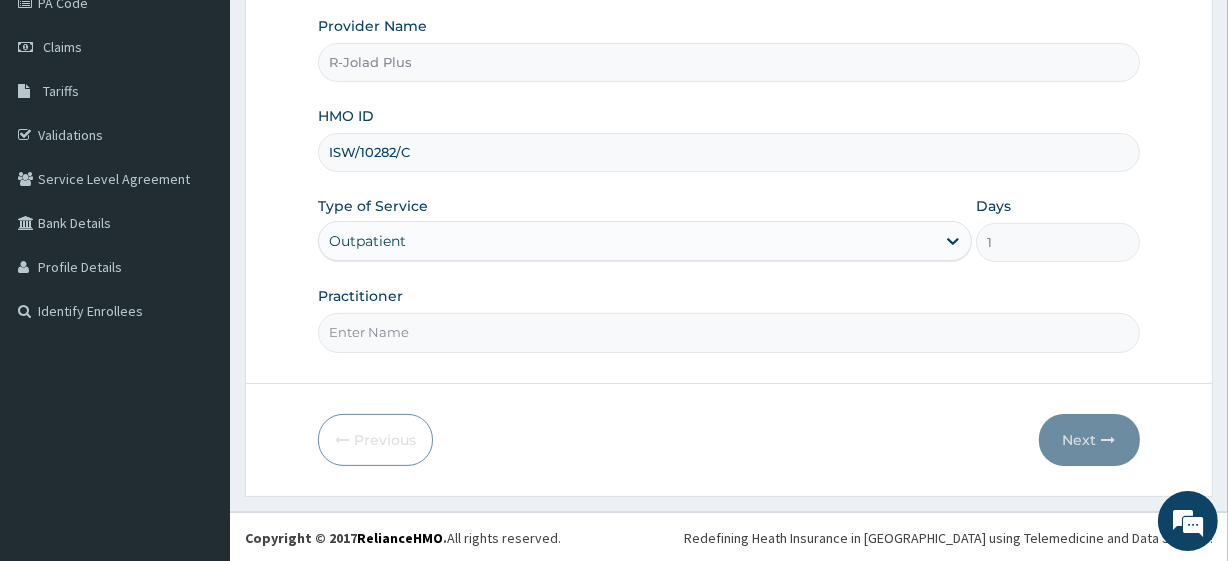 type on "DR TEGA" 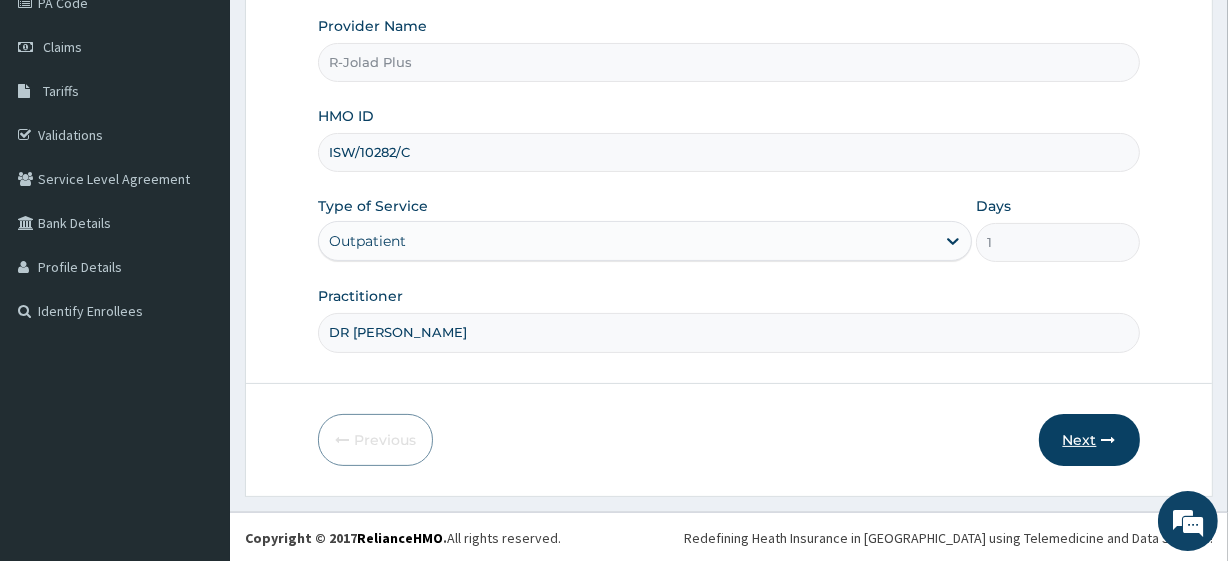 click on "Next" at bounding box center [1089, 440] 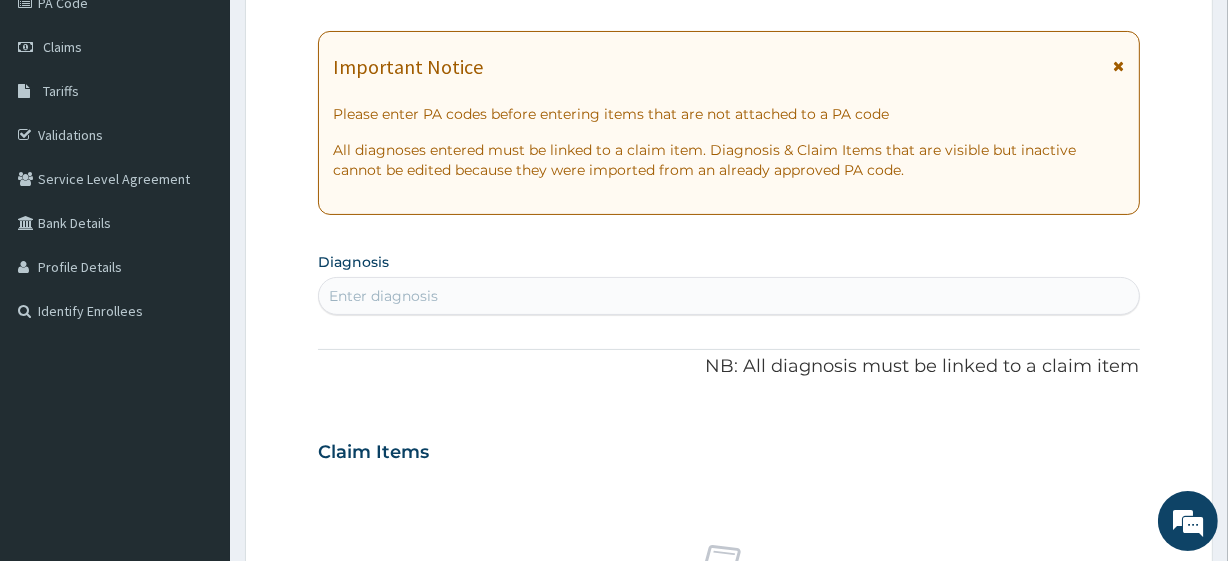 scroll, scrollTop: 0, scrollLeft: 0, axis: both 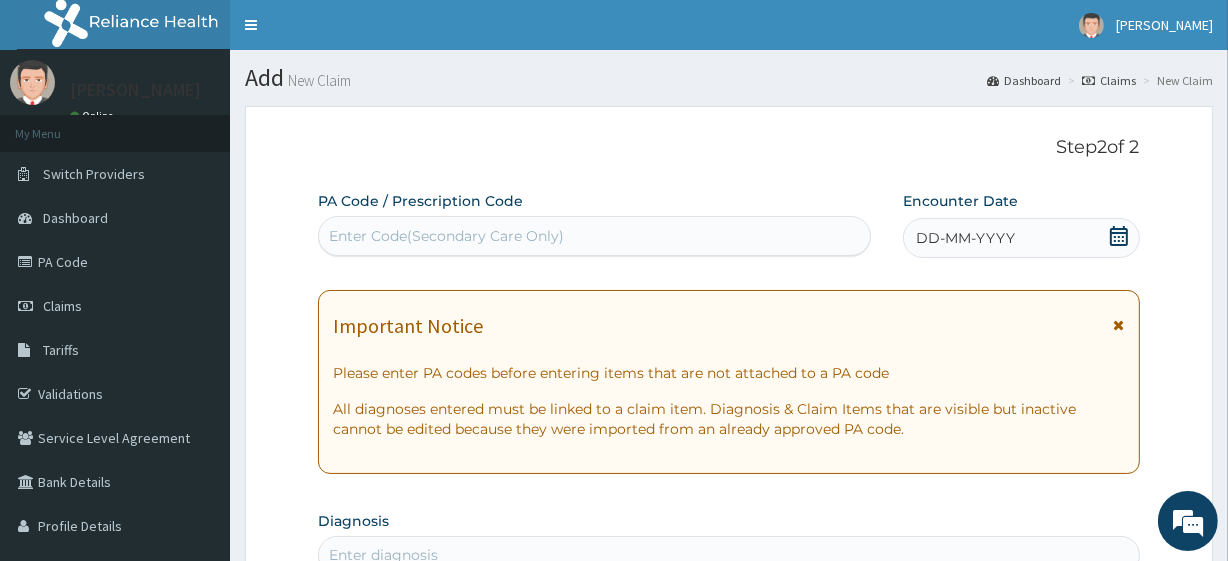 click on "Enter Code(Secondary Care Only)" at bounding box center (446, 236) 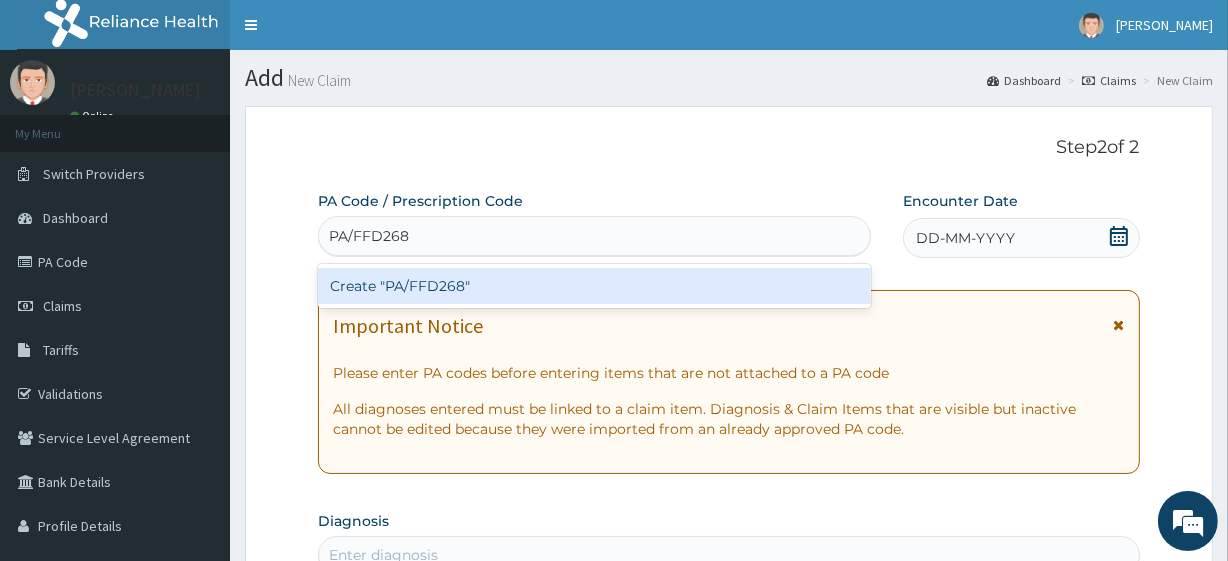 type 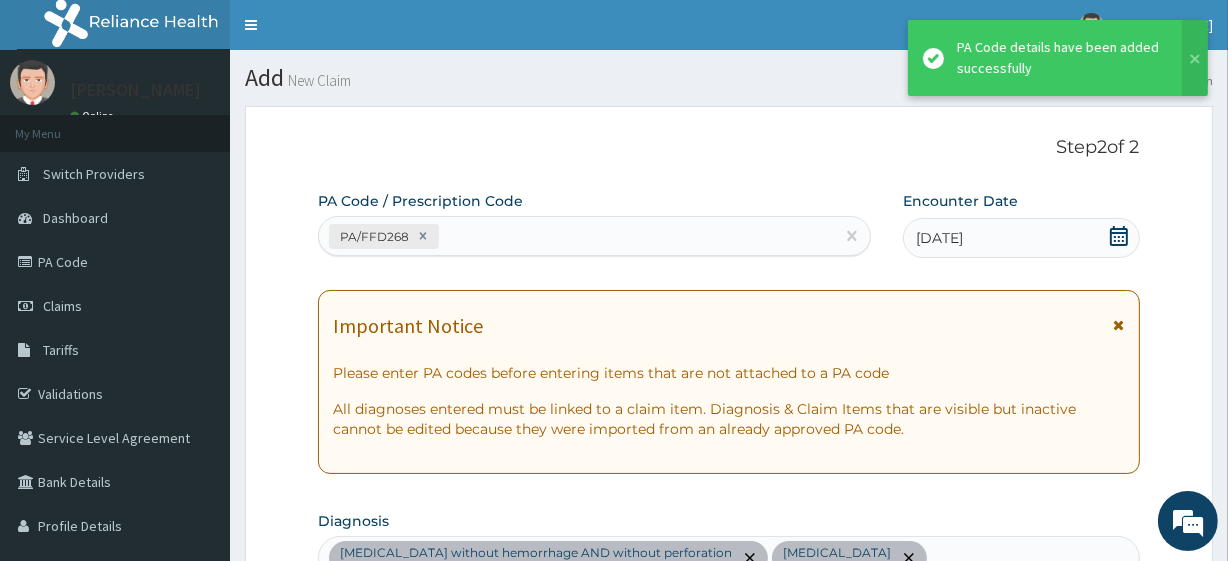 scroll, scrollTop: 620, scrollLeft: 0, axis: vertical 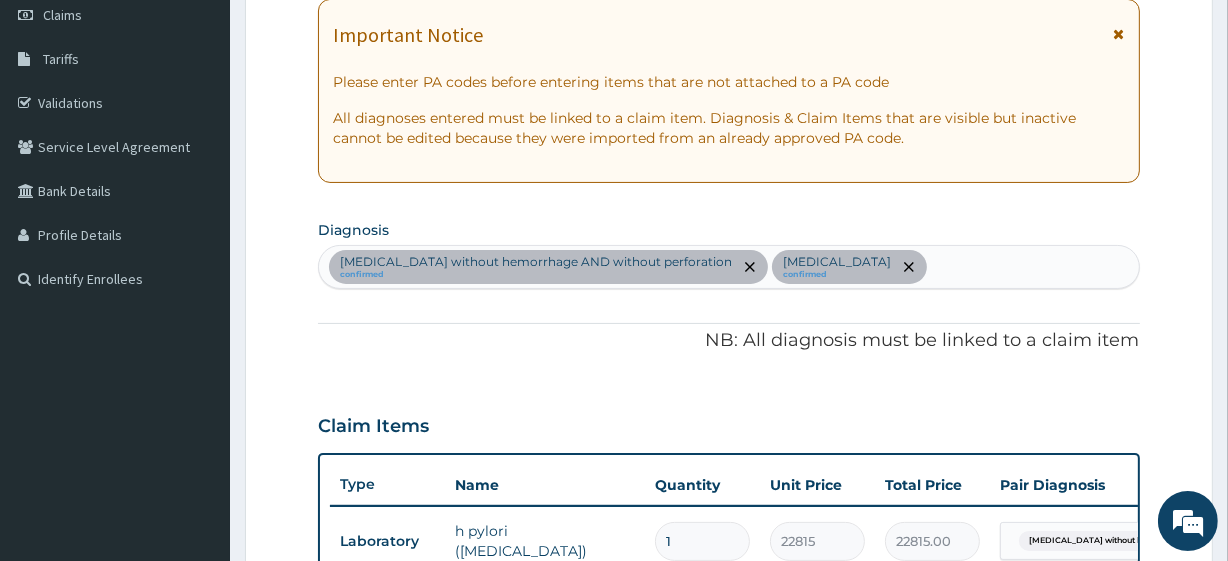 click on "Peptic ulcer without hemorrhage AND without perforation confirmed Low back pain confirmed" at bounding box center [728, 267] 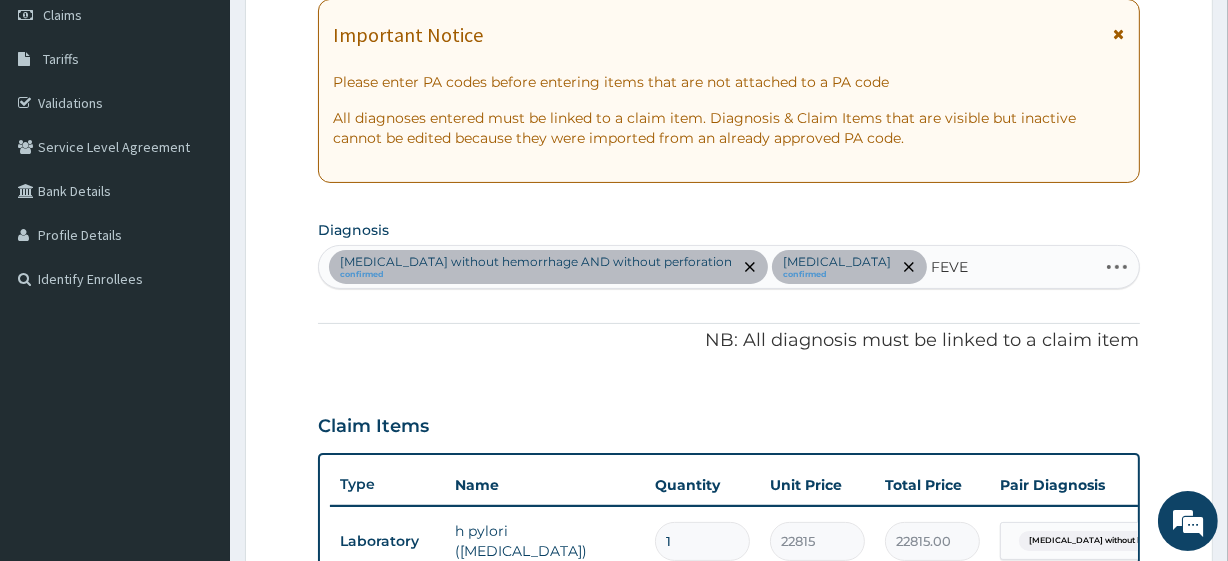 type on "FEVER" 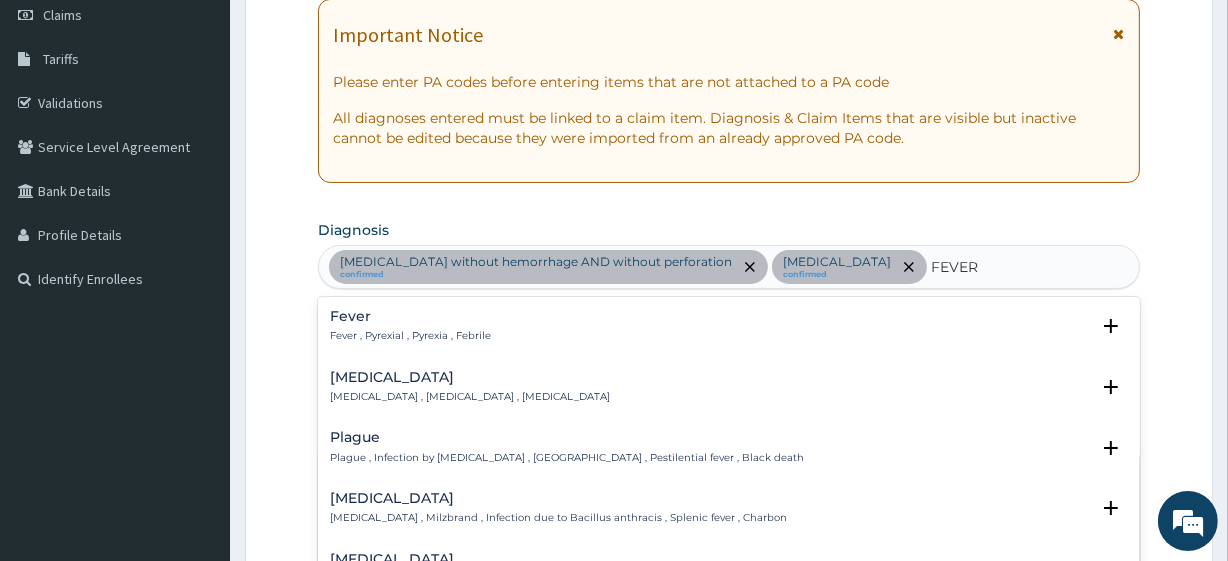 click on "Fever , Pyrexial , Pyrexia , Febrile" at bounding box center [410, 336] 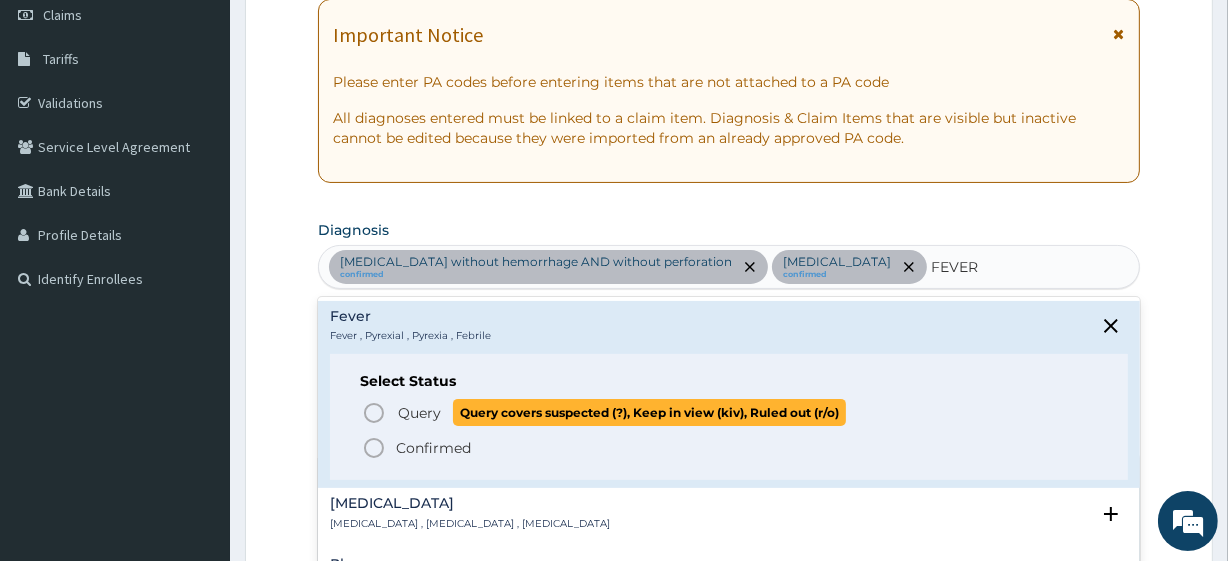 click on "Query Query covers suspected (?), Keep in view (kiv), Ruled out (r/o)" at bounding box center (621, 412) 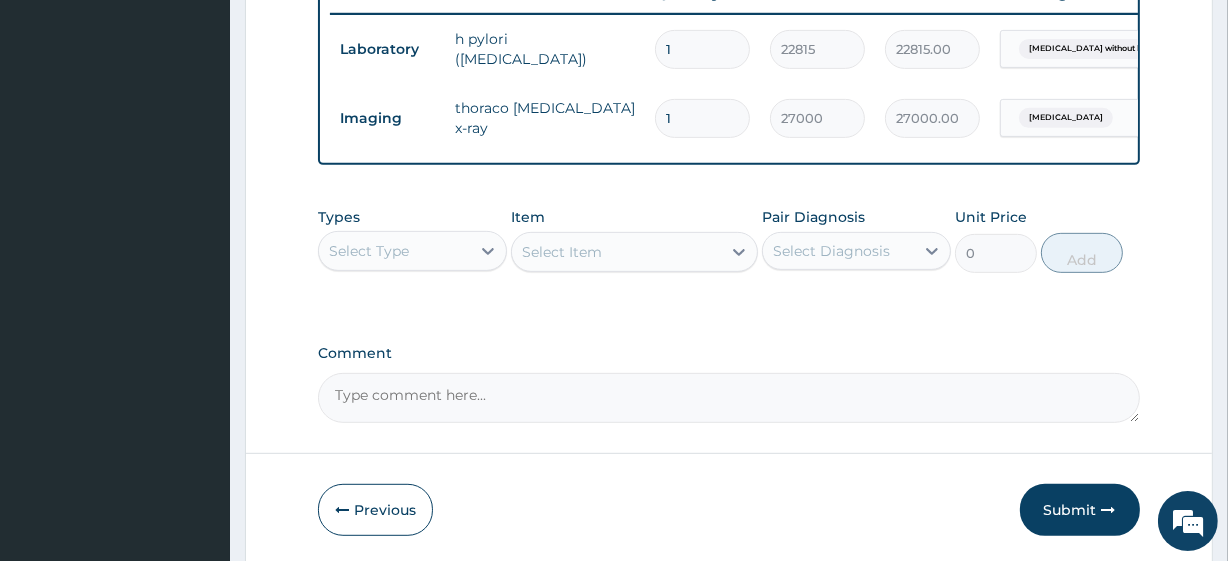scroll, scrollTop: 868, scrollLeft: 0, axis: vertical 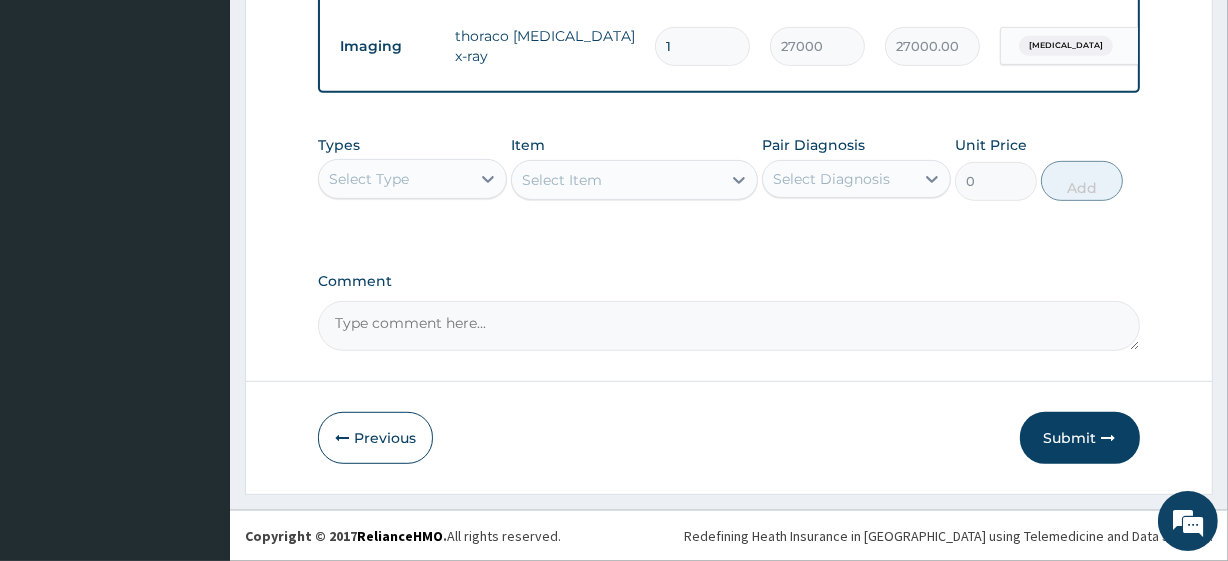 click on "Select Type" at bounding box center (394, 179) 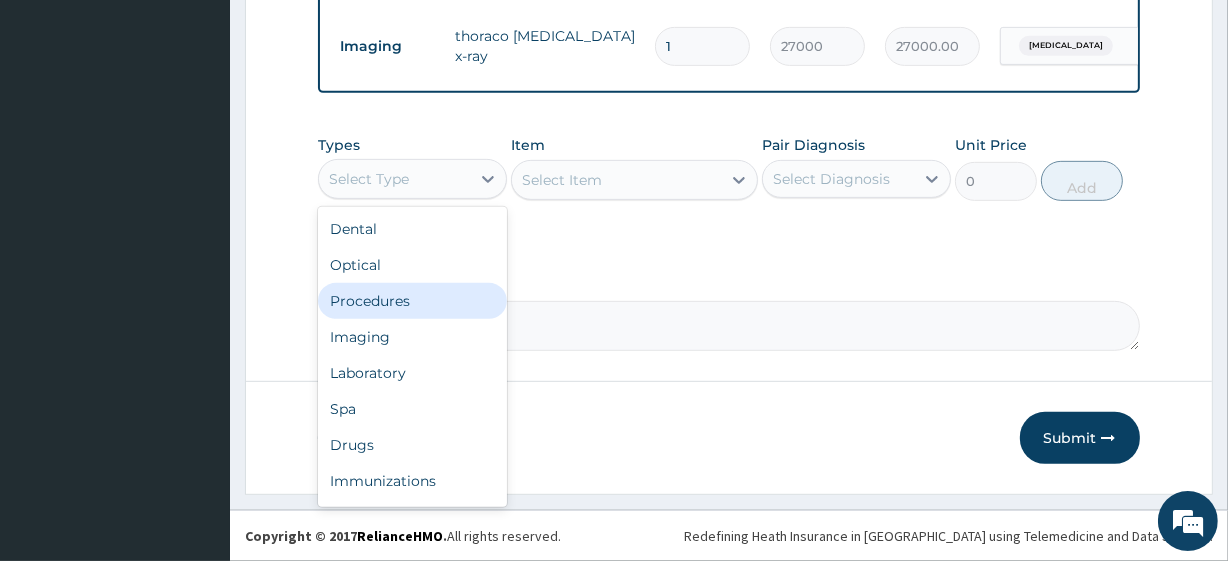 click on "Procedures" at bounding box center (412, 301) 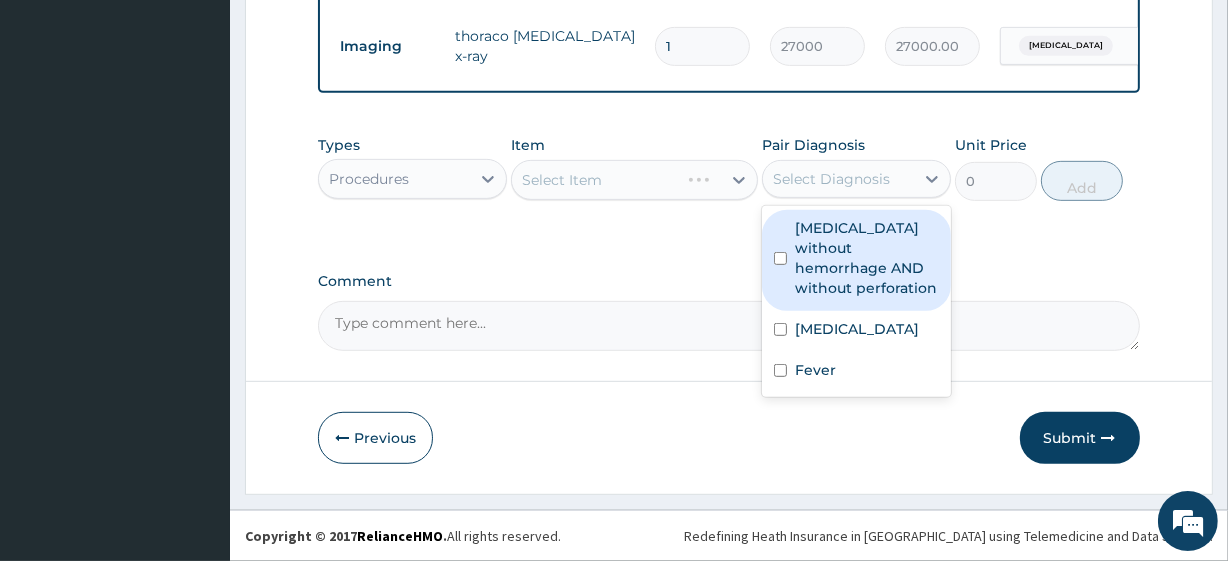 drag, startPoint x: 890, startPoint y: 183, endPoint x: 895, endPoint y: 254, distance: 71.17584 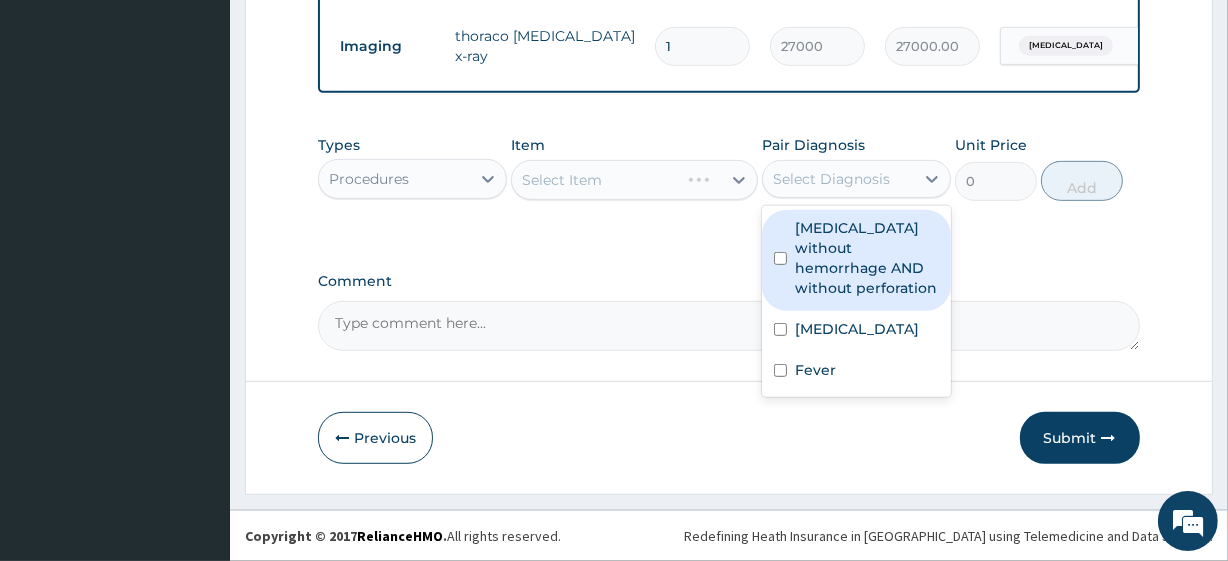click on "option Peptic ulcer without hemorrhage AND without perforation focused, 1 of 3. 3 results available. Use Up and Down to choose options, press Enter to select the currently focused option, press Escape to exit the menu, press Tab to select the option and exit the menu. Select Diagnosis Peptic ulcer without hemorrhage AND without perforation Low back pain Fever" at bounding box center (856, 179) 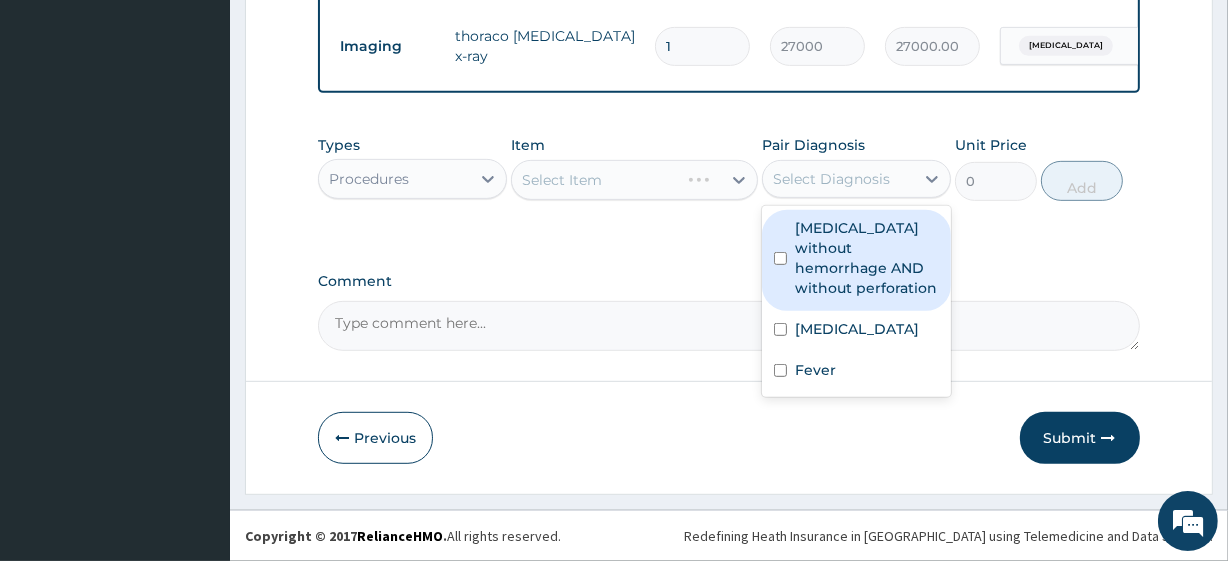 click on "Peptic ulcer without hemorrhage AND without perforation" at bounding box center (867, 258) 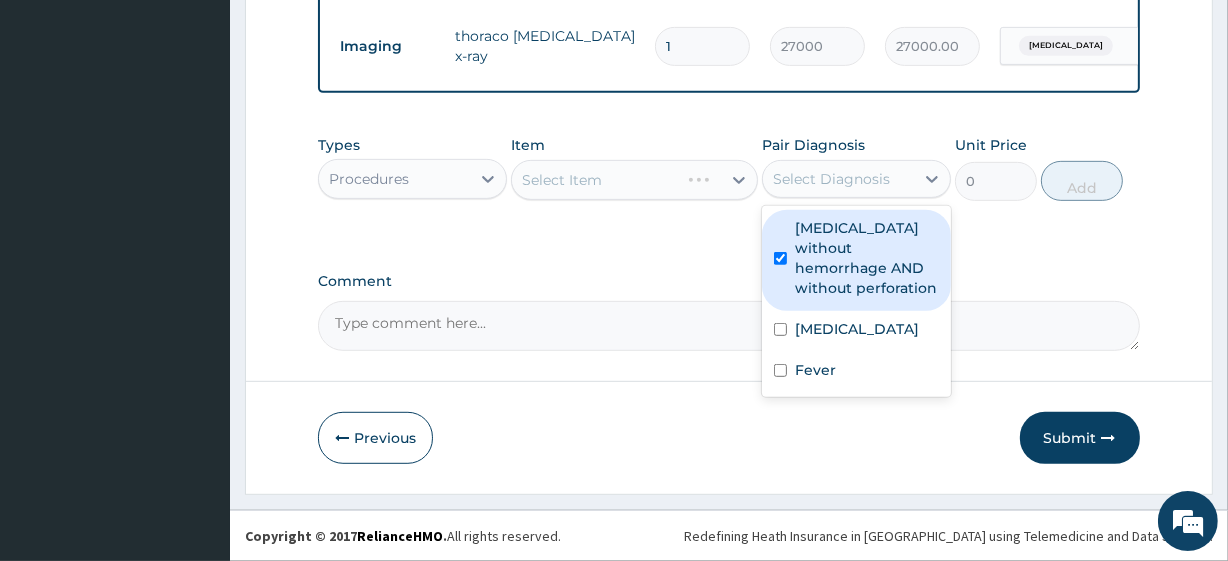 checkbox on "true" 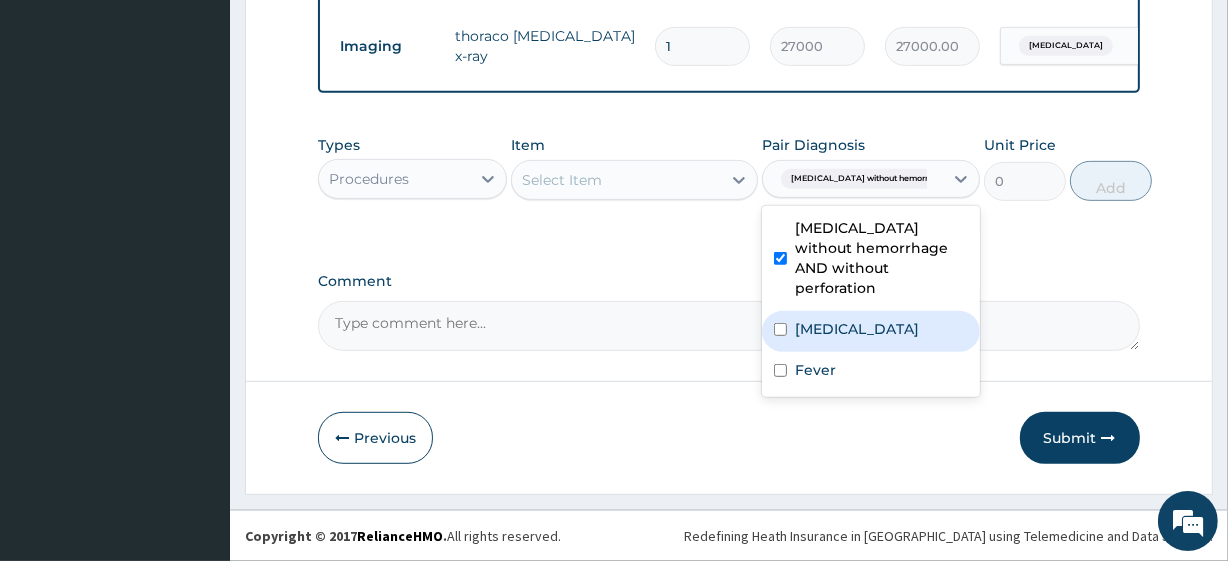 click on "Low back pain" at bounding box center (857, 329) 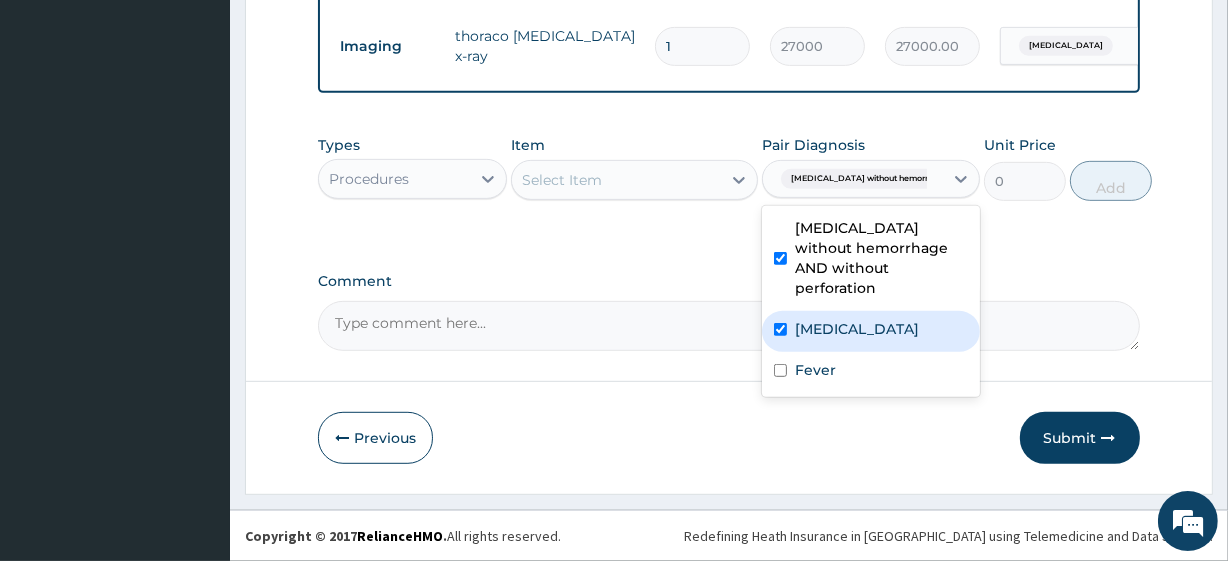 checkbox on "true" 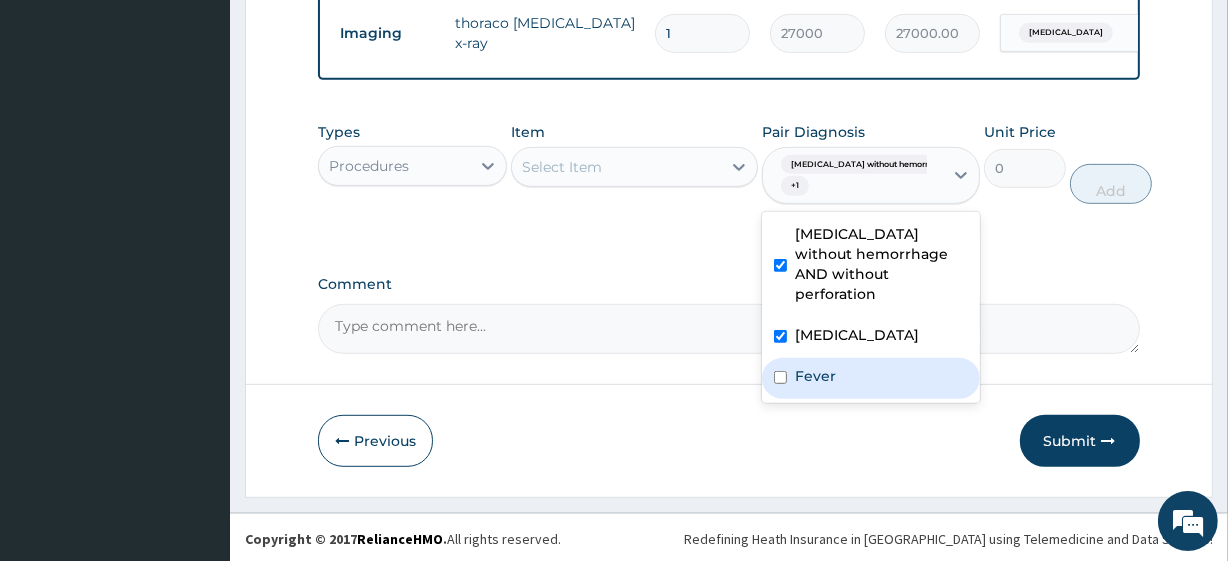 click on "Fever" at bounding box center [871, 378] 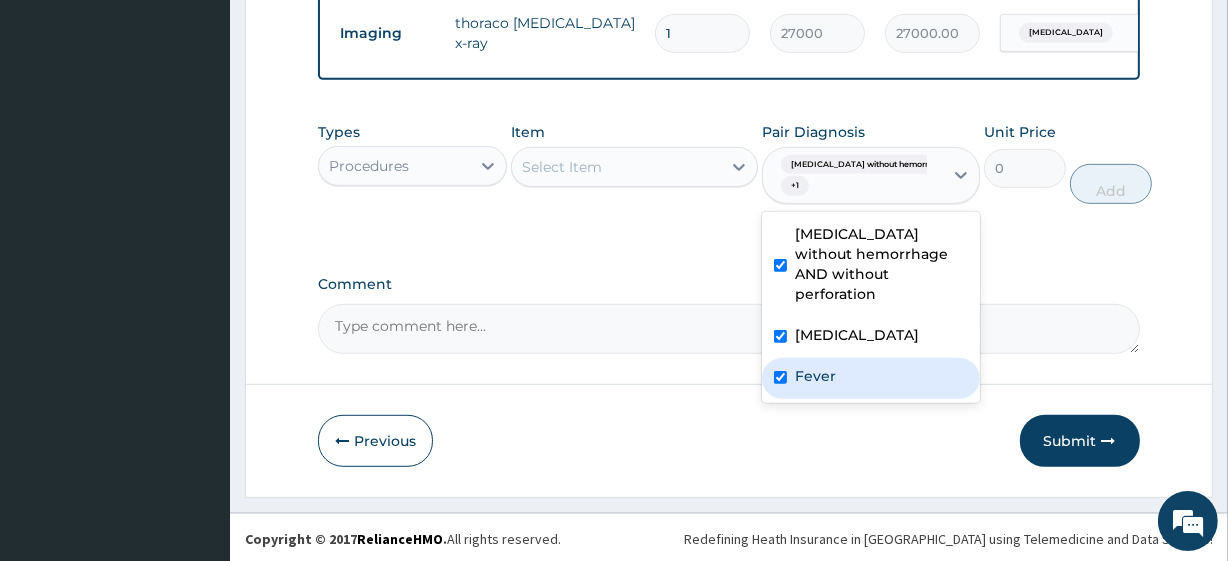 checkbox on "true" 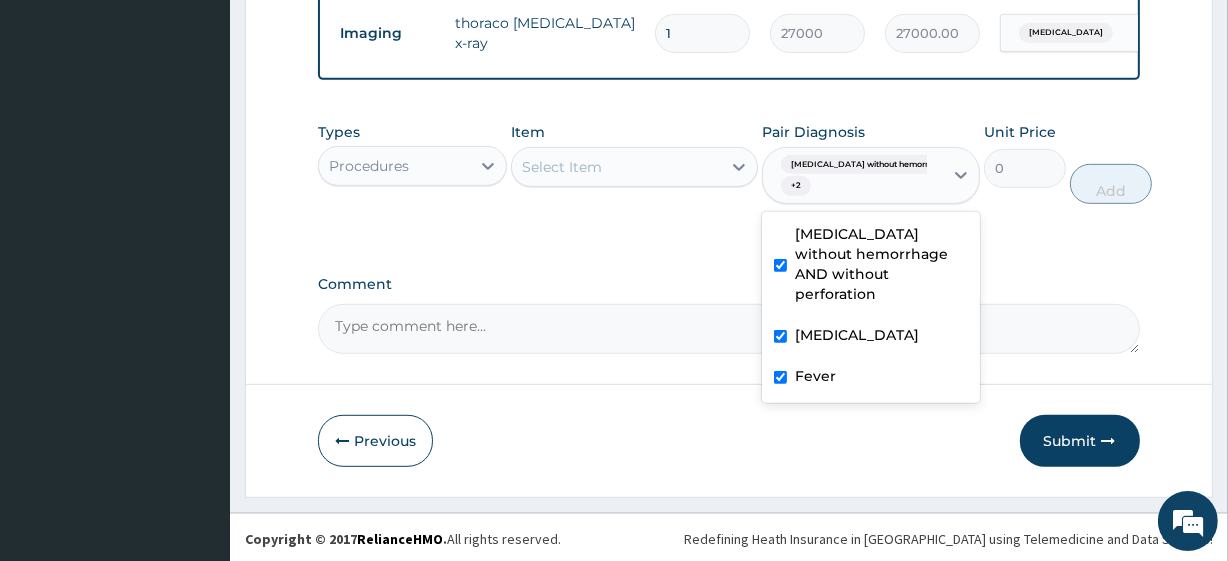 click on "Select Item" at bounding box center [562, 167] 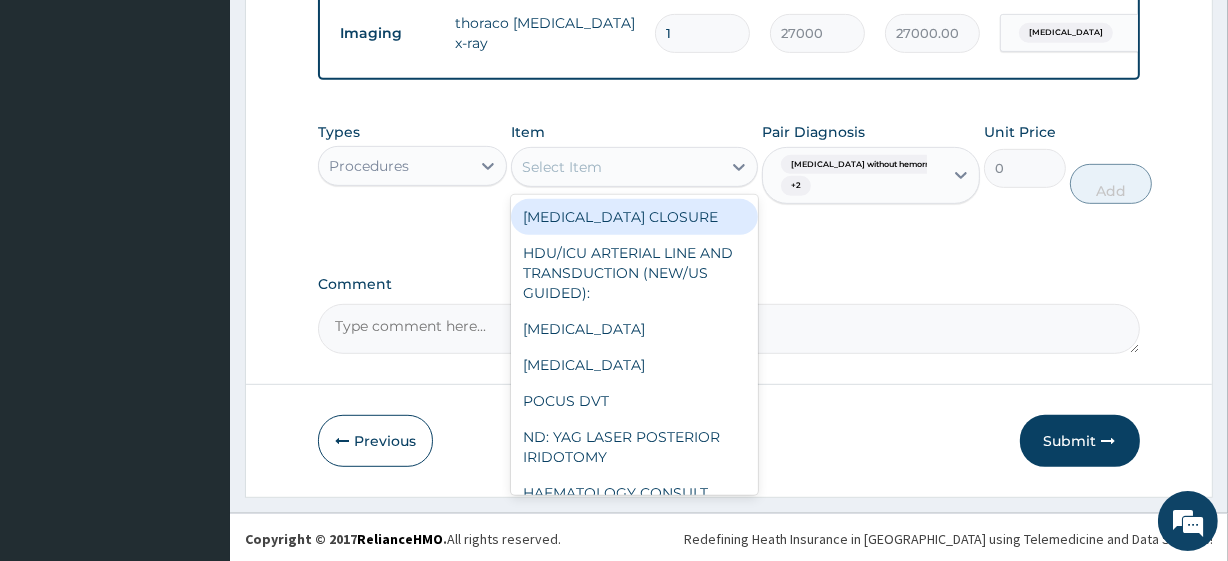 paste on "General Consultation (initial)	 FBC - (FULL BLOOD COUNT with platelet and red cell indices) plus	 MALARIA PARASITE" 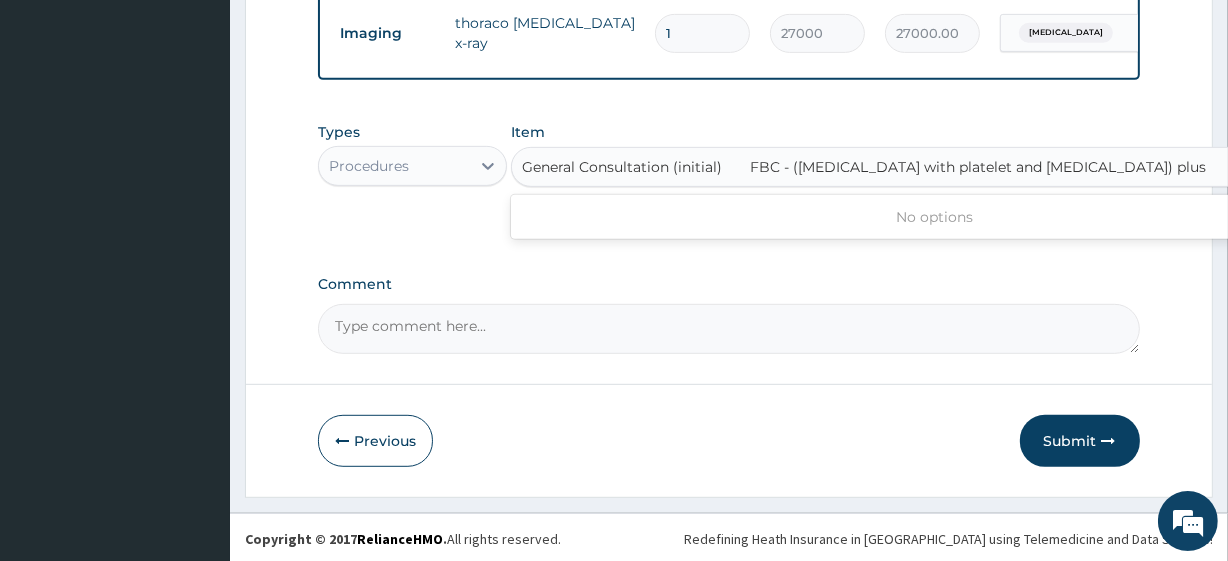 scroll, scrollTop: 0, scrollLeft: 24, axis: horizontal 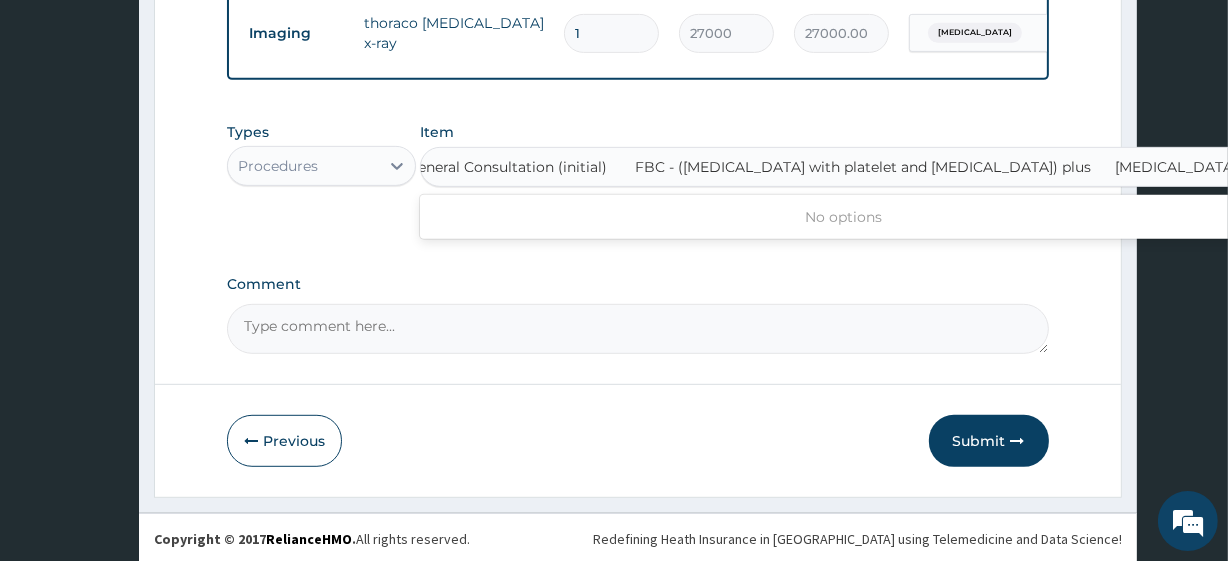 type on "General Consultation (initial)" 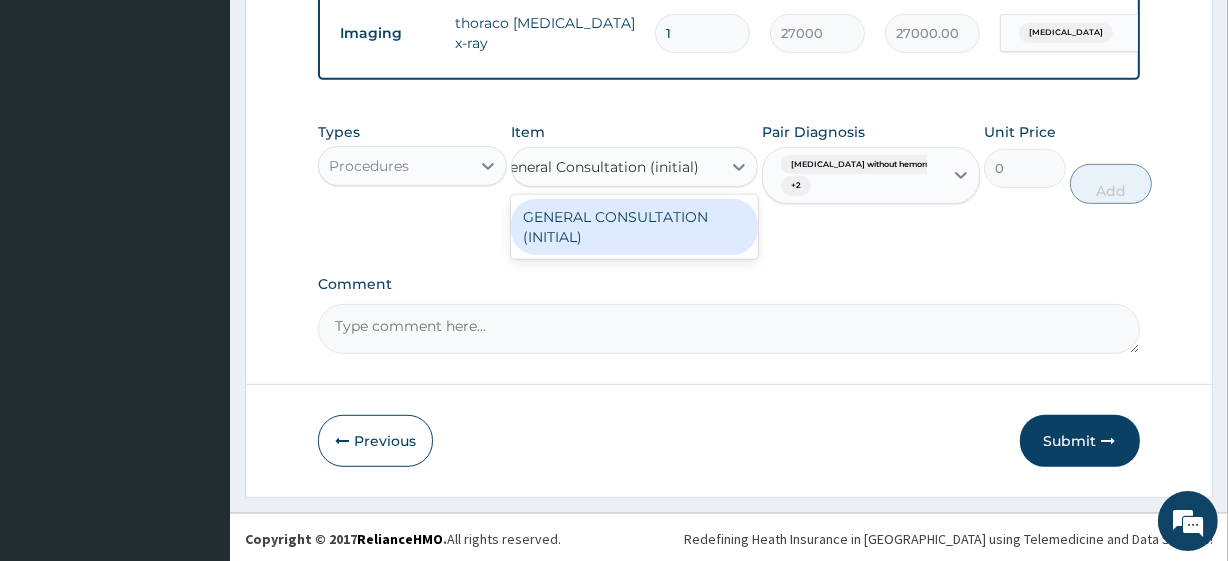 scroll, scrollTop: 0, scrollLeft: 22, axis: horizontal 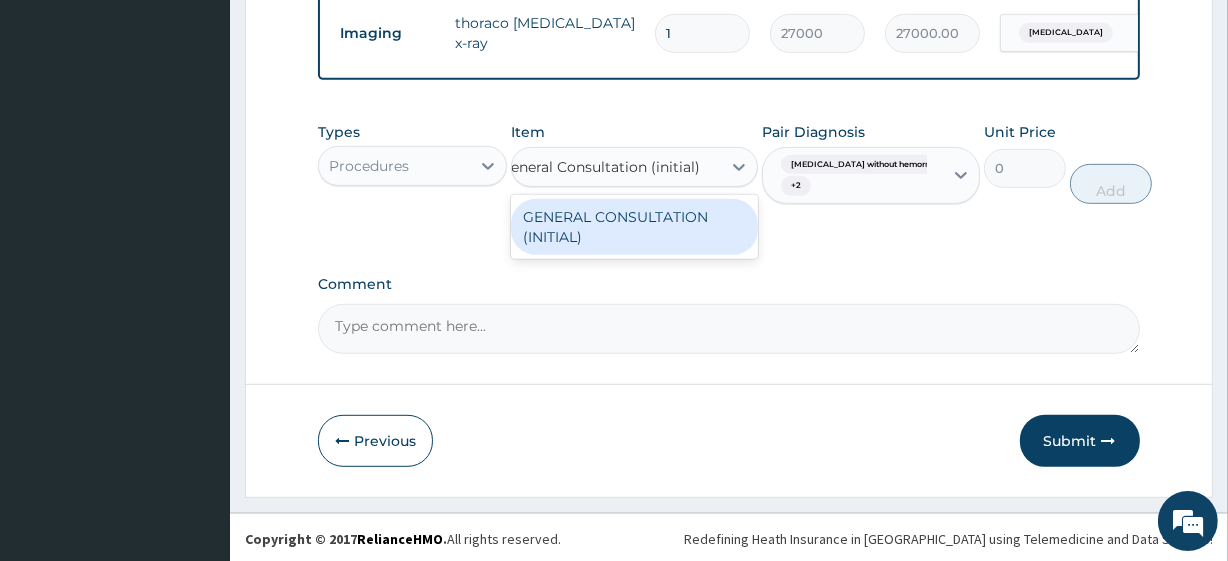click on "GENERAL CONSULTATION (INITIAL)" at bounding box center (634, 227) 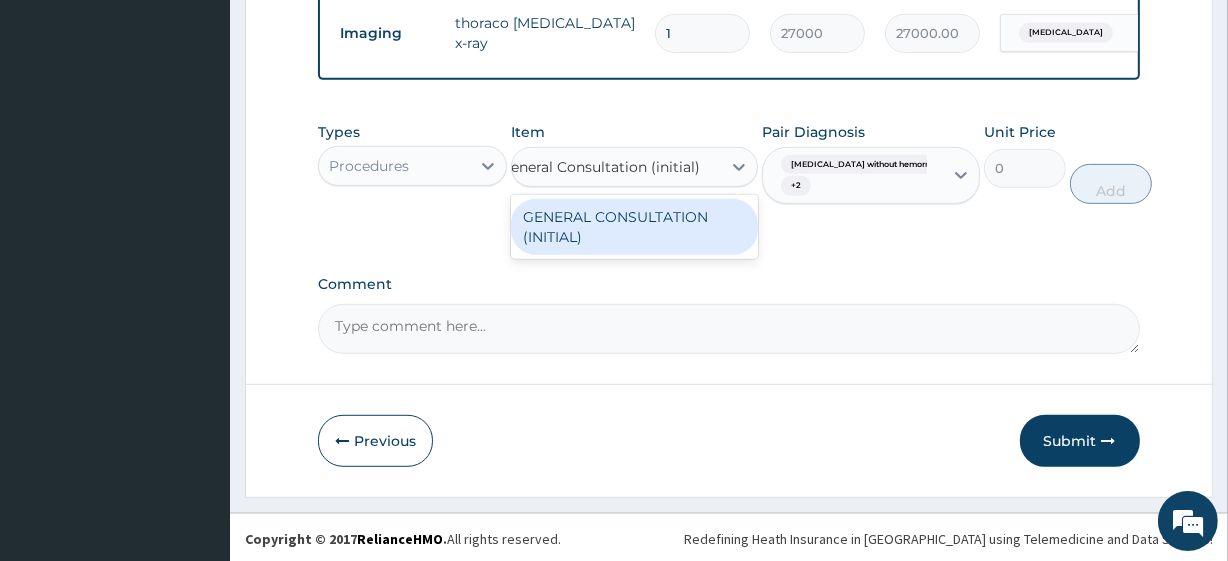 type 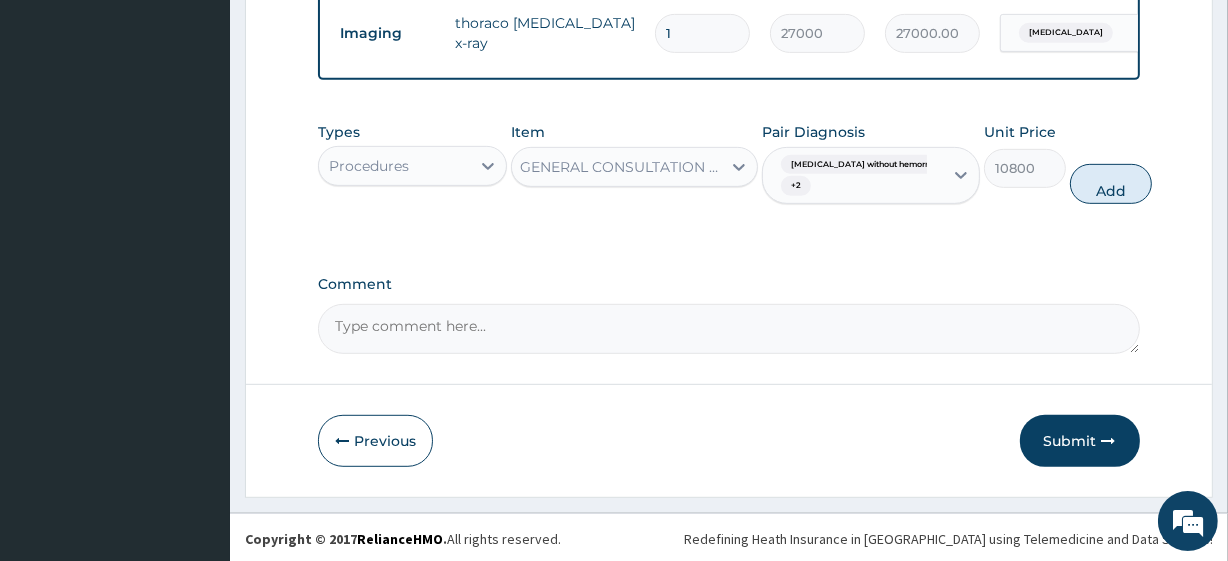 scroll, scrollTop: 0, scrollLeft: 2, axis: horizontal 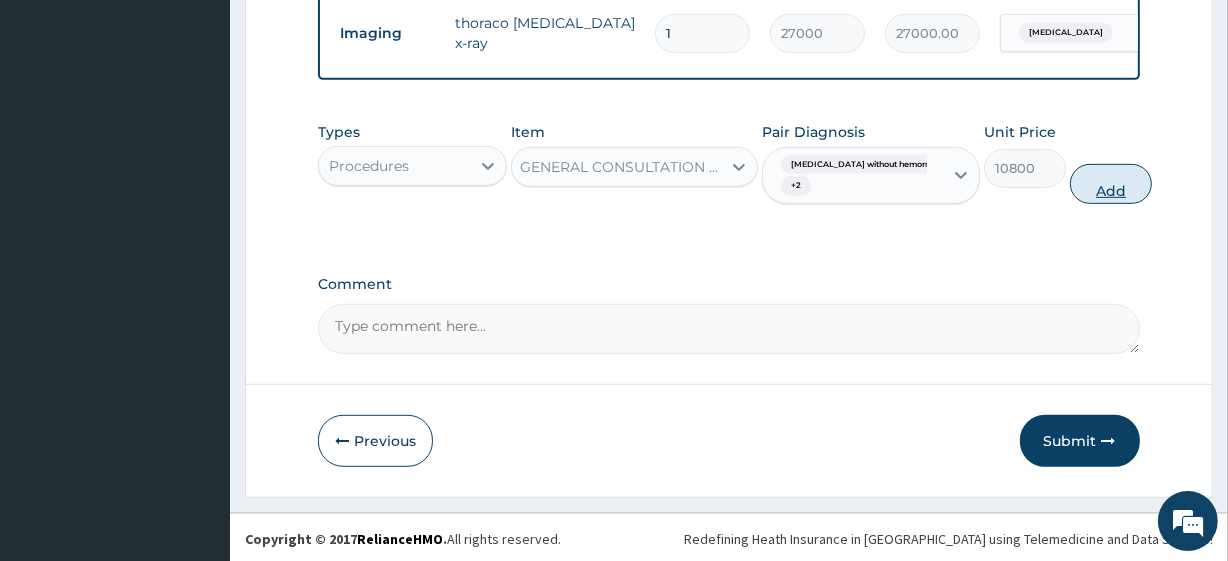 click on "Add" at bounding box center (1111, 184) 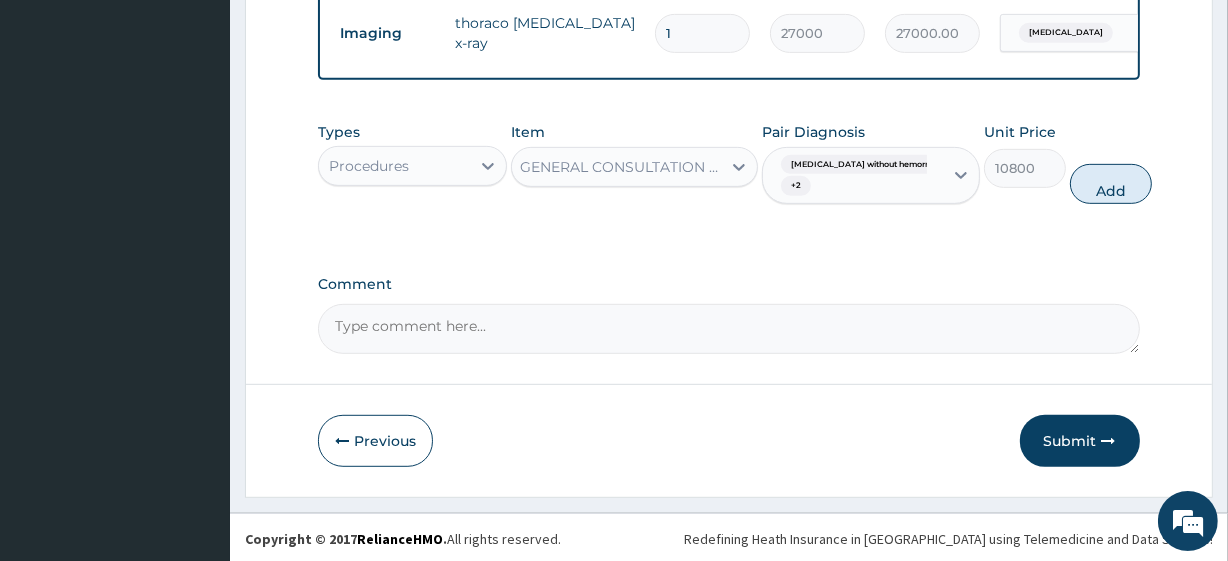type on "0" 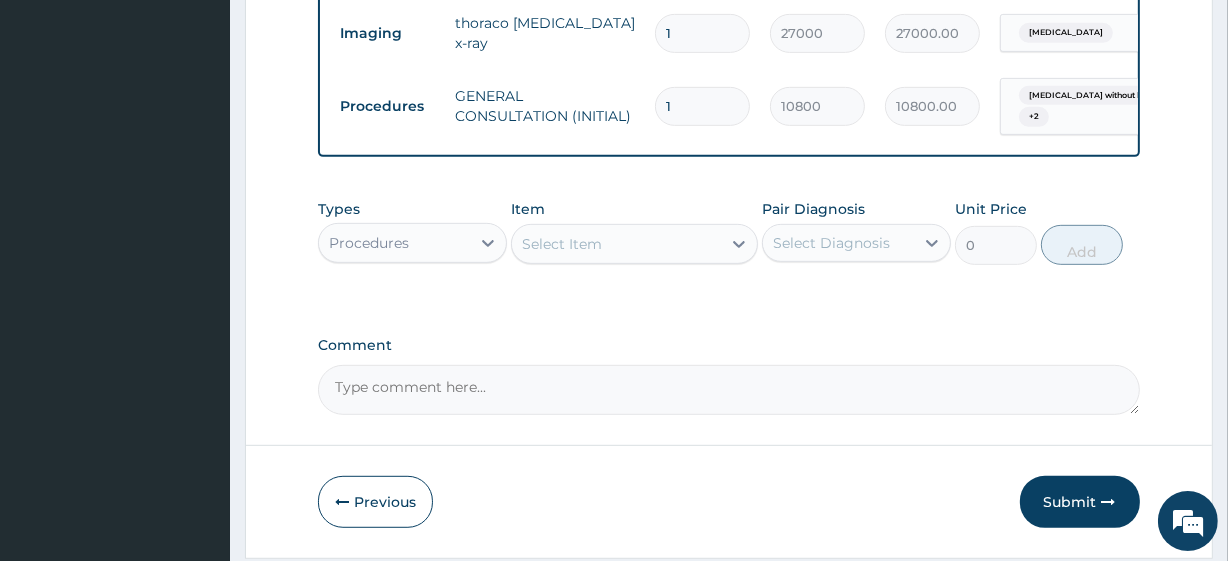 scroll, scrollTop: 0, scrollLeft: 0, axis: both 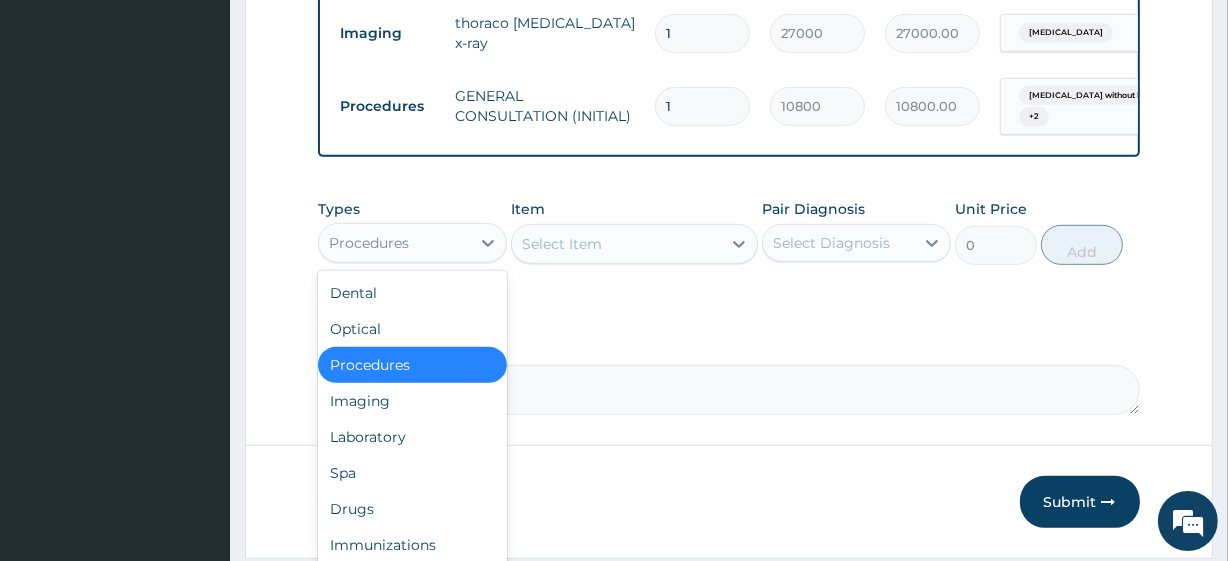 click on "Procedures" at bounding box center [412, 243] 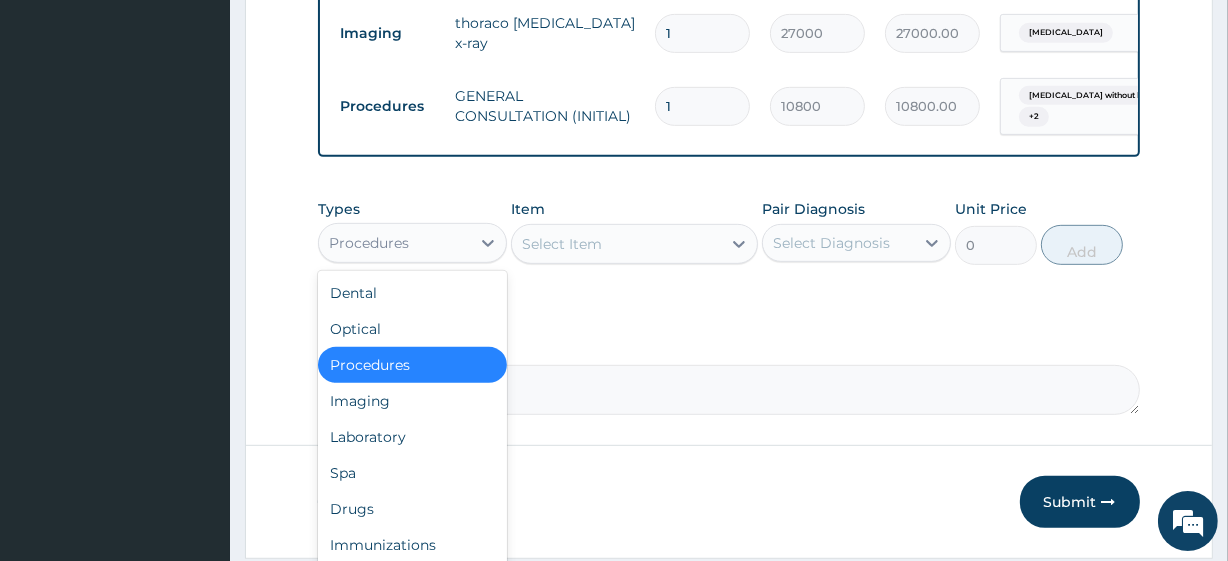 scroll, scrollTop: 945, scrollLeft: 0, axis: vertical 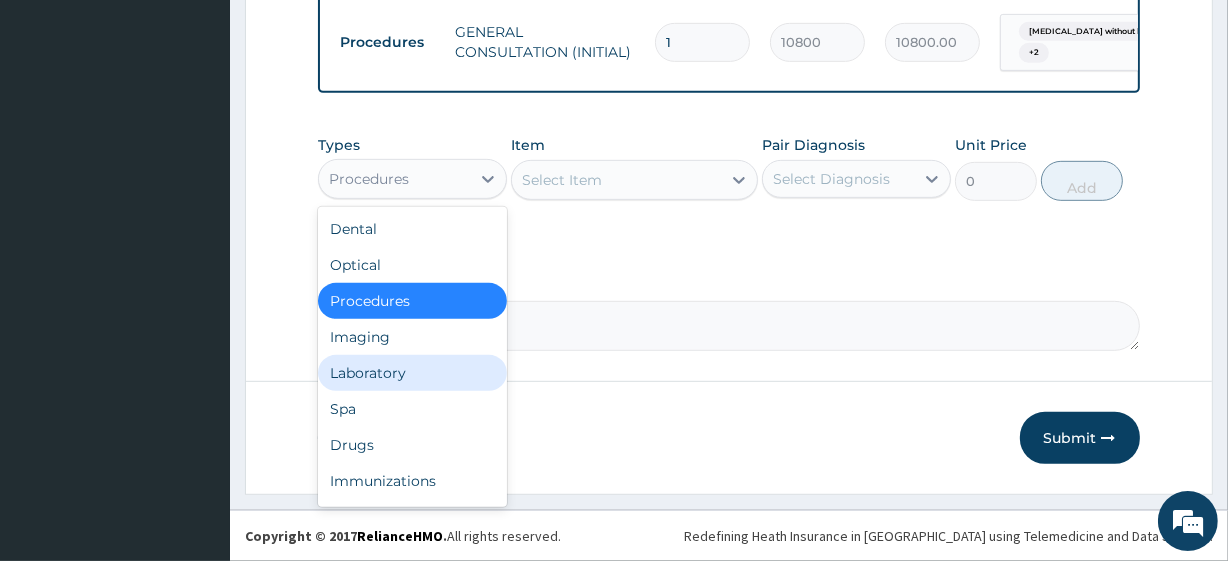 click on "Laboratory" at bounding box center (412, 373) 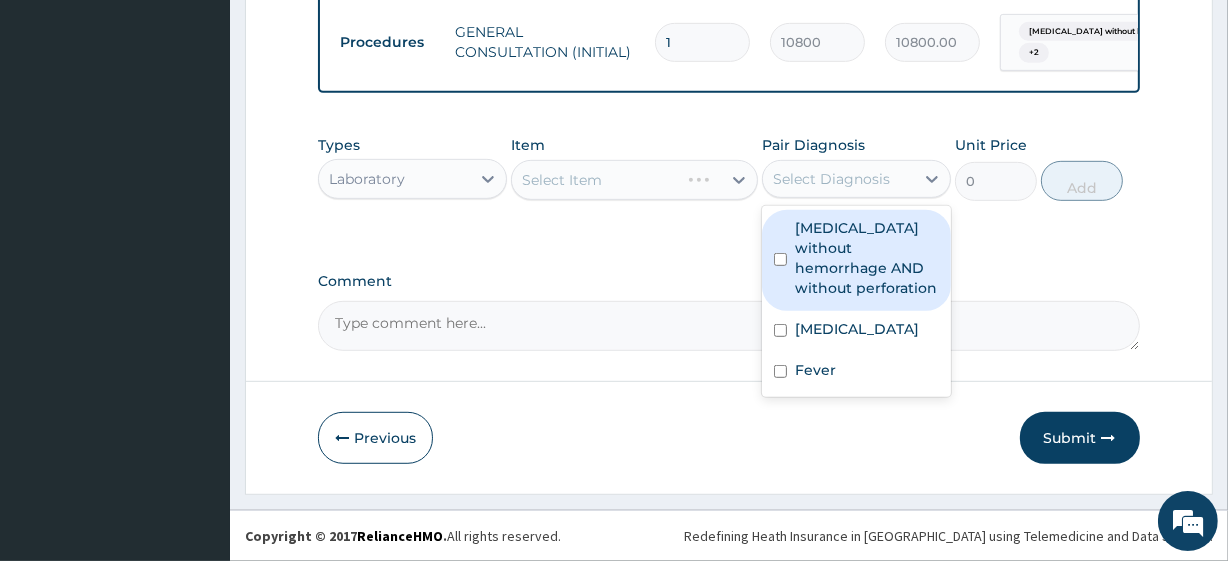 click on "Select Diagnosis" at bounding box center (838, 179) 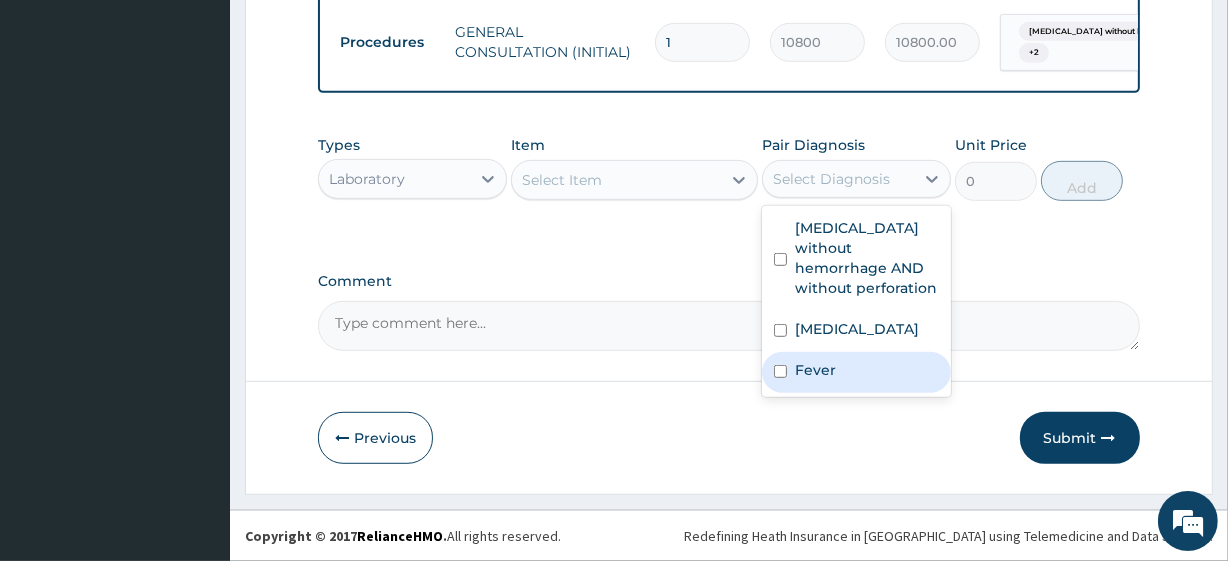 click on "Fever" at bounding box center (856, 372) 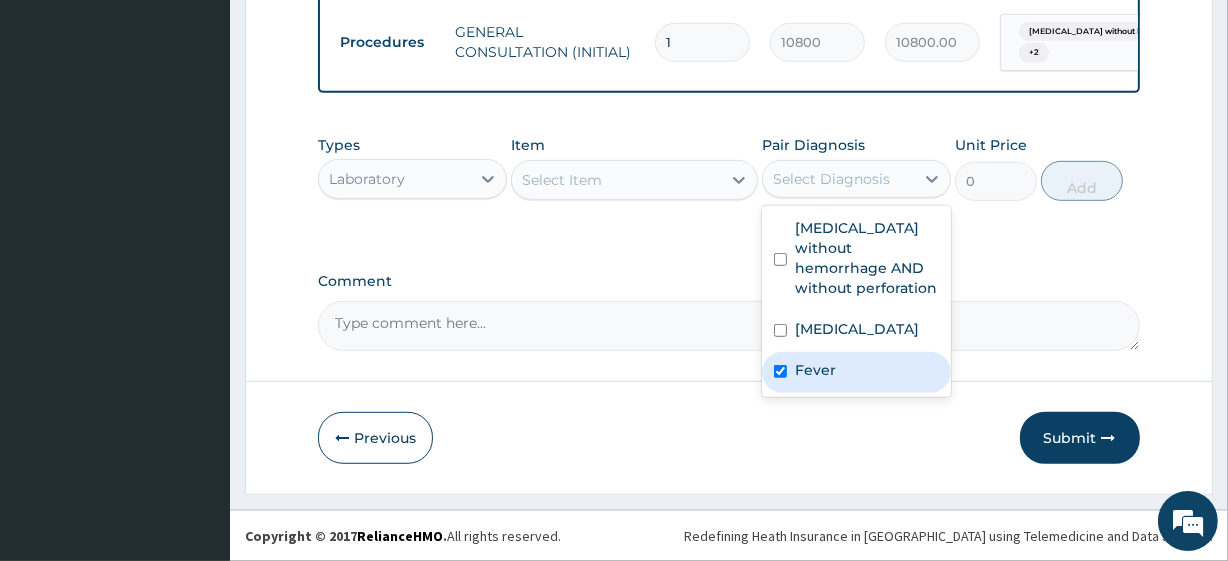 checkbox on "true" 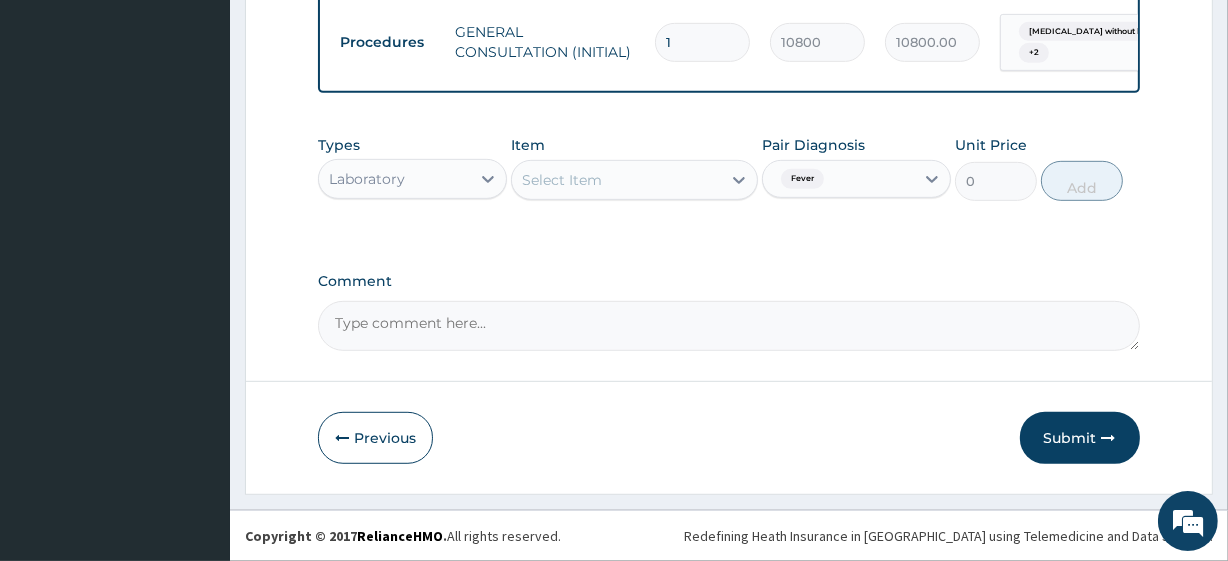 click on "Item Select Item" at bounding box center [634, 168] 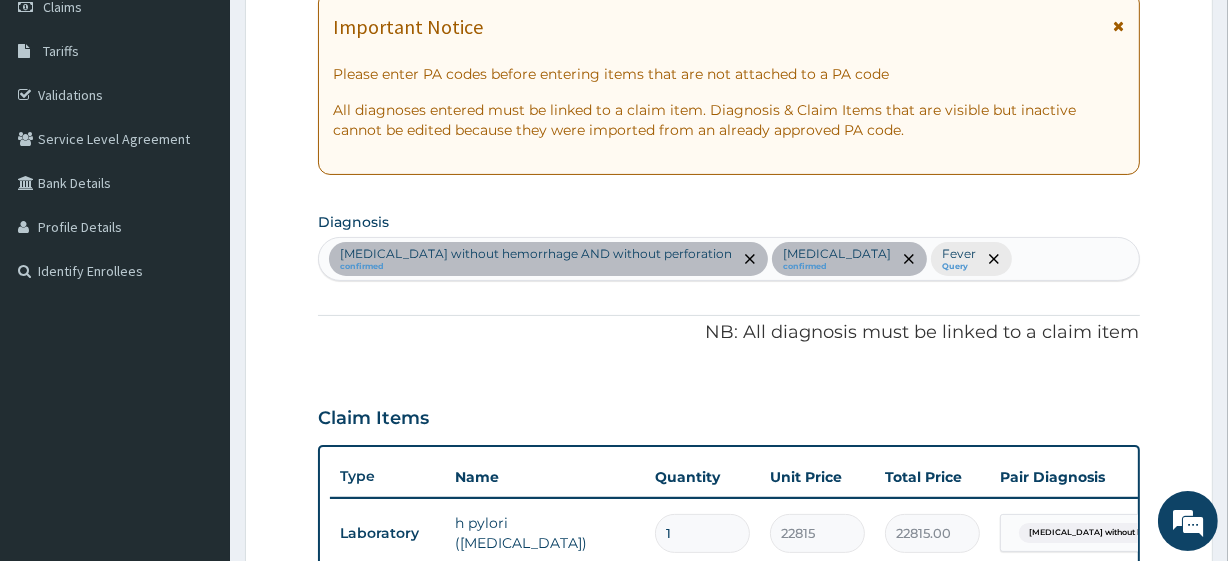 scroll, scrollTop: 311, scrollLeft: 0, axis: vertical 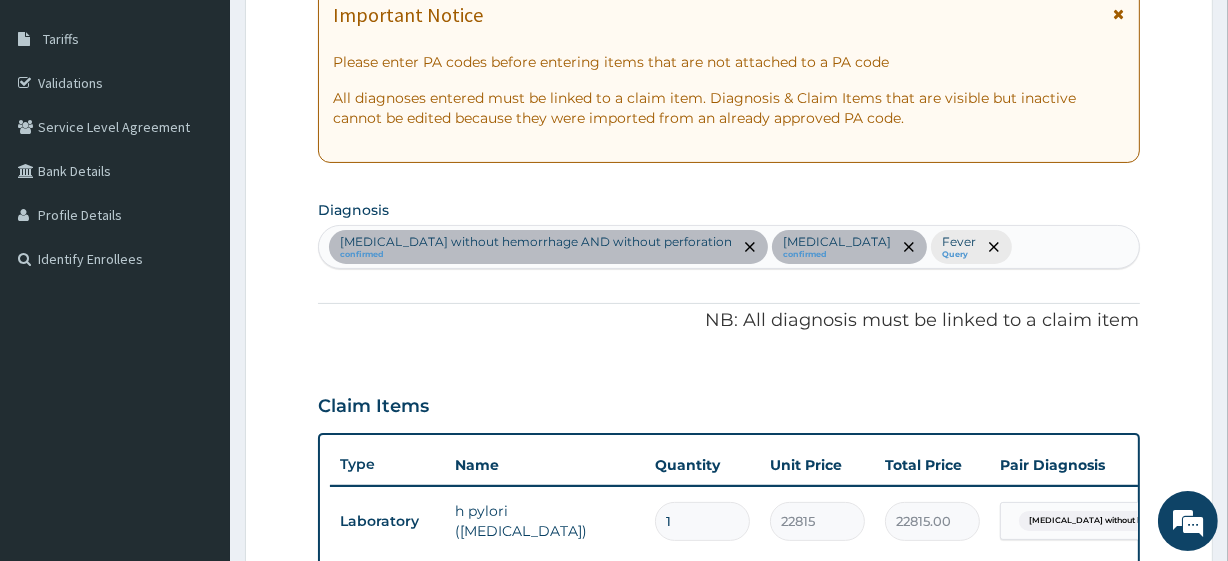 click on "Peptic ulcer without hemorrhage AND without perforation confirmed Low back pain confirmed Fever Query" at bounding box center [728, 247] 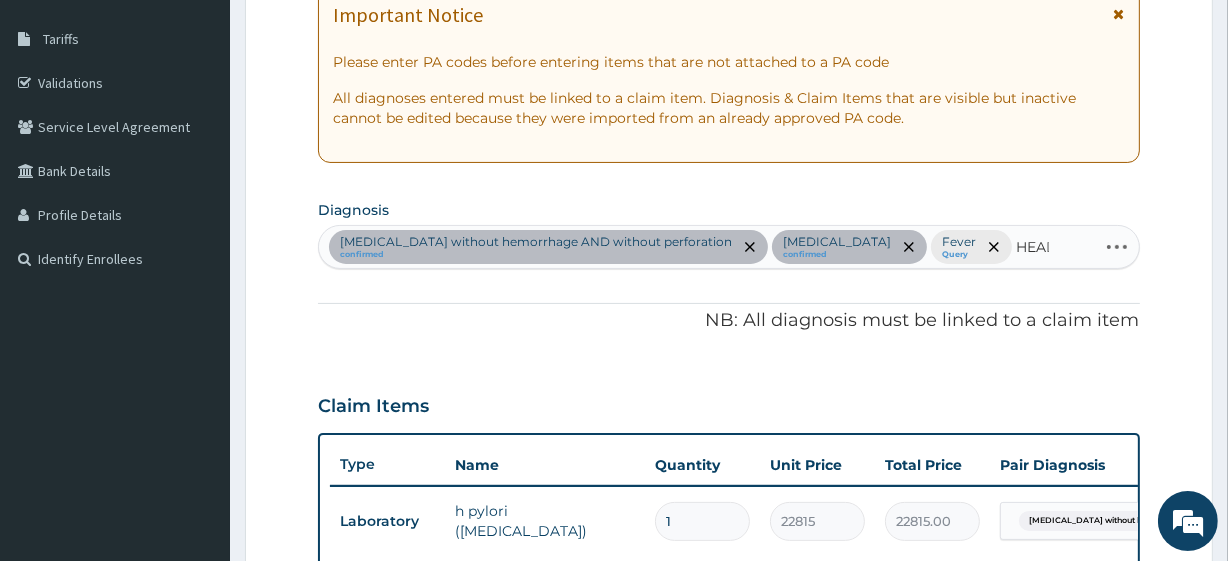 type on "HEADA" 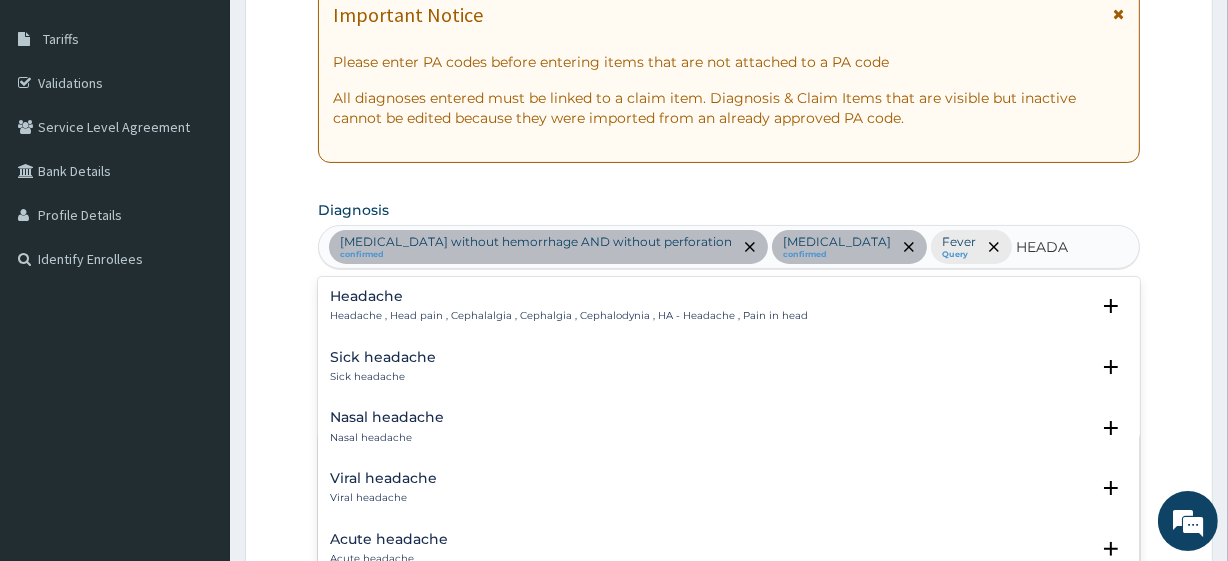 click on "Headache , Head pain , Cephalalgia , Cephalgia , Cephalodynia , HA - Headache , Pain in head" at bounding box center (569, 316) 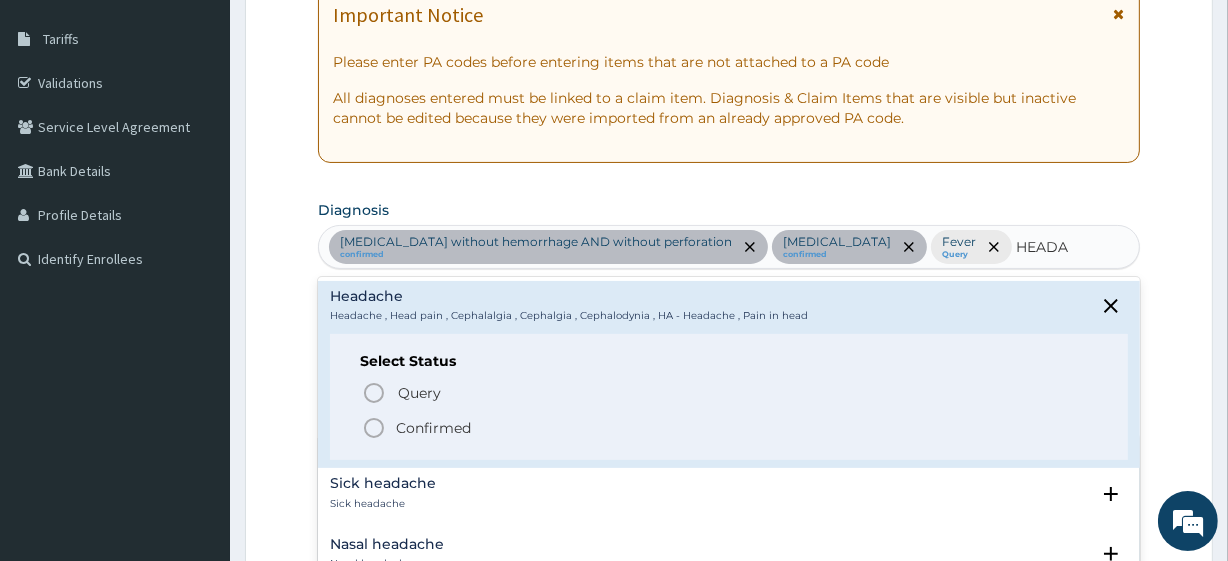click on "Confirmed" at bounding box center [729, 428] 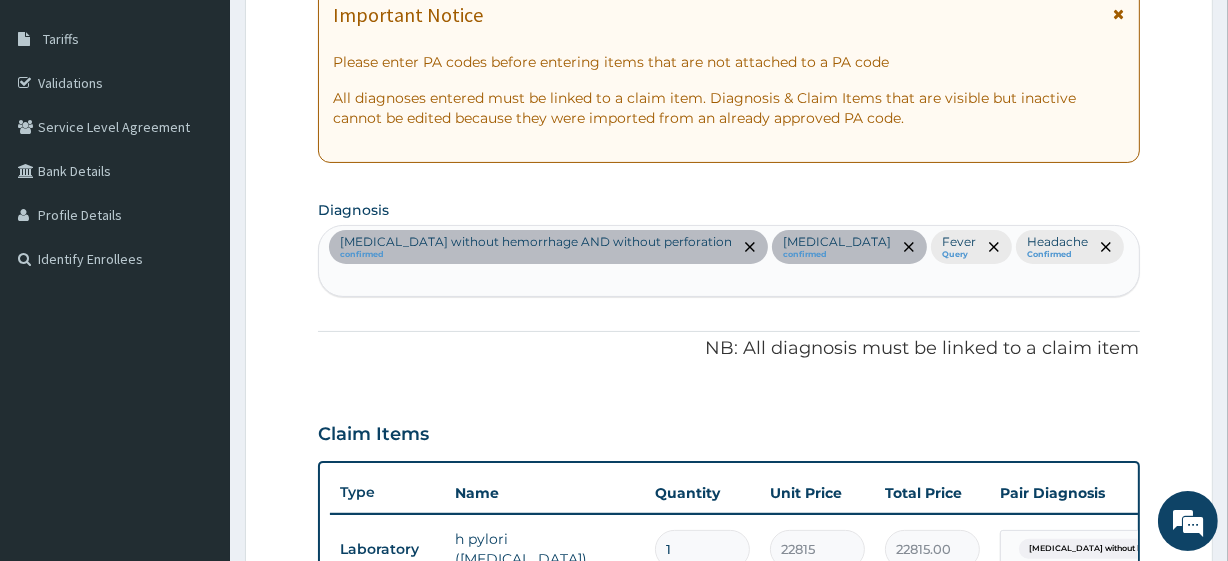 scroll, scrollTop: 945, scrollLeft: 0, axis: vertical 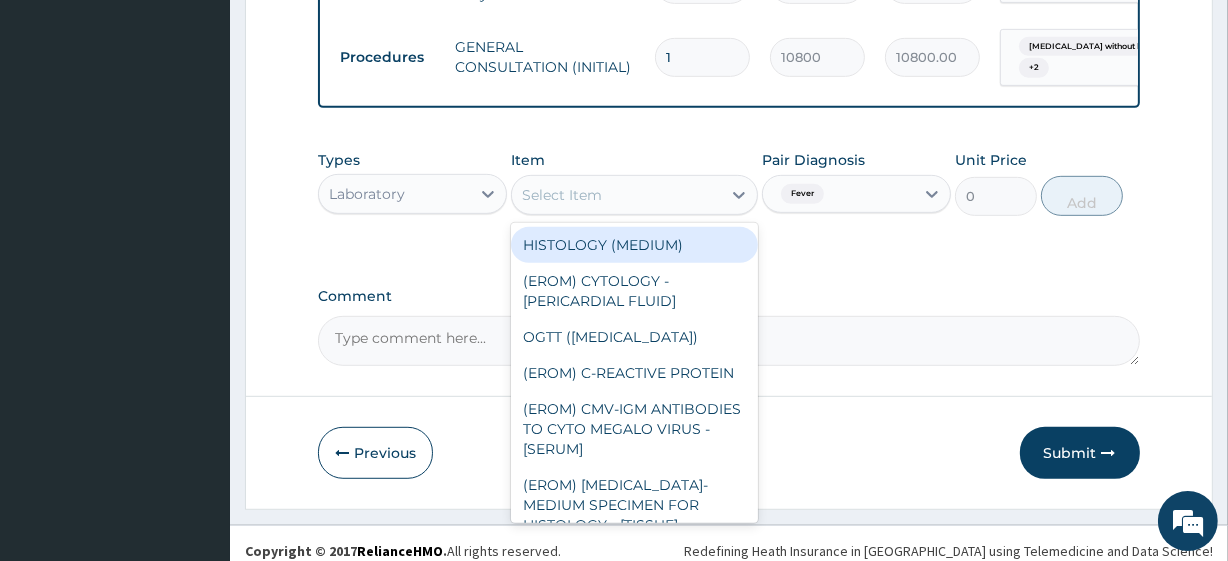 click on "Select Item" at bounding box center (562, 195) 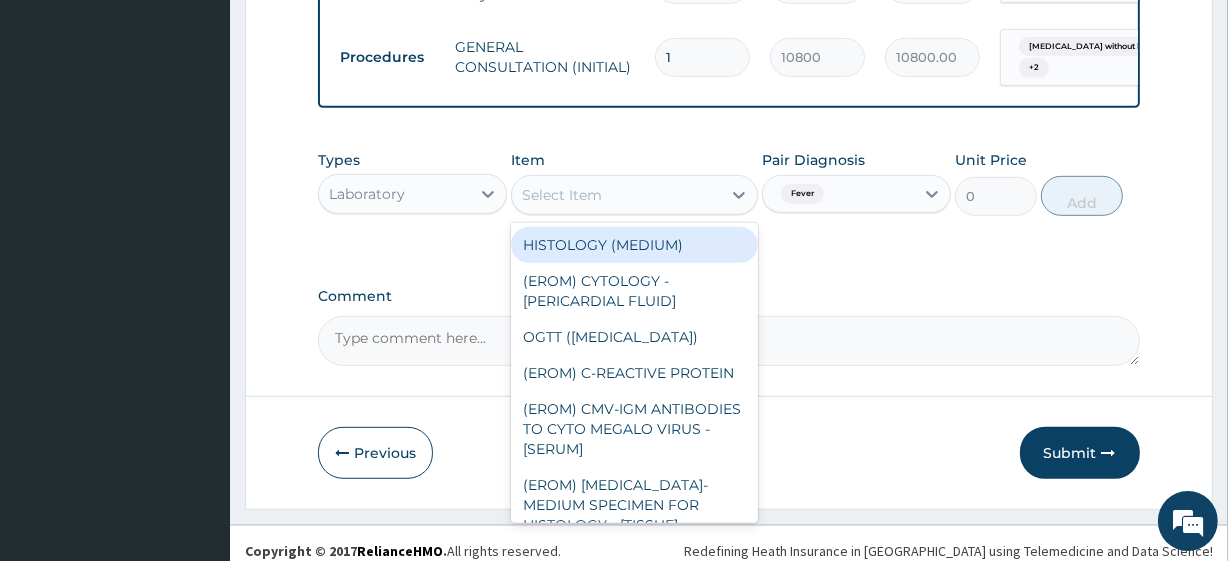 paste on "FBC - (FULL BLOOD COUNT with platelet and red cell indices) plus	 MALARIA PARASITE" 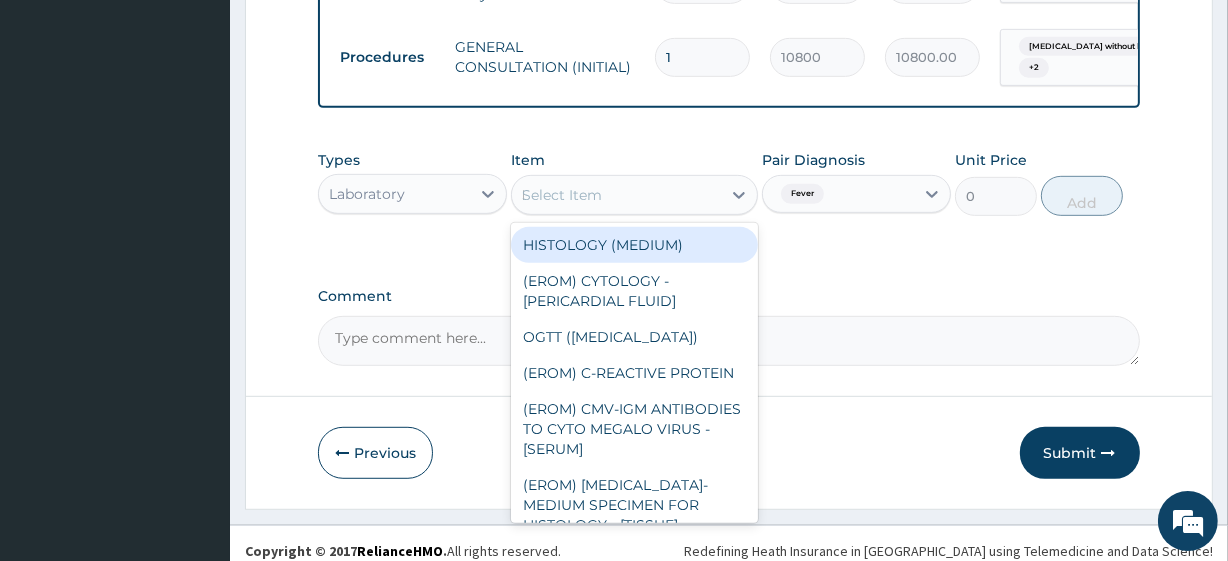 scroll, scrollTop: 0, scrollLeft: 24, axis: horizontal 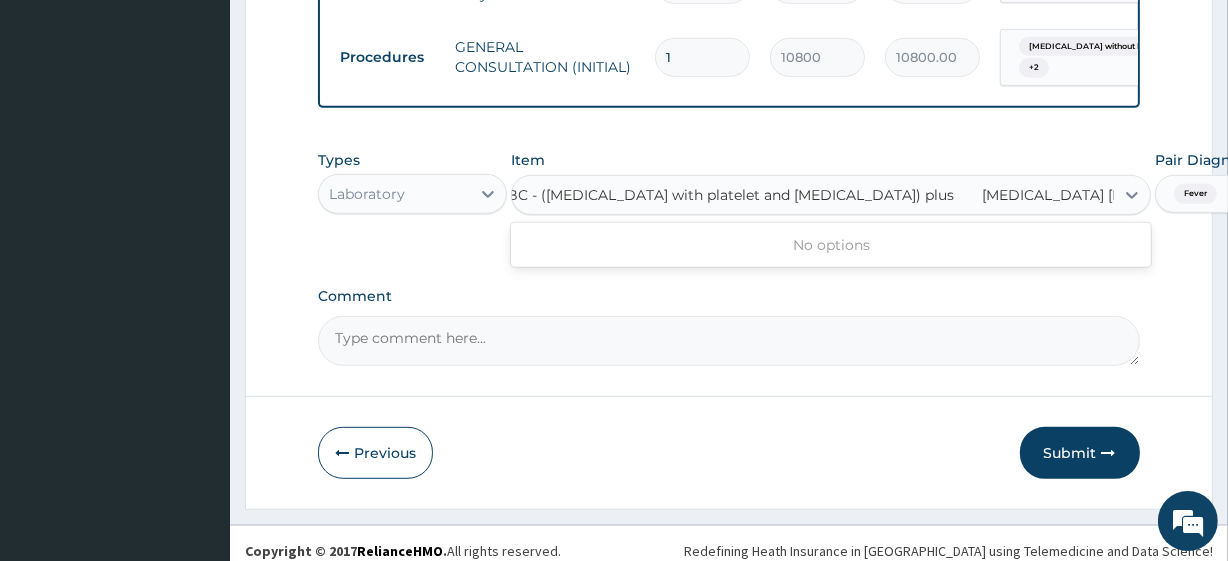 type on "FBC - (FULL BLOOD COUNT with platelet and red cell indices) plus" 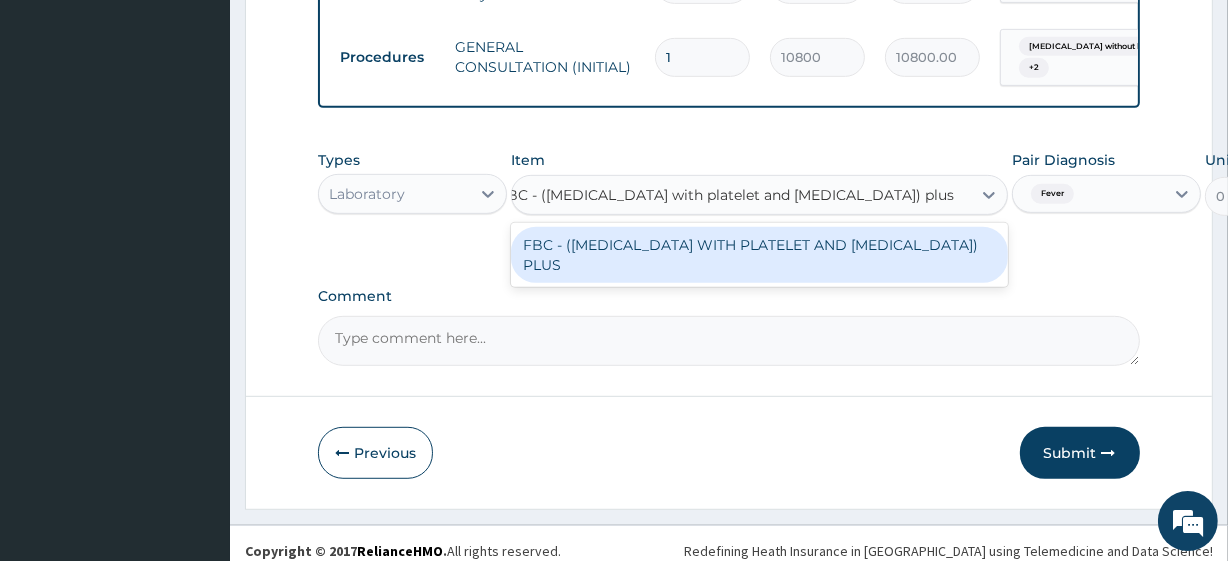 click on "FBC - (FULL BLOOD COUNT WITH PLATELET AND RED CELL INDICES) PLUS" at bounding box center (759, 255) 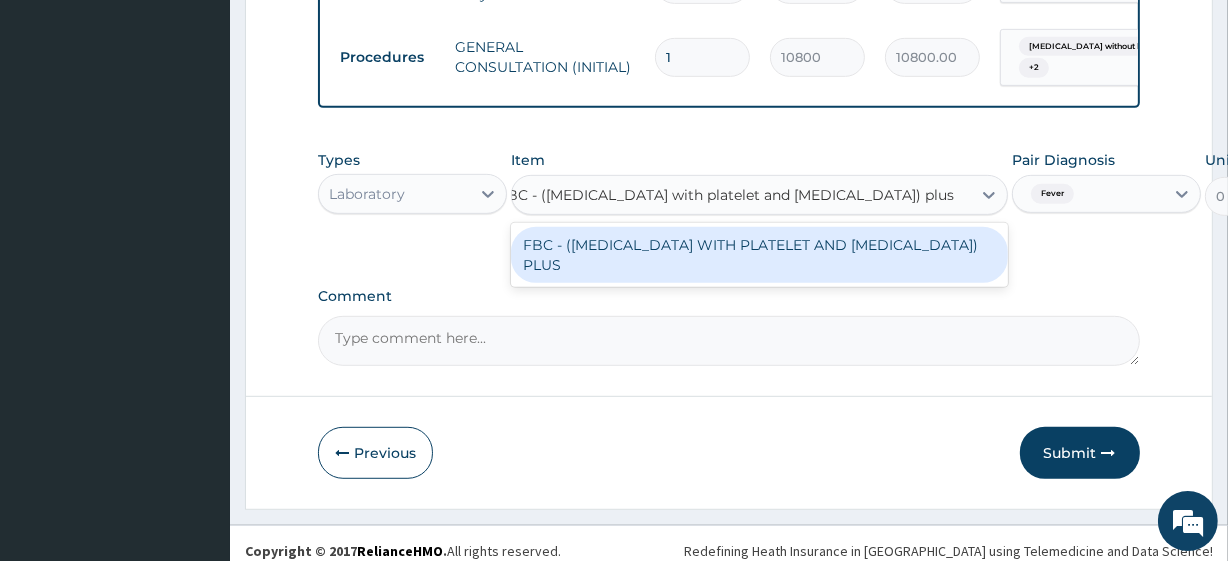 type 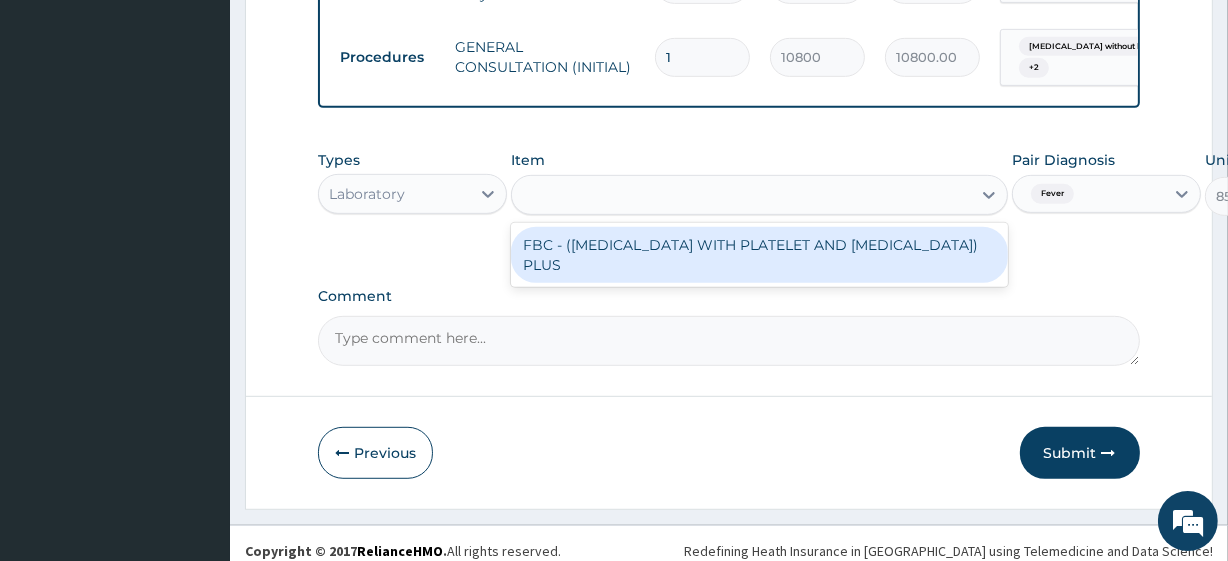 scroll, scrollTop: 0, scrollLeft: 2, axis: horizontal 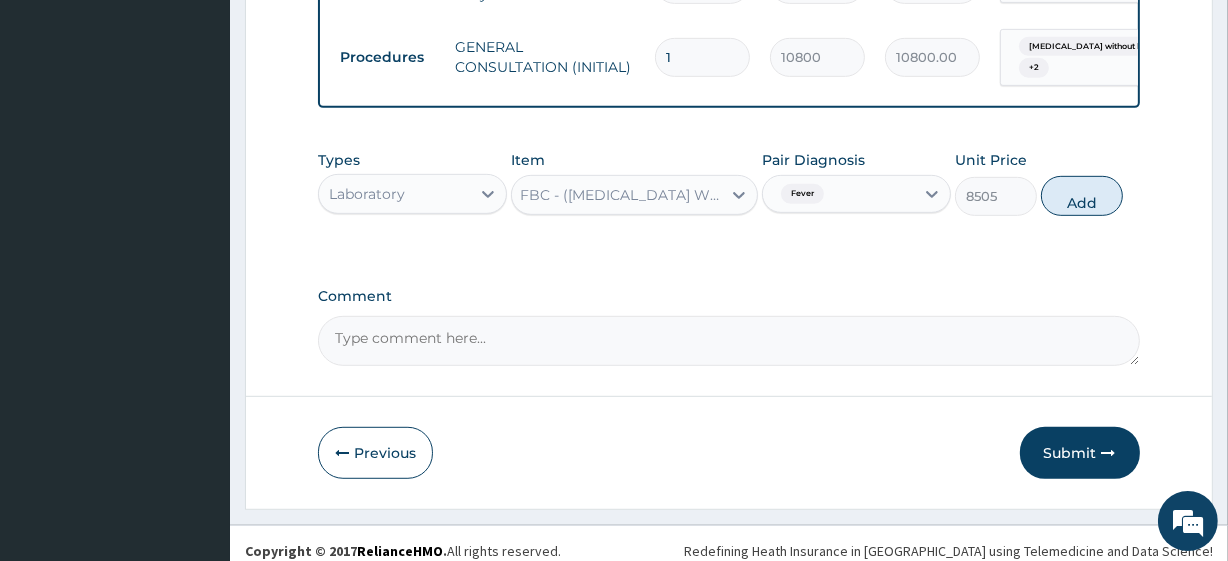 click on "Fever" at bounding box center [838, 194] 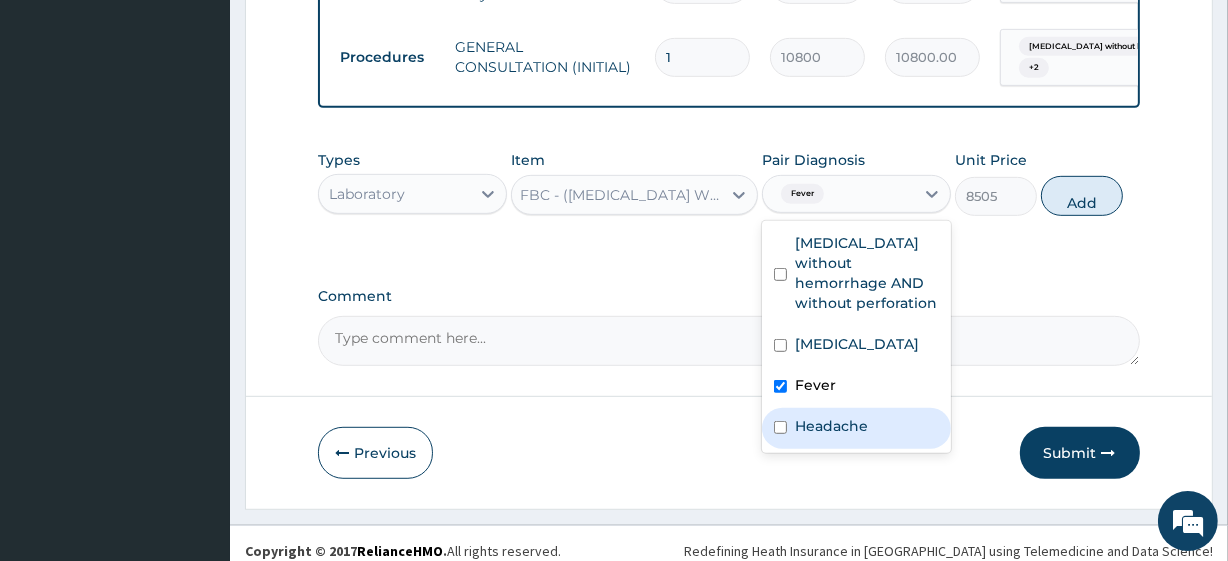 click on "Headache" at bounding box center (831, 426) 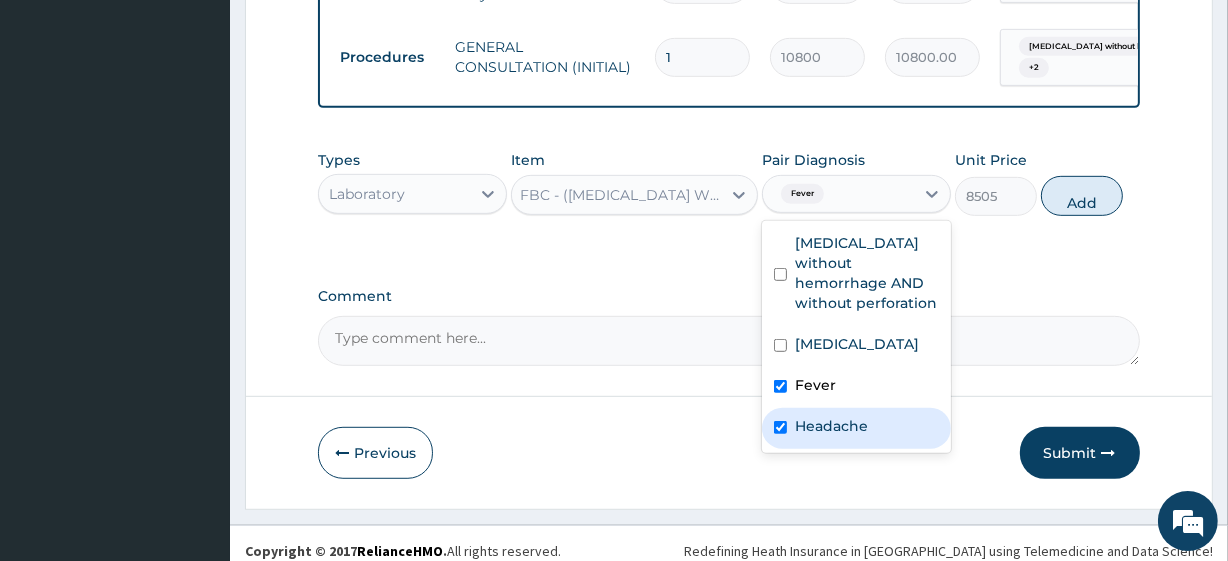 checkbox on "true" 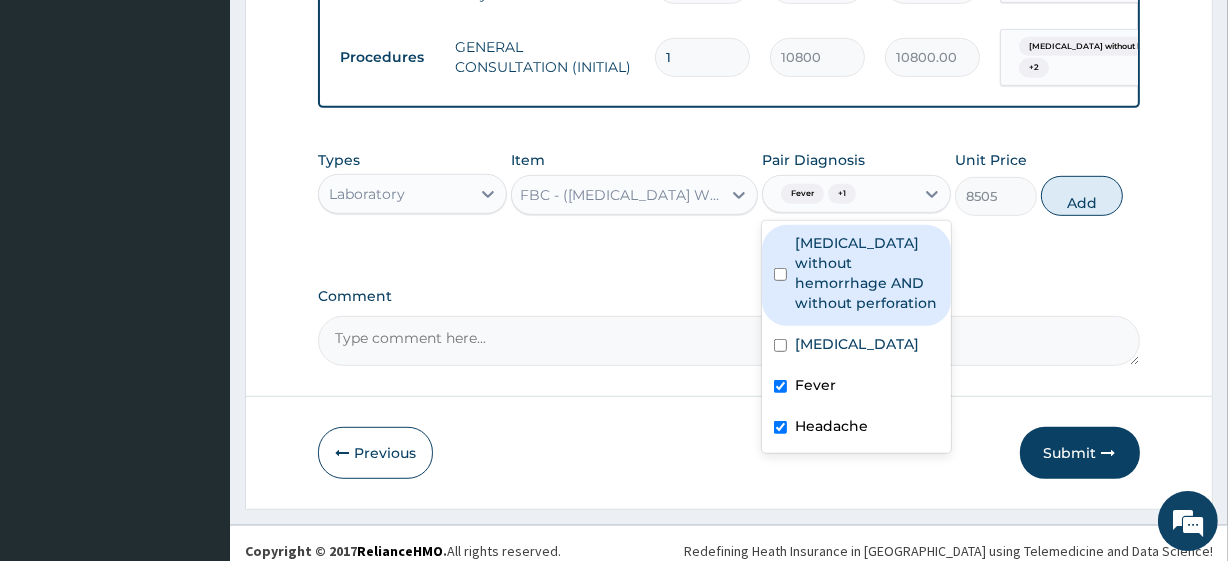 click on "Peptic ulcer without hemorrhage AND without perforation" at bounding box center [867, 273] 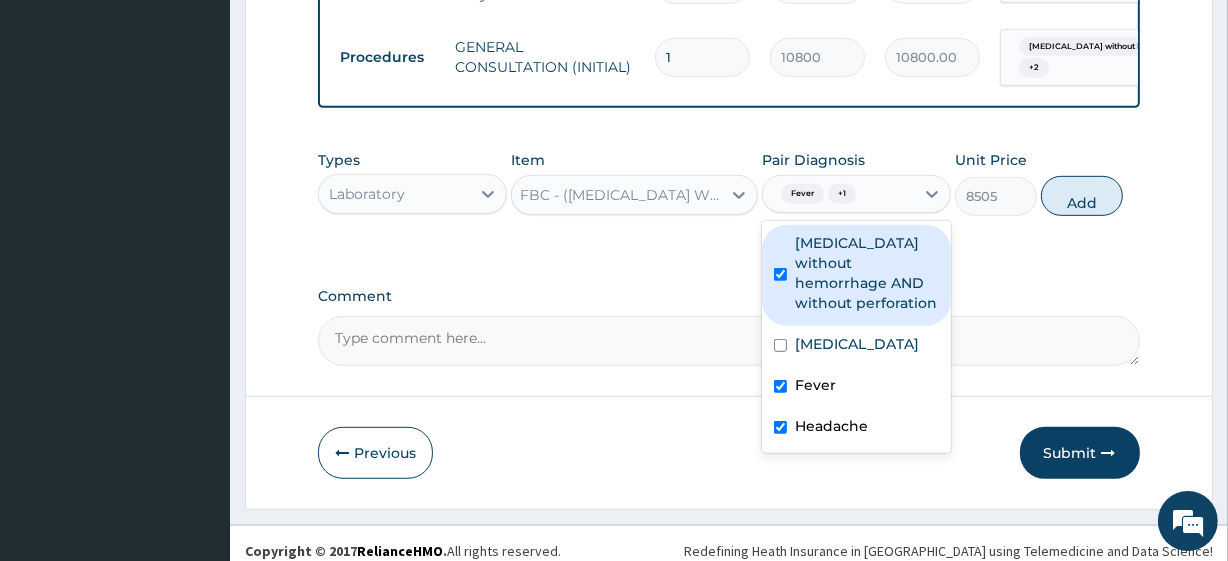 checkbox on "true" 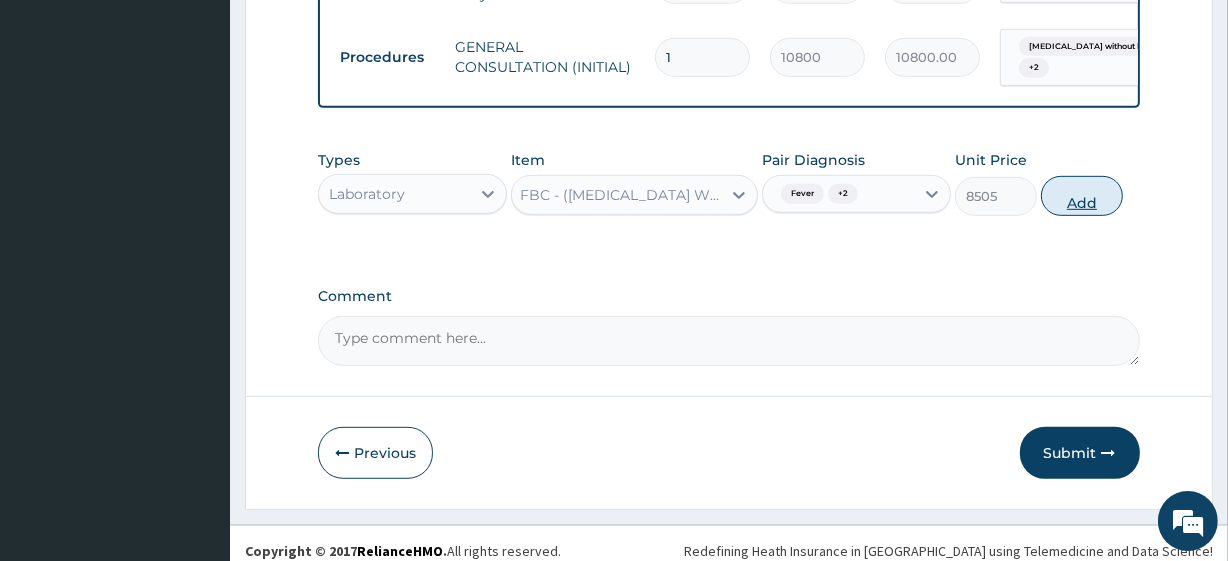 click on "Add" at bounding box center [1082, 196] 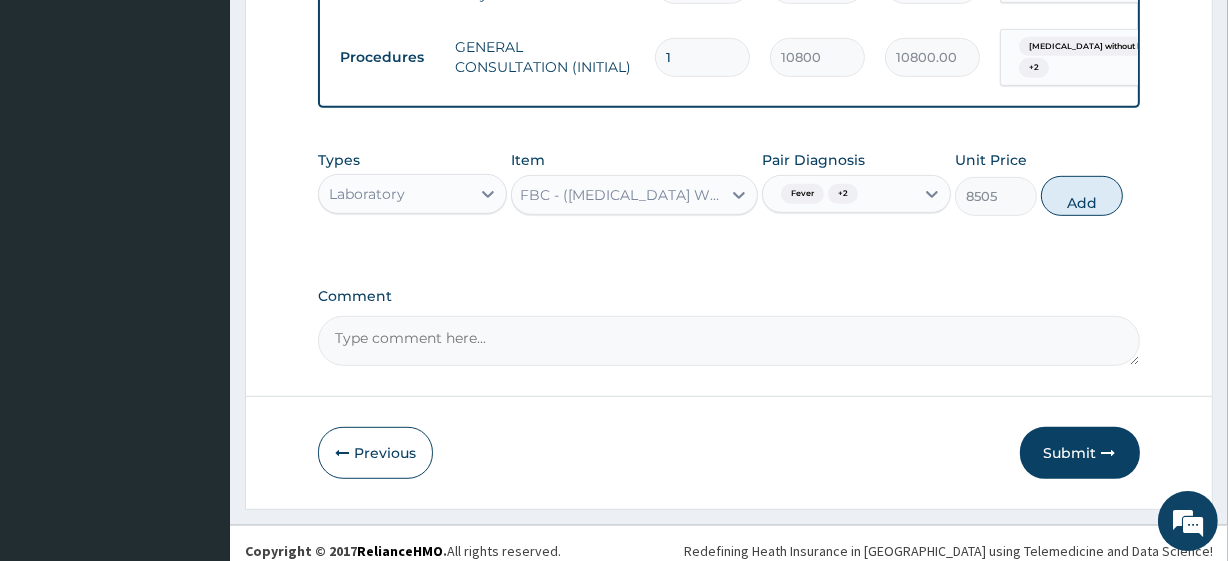 type on "0" 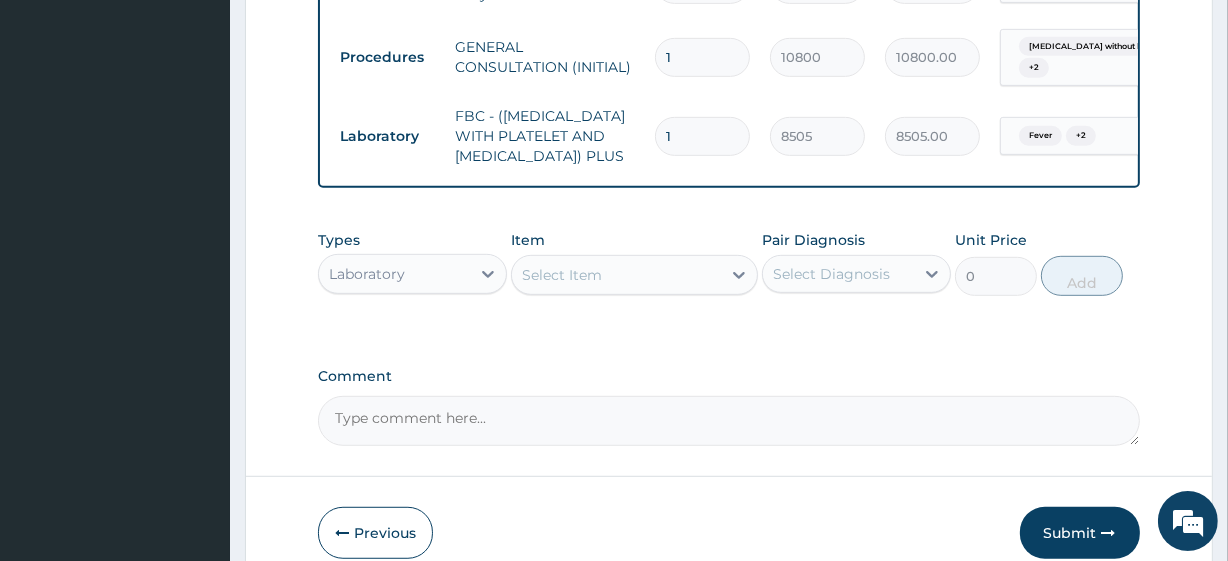 scroll, scrollTop: 0, scrollLeft: 0, axis: both 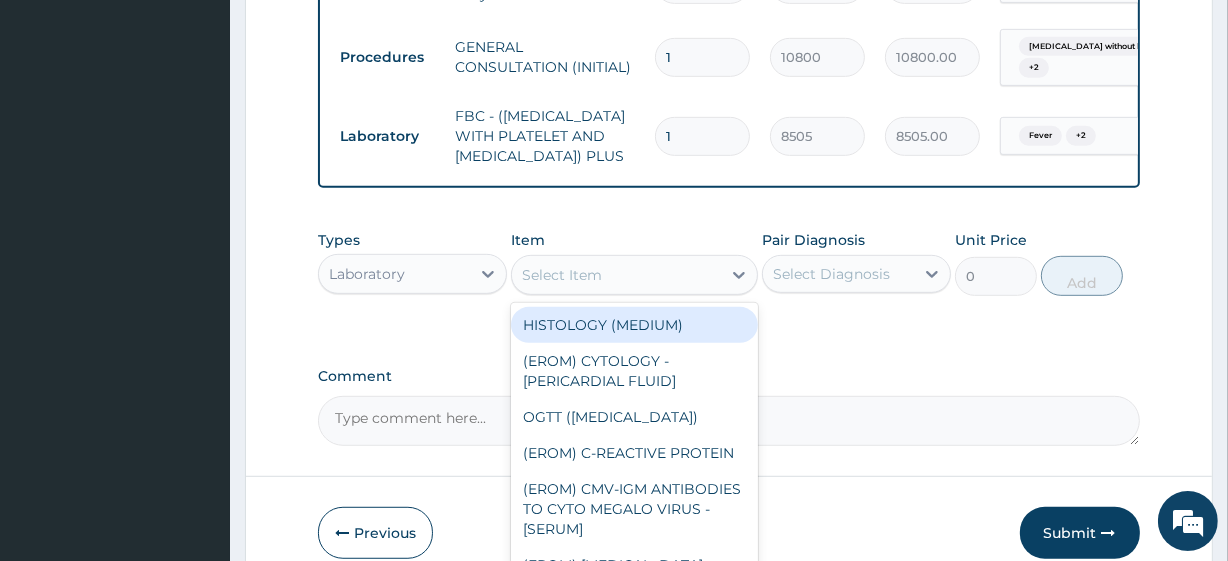 click on "Select Item" at bounding box center (616, 275) 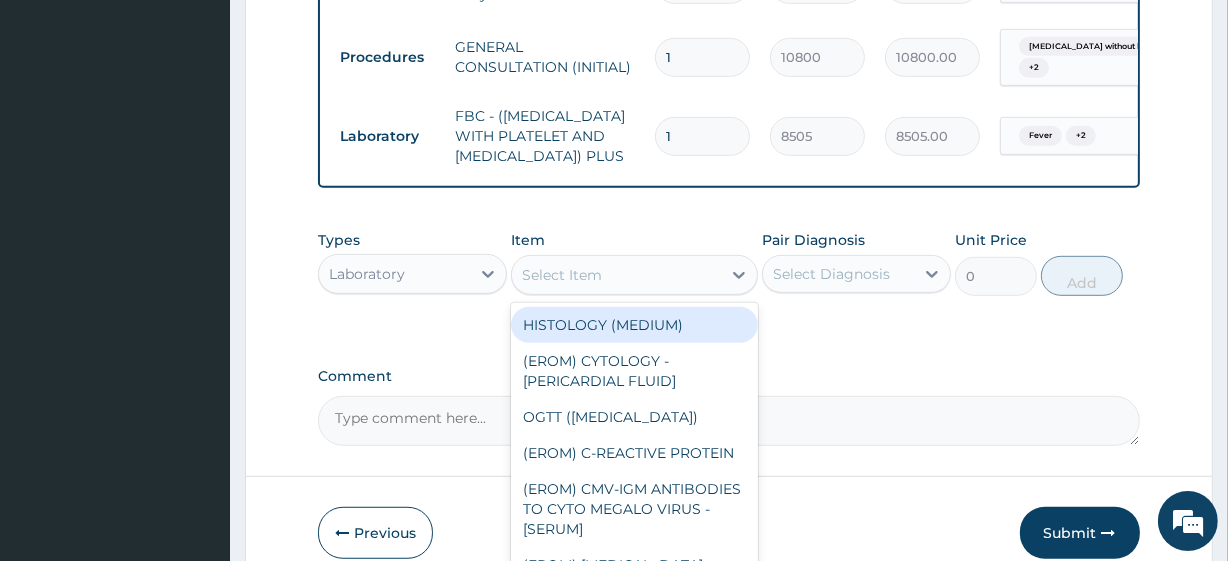 paste on "FBC - (FULL BLOOD COUNT with platelet and red cell indices) plus	 MALARIA PARASITE" 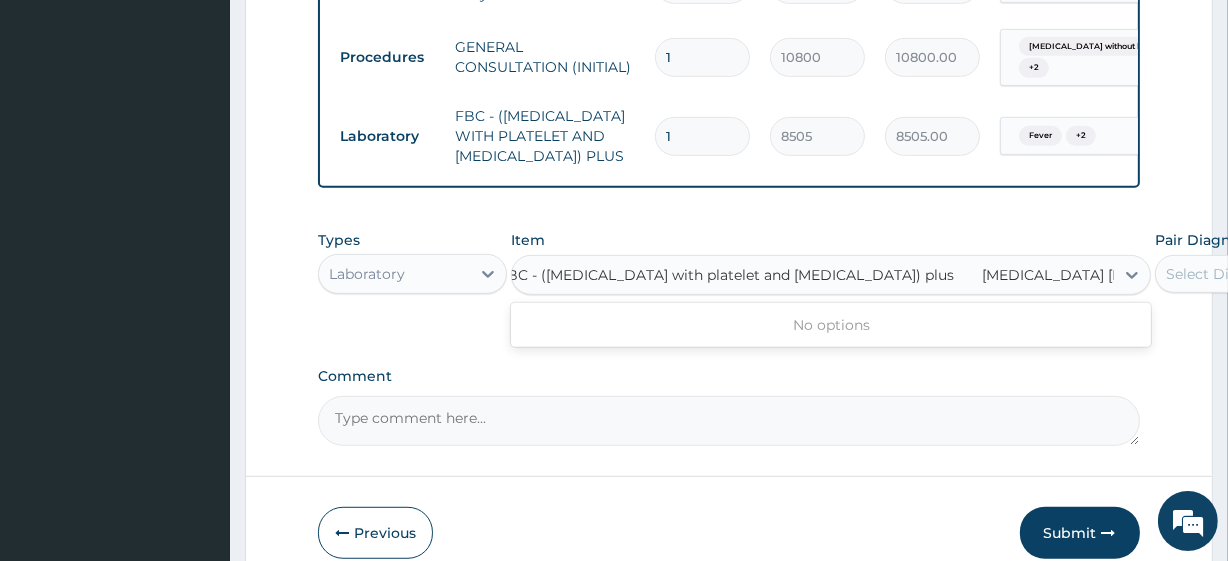 scroll, scrollTop: 0, scrollLeft: 10, axis: horizontal 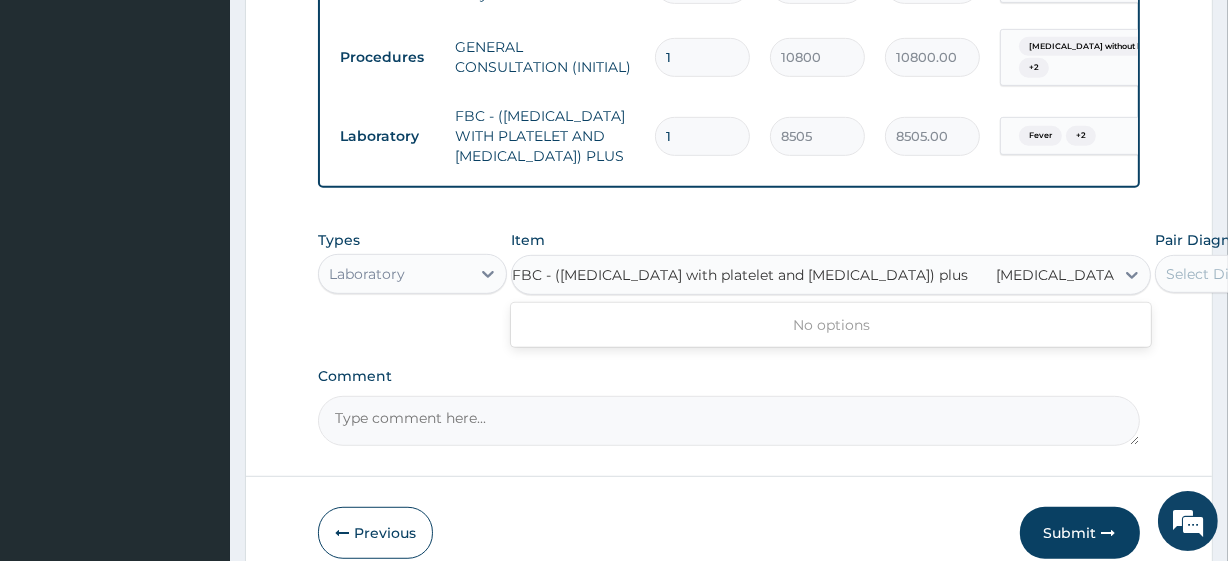 type on "MALARIA PARASITE" 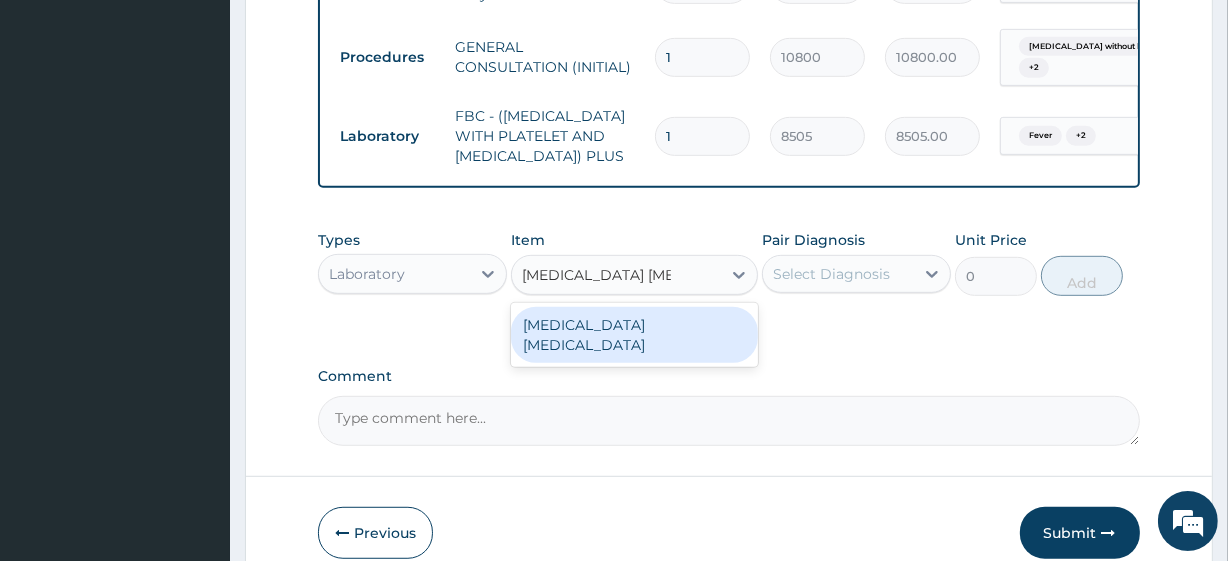 scroll, scrollTop: 0, scrollLeft: 0, axis: both 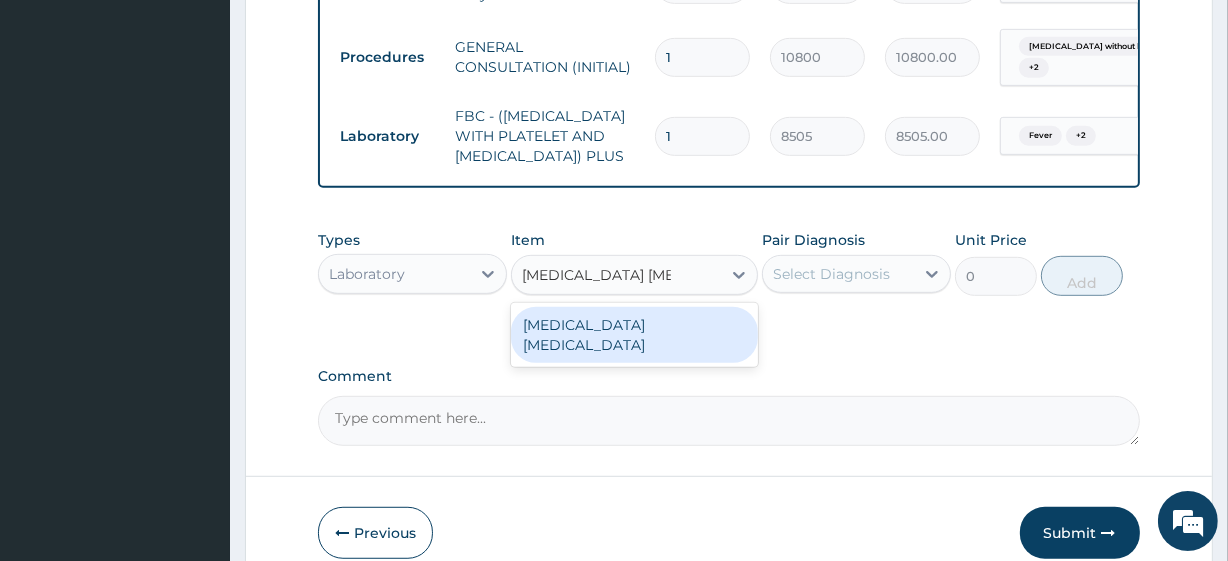 click on "MALARIA PARASITE" at bounding box center (634, 335) 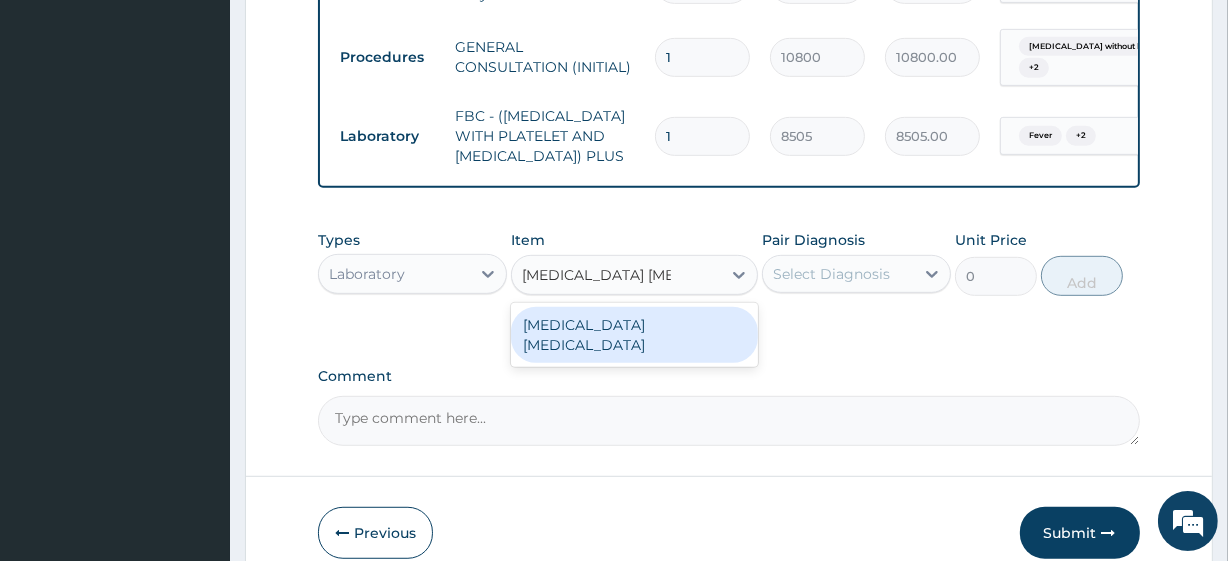 type 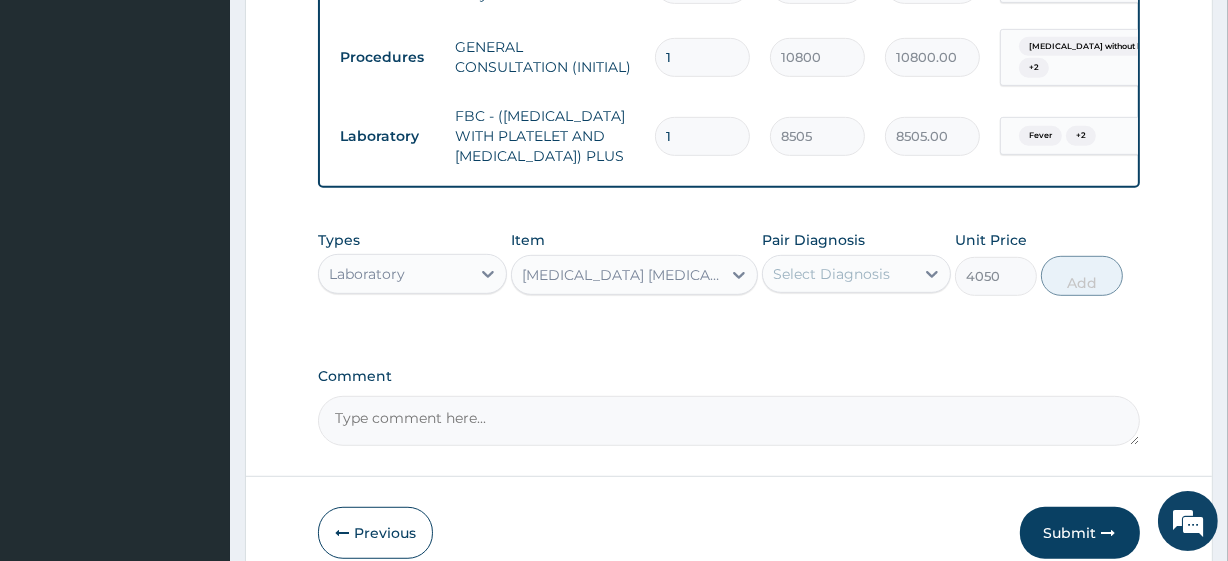 click on "Select Diagnosis" at bounding box center (838, 274) 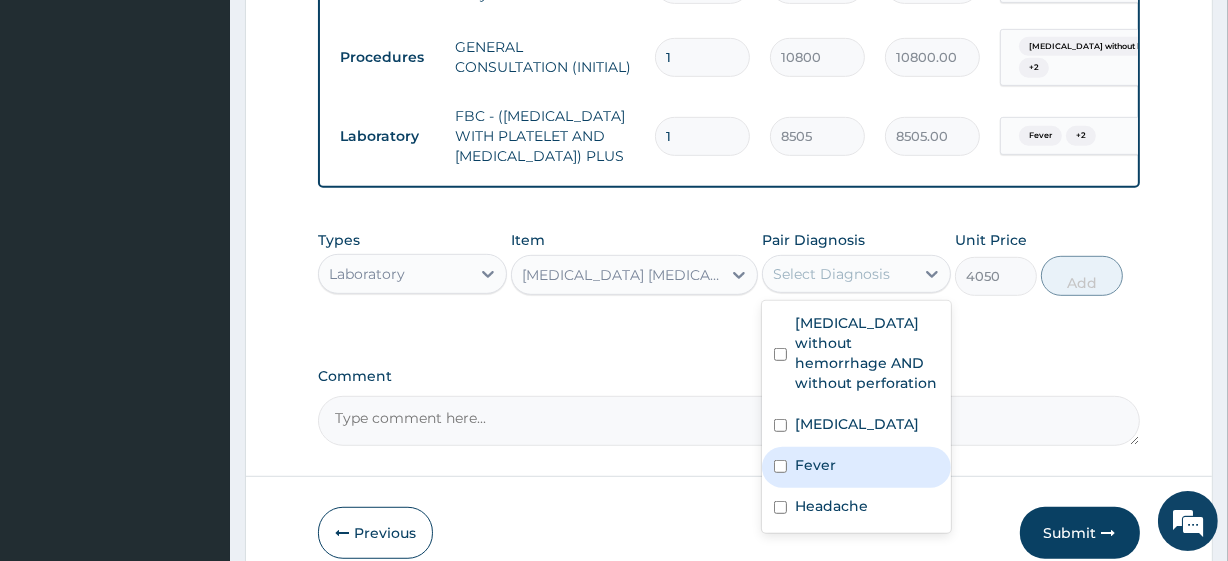 click on "Fever" at bounding box center (856, 467) 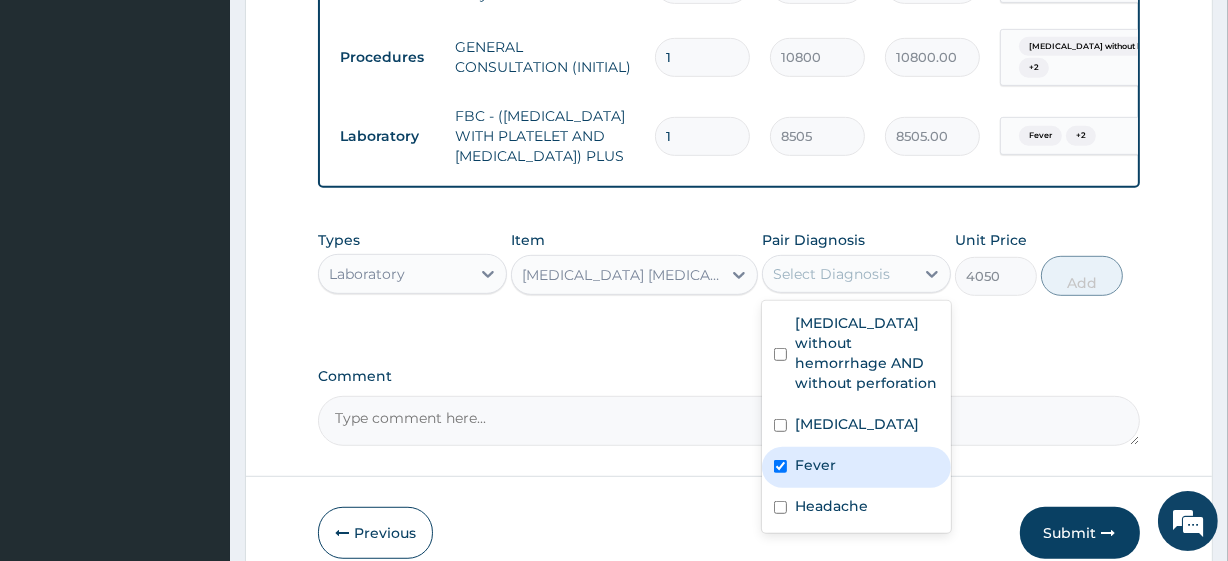checkbox on "true" 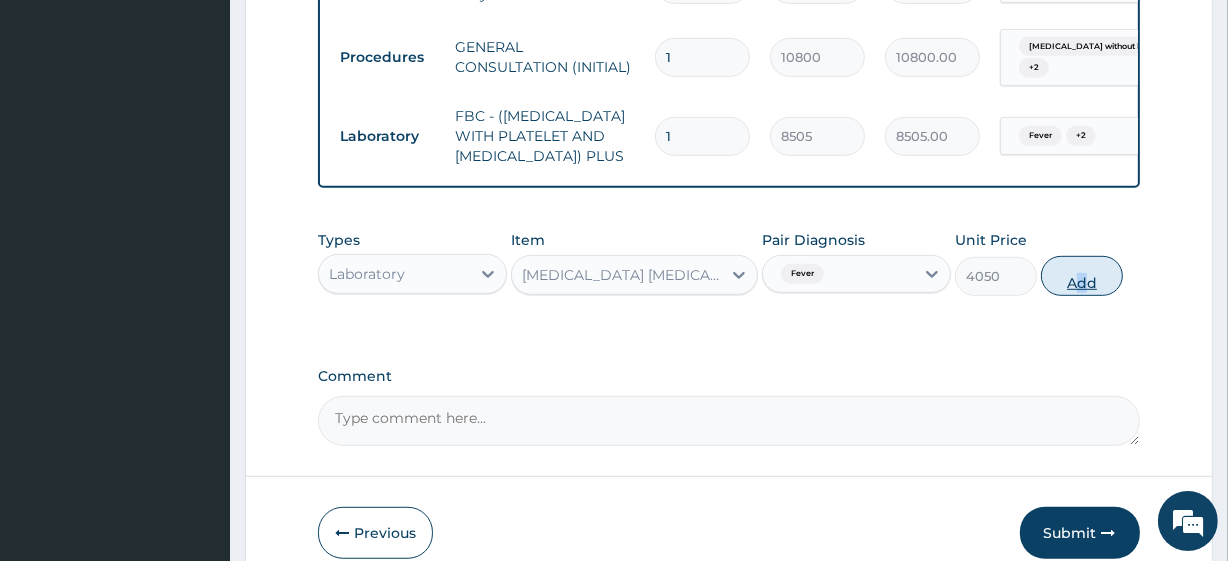 drag, startPoint x: 1077, startPoint y: 303, endPoint x: 1085, endPoint y: 260, distance: 43.737854 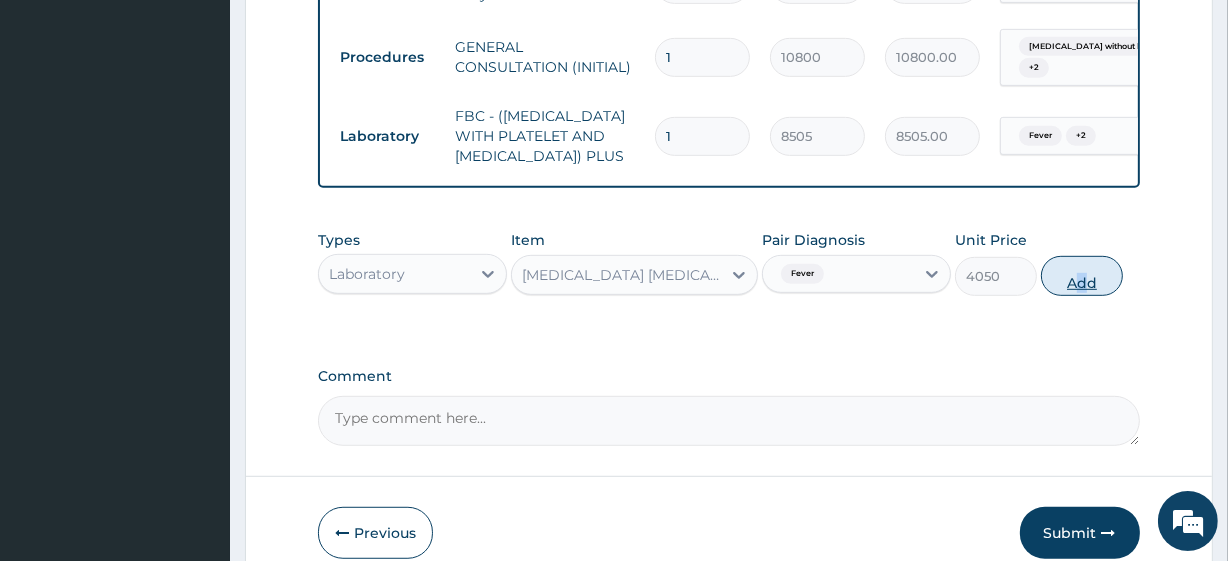 click on "Types Laboratory Item MALARIA PARASITE Pair Diagnosis Fever Unit Price 4050 Add" at bounding box center [728, 263] 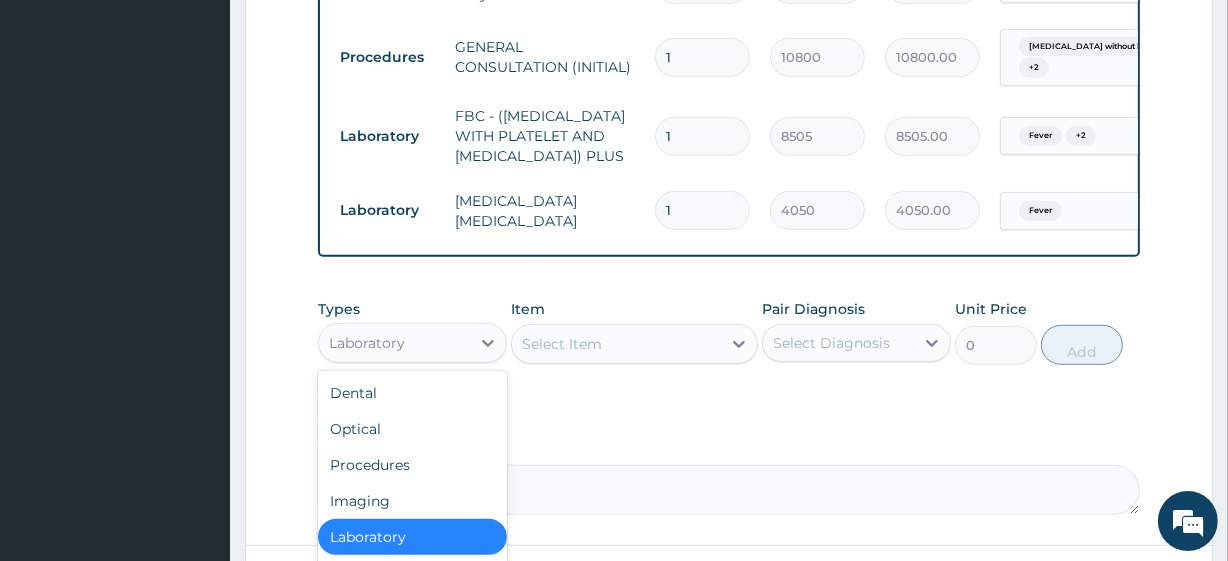 click on "Laboratory" at bounding box center [394, 343] 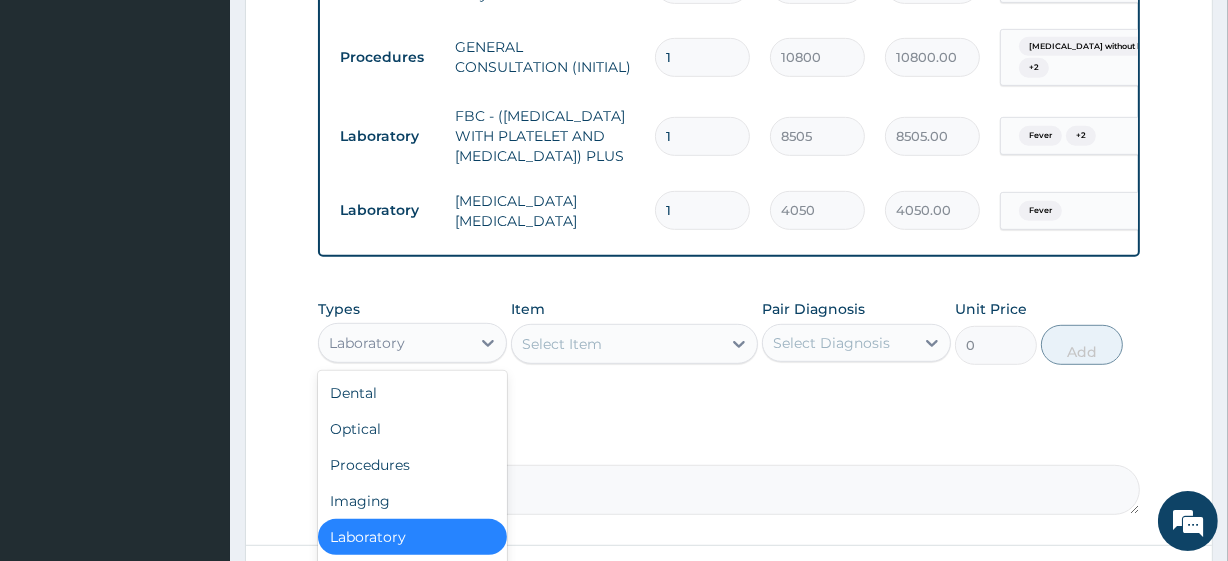 click on "Laboratory" at bounding box center [394, 343] 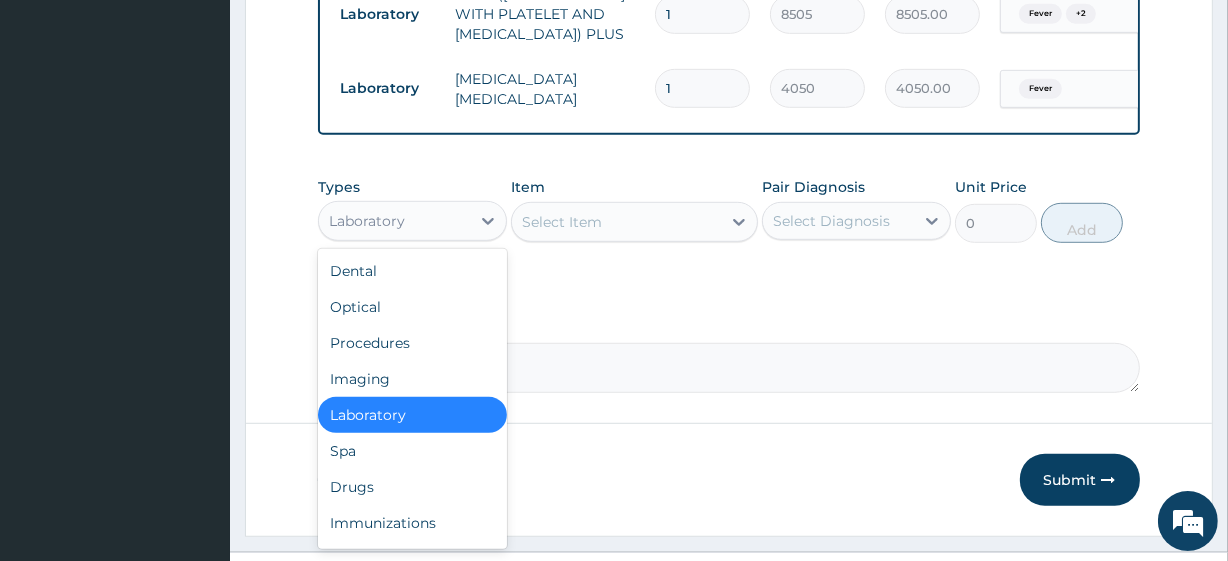 scroll, scrollTop: 1071, scrollLeft: 0, axis: vertical 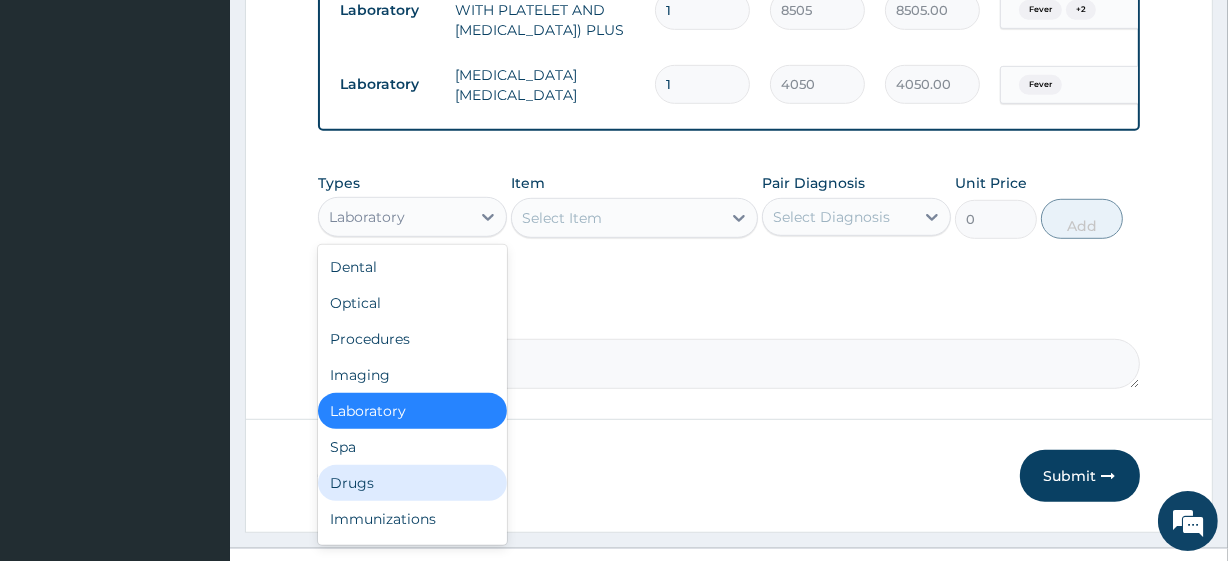 click on "Drugs" at bounding box center (412, 483) 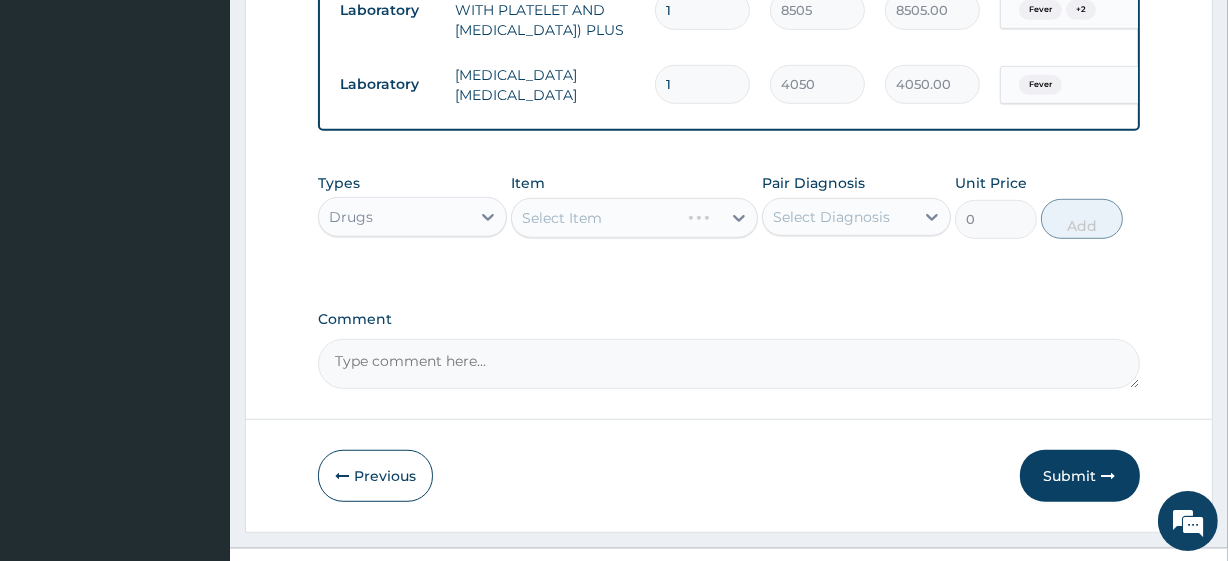click on "Select Diagnosis" at bounding box center [831, 217] 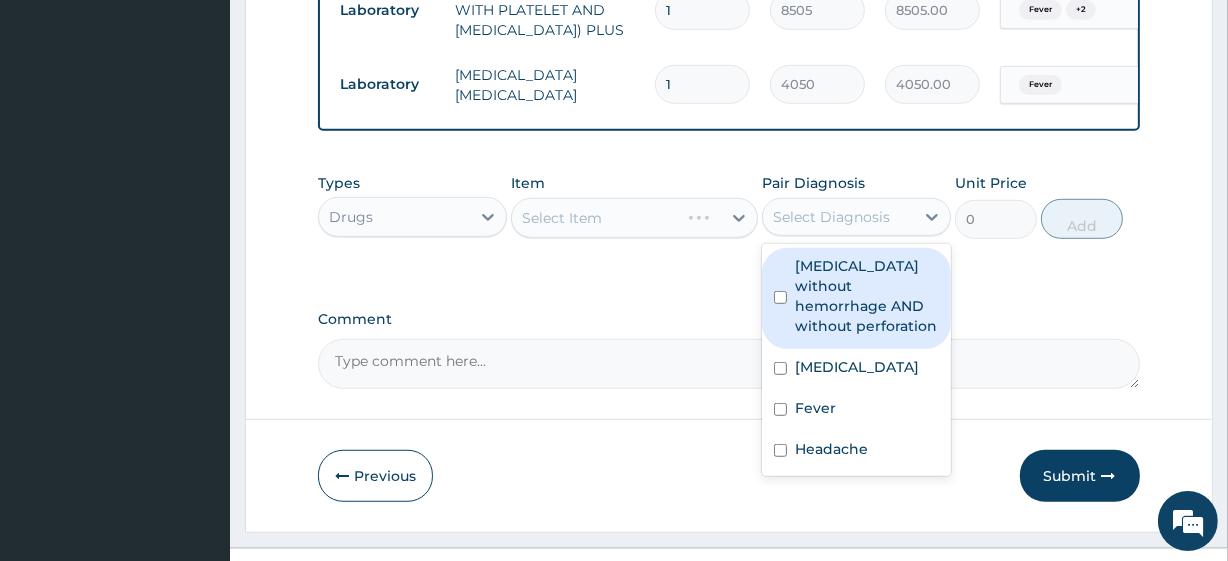 click on "Peptic ulcer without hemorrhage AND without perforation" at bounding box center (867, 296) 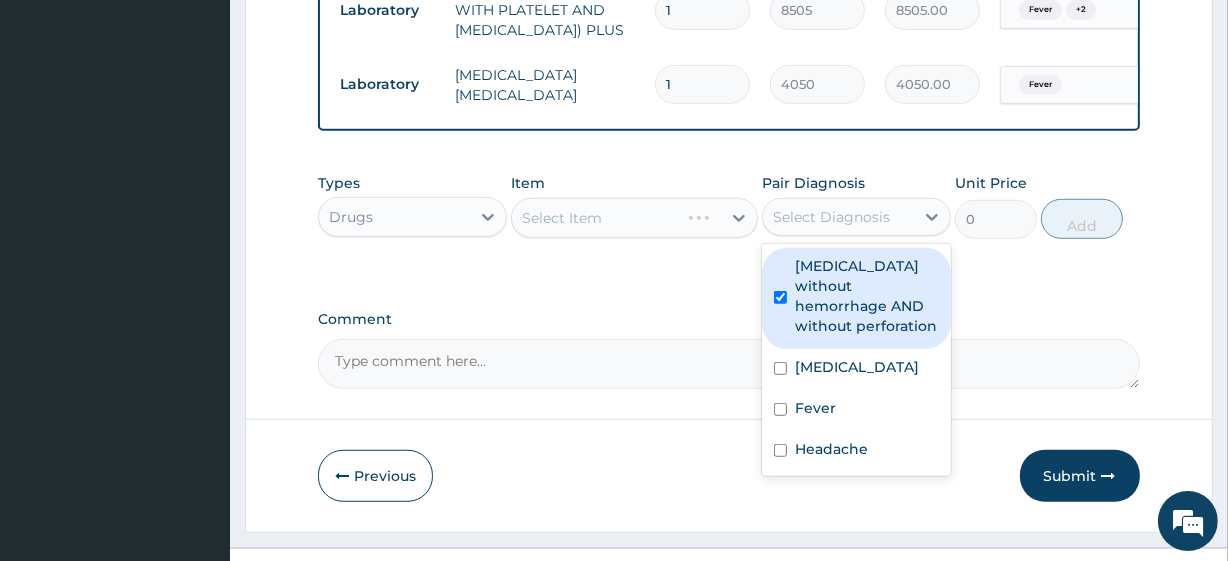 checkbox on "true" 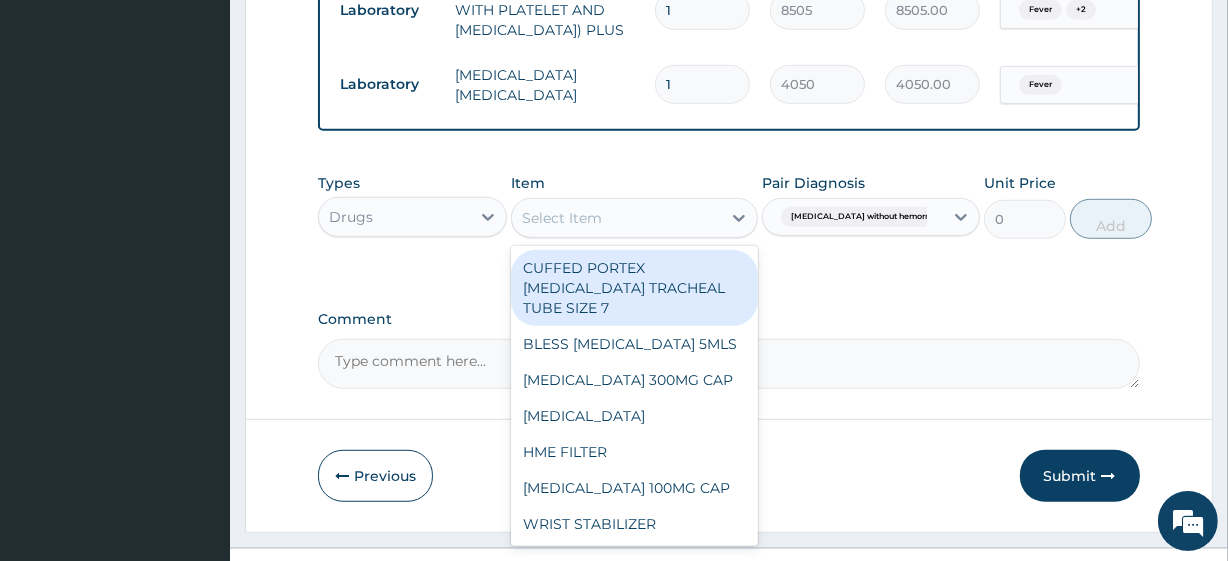 click on "Select Item" at bounding box center [616, 218] 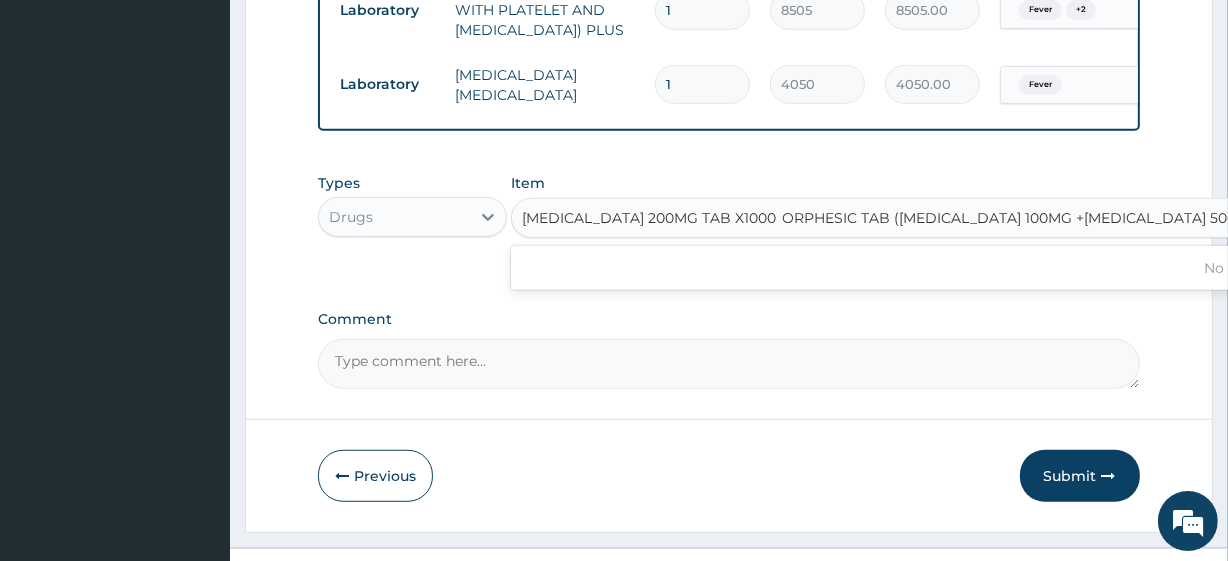 scroll, scrollTop: 0, scrollLeft: 24, axis: horizontal 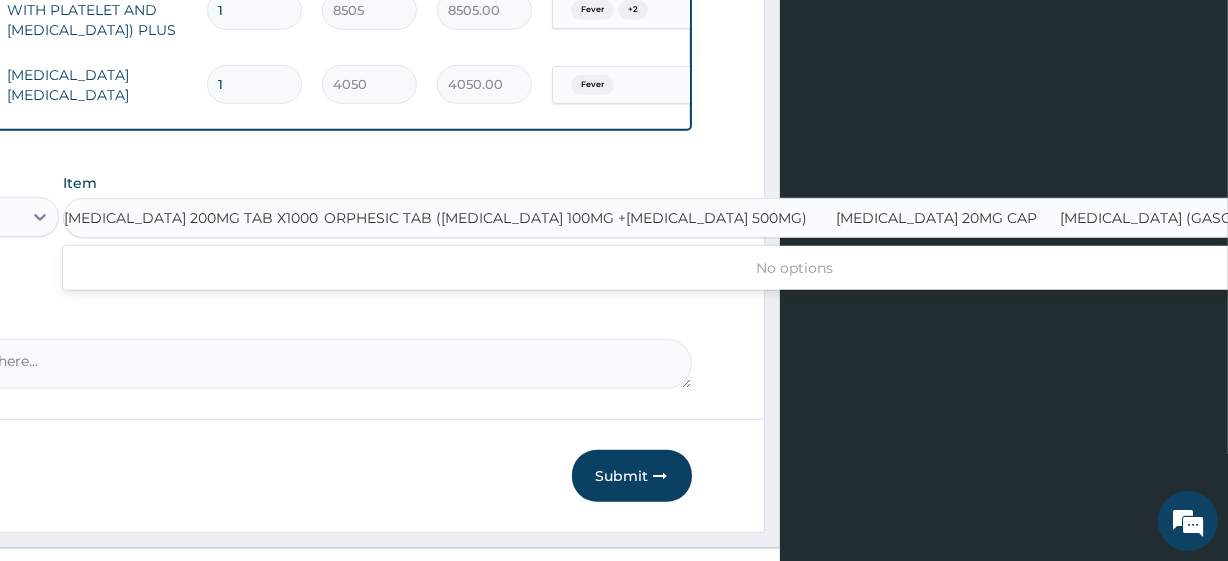 type on "[MEDICAL_DATA] 200MG TAB X1000" 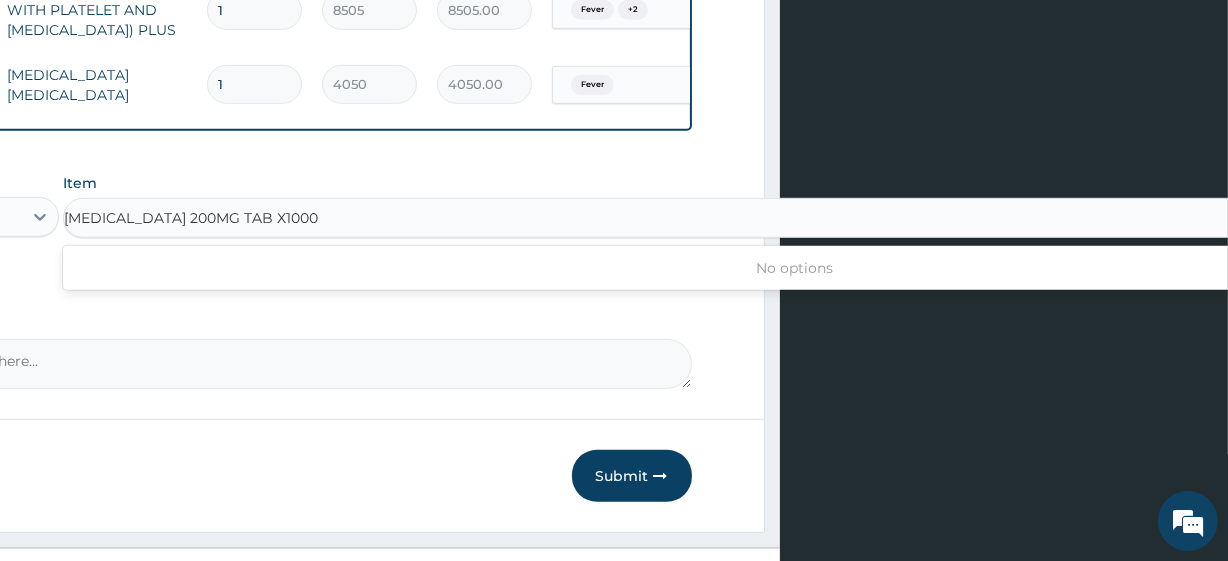 scroll, scrollTop: 0, scrollLeft: 0, axis: both 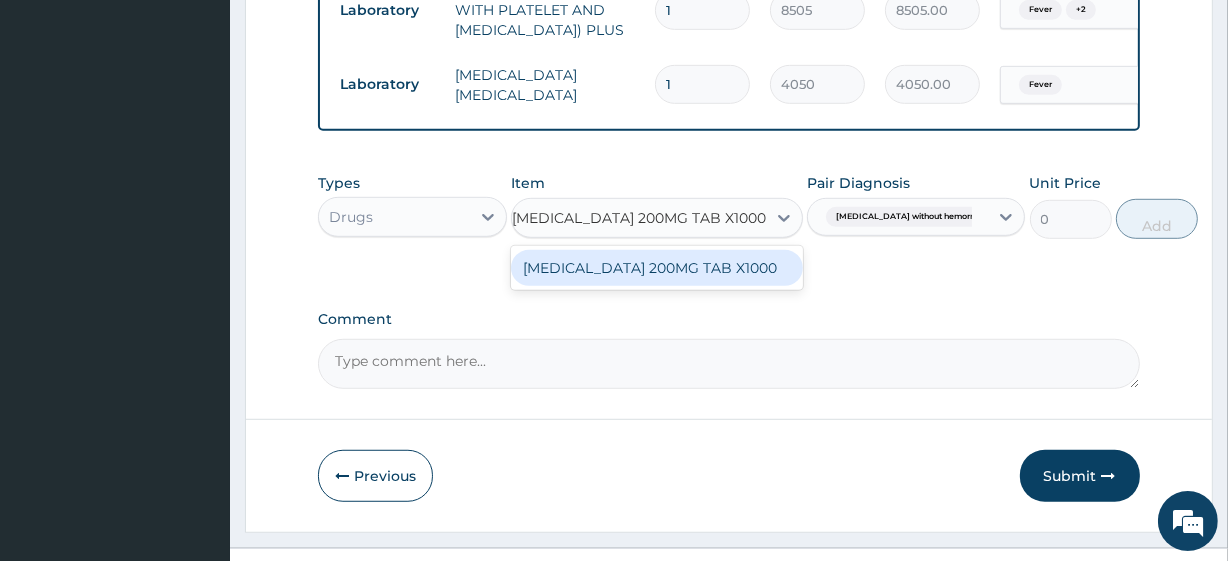 click on "[MEDICAL_DATA] 200MG TAB X1000" at bounding box center (657, 268) 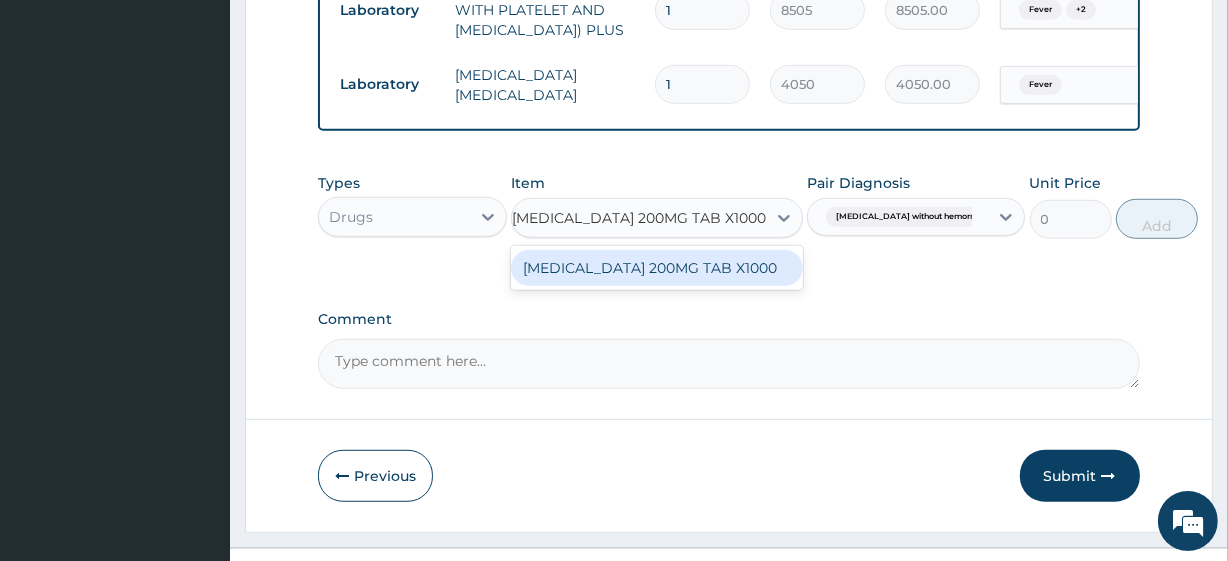 type 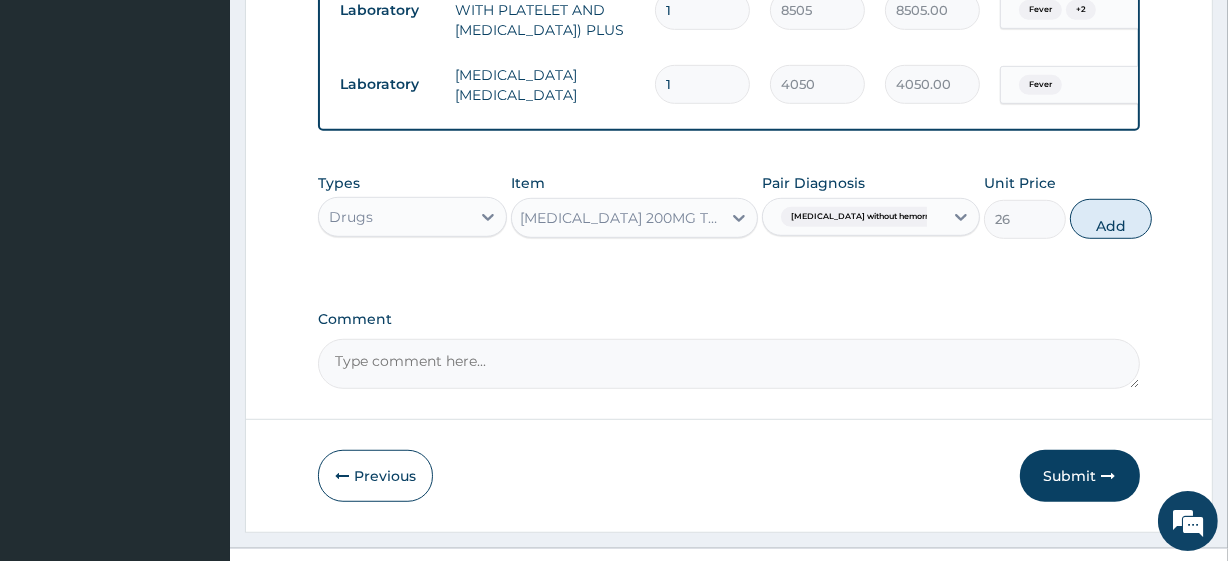 scroll, scrollTop: 0, scrollLeft: 2, axis: horizontal 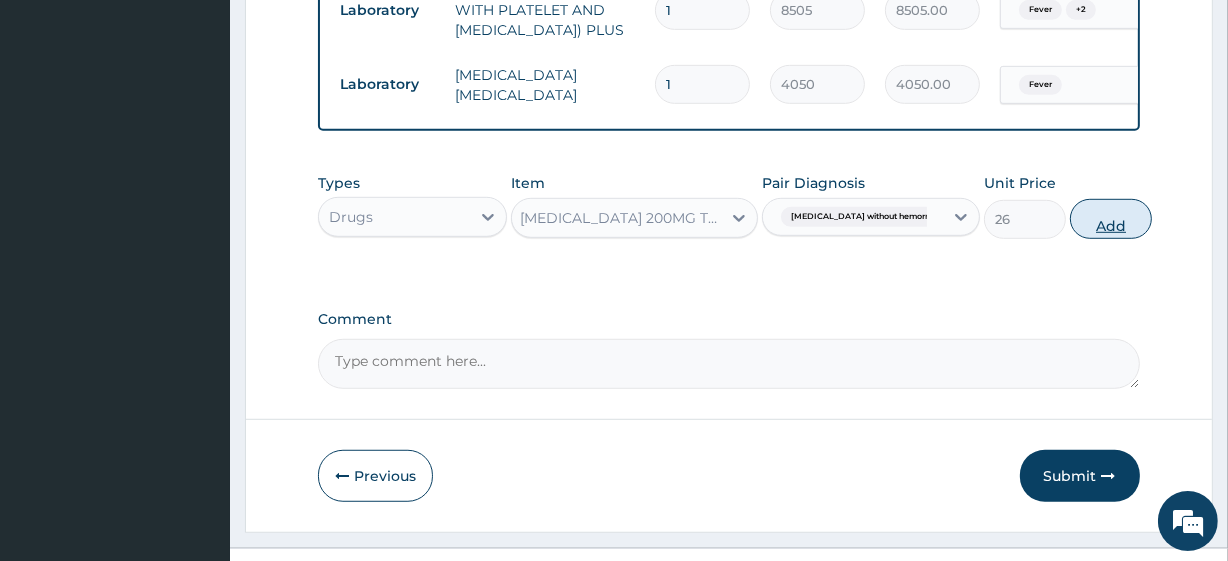 click on "Add" at bounding box center [1111, 219] 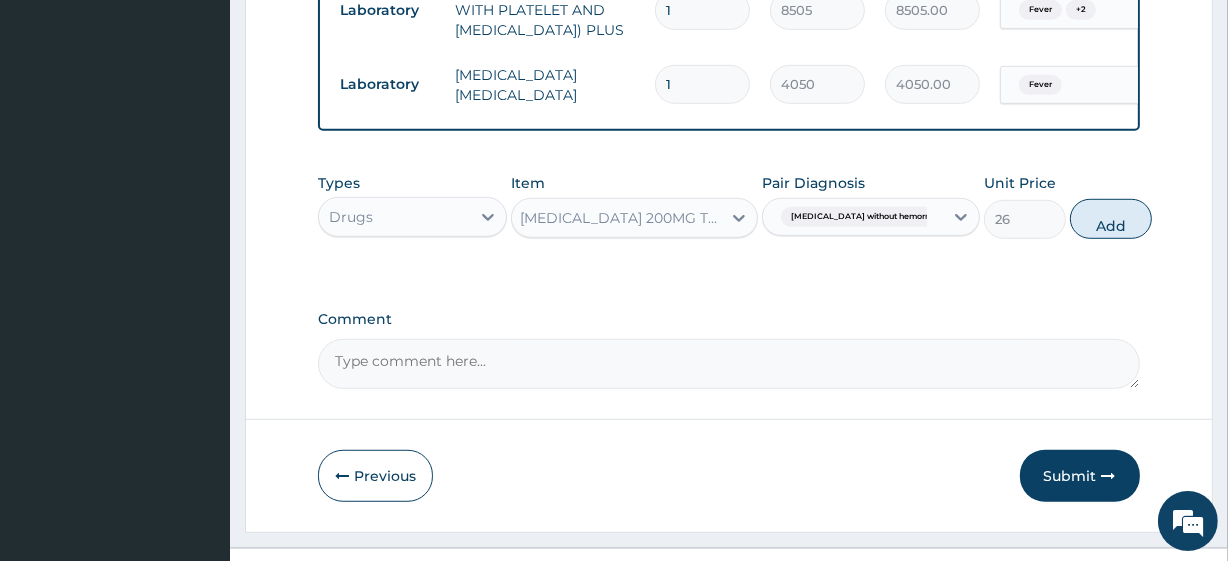 type on "0" 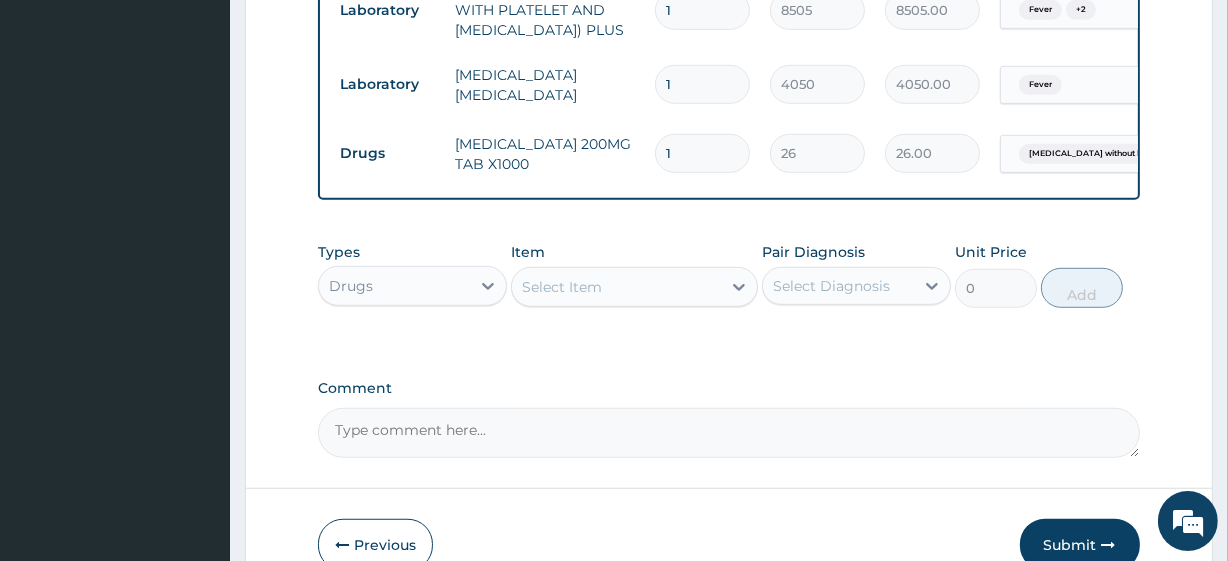 scroll, scrollTop: 0, scrollLeft: 0, axis: both 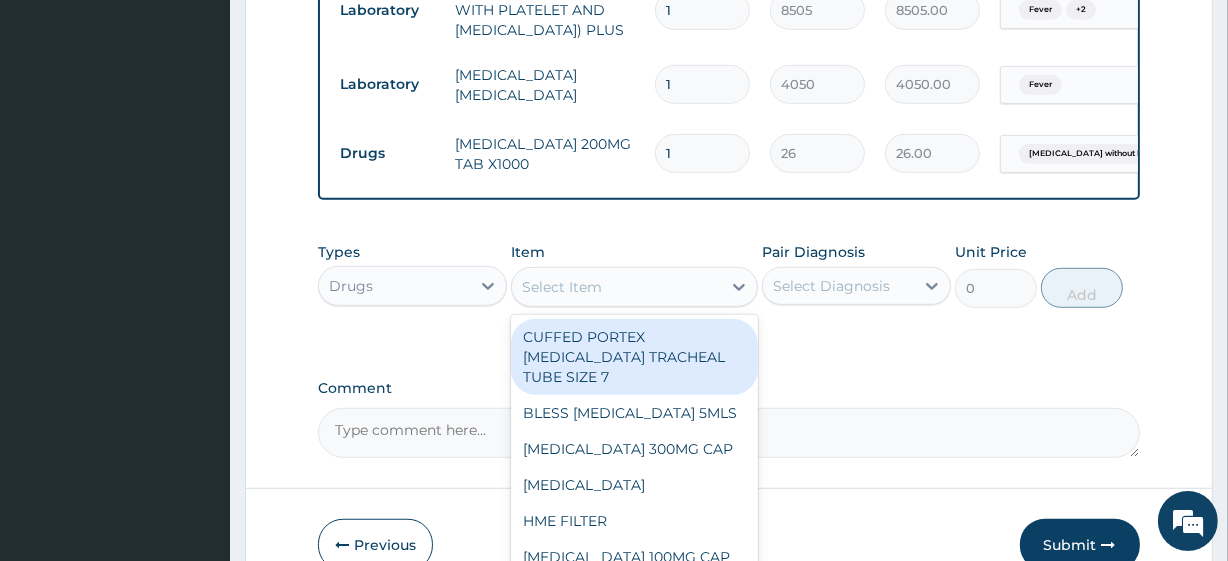 click on "Select Item" at bounding box center [562, 287] 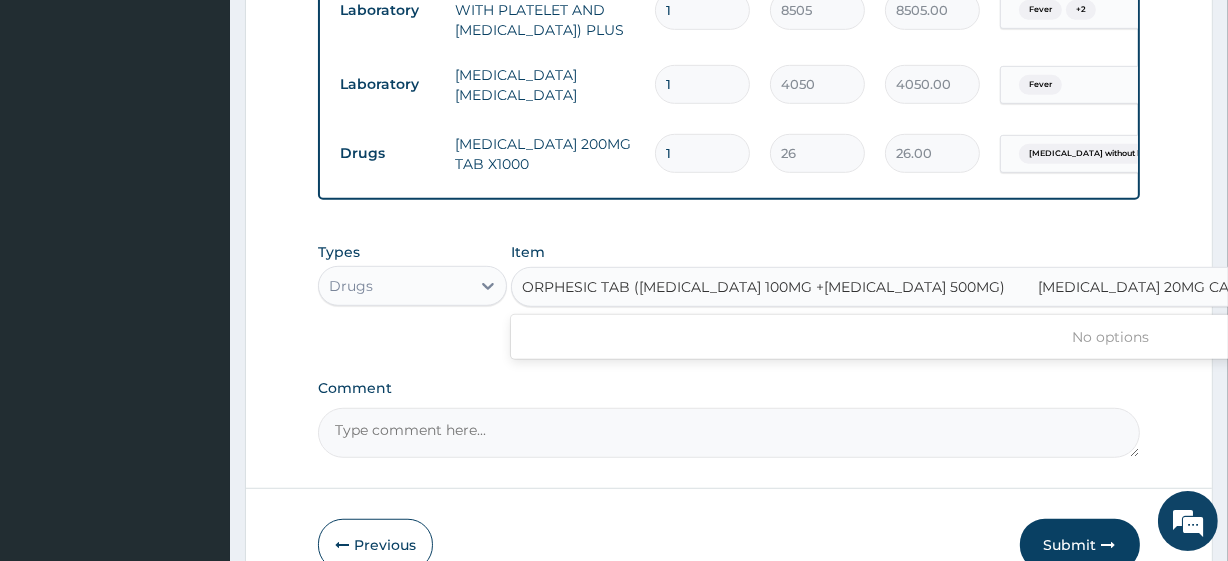 scroll, scrollTop: 0, scrollLeft: 24, axis: horizontal 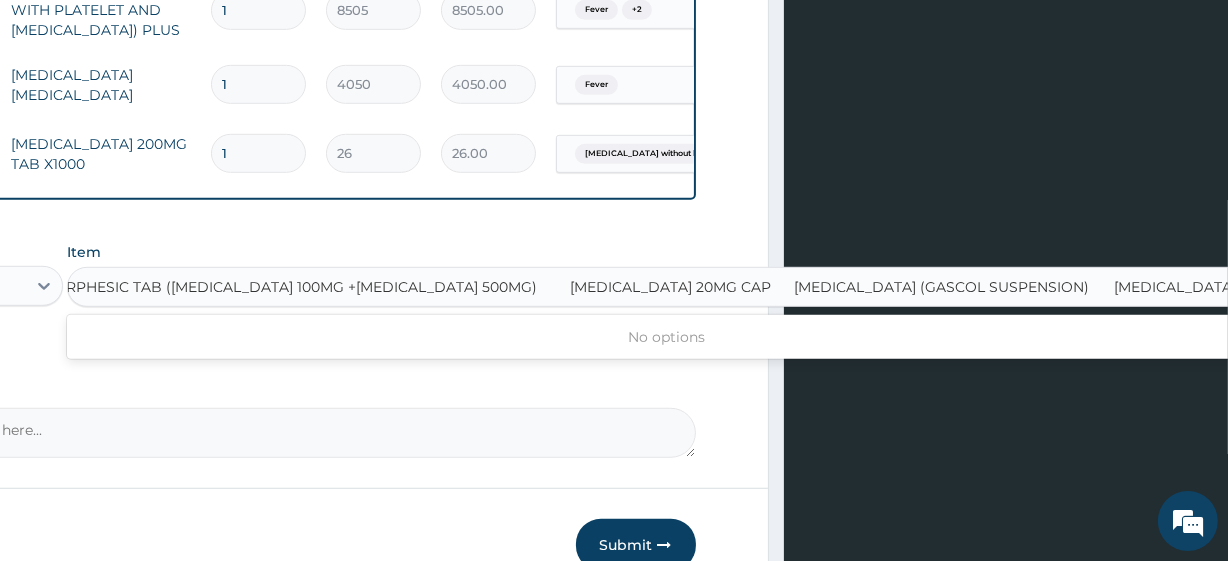 type on "ORPHESIC TAB ([MEDICAL_DATA] 100MG +[MEDICAL_DATA] 500MG)" 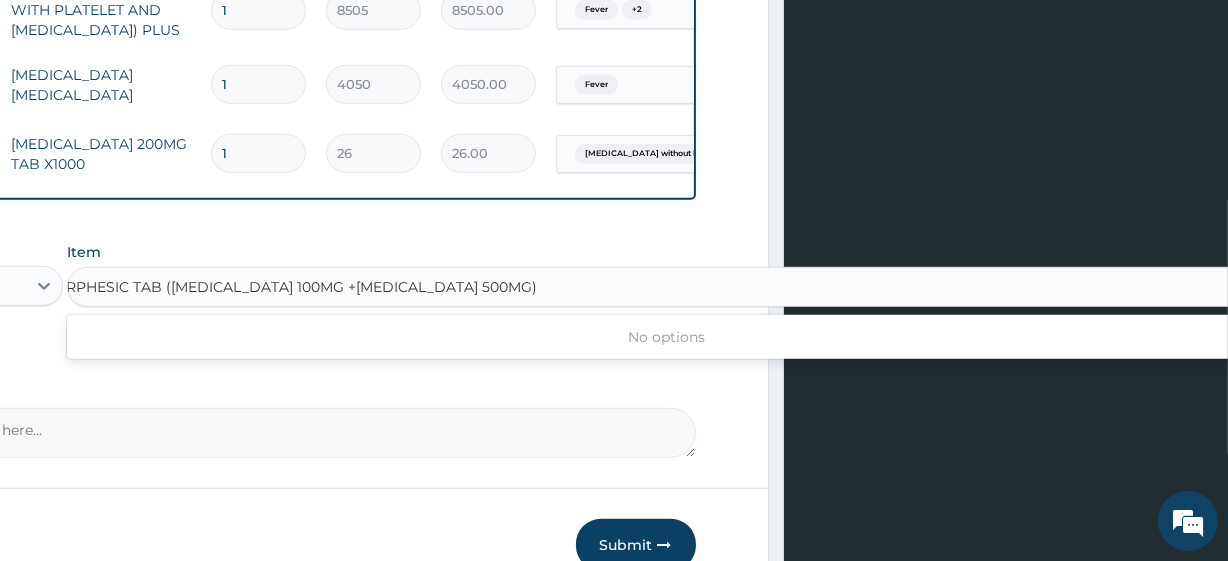 scroll, scrollTop: 0, scrollLeft: 175, axis: horizontal 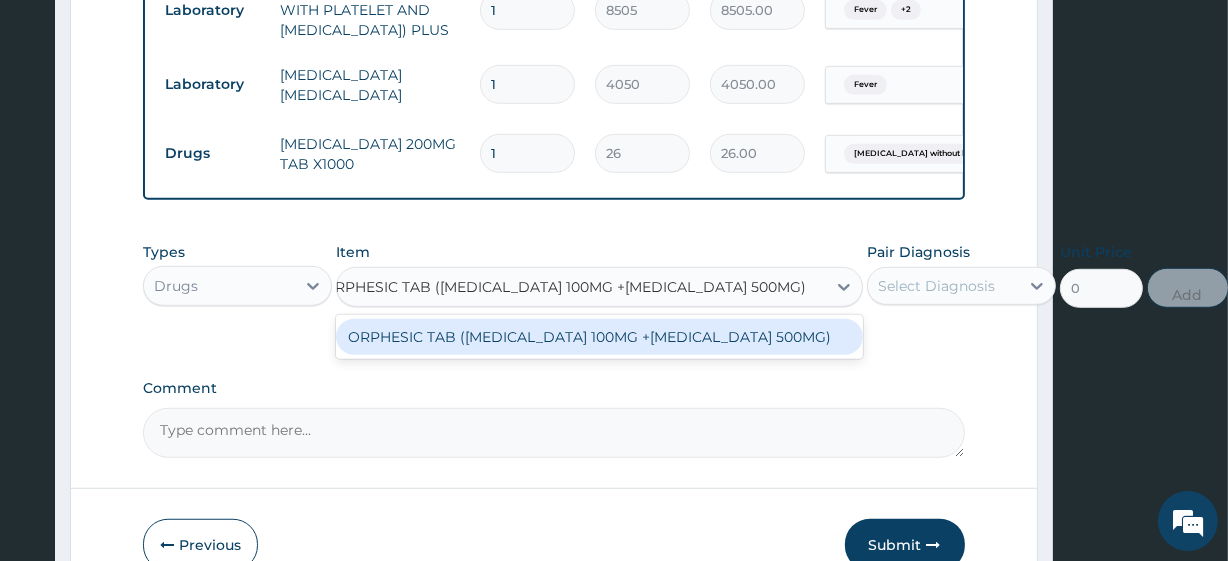 click on "ORPHESIC TAB ([MEDICAL_DATA] 100MG +[MEDICAL_DATA] 500MG)" at bounding box center (599, 337) 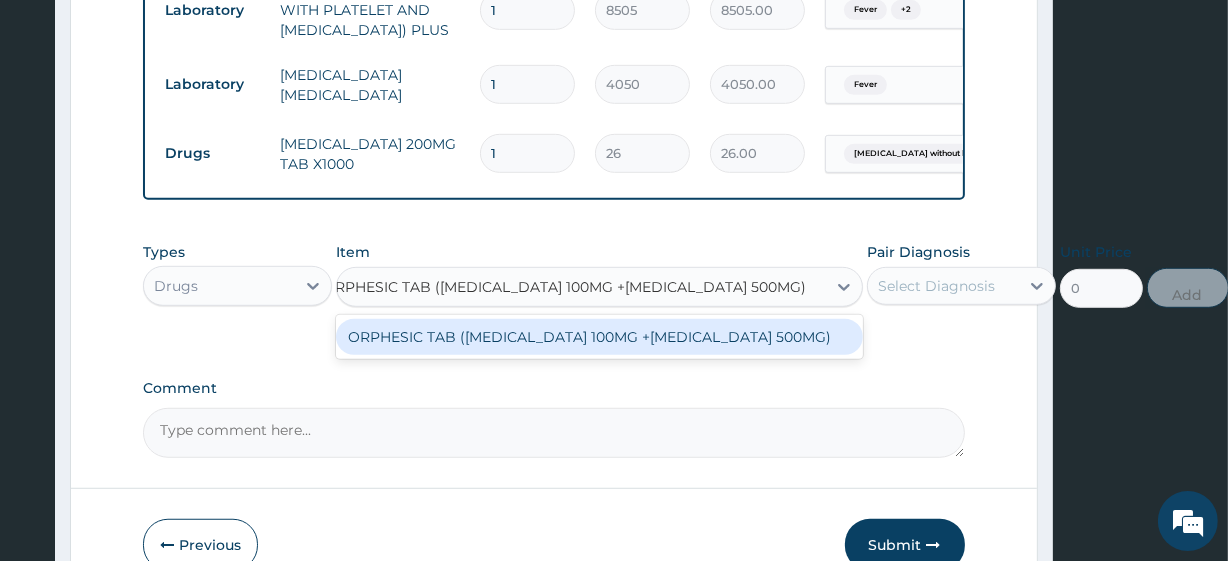 type 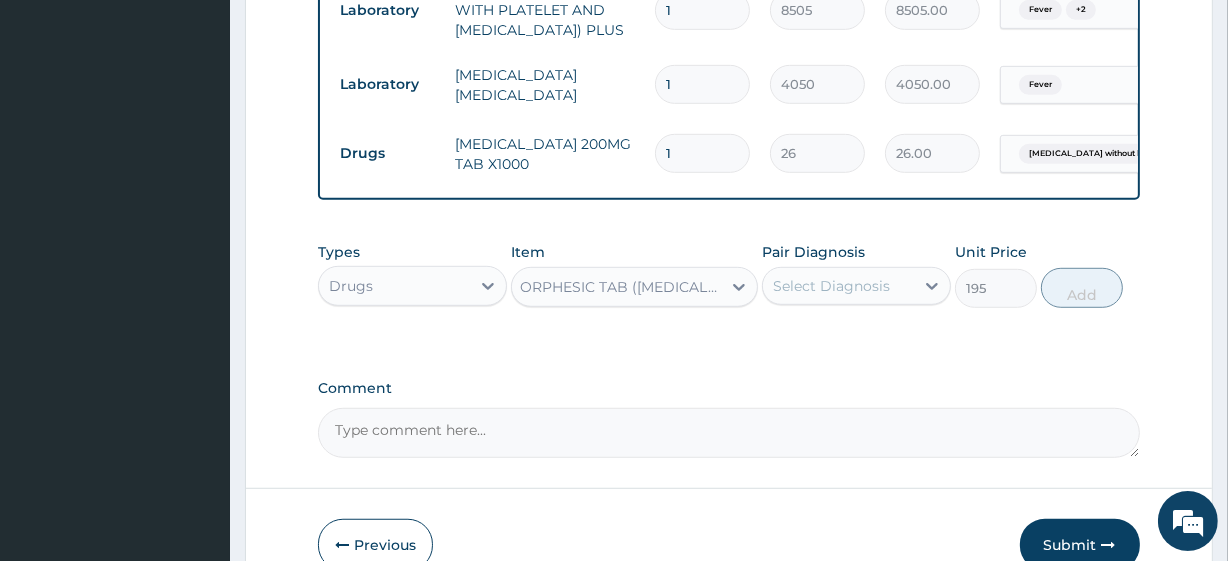 scroll, scrollTop: 0, scrollLeft: 2, axis: horizontal 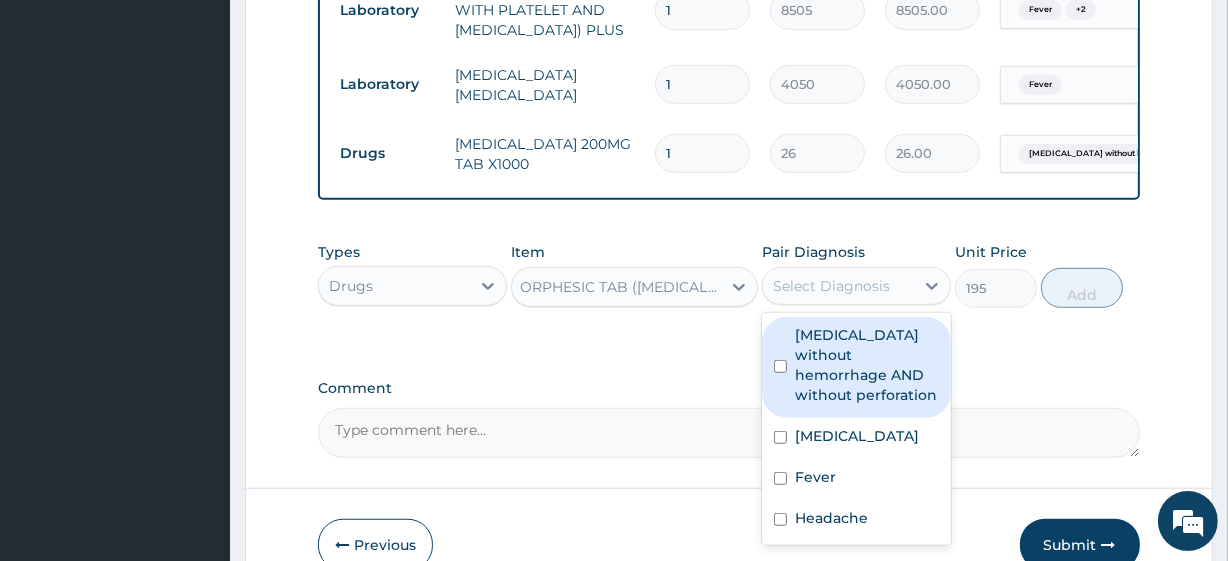 click on "Select Diagnosis" at bounding box center (831, 286) 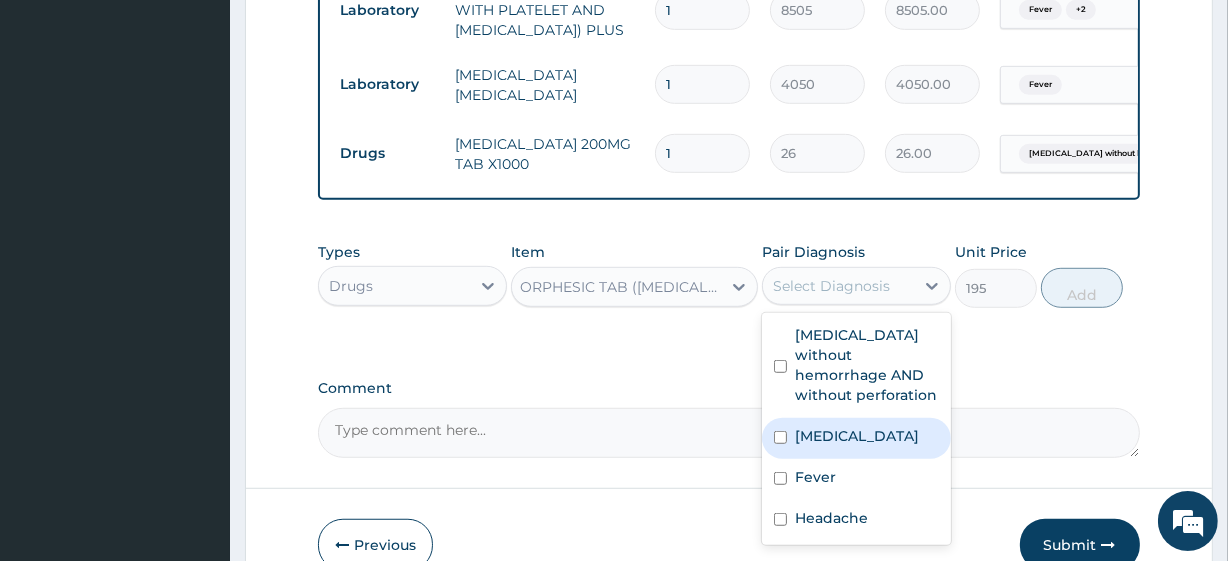 click on "Low back pain" at bounding box center (857, 436) 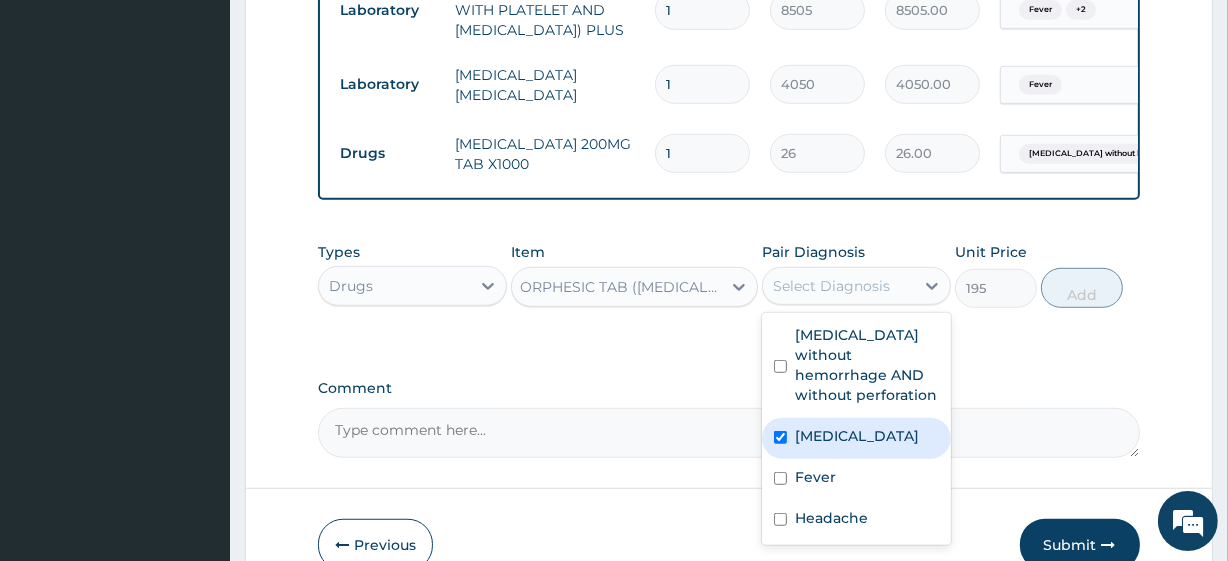 checkbox on "true" 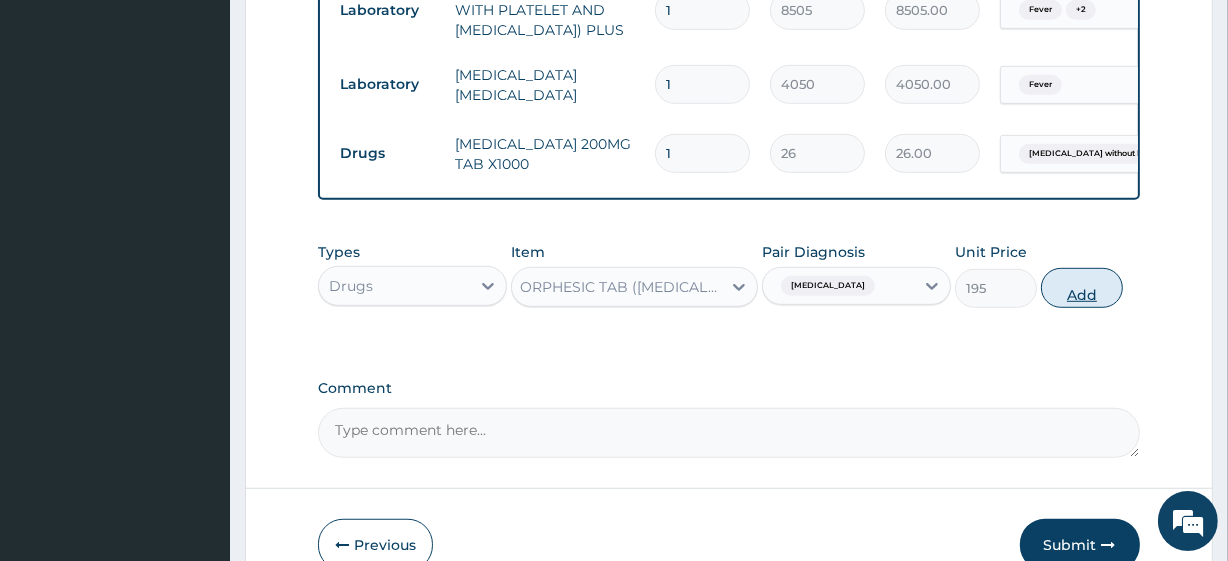 click on "Add" at bounding box center (1082, 288) 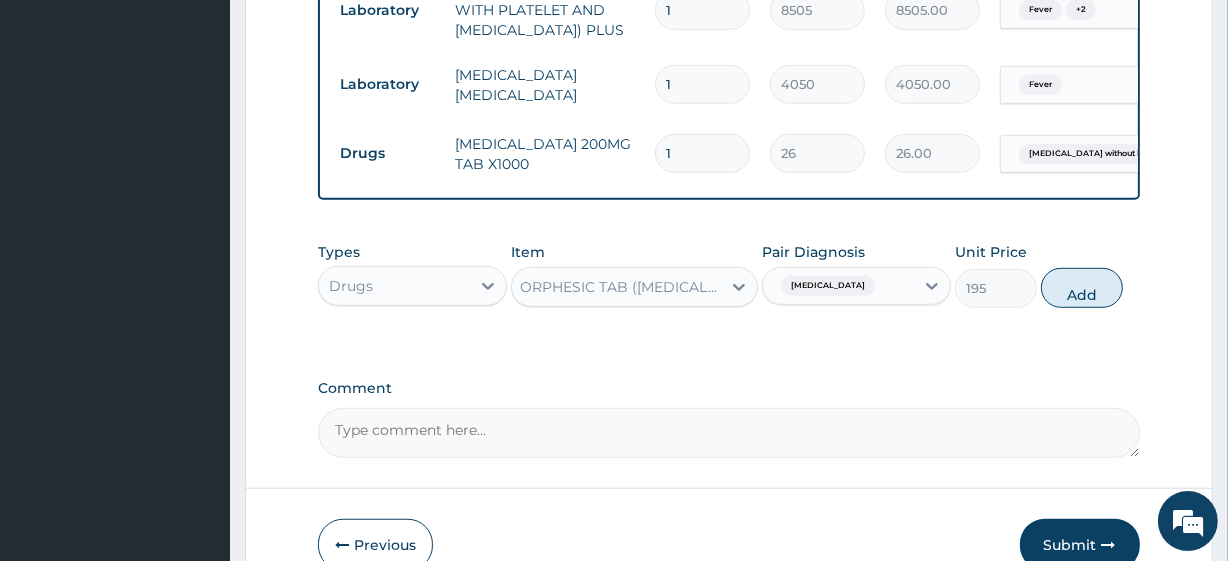 type on "0" 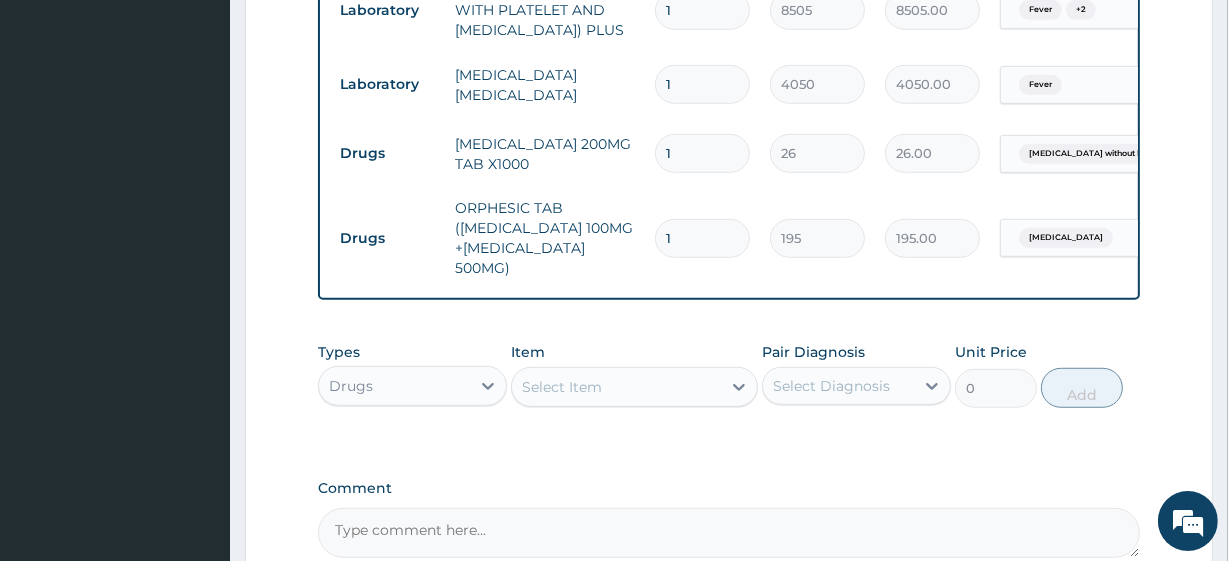 scroll, scrollTop: 0, scrollLeft: 0, axis: both 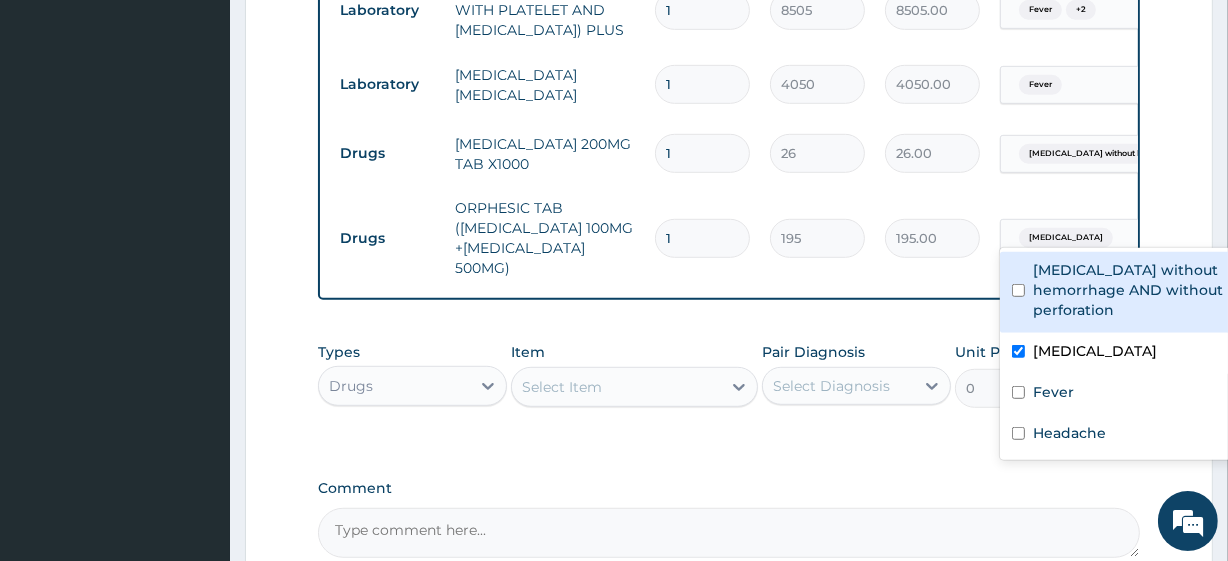 click on "Low back pain" at bounding box center (1066, 238) 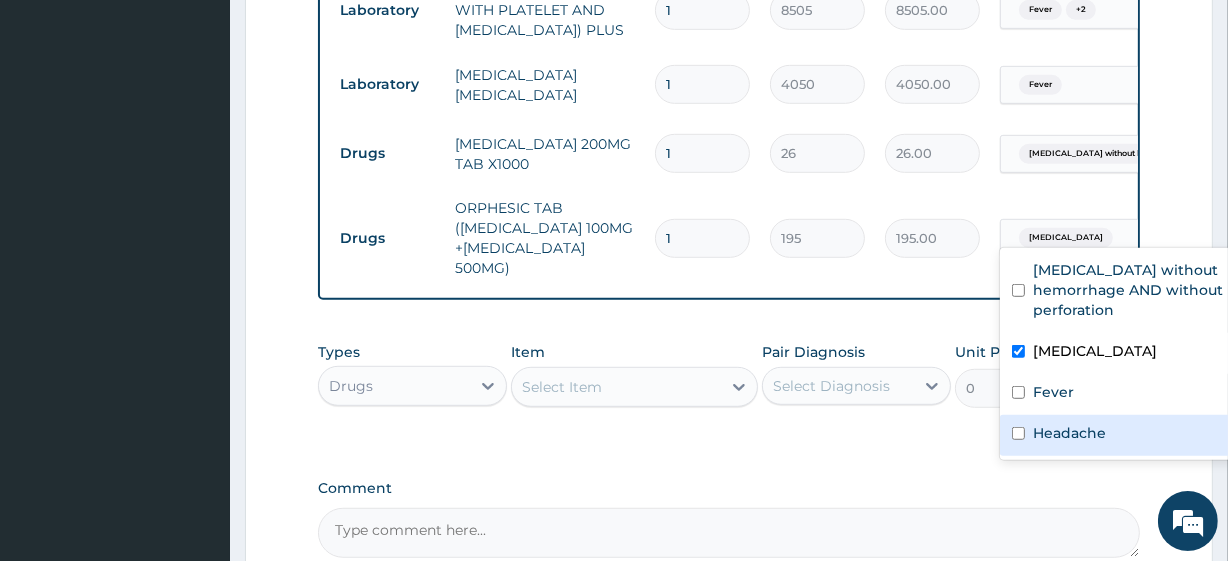 click on "Headache" at bounding box center [1069, 433] 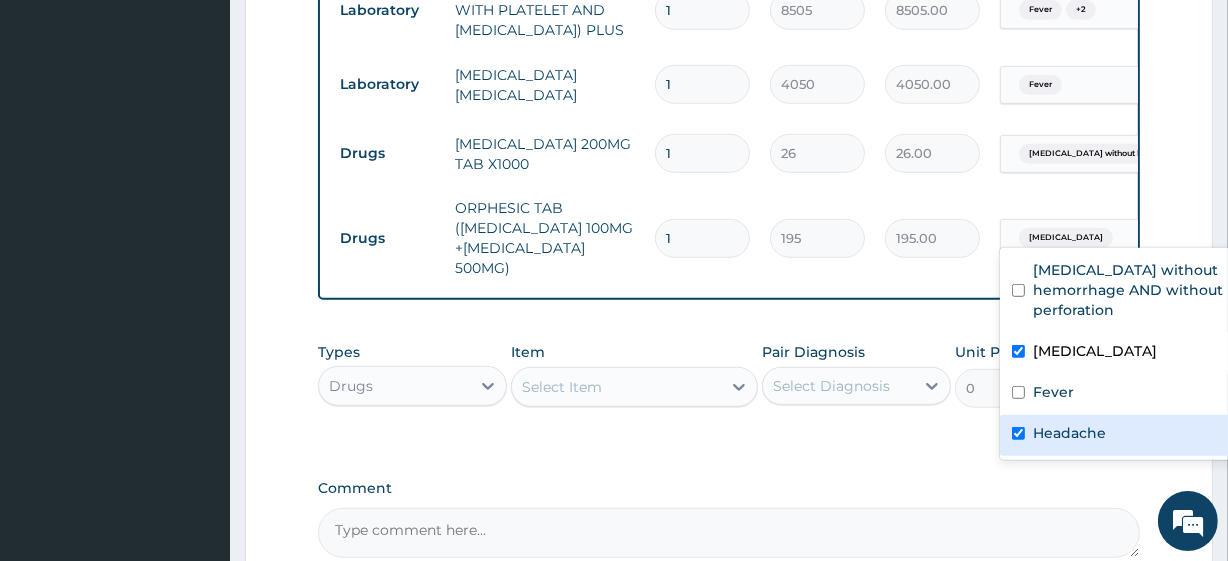 checkbox on "true" 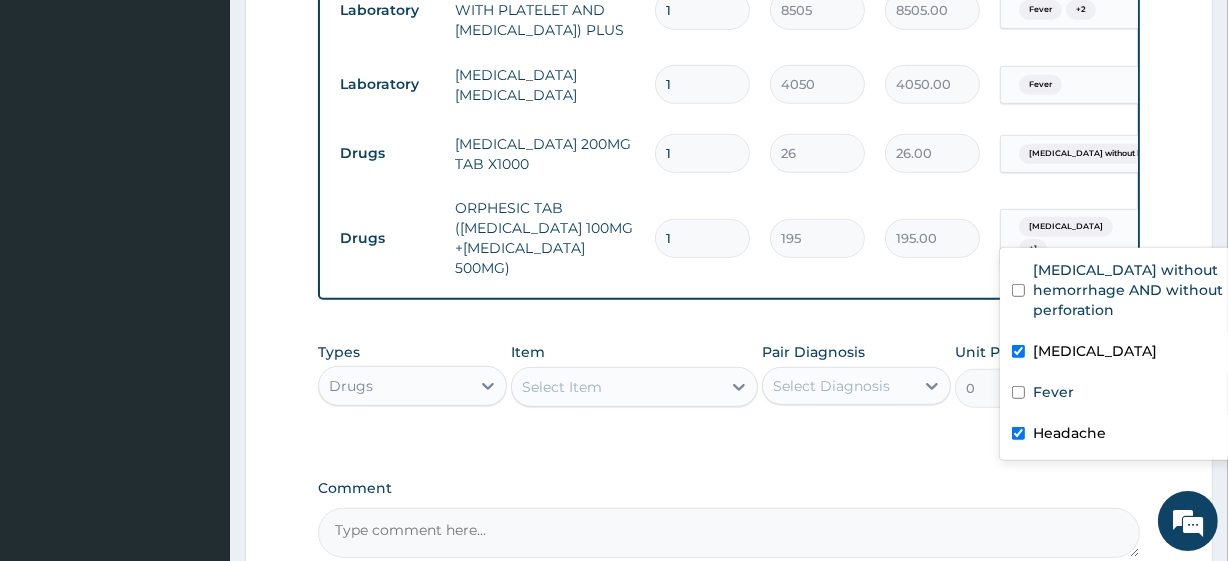 click on "Low back pain" at bounding box center (1095, 351) 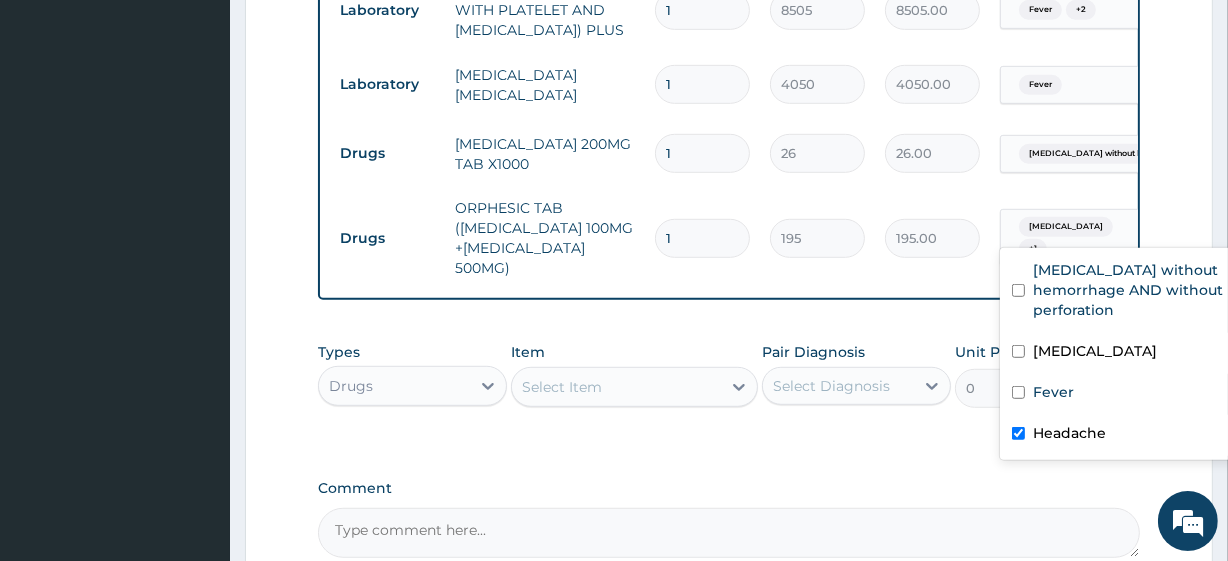 checkbox on "false" 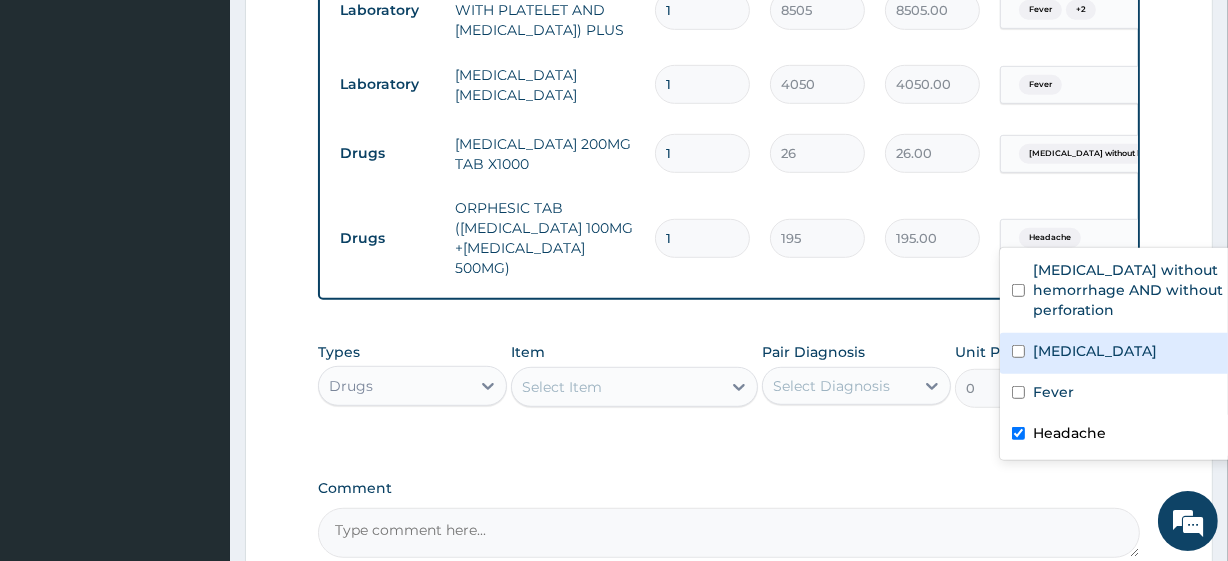 click on "Select Item" at bounding box center [616, 387] 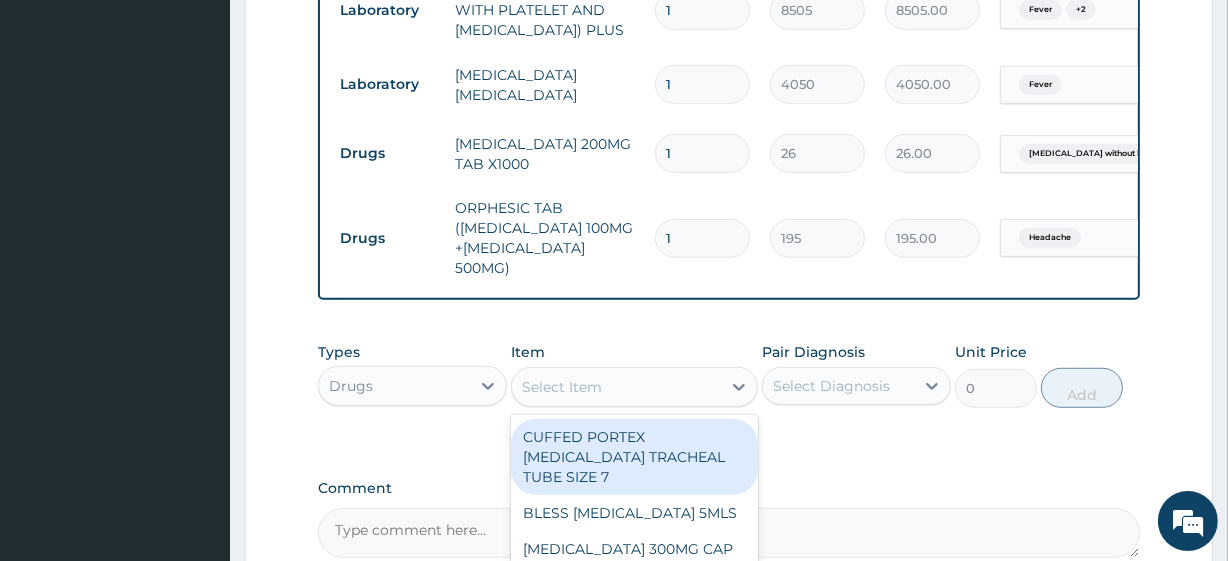 paste on "OMEPRAZOLE 20MG CAP	 ANTACID (GASCOL SUSPENSION)	 AMOXICILLIN 500MG CAP" 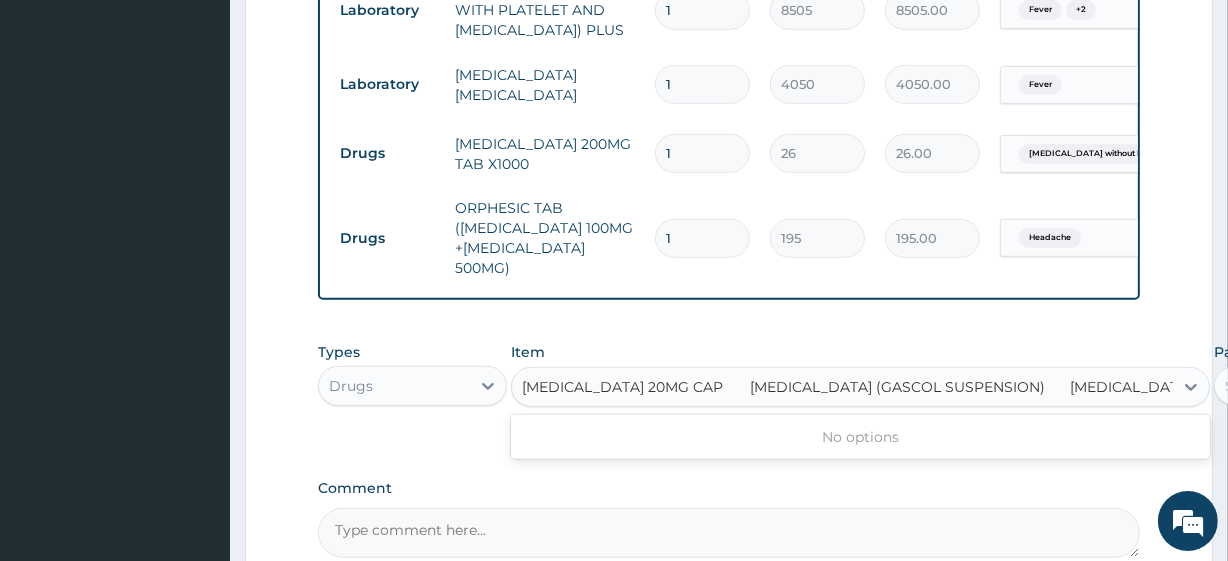 scroll, scrollTop: 0, scrollLeft: 24, axis: horizontal 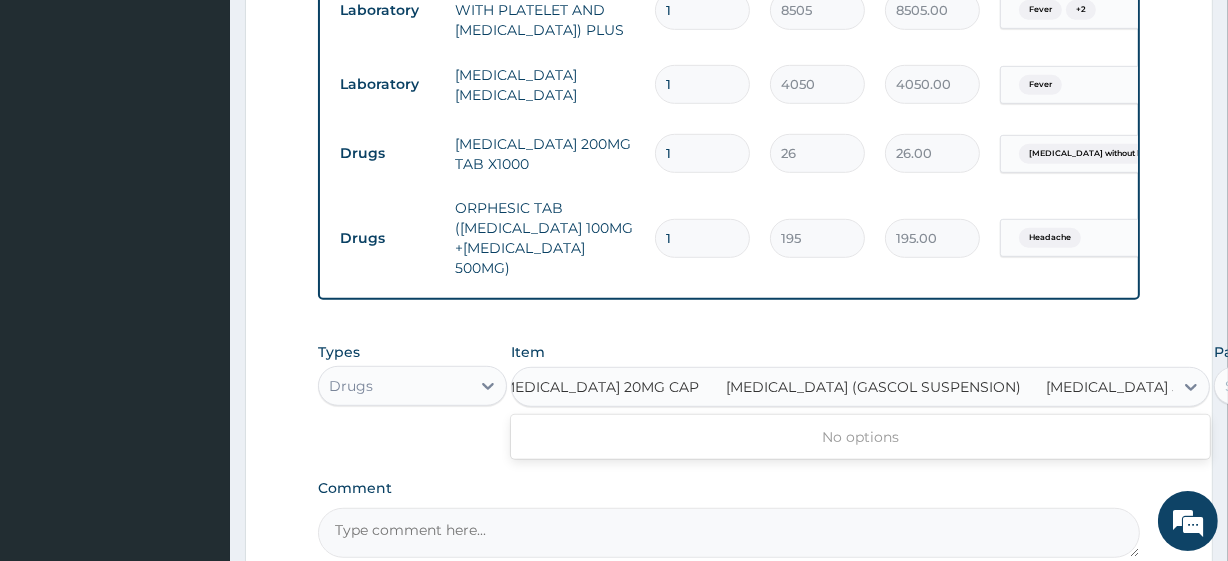 type on "[MEDICAL_DATA] 20MG CAP" 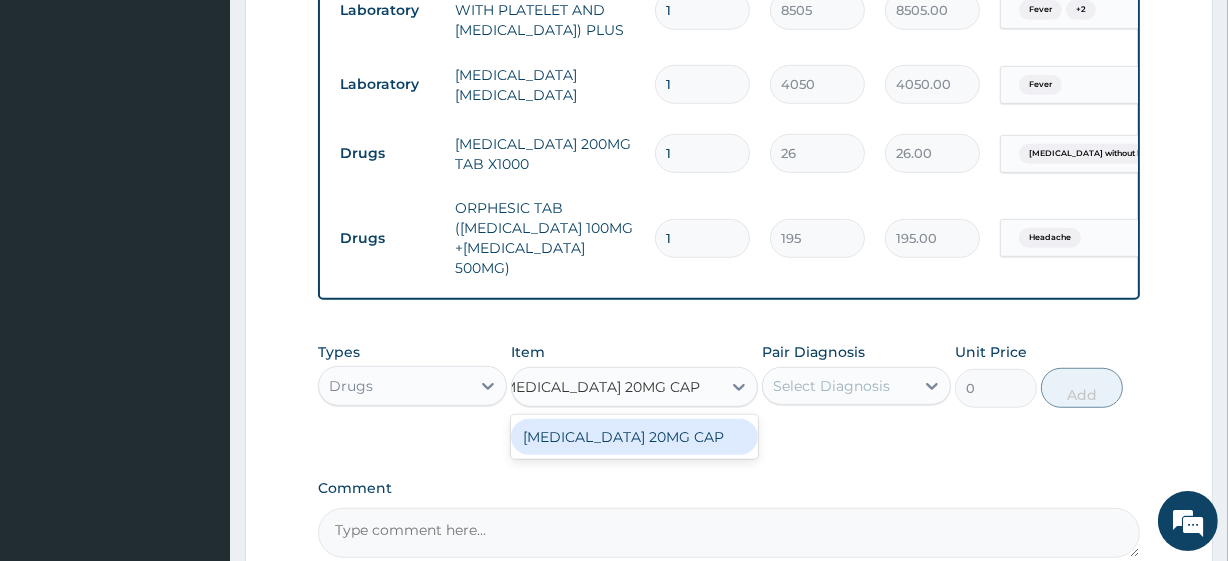 scroll, scrollTop: 0, scrollLeft: 22, axis: horizontal 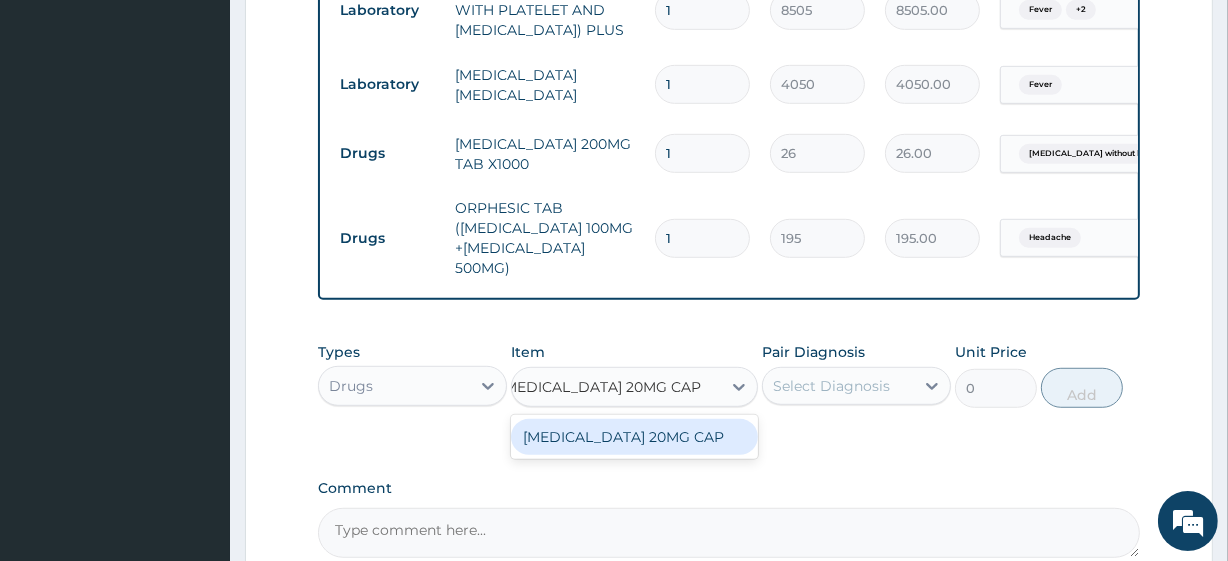 click on "[MEDICAL_DATA] 20MG CAP" at bounding box center [634, 437] 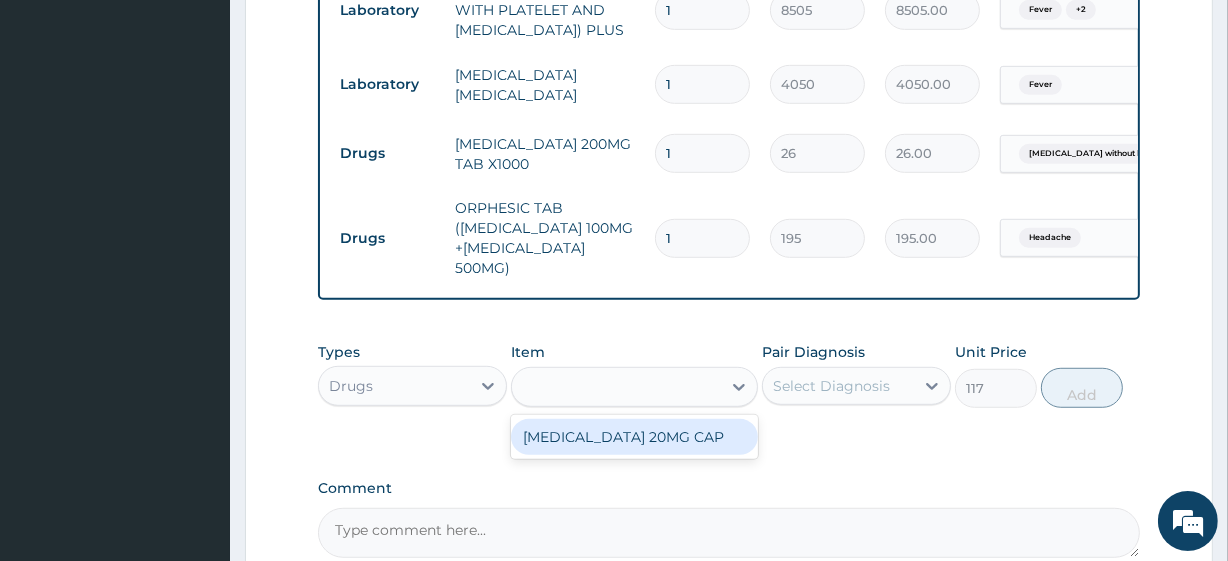 scroll, scrollTop: 0, scrollLeft: 0, axis: both 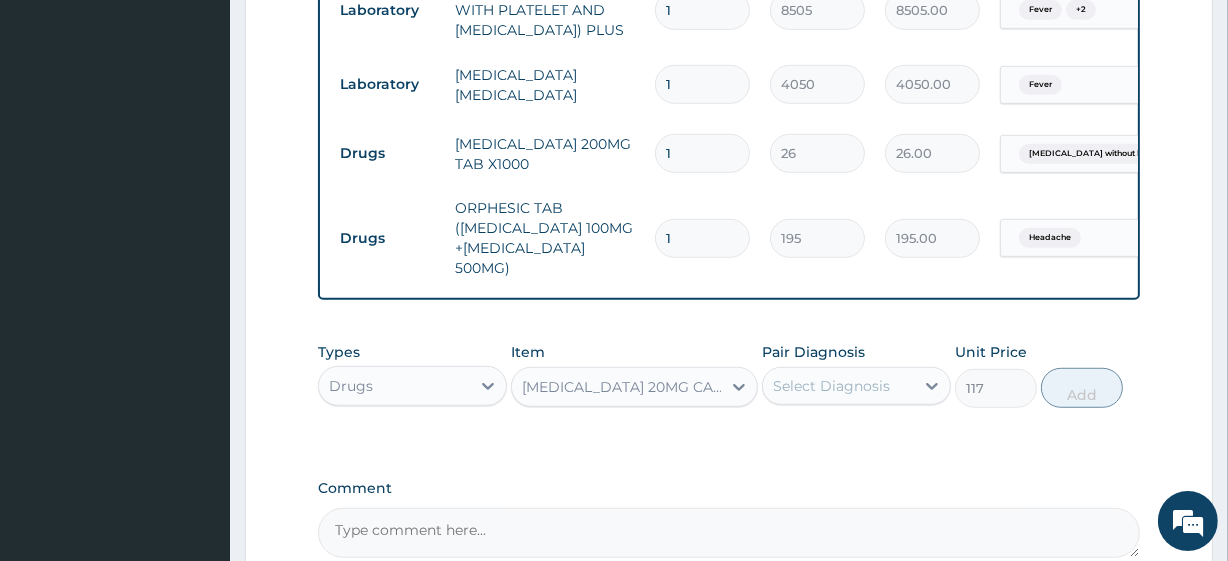 click on "Pair Diagnosis Select Diagnosis" at bounding box center (856, 375) 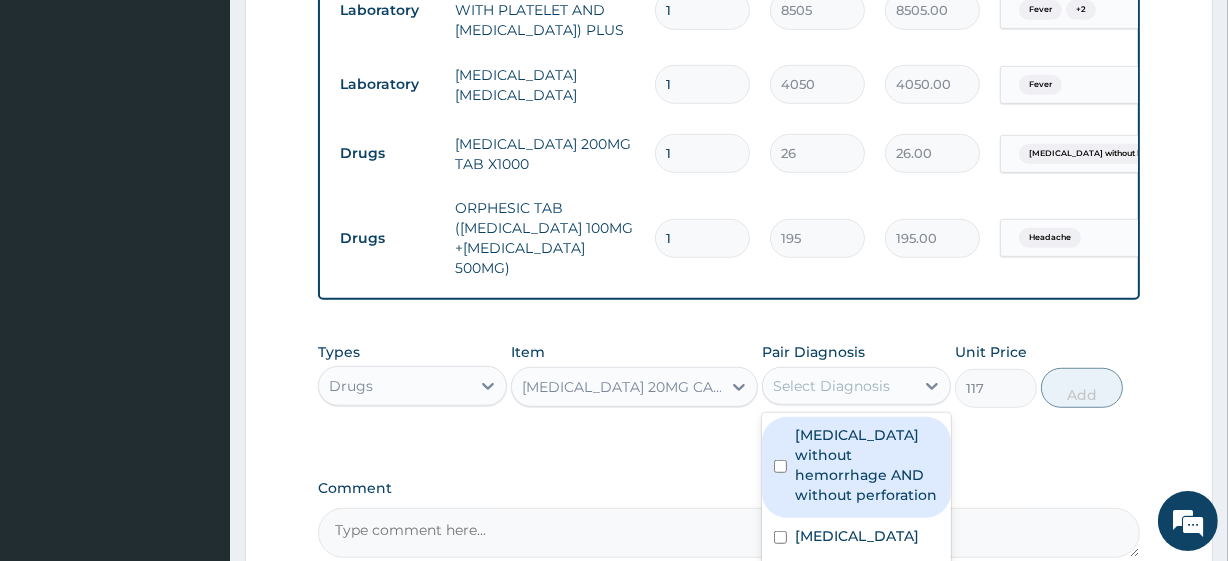 click on "Select Diagnosis" at bounding box center (831, 386) 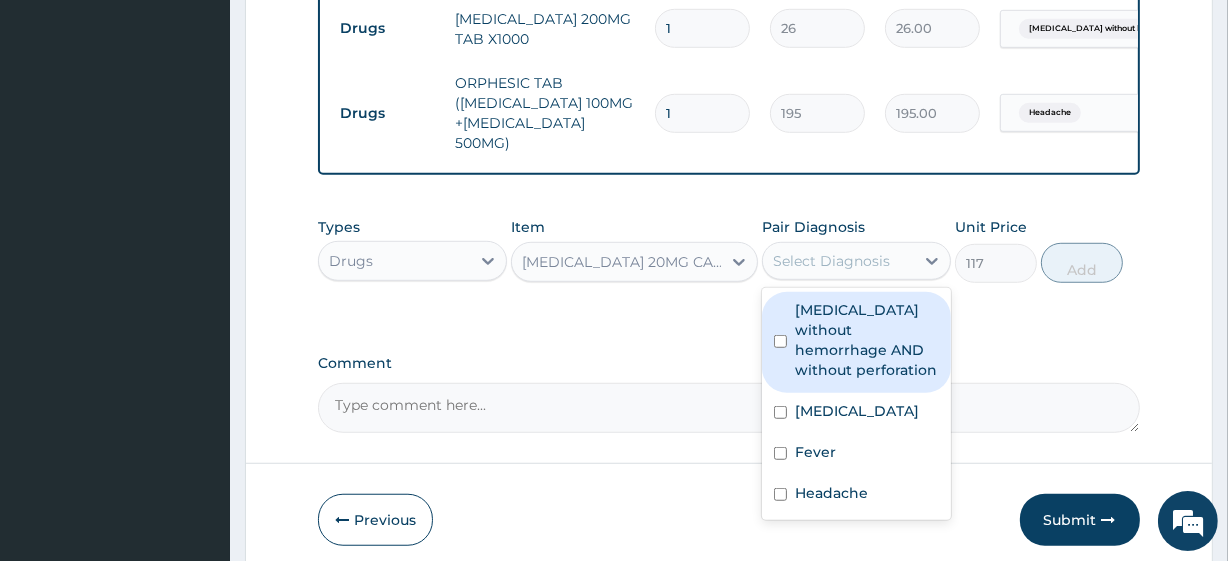 scroll, scrollTop: 1197, scrollLeft: 0, axis: vertical 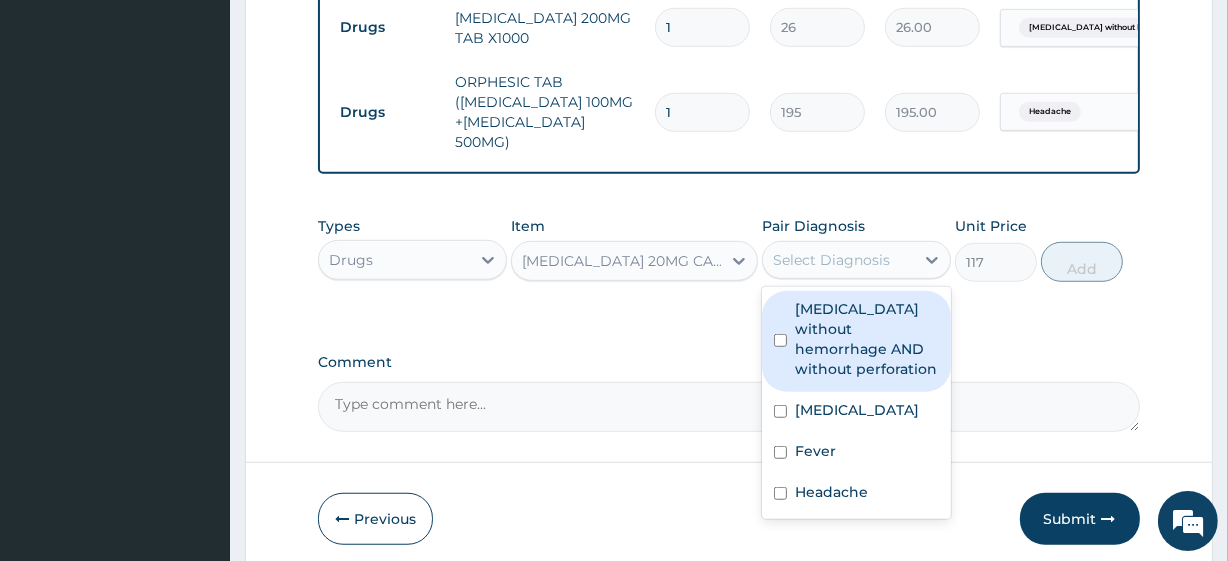 click on "Peptic ulcer without hemorrhage AND without perforation" at bounding box center [867, 339] 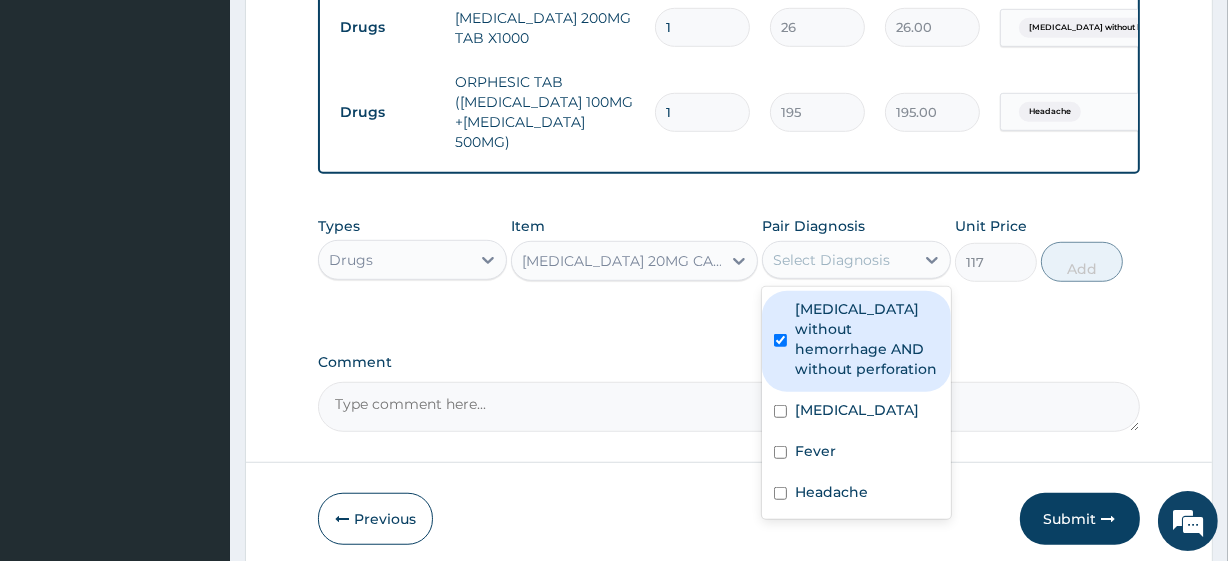 checkbox on "true" 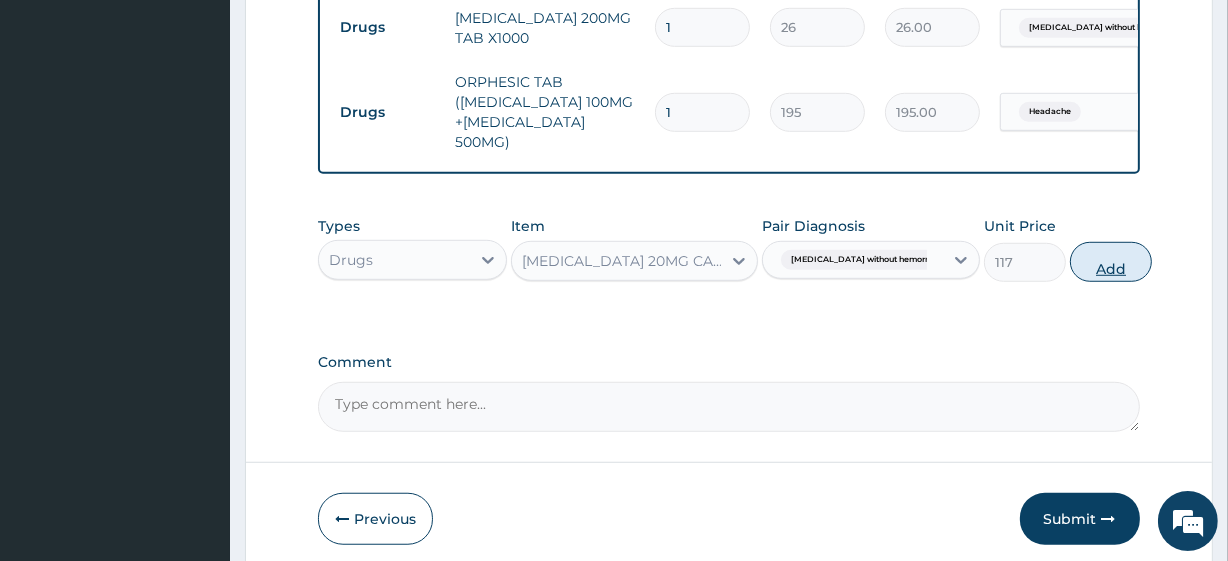 click on "Add" at bounding box center [1111, 262] 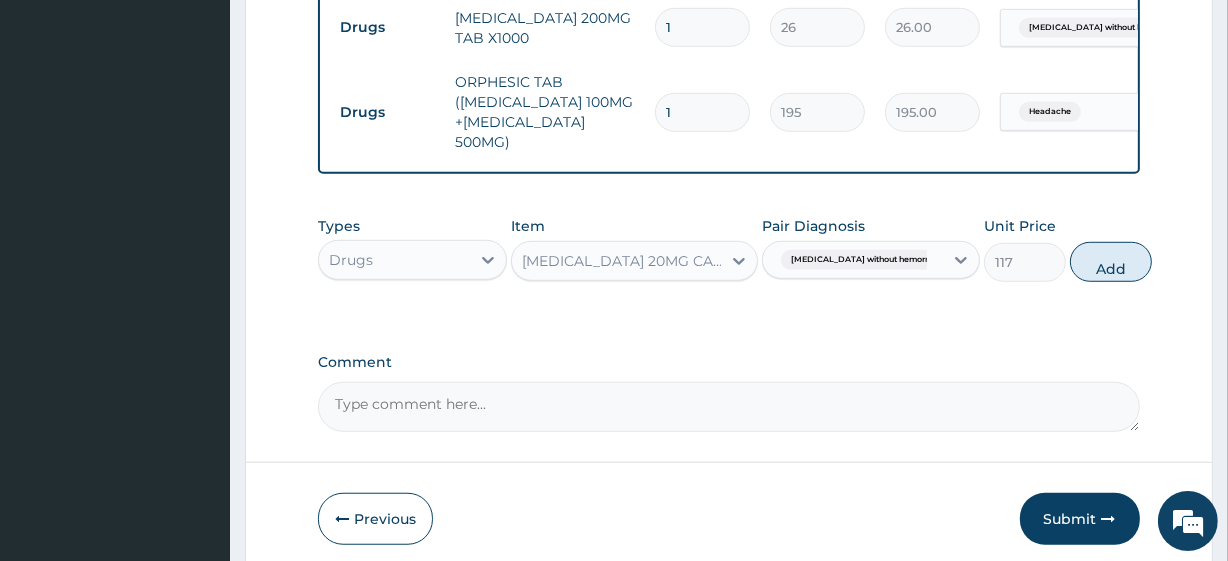 type on "0" 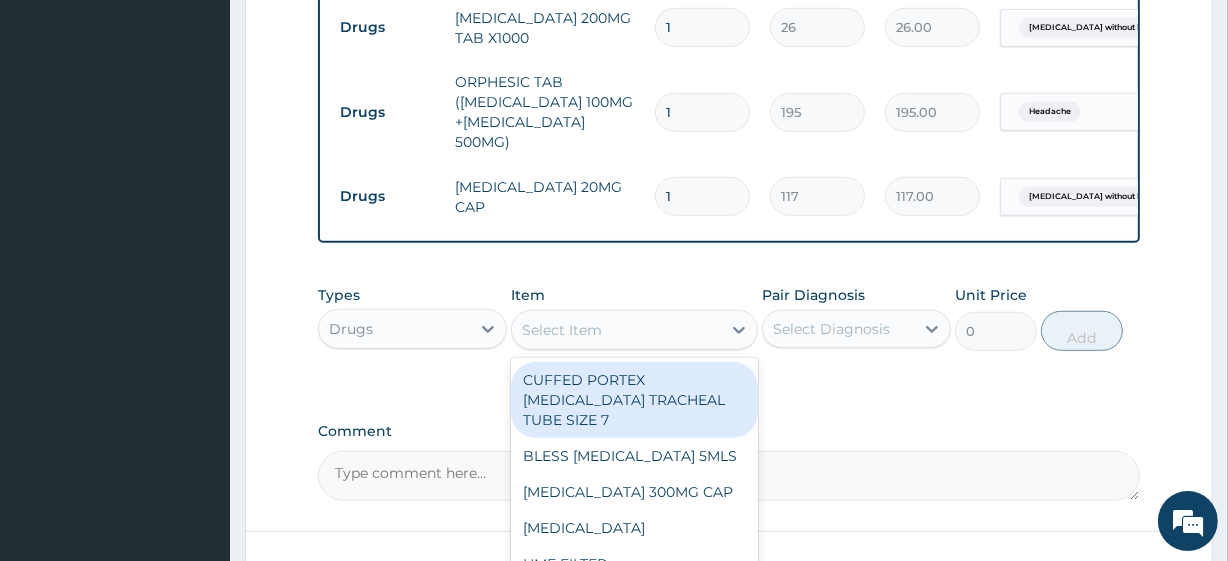 click on "Select Item" at bounding box center (616, 330) 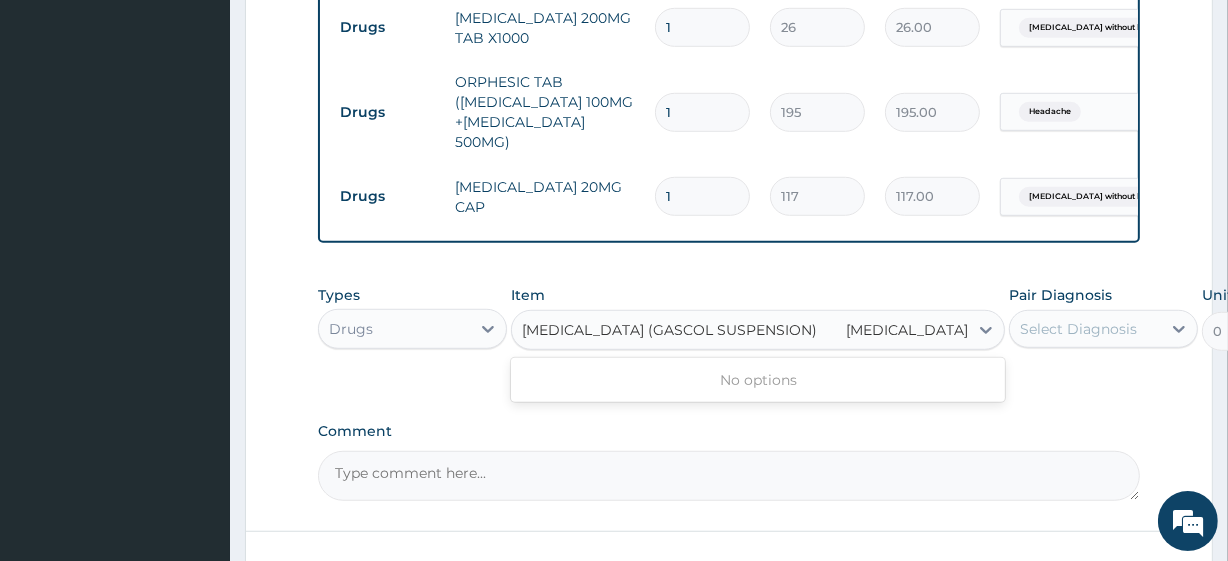 scroll, scrollTop: 0, scrollLeft: 24, axis: horizontal 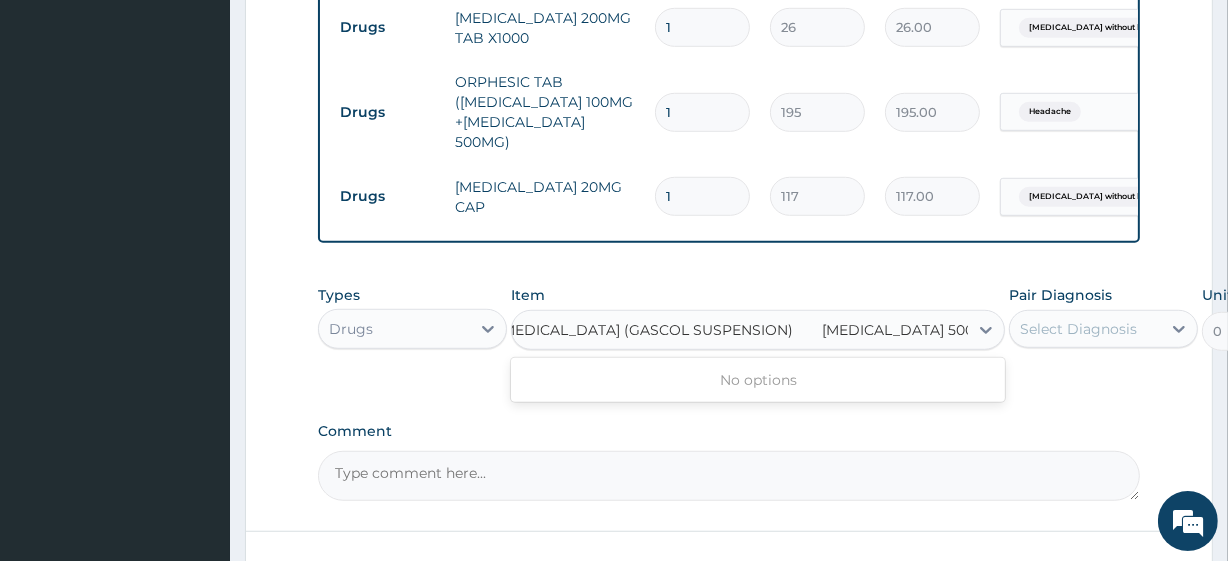 type on "ANTACID (GASCOL SUSPENSION)" 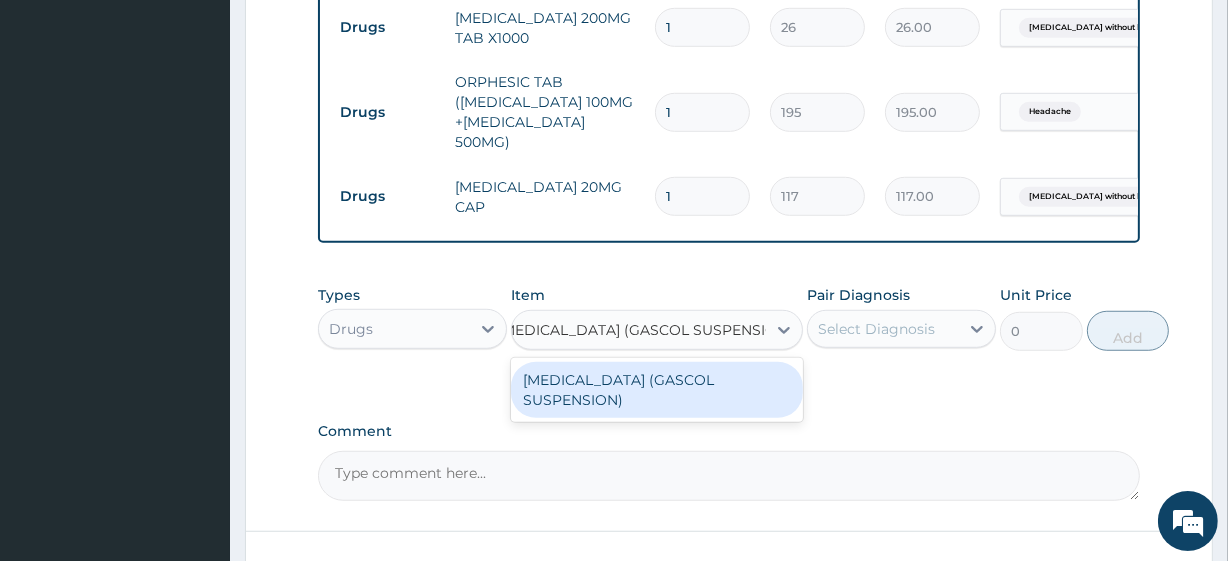 click on "ANTACID (GASCOL SUSPENSION)" at bounding box center [657, 390] 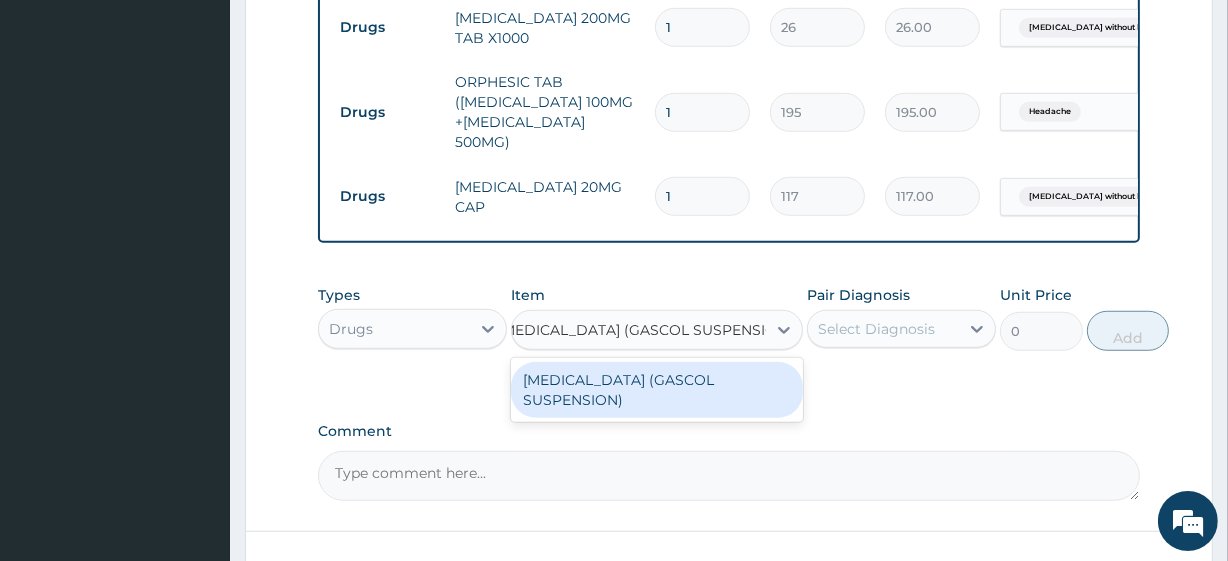 type 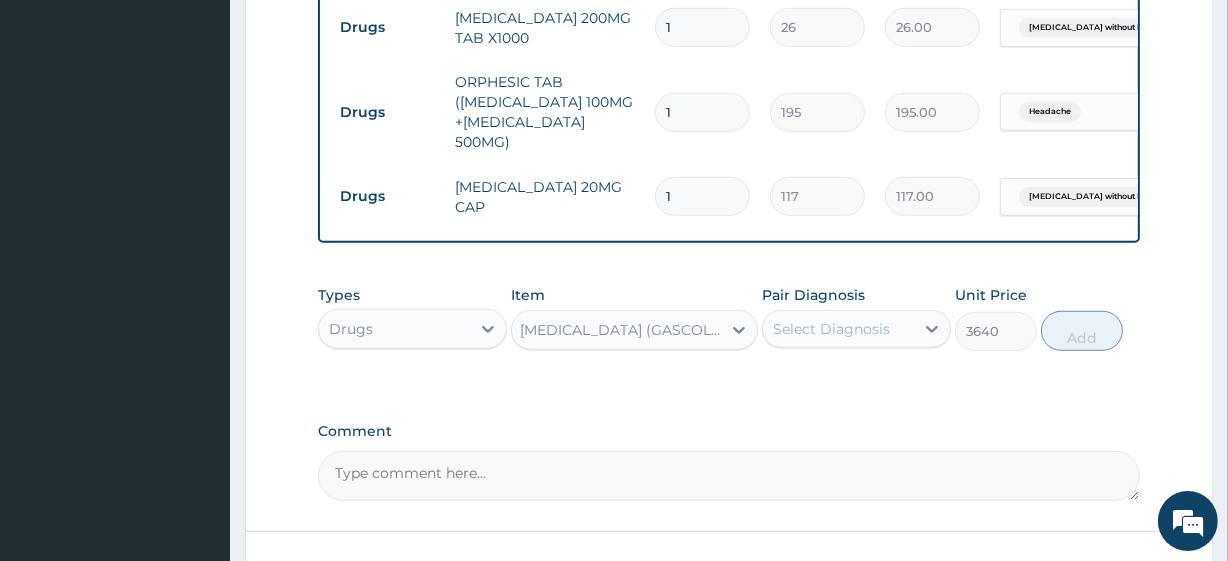 scroll, scrollTop: 0, scrollLeft: 2, axis: horizontal 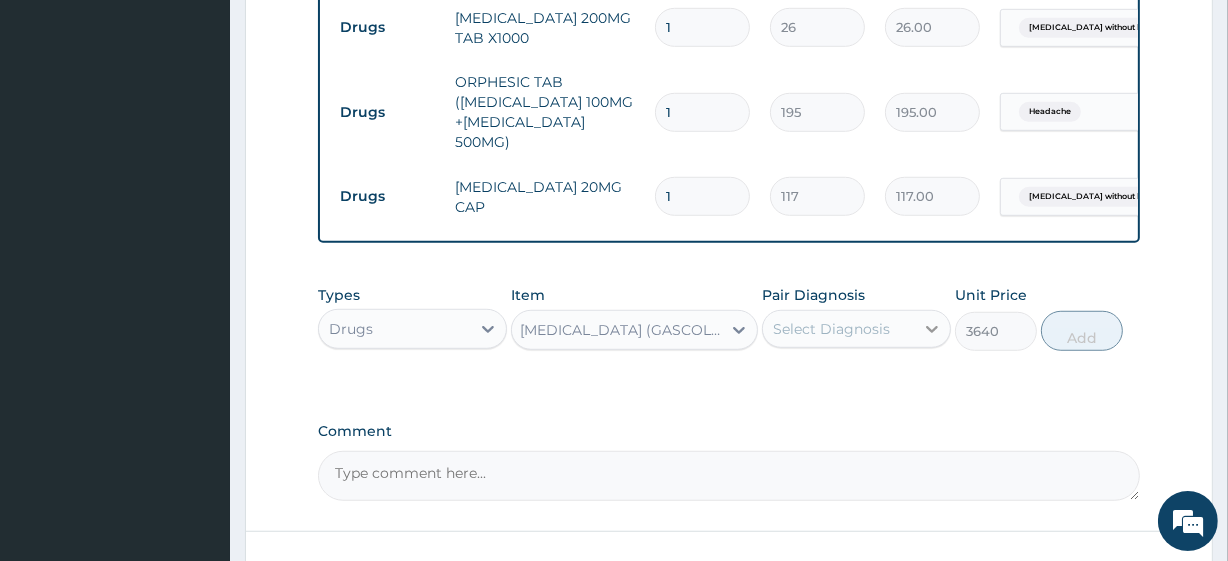 click at bounding box center [932, 329] 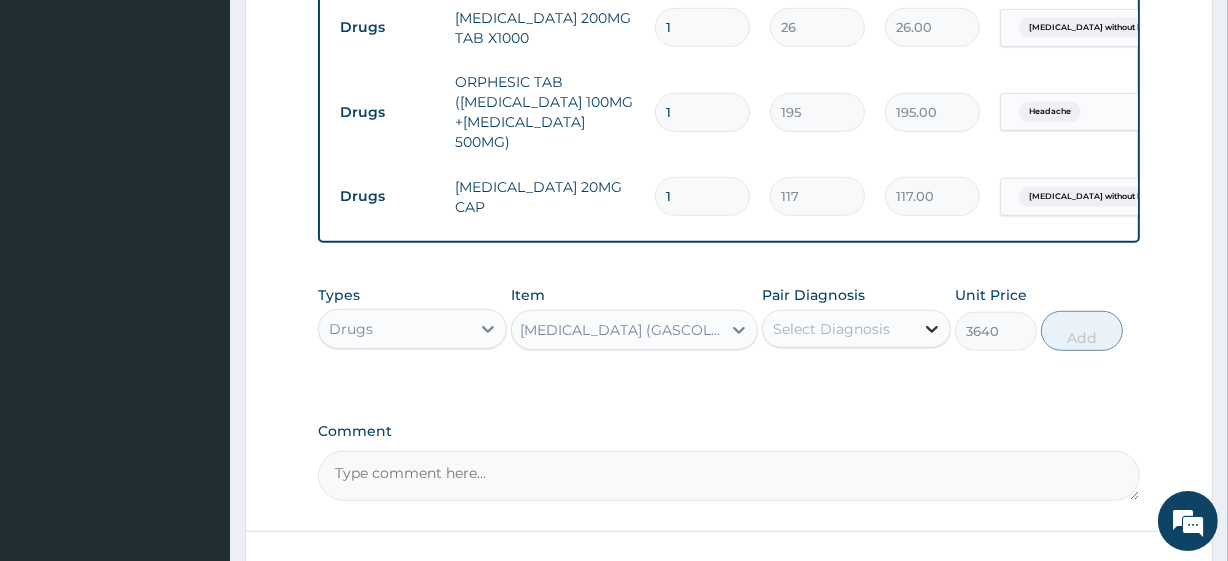 click at bounding box center [932, 329] 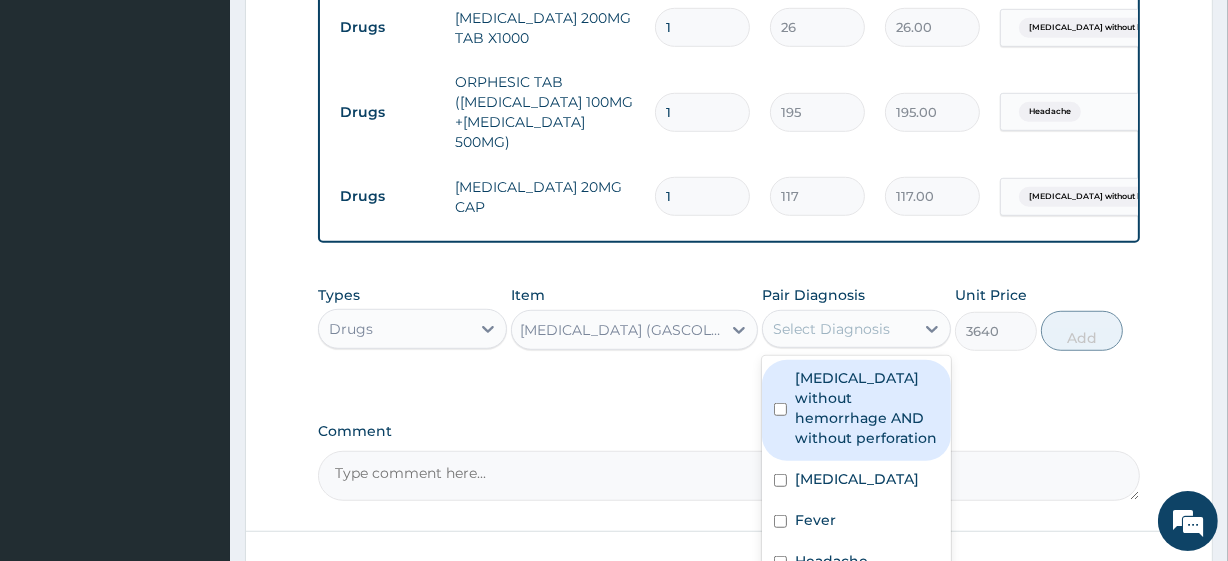click on "Select Diagnosis" at bounding box center [838, 329] 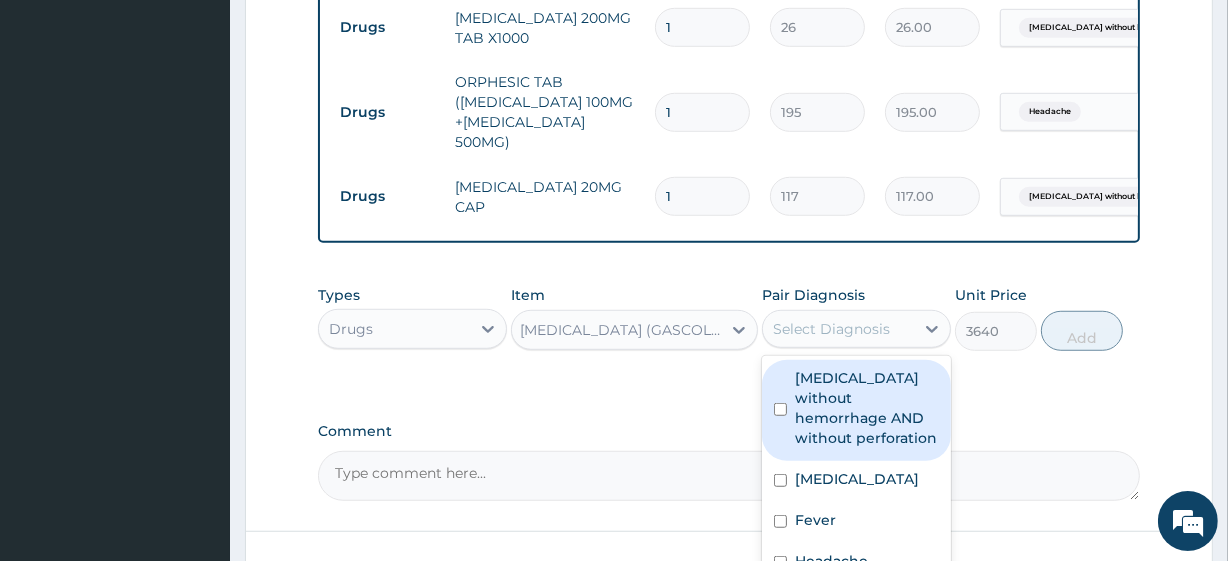 scroll, scrollTop: 1333, scrollLeft: 0, axis: vertical 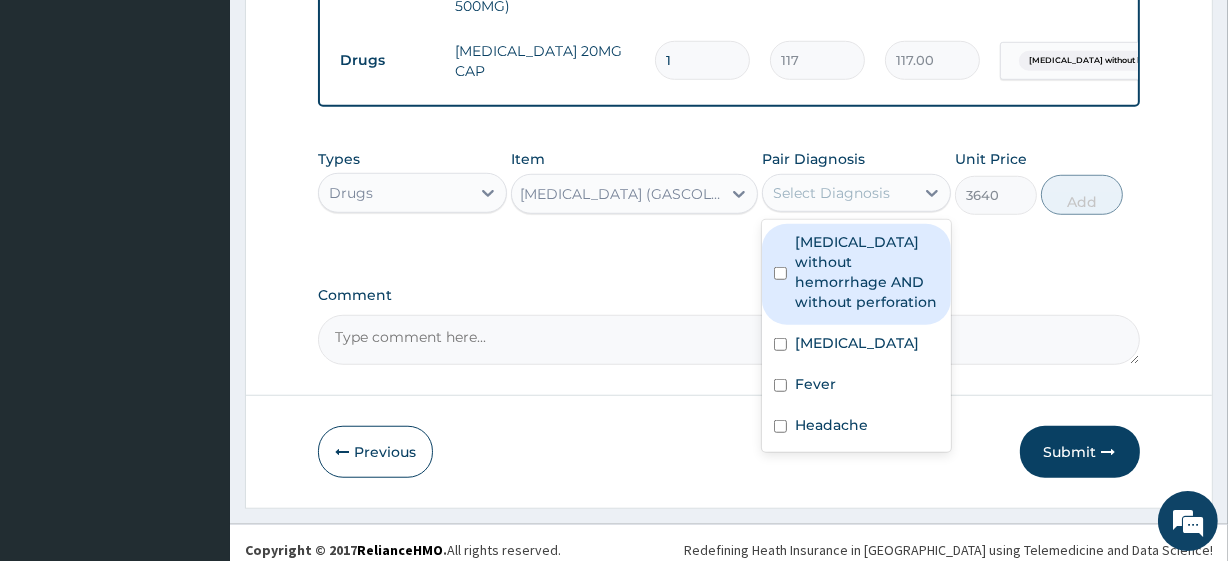click on "Peptic ulcer without hemorrhage AND without perforation" at bounding box center [867, 272] 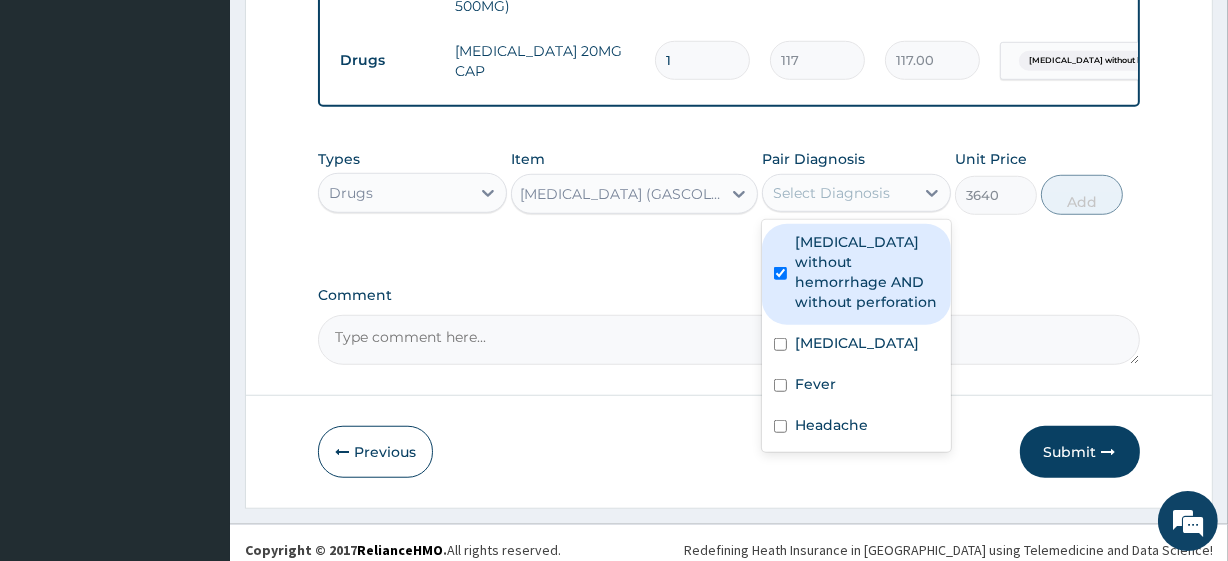 checkbox on "true" 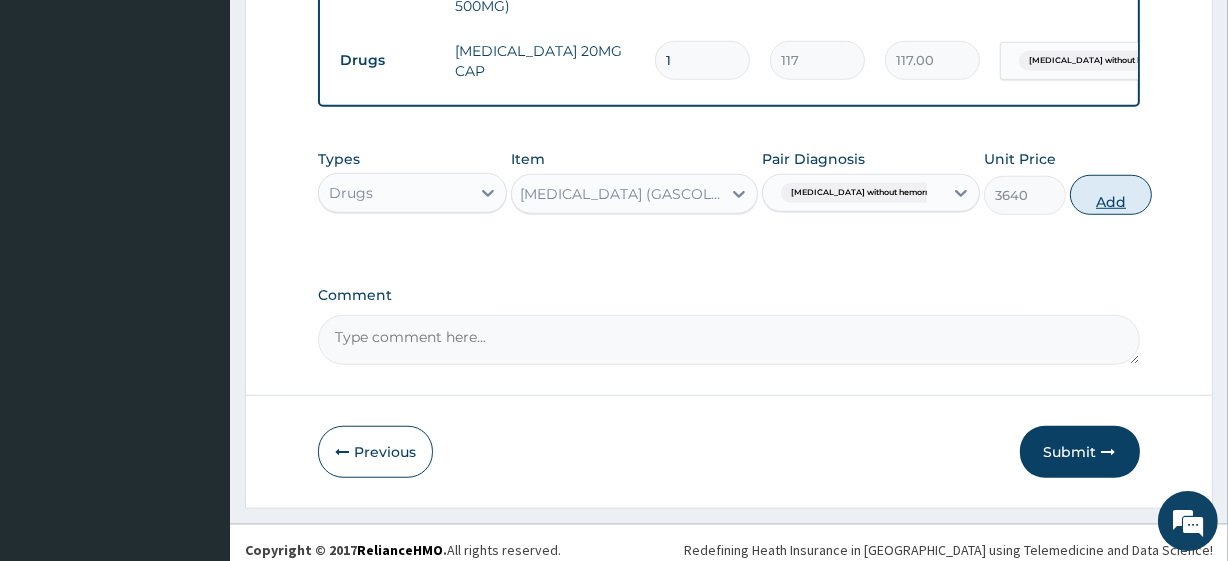 click on "Add" at bounding box center (1111, 195) 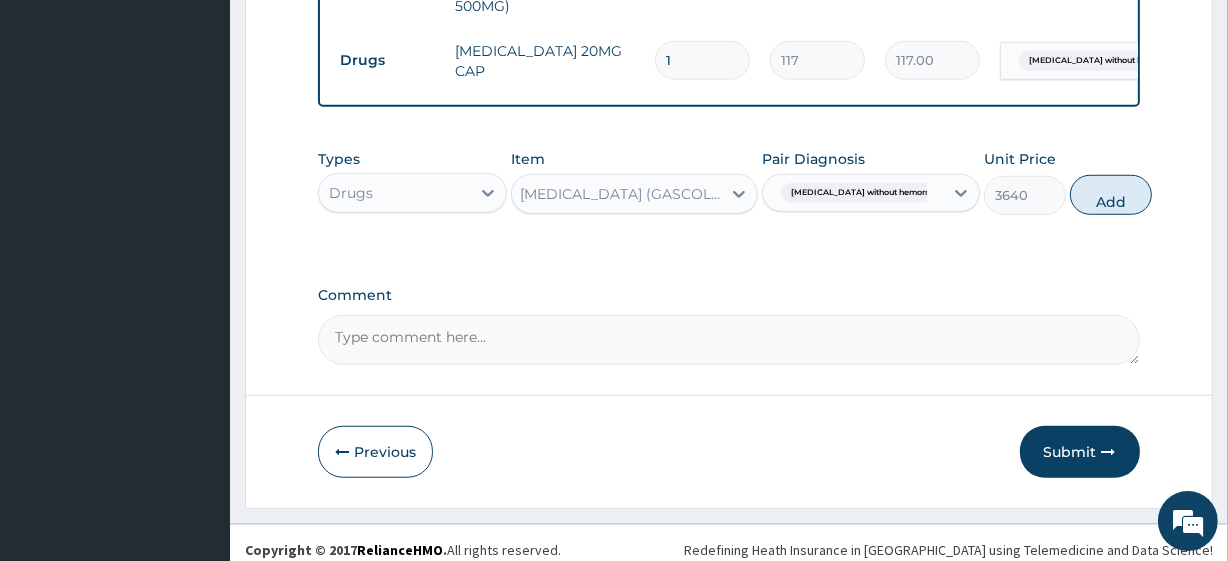 type on "0" 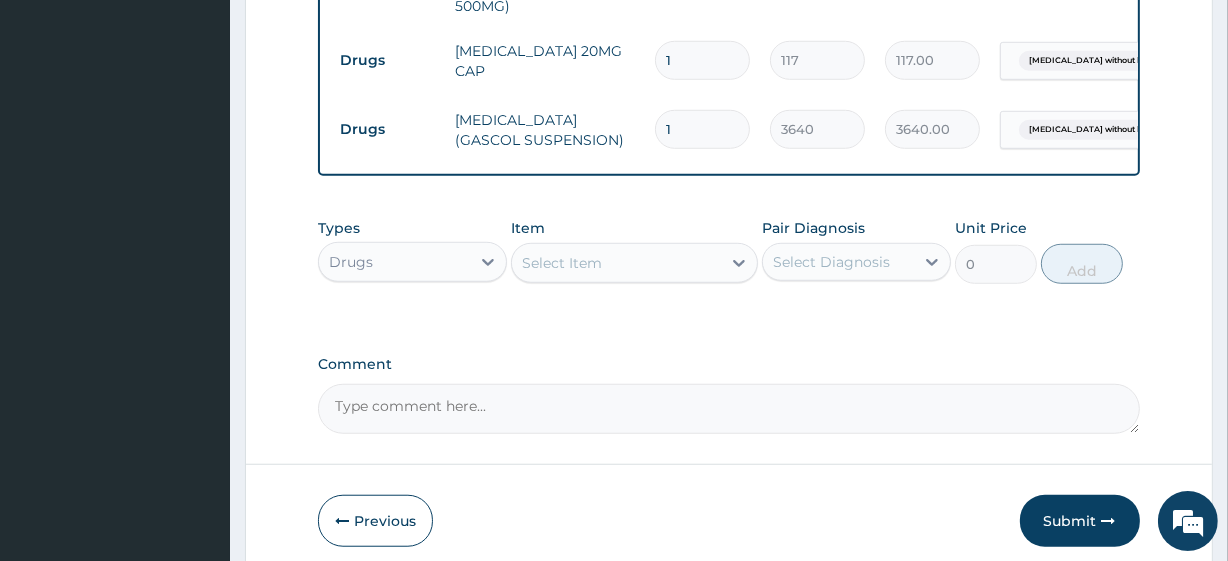 scroll, scrollTop: 0, scrollLeft: 0, axis: both 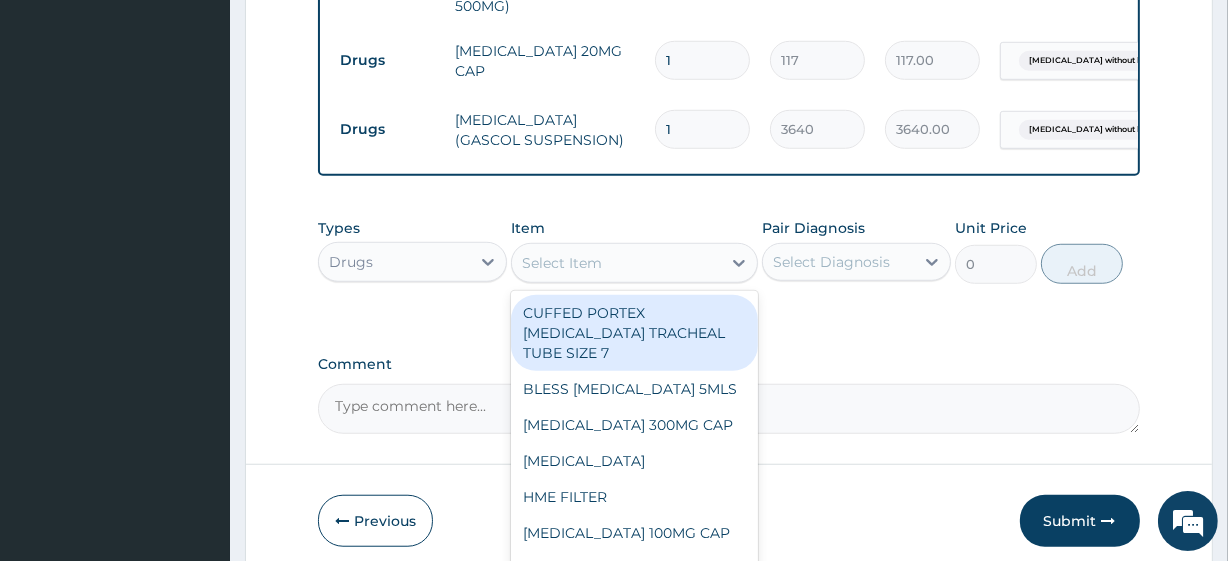 click on "Select Item" at bounding box center (616, 263) 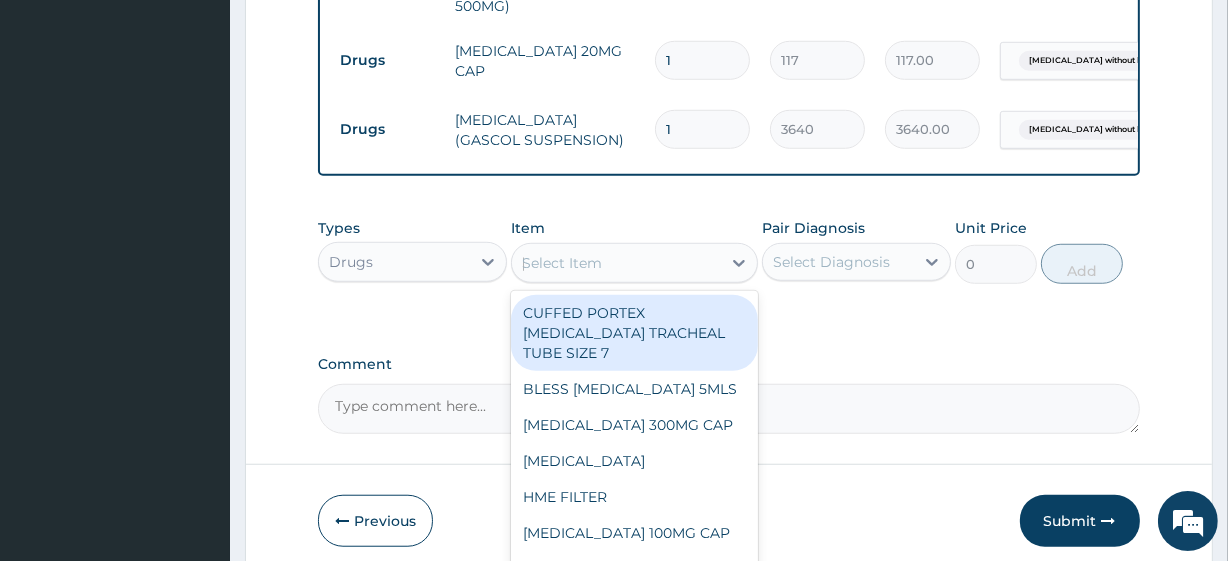 scroll, scrollTop: 0, scrollLeft: 7, axis: horizontal 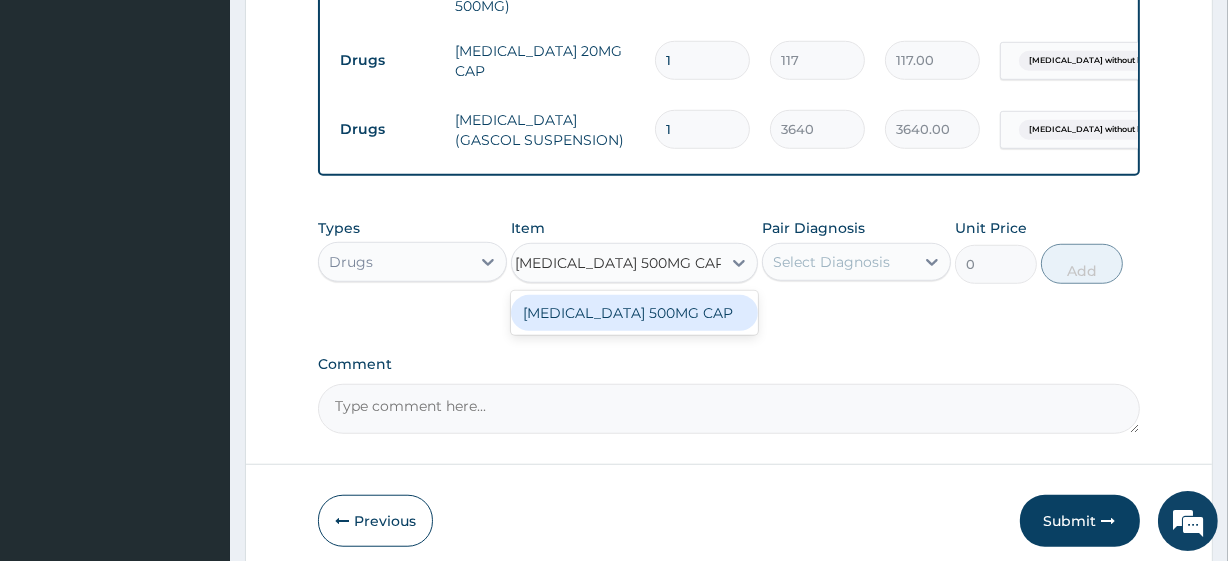 click on "AMOXICILLIN 500MG CAP" at bounding box center [634, 313] 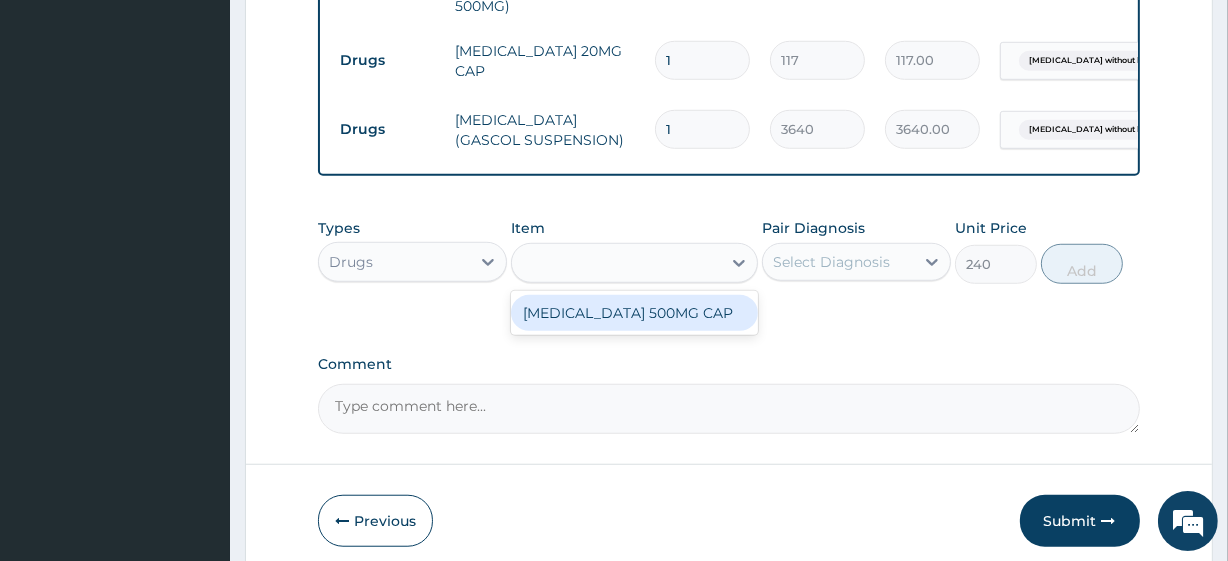 scroll, scrollTop: 0, scrollLeft: 0, axis: both 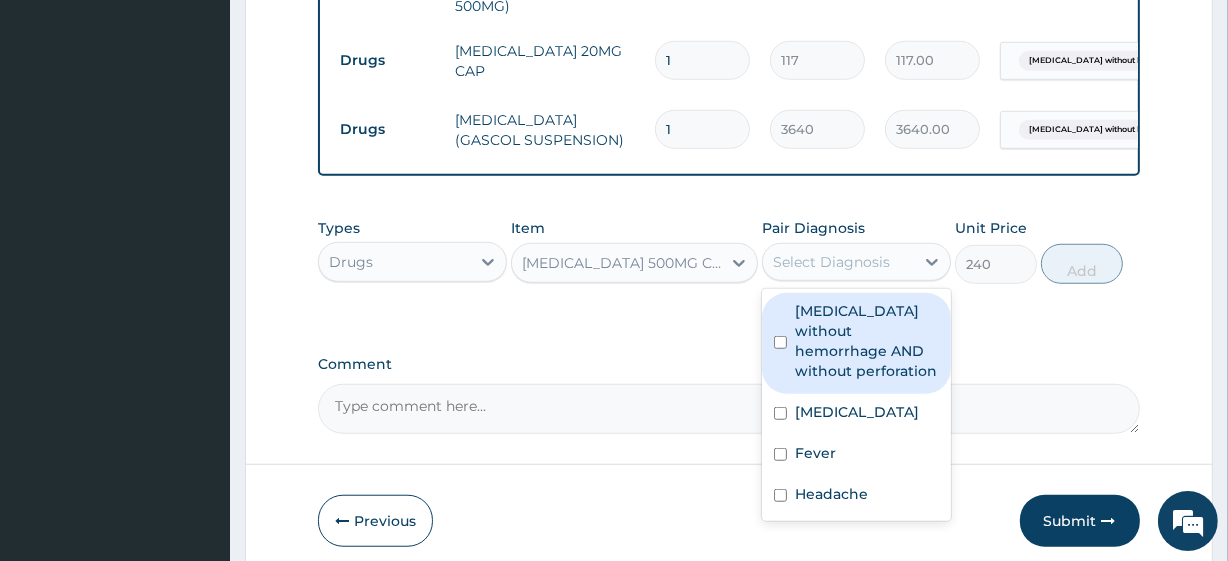 click on "Select Diagnosis" at bounding box center (831, 262) 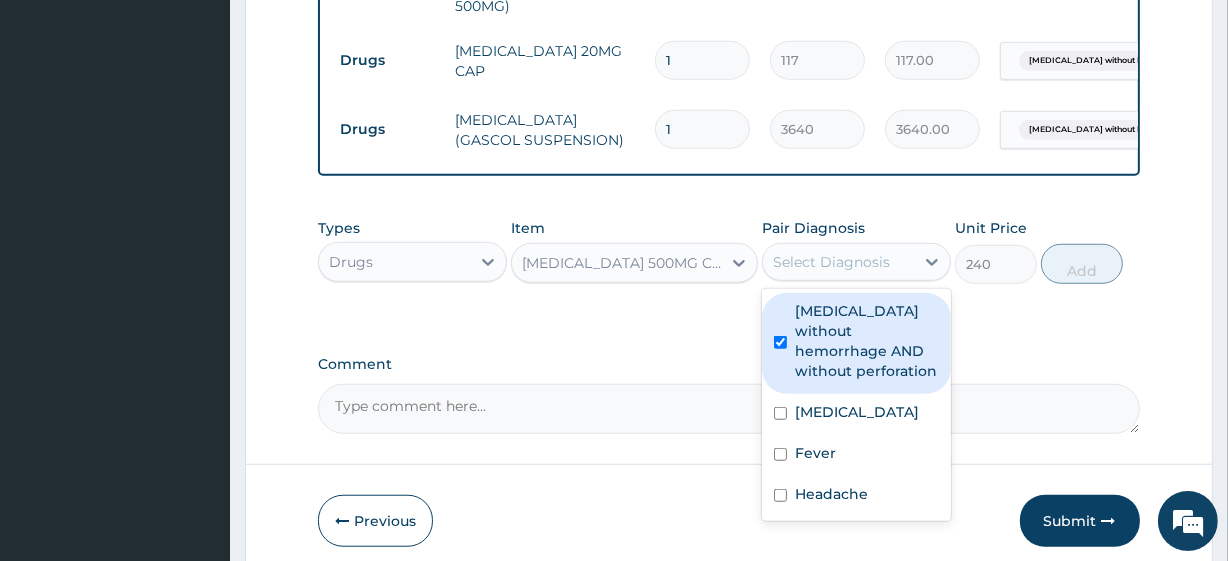checkbox on "true" 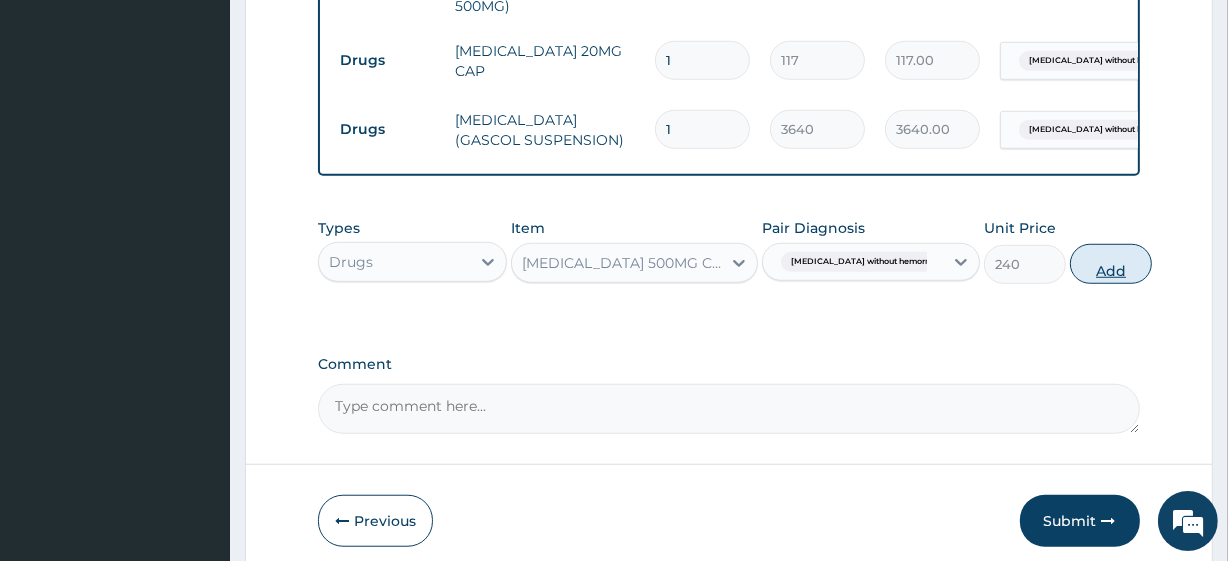 click on "Add" at bounding box center [1111, 264] 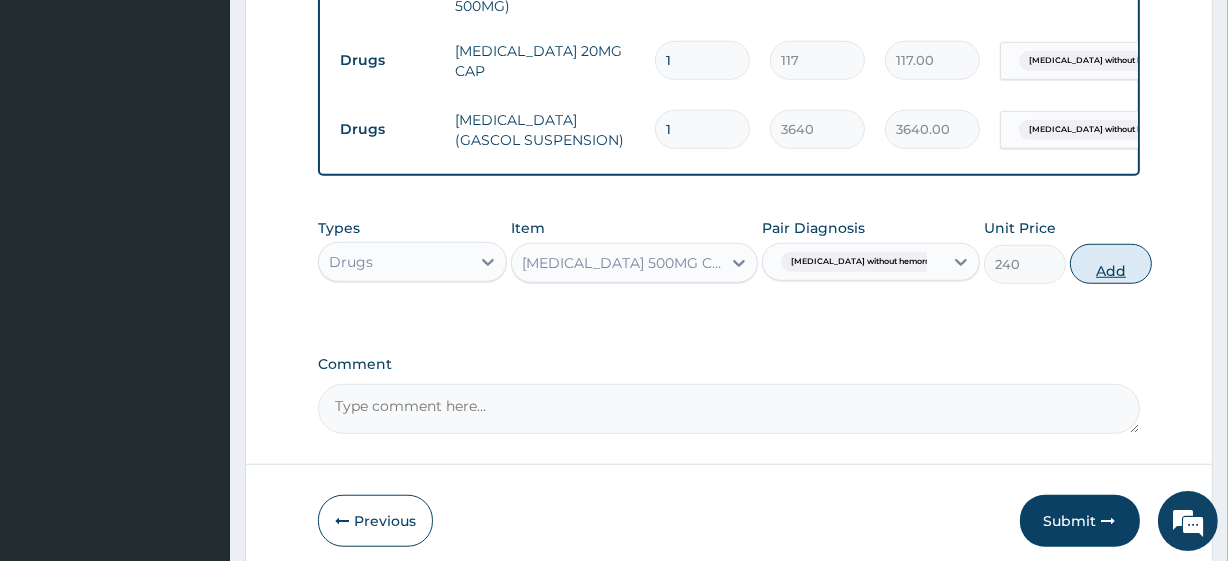 type on "0" 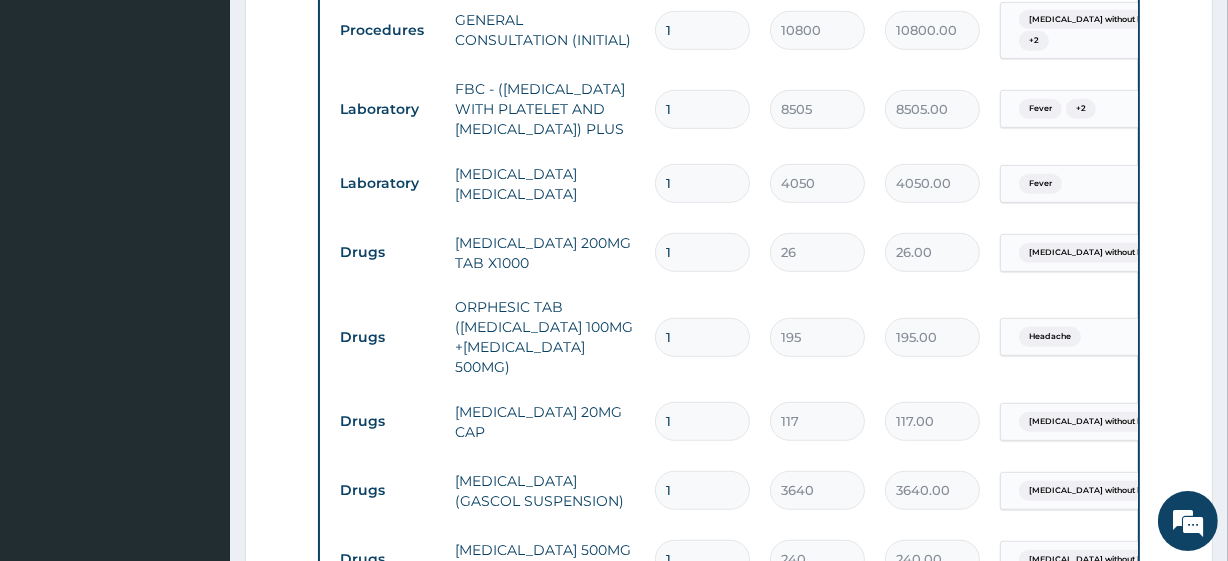 scroll, scrollTop: 971, scrollLeft: 0, axis: vertical 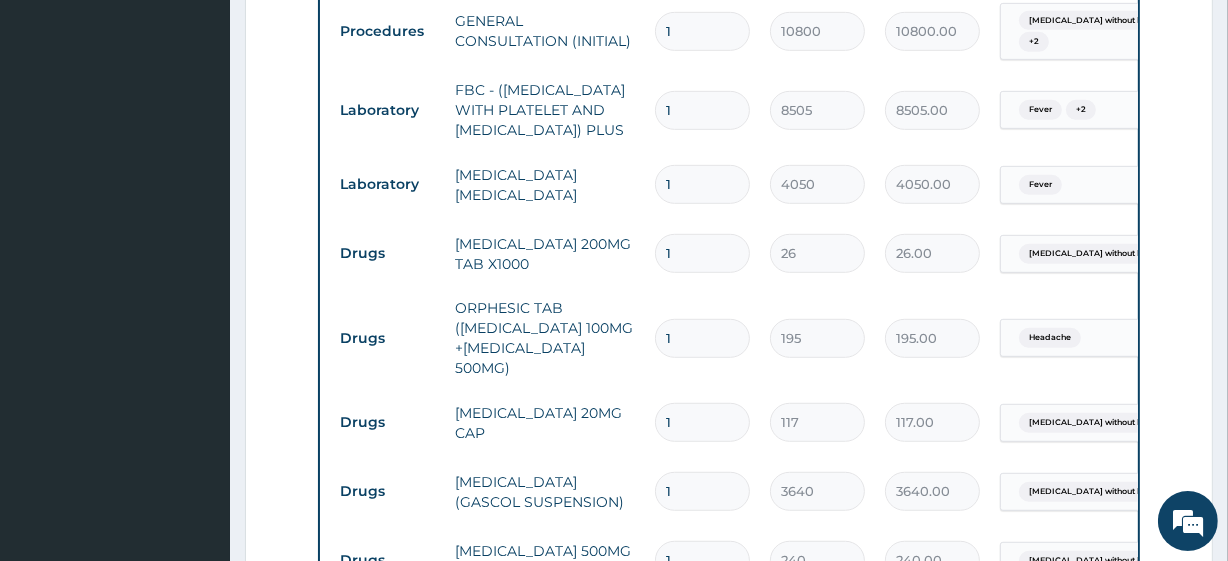 click on "1" at bounding box center (702, 253) 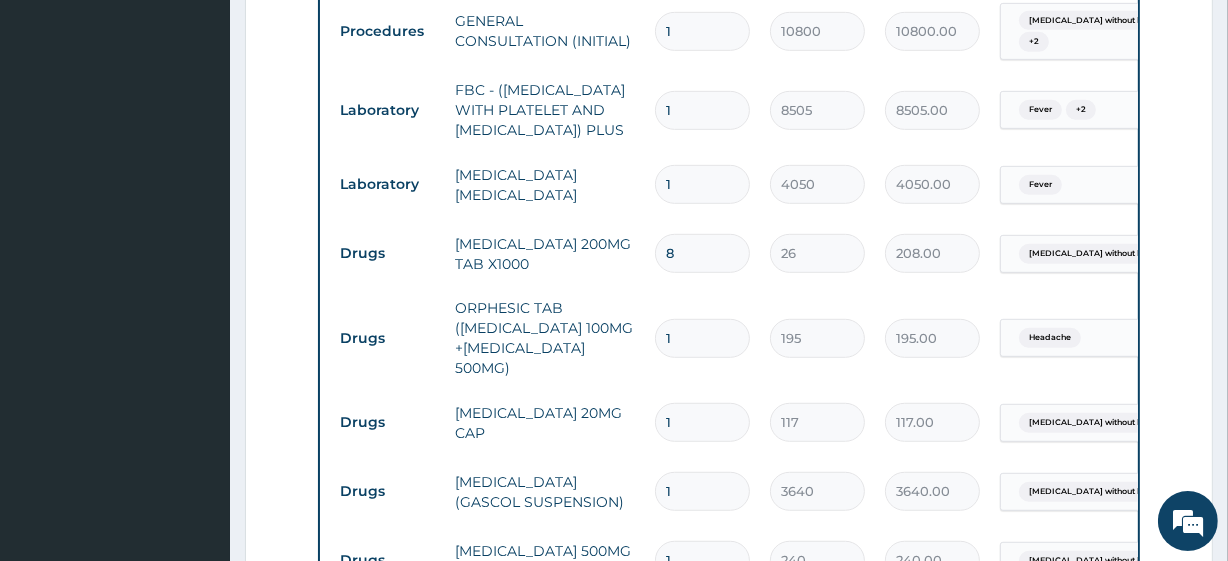 click on "8" at bounding box center [702, 253] 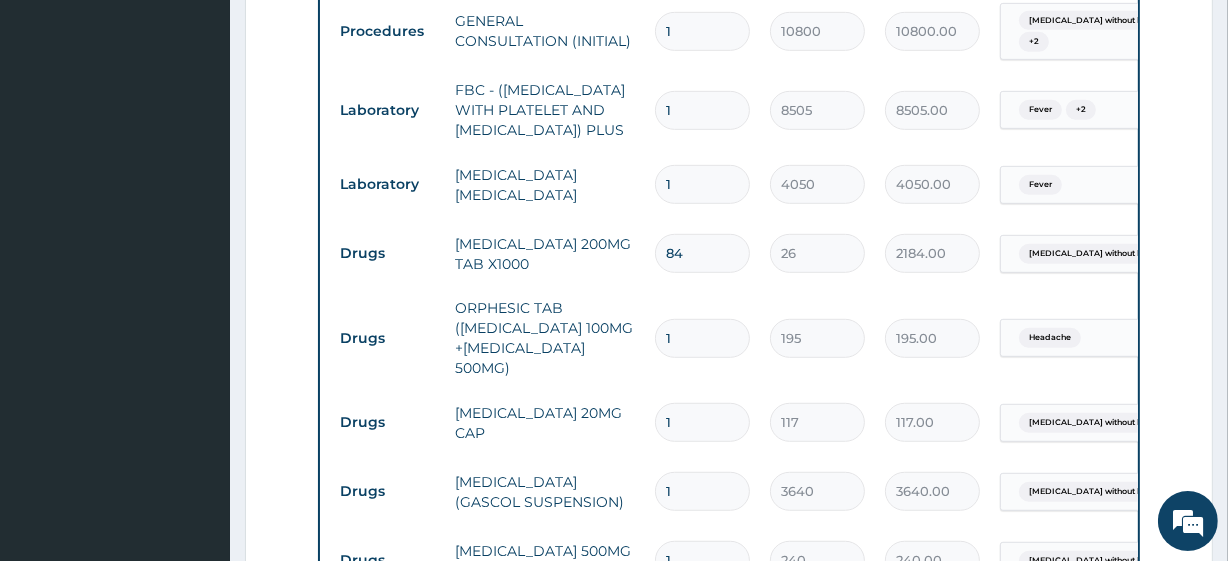 type on "84" 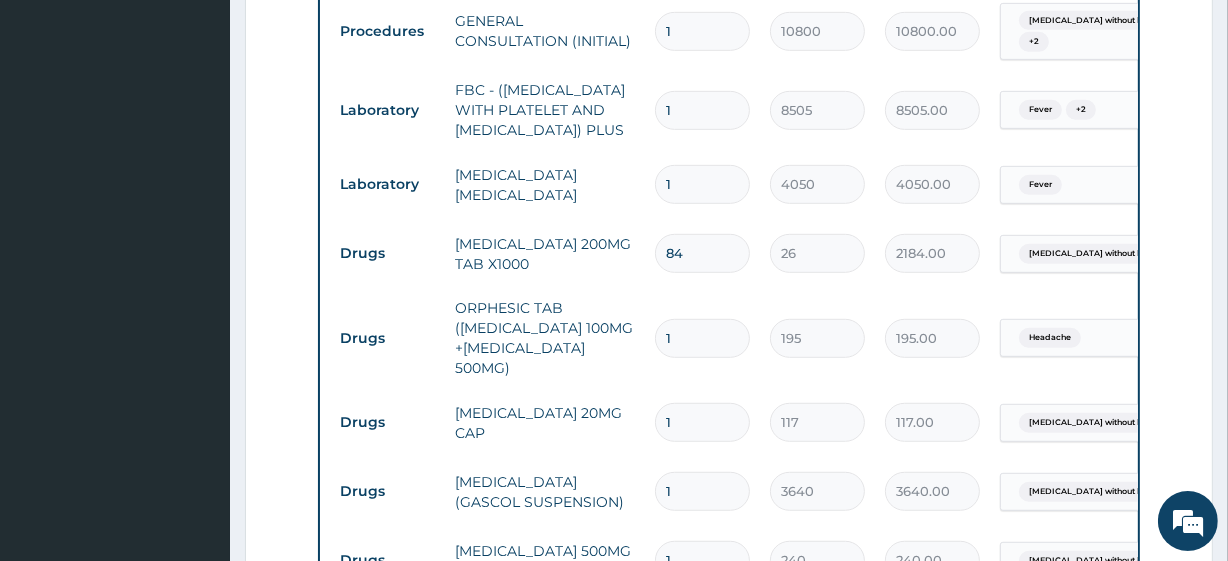 click on "1" at bounding box center (702, 338) 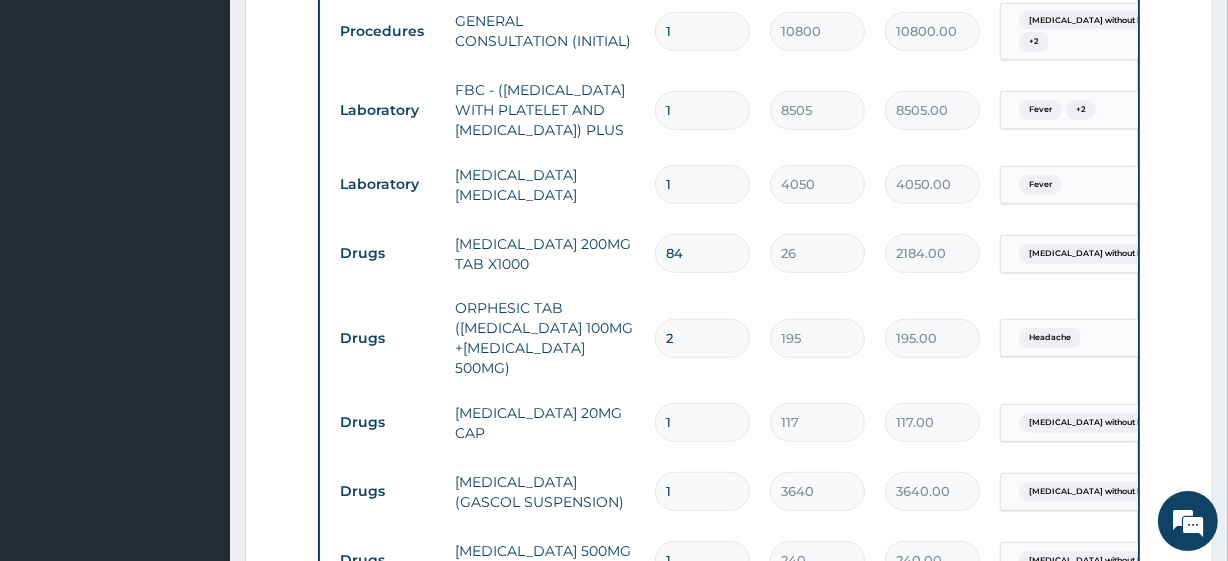 type on "390.00" 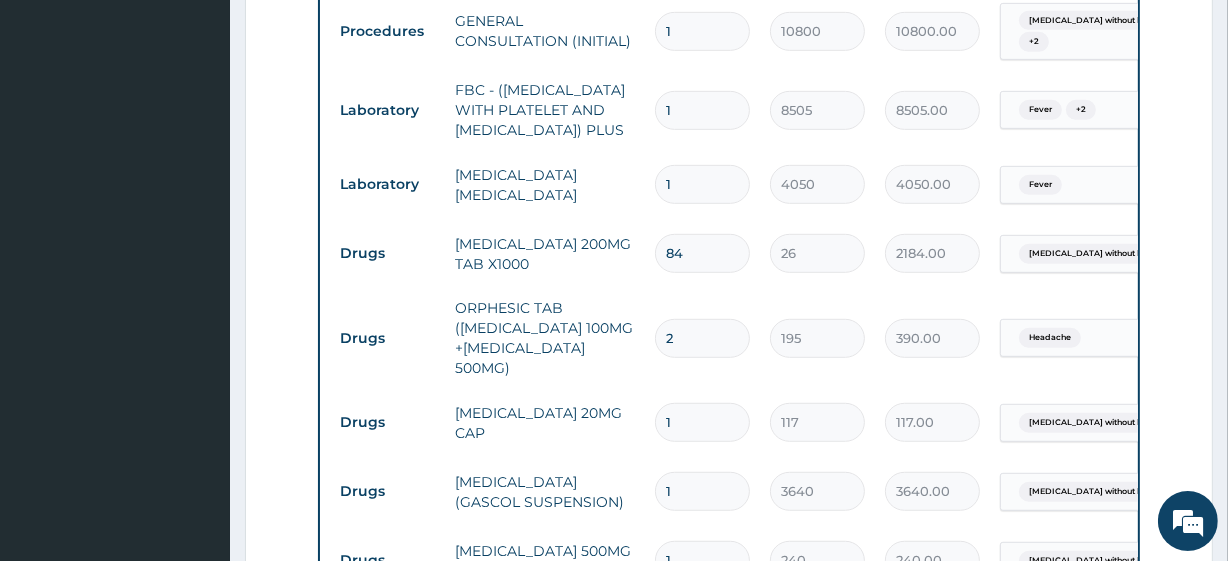 type on "20" 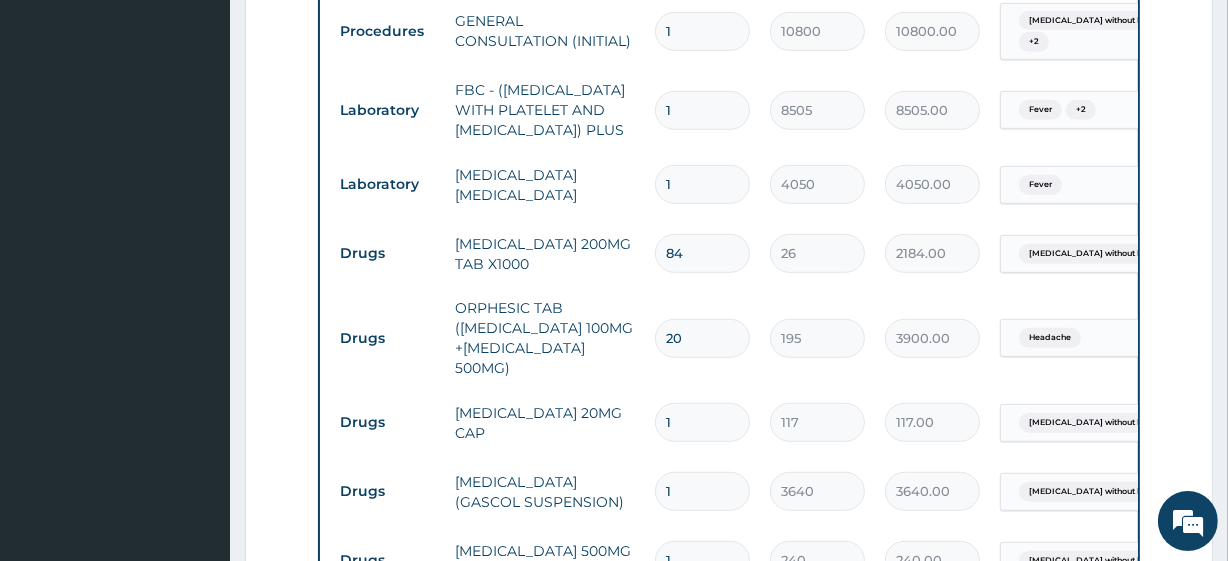 type on "20" 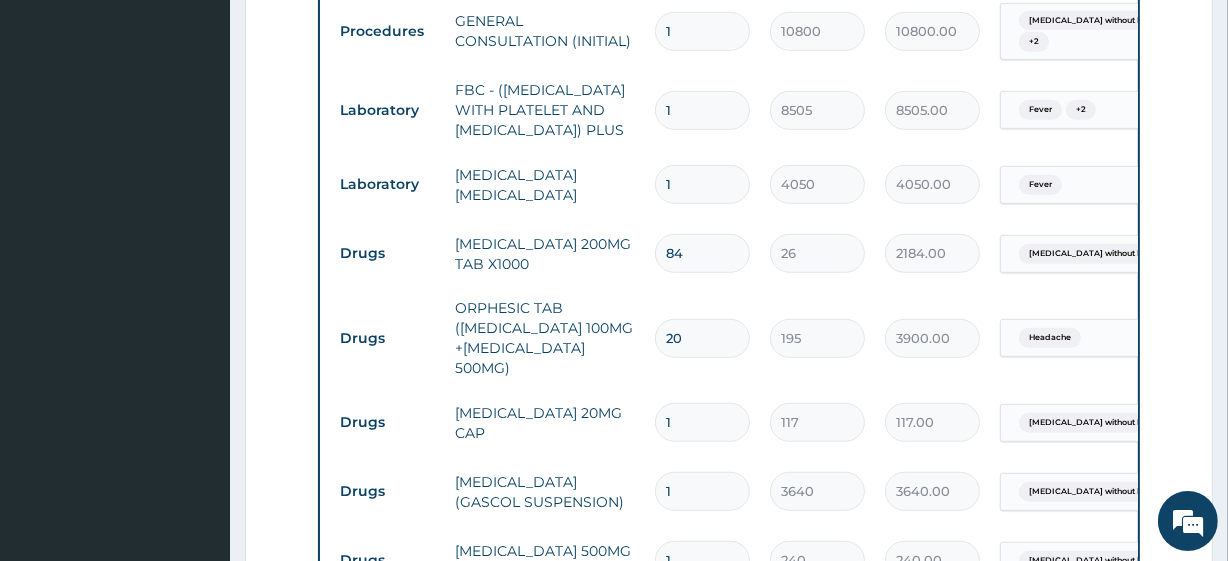 click on "1" at bounding box center [702, 422] 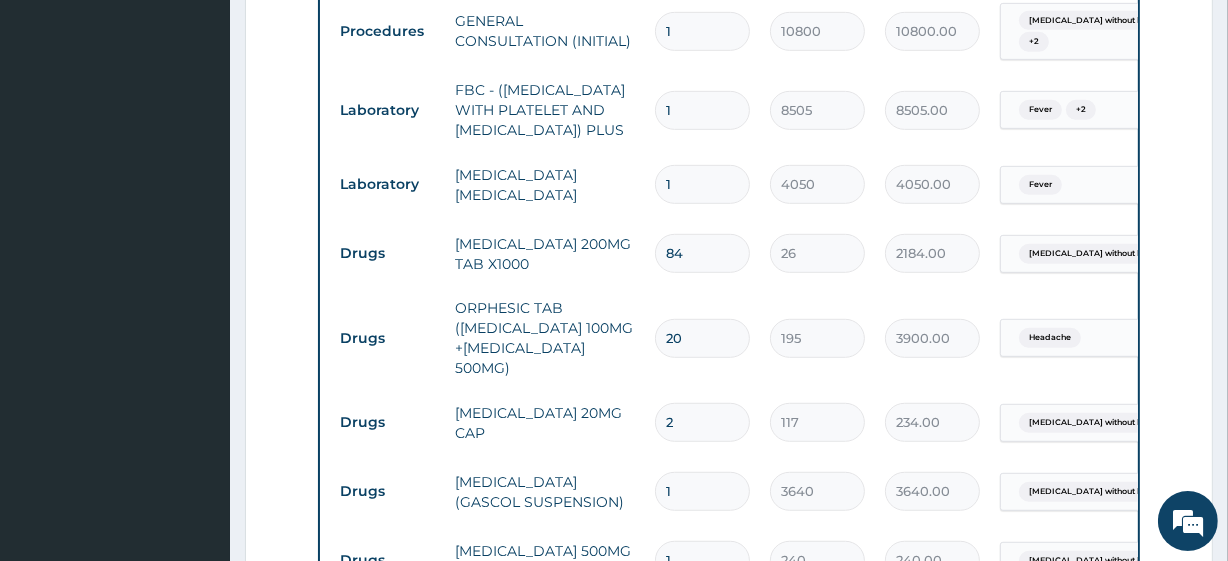 click on "2" at bounding box center (702, 422) 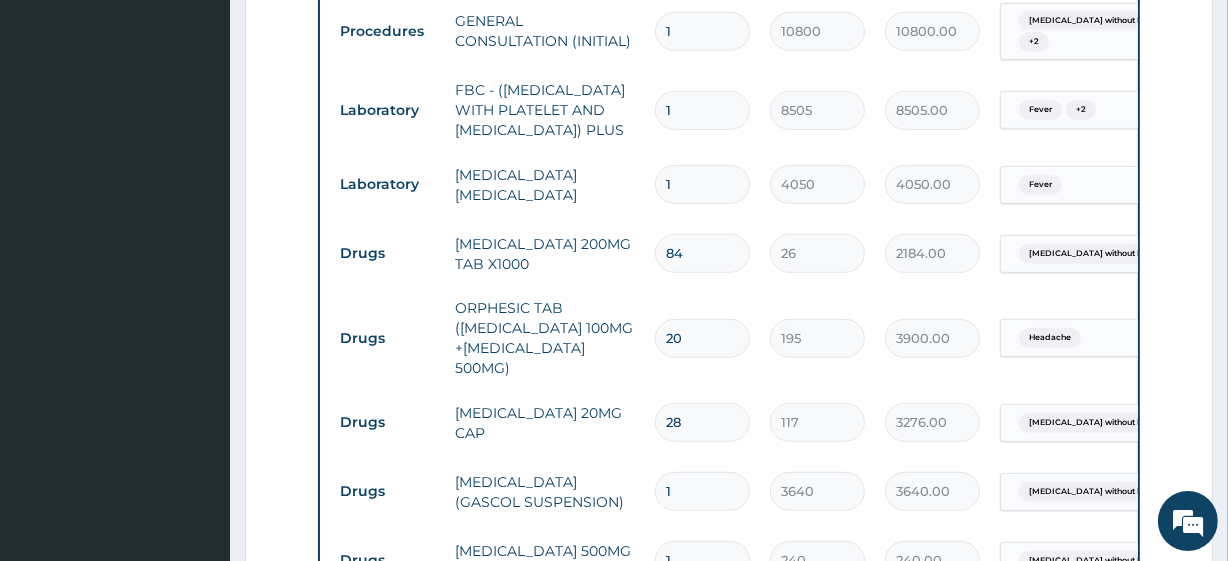 type on "28" 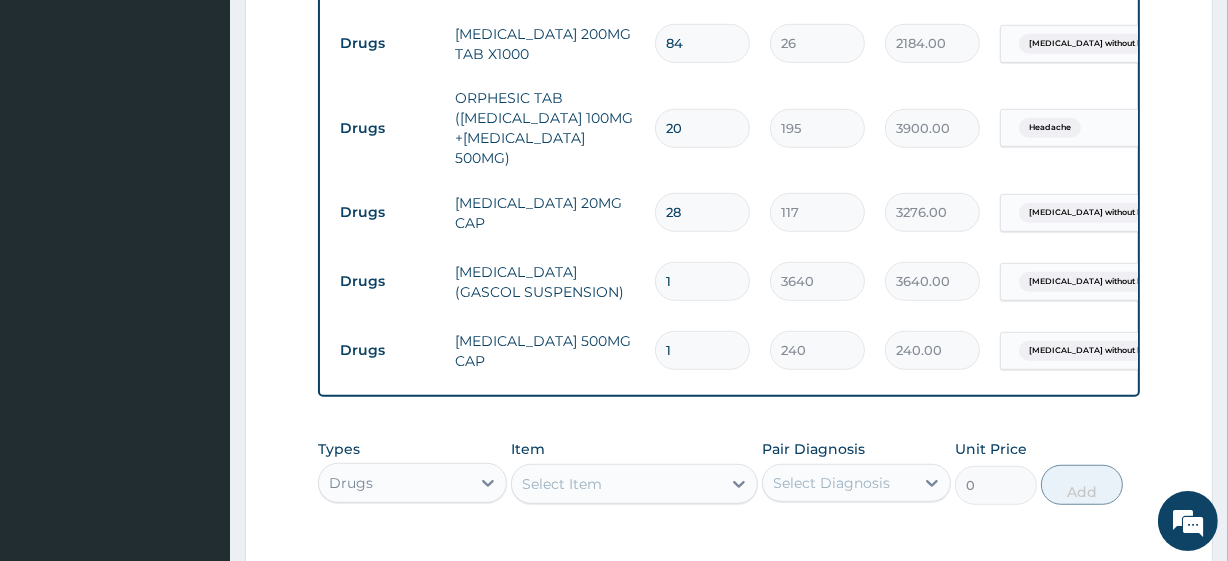 scroll, scrollTop: 1182, scrollLeft: 0, axis: vertical 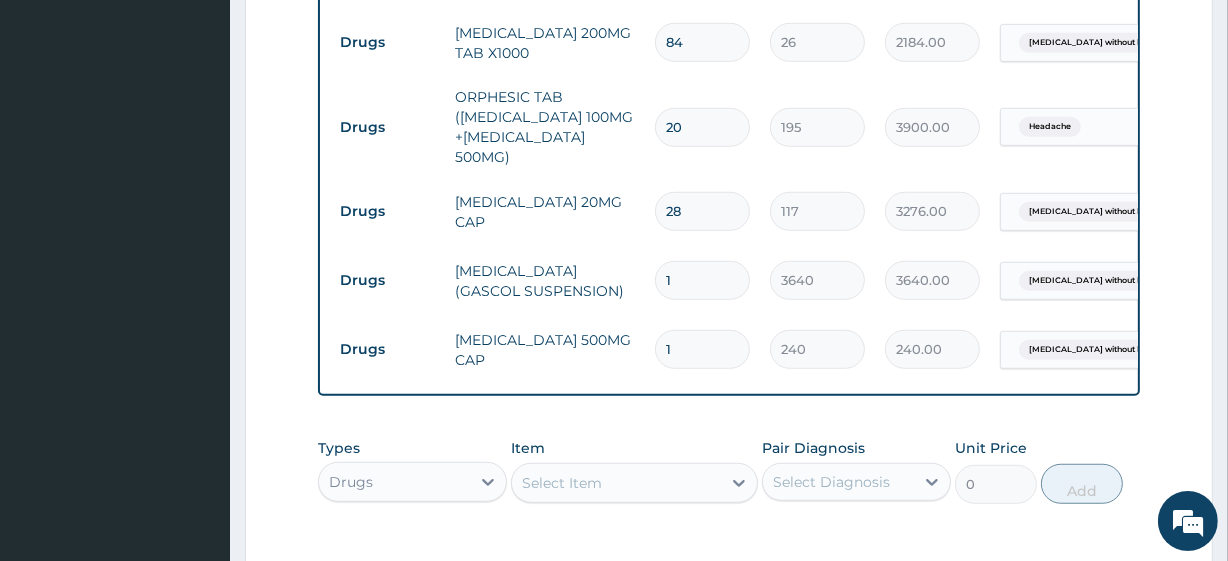 click on "1" at bounding box center [702, 349] 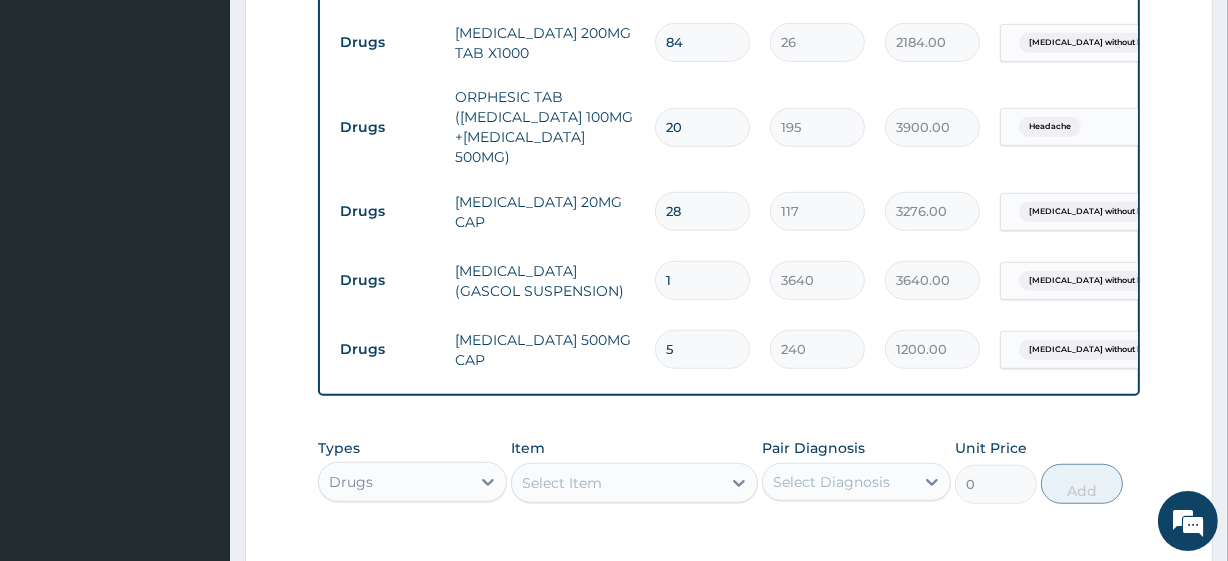 type on "56" 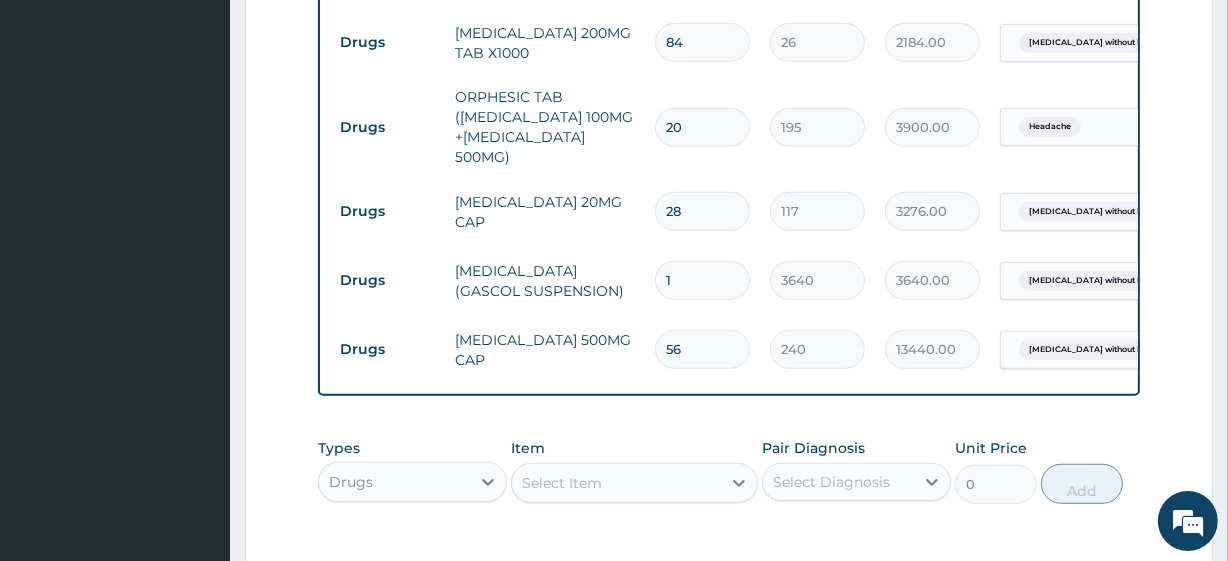 type on "56" 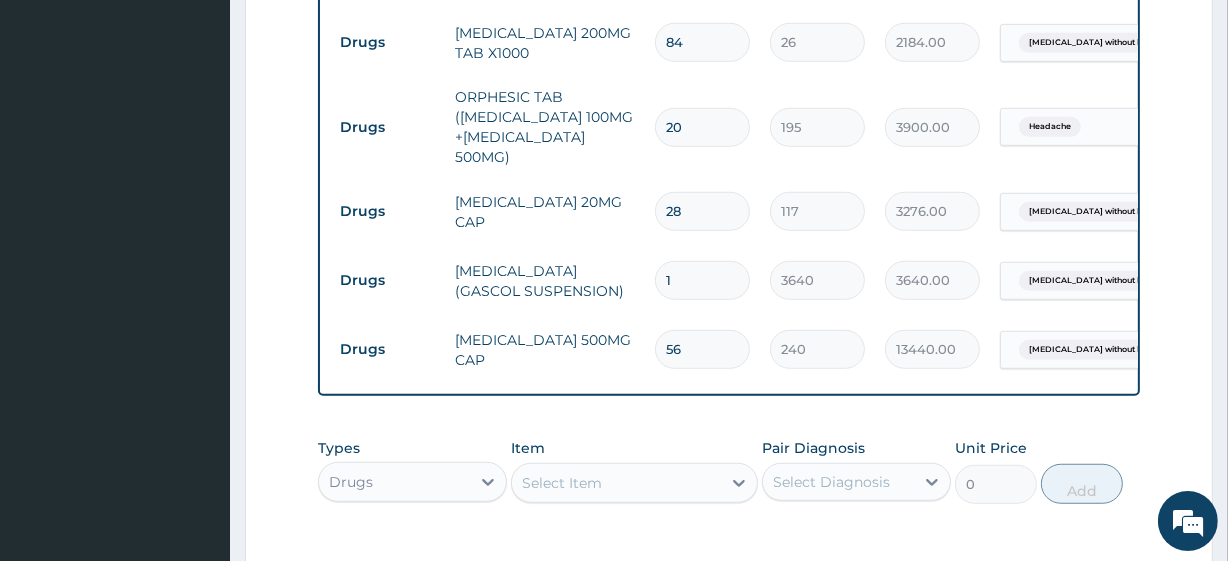 scroll, scrollTop: 1472, scrollLeft: 0, axis: vertical 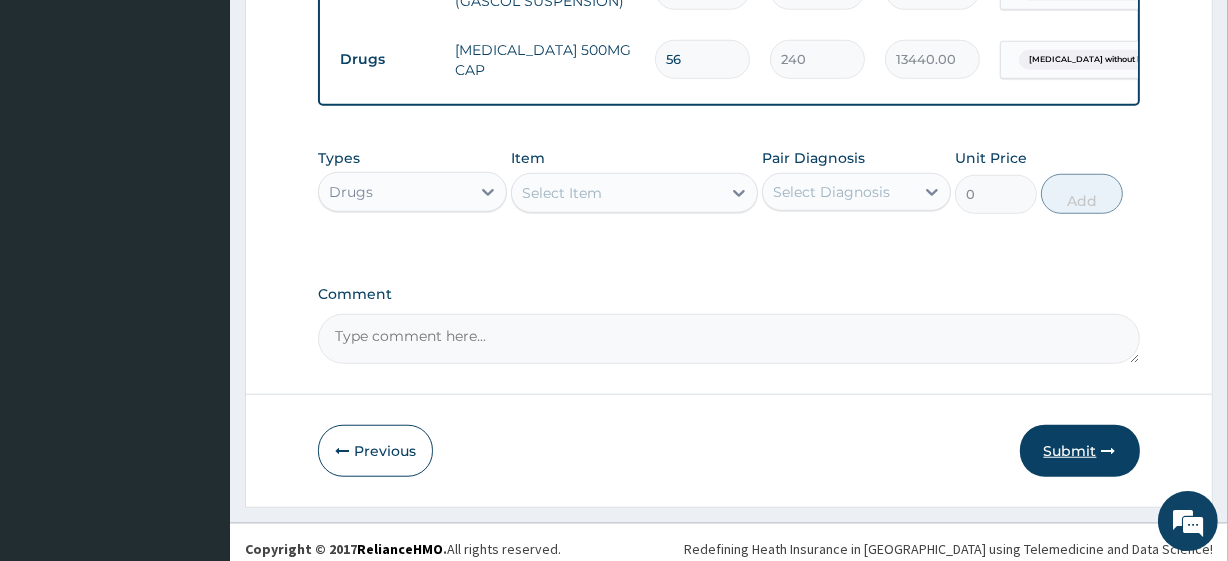 click at bounding box center (1109, 451) 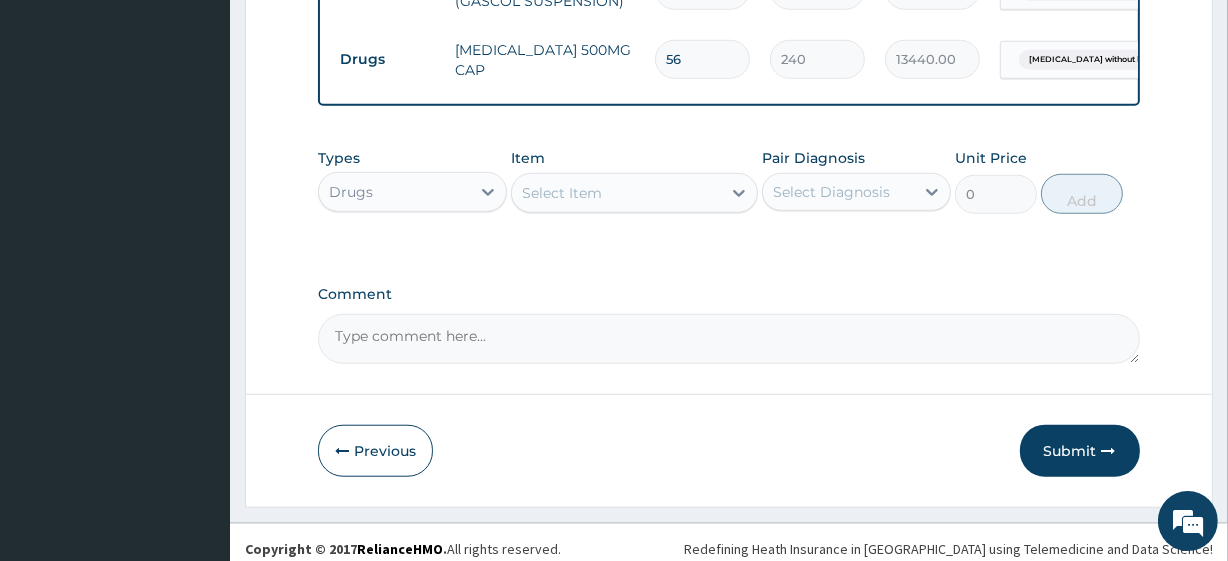 scroll, scrollTop: 88, scrollLeft: 0, axis: vertical 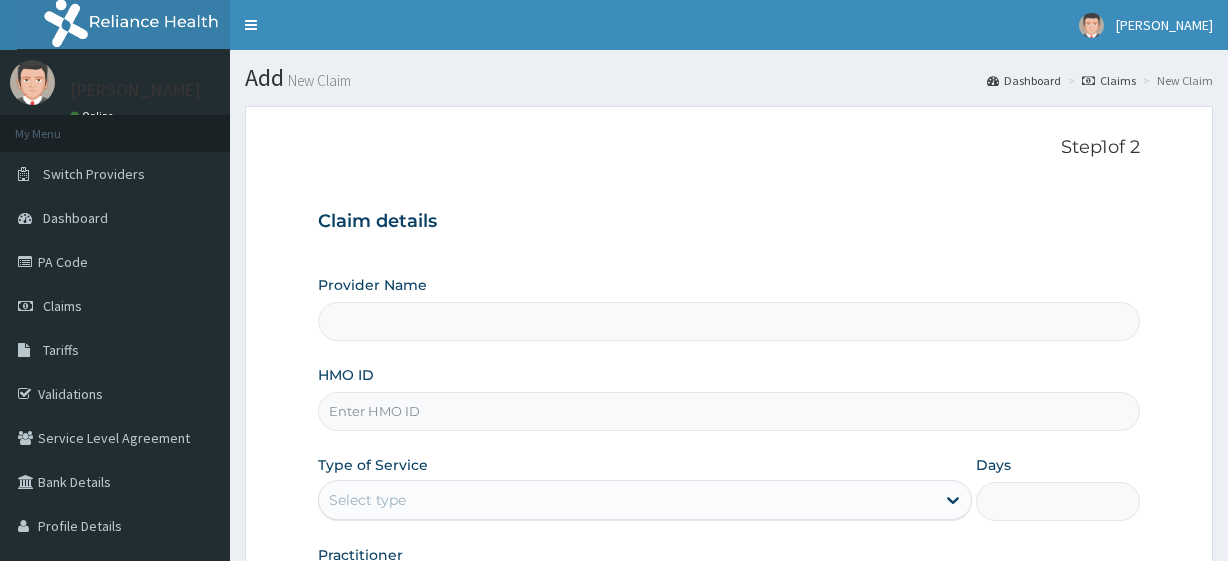 type on "R-Jolad Plus" 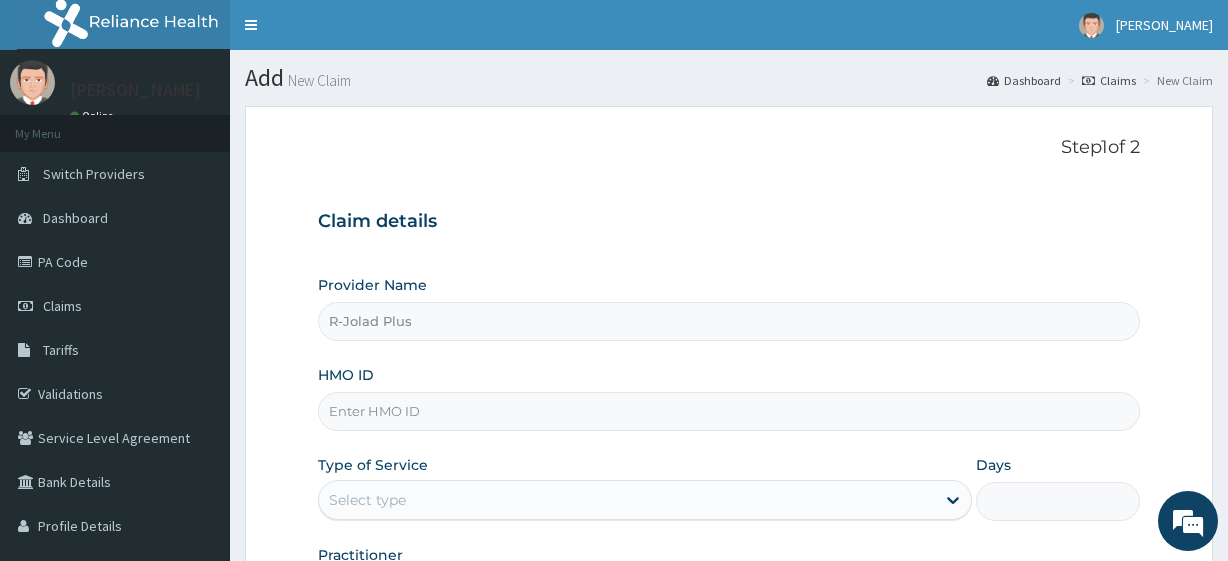 scroll, scrollTop: 0, scrollLeft: 0, axis: both 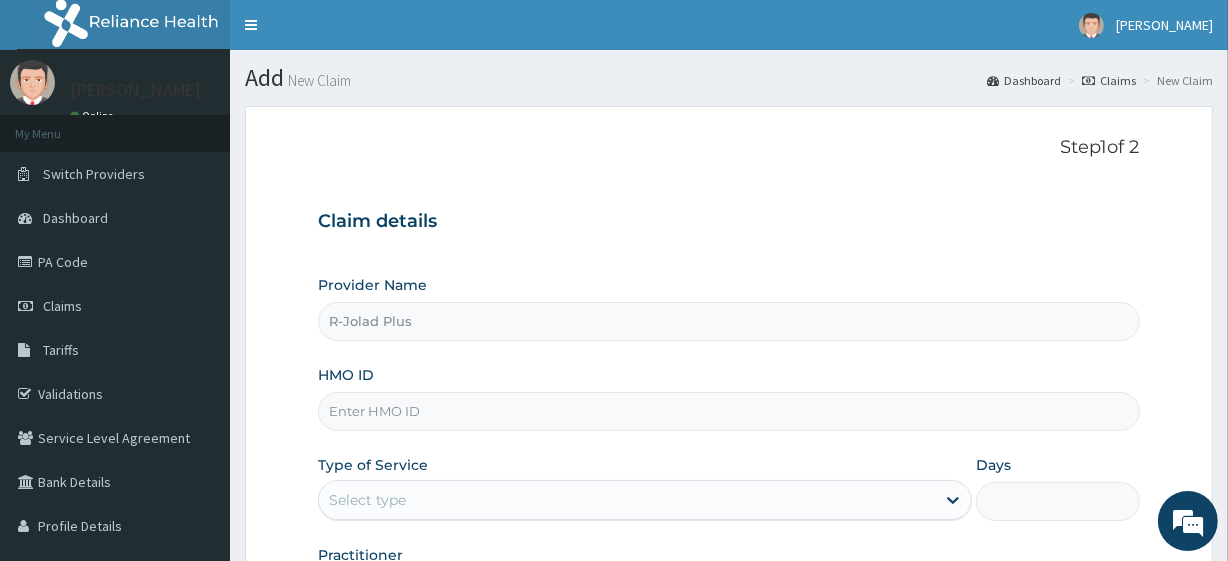 click on "HMO ID" at bounding box center [728, 411] 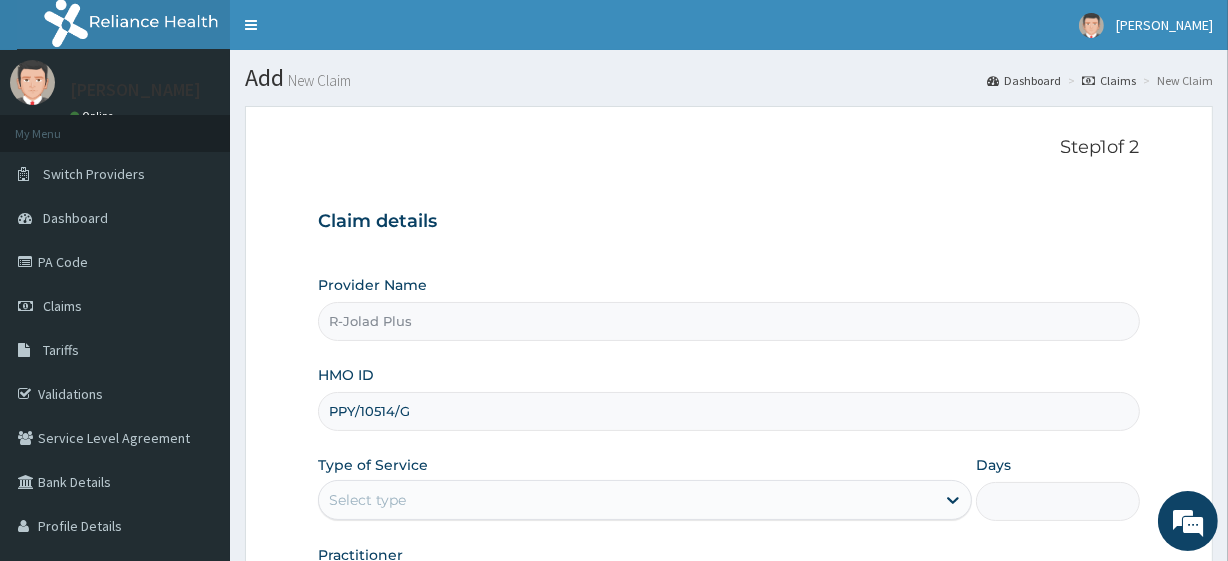 scroll, scrollTop: 259, scrollLeft: 0, axis: vertical 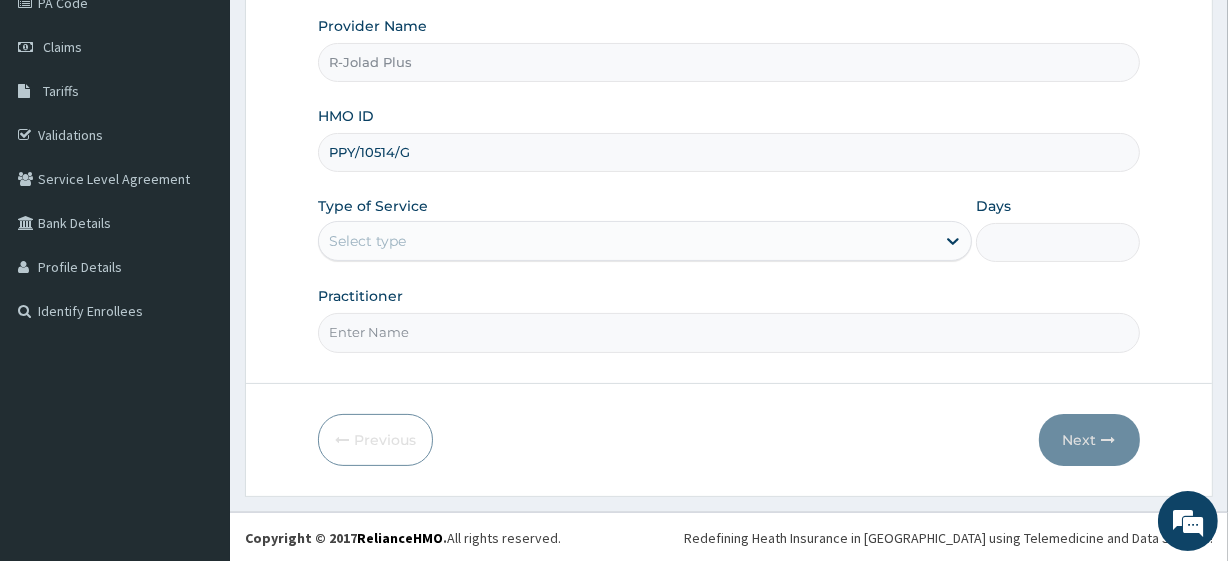 type on "PPY/10514/G" 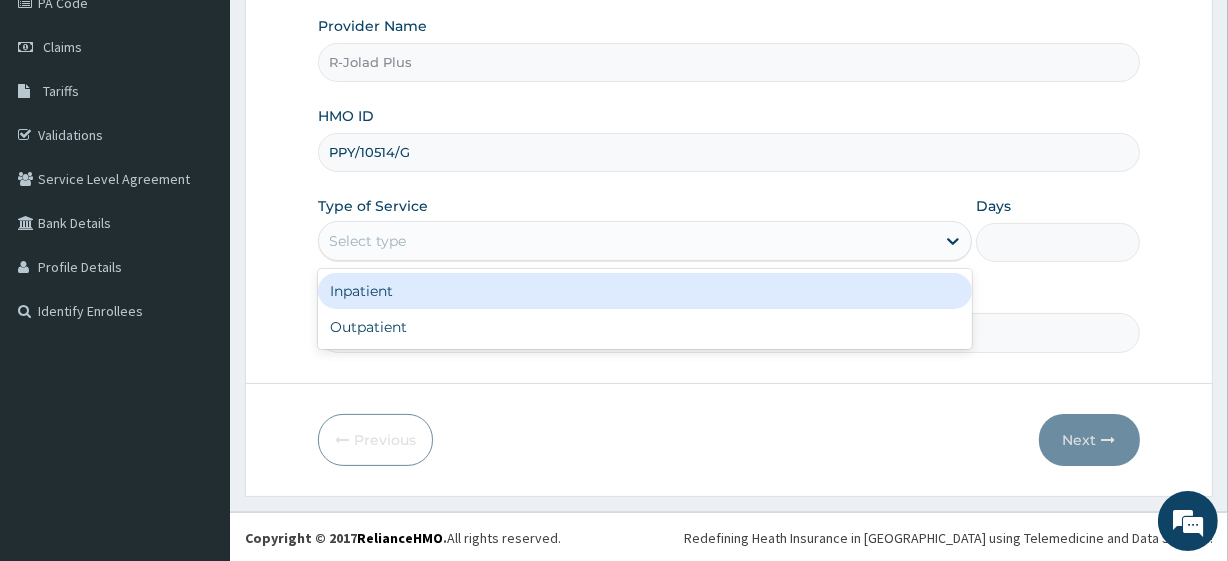 click on "Select type" at bounding box center (367, 241) 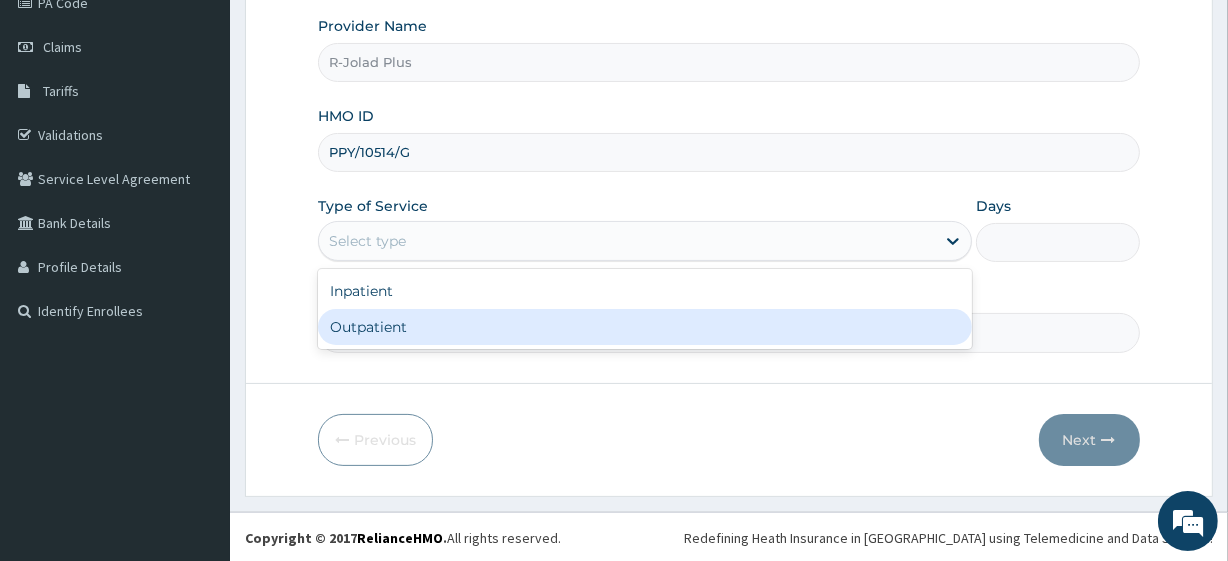 click on "Outpatient" at bounding box center [645, 327] 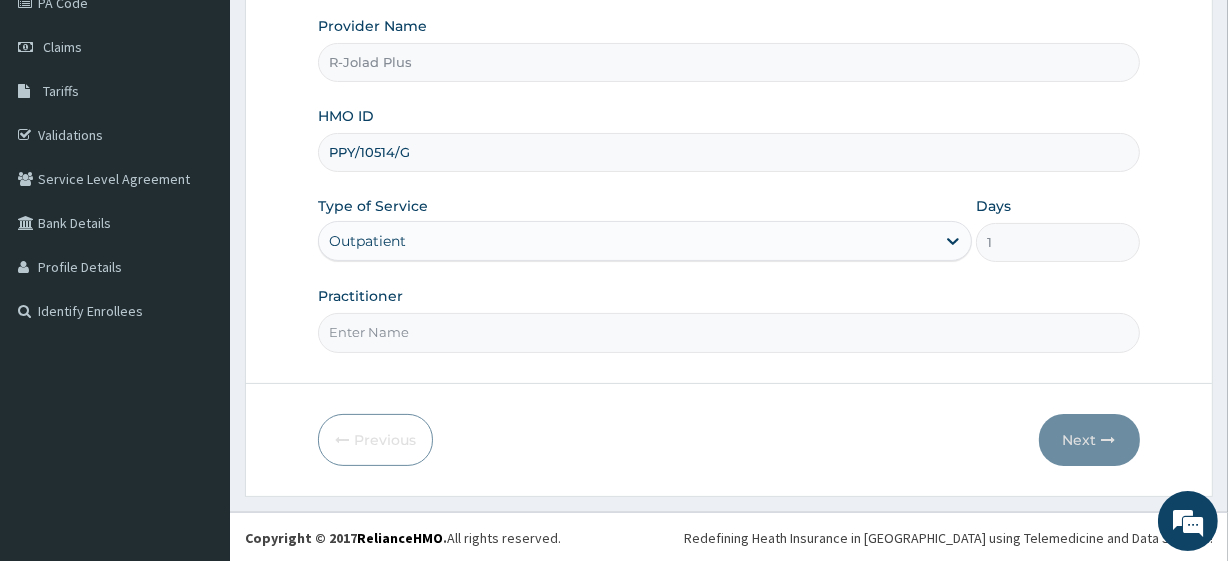 click on "Practitioner" at bounding box center (728, 332) 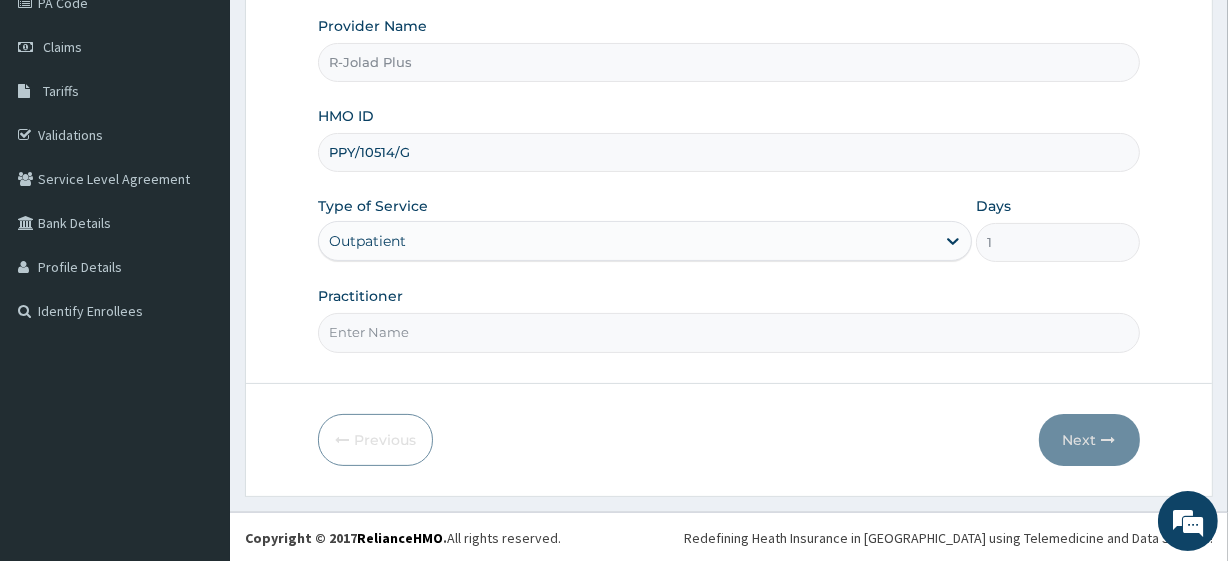type on "Dr HALIMA" 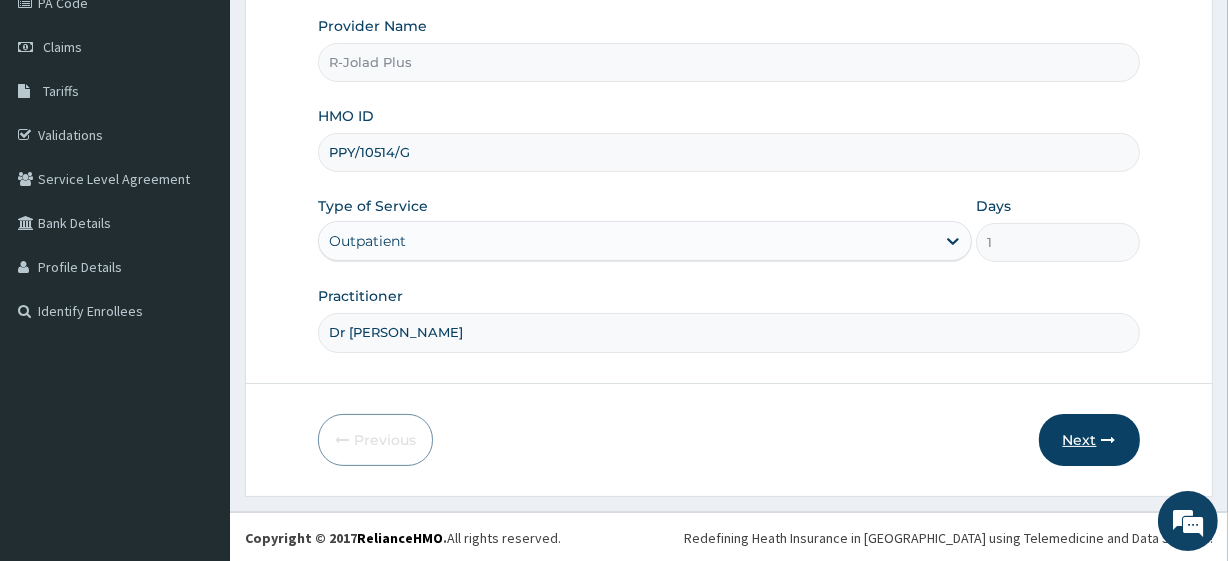 click on "Next" at bounding box center [1089, 440] 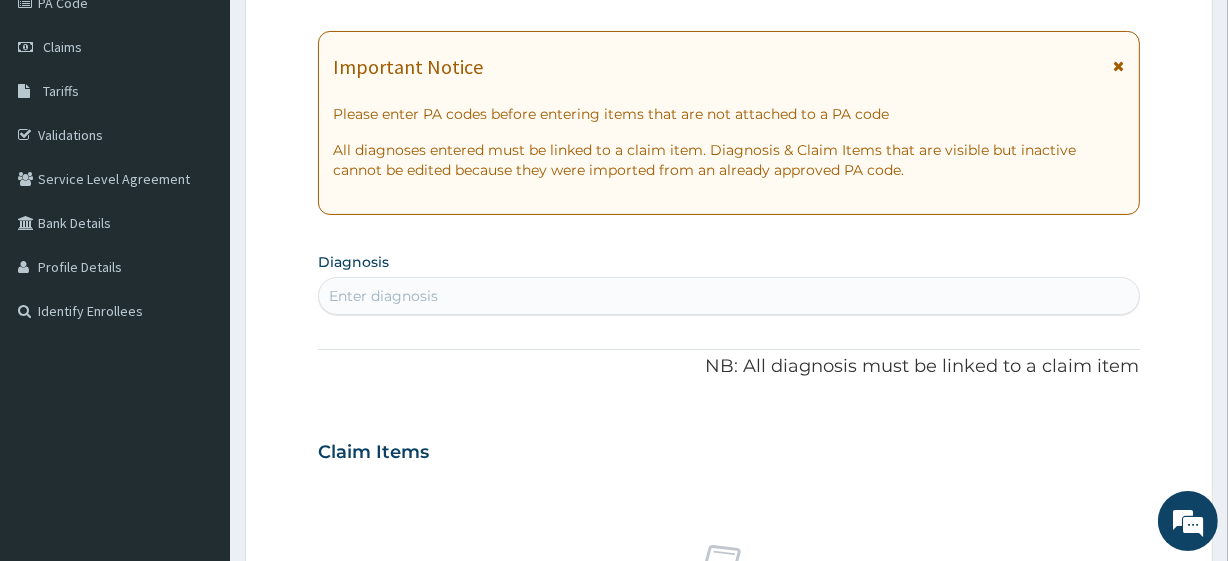 click on "Enter diagnosis" at bounding box center [383, 296] 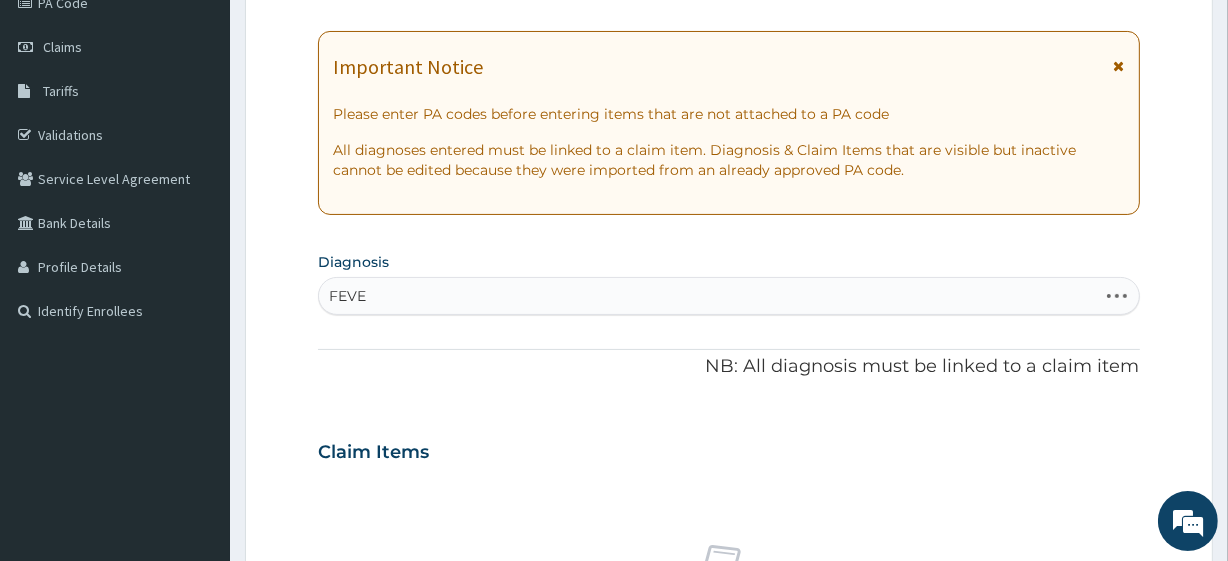 type on "FEVER" 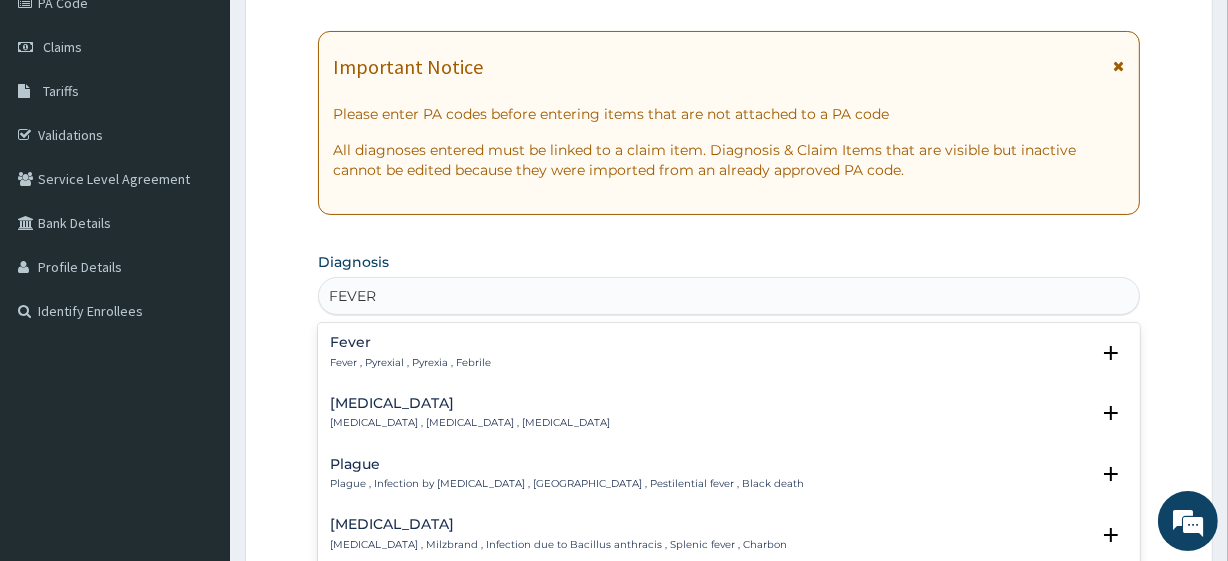 click on "Fever" at bounding box center [410, 342] 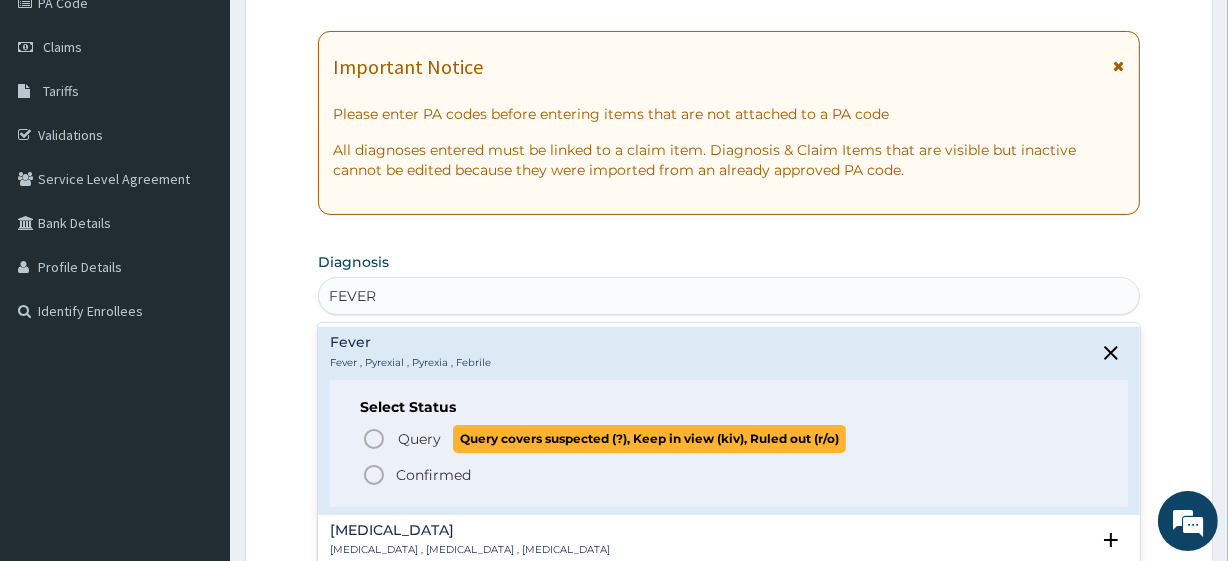 click on "Query" at bounding box center (419, 439) 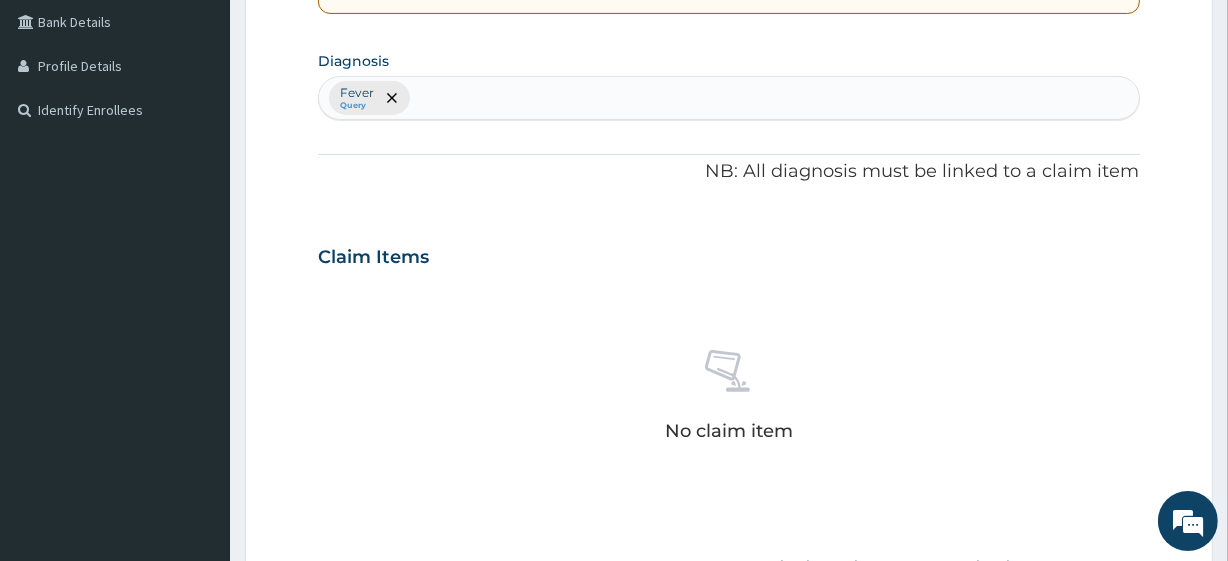 scroll, scrollTop: 459, scrollLeft: 0, axis: vertical 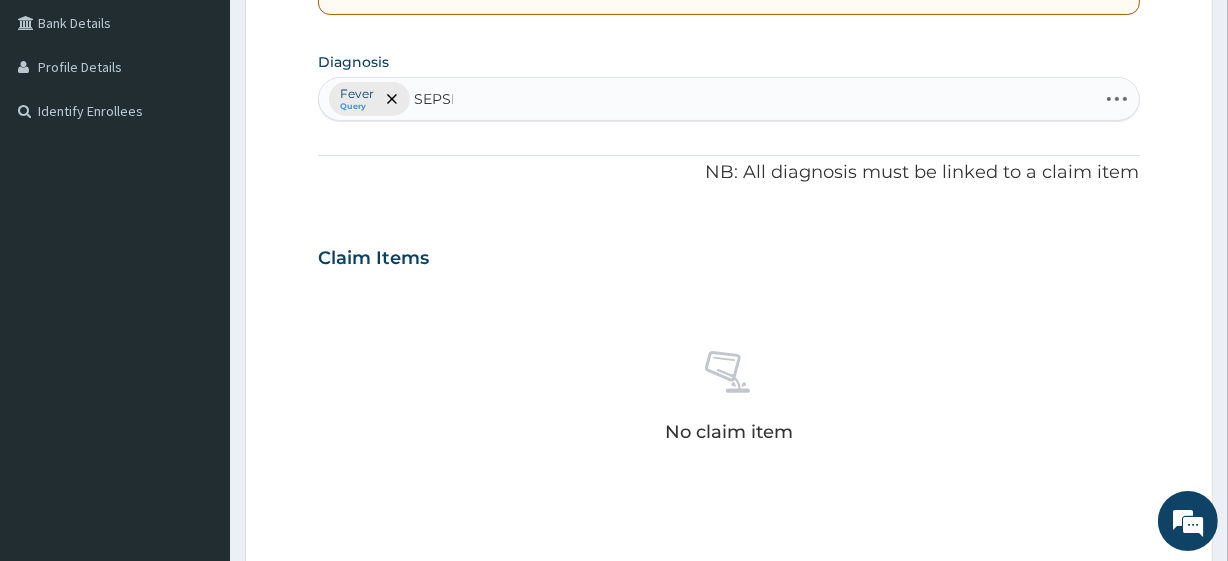 type on "SEPSIS" 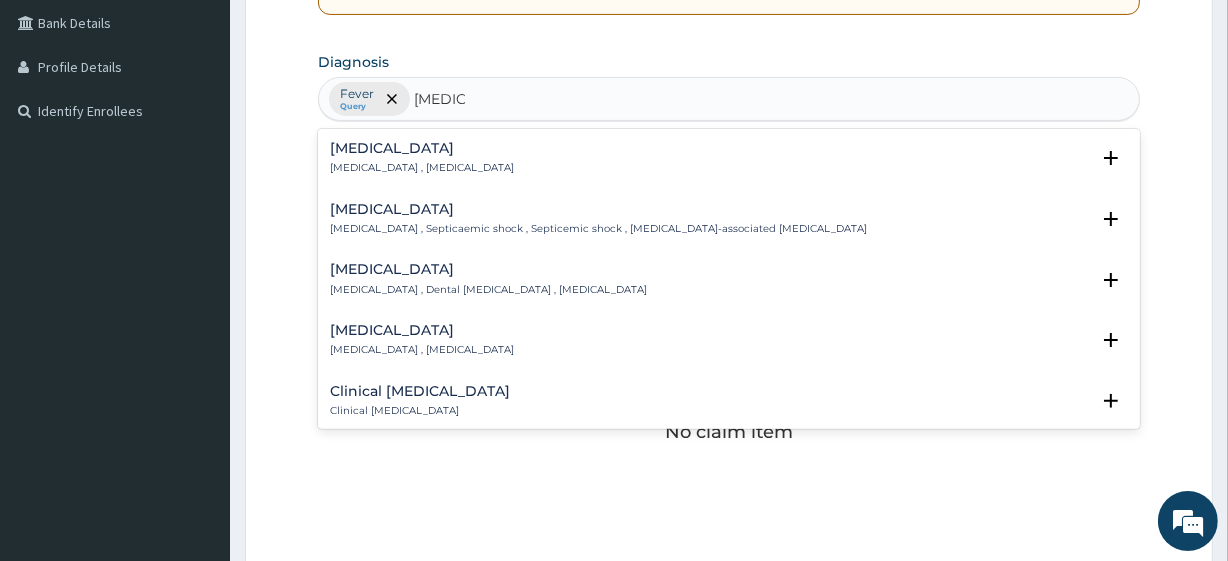 click on "Sepsis" at bounding box center [422, 148] 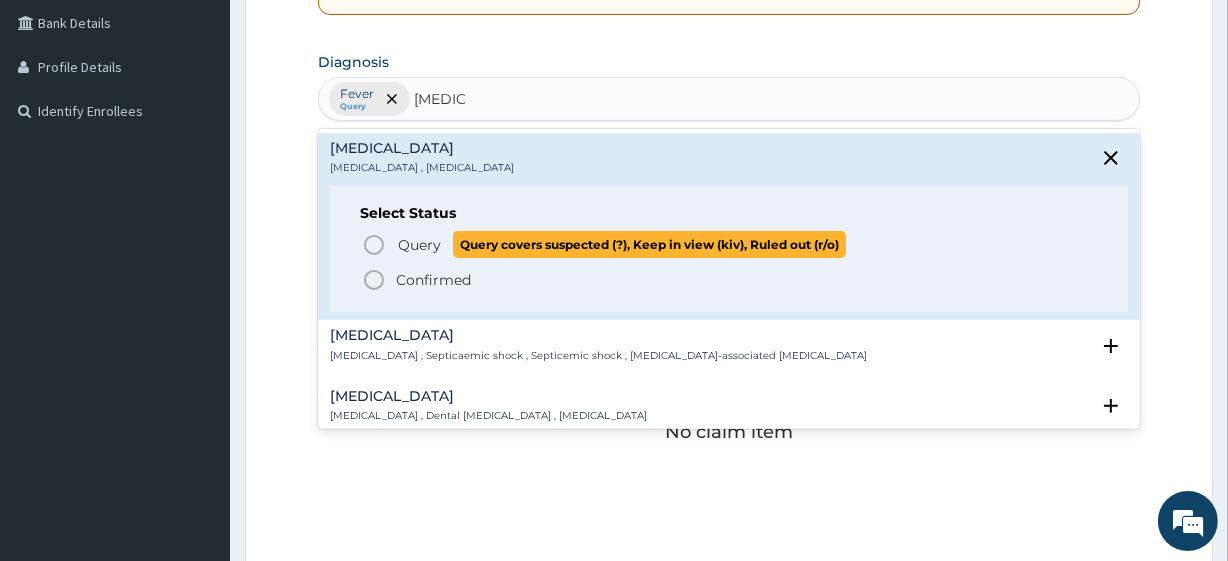 click on "Query Query covers suspected (?), Keep in view (kiv), Ruled out (r/o)" at bounding box center (621, 244) 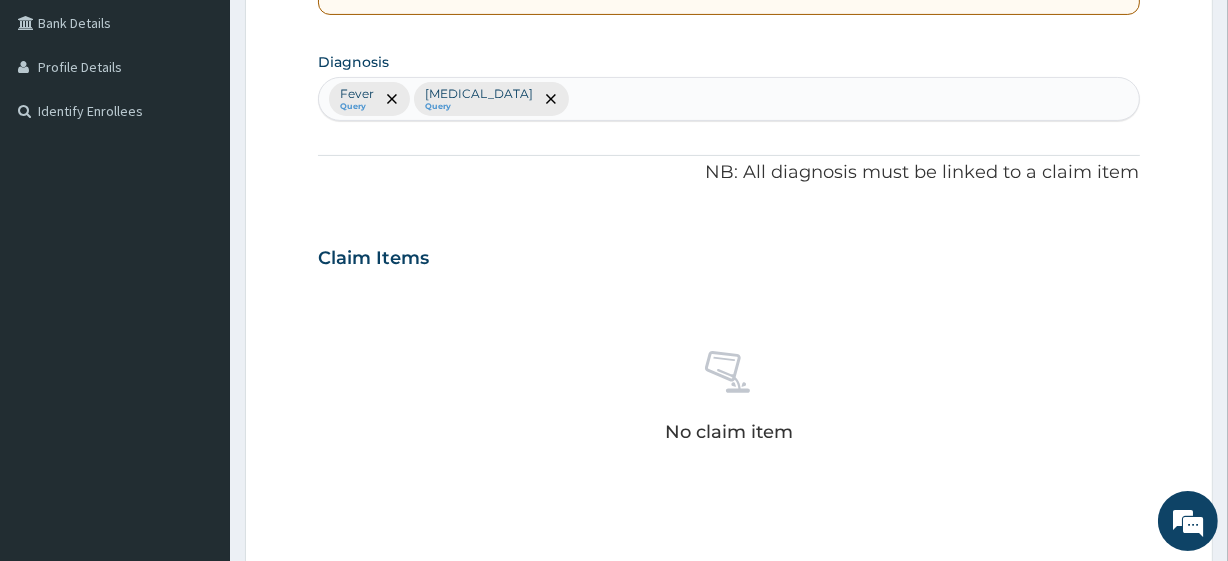 scroll, scrollTop: 880, scrollLeft: 0, axis: vertical 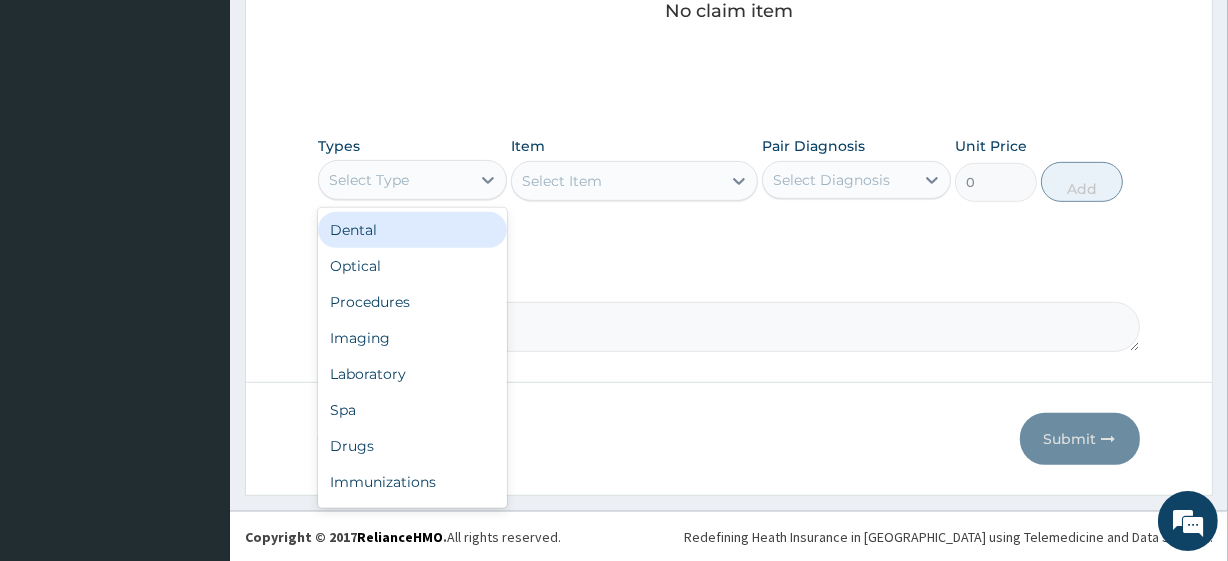 click on "Select Type" at bounding box center (369, 180) 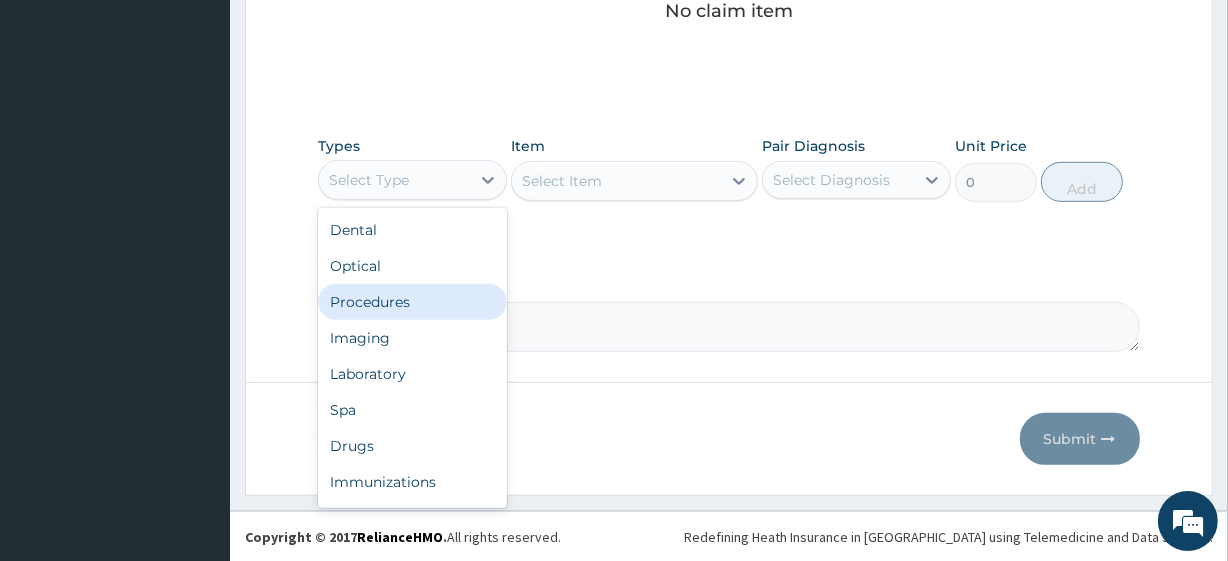 click on "Procedures" at bounding box center [412, 302] 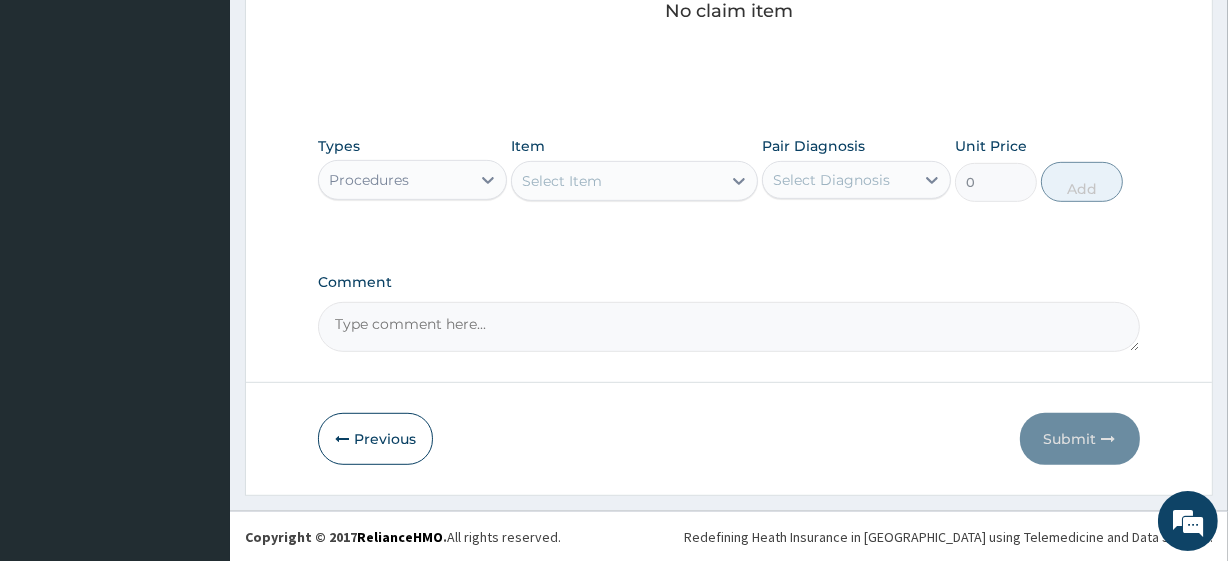 click on "Select Item" at bounding box center (562, 181) 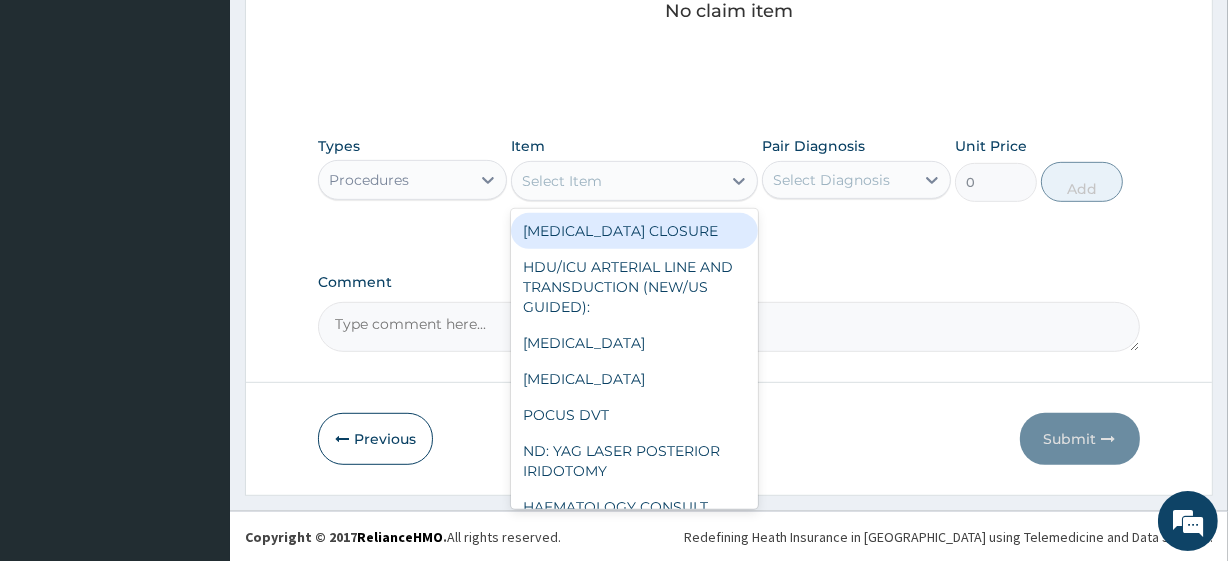 paste on "General Consultation (initial)	 FBC - (FULL BLOOD COUNT with platelet and red cell indices) plus	 MALARIA PARASITE	 PARACETAMOL 125MG/5ML SYRUP (M&B)	 CEFIXIME SUSP 100MG/5ML" 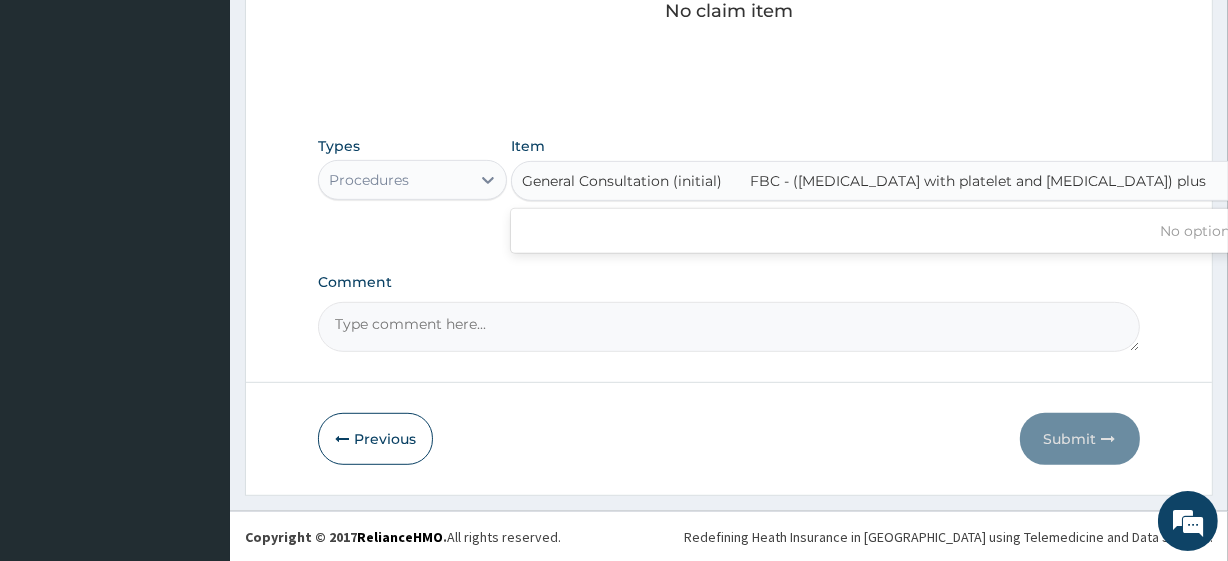scroll, scrollTop: 0, scrollLeft: 24, axis: horizontal 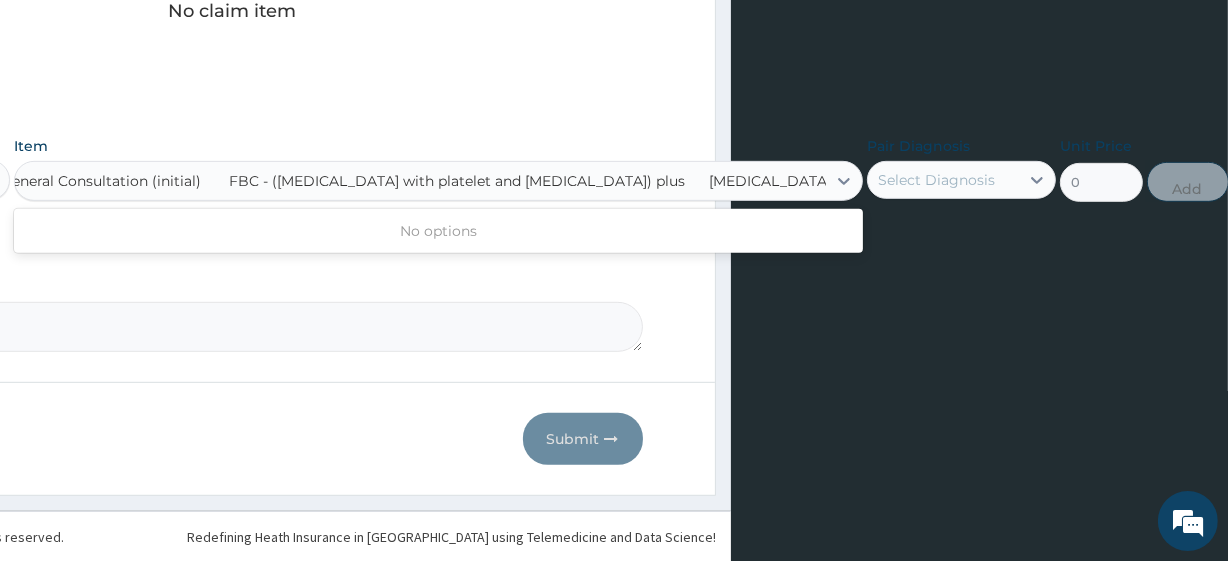 type on "General Consultation (initial)" 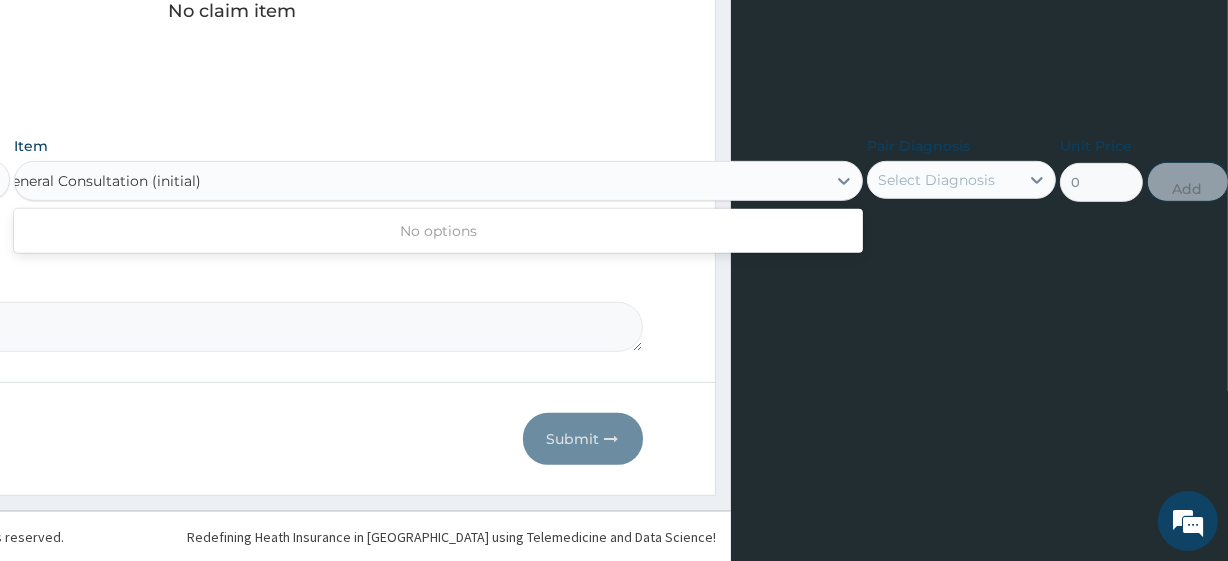scroll, scrollTop: 0, scrollLeft: 22, axis: horizontal 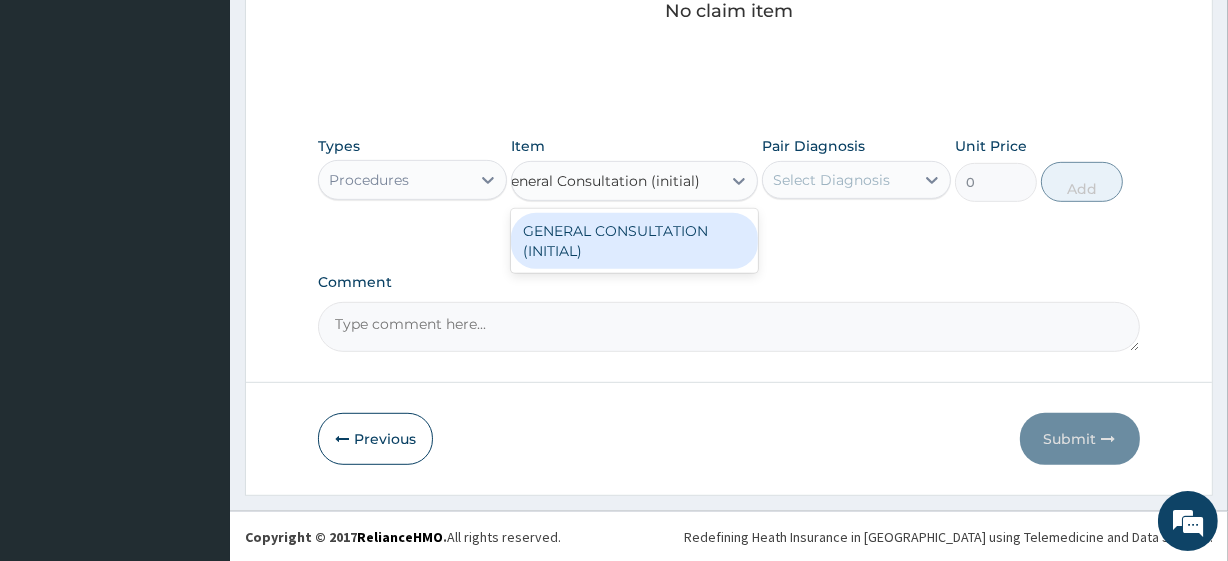 click on "GENERAL CONSULTATION (INITIAL)" at bounding box center [634, 241] 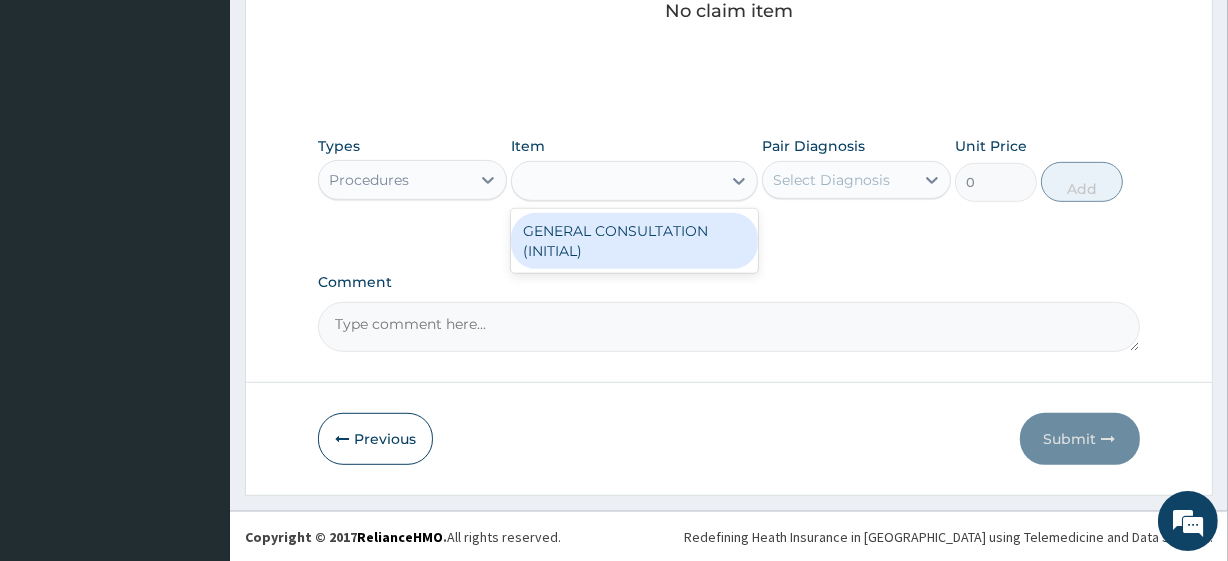 type on "10800" 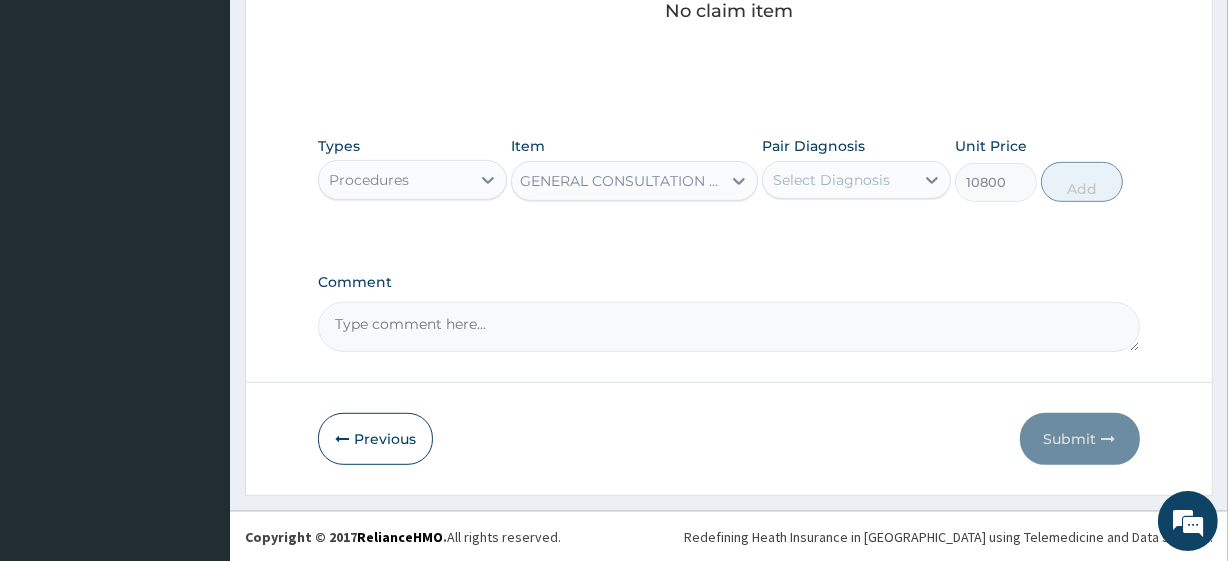 scroll, scrollTop: 0, scrollLeft: 2, axis: horizontal 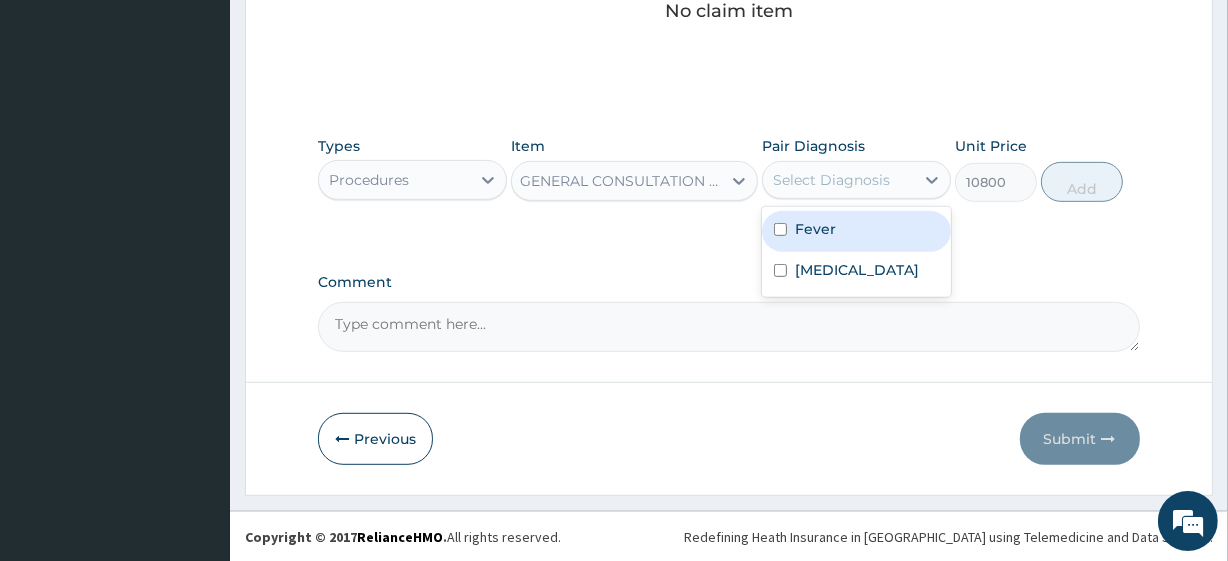 click on "Select Diagnosis" at bounding box center [831, 180] 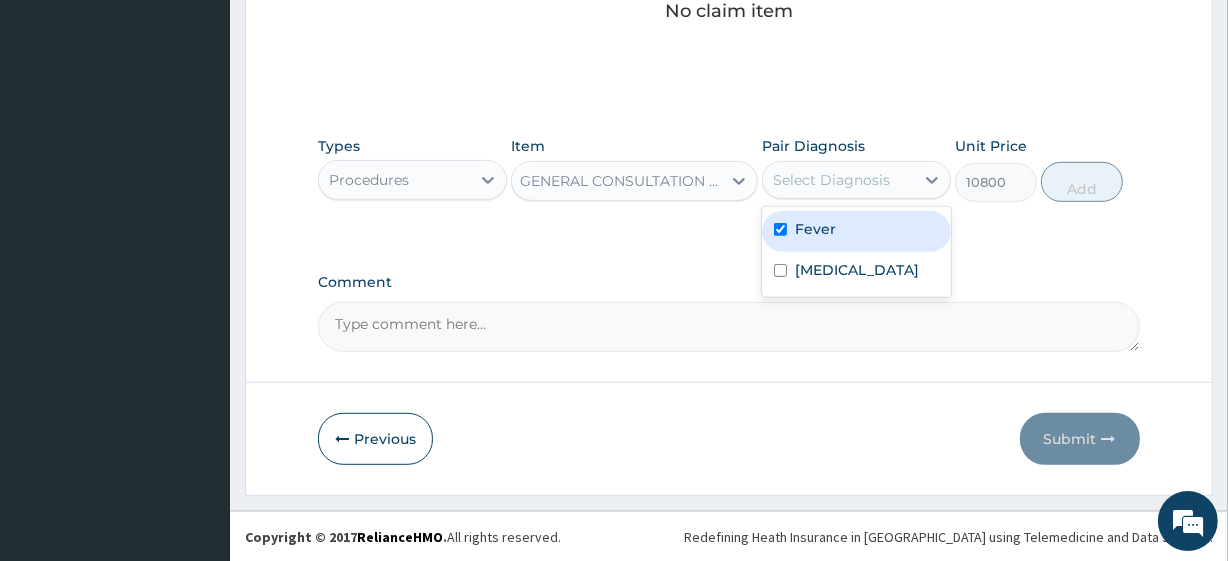 checkbox on "true" 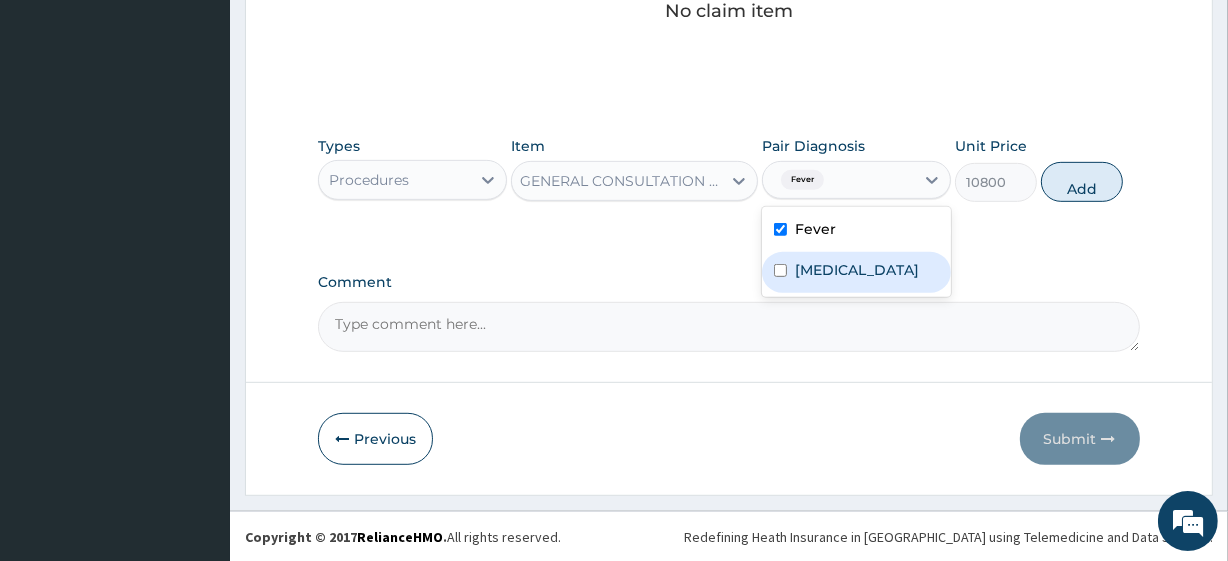 click on "Sepsis" at bounding box center (856, 272) 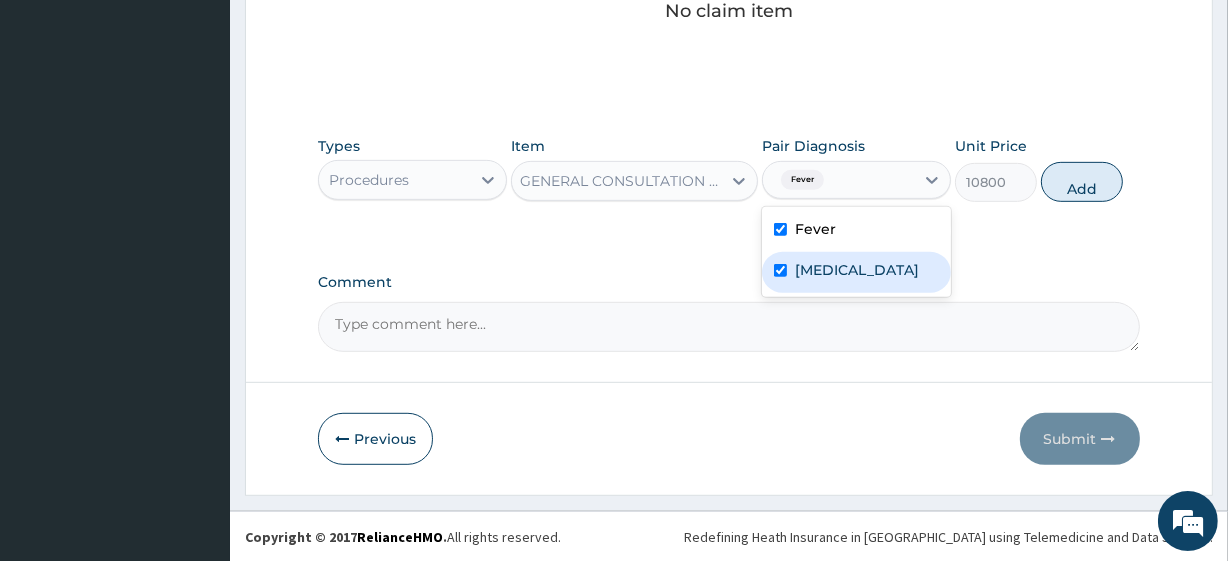 checkbox on "true" 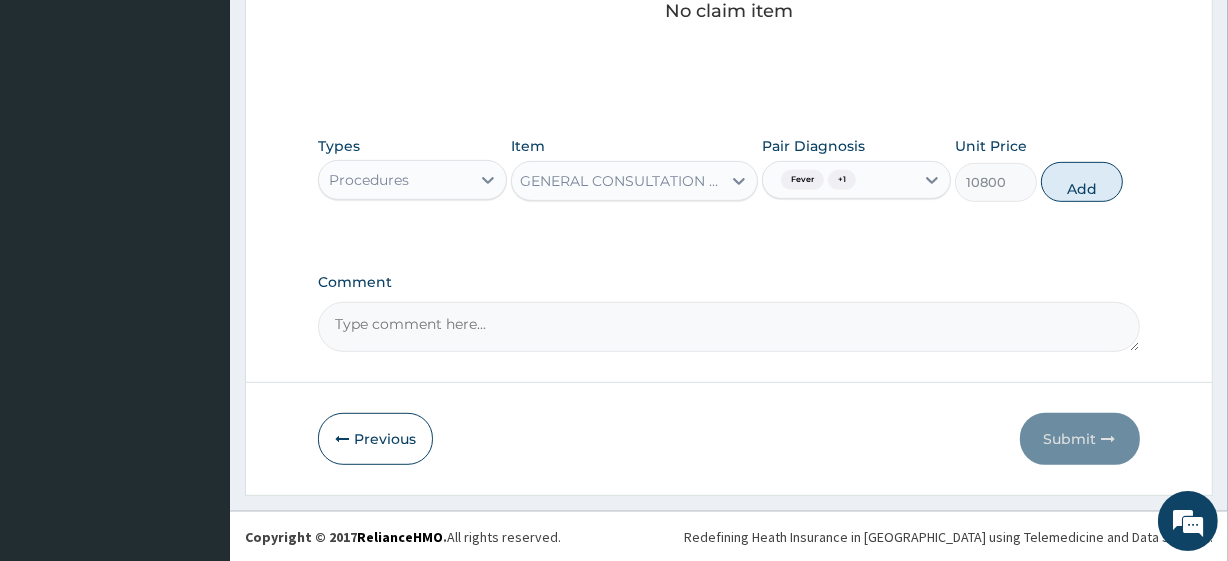 click on "Types Procedures Item GENERAL CONSULTATION (INITIAL) Pair Diagnosis Fever  + 1 Unit Price 10800 Add" at bounding box center [728, 169] 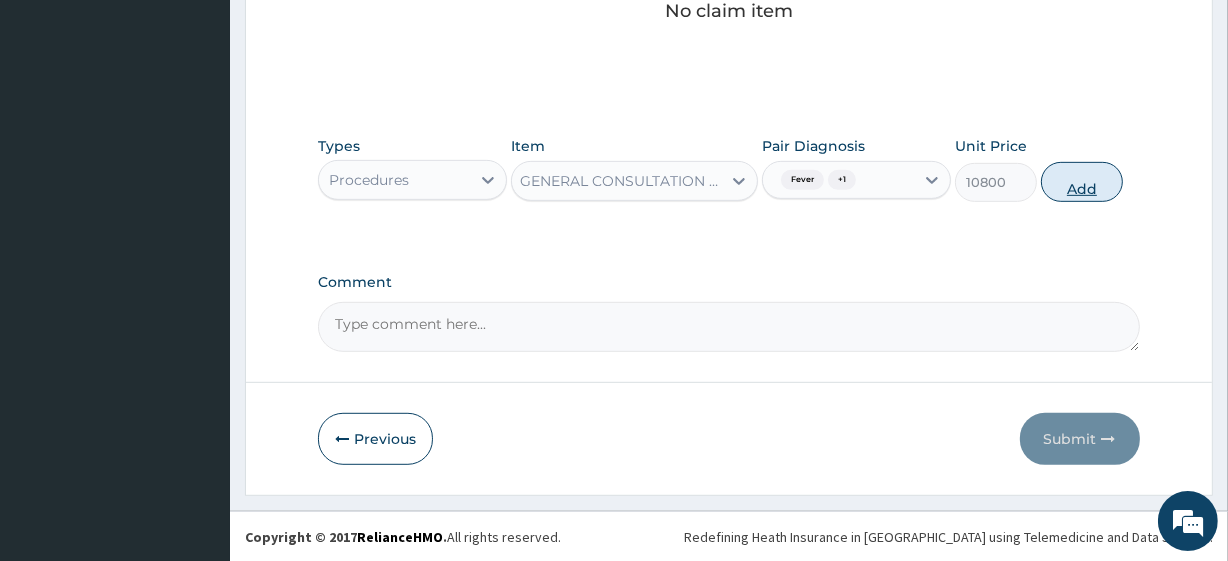 click on "Add" at bounding box center [1082, 182] 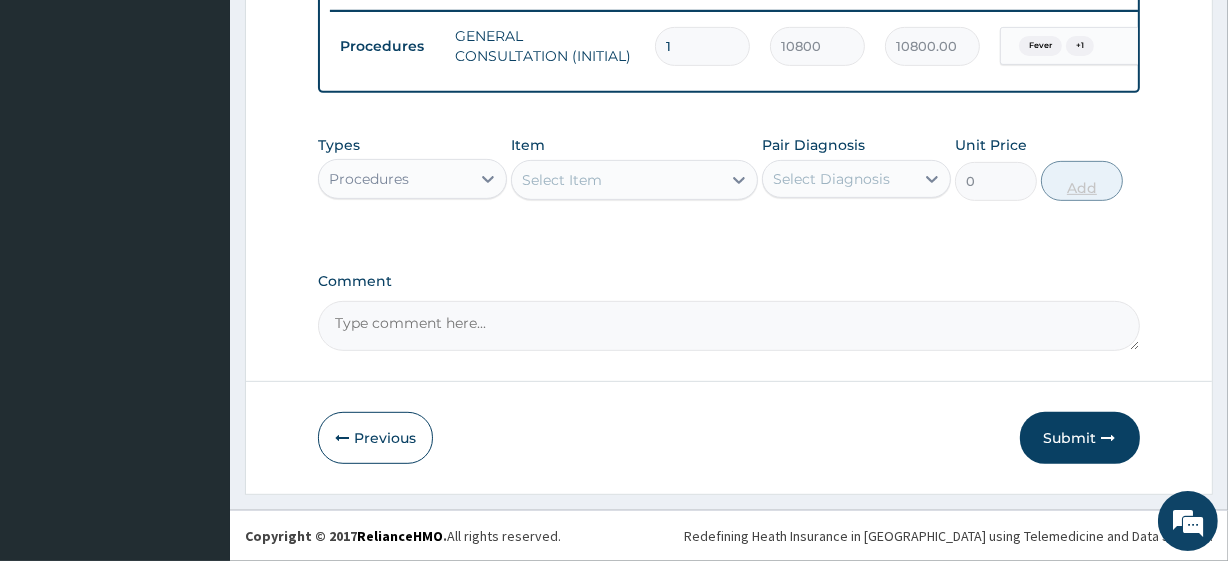 scroll, scrollTop: 798, scrollLeft: 0, axis: vertical 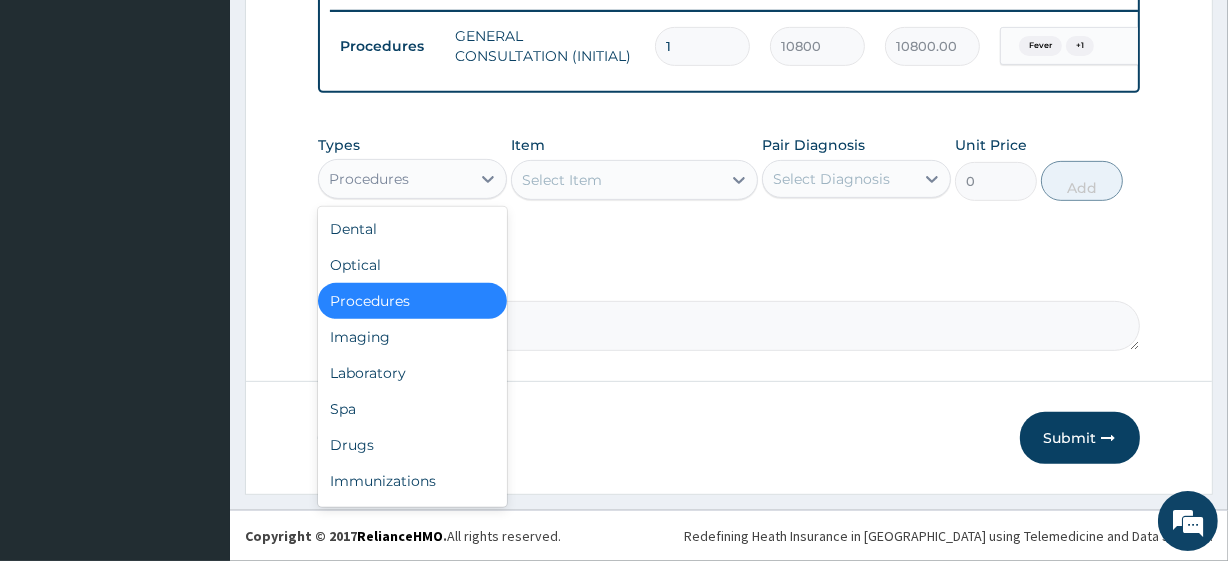 click on "Procedures" at bounding box center [394, 179] 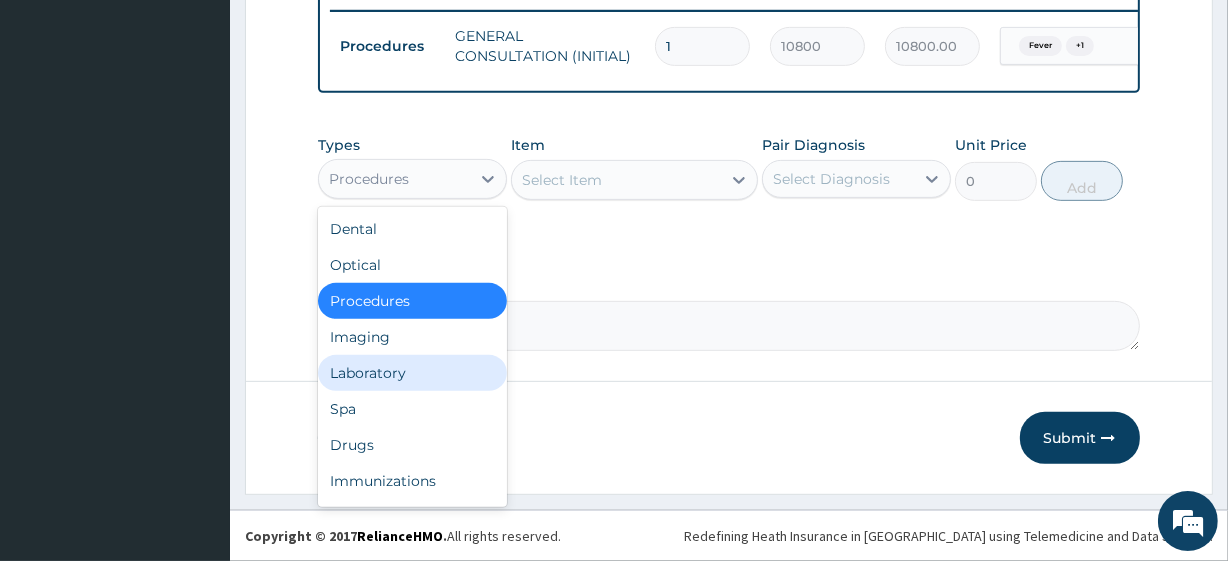 click on "Laboratory" at bounding box center (412, 373) 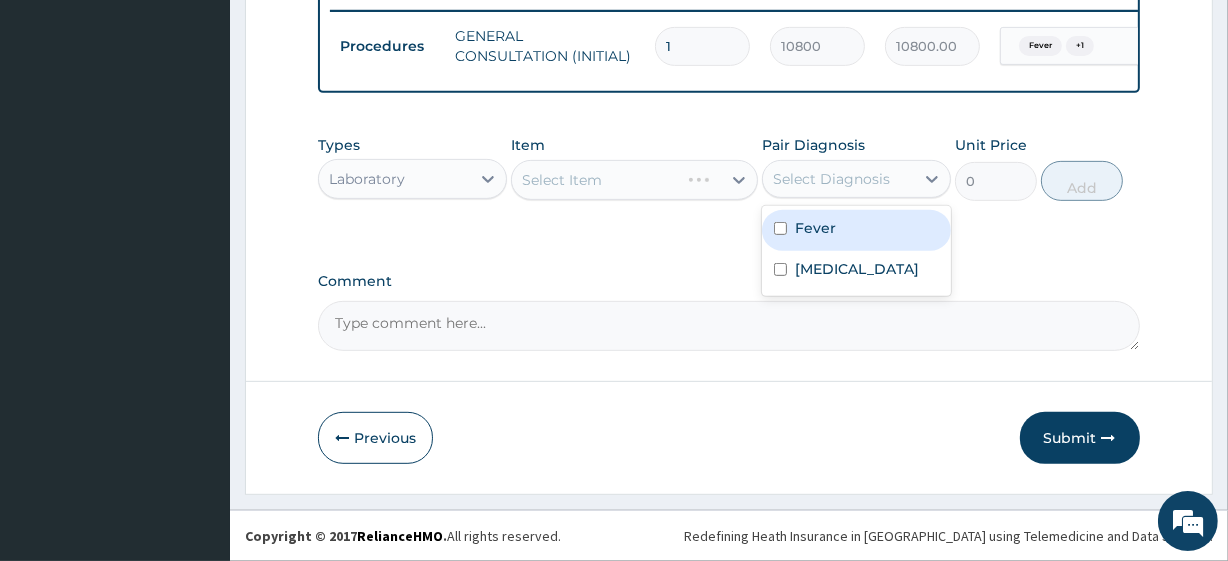 click on "Select Diagnosis" at bounding box center [838, 179] 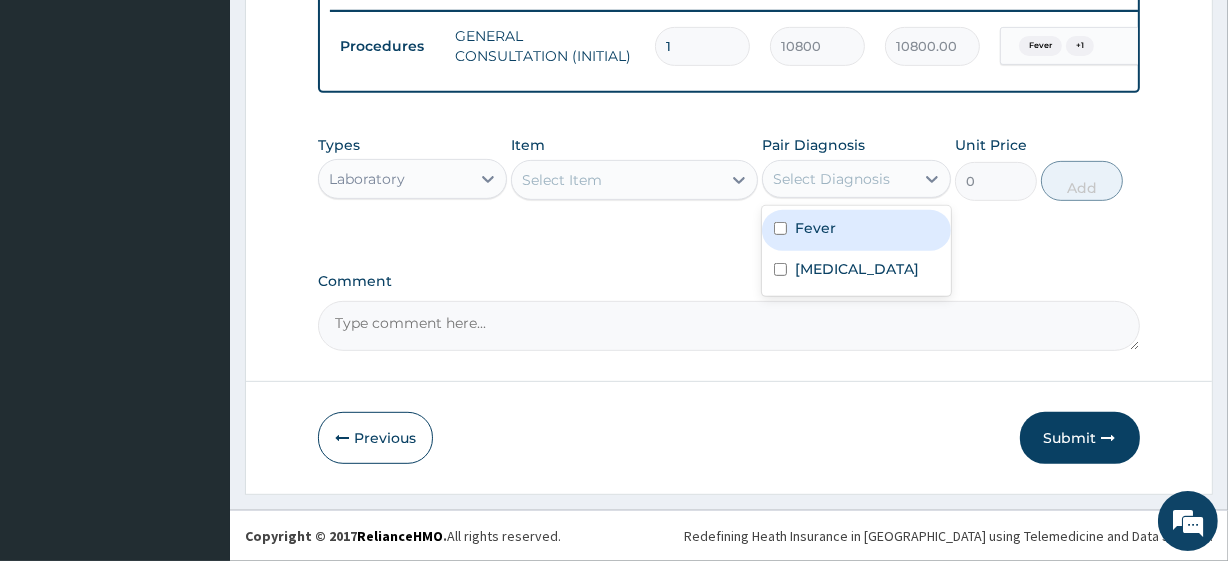 click on "Fever" at bounding box center (856, 230) 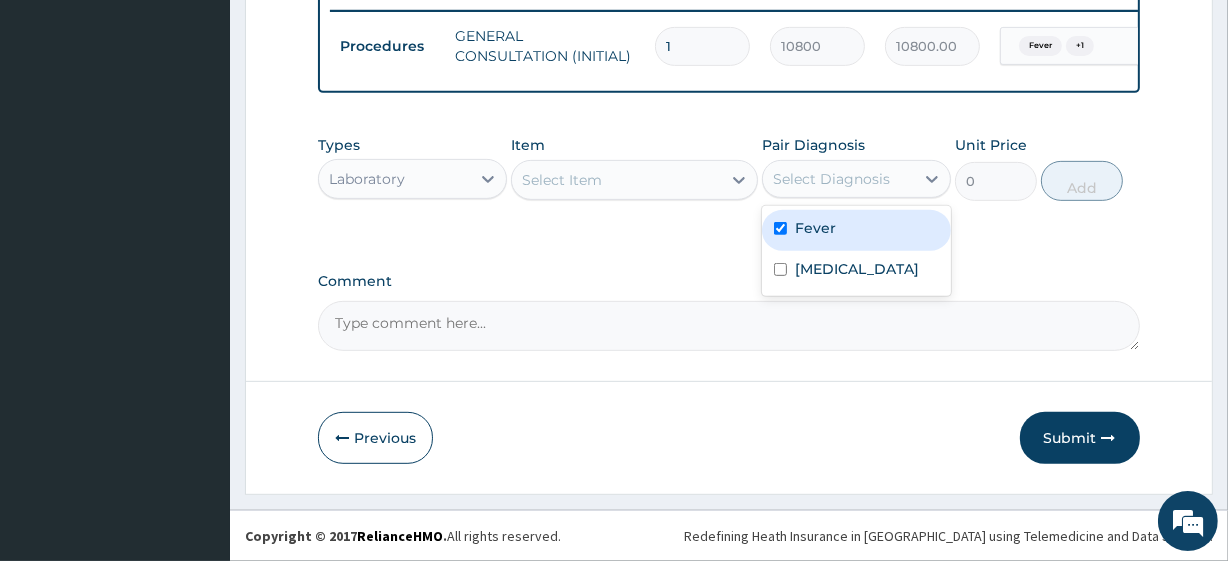 checkbox on "true" 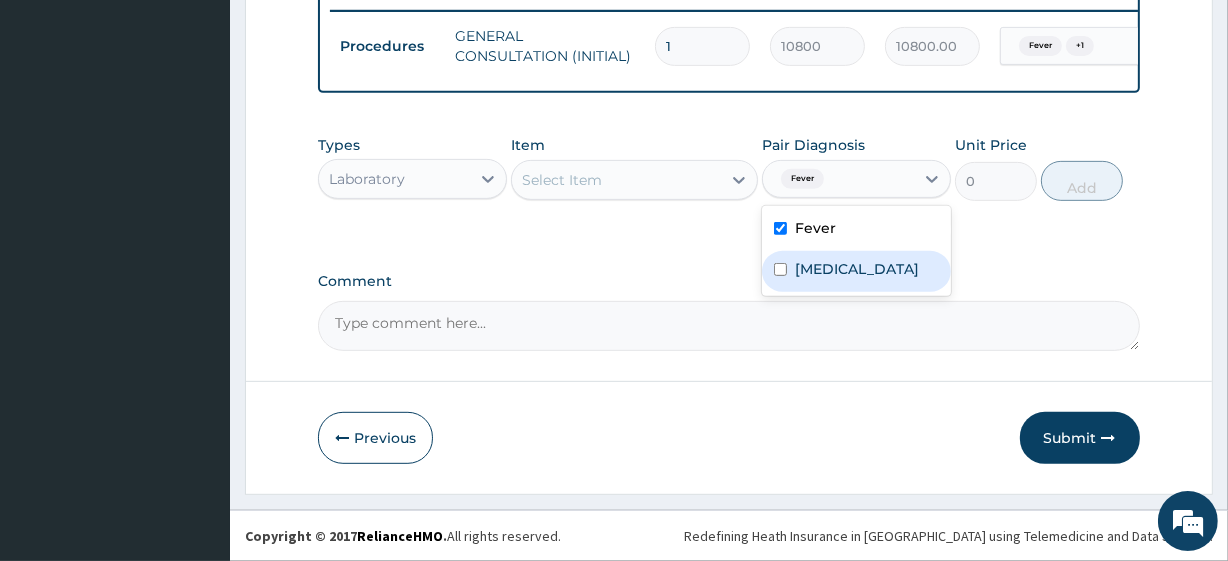 click on "Sepsis" at bounding box center [856, 271] 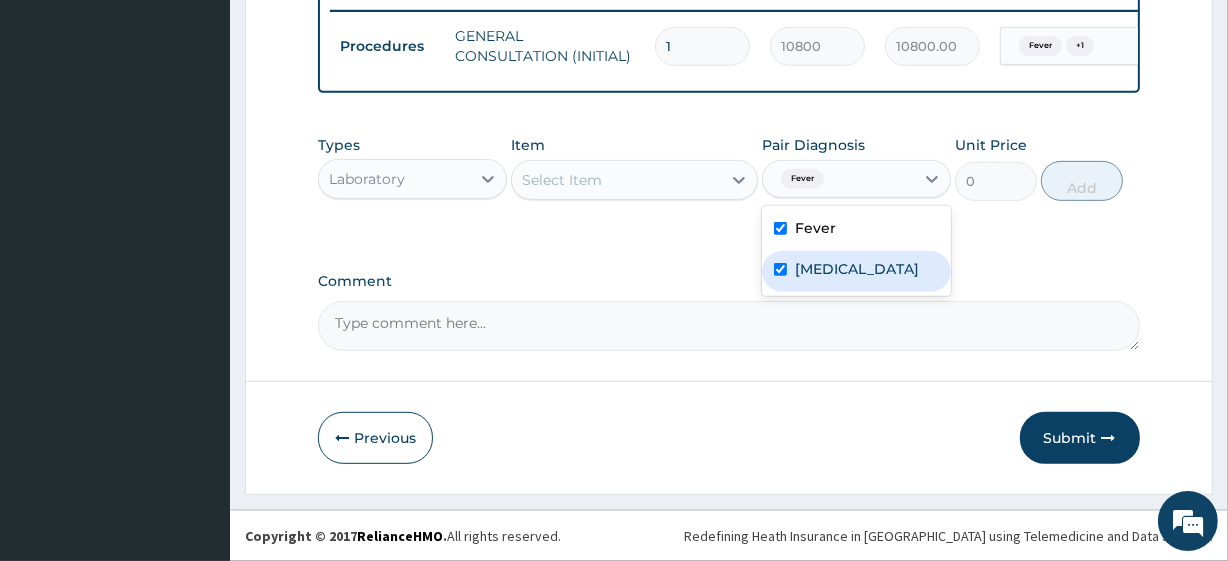 checkbox on "true" 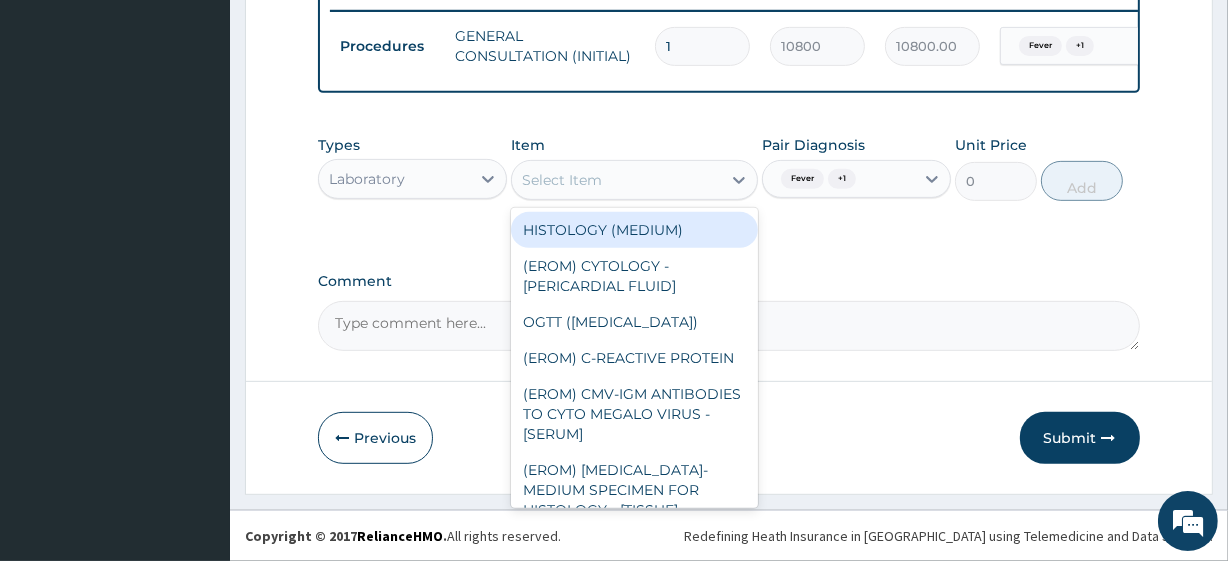click on "Select Item" at bounding box center (616, 180) 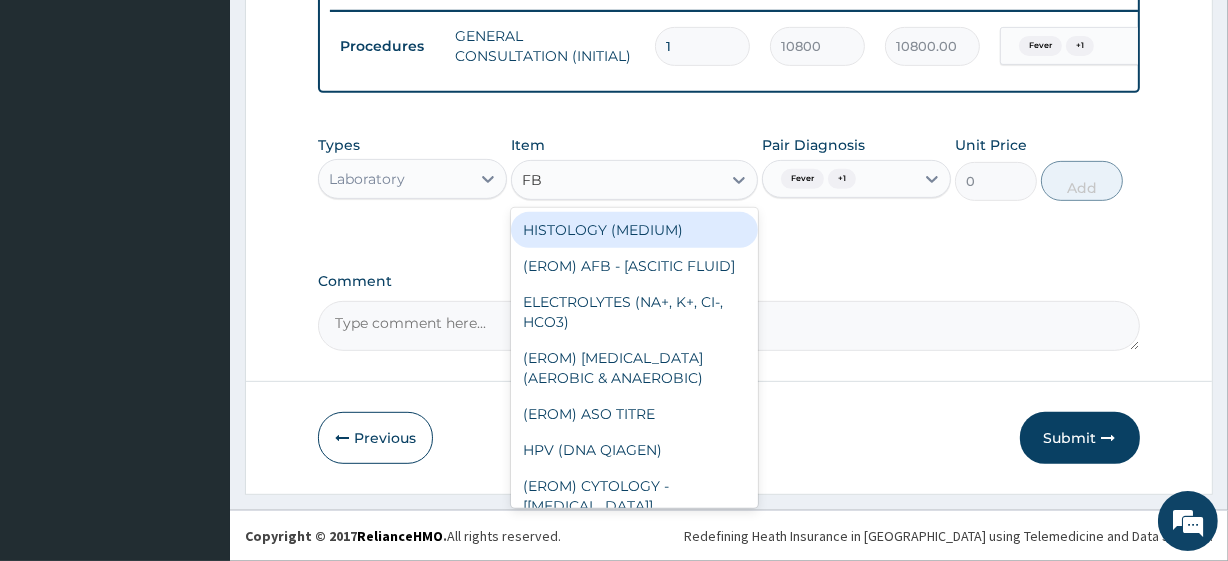 type on "FBC" 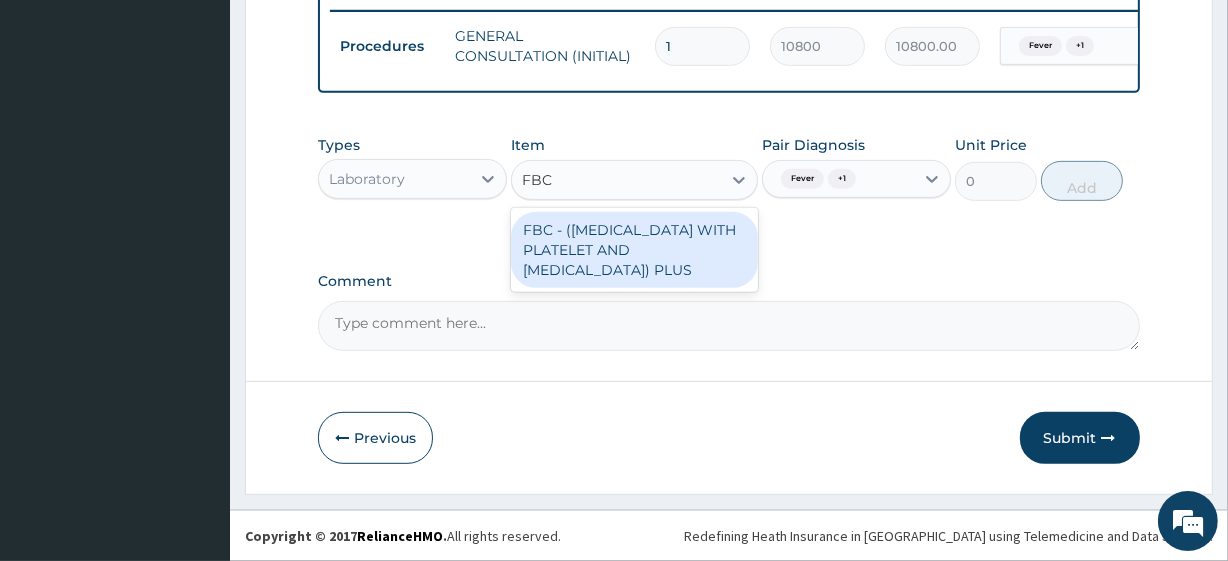 click on "FBC - (FULL BLOOD COUNT WITH PLATELET AND RED CELL INDICES) PLUS" at bounding box center [634, 250] 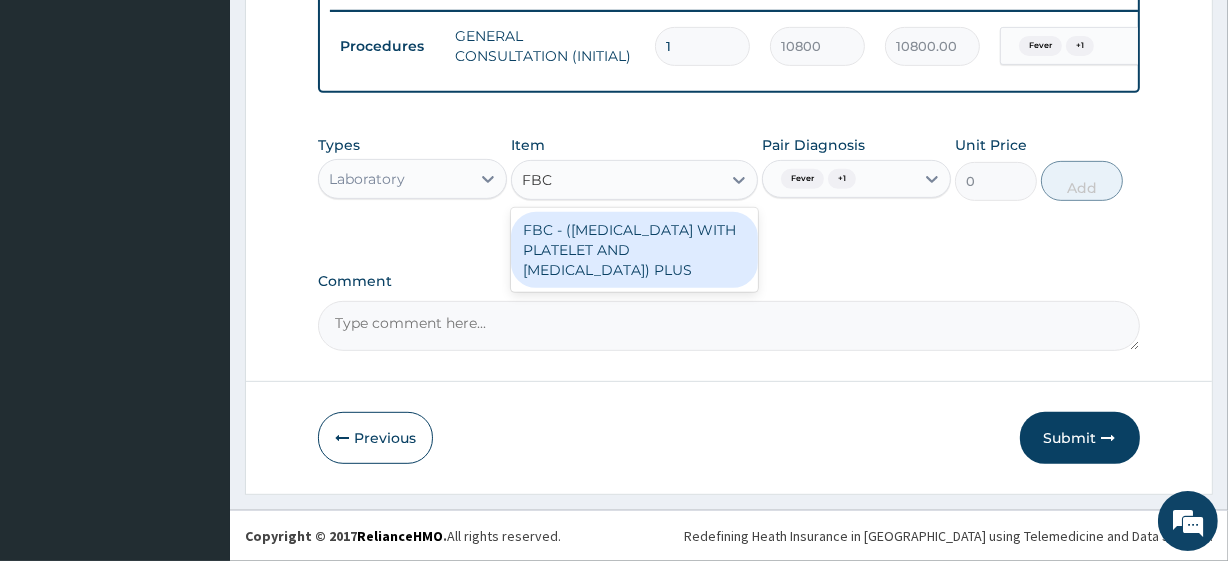 type 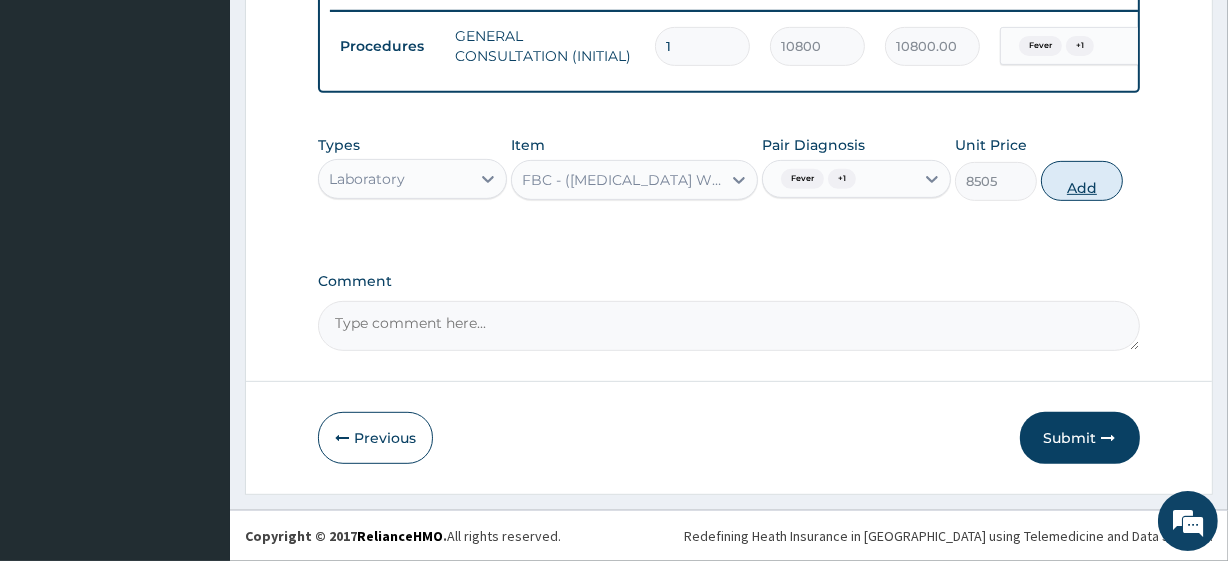 click on "Add" at bounding box center (1082, 181) 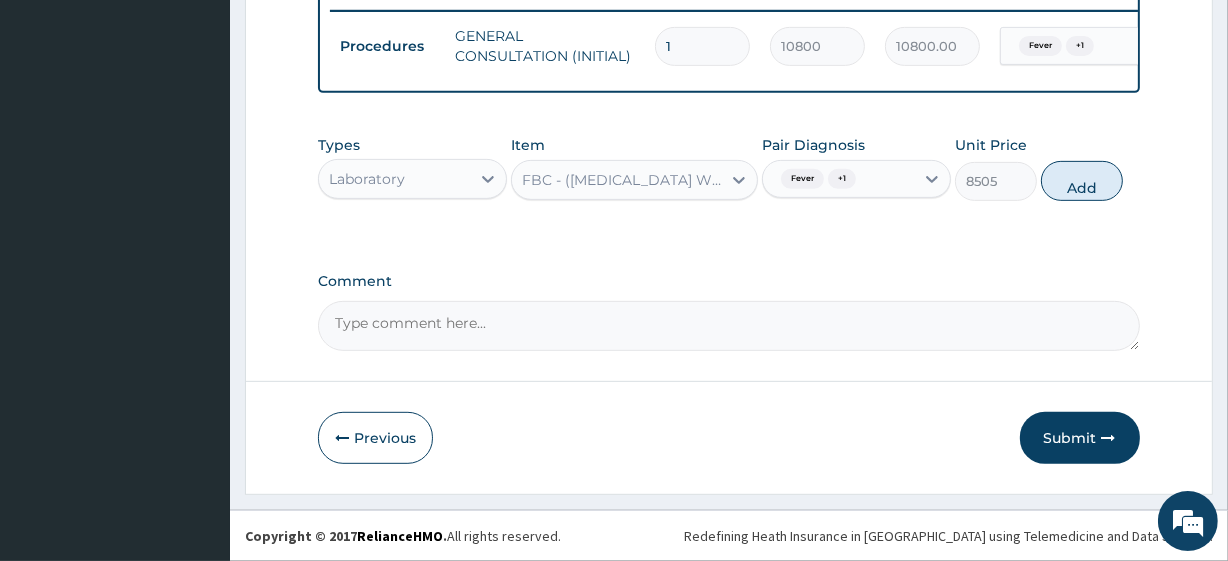 type on "0" 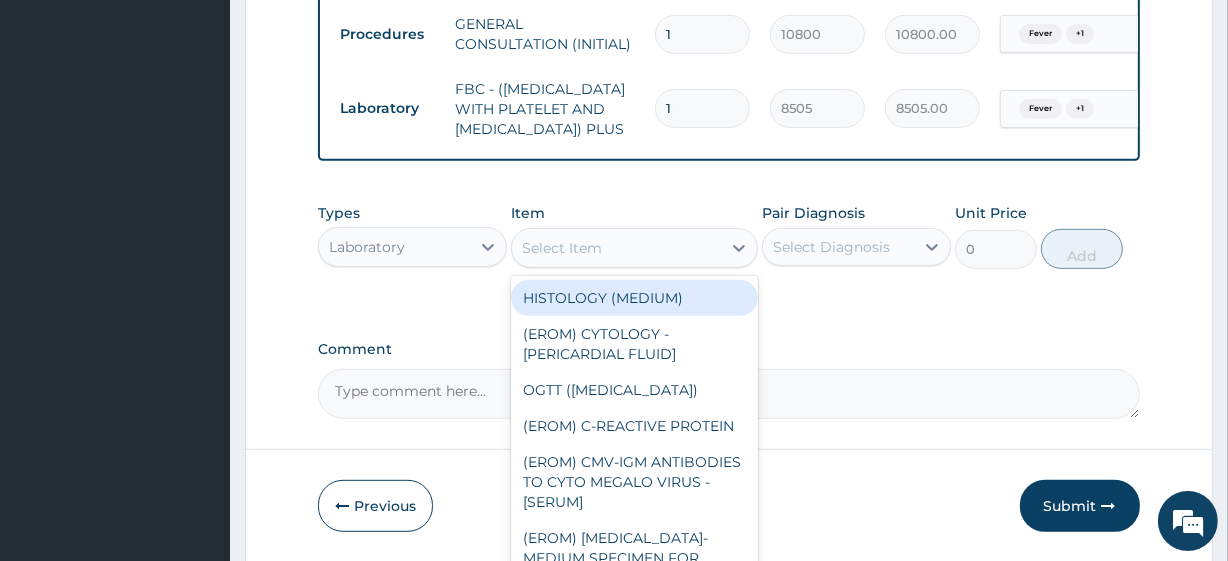 click on "Select Item" at bounding box center (616, 248) 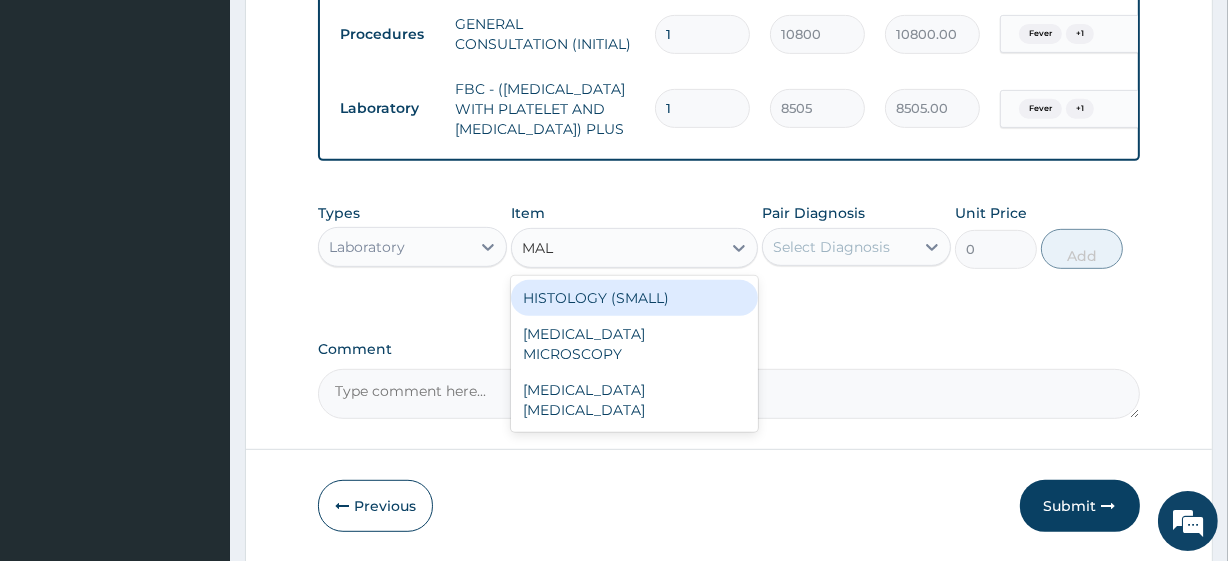 type on "MALA" 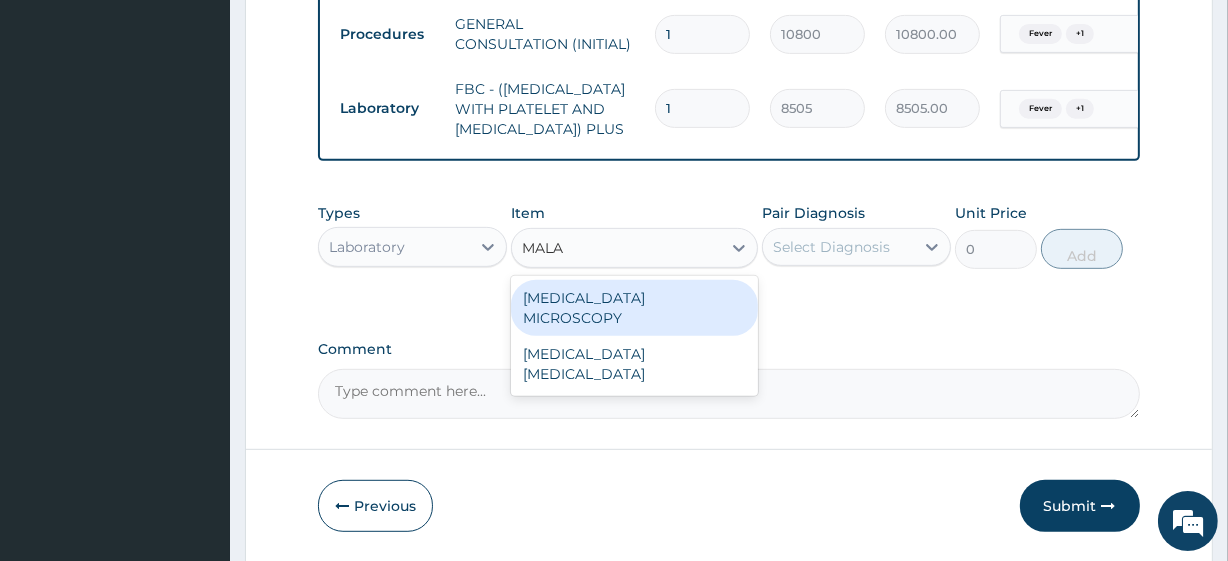 click on "MALARIA MICROSCOPY" at bounding box center (634, 308) 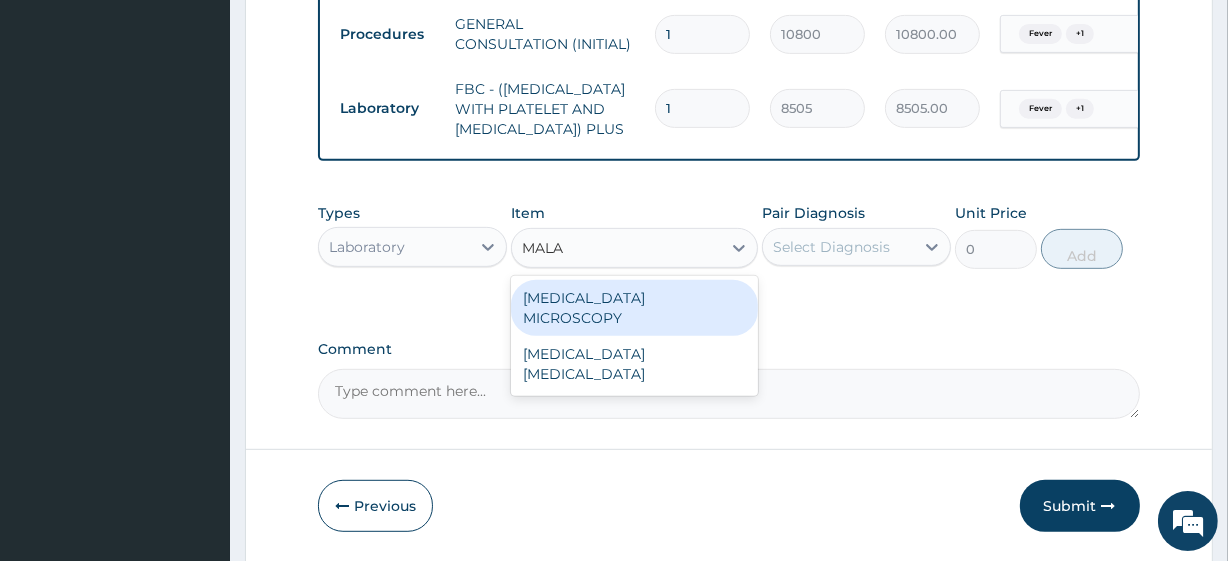 type 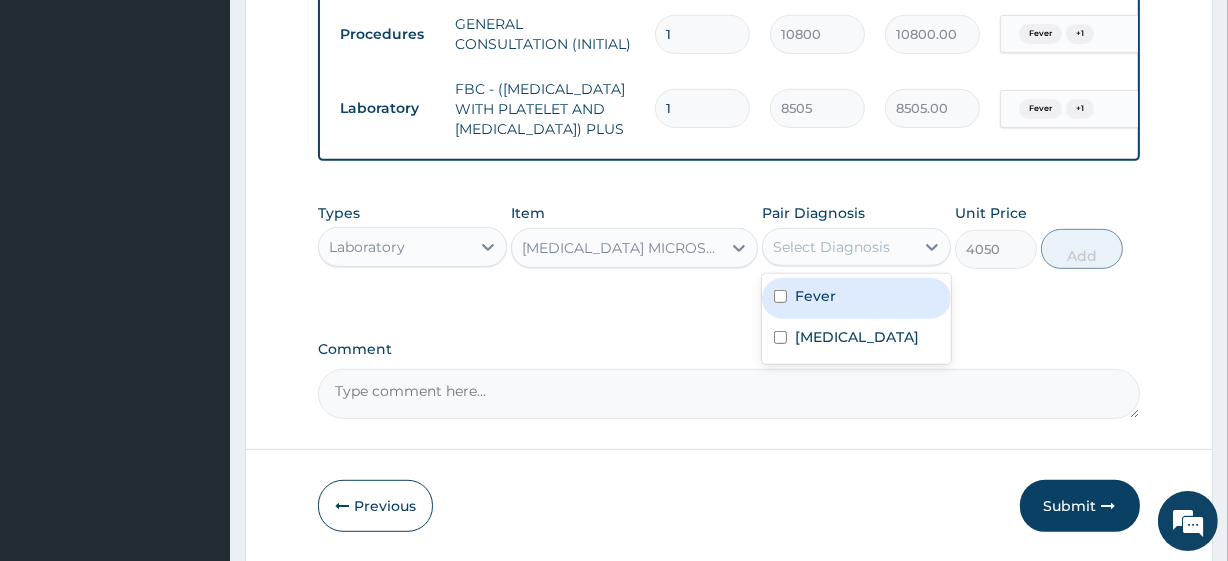 click on "Select Diagnosis" at bounding box center (831, 247) 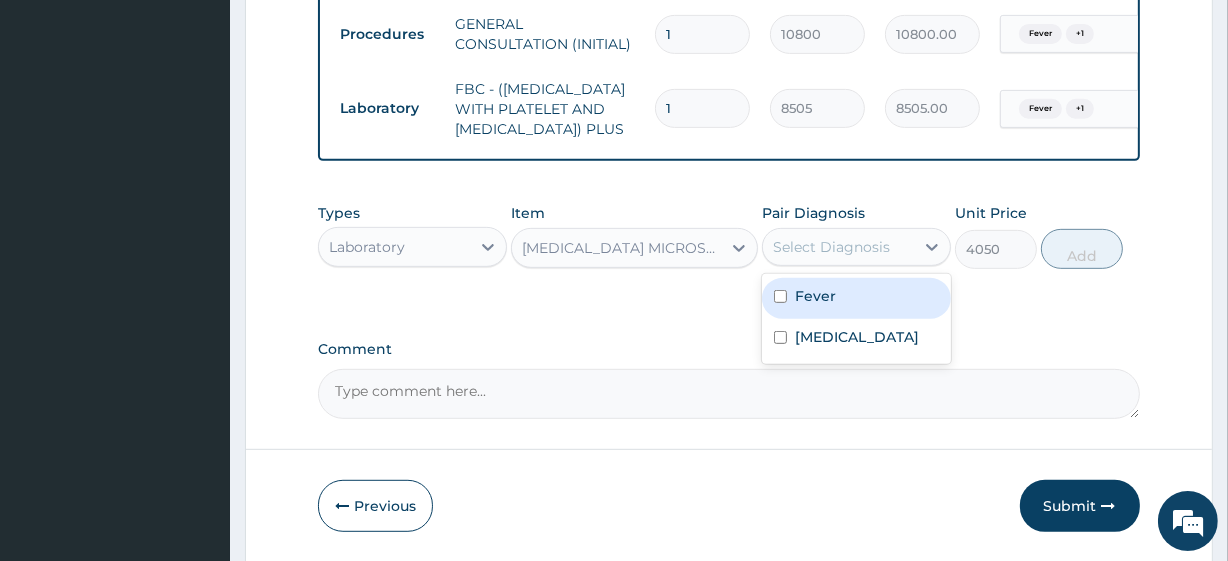 click on "Fever" at bounding box center (856, 298) 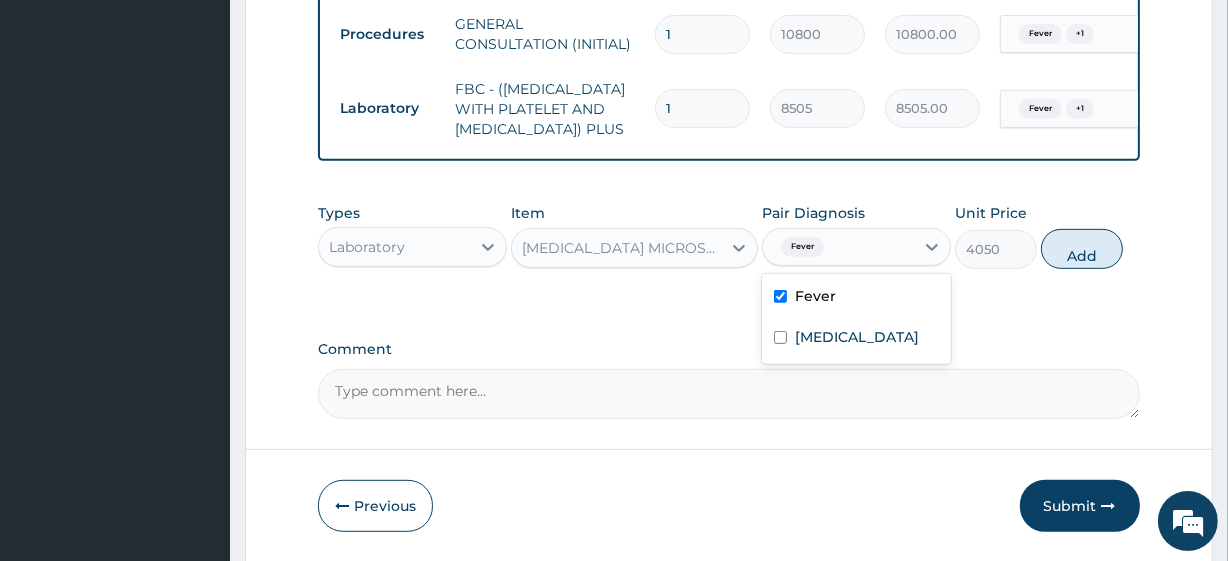 click on "Fever" at bounding box center [856, 298] 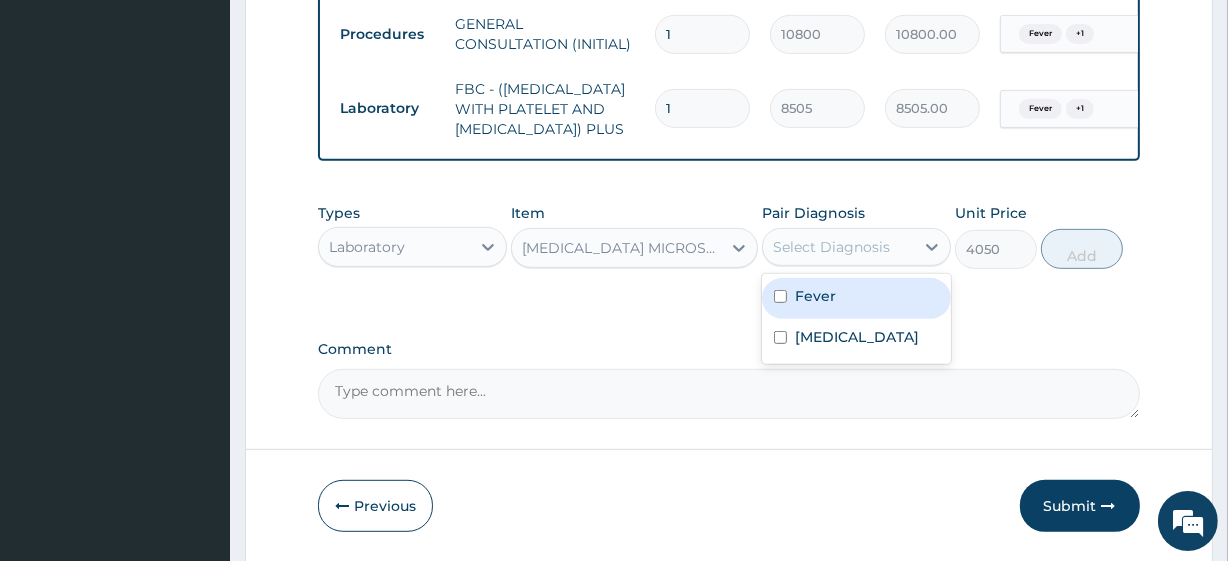 click on "Fever" at bounding box center (856, 298) 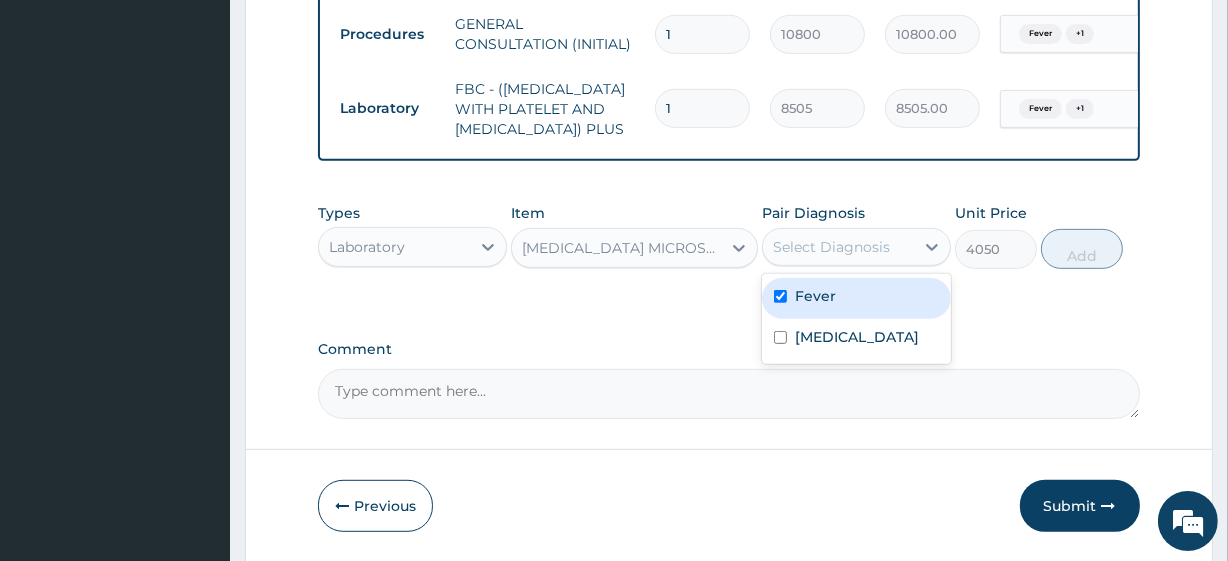 checkbox on "true" 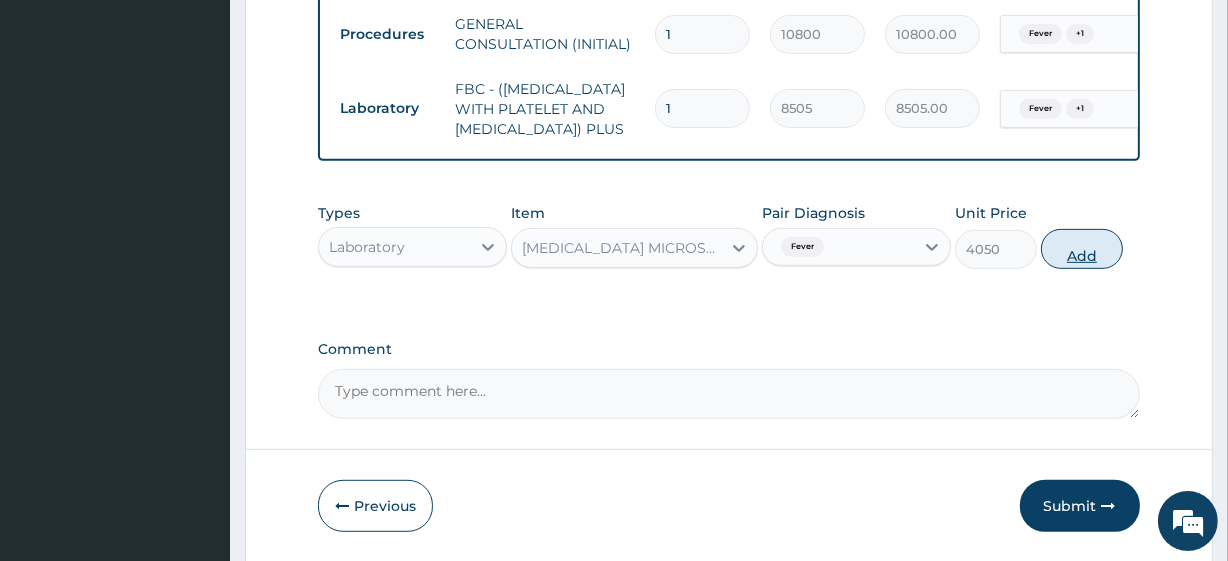 drag, startPoint x: 1070, startPoint y: 257, endPoint x: 1078, endPoint y: 294, distance: 37.85499 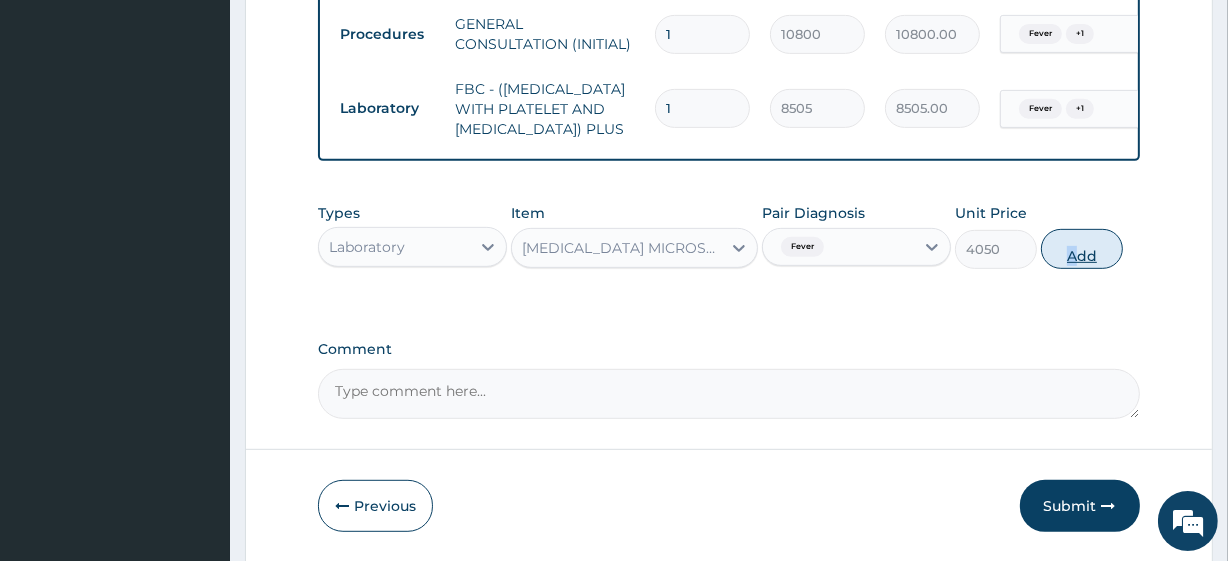 click on "Add" at bounding box center (1082, 249) 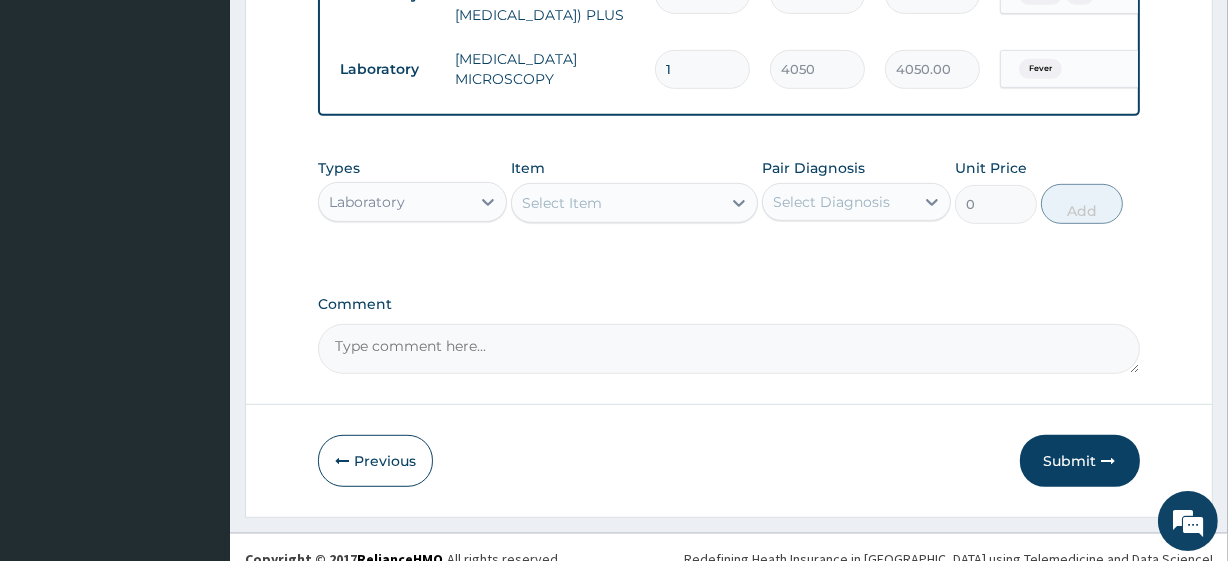 scroll, scrollTop: 946, scrollLeft: 0, axis: vertical 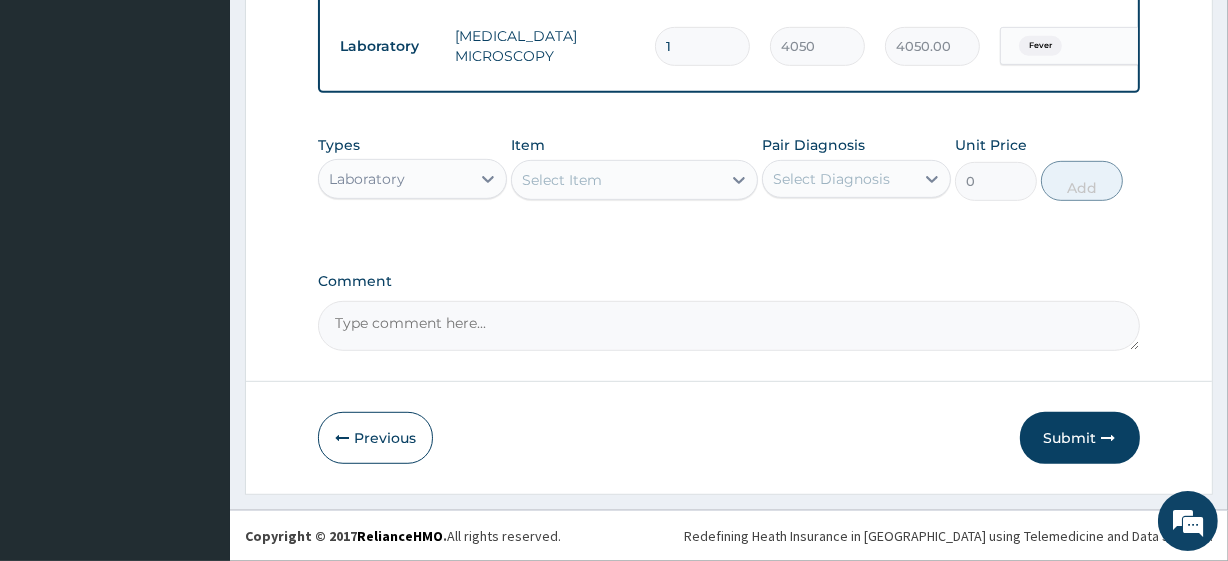 click on "Laboratory" at bounding box center (367, 179) 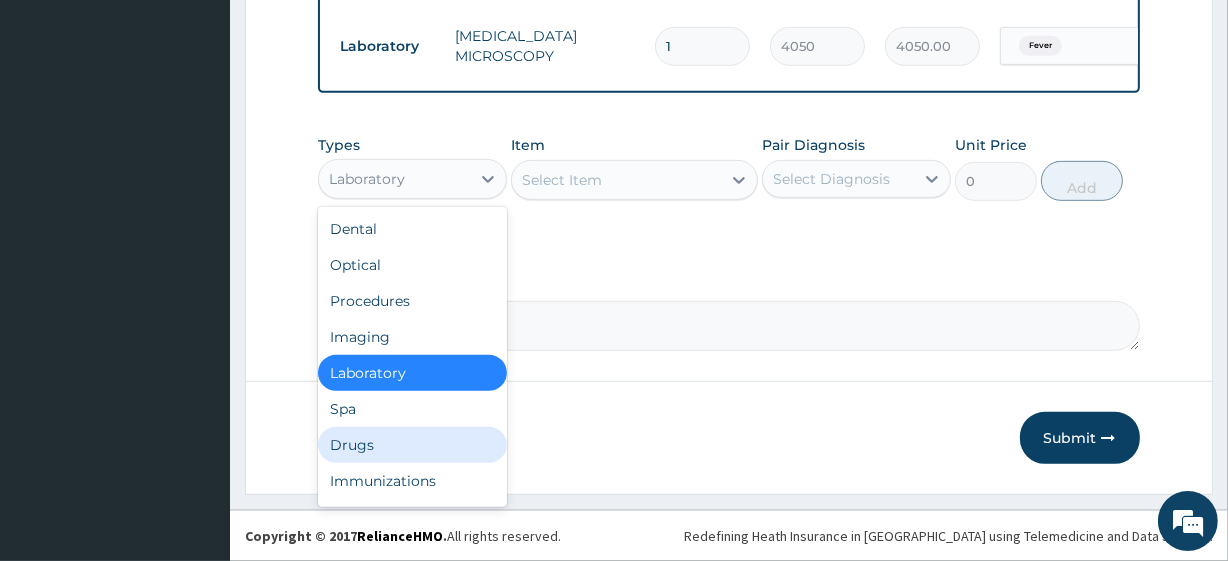 drag, startPoint x: 369, startPoint y: 486, endPoint x: 369, endPoint y: 469, distance: 17 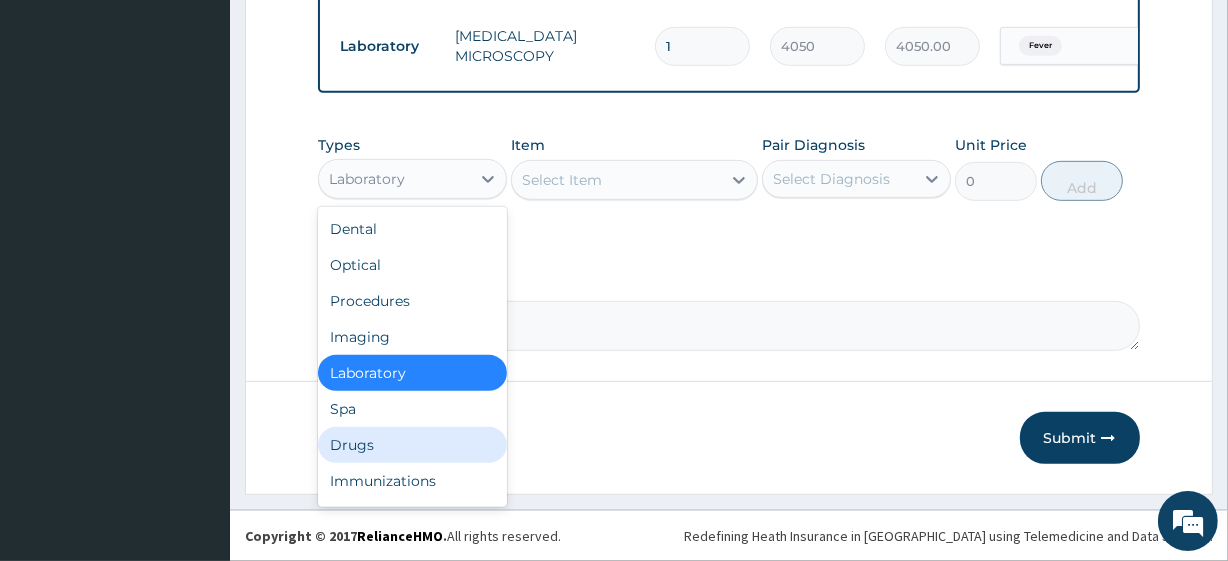 click on "Dental Optical Procedures Imaging Laboratory Spa Drugs Immunizations Others Gym" at bounding box center [412, 357] 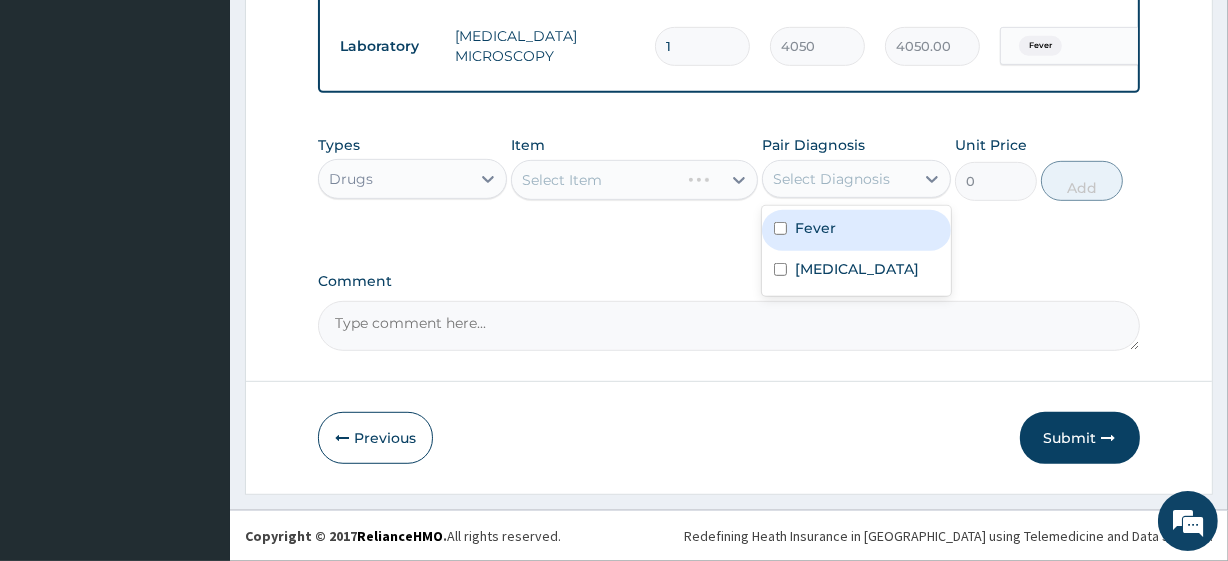 click on "Select Diagnosis" at bounding box center [838, 179] 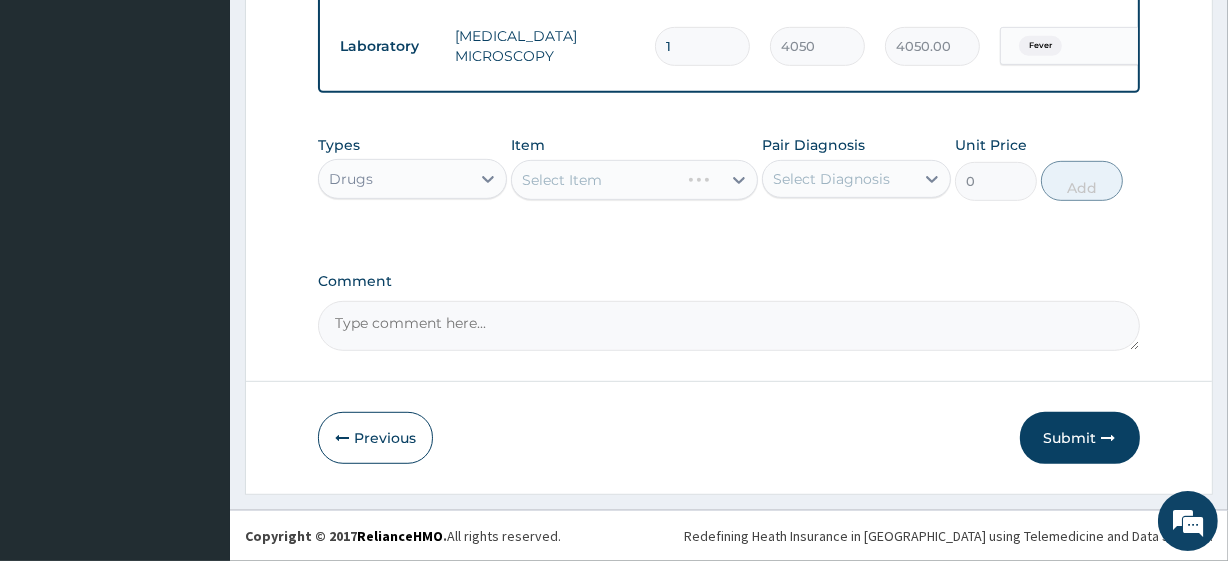 click on "Select Item" at bounding box center (634, 180) 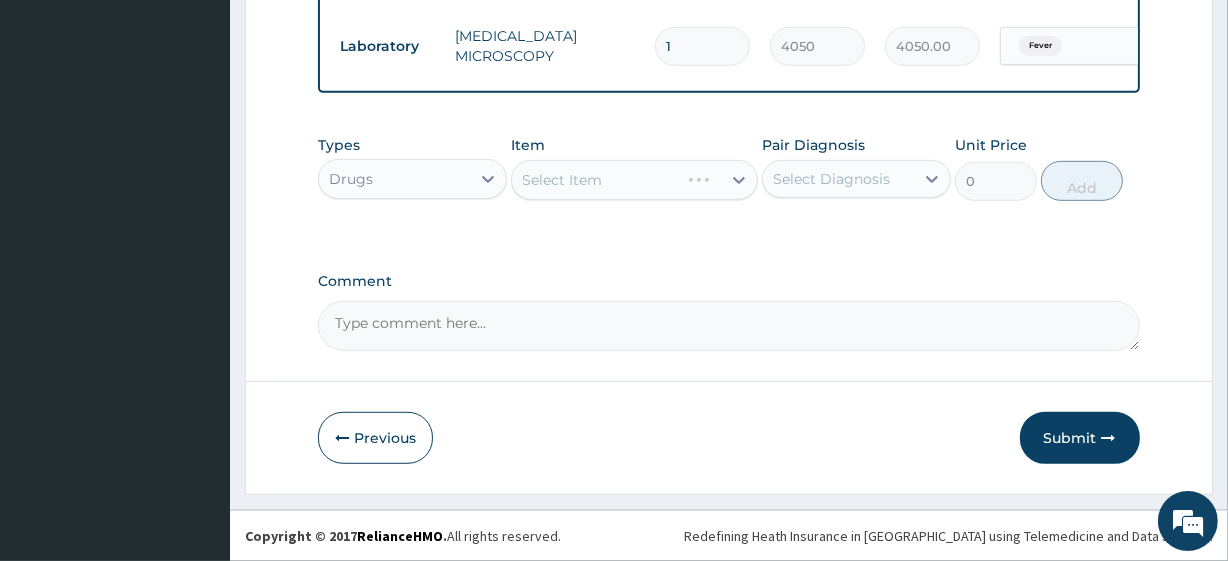 click on "Select Item" at bounding box center (634, 180) 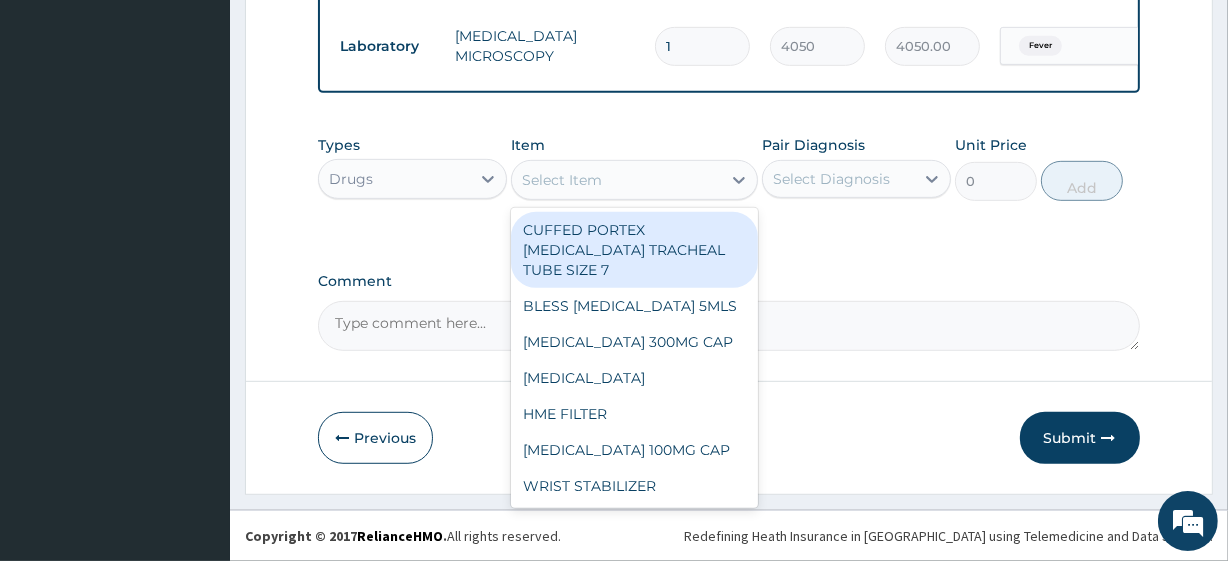 click on "Select Item" at bounding box center [616, 180] 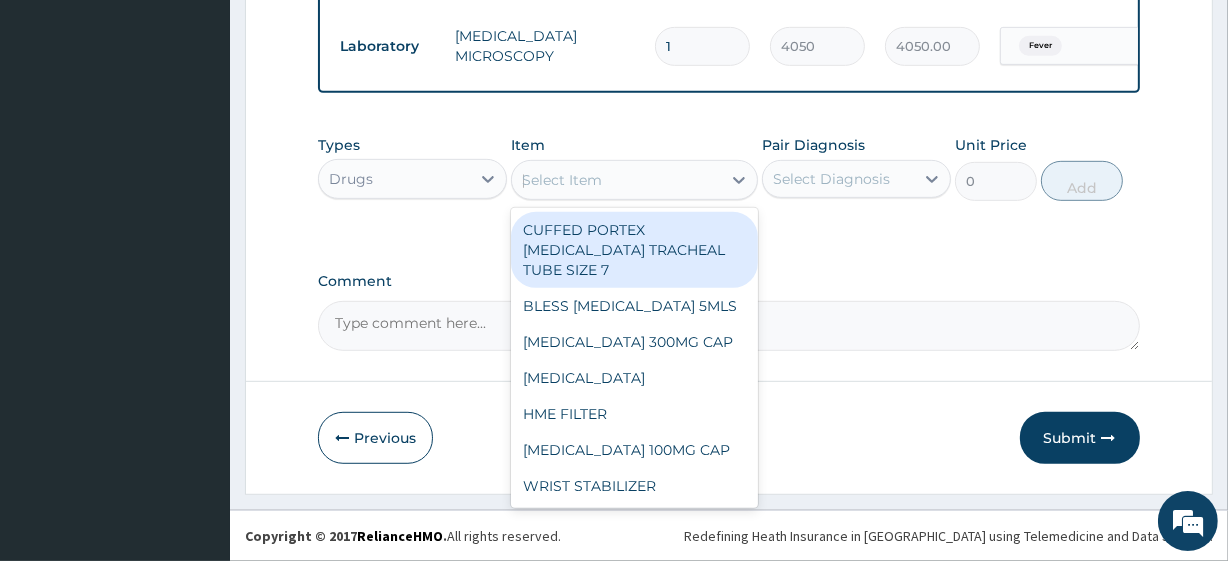 scroll, scrollTop: 0, scrollLeft: 24, axis: horizontal 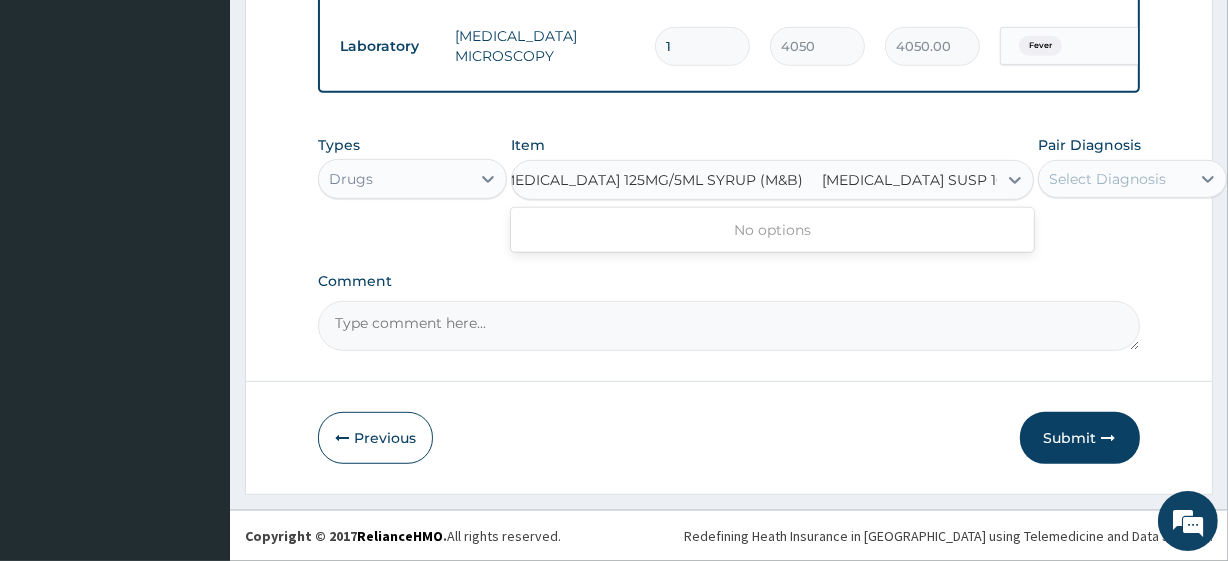 type on "[MEDICAL_DATA] 125MG/5ML SYRUP (M&B)" 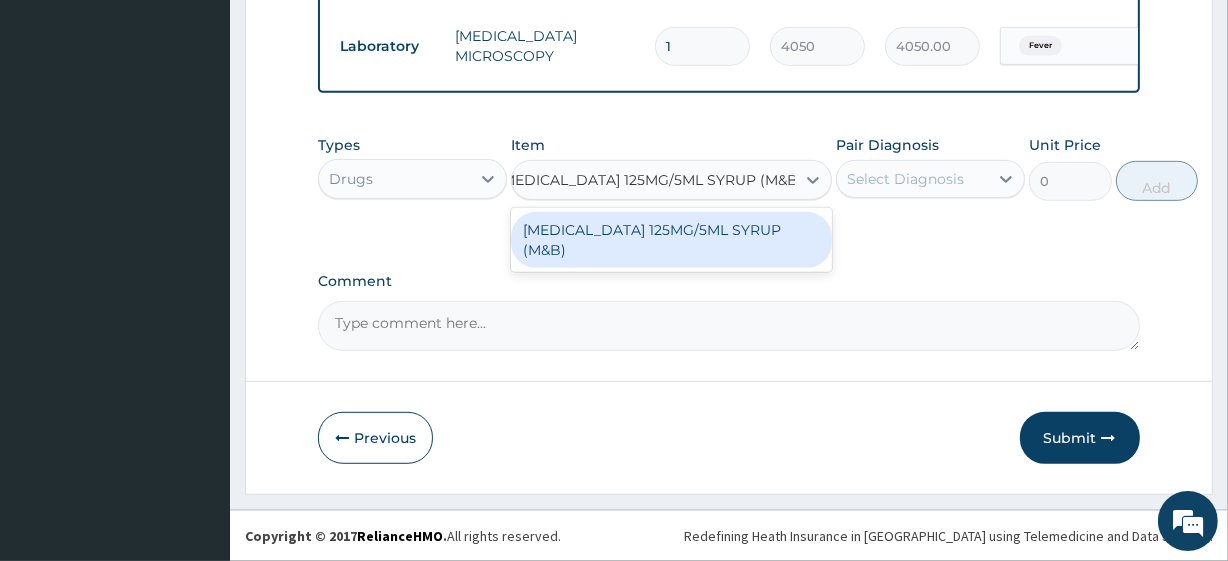 click on "[MEDICAL_DATA] 125MG/5ML SYRUP (M&B)" at bounding box center (671, 240) 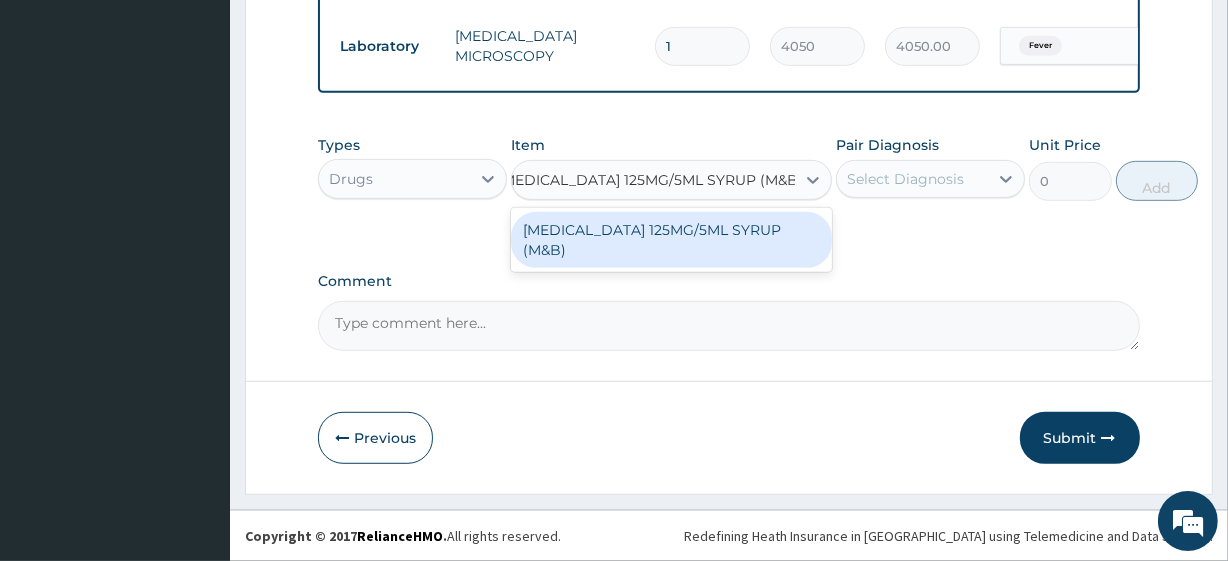 type 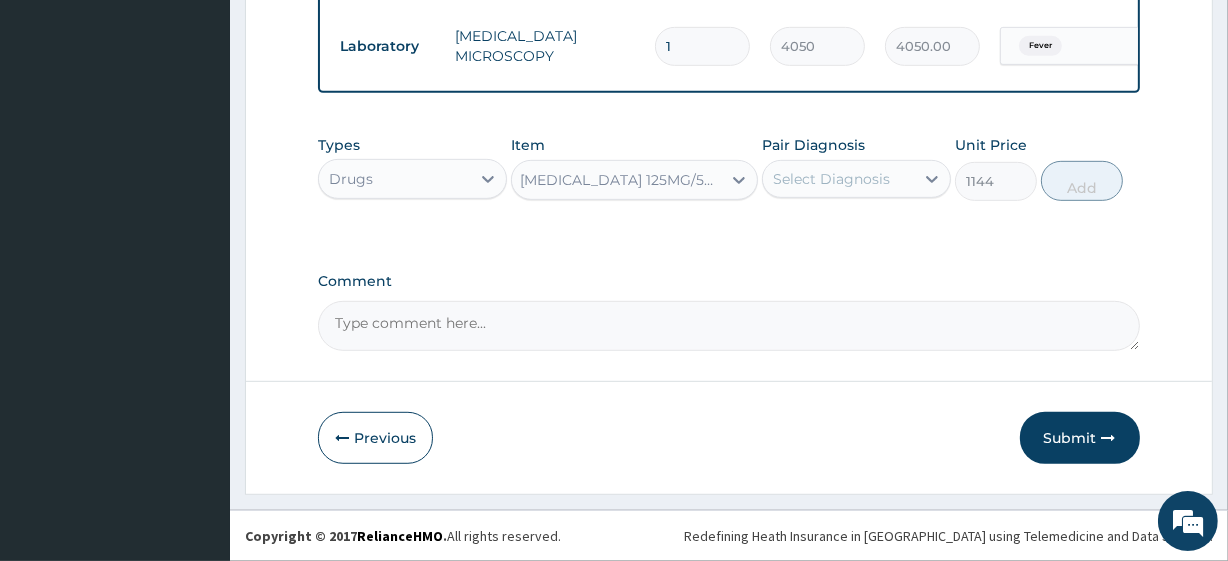 scroll, scrollTop: 0, scrollLeft: 2, axis: horizontal 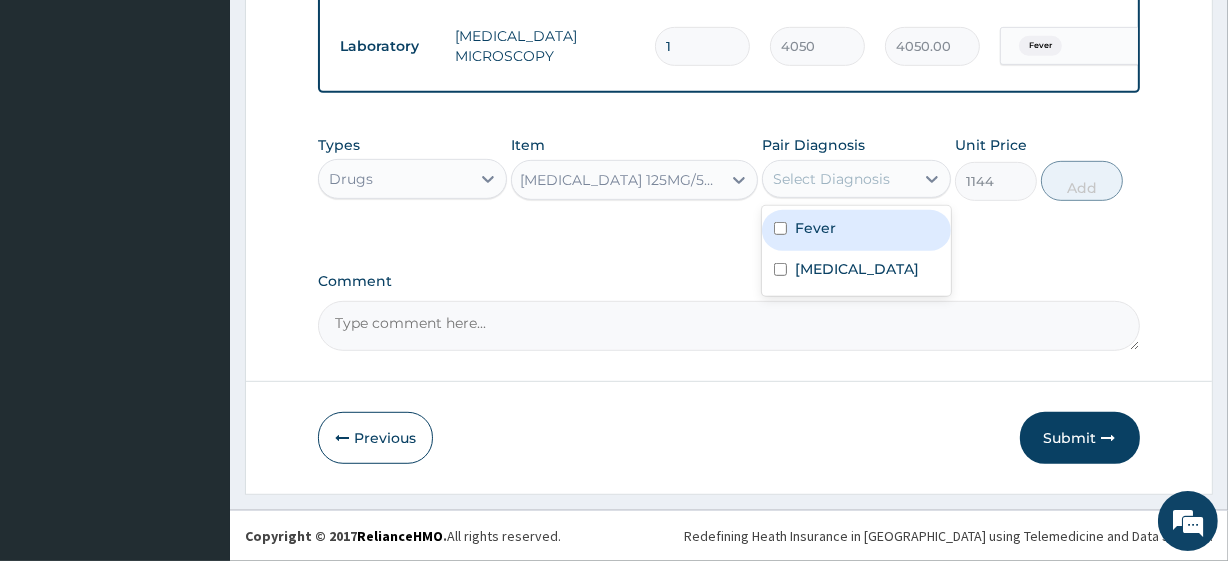 click on "Select Diagnosis" at bounding box center [838, 179] 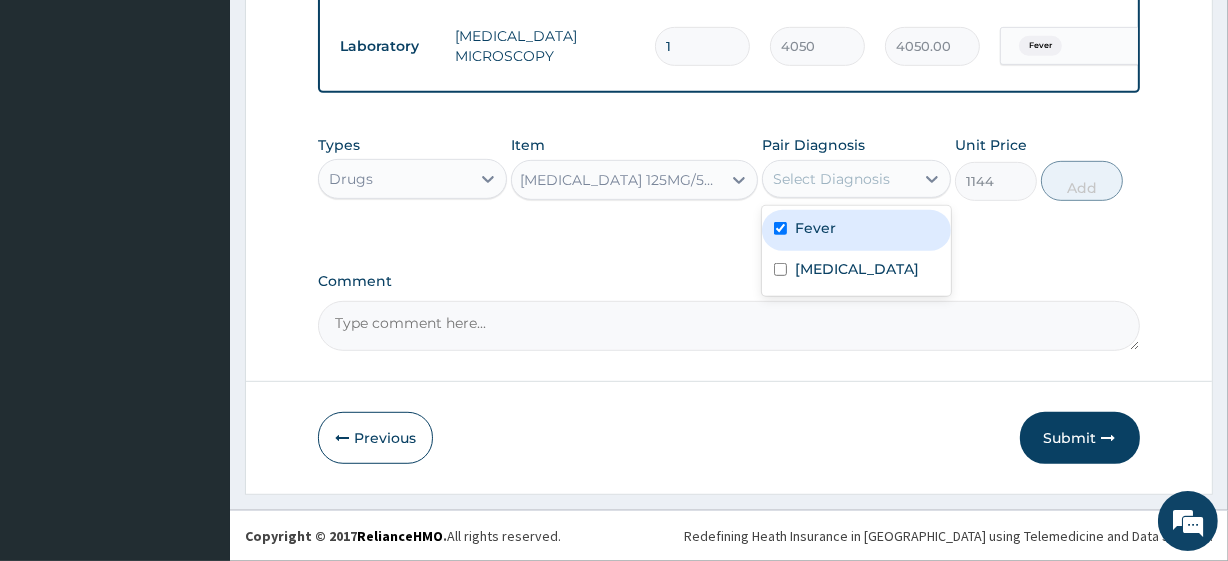 checkbox on "true" 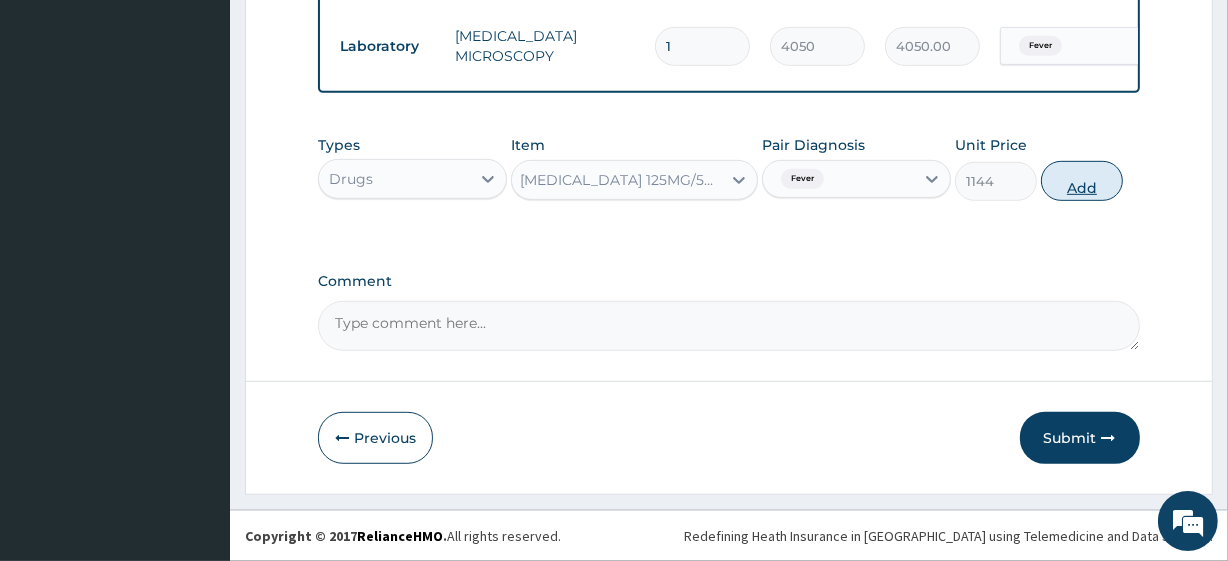 click on "Add" at bounding box center (1082, 181) 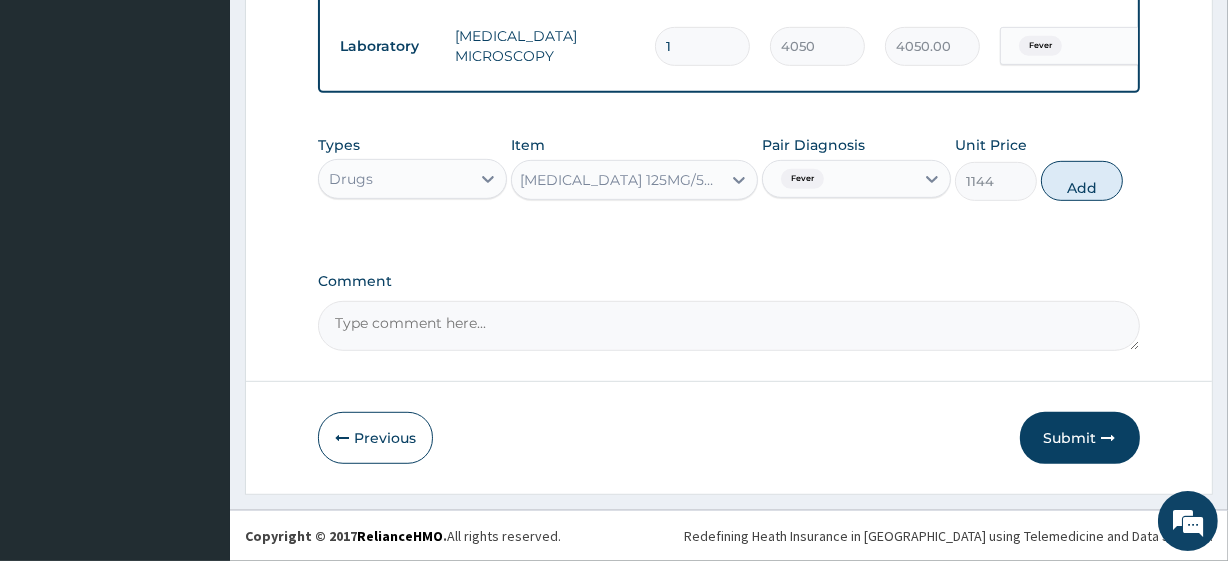 type on "0" 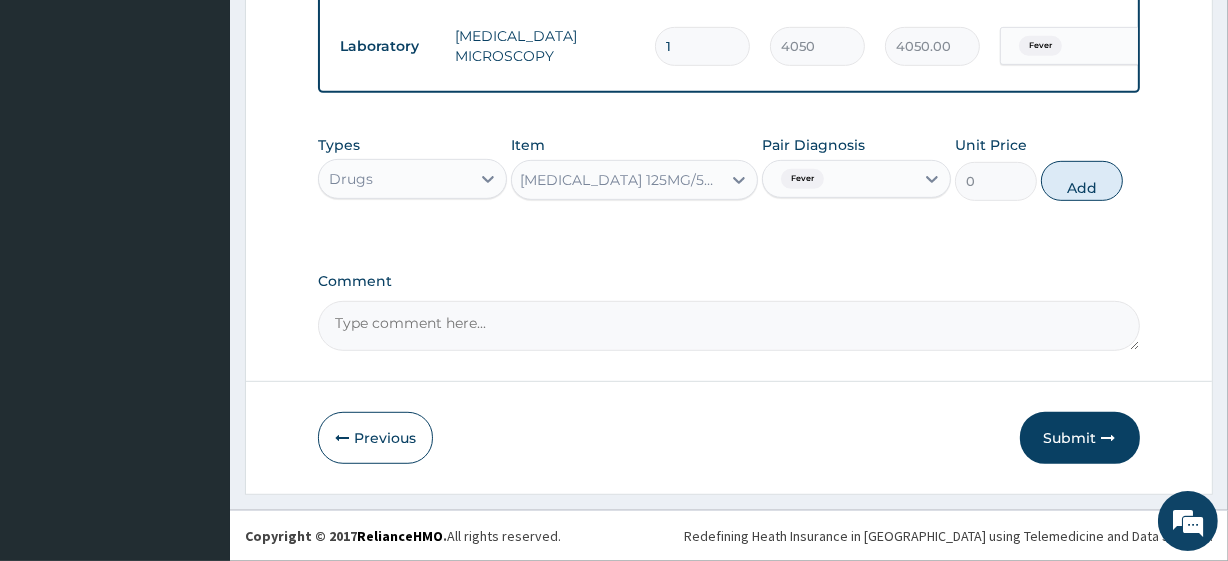 scroll, scrollTop: 0, scrollLeft: 0, axis: both 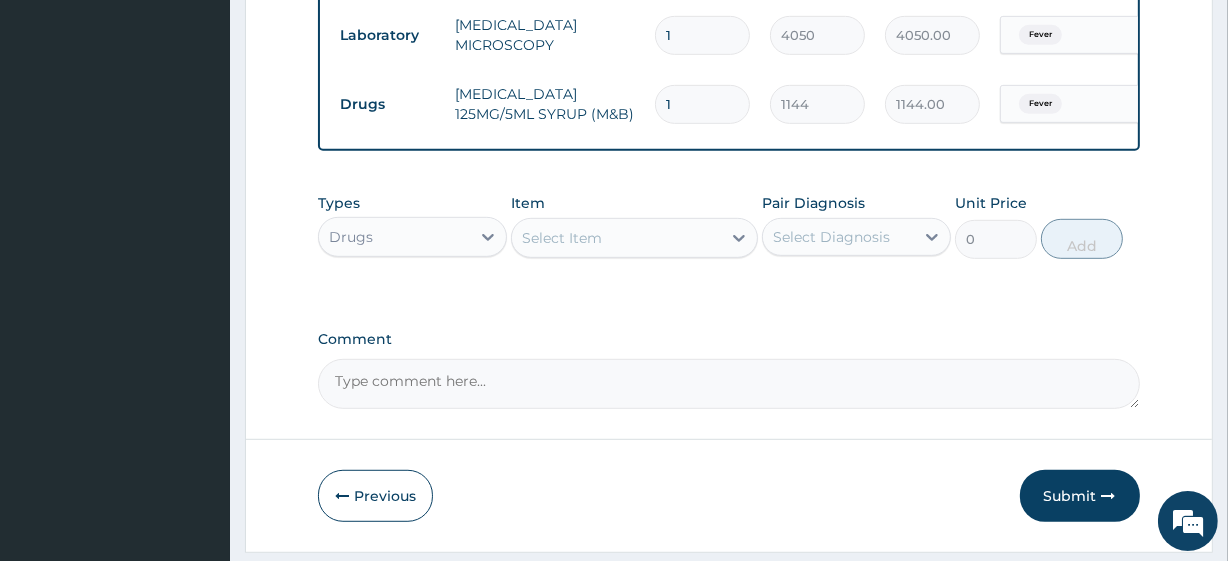 type 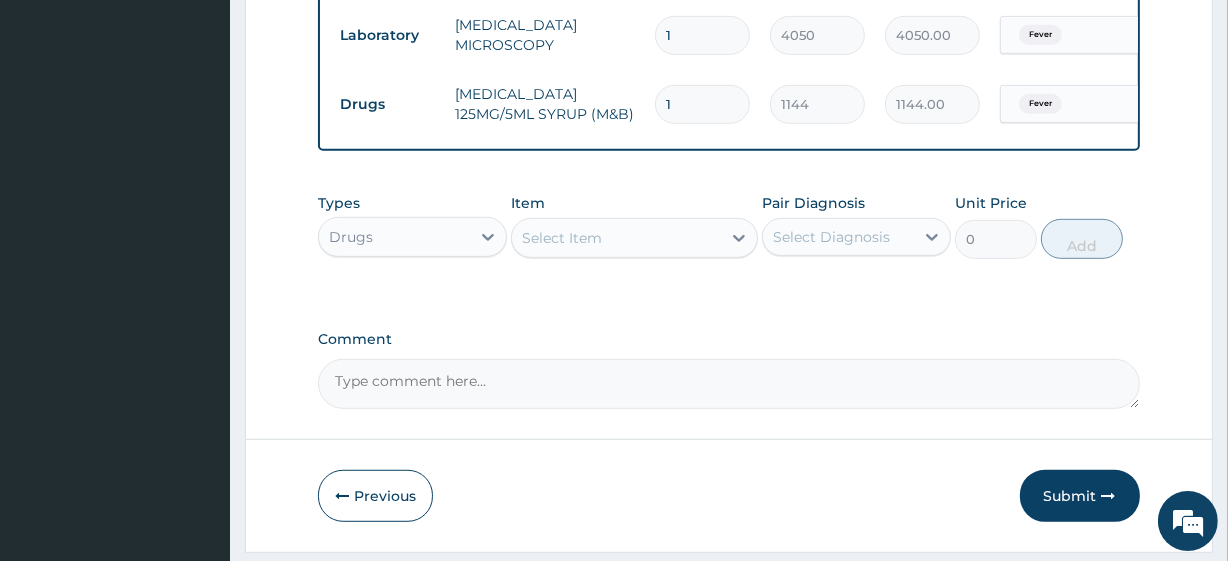type on "0.00" 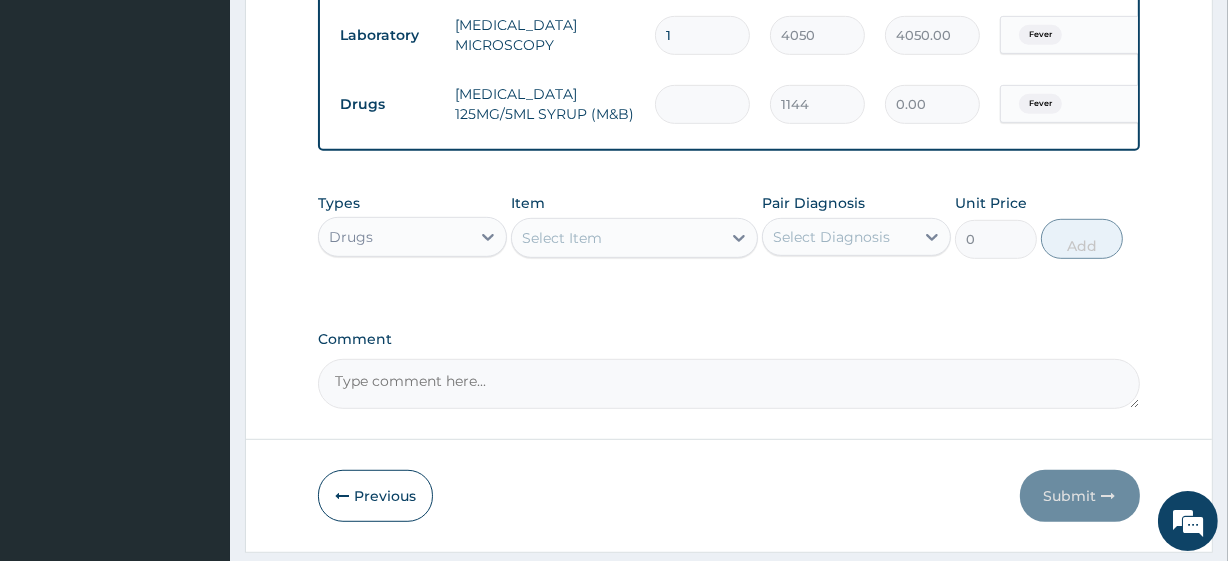type 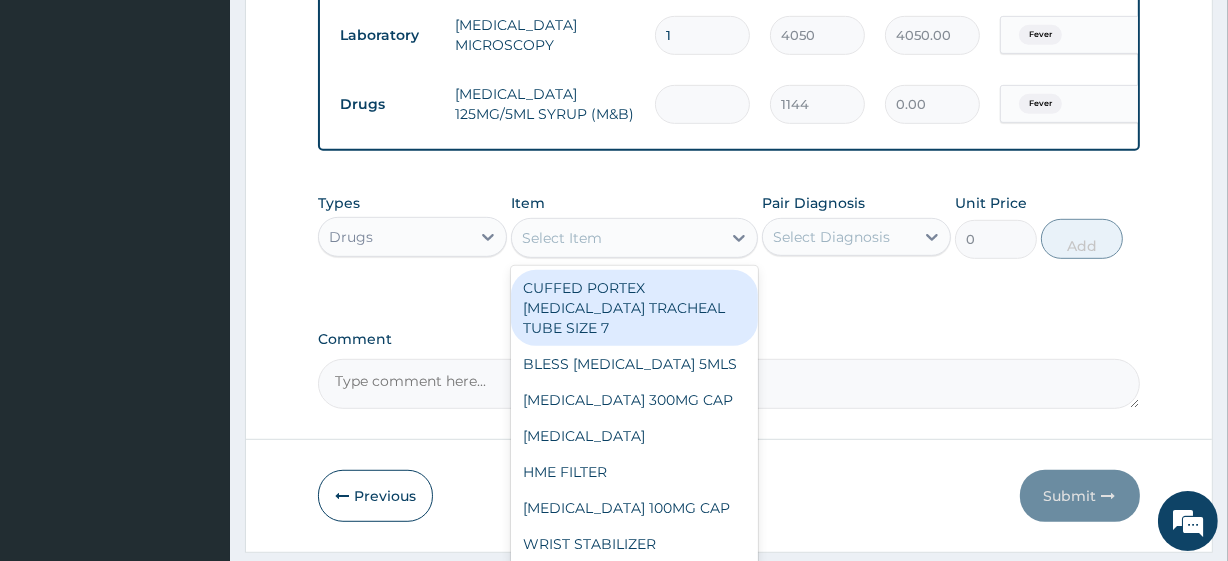 click on "Select Item" at bounding box center [616, 238] 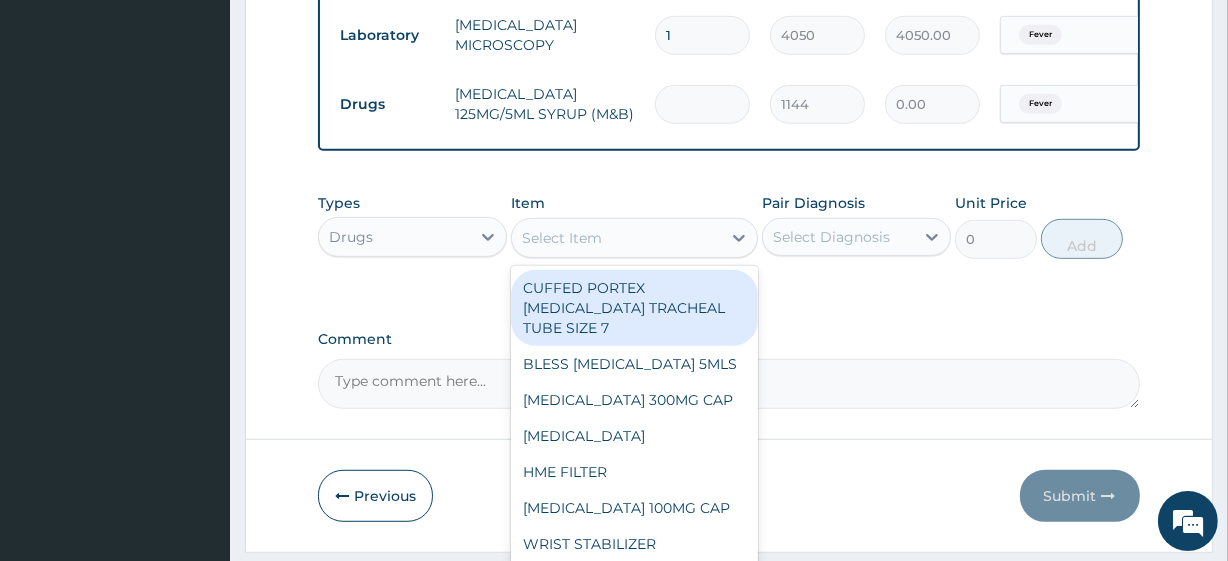 paste on "[MEDICAL_DATA] SUSP 100MG/5ML" 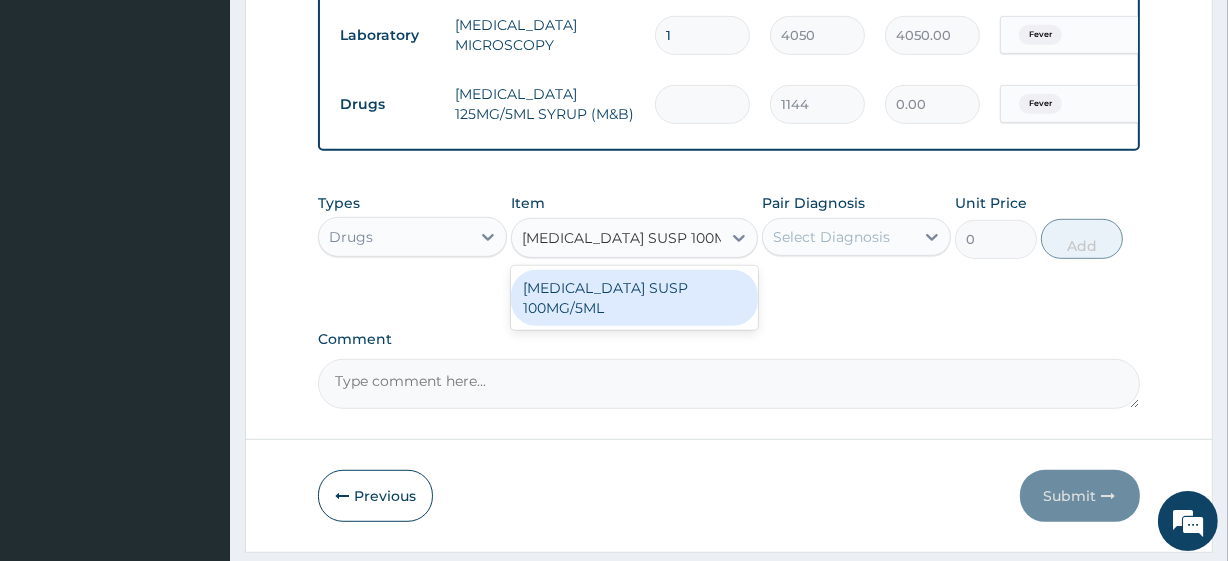 scroll, scrollTop: 0, scrollLeft: 7, axis: horizontal 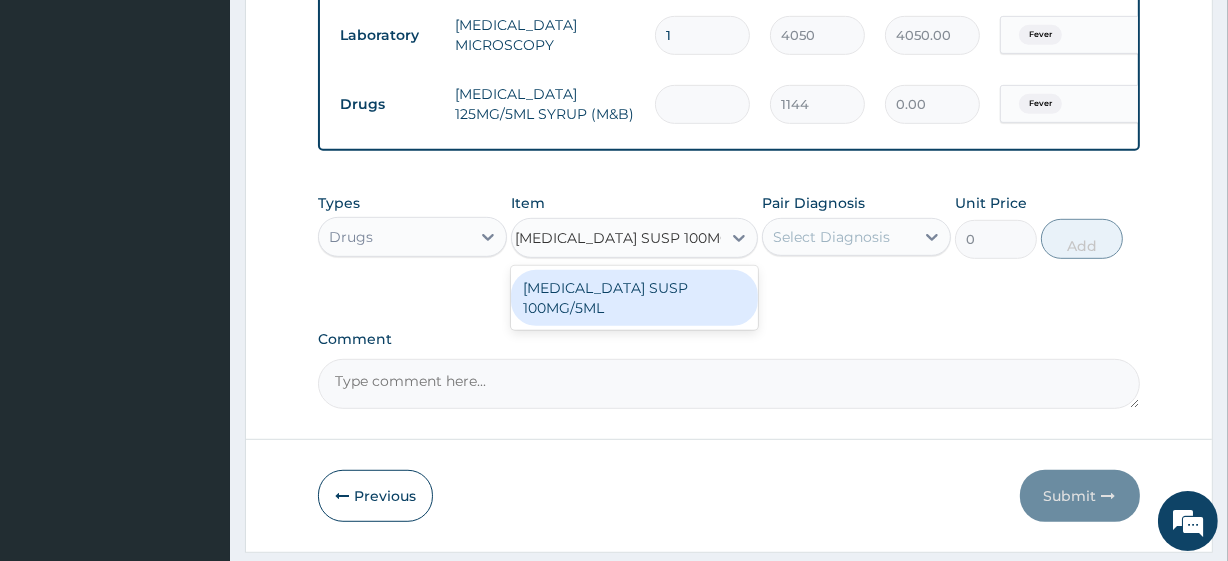 click on "[MEDICAL_DATA] SUSP 100MG/5ML" at bounding box center (634, 298) 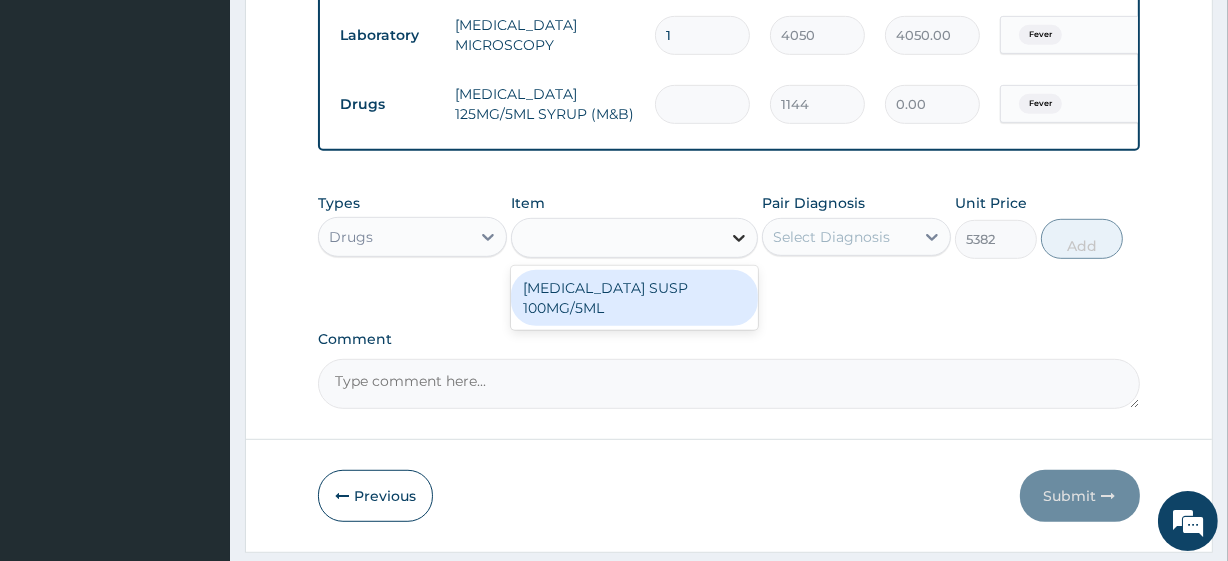 scroll, scrollTop: 0, scrollLeft: 0, axis: both 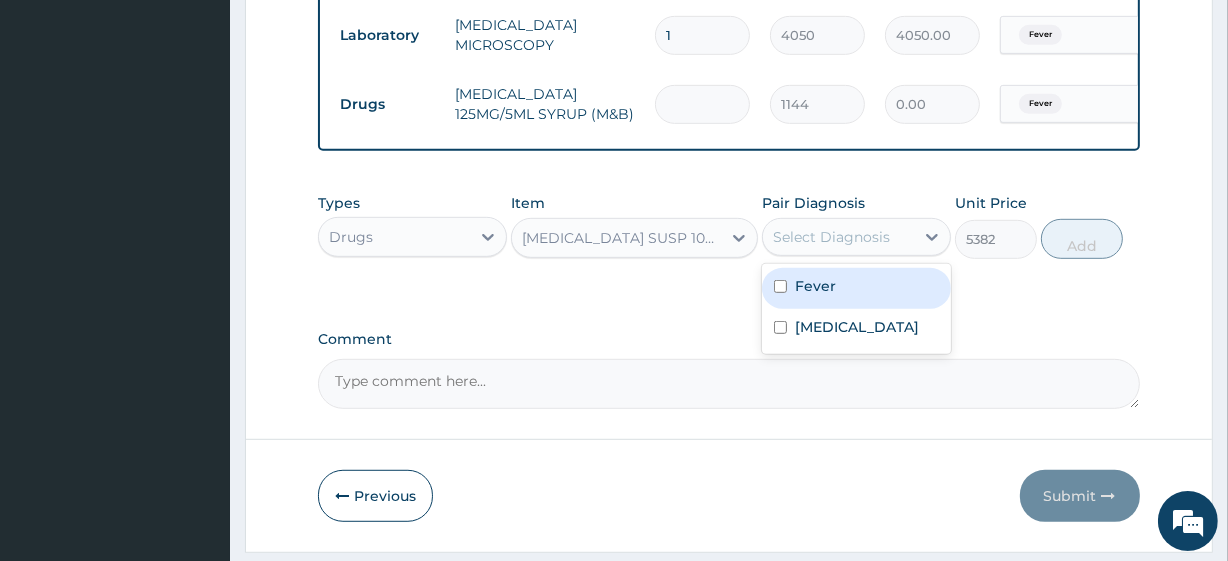 click on "Select Diagnosis" at bounding box center [831, 237] 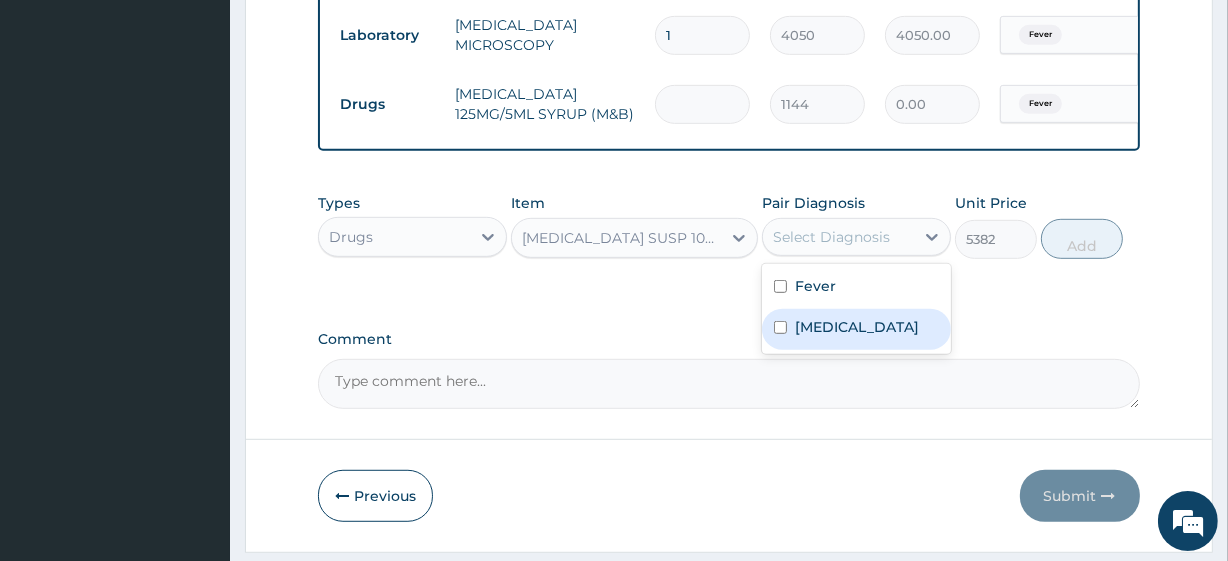 click on "Sepsis" at bounding box center [856, 329] 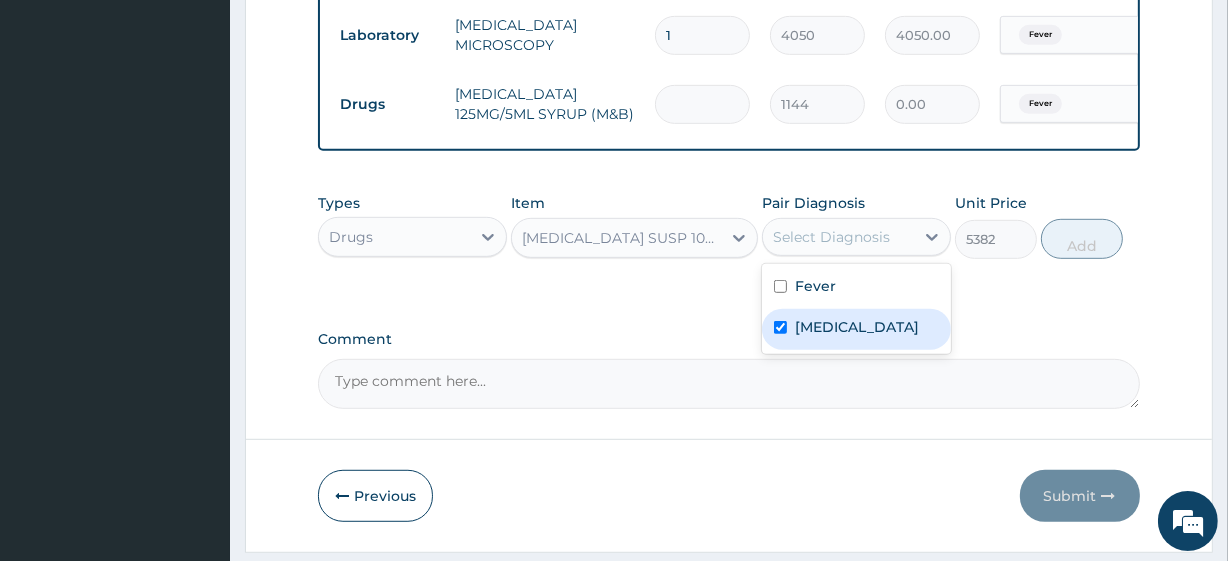 checkbox on "true" 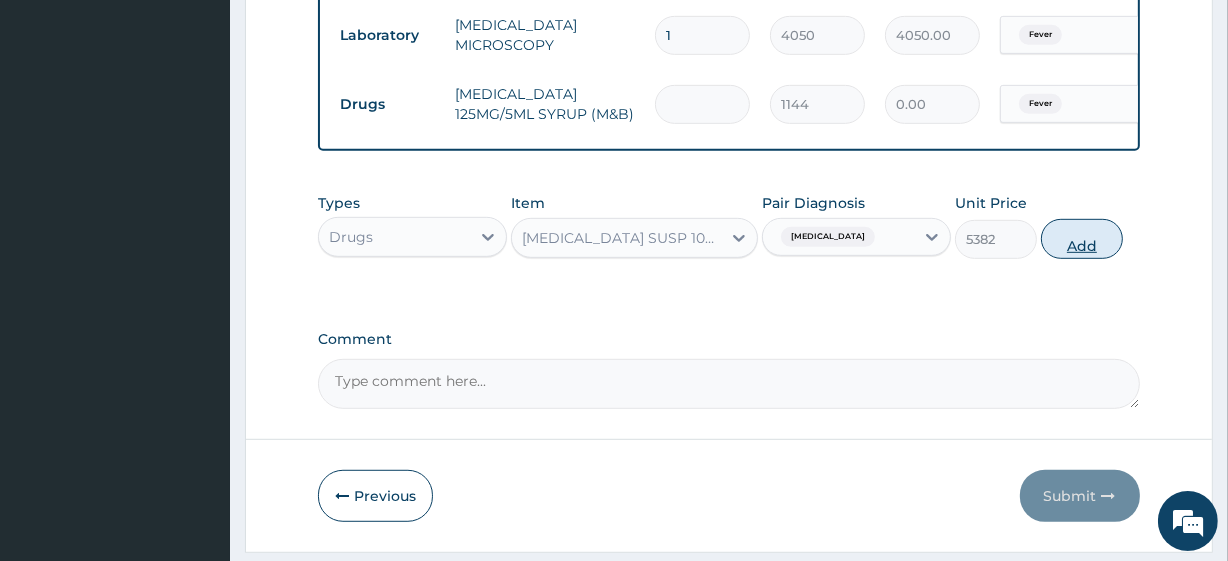click on "Add" at bounding box center [1082, 239] 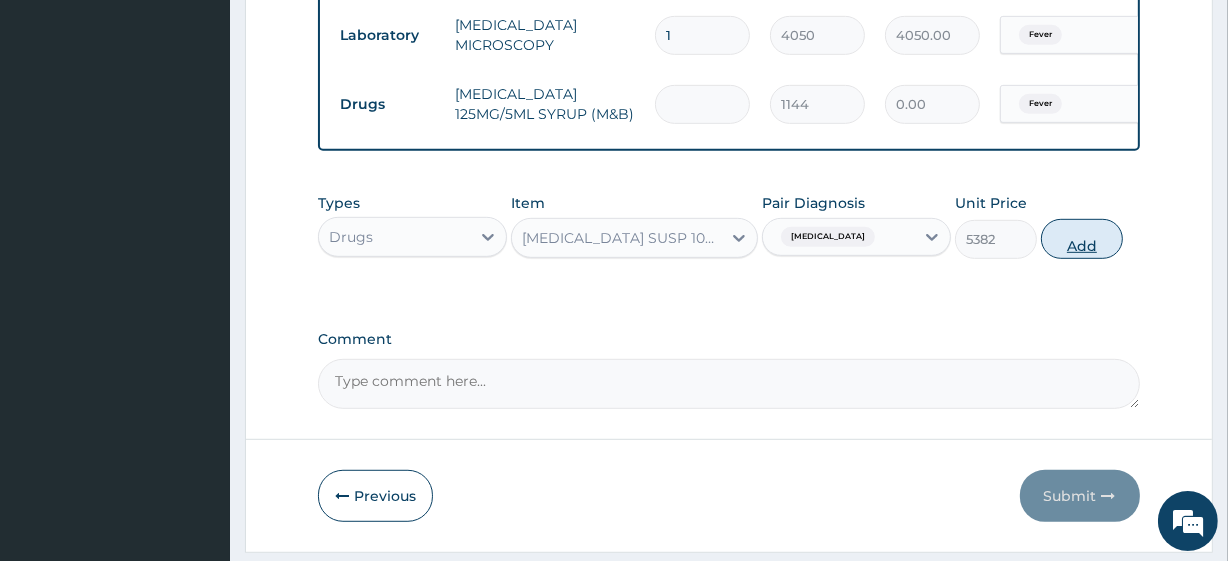 type on "0" 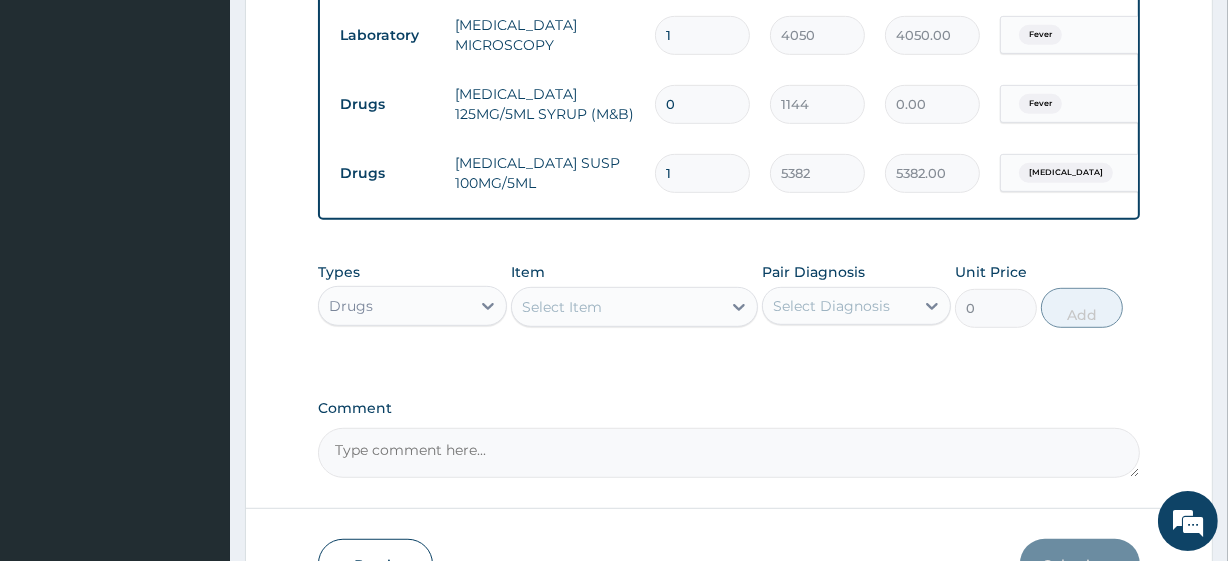 click on "0" at bounding box center (702, 104) 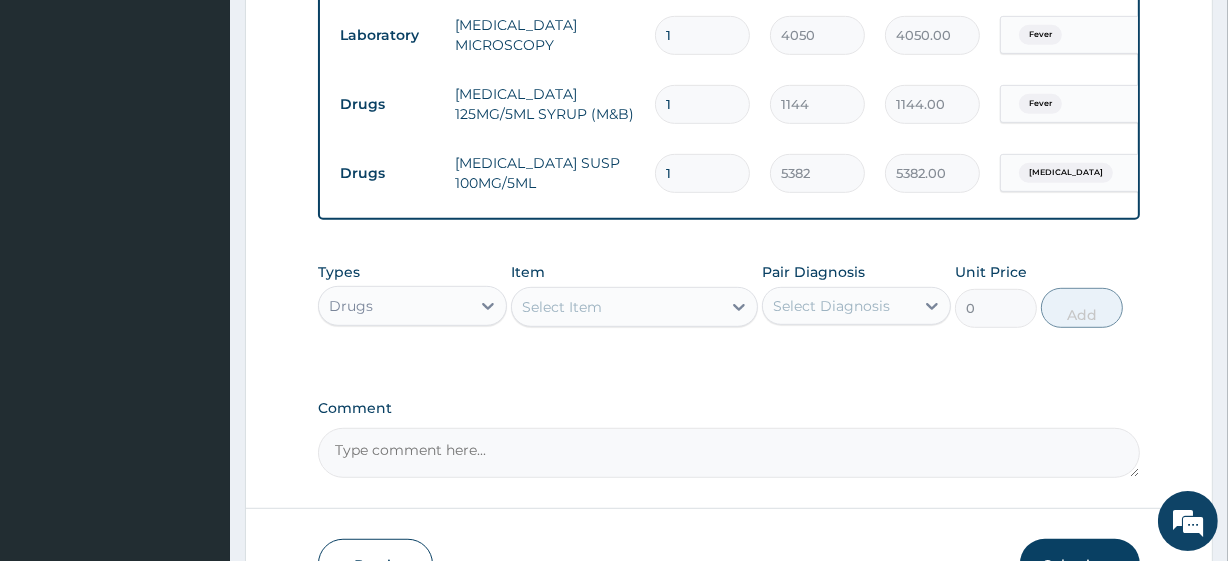 type on "1" 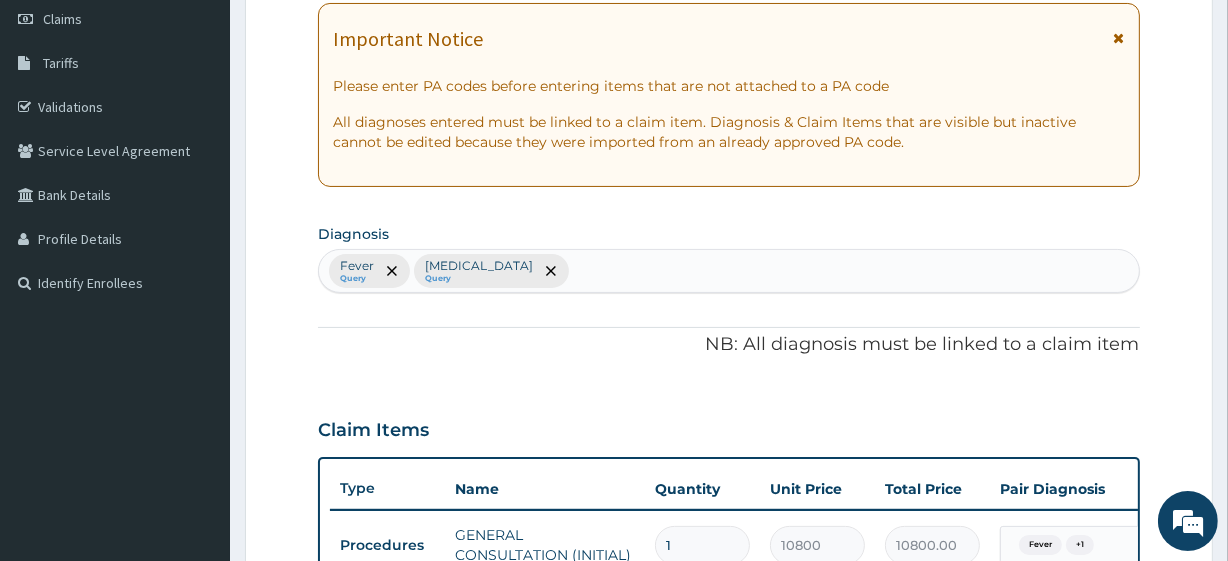 scroll, scrollTop: 0, scrollLeft: 0, axis: both 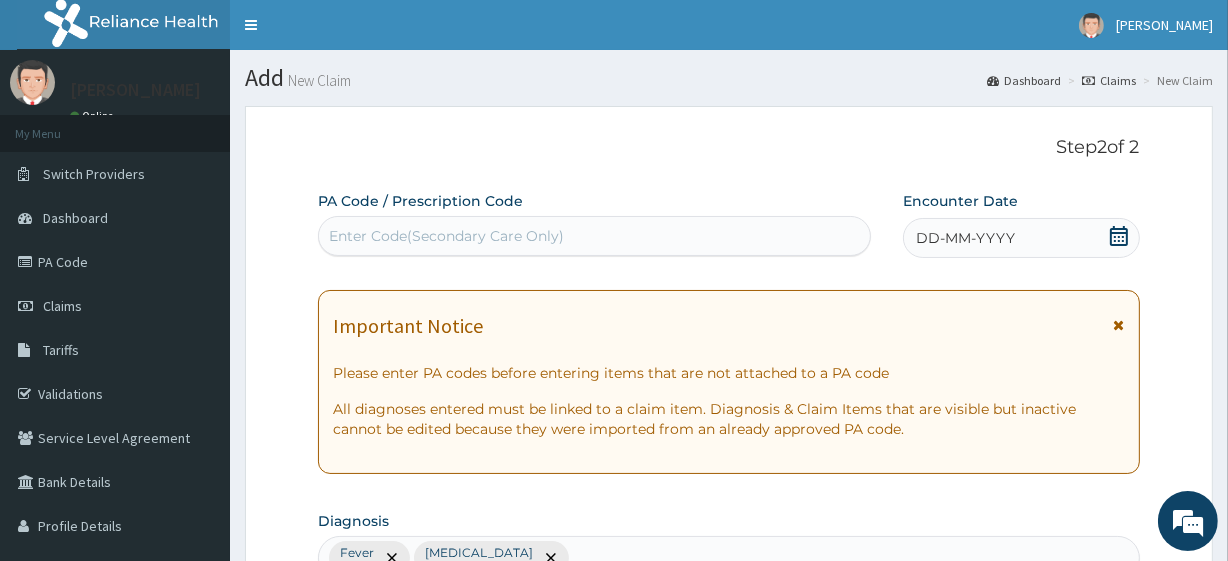 click on "DD-MM-YYYY" at bounding box center (1021, 238) 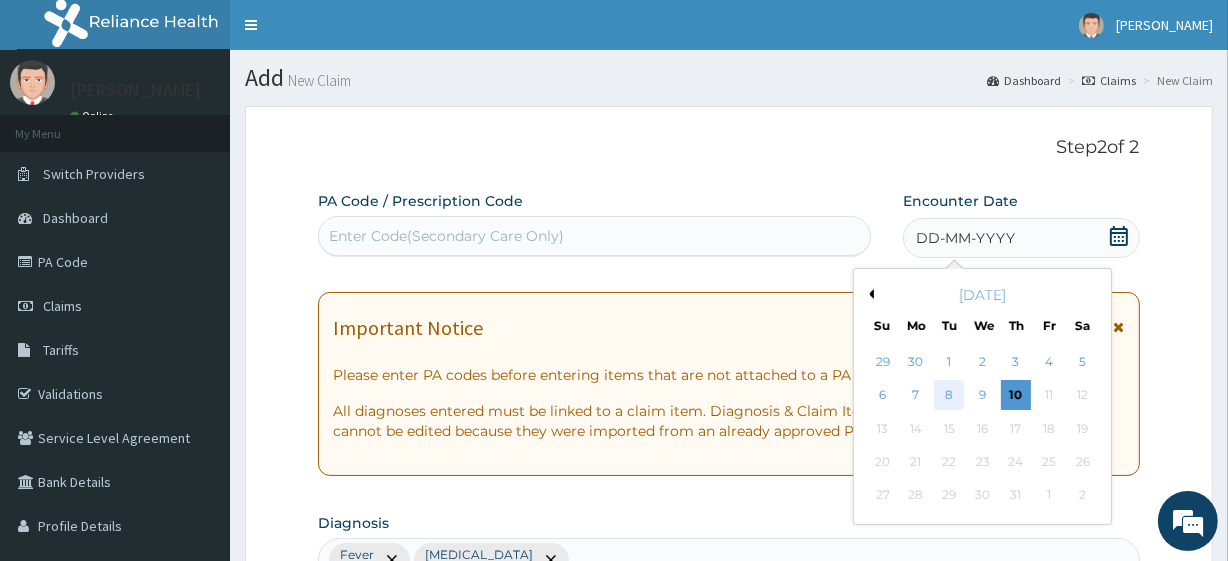 click on "8" at bounding box center [949, 396] 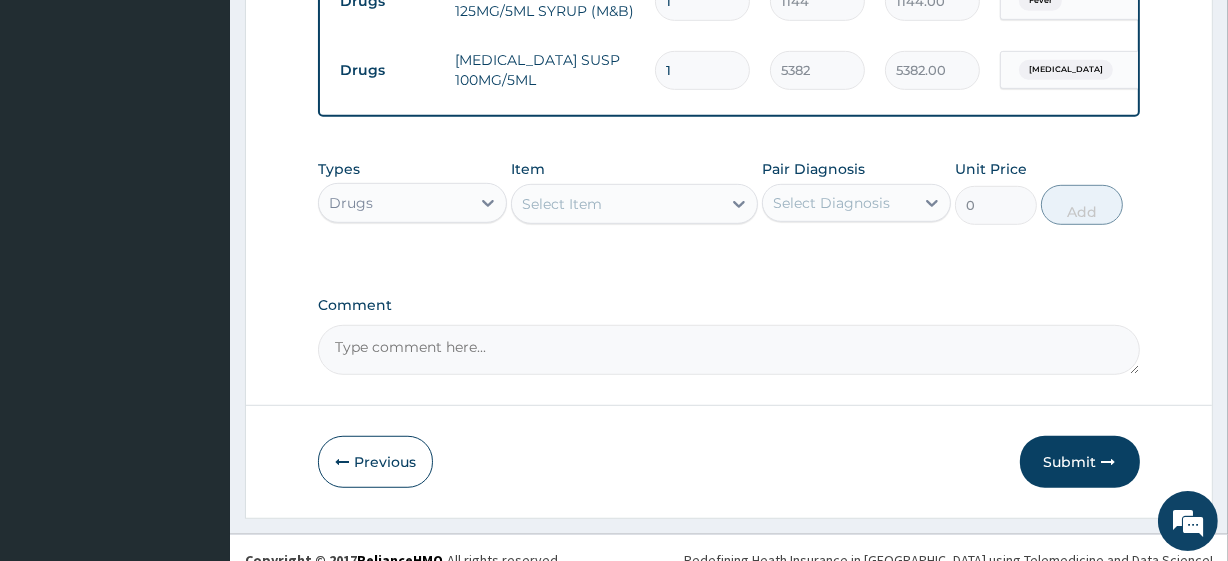 scroll, scrollTop: 1106, scrollLeft: 0, axis: vertical 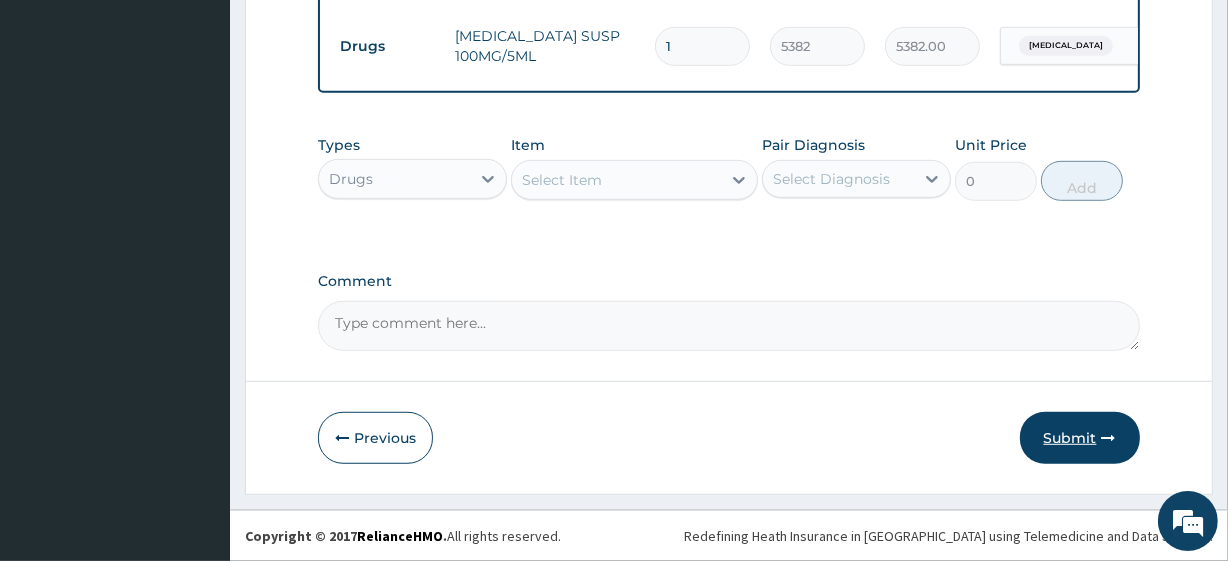 click on "Submit" at bounding box center [1080, 438] 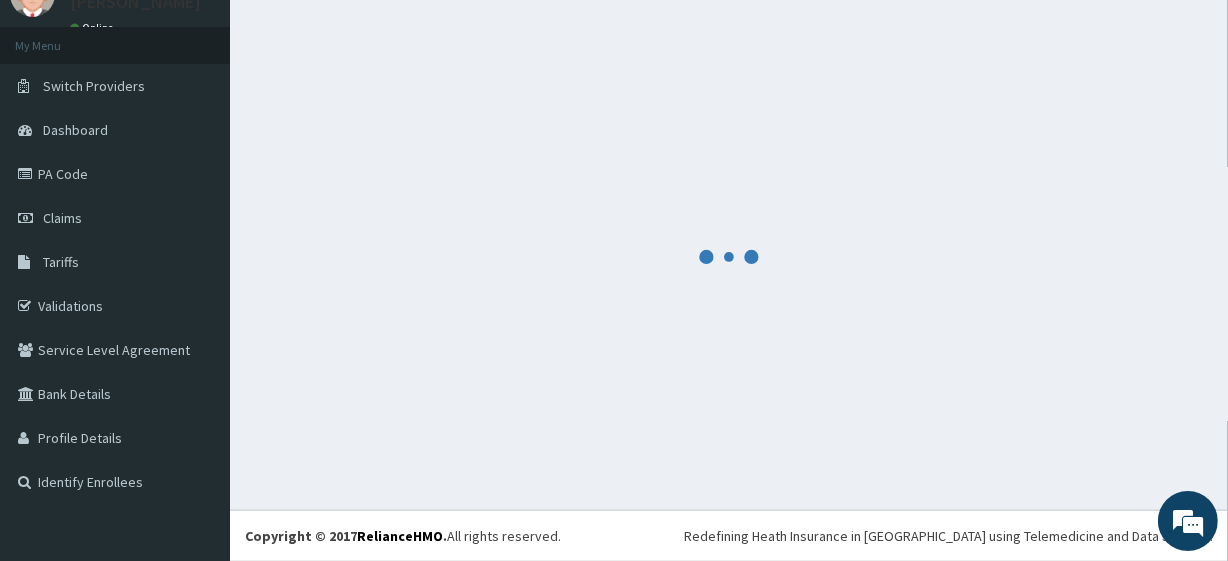 scroll, scrollTop: 88, scrollLeft: 0, axis: vertical 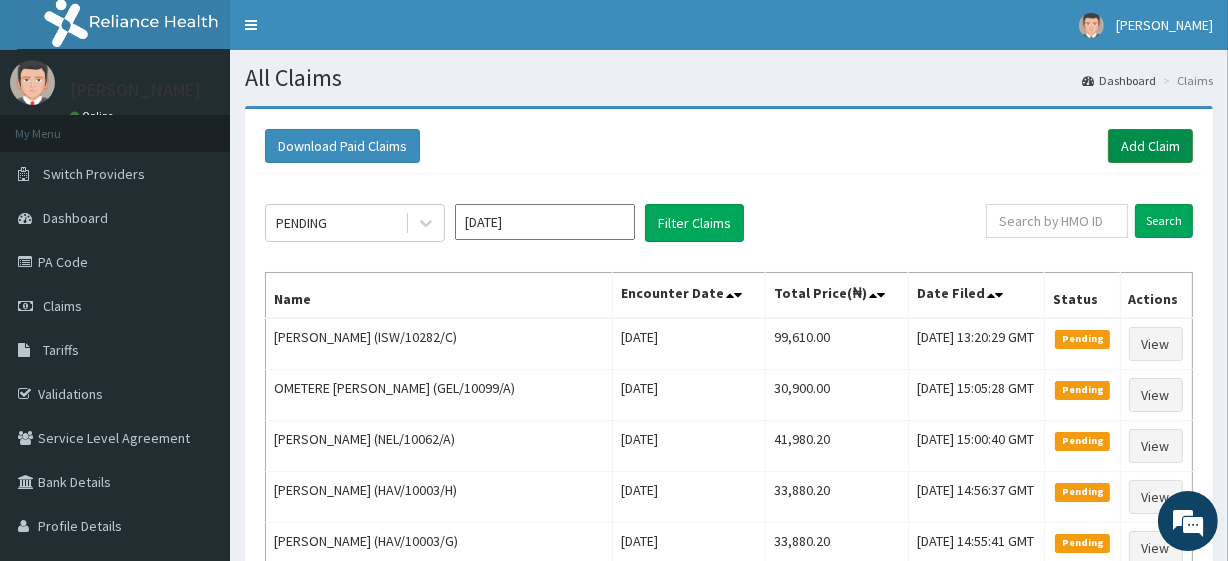 click on "Add Claim" at bounding box center (1150, 146) 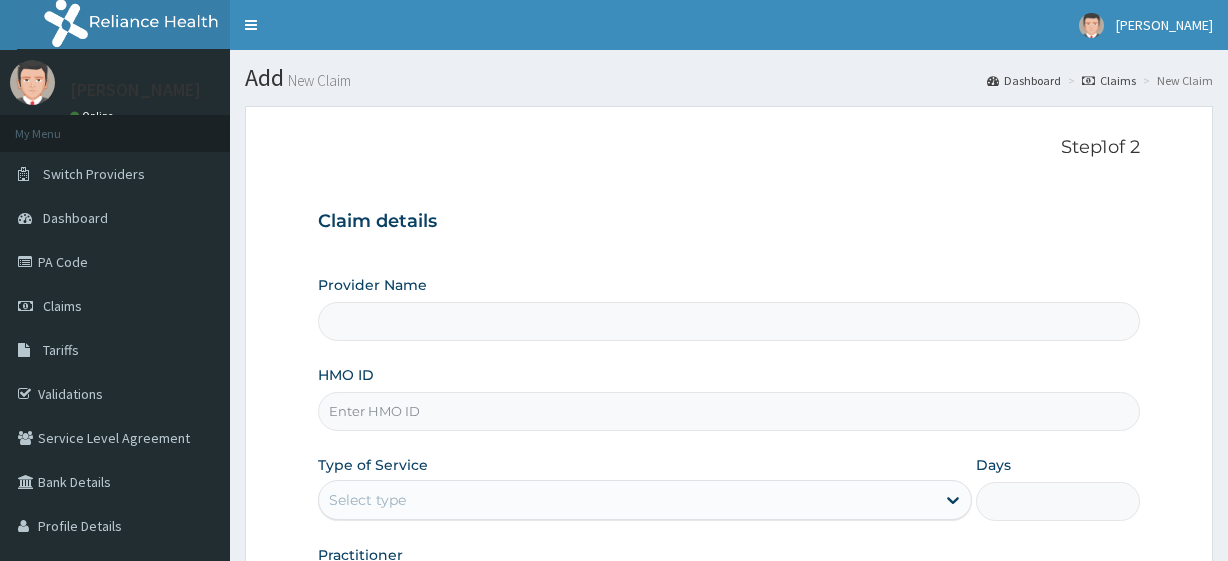 type on "R-Jolad Plus" 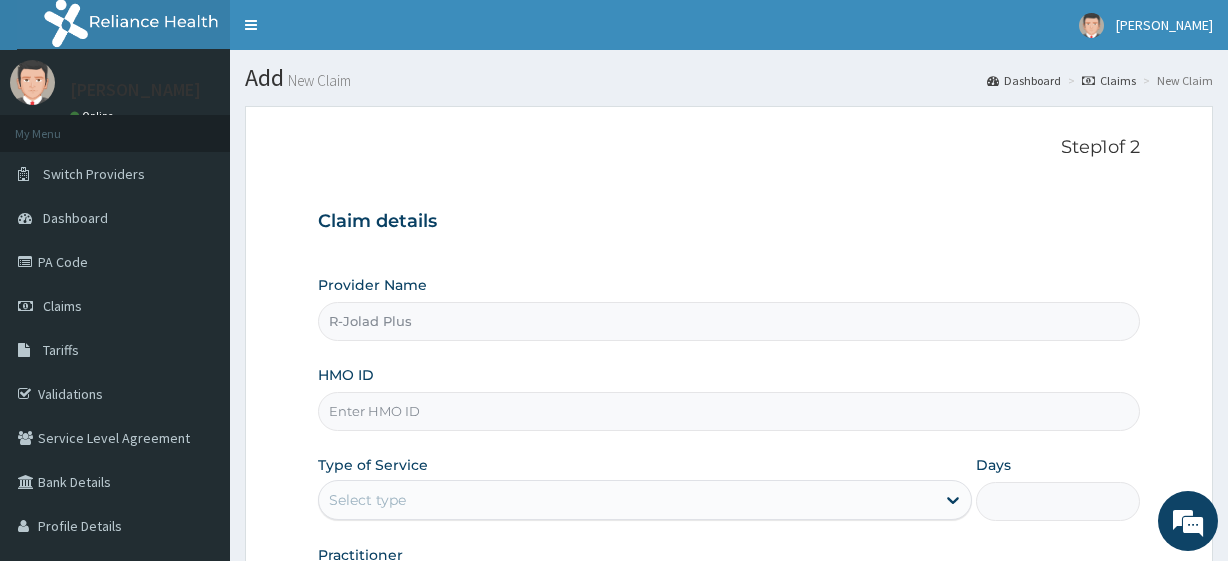 scroll, scrollTop: 0, scrollLeft: 0, axis: both 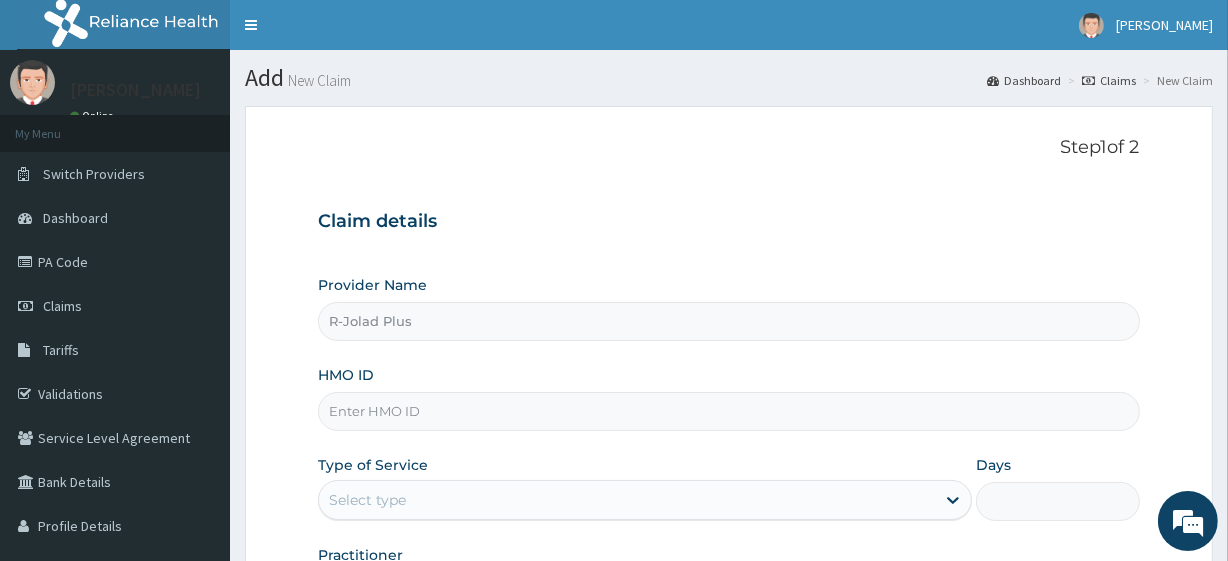 click on "HMO ID" at bounding box center [728, 411] 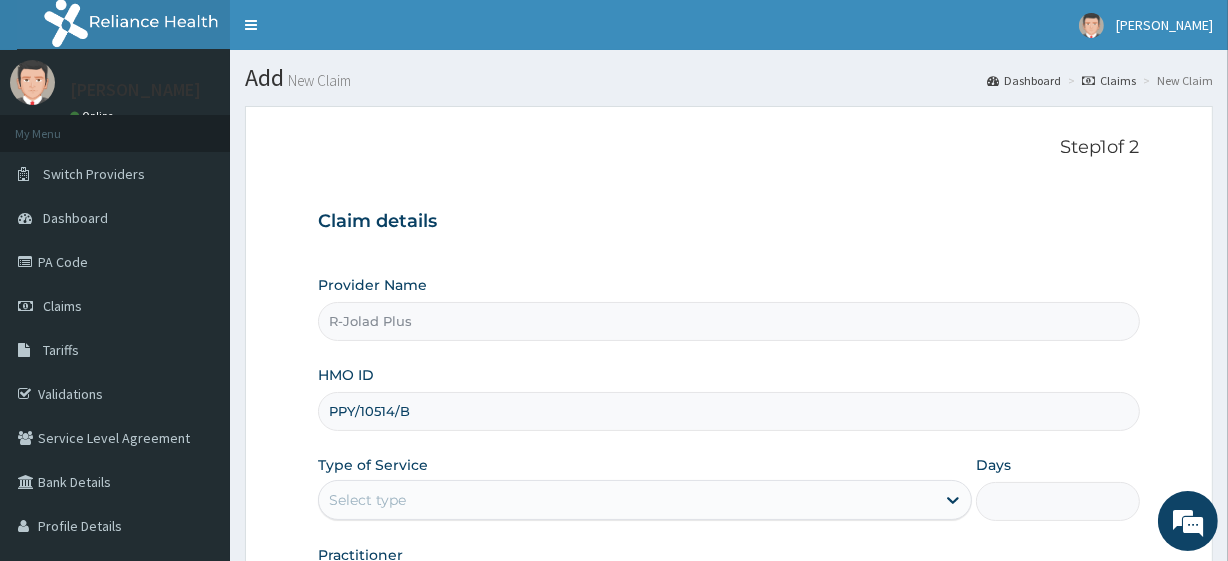 scroll, scrollTop: 259, scrollLeft: 0, axis: vertical 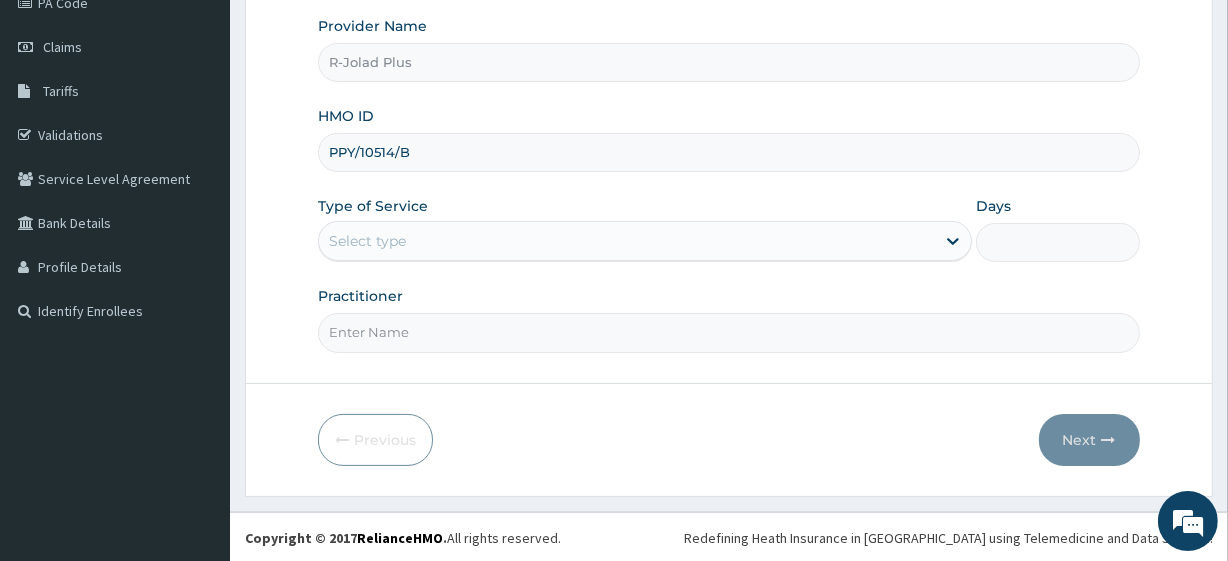 type on "PPY/10514/B" 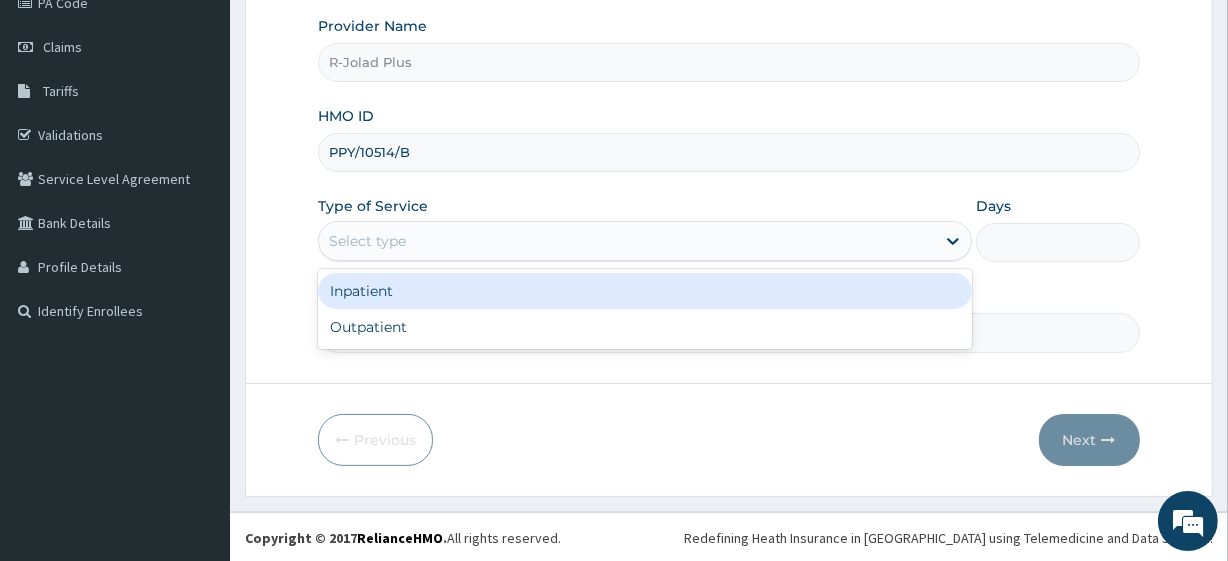 click on "Select type" at bounding box center (367, 241) 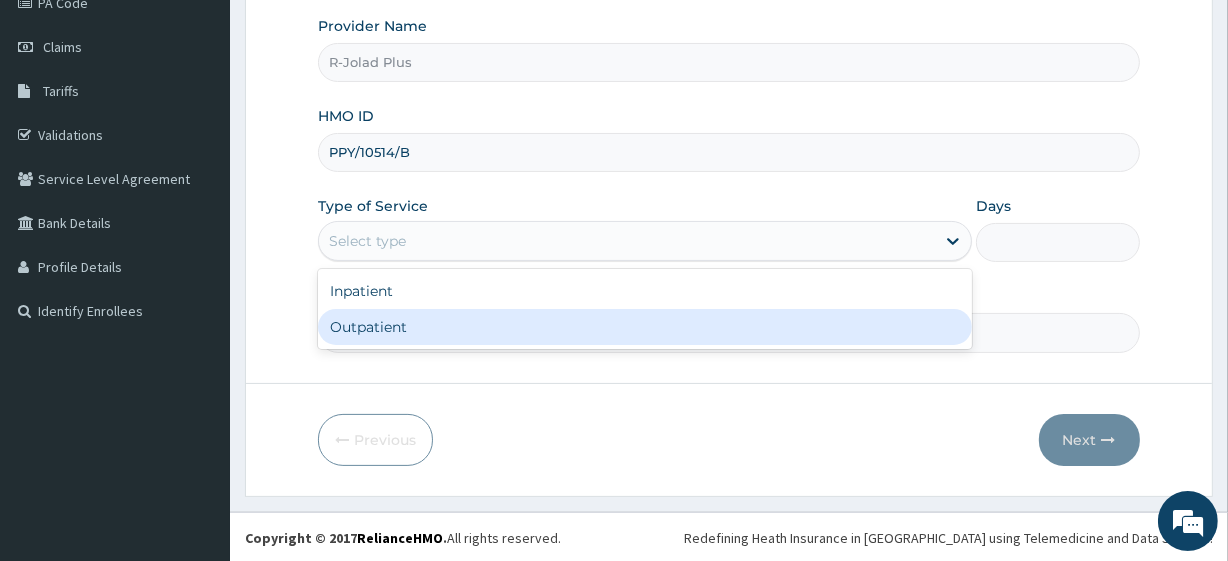 click on "Outpatient" at bounding box center [645, 327] 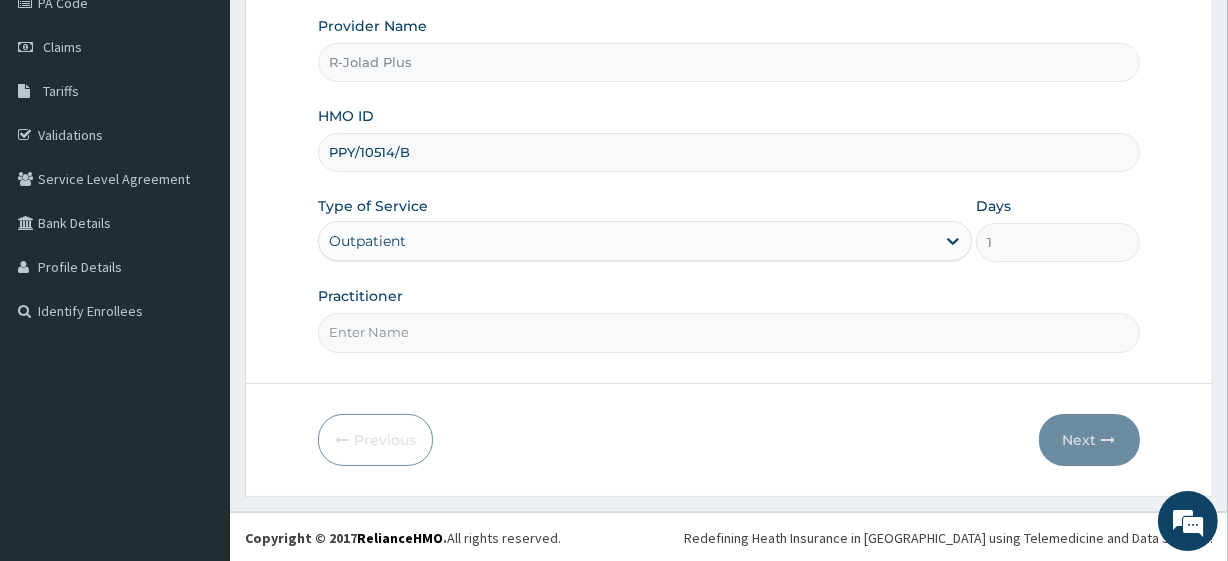 drag, startPoint x: 380, startPoint y: 320, endPoint x: 428, endPoint y: 170, distance: 157.49286 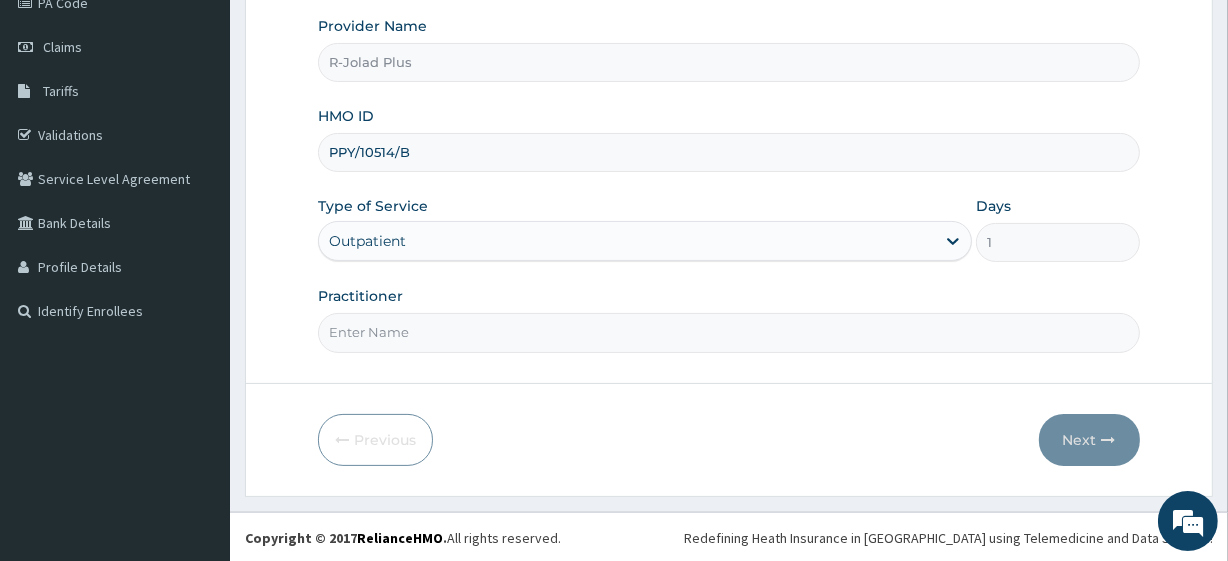 type on "DR [PERSON_NAME]" 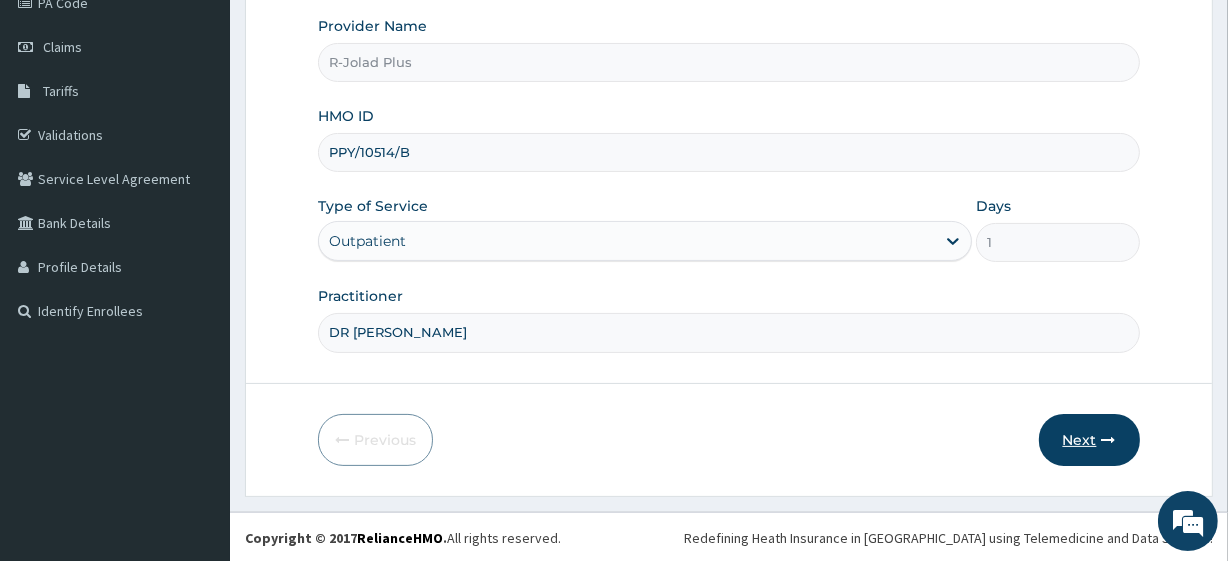 click on "Next" at bounding box center [1089, 440] 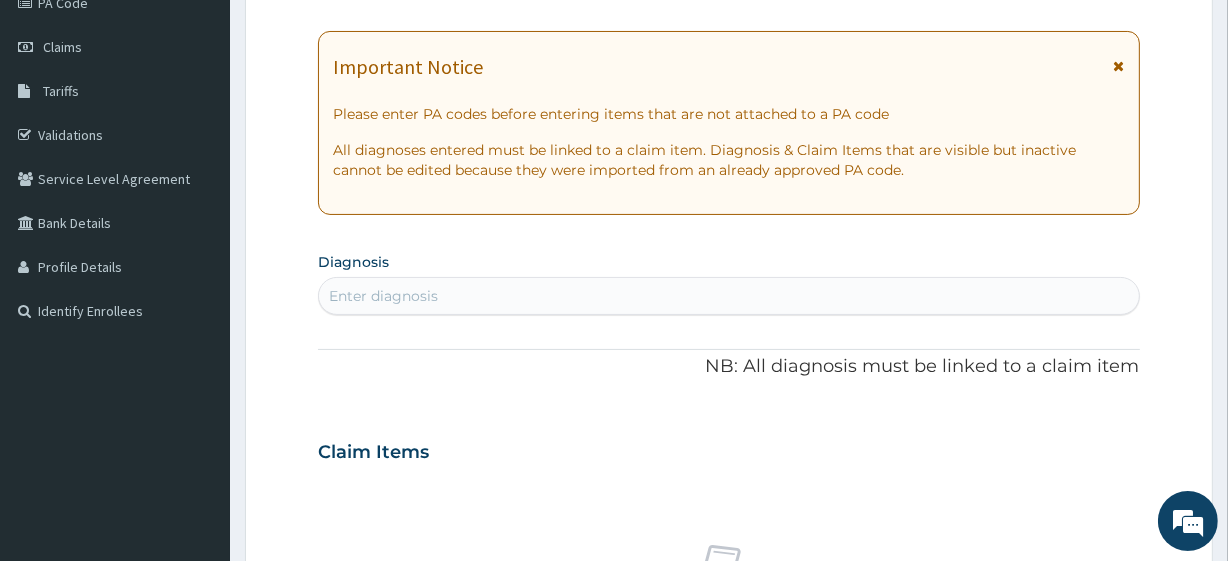 scroll, scrollTop: 0, scrollLeft: 0, axis: both 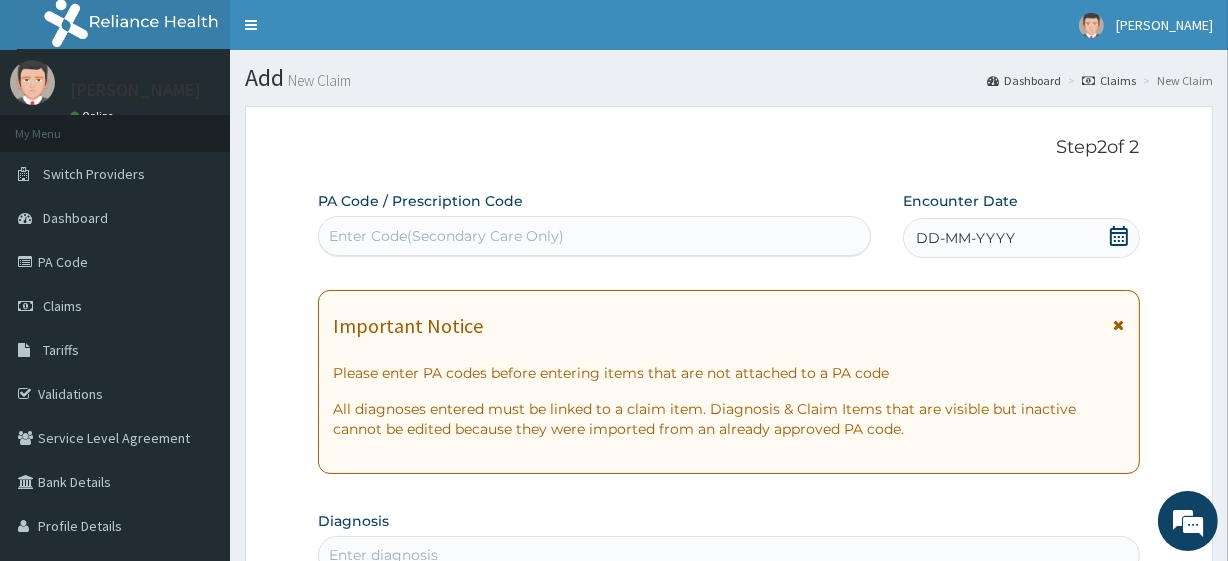 click on "Enter Code(Secondary Care Only)" at bounding box center (446, 236) 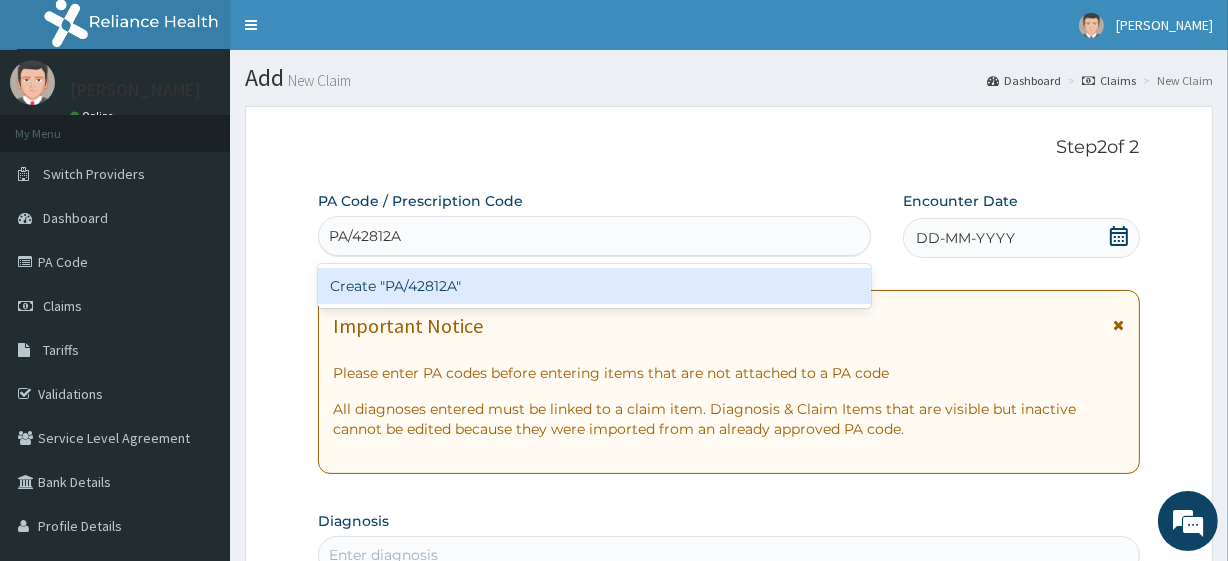 type 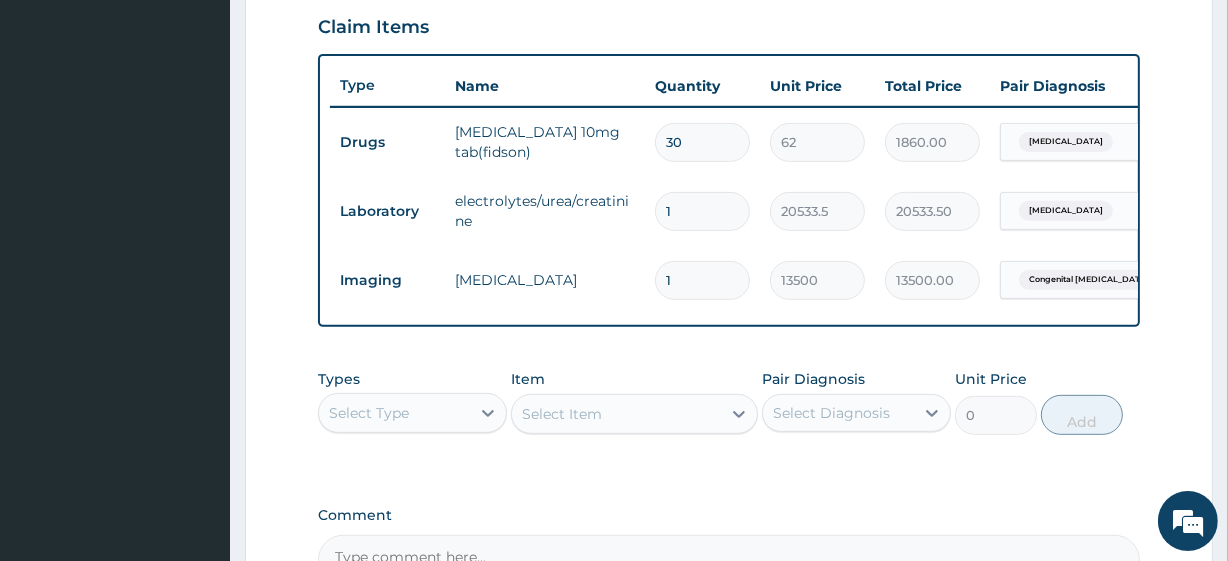scroll, scrollTop: 937, scrollLeft: 0, axis: vertical 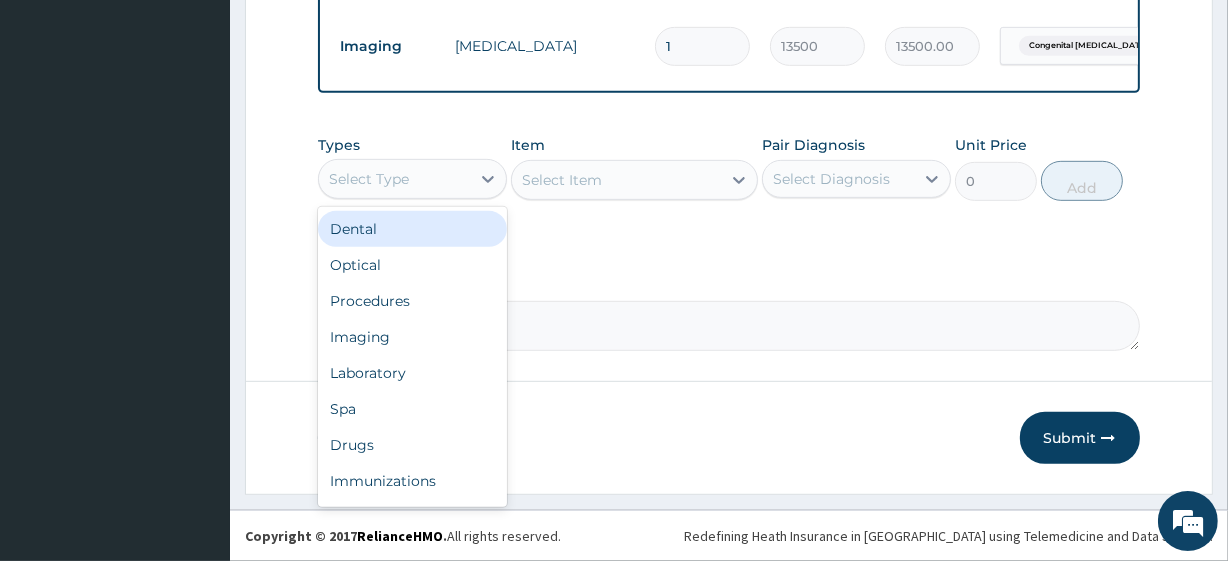 click on "Select Type" at bounding box center [412, 179] 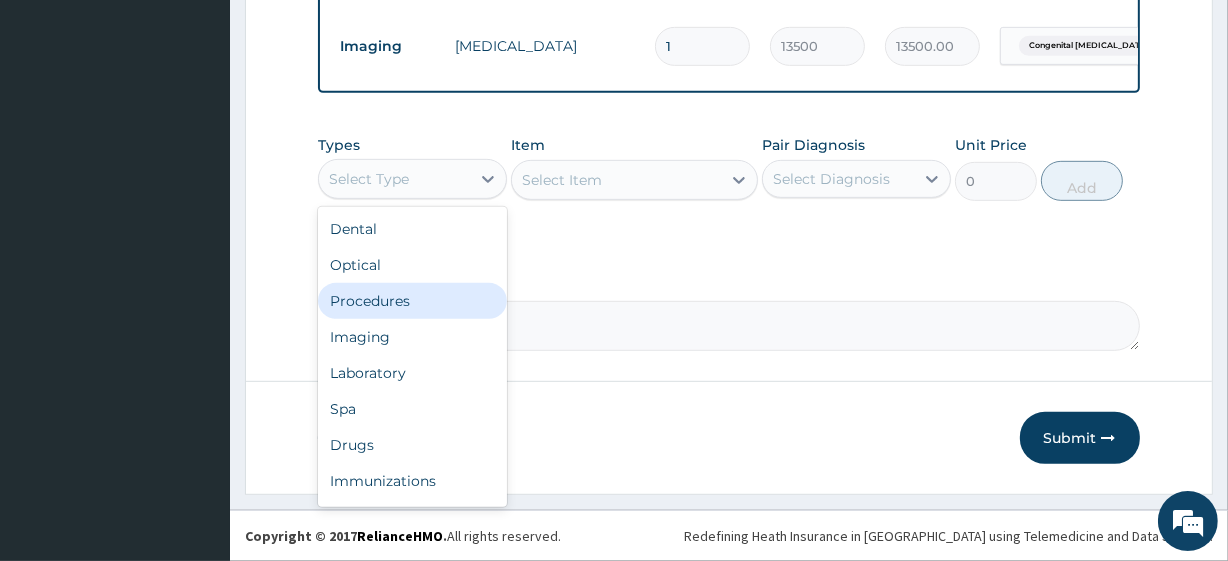 click on "Procedures" at bounding box center [412, 301] 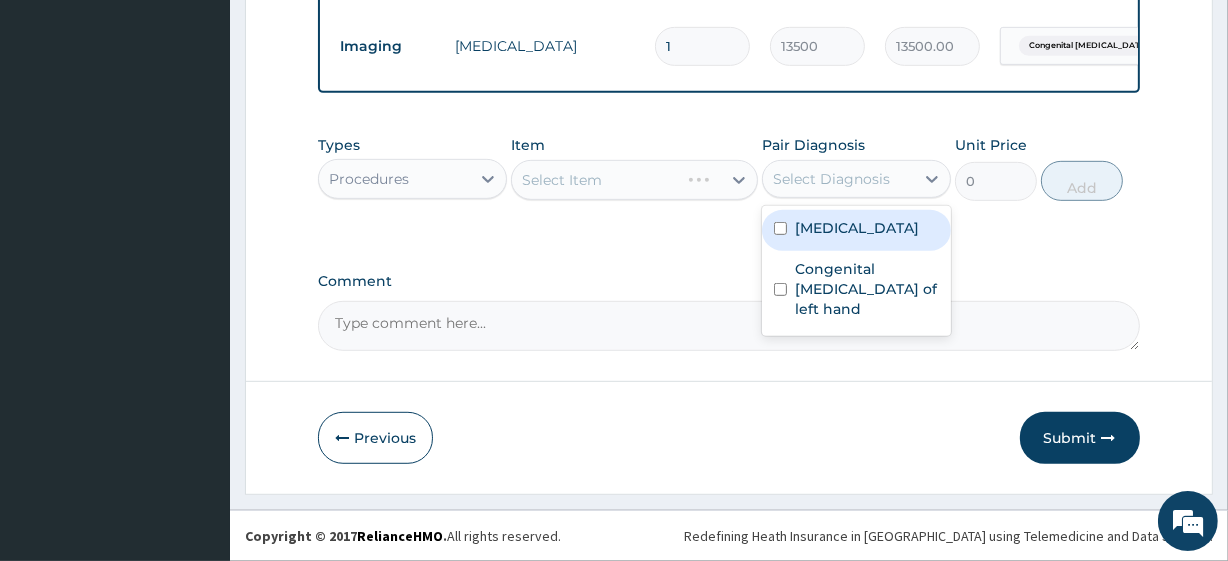 click on "Select Diagnosis" at bounding box center [831, 179] 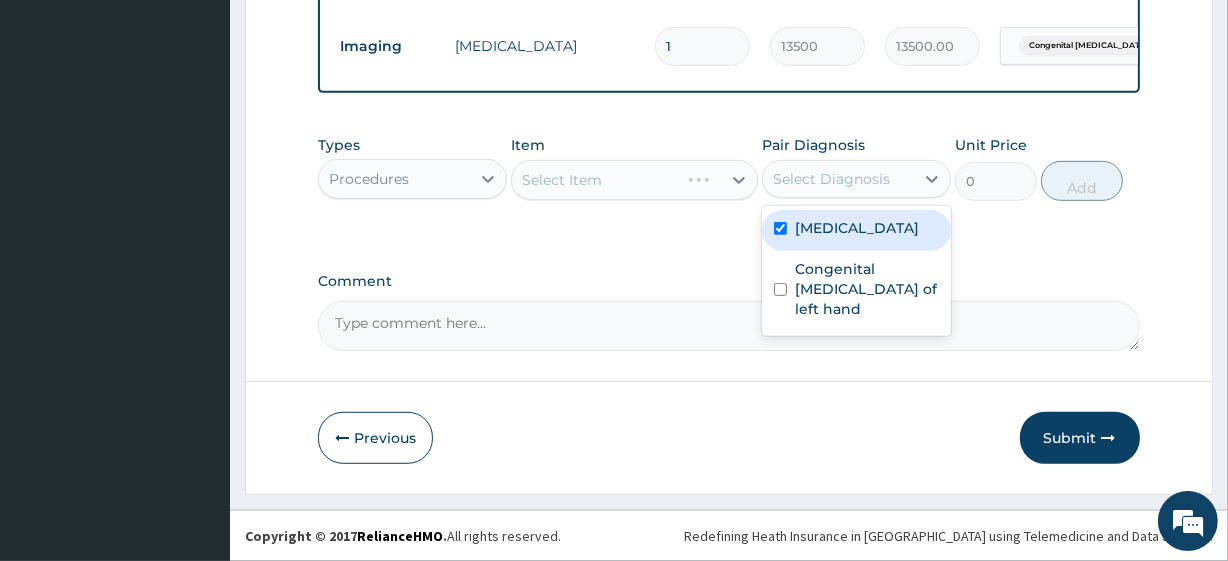 checkbox on "true" 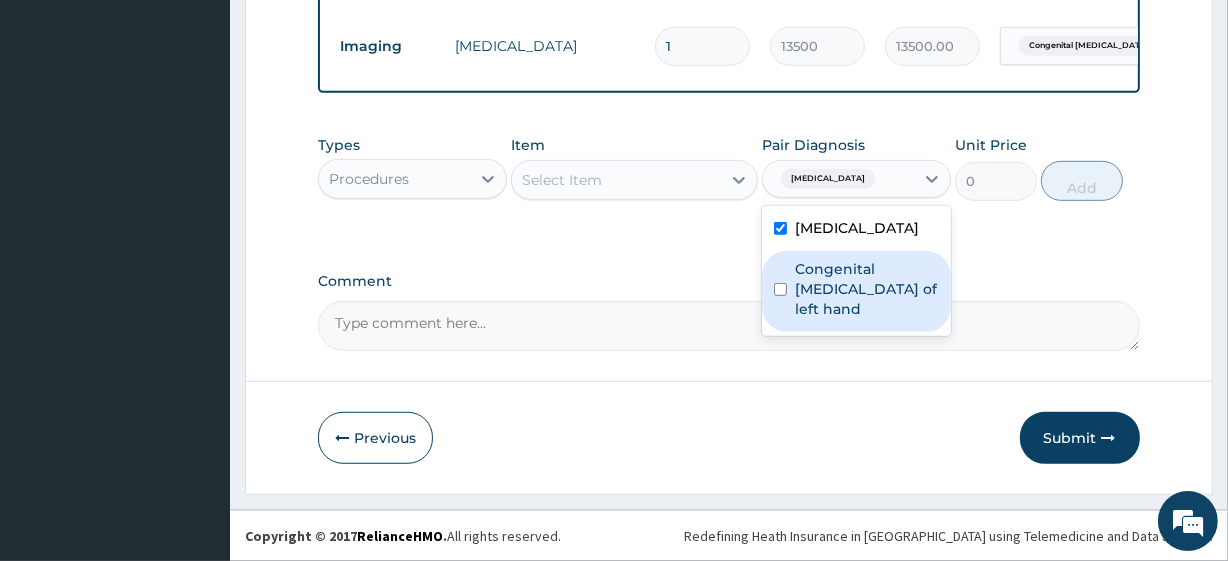 click on "Congenital trigger finger of left hand" at bounding box center [867, 289] 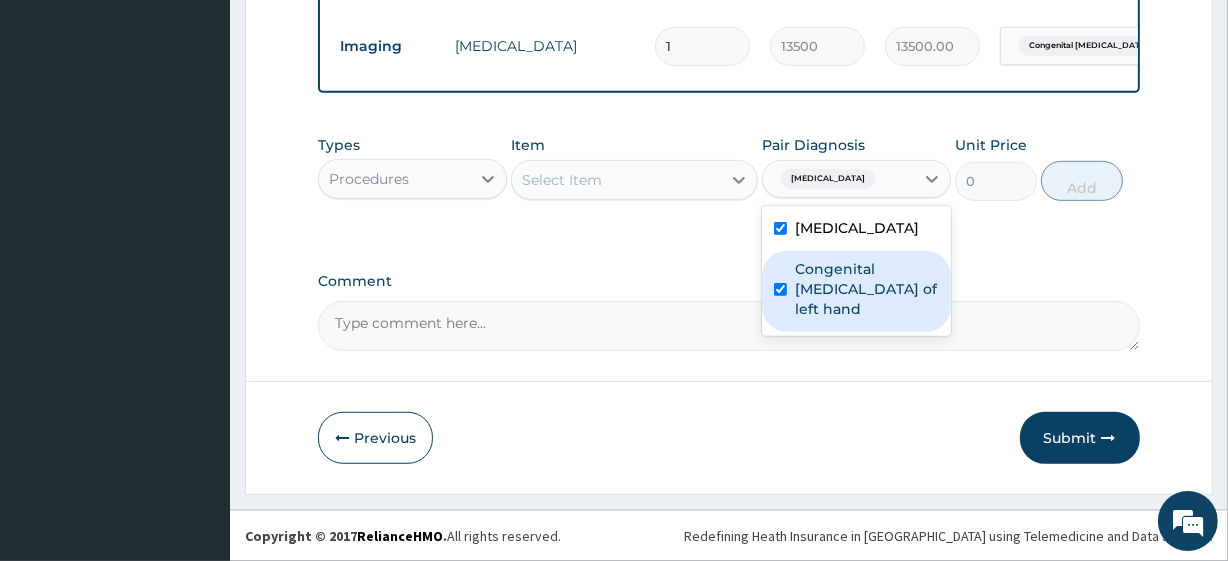 checkbox on "true" 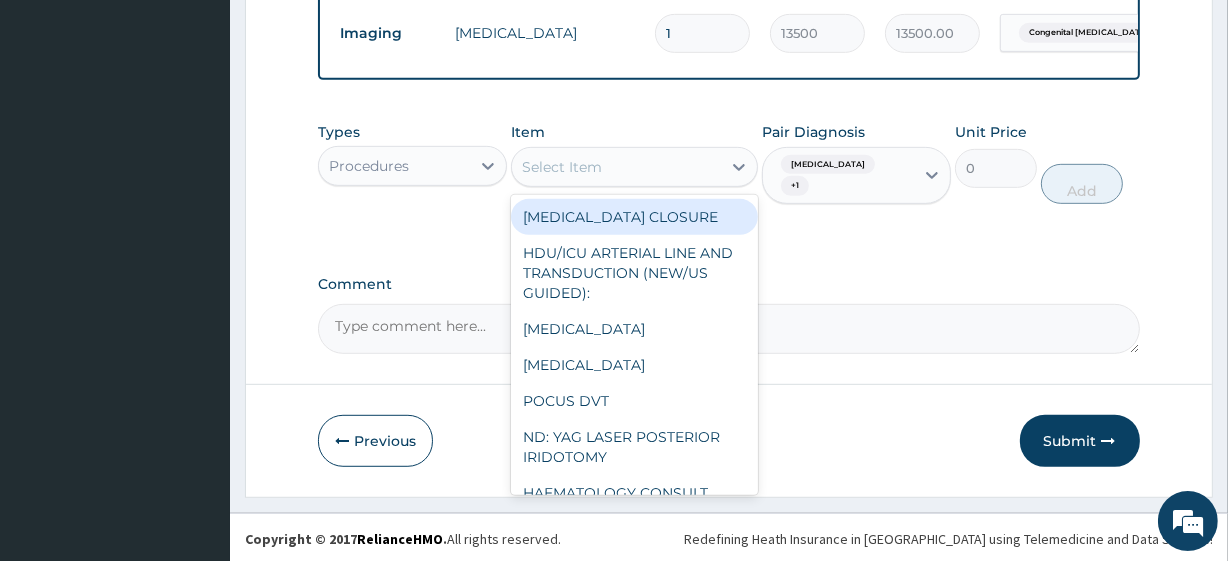 click on "Select Item" at bounding box center [616, 167] 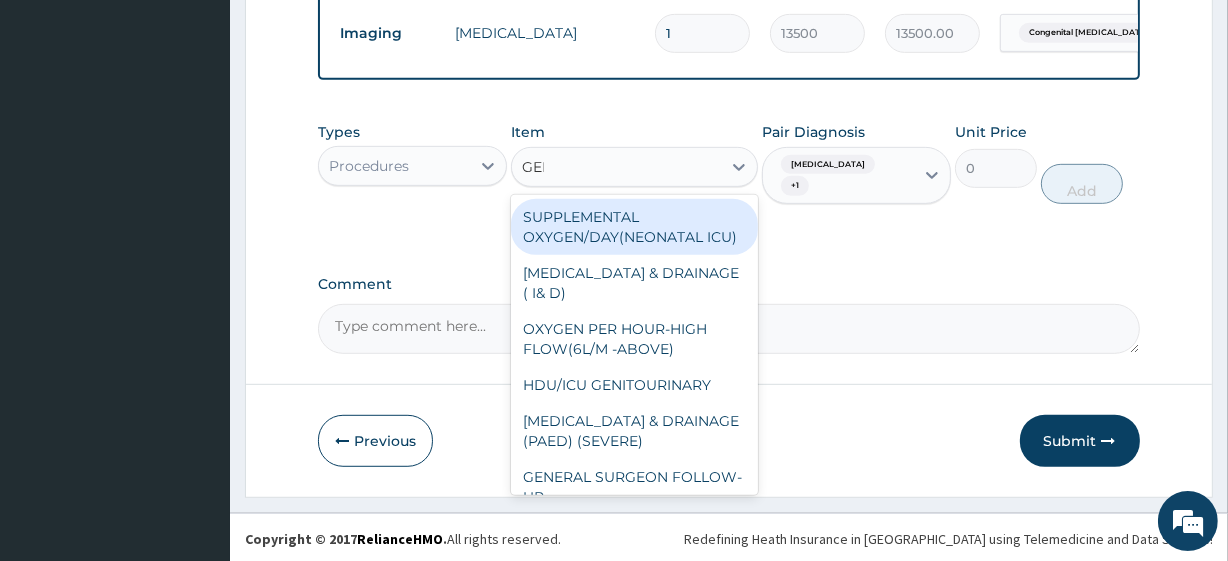 type on "GENE" 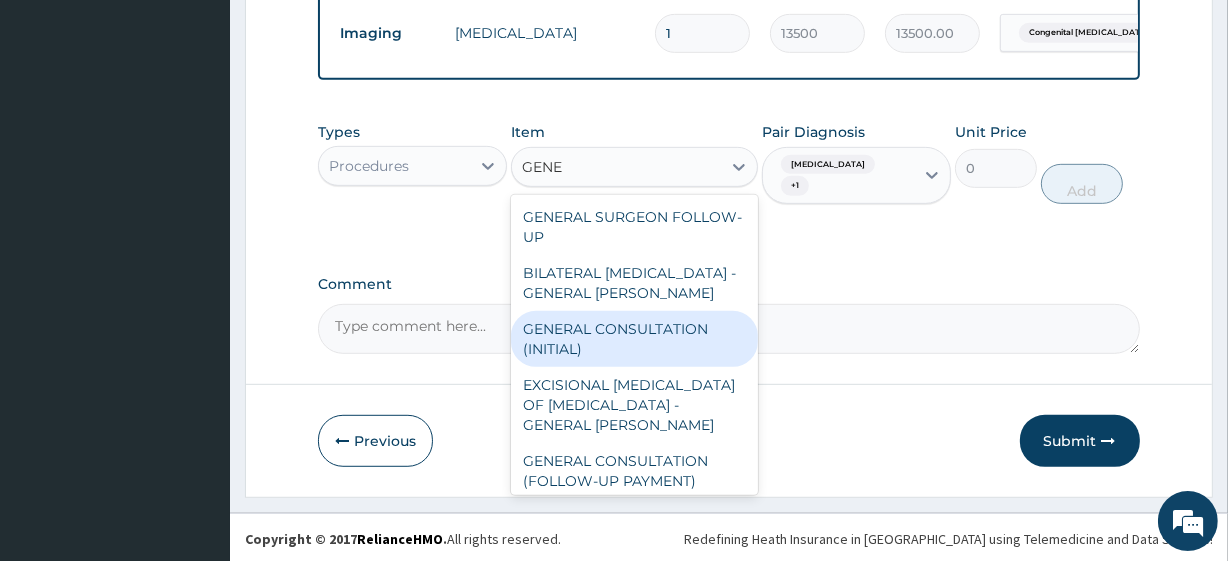 click on "GENERAL CONSULTATION (INITIAL)" at bounding box center (634, 339) 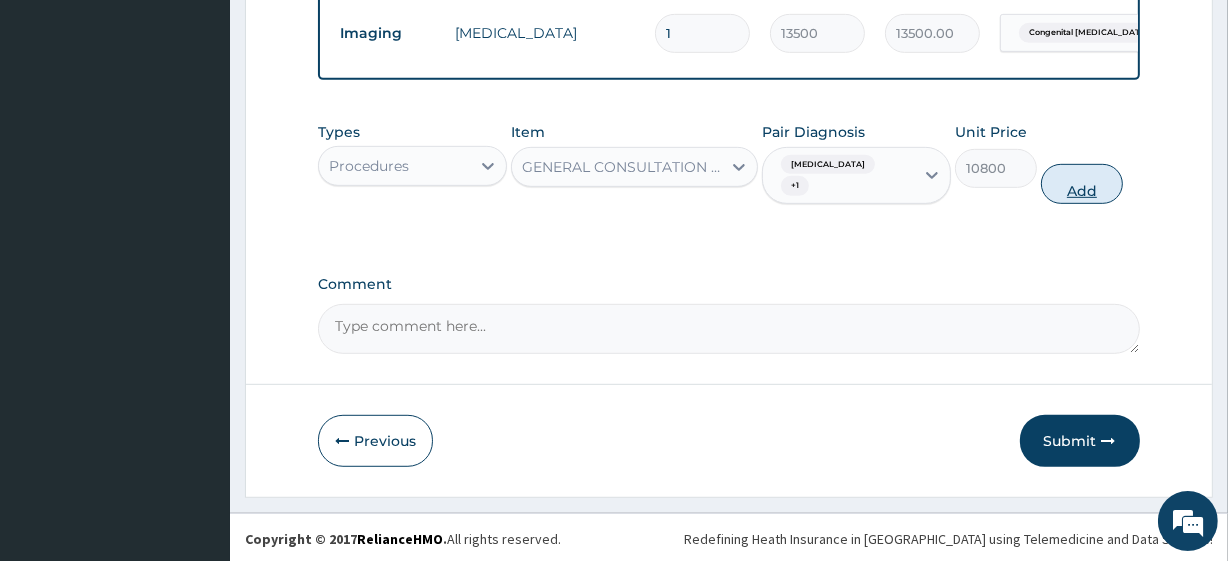 click on "Add" at bounding box center [1082, 184] 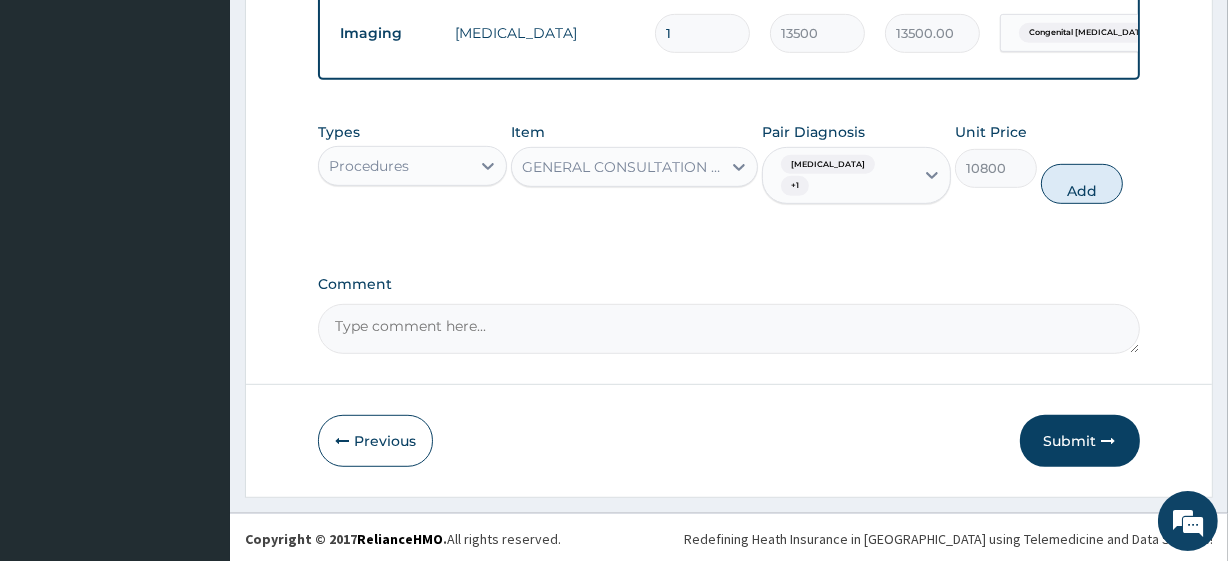 type on "0" 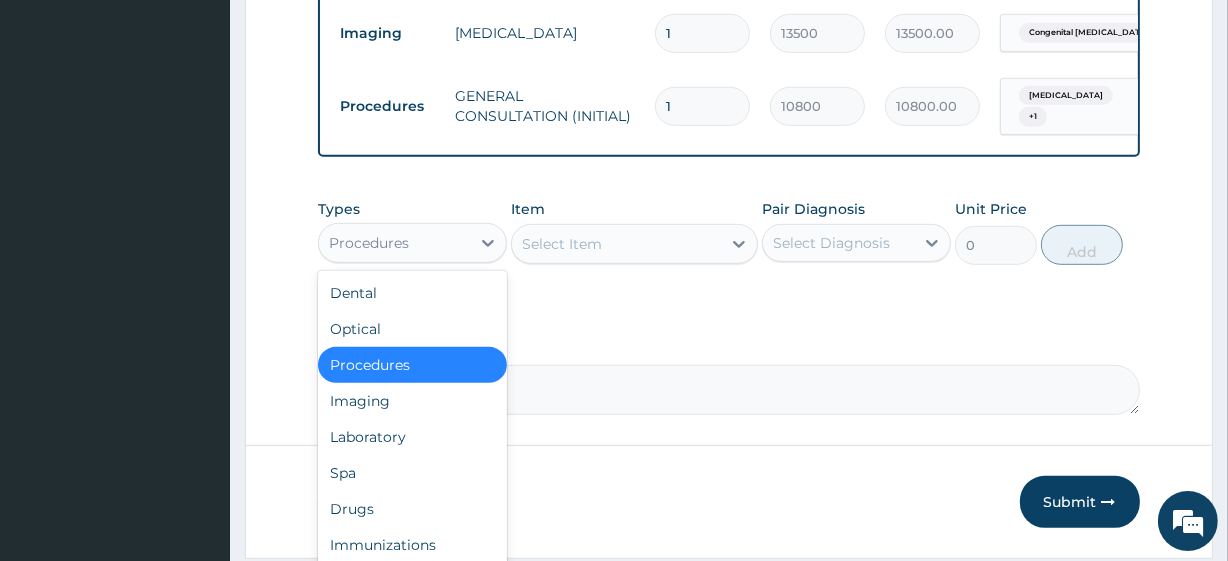 click on "Procedures" at bounding box center [394, 243] 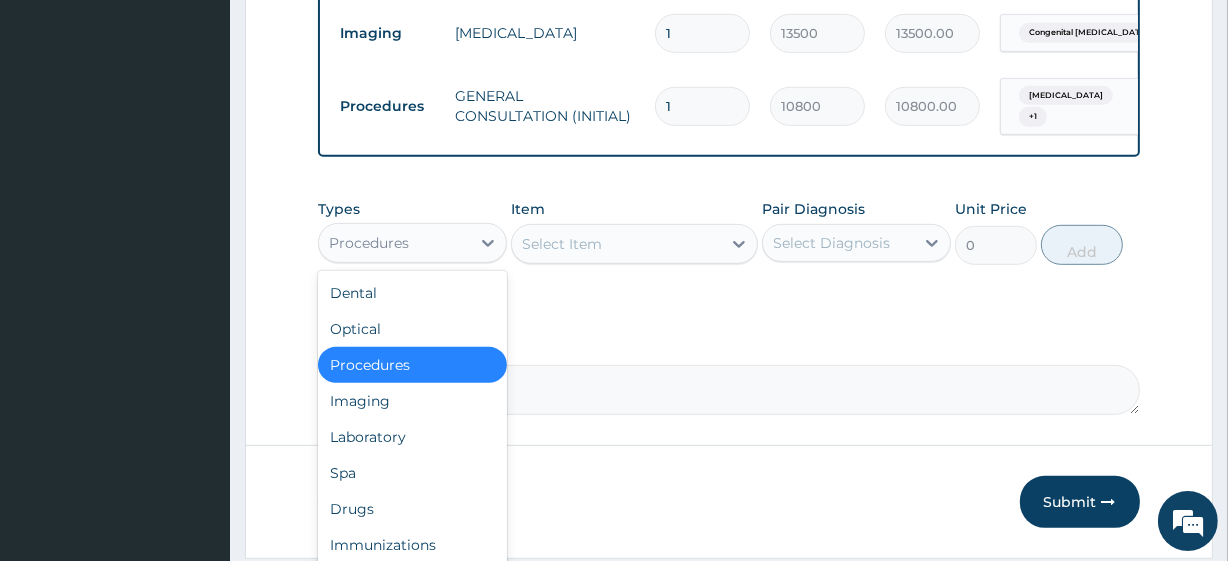 scroll, scrollTop: 1014, scrollLeft: 0, axis: vertical 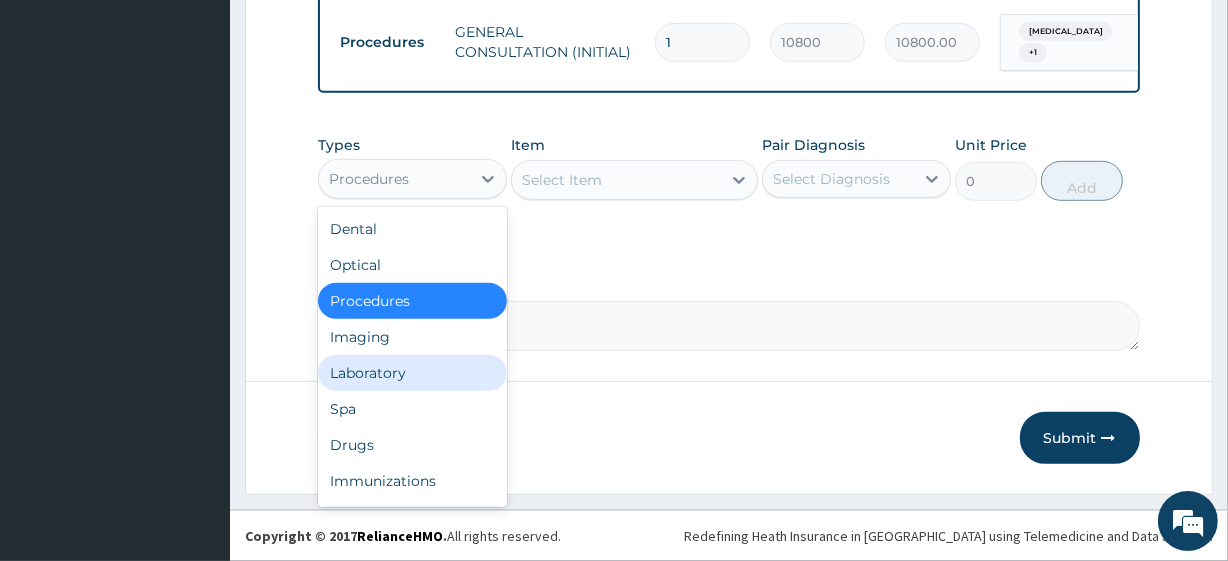 click on "Laboratory" at bounding box center (412, 373) 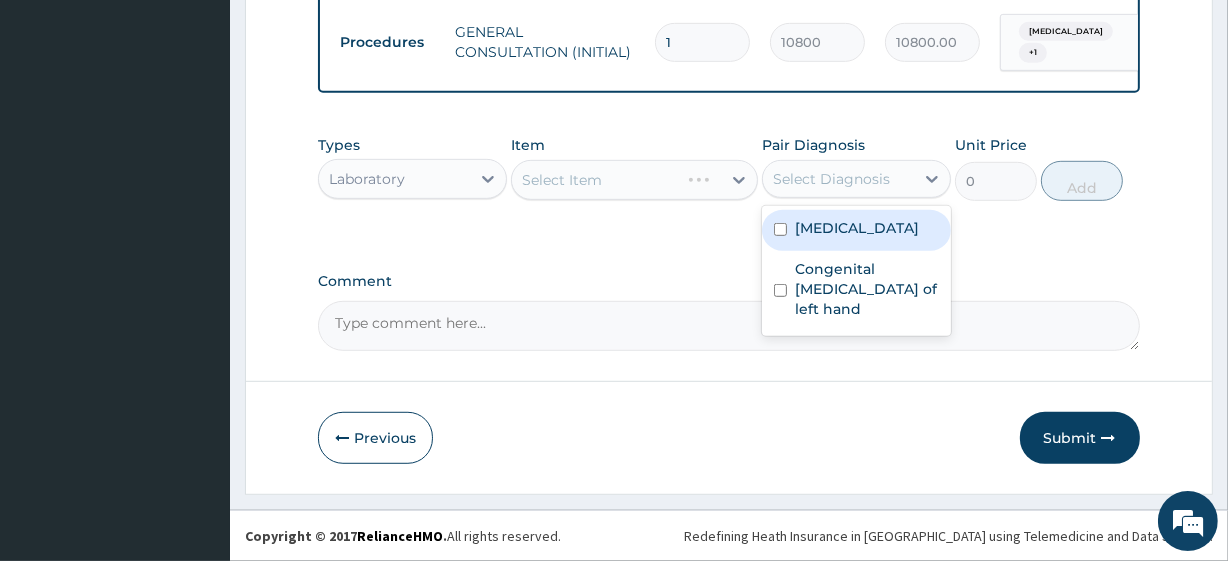 click on "Select Diagnosis" at bounding box center (831, 179) 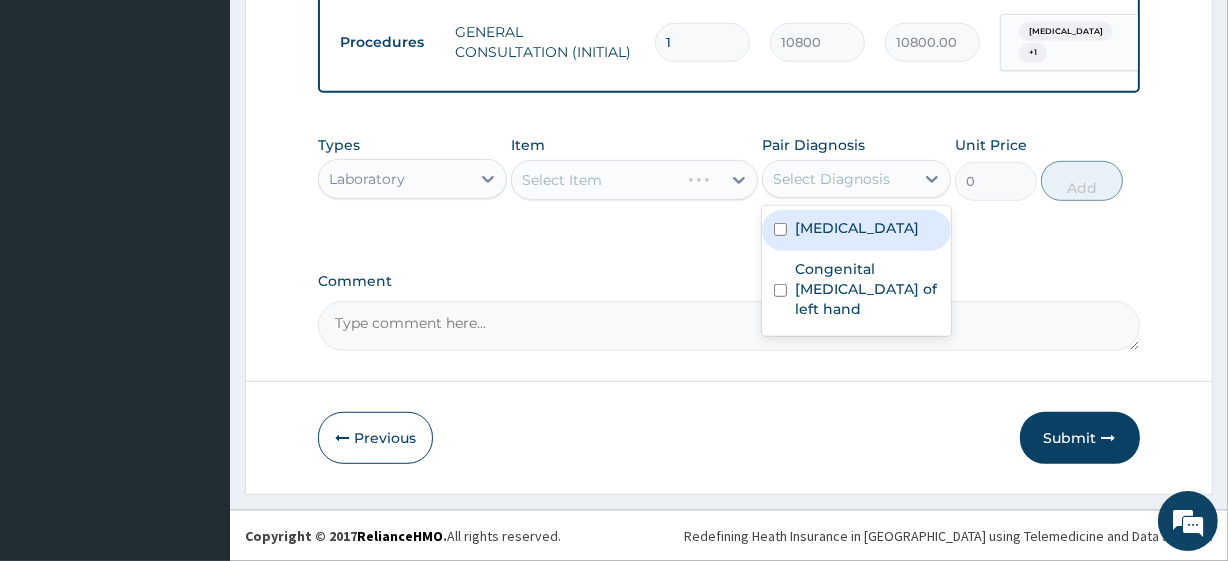 click on "Essential hypertension" at bounding box center [857, 228] 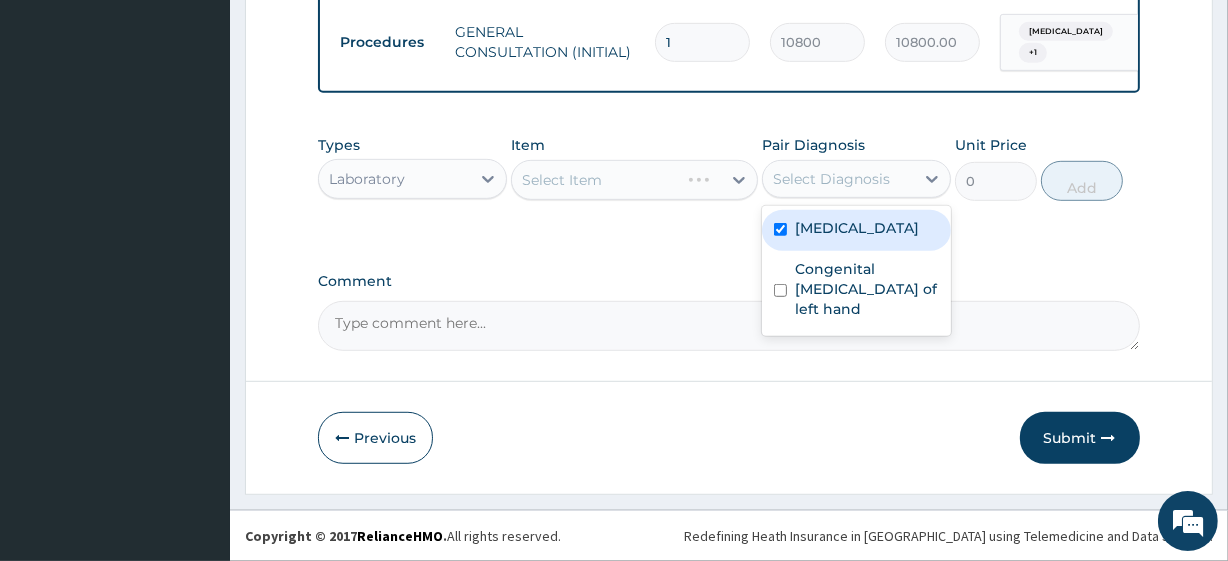 checkbox on "true" 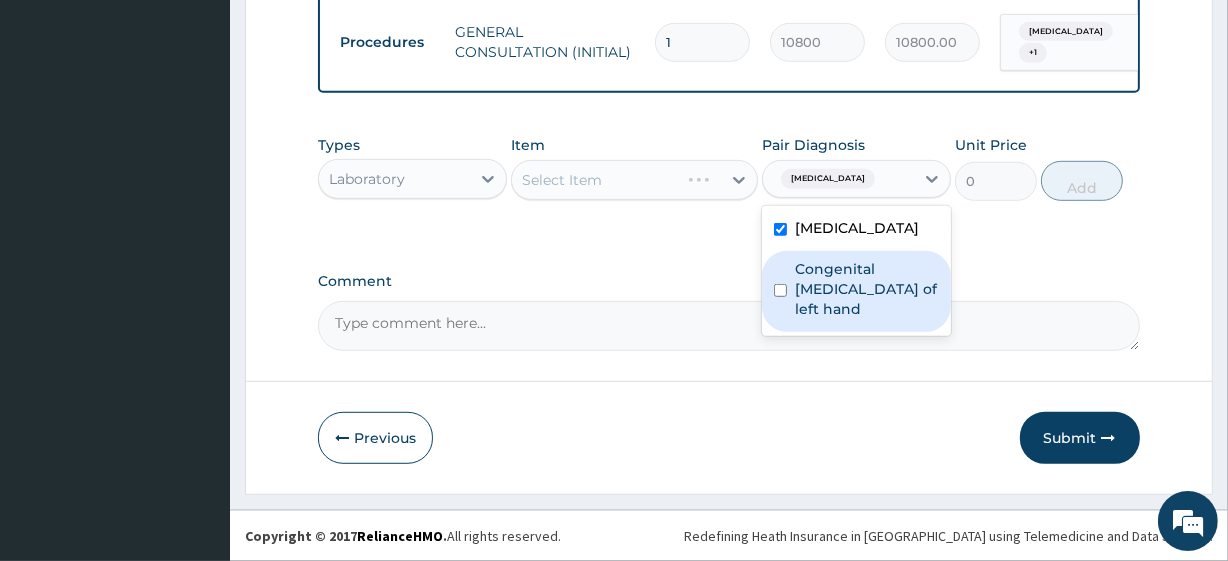 click on "Congenital trigger finger of left hand" at bounding box center (867, 289) 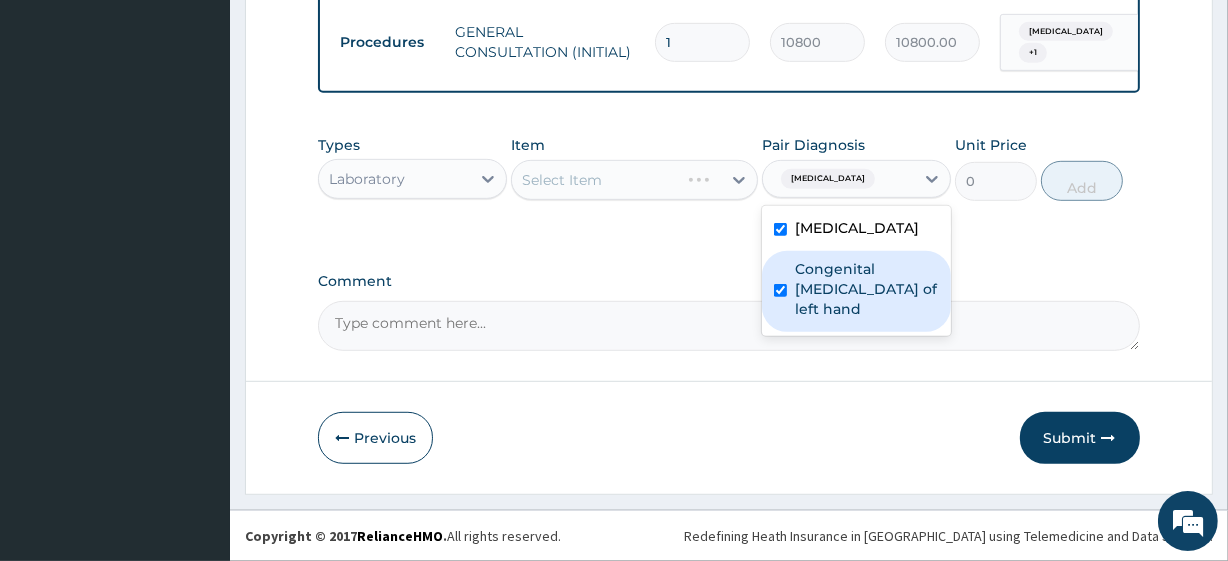 checkbox on "true" 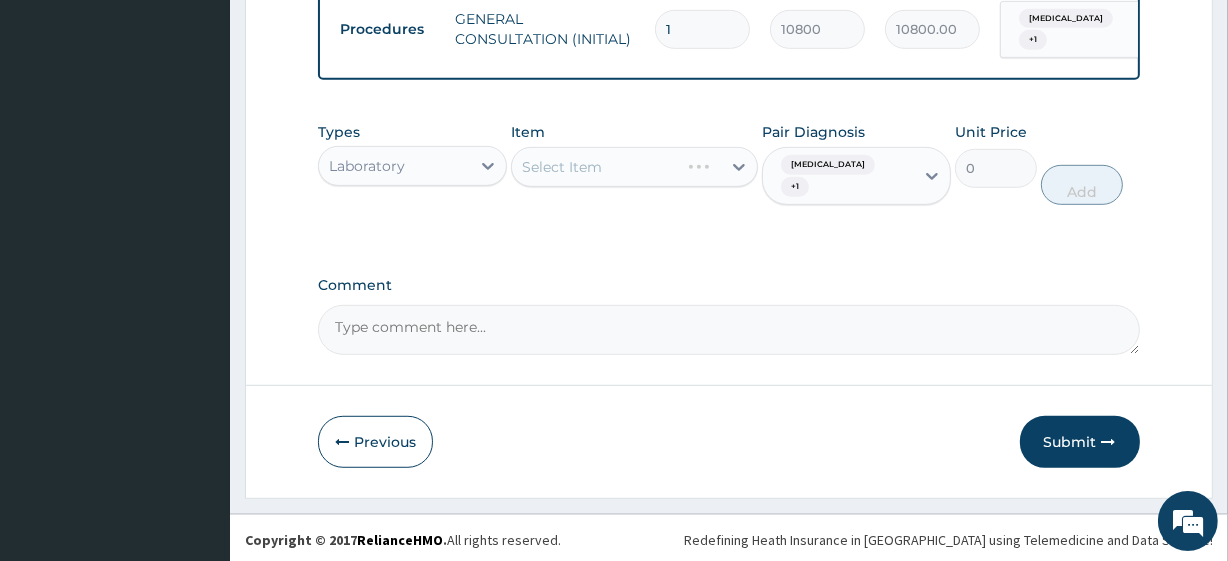 click on "Select Item" at bounding box center [634, 167] 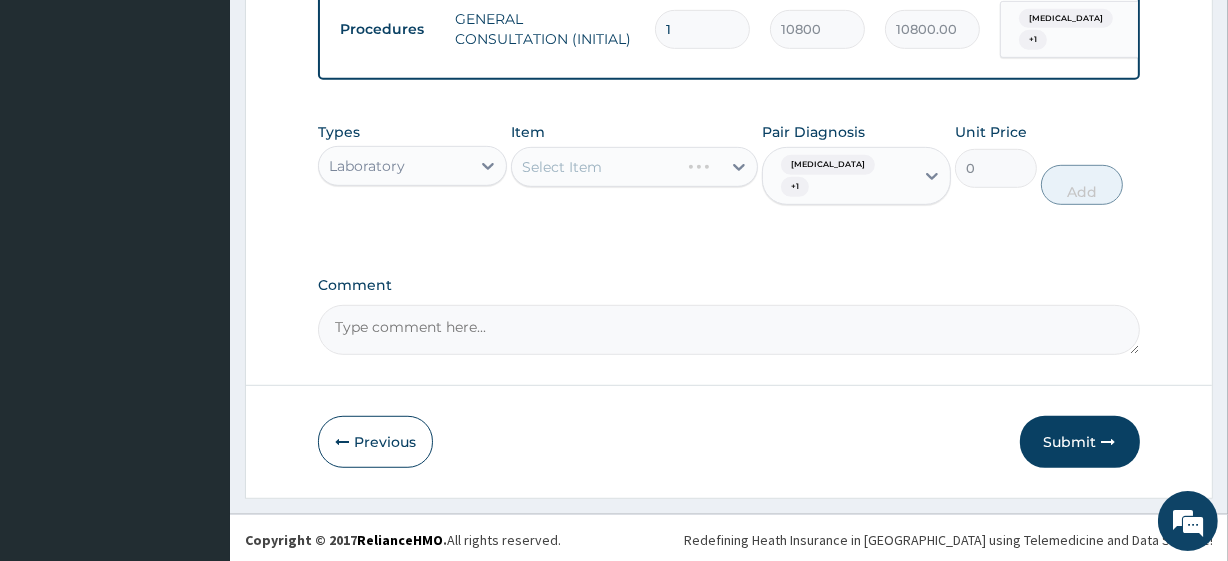click on "Select Item" at bounding box center (634, 167) 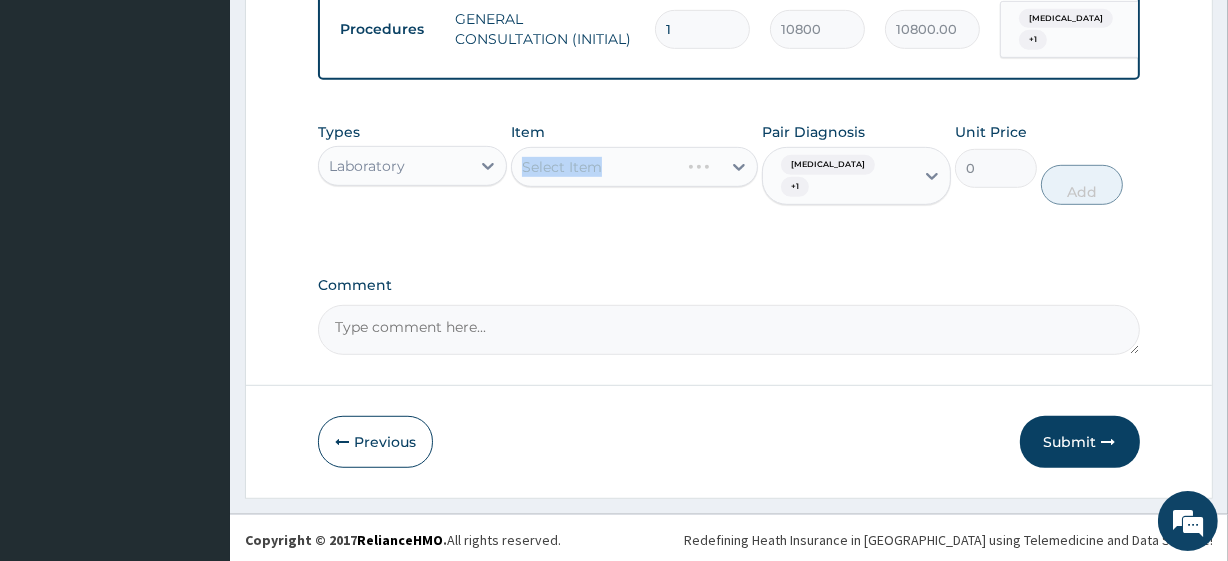 click on "Select Item" at bounding box center [634, 167] 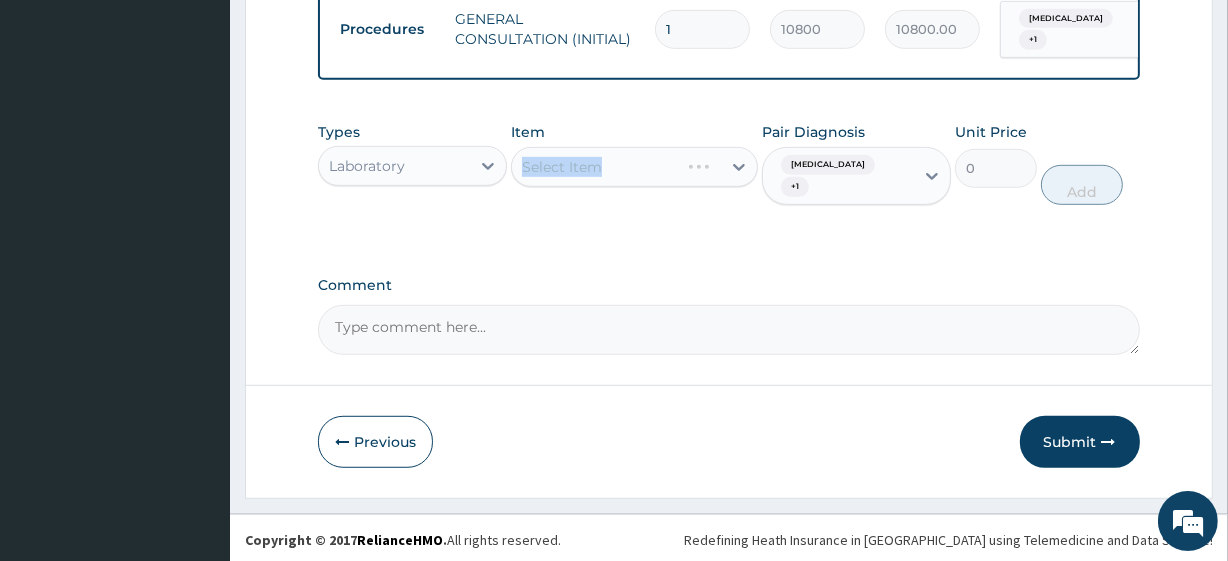 click on "Select Item" at bounding box center (634, 167) 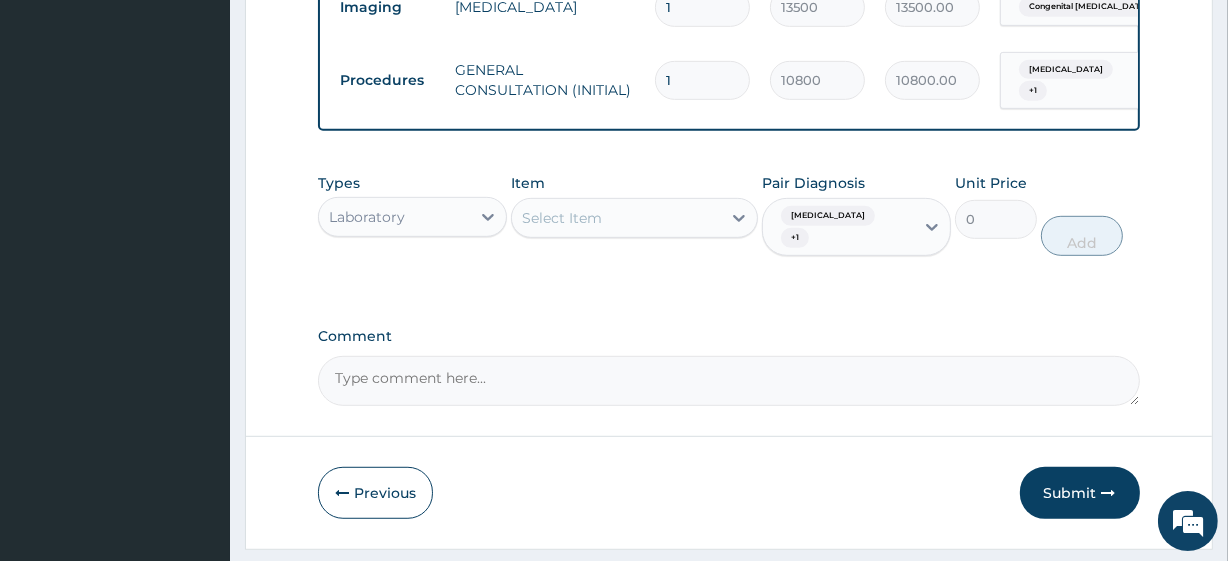 scroll, scrollTop: 966, scrollLeft: 0, axis: vertical 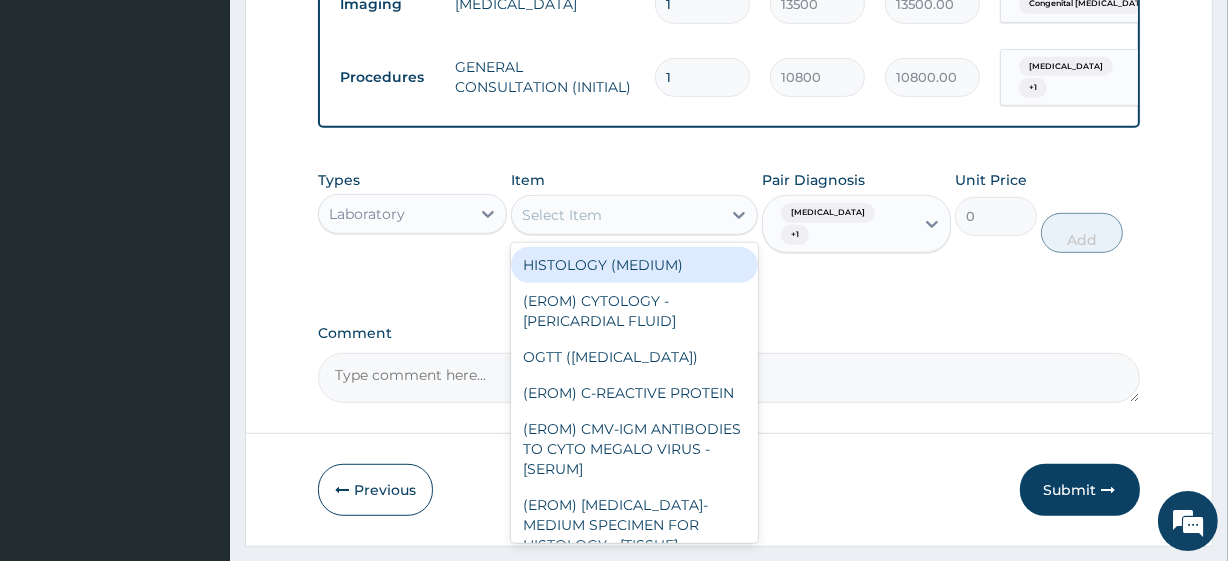 click on "Select Item" at bounding box center [562, 215] 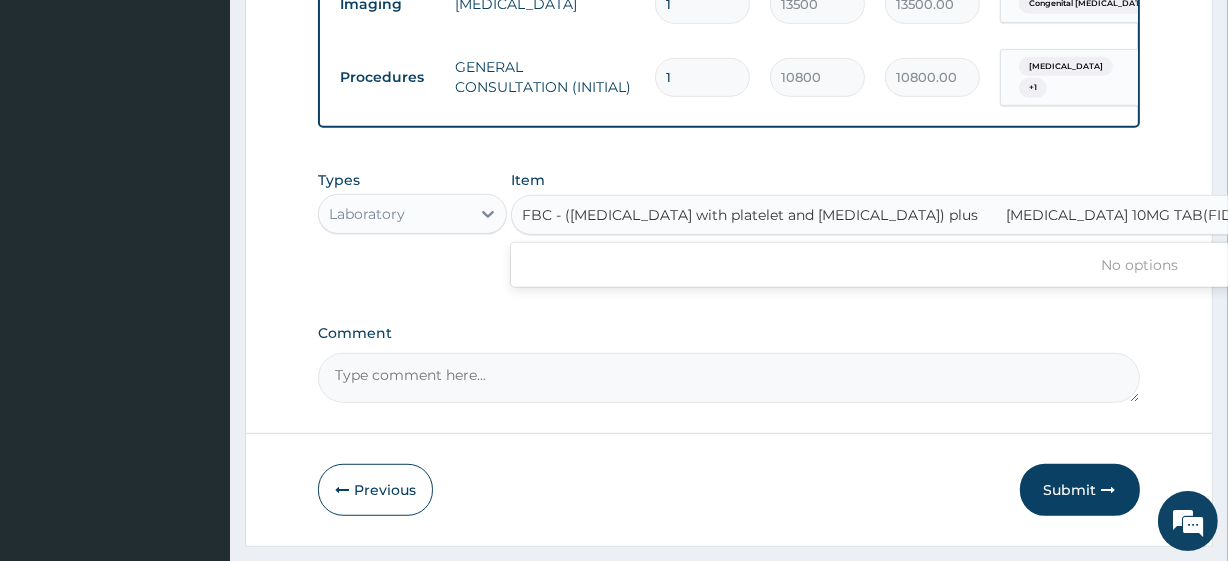 scroll, scrollTop: 0, scrollLeft: 25, axis: horizontal 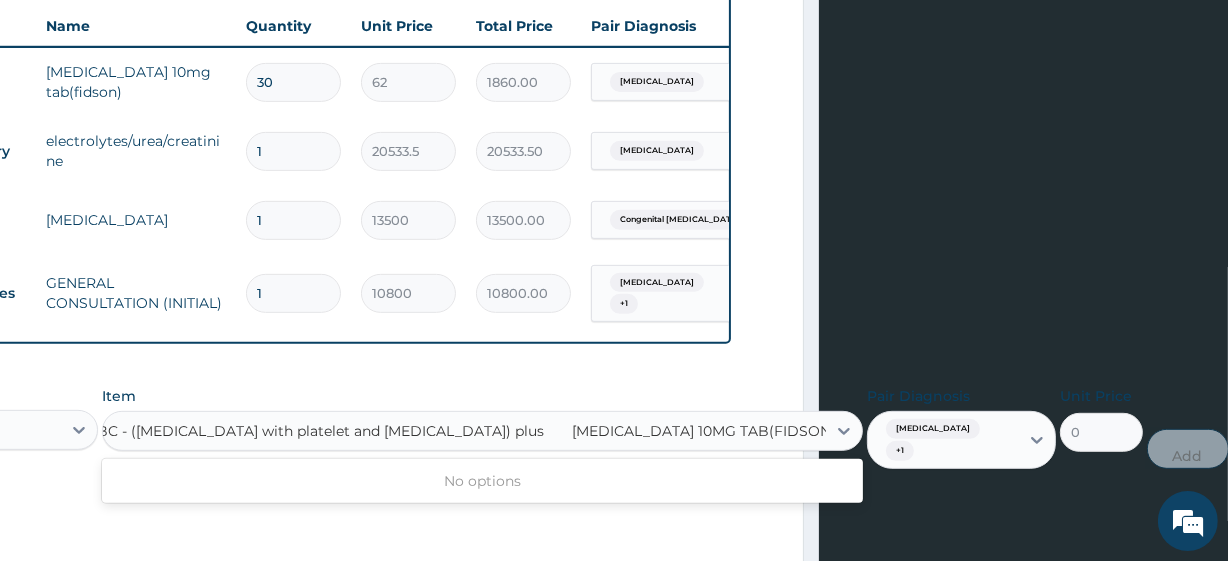 type on "FBC - (FULL BLOOD COUNT with platelet and red cell indices) plus" 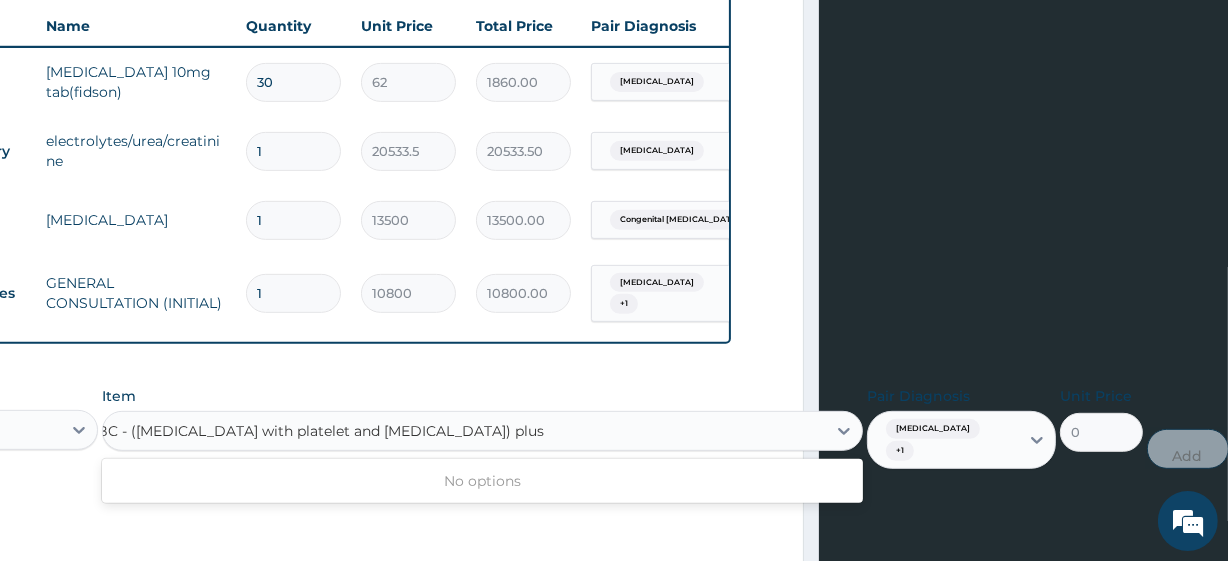 scroll, scrollTop: 0, scrollLeft: 145, axis: horizontal 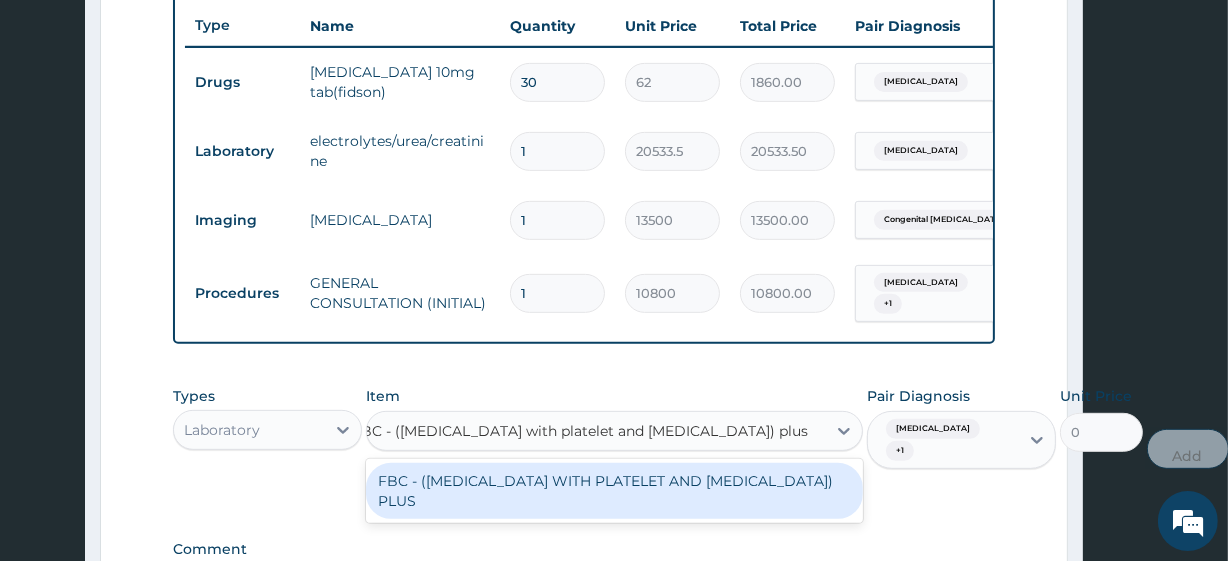 drag, startPoint x: 649, startPoint y: 473, endPoint x: 662, endPoint y: 495, distance: 25.553865 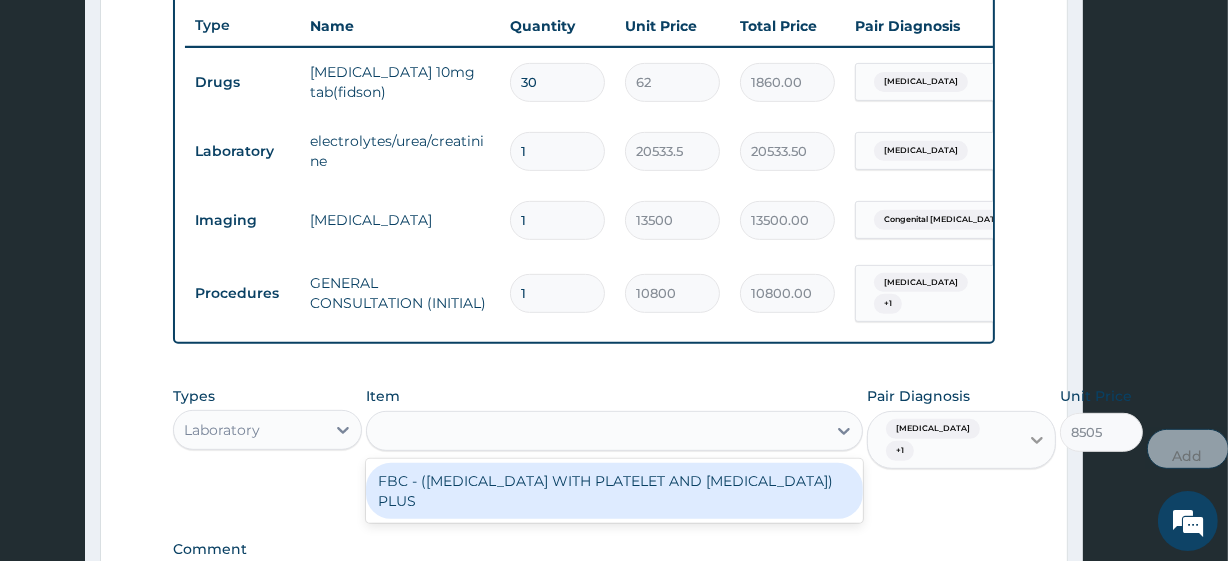 scroll, scrollTop: 0, scrollLeft: 2, axis: horizontal 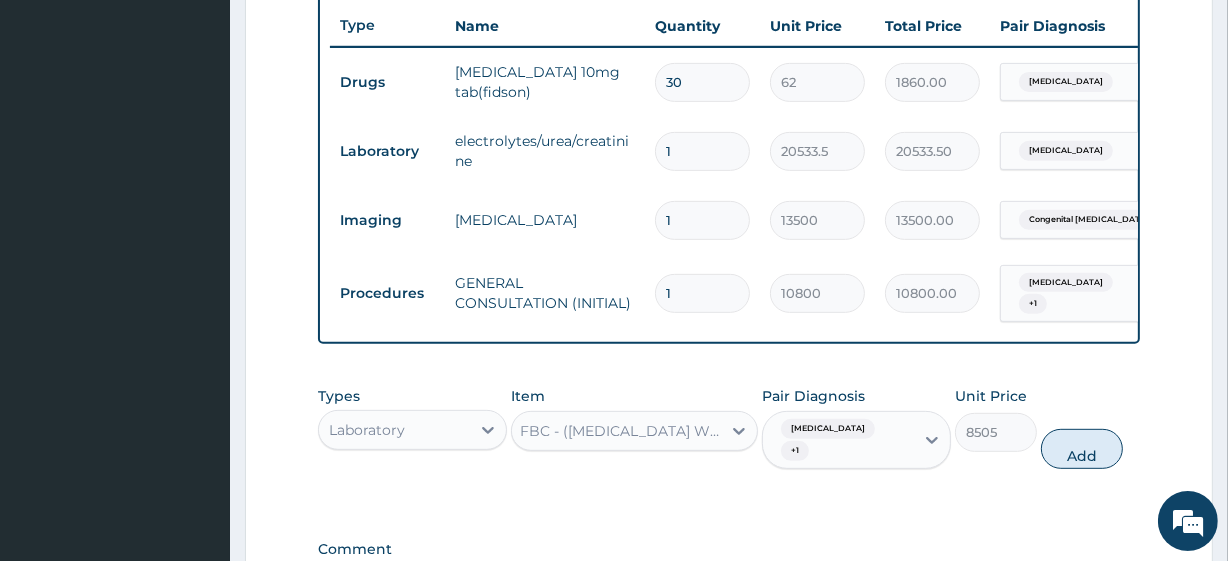 click on "Essential hypertension  + 1" at bounding box center (835, 440) 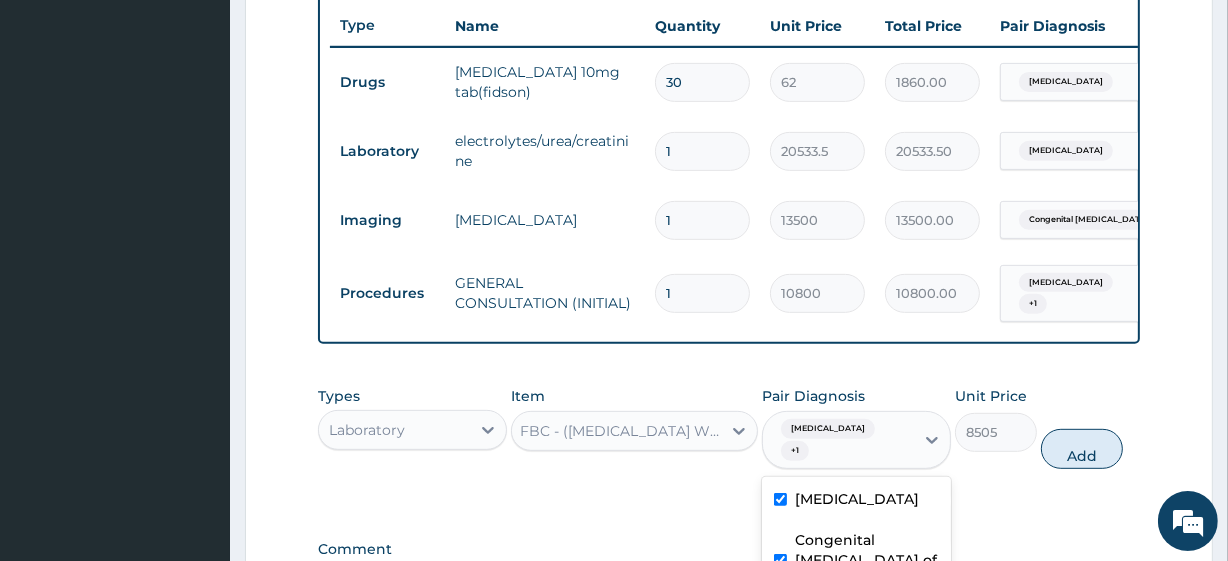 scroll, scrollTop: 0, scrollLeft: 0, axis: both 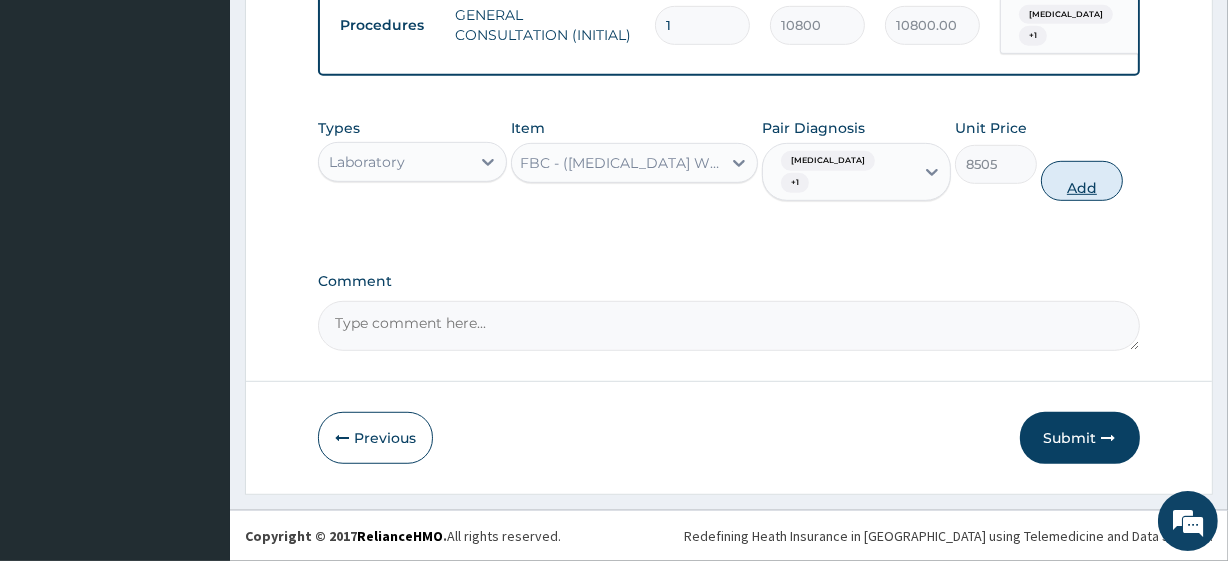 click on "Add" at bounding box center (1082, 181) 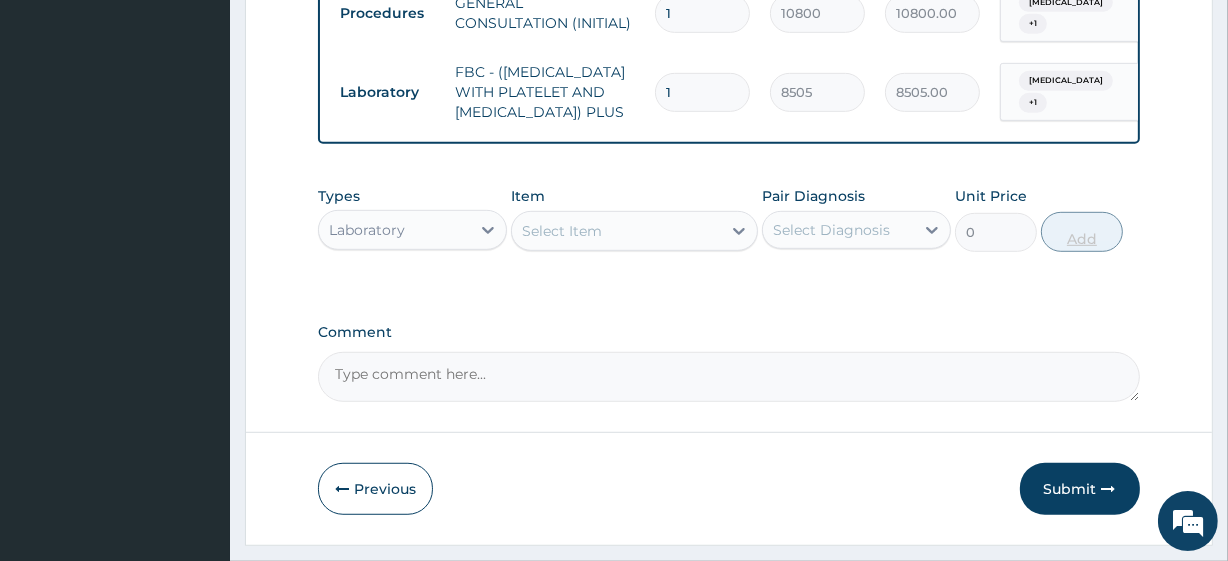 scroll, scrollTop: 0, scrollLeft: 0, axis: both 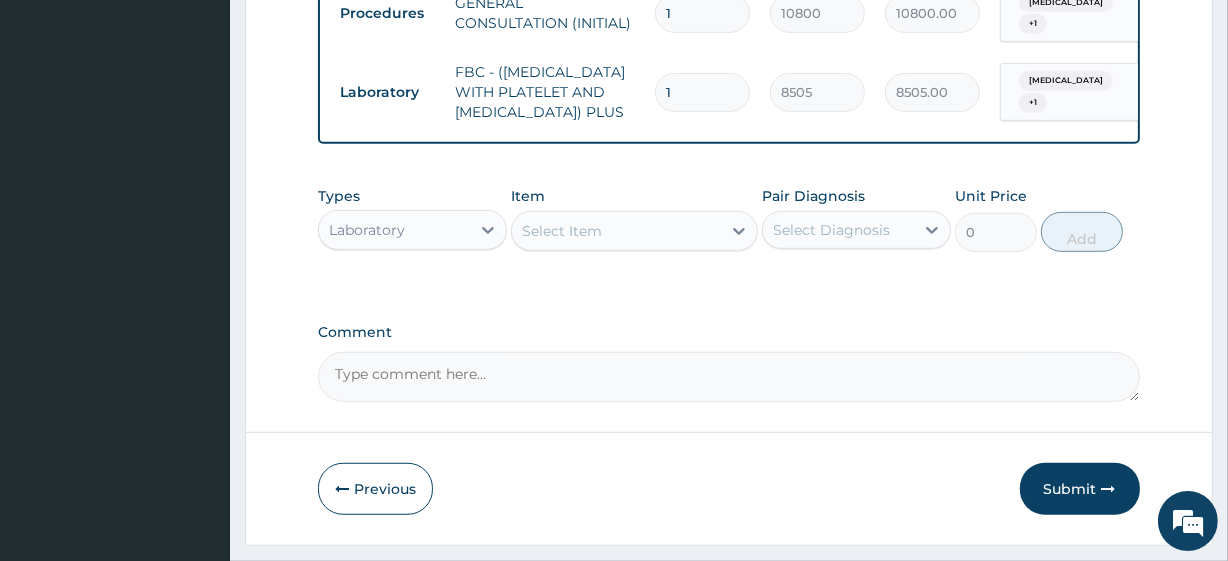 click on "Types Laboratory Item Select Item Pair Diagnosis Select Diagnosis Unit Price 0 Add" at bounding box center (728, 219) 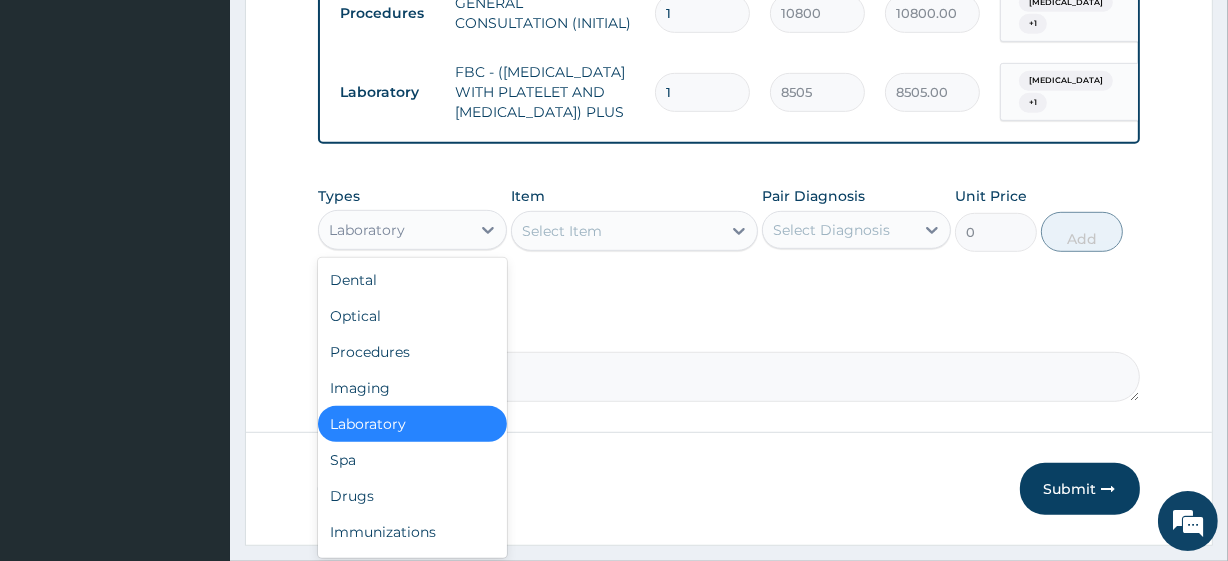 click on "Laboratory" at bounding box center [412, 230] 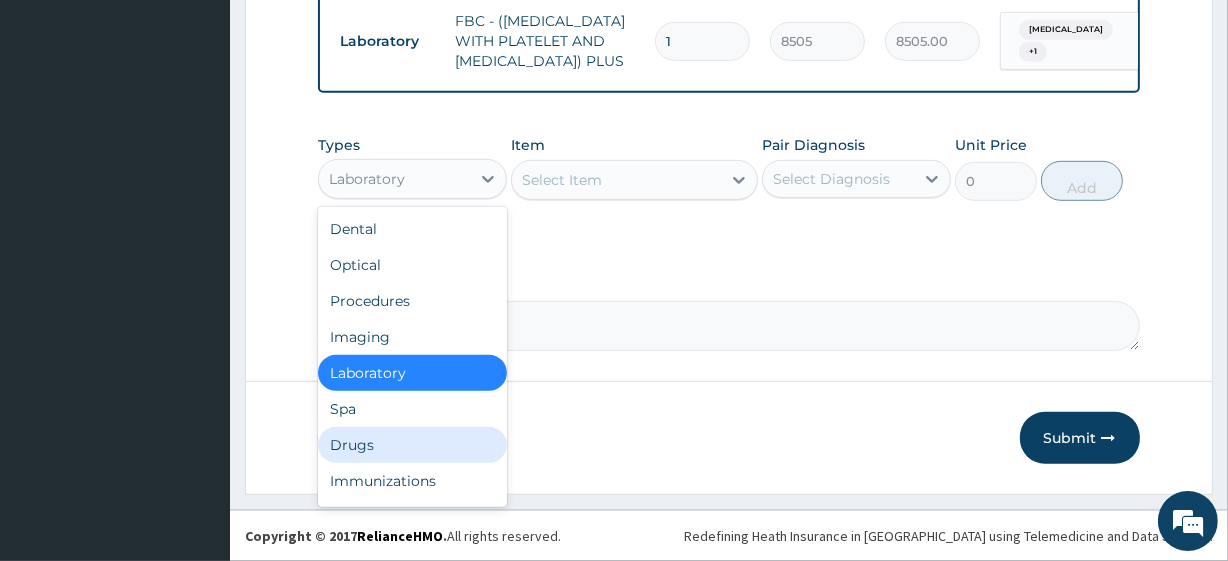 click on "Drugs" at bounding box center (412, 445) 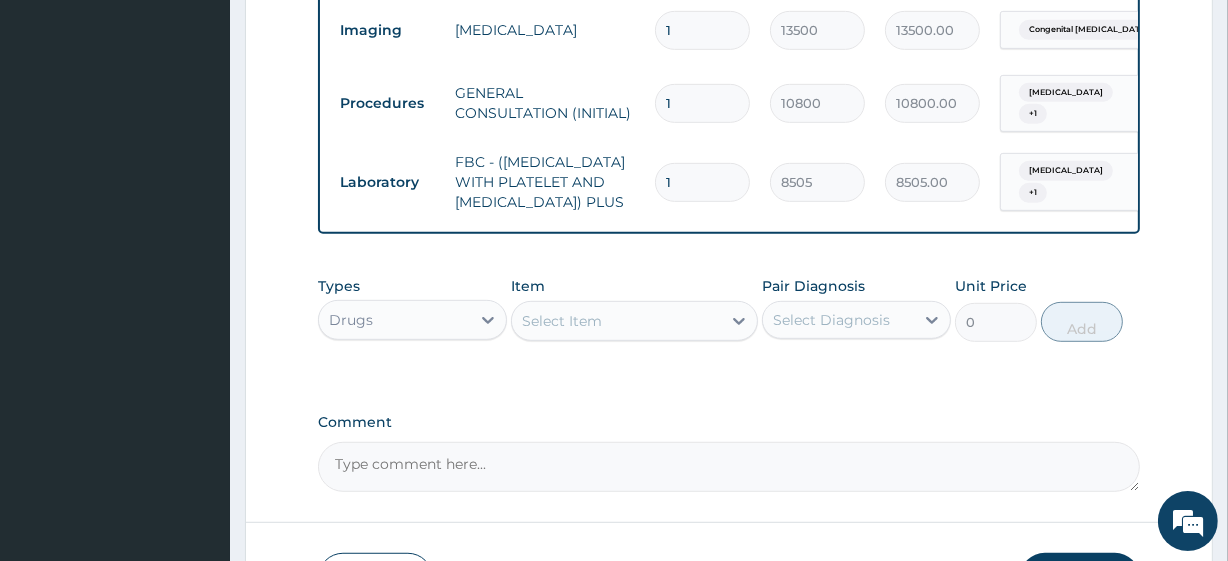 scroll, scrollTop: 948, scrollLeft: 0, axis: vertical 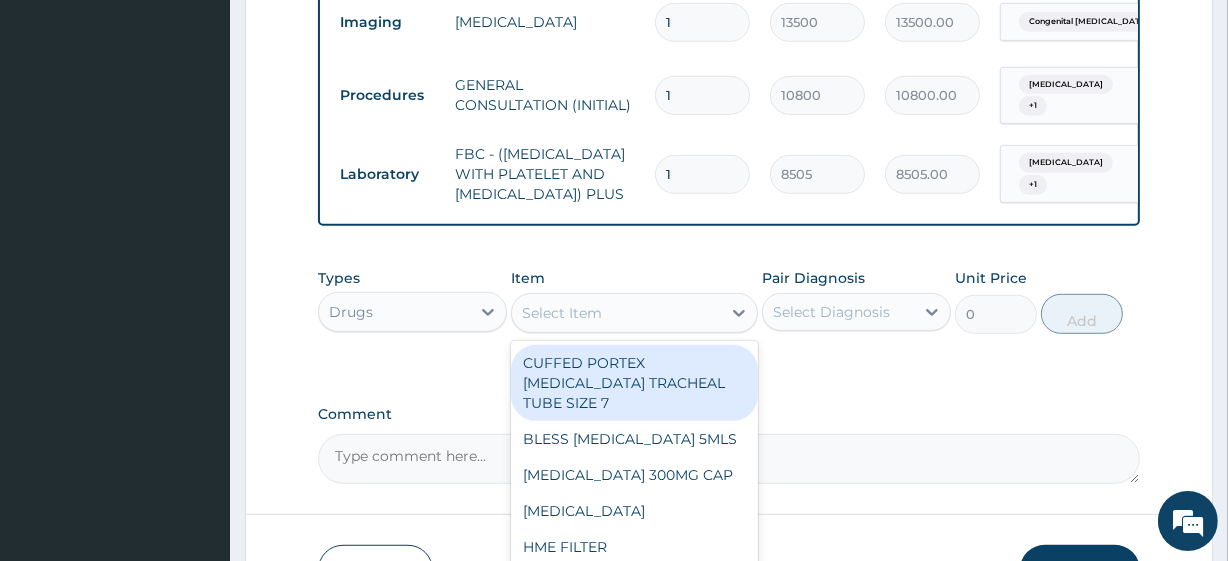 click on "Select Item" at bounding box center (616, 313) 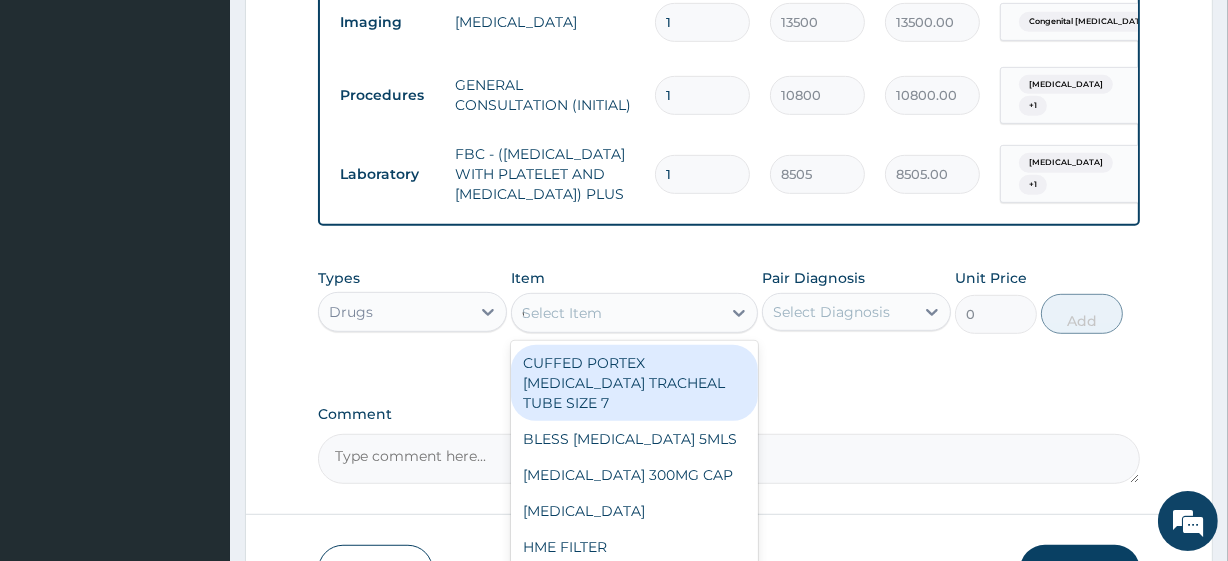 scroll, scrollTop: 0, scrollLeft: 24, axis: horizontal 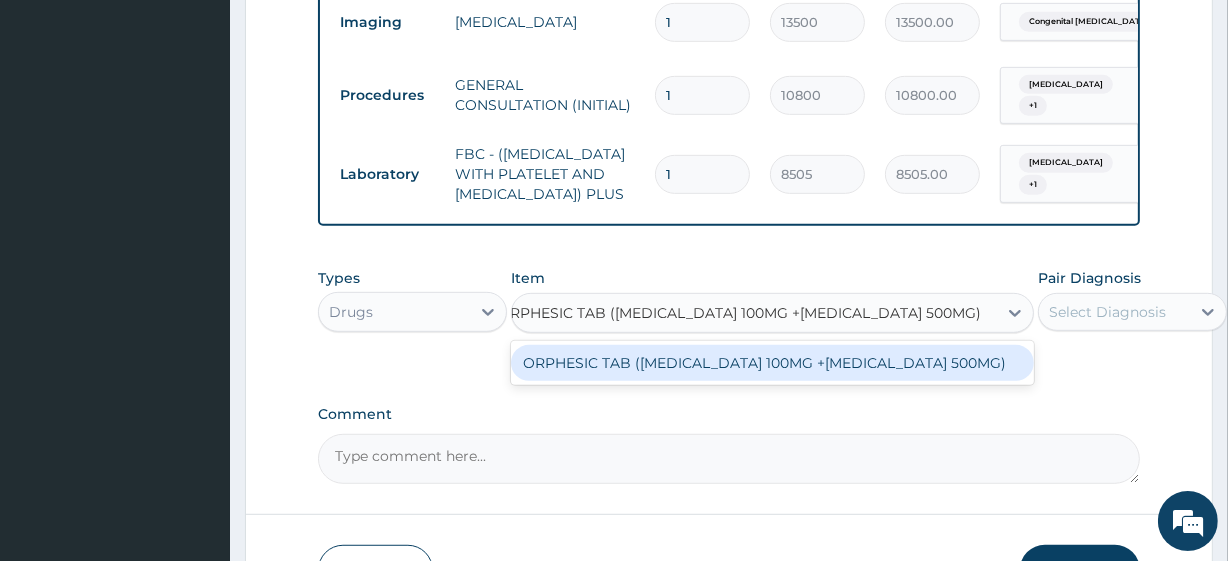 type on "ORPHESIC TAB ([MEDICAL_DATA] 100MG +[MEDICAL_DATA] 500MG)" 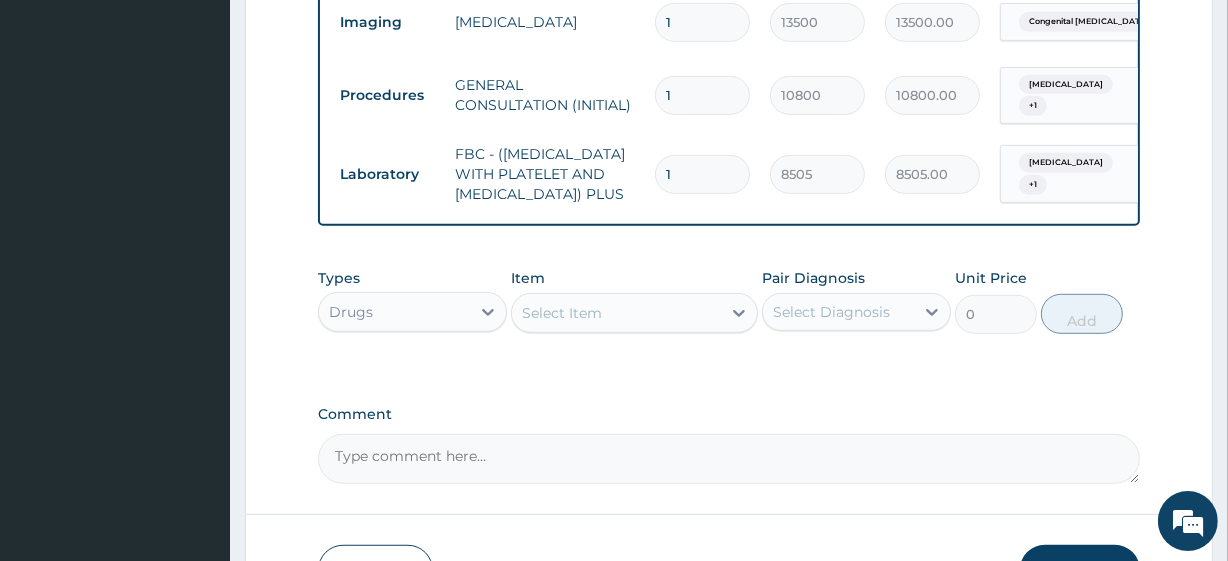 scroll, scrollTop: 0, scrollLeft: 0, axis: both 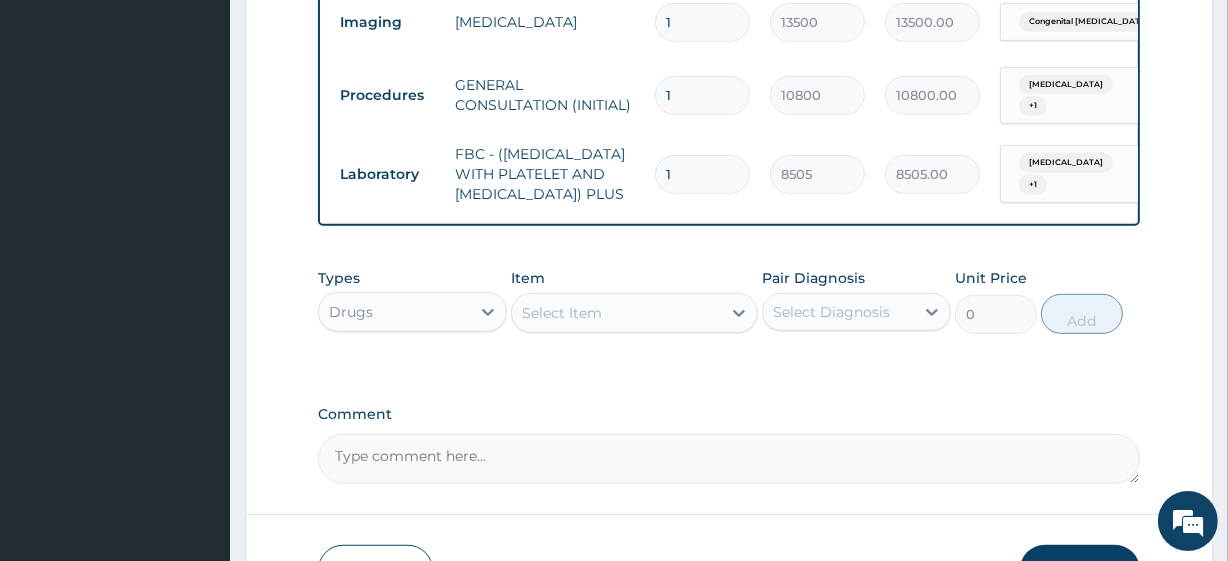 click on "PA Code / Prescription Code PA/42812A Encounter Date 08-07-2025 Important Notice Please enter PA codes before entering items that are not attached to a PA code   All diagnoses entered must be linked to a claim item. Diagnosis & Claim Items that are visible but inactive cannot be edited because they were imported from an already approved PA code. Diagnosis Essential hypertension confirmed Congenital trigger finger of left hand confirmed NB: All diagnosis must be linked to a claim item Claim Items Type Name Quantity Unit Price Total Price Pair Diagnosis Actions Drugs amlodipine 10mg tab(fidson) 30 62 1860.00 Essential hypertension Delete Laboratory electrolytes/urea/creatinine 1 20533.5 20533.50 Essential hypertension Delete Imaging wrist x-ray 1 13500 13500.00 Congenital trigger finger of l... Delete Procedures GENERAL CONSULTATION (INITIAL) 1 10800 10800.00 Essential hypertension  + 1 Delete Laboratory FBC - (FULL BLOOD COUNT WITH PLATELET AND RED CELL INDICES) PLUS 1 8505 8505.00 Essential hypertension  + 1" at bounding box center [728, -137] 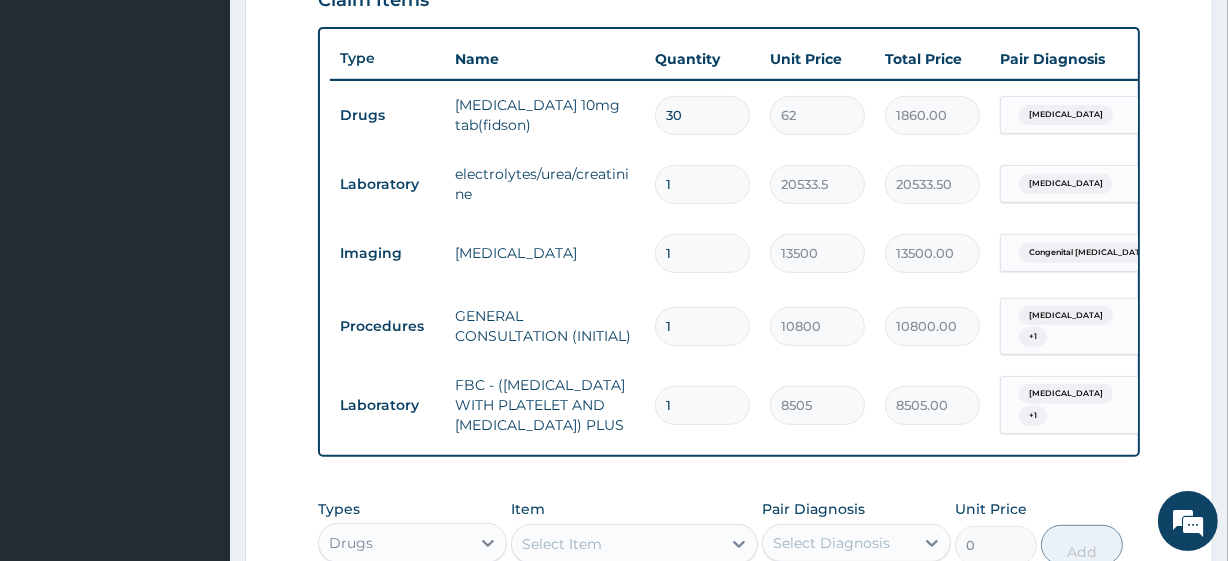 scroll, scrollTop: 720, scrollLeft: 0, axis: vertical 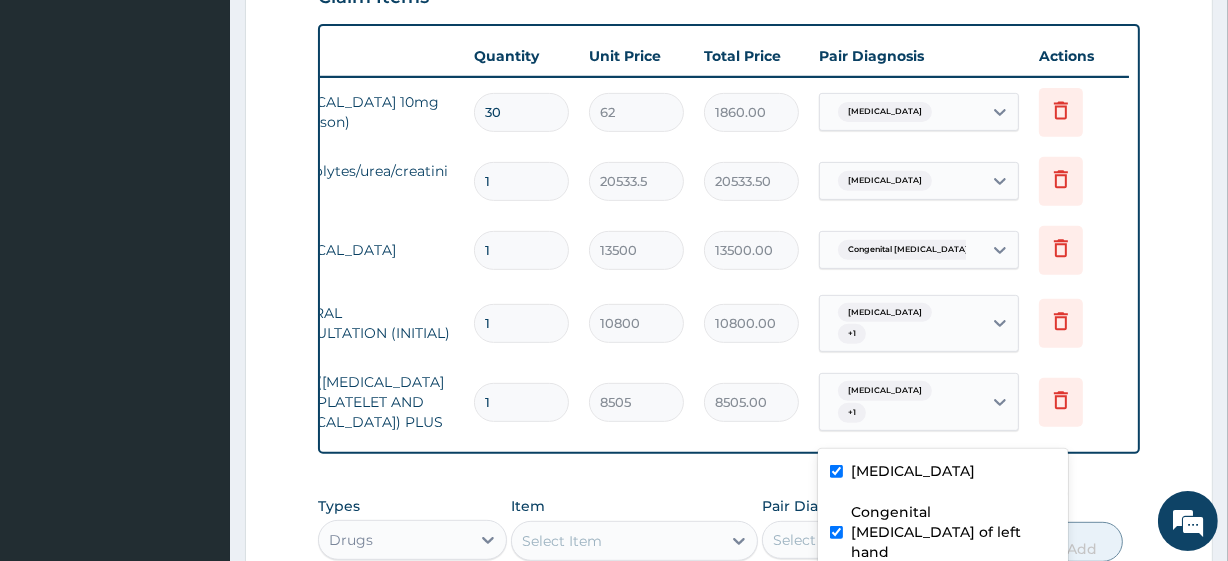 drag, startPoint x: 1090, startPoint y: 390, endPoint x: 977, endPoint y: 490, distance: 150.894 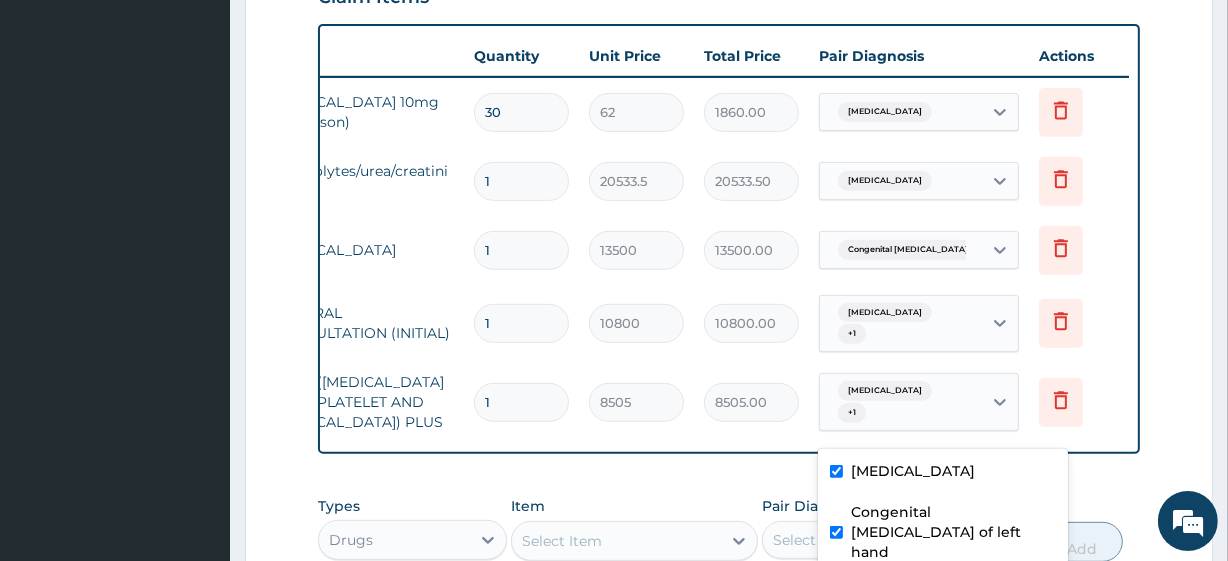 click on "Step  2  of 2 PA Code / Prescription Code PA/42812A Encounter Date 08-07-2025 Important Notice Please enter PA codes before entering items that are not attached to a PA code   All diagnoses entered must be linked to a claim item. Diagnosis & Claim Items that are visible but inactive cannot be edited because they were imported from an already approved PA code. Diagnosis Essential hypertension confirmed Congenital trigger finger of left hand confirmed NB: All diagnosis must be linked to a claim item Claim Items Type Name Quantity Unit Price Total Price Pair Diagnosis Actions Drugs amlodipine 10mg tab(fidson) 30 62 1860.00 Essential hypertension Delete Laboratory electrolytes/urea/creatinine 1 20533.5 20533.50 Essential hypertension Delete Imaging wrist x-ray 1 13500 13500.00 Congenital trigger finger of l... Delete Procedures GENERAL CONSULTATION (INITIAL) 1 10800 10800.00 Essential hypertension  + 1 Delete Laboratory FBC - (FULL BLOOD COUNT WITH PLATELET AND RED CELL INDICES) PLUS 1 8505 8505.00  + 1 Delete 0" at bounding box center [729, 121] 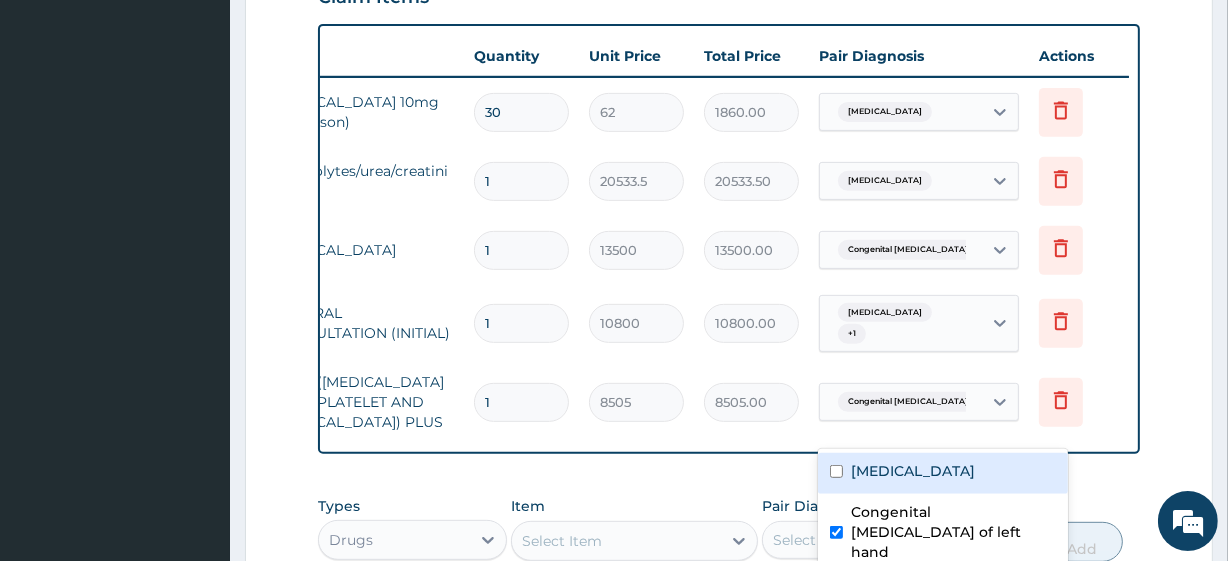 click on "Essential hypertension" at bounding box center [943, 473] 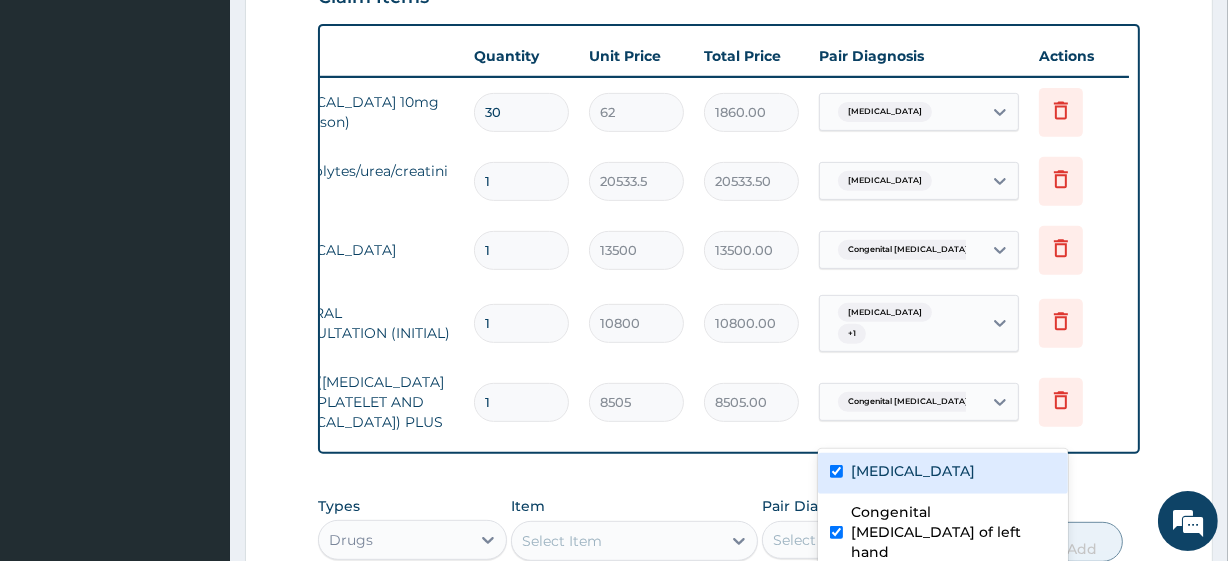 checkbox on "true" 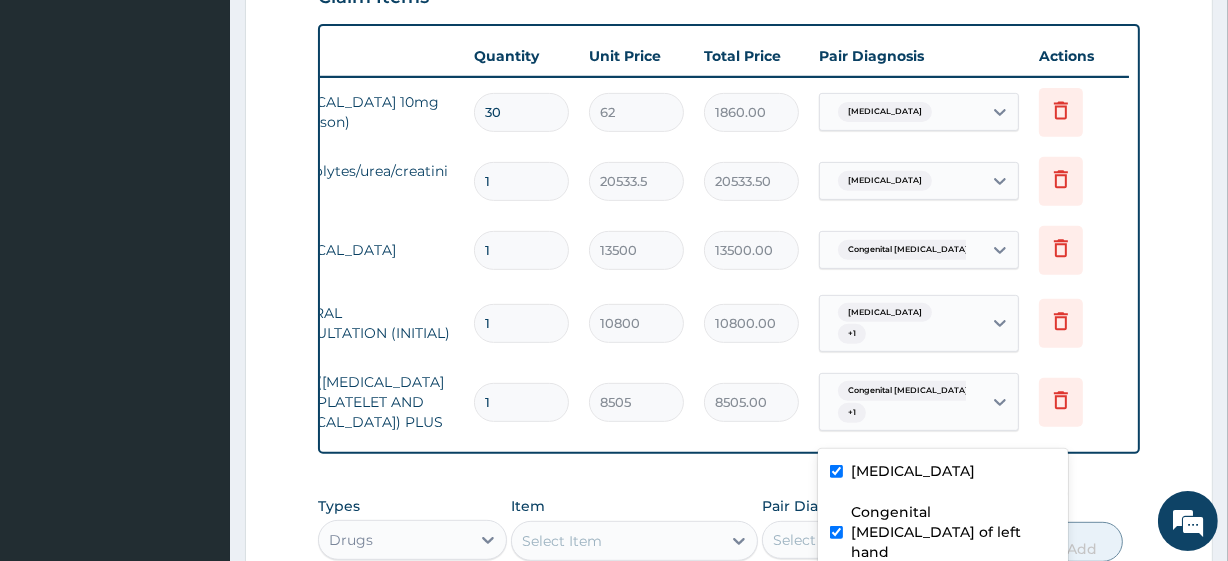 click on "Congenital trigger finger of left hand" at bounding box center (953, 532) 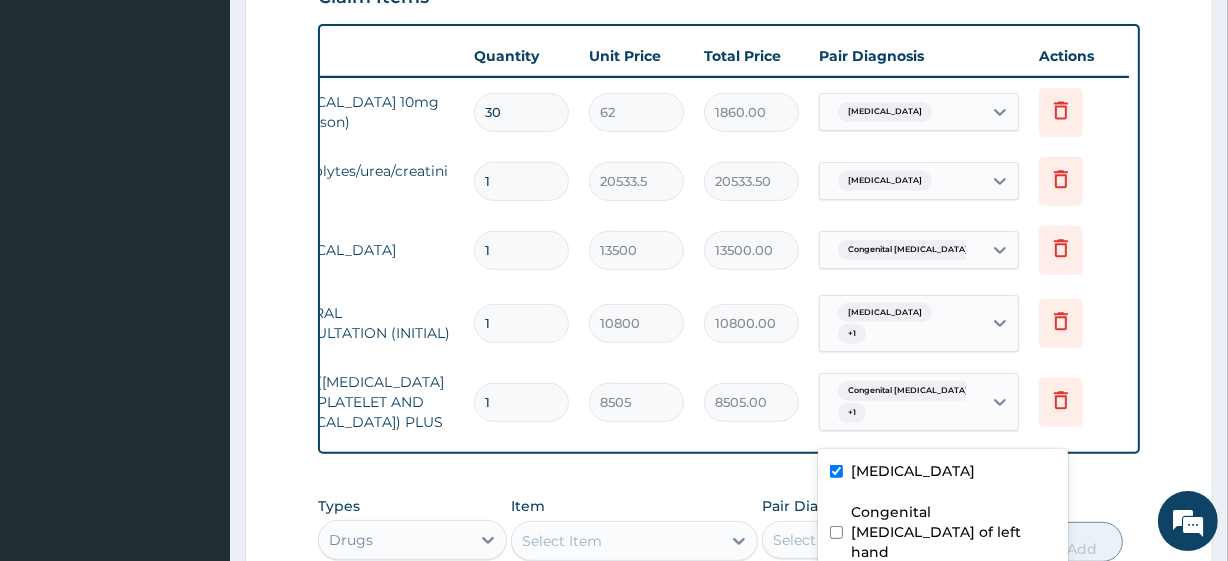 checkbox on "false" 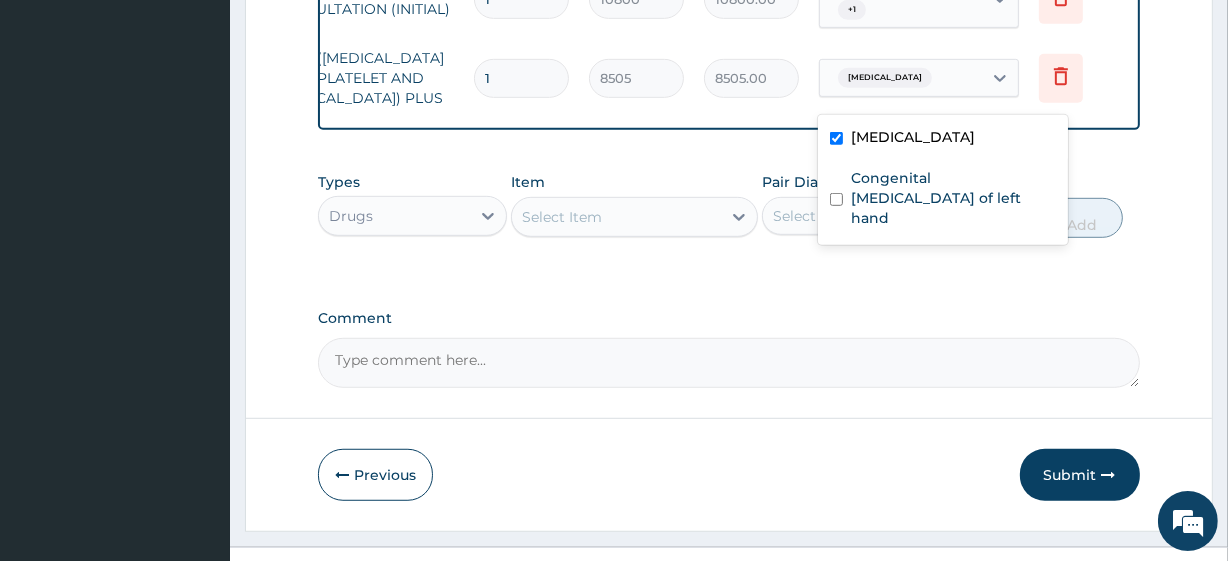 scroll, scrollTop: 1047, scrollLeft: 0, axis: vertical 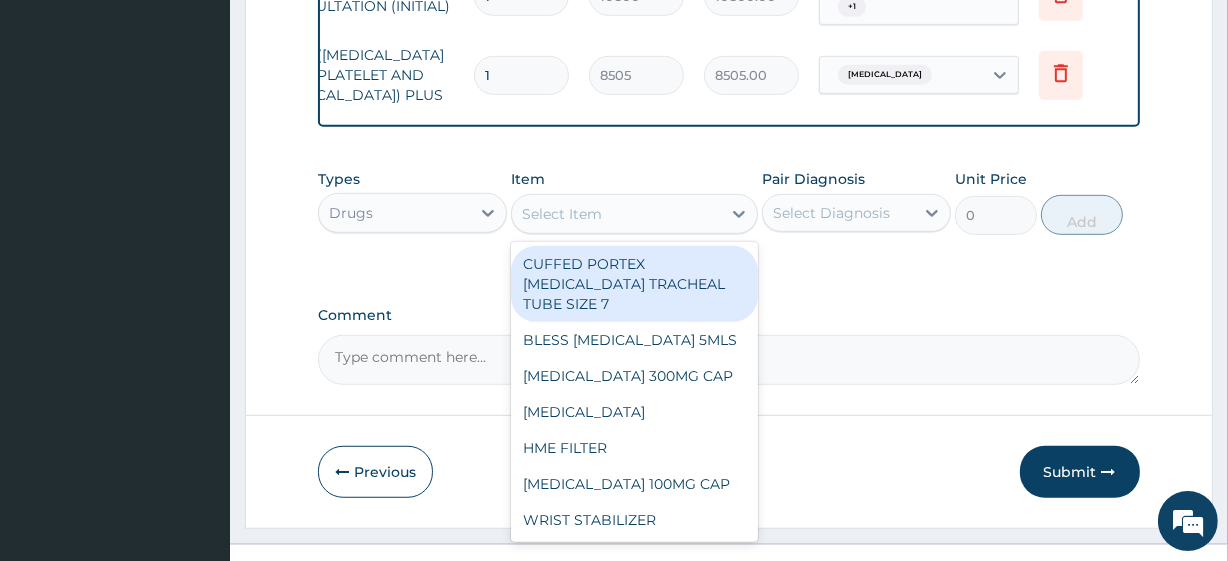 click on "Select Item" at bounding box center (616, 214) 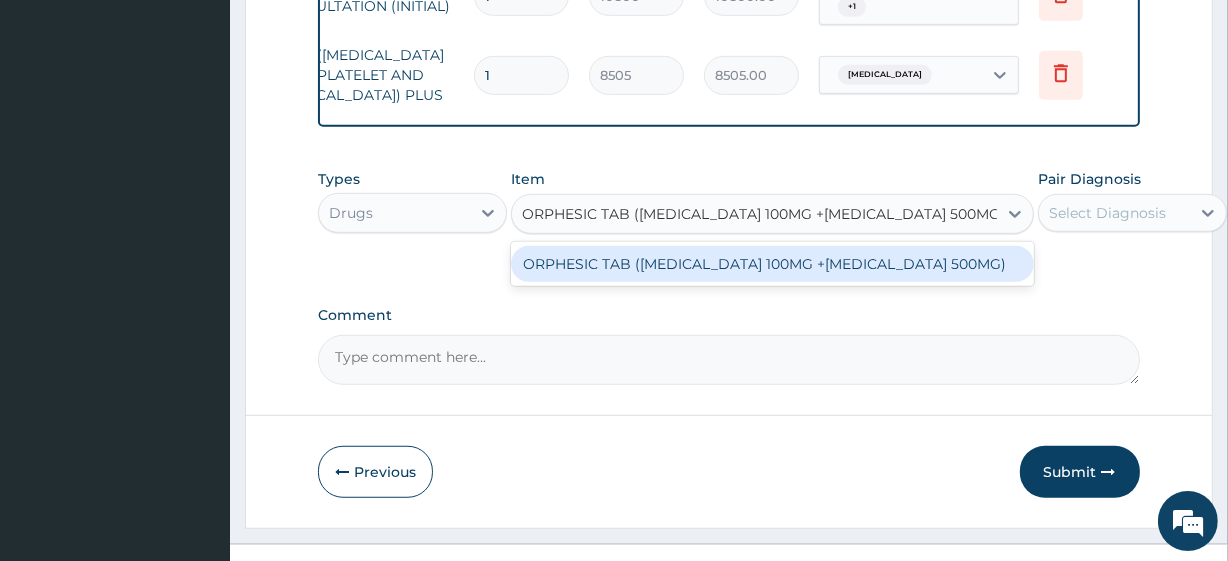 scroll, scrollTop: 0, scrollLeft: 24, axis: horizontal 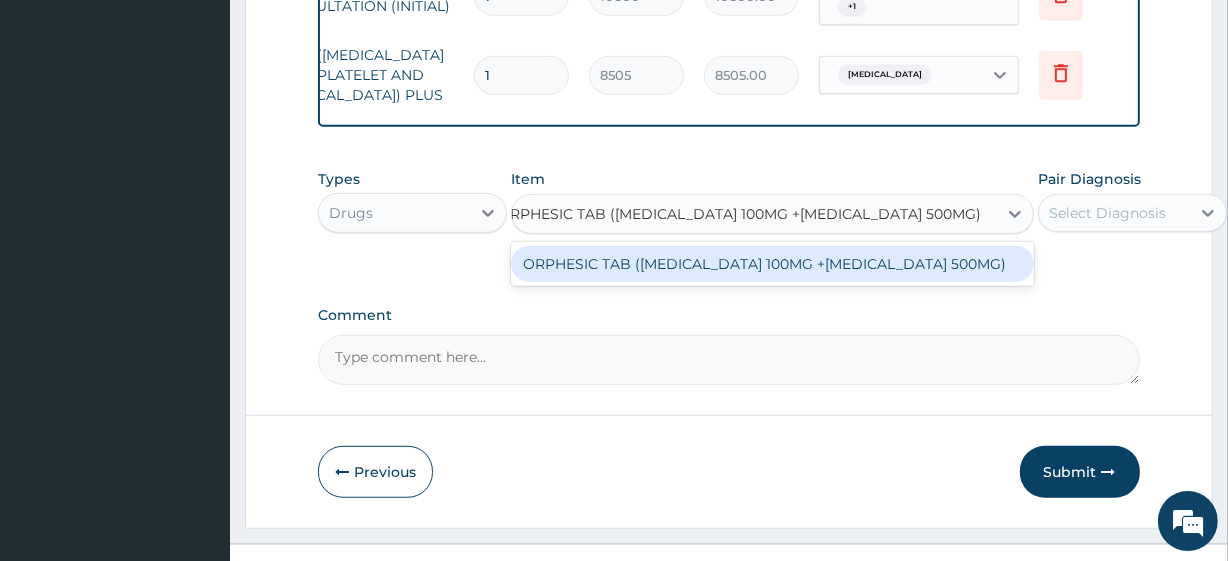 click on "ORPHESIC TAB ([MEDICAL_DATA] 100MG +[MEDICAL_DATA] 500MG)" at bounding box center [772, 264] 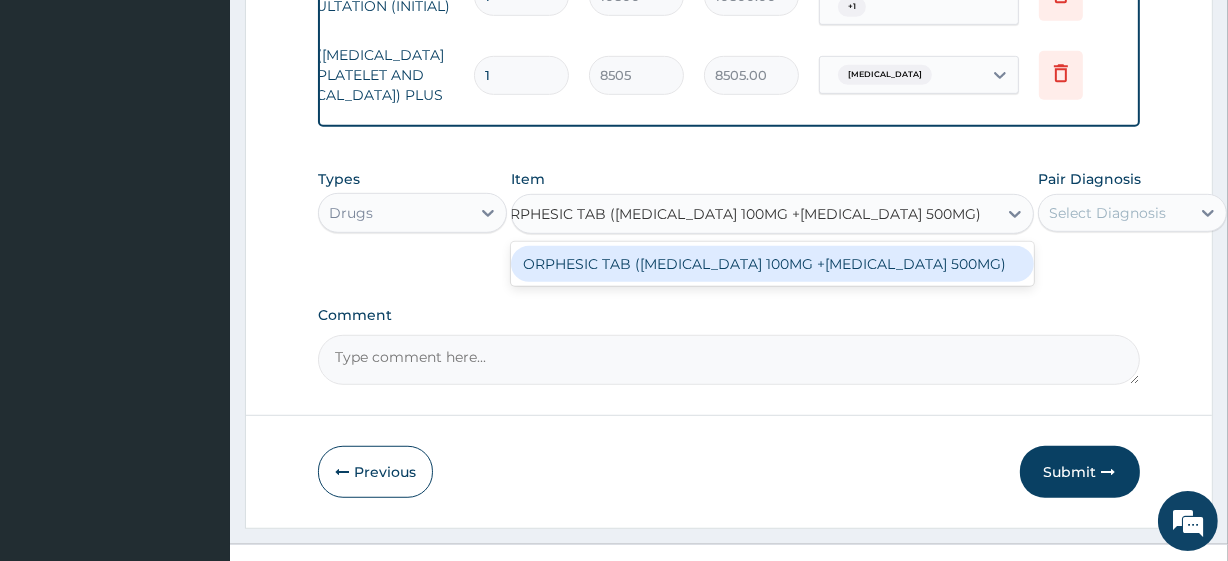 type 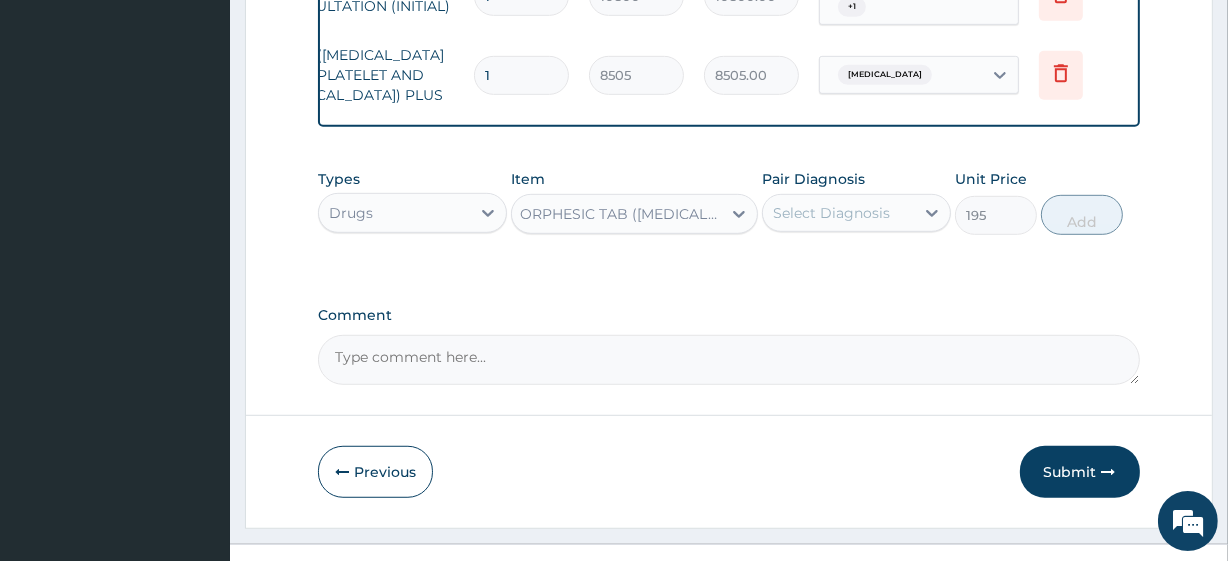 scroll, scrollTop: 0, scrollLeft: 2, axis: horizontal 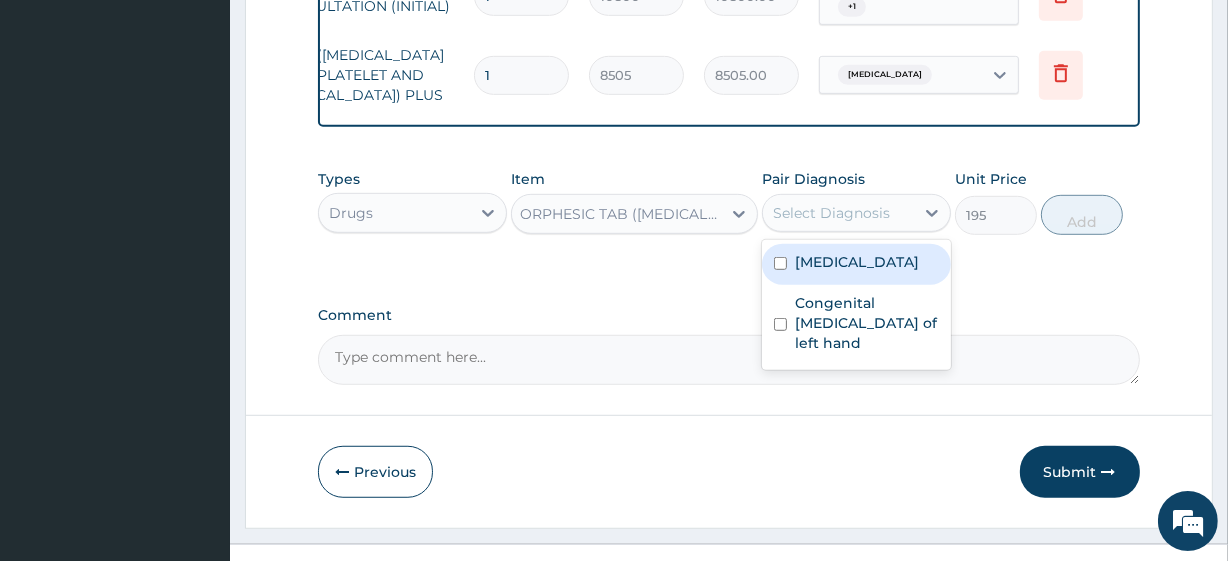 click on "Select Diagnosis" at bounding box center [831, 213] 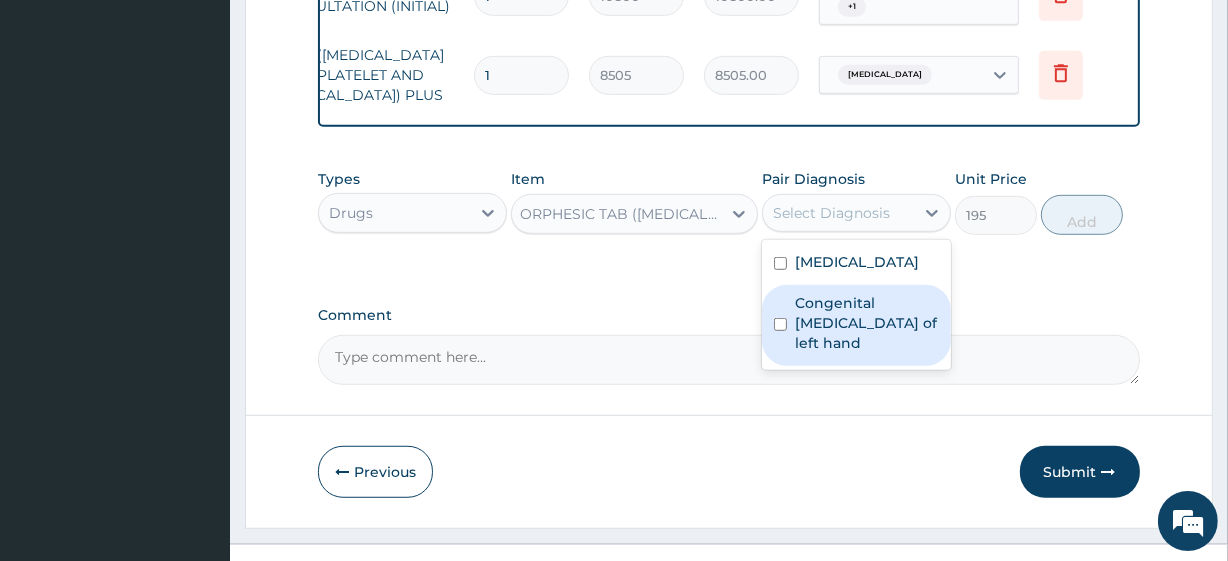 click on "Congenital trigger finger of left hand" at bounding box center (867, 323) 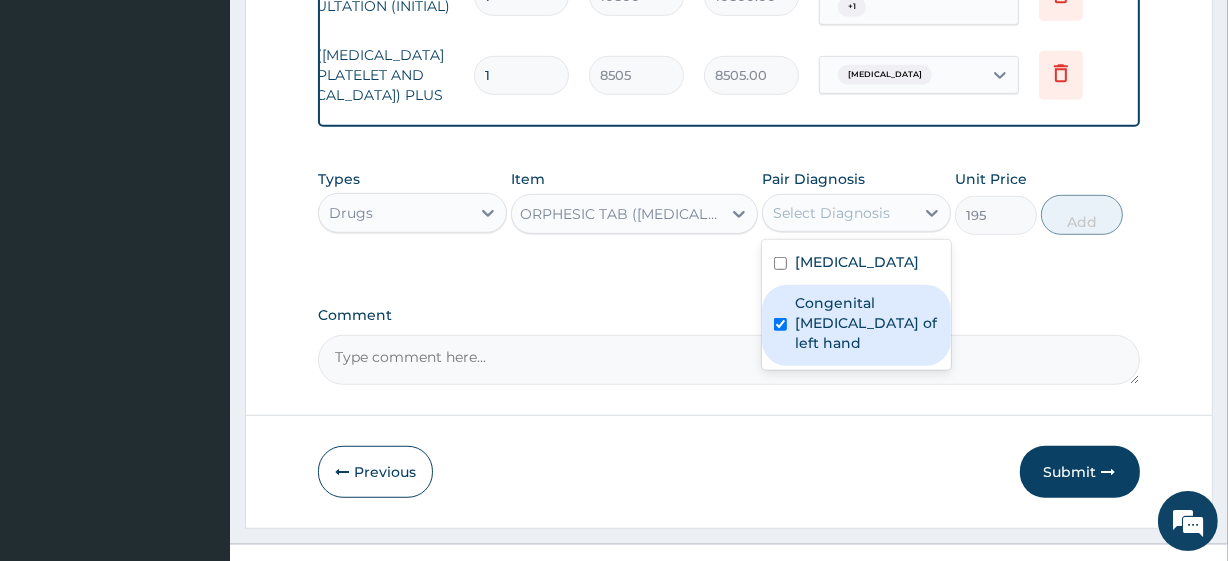 checkbox on "true" 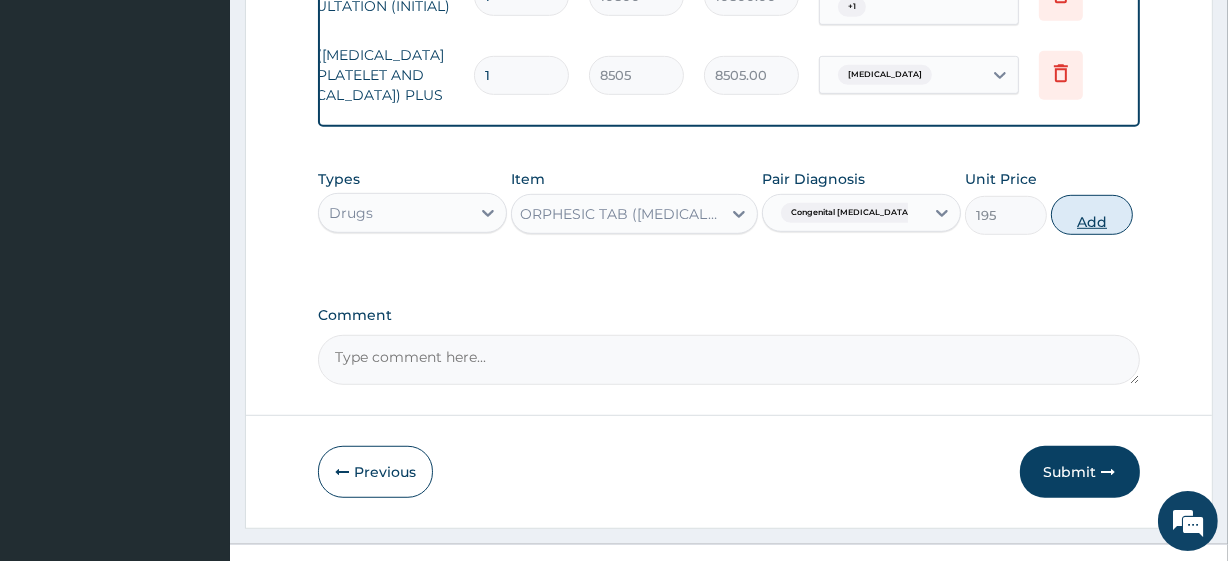 click on "Add" at bounding box center [1092, 215] 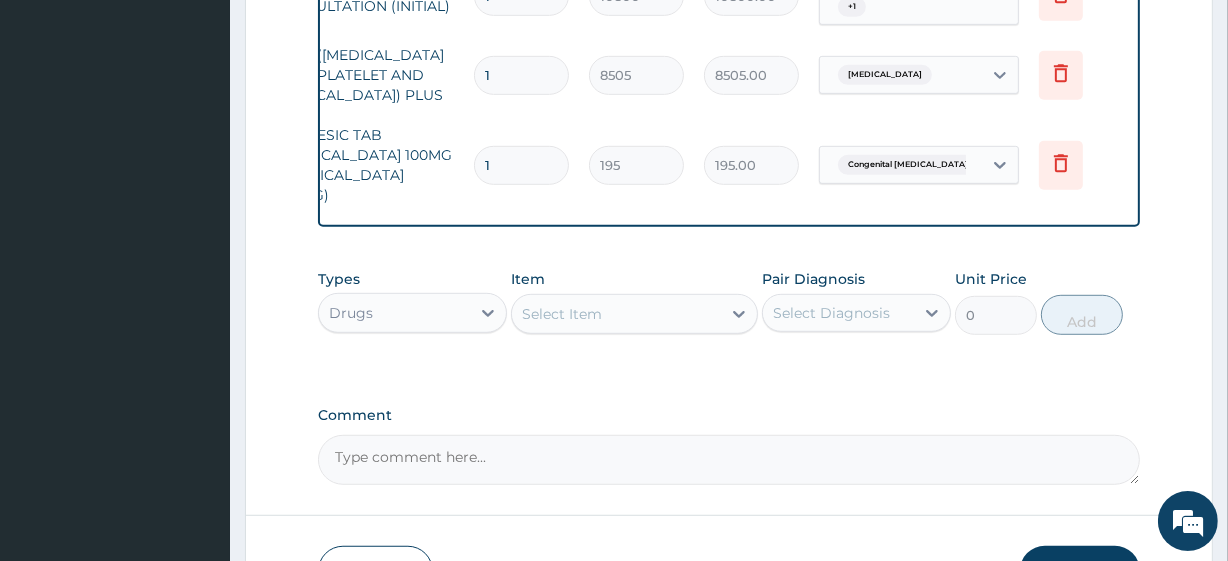 scroll, scrollTop: 0, scrollLeft: 0, axis: both 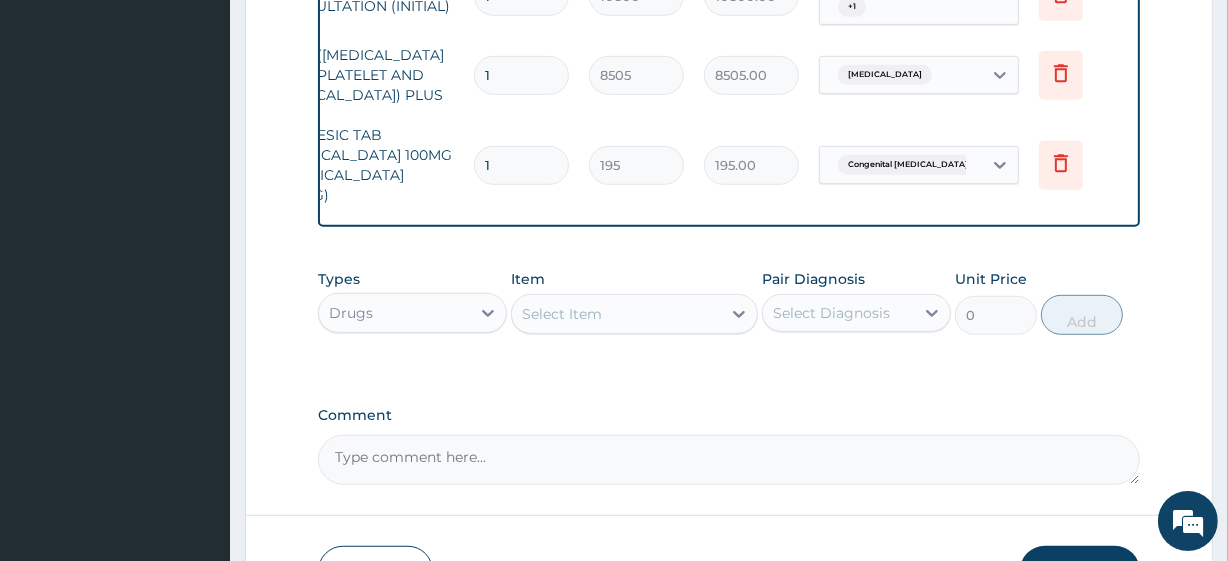 type on "3" 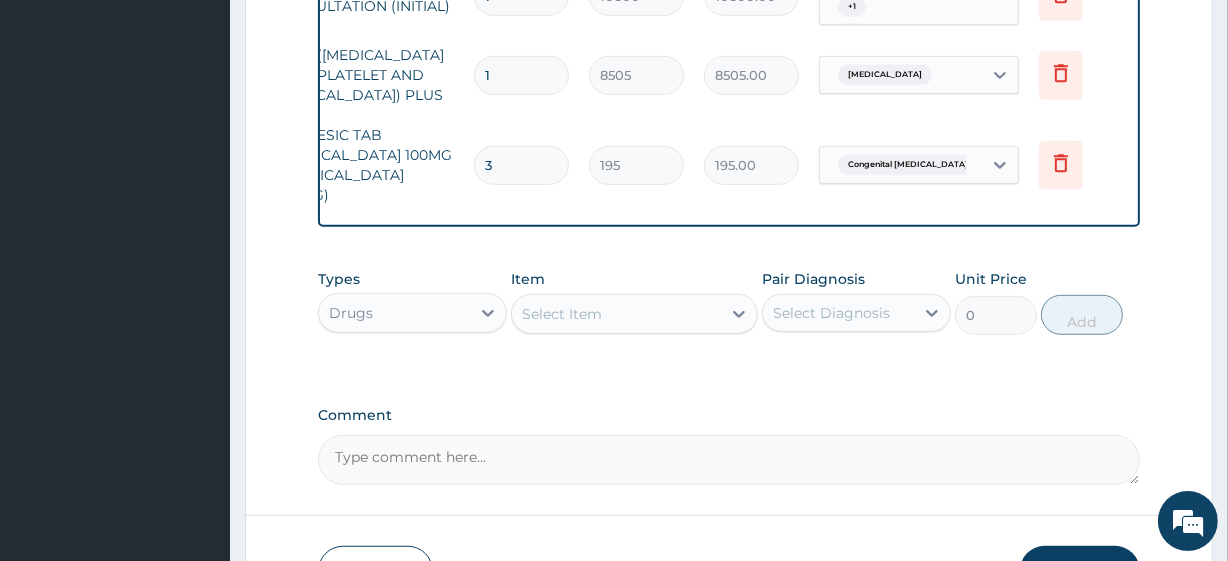 type on "585.00" 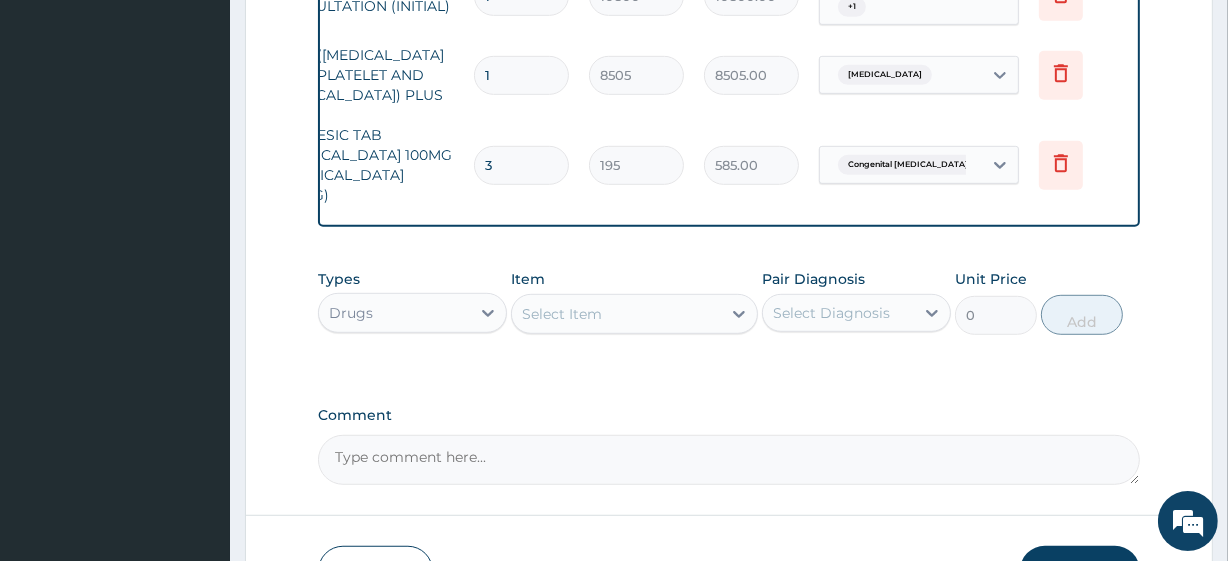 scroll, scrollTop: 0, scrollLeft: 0, axis: both 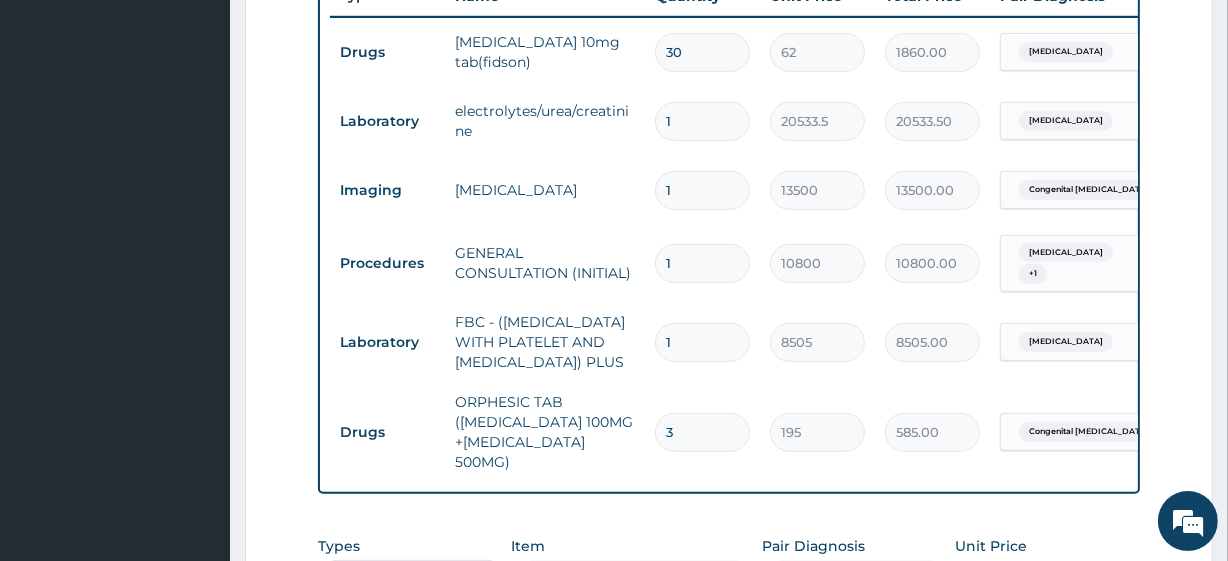 type on "2" 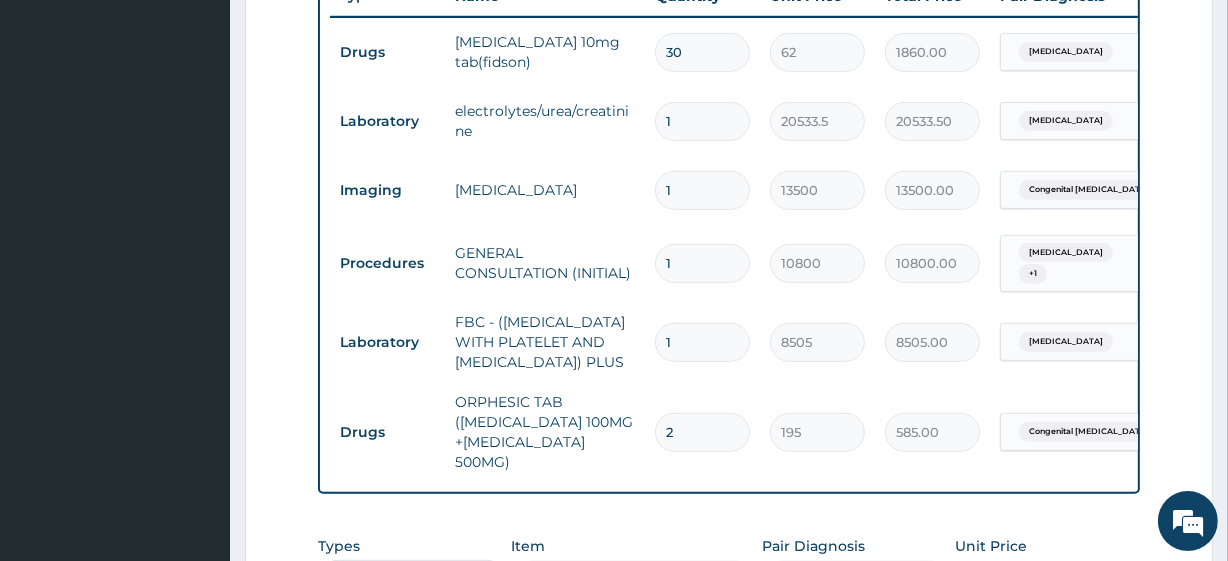 type on "390.00" 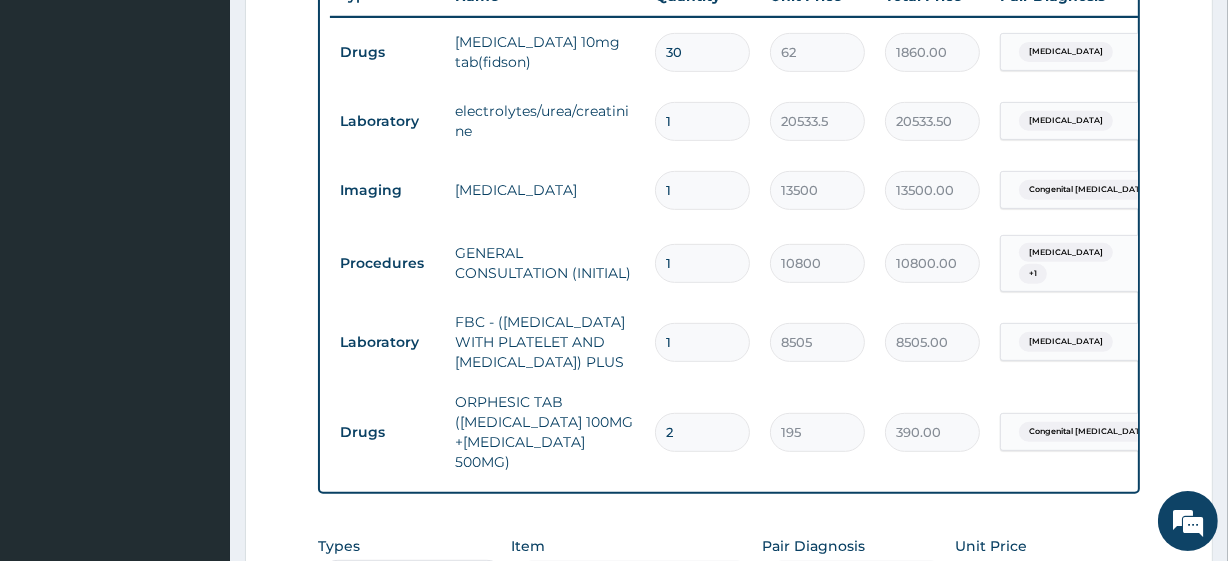 type on "1" 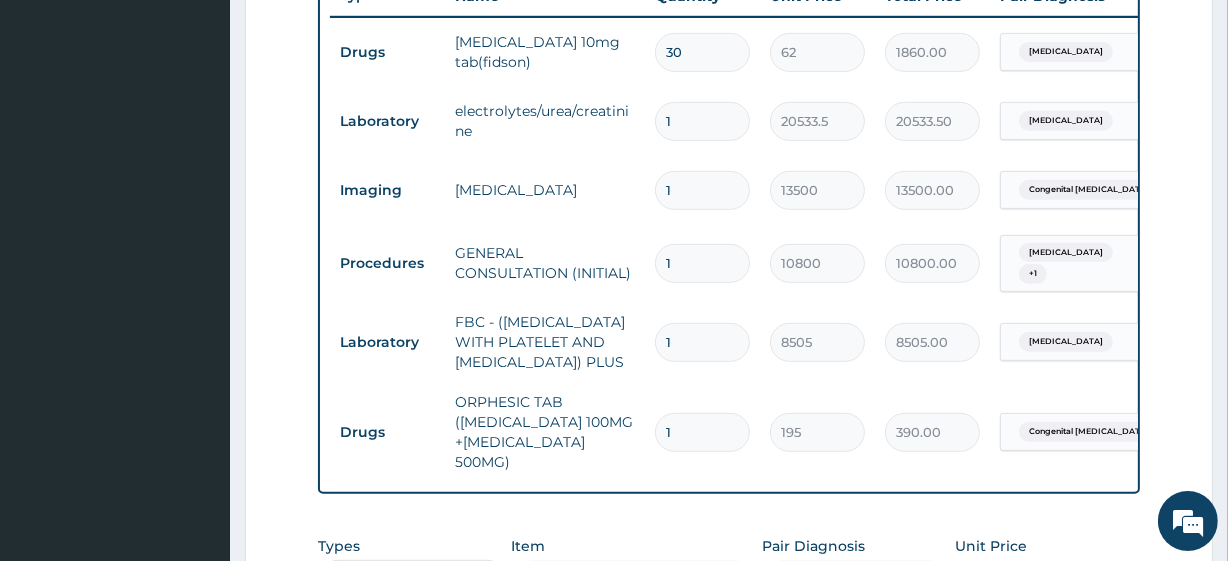 type on "195.00" 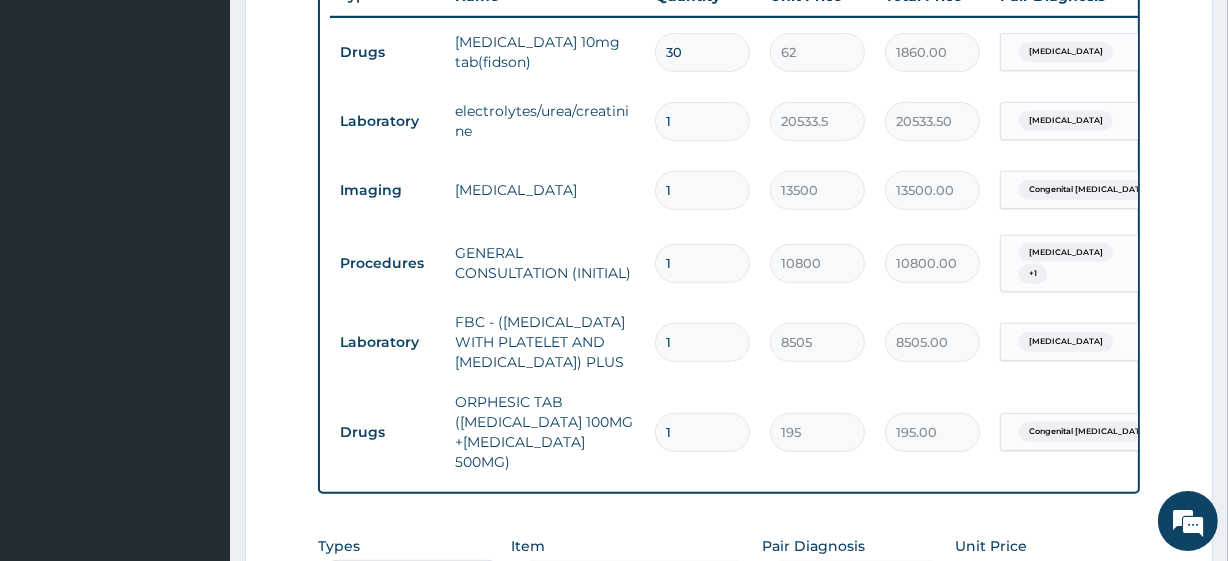 click on "1" at bounding box center (702, 432) 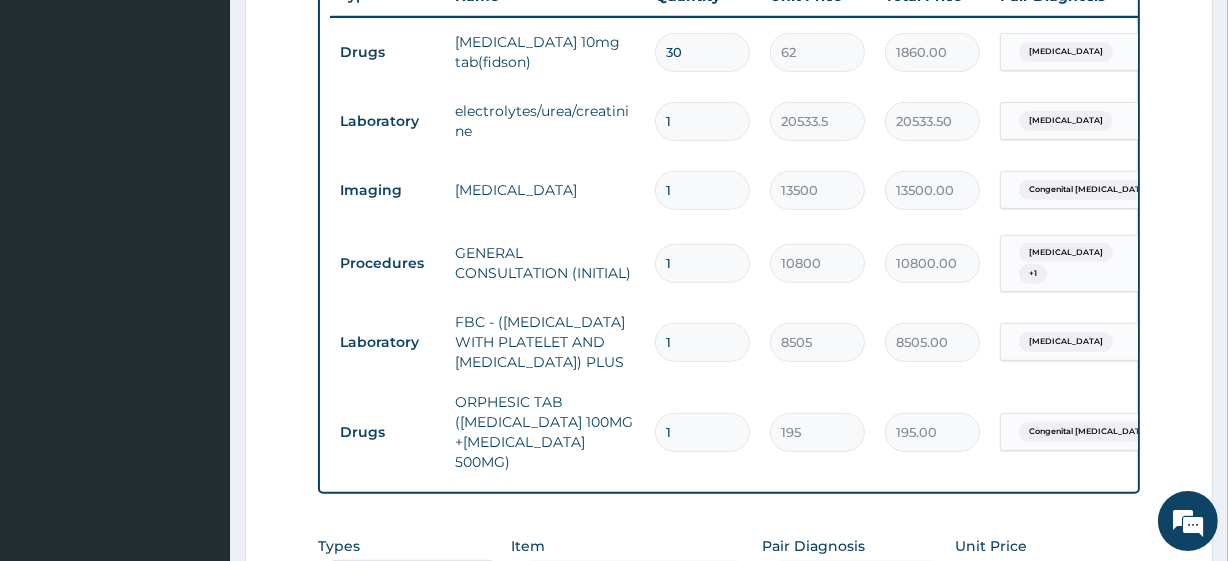 type on "2" 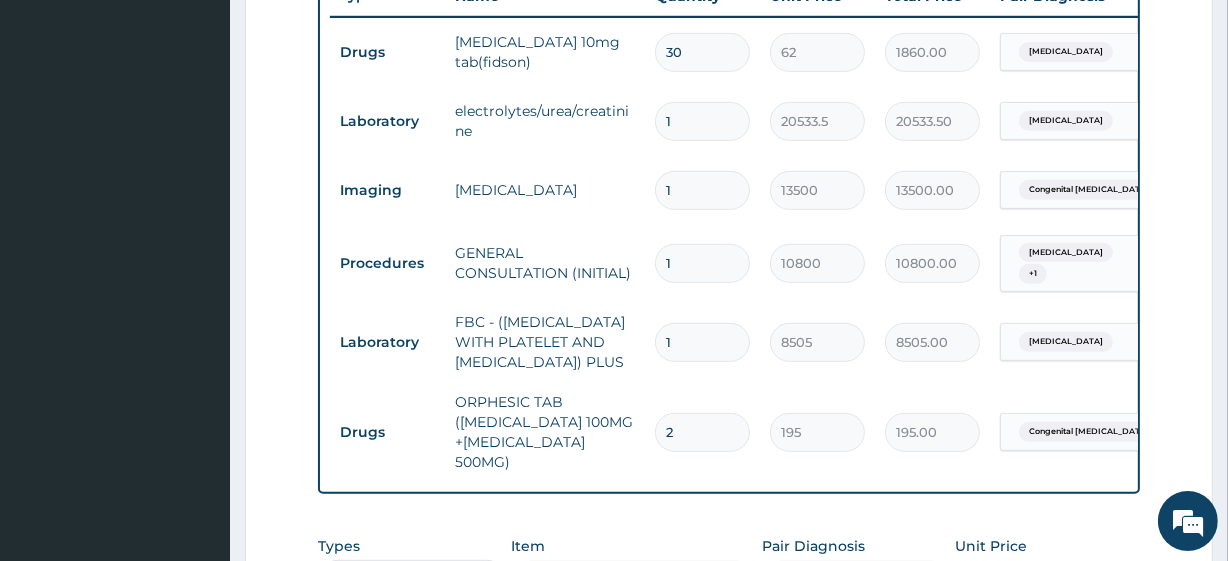 type on "390.00" 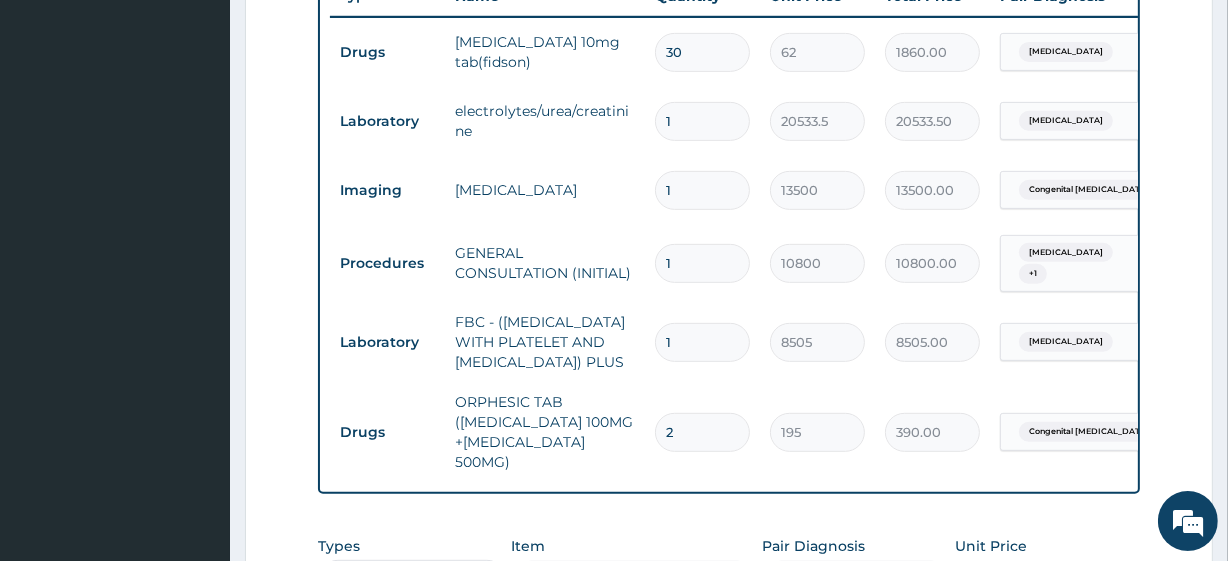 type on "20" 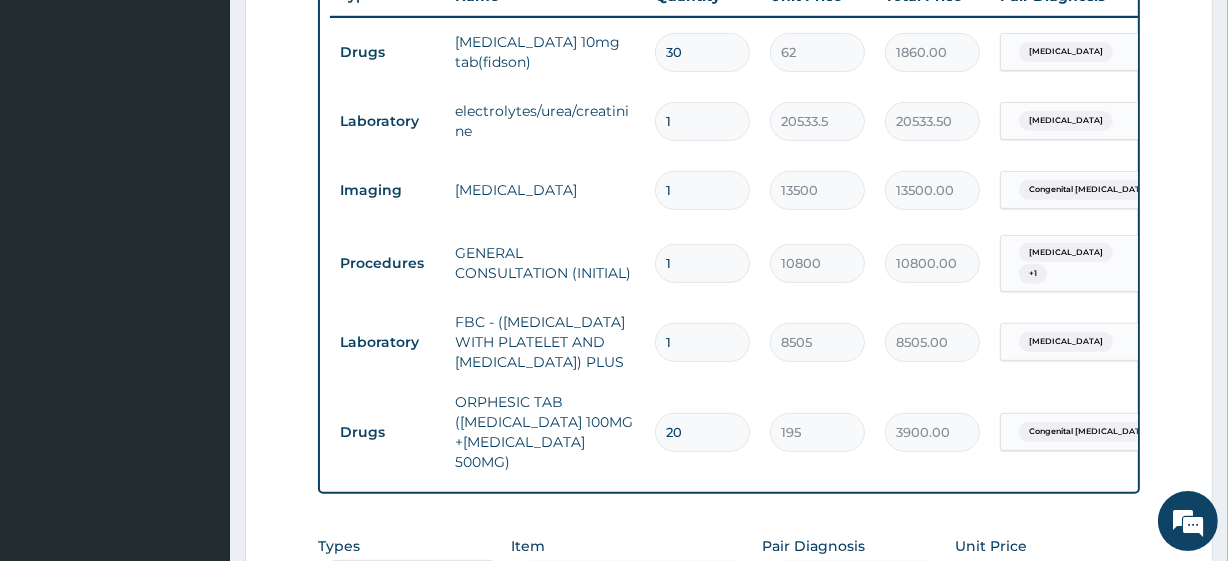 type on "20" 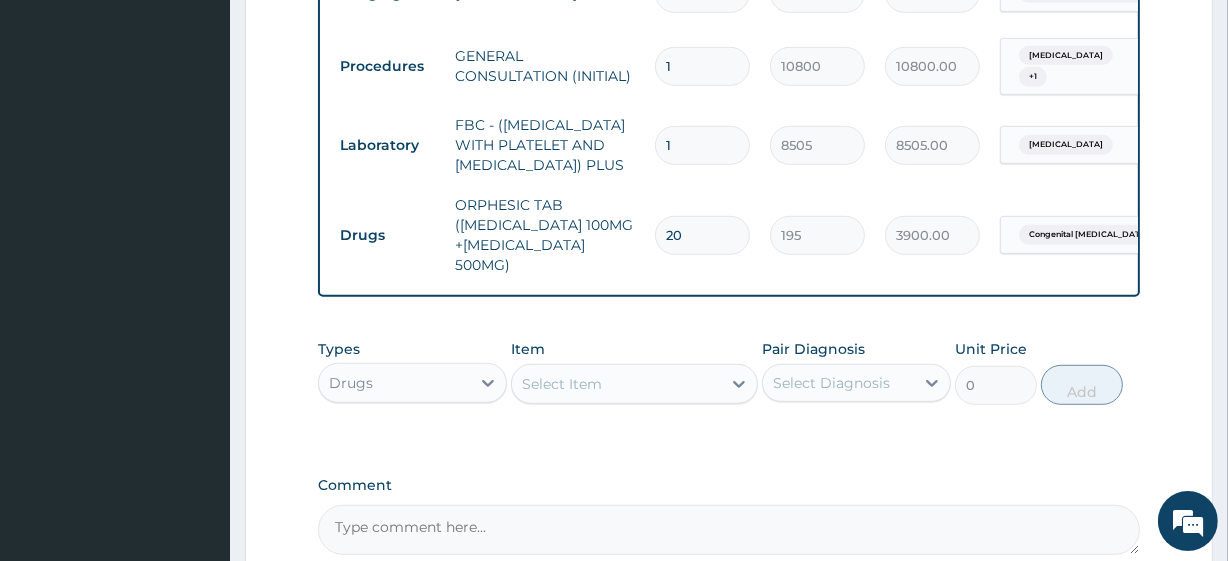 scroll, scrollTop: 1194, scrollLeft: 0, axis: vertical 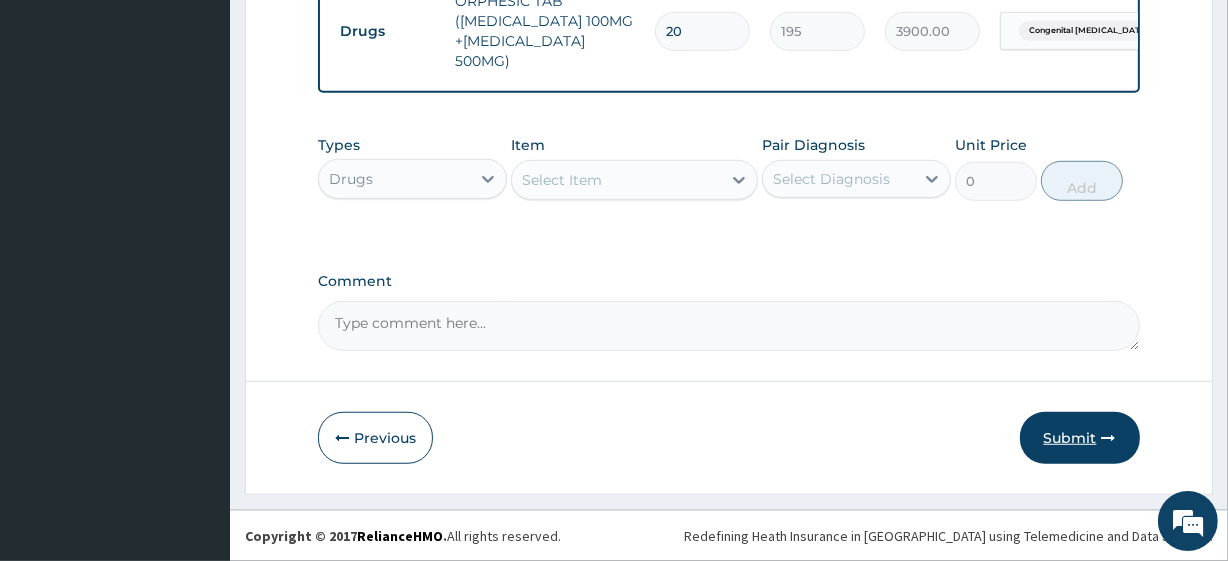 click on "Submit" at bounding box center (1080, 438) 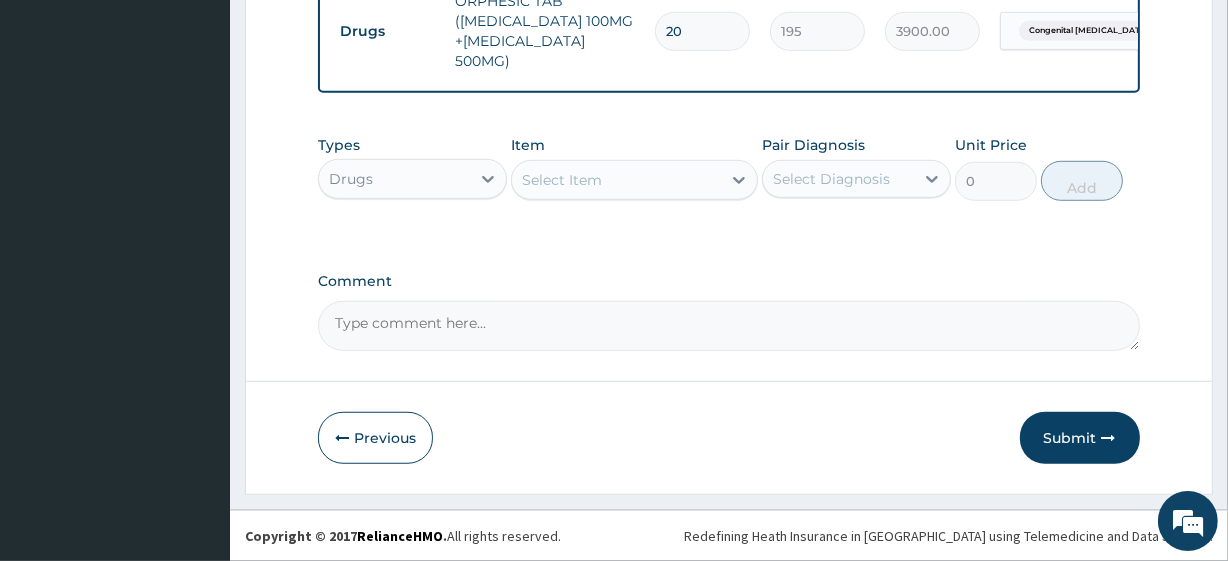 scroll, scrollTop: 88, scrollLeft: 0, axis: vertical 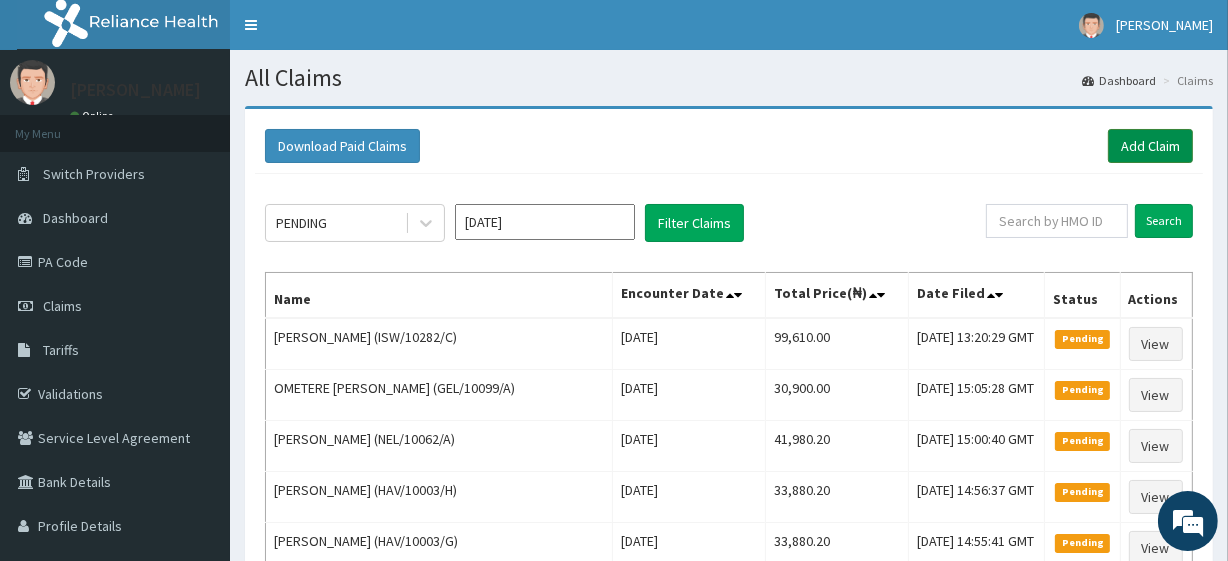 click on "Add Claim" at bounding box center (1150, 146) 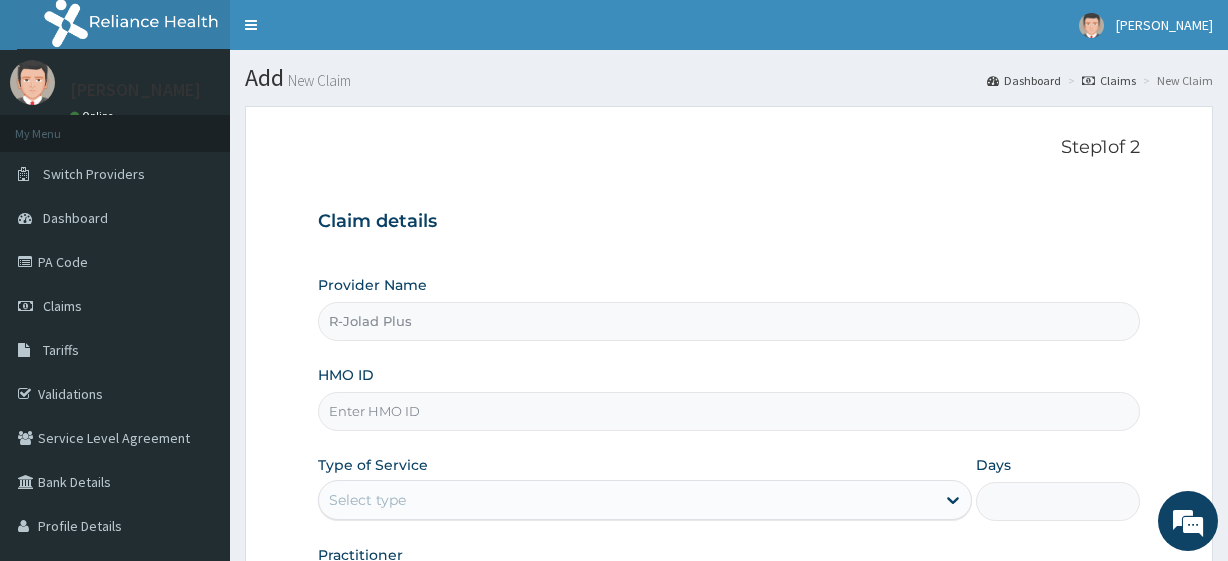 scroll, scrollTop: 0, scrollLeft: 0, axis: both 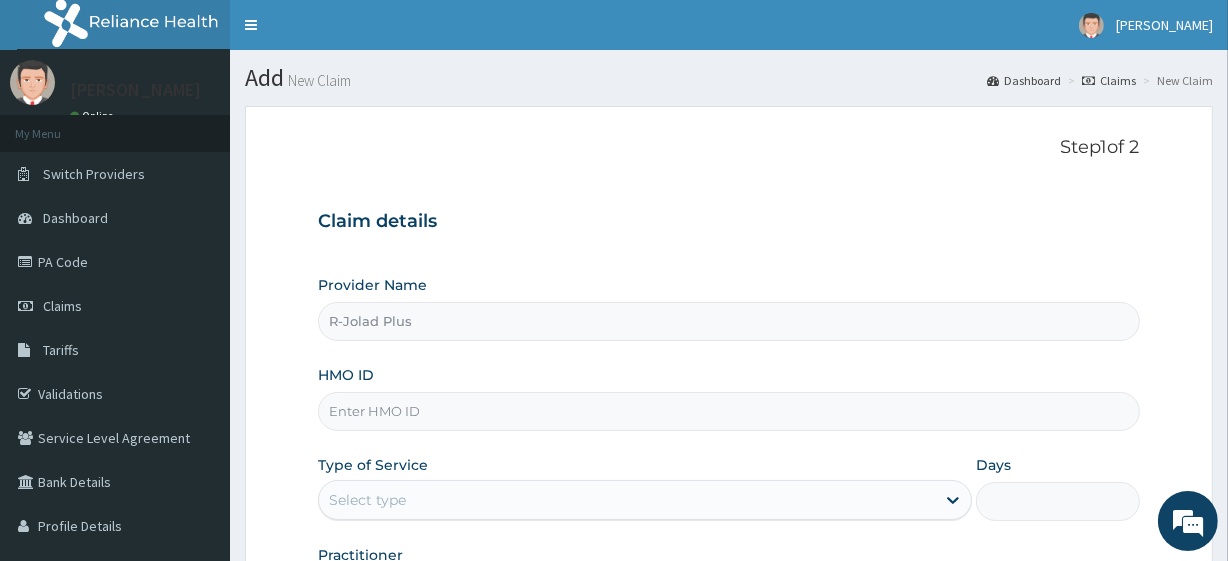click on "HMO ID" at bounding box center [728, 411] 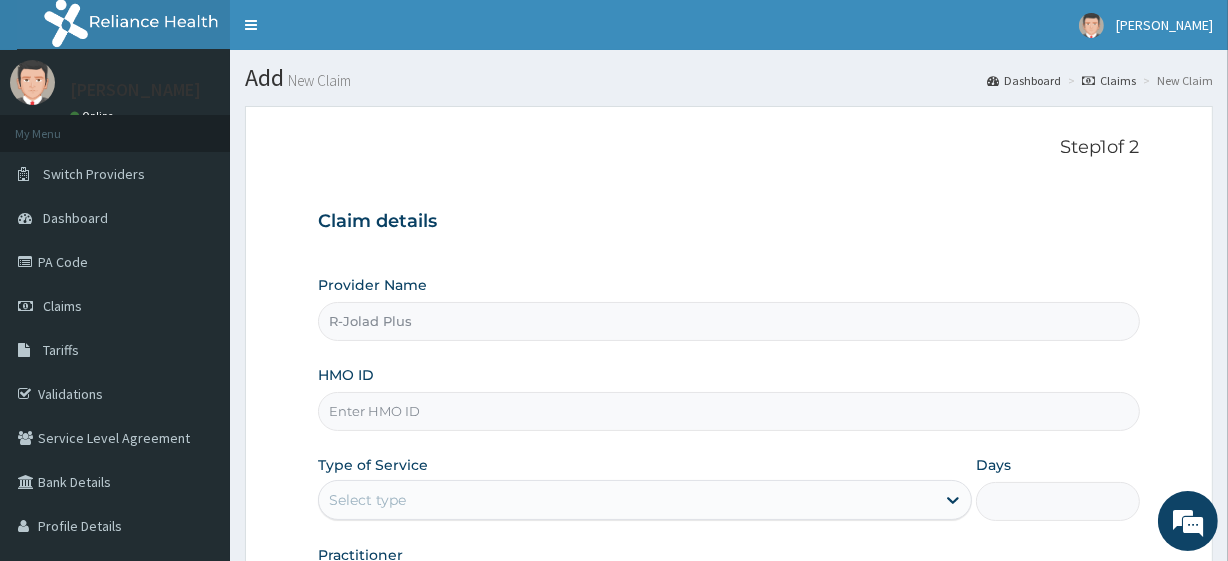 scroll, scrollTop: 0, scrollLeft: 0, axis: both 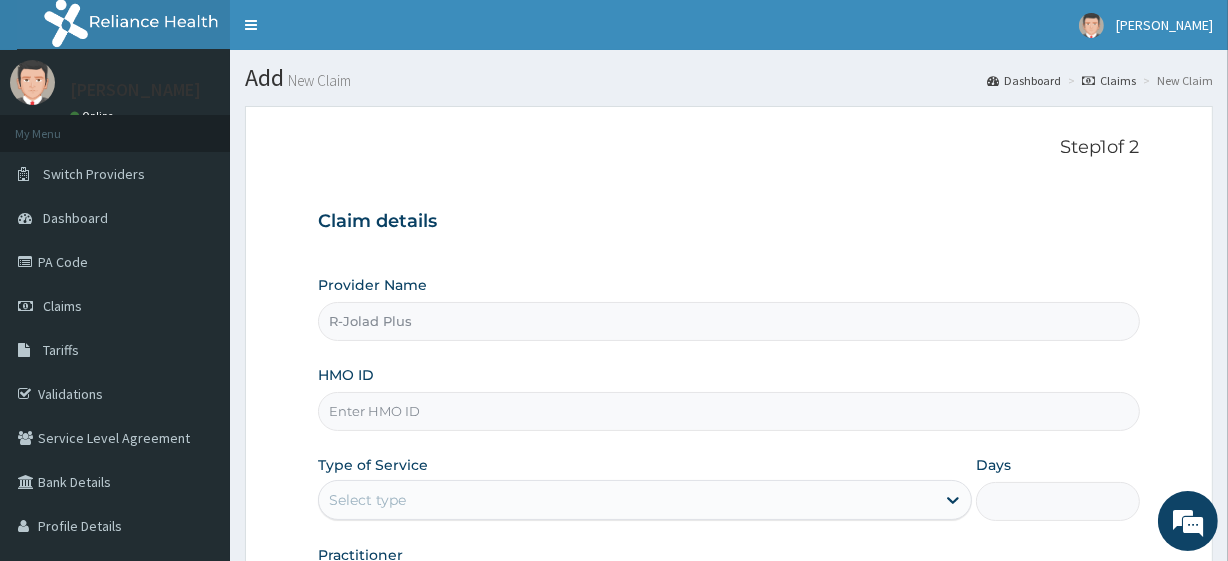 click on "HMO ID" at bounding box center (728, 411) 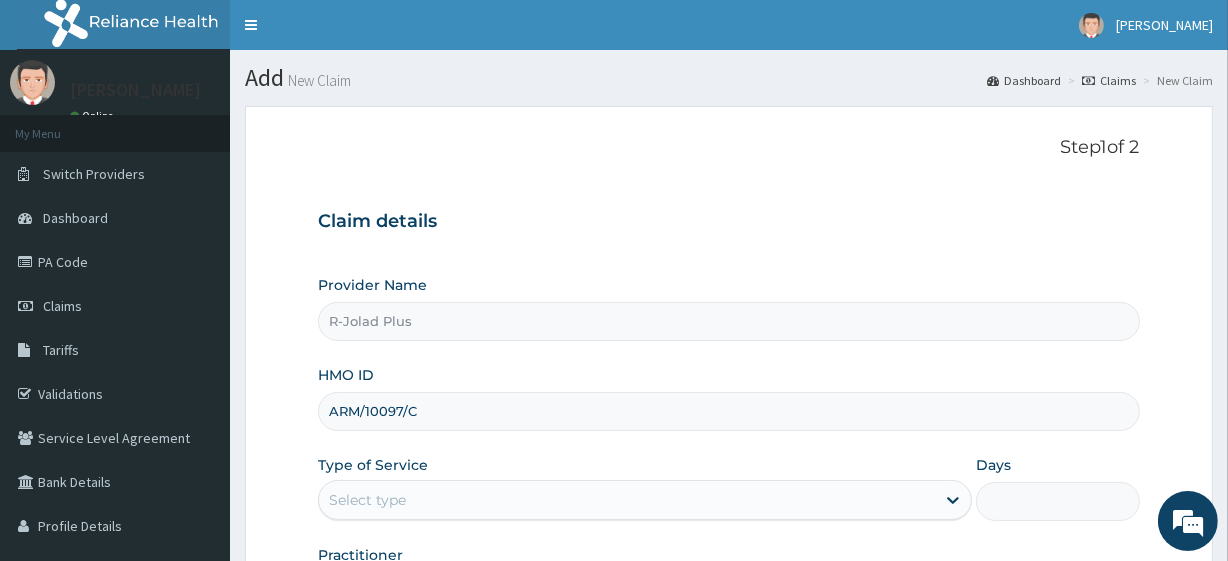 scroll, scrollTop: 259, scrollLeft: 0, axis: vertical 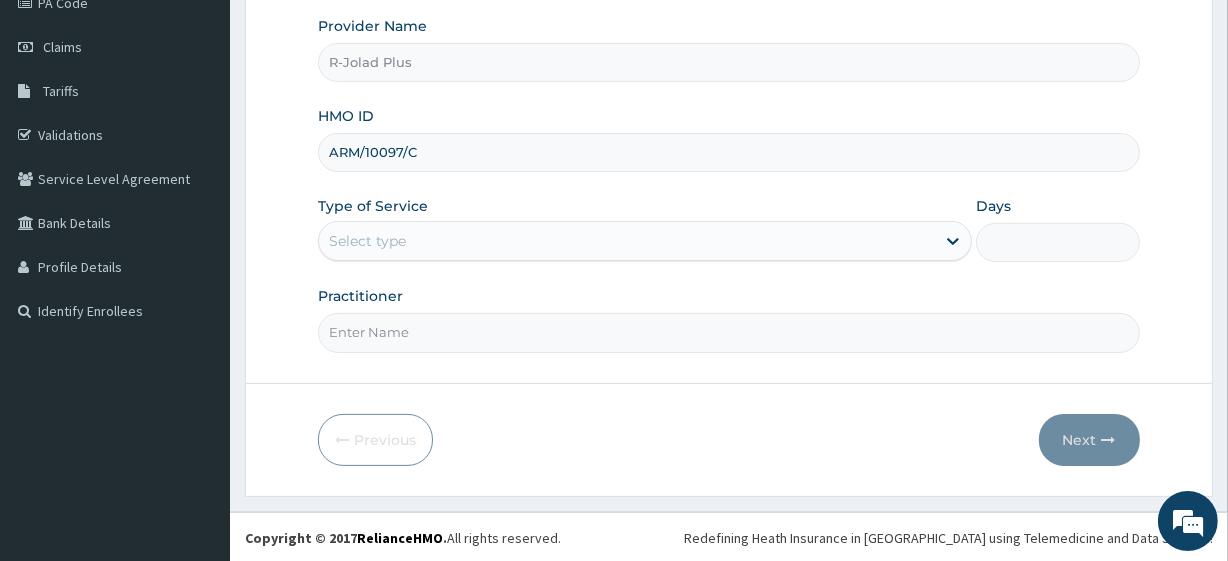 type on "ARM/10097/C" 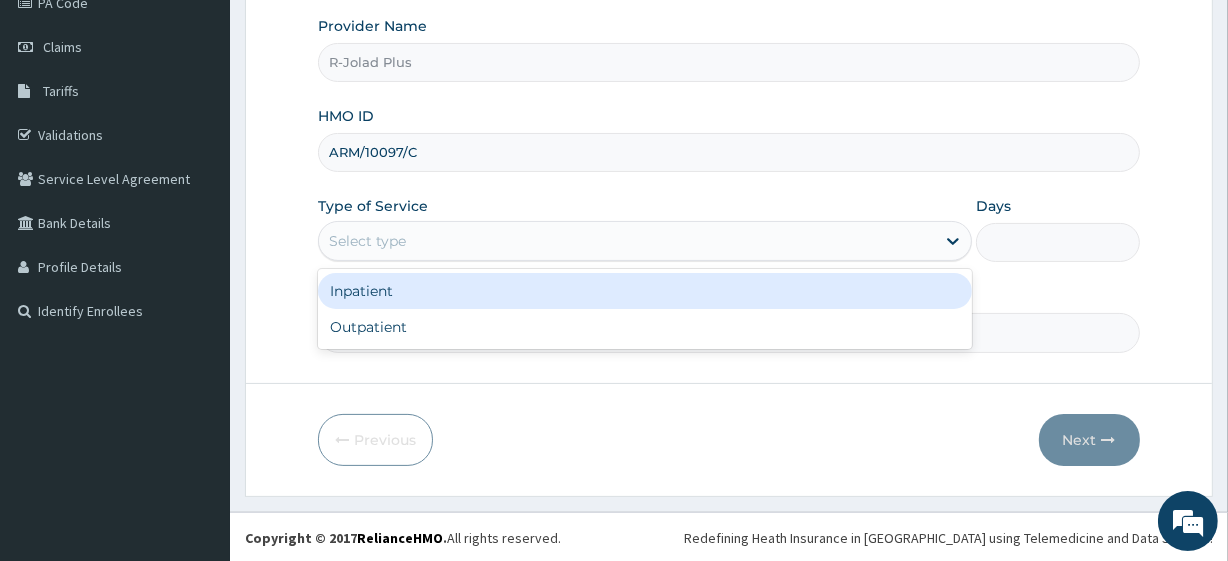drag, startPoint x: 396, startPoint y: 223, endPoint x: 408, endPoint y: 252, distance: 31.38471 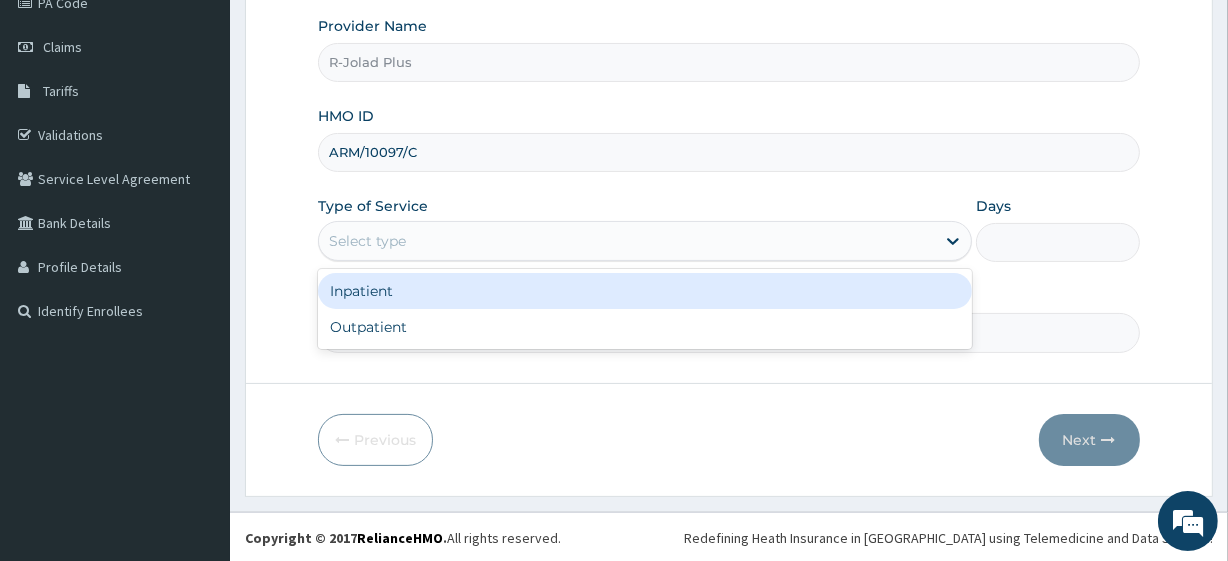 click on "Select type" at bounding box center (645, 241) 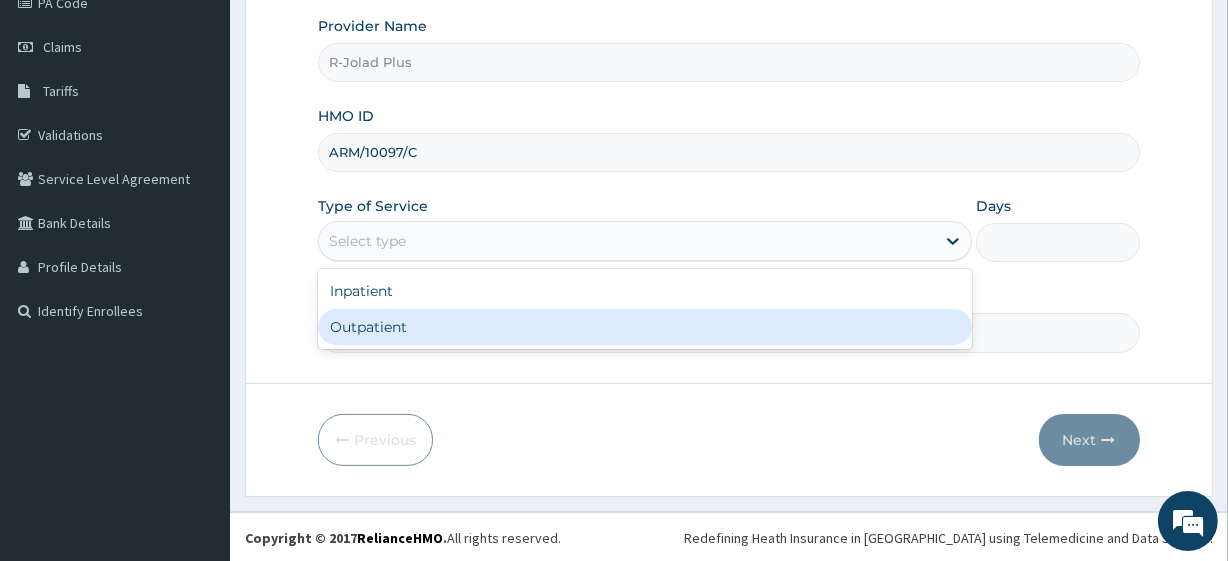 click on "Outpatient" at bounding box center [645, 327] 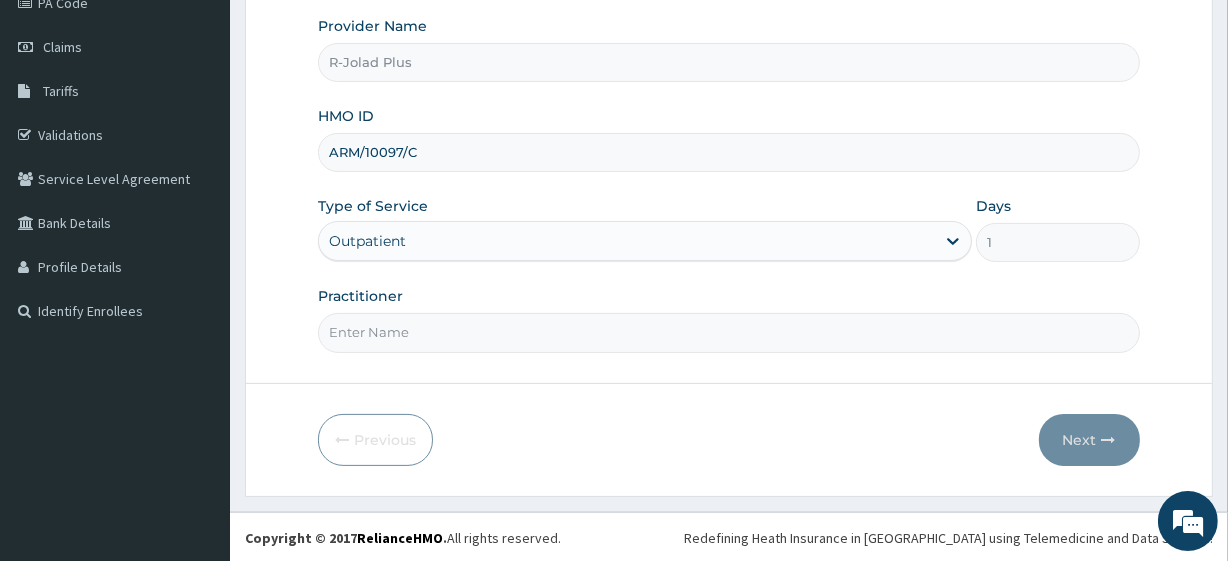 click on "Practitioner" at bounding box center (728, 332) 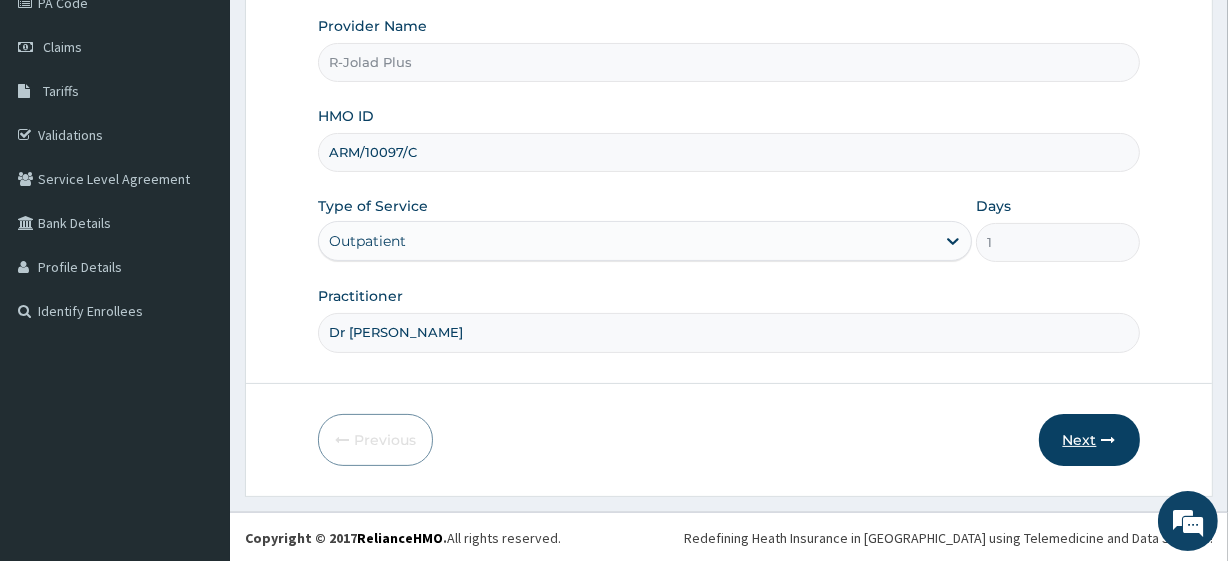click on "Next" at bounding box center (1089, 440) 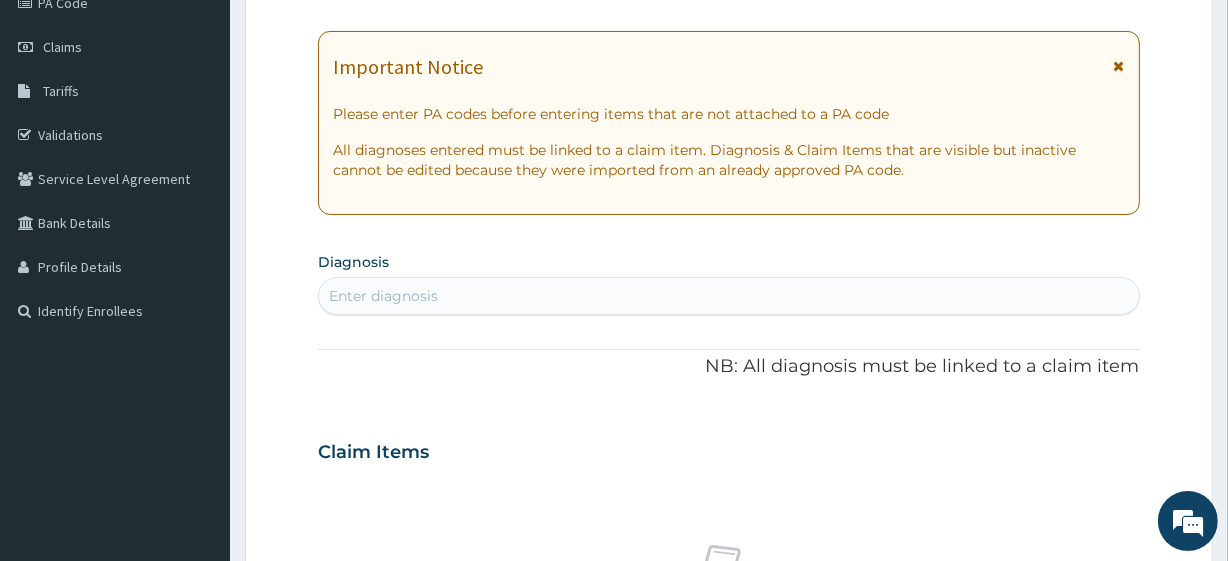 scroll, scrollTop: 0, scrollLeft: 0, axis: both 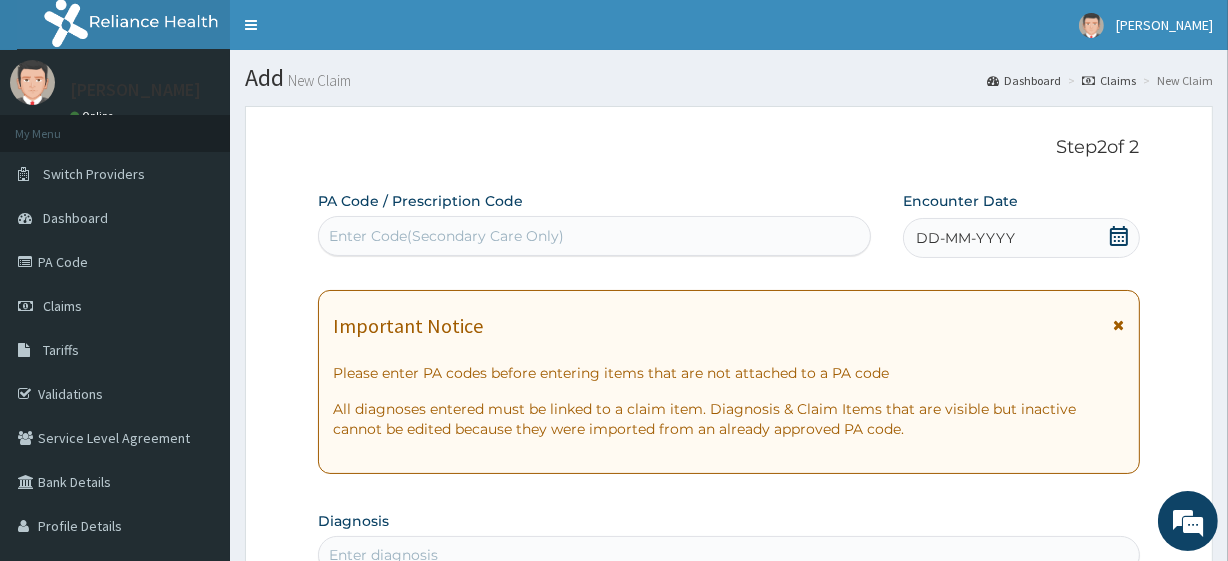 click on "Enter Code(Secondary Care Only)" at bounding box center (594, 236) 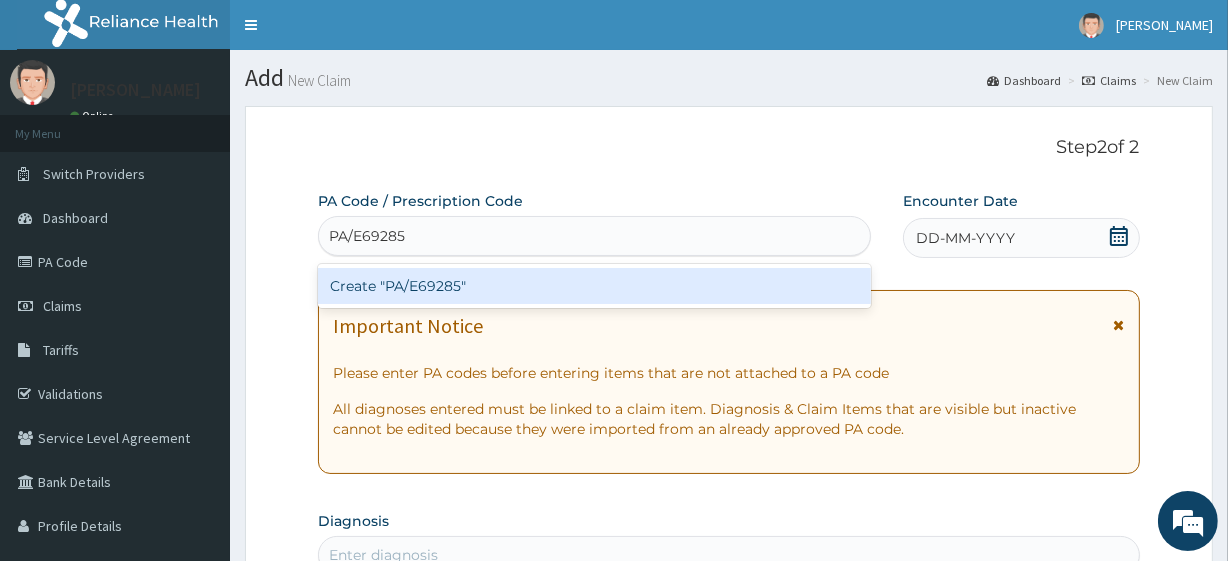 type 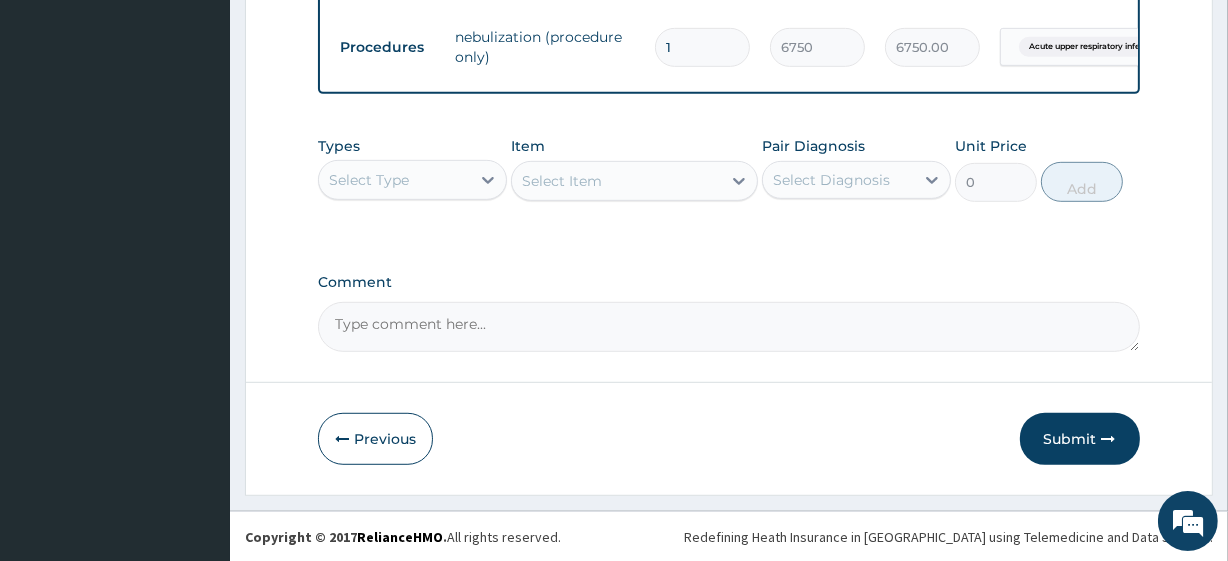 scroll, scrollTop: 1006, scrollLeft: 0, axis: vertical 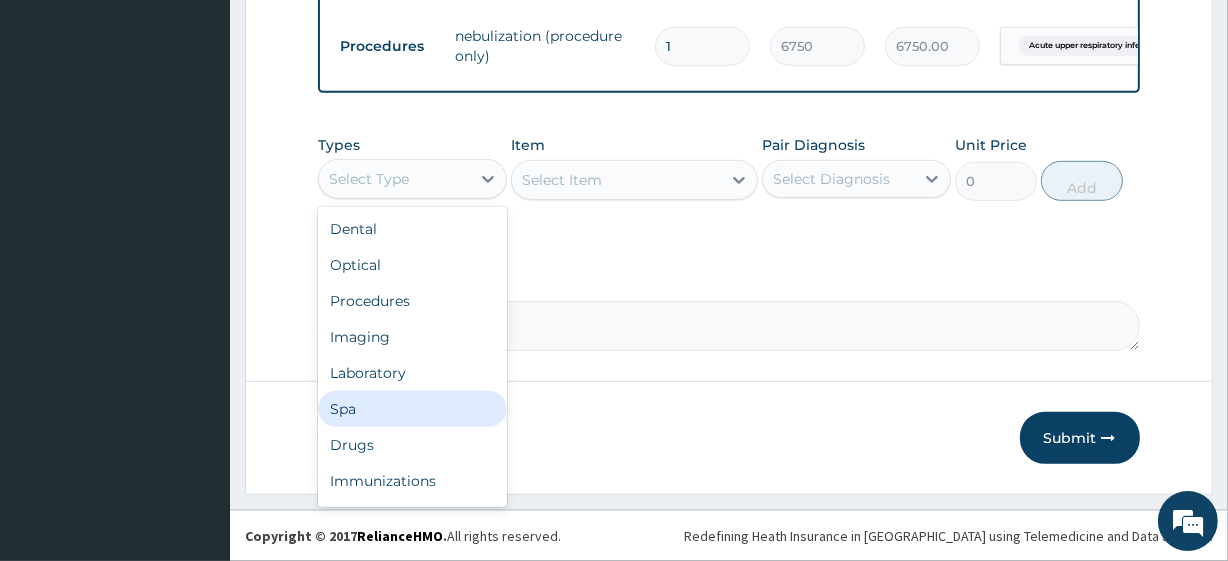drag, startPoint x: 363, startPoint y: 167, endPoint x: 385, endPoint y: 444, distance: 277.87228 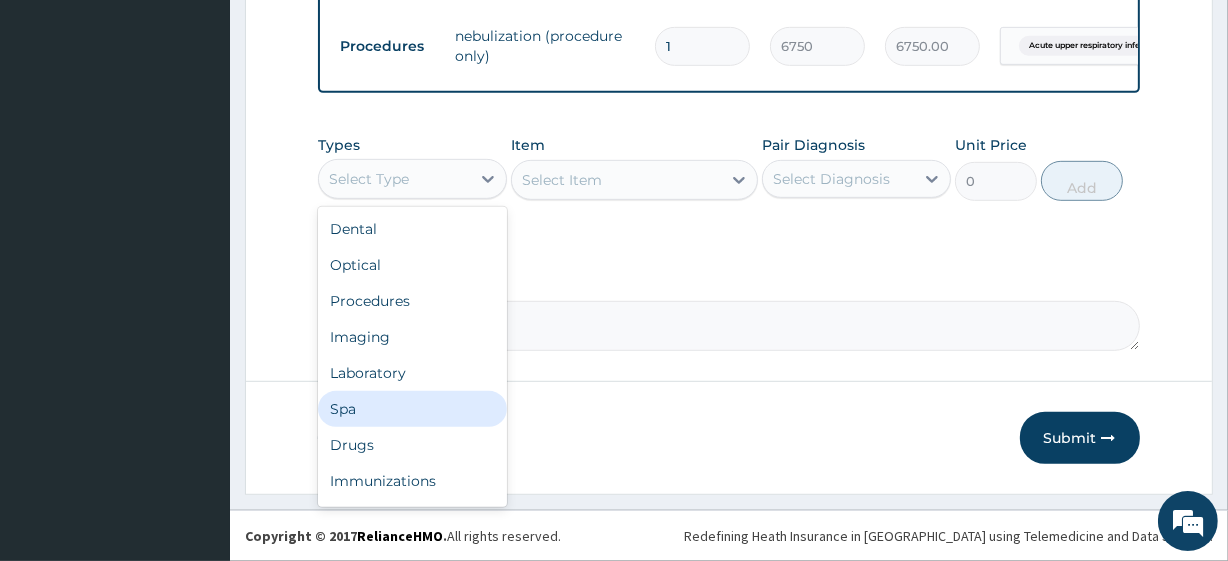 click on "option Spa focused, 6 of 10. 10 results available. Use Up and Down to choose options, press Enter to select the currently focused option, press Escape to exit the menu, press Tab to select the option and exit the menu. Select Type Dental Optical Procedures Imaging Laboratory Spa Drugs Immunizations Others Gym" at bounding box center (412, 179) 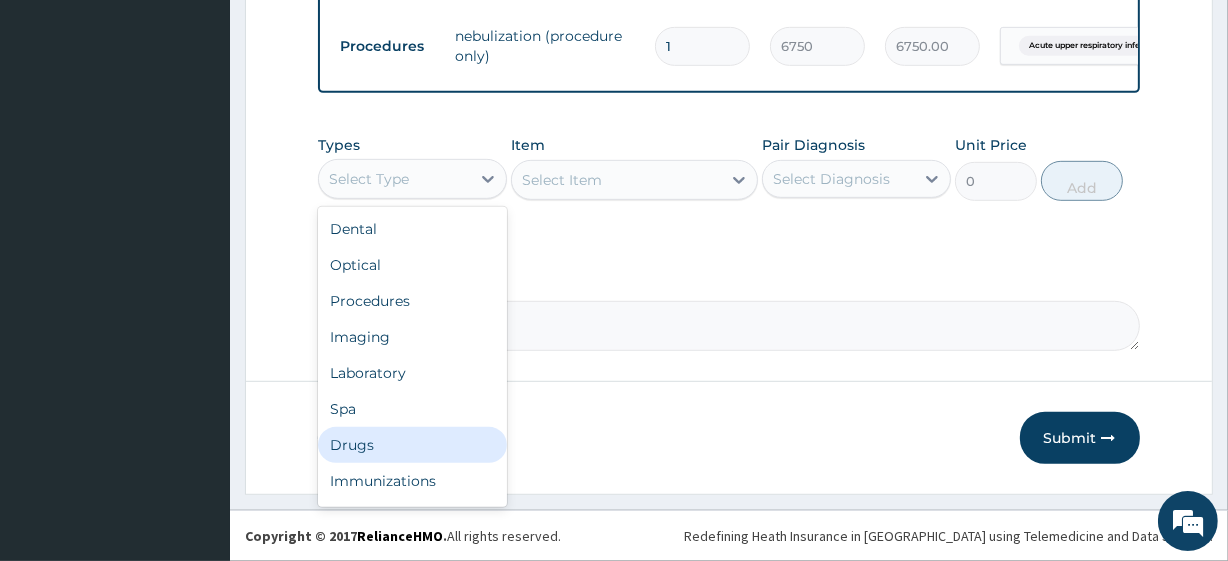 click on "Drugs" at bounding box center [412, 445] 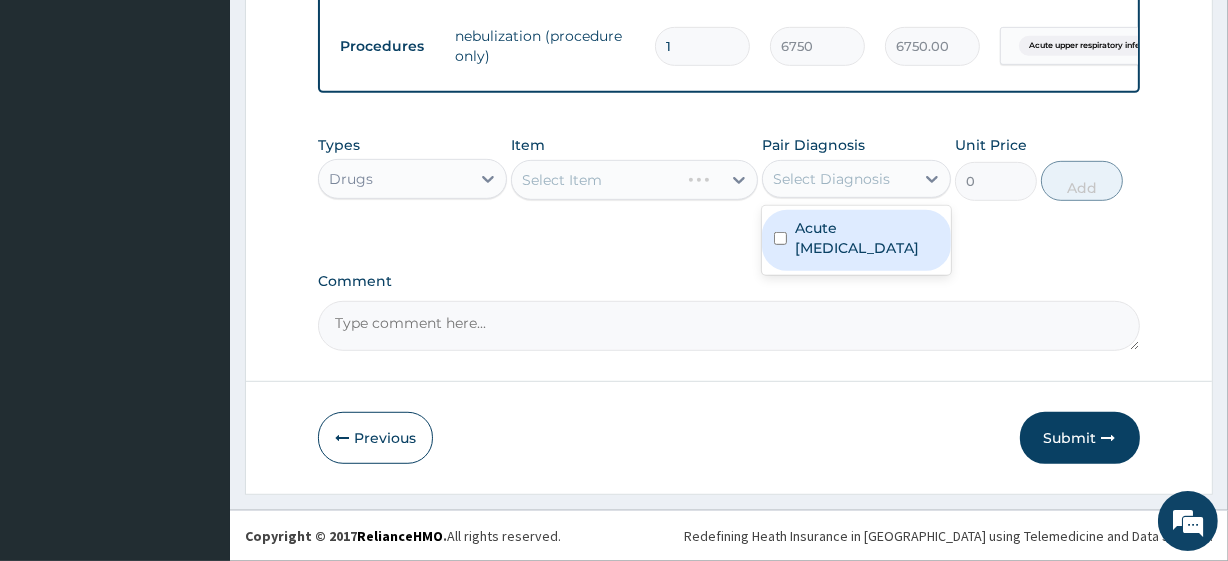drag, startPoint x: 882, startPoint y: 198, endPoint x: 884, endPoint y: 235, distance: 37.054016 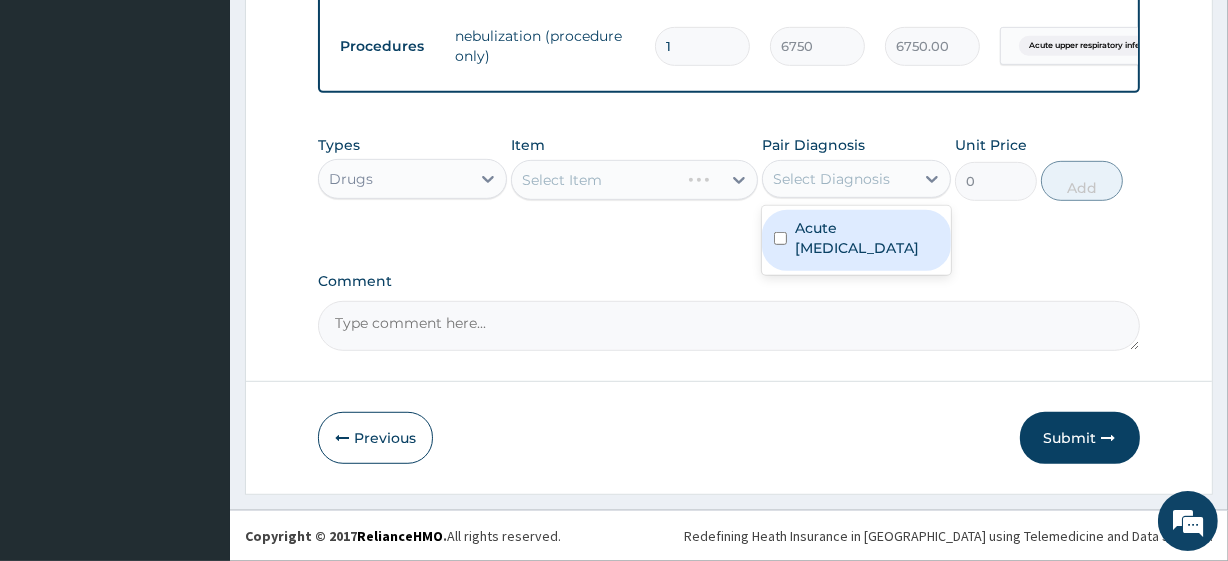 click on "option Acute [MEDICAL_DATA] focused, 1 of 1. 1 result available. Use Up and Down to choose options, press Enter to select the currently focused option, press Escape to exit the menu, press Tab to select the option and exit the menu. Select Diagnosis Acute [MEDICAL_DATA]" at bounding box center [856, 179] 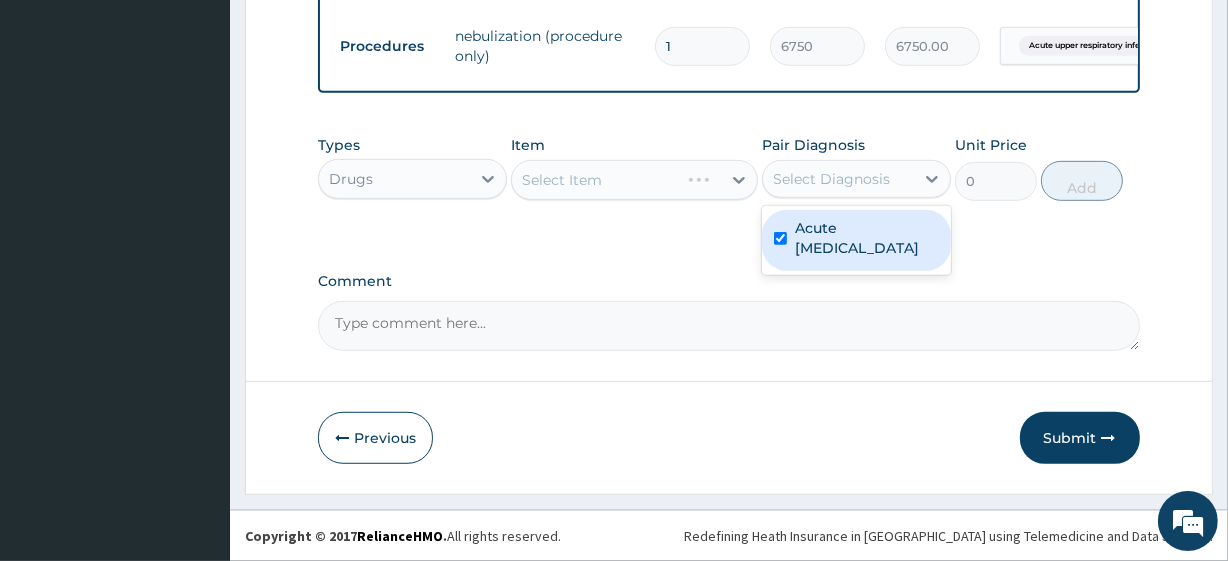 checkbox on "true" 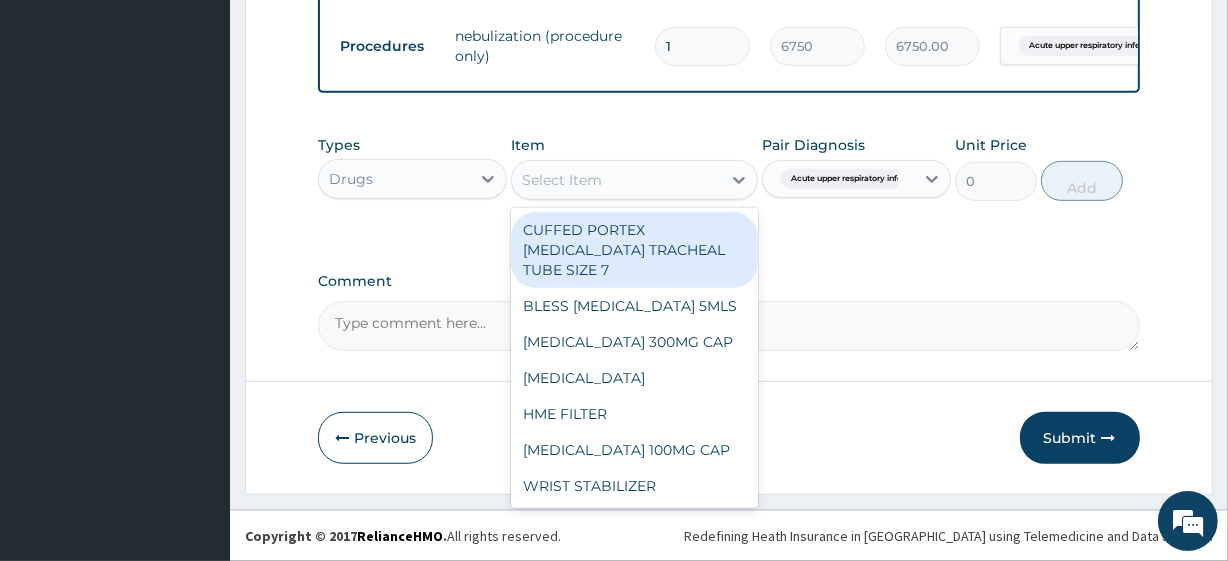click on "Select Item" at bounding box center (616, 180) 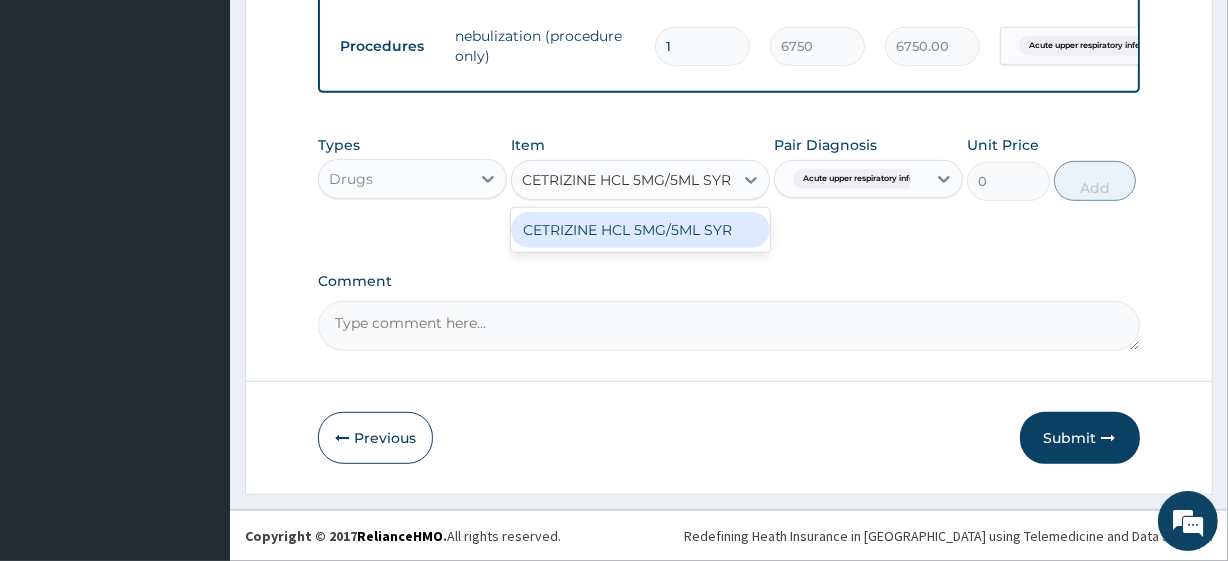 scroll, scrollTop: 0, scrollLeft: 24, axis: horizontal 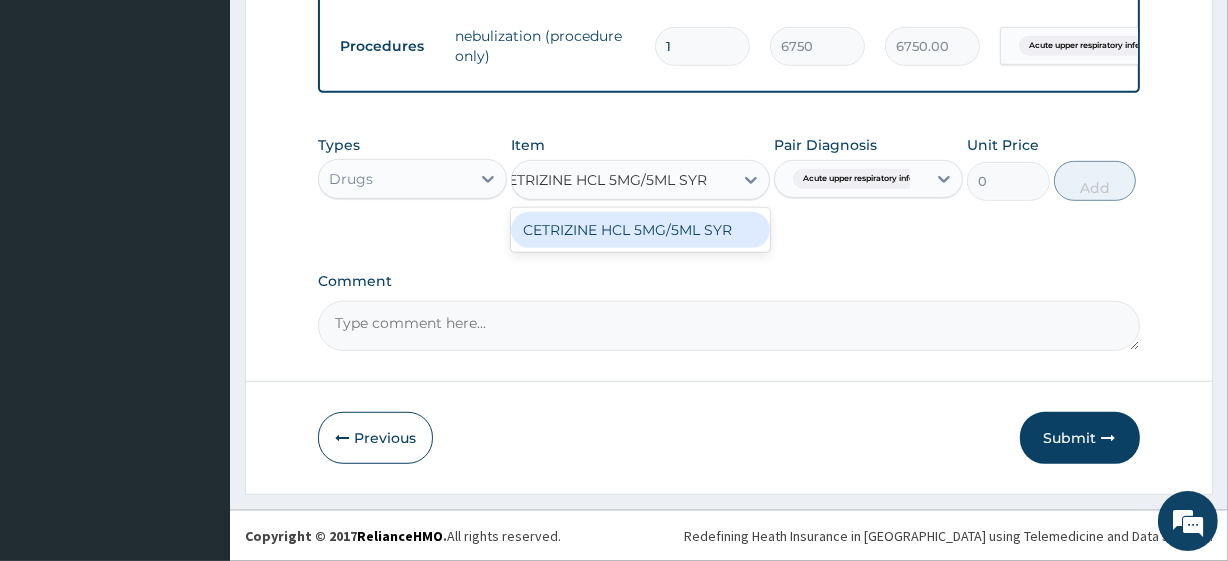 click on "CETRIZINE HCL 5MG/5ML SYR" at bounding box center (640, 230) 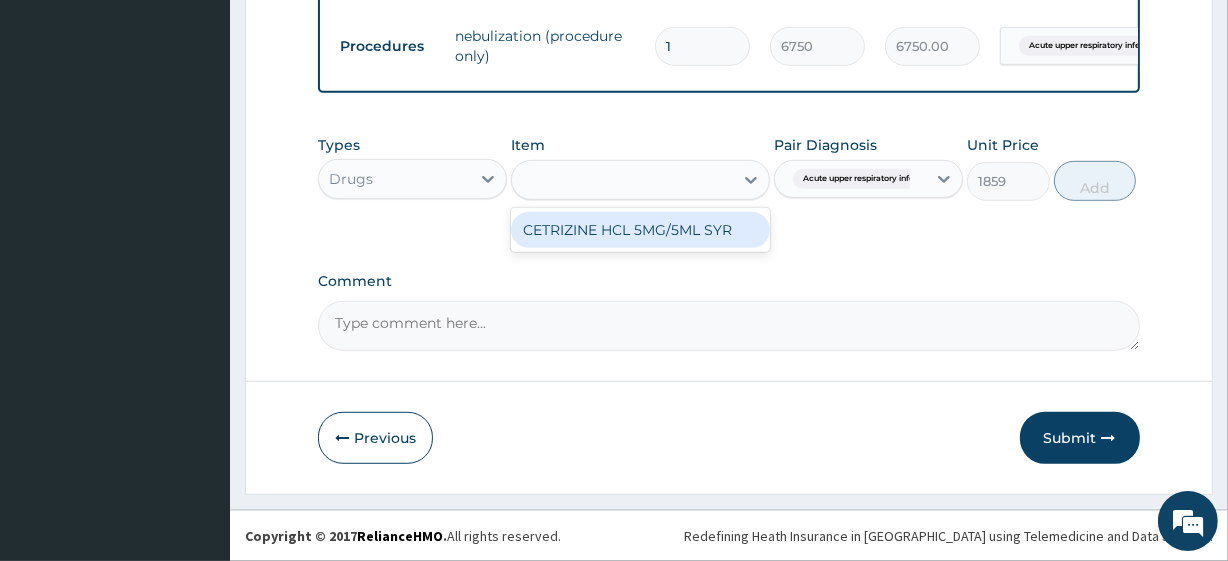 scroll, scrollTop: 0, scrollLeft: 2, axis: horizontal 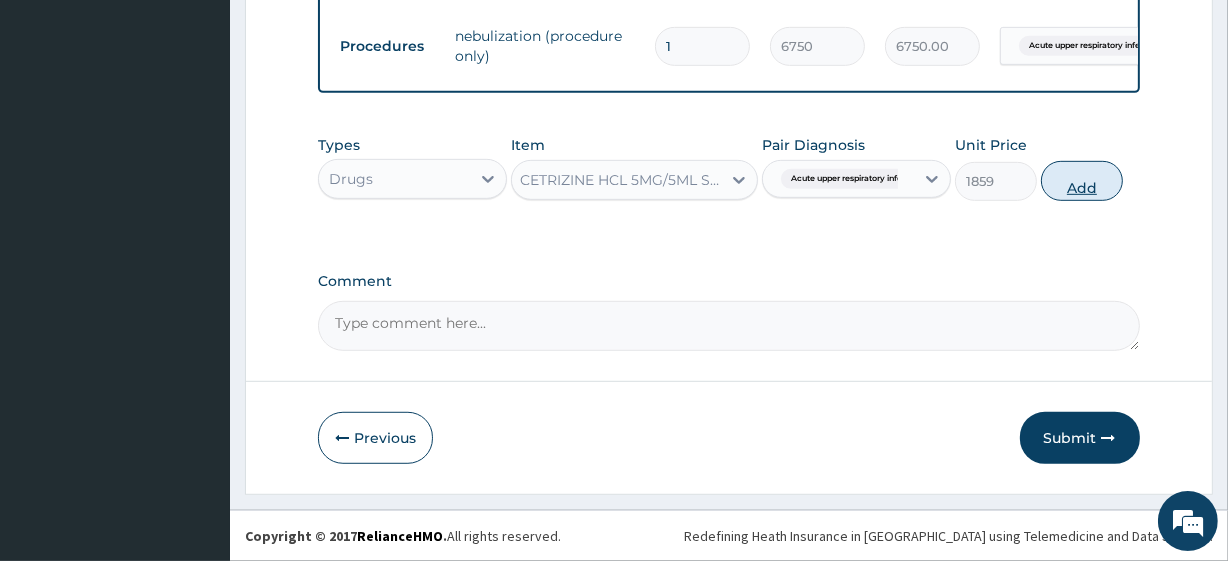 click on "Add" at bounding box center (1082, 181) 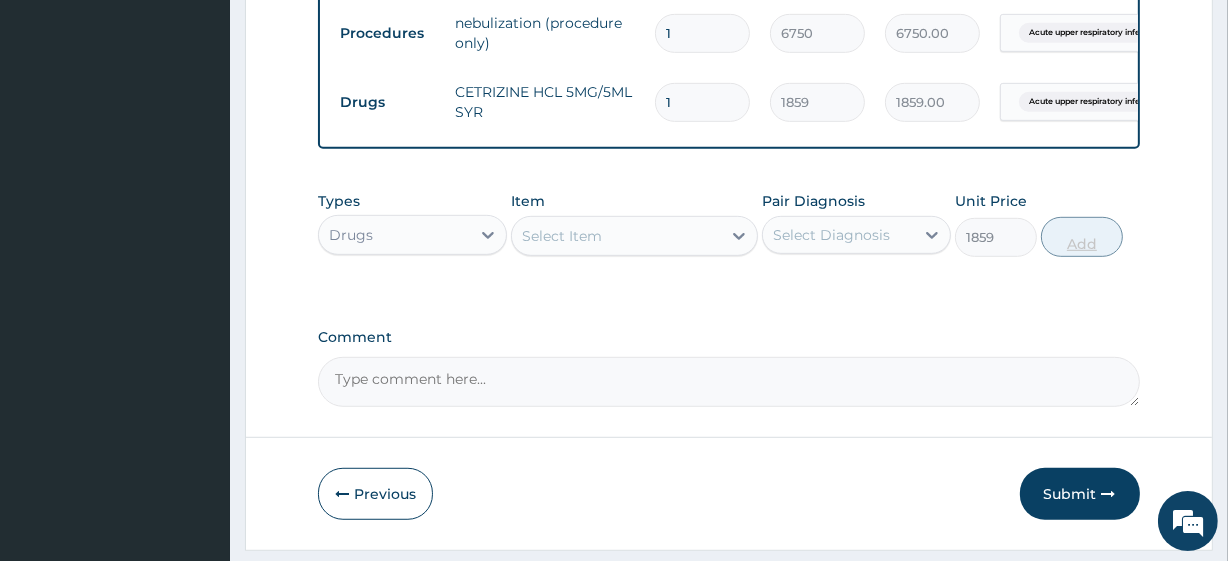 type on "0" 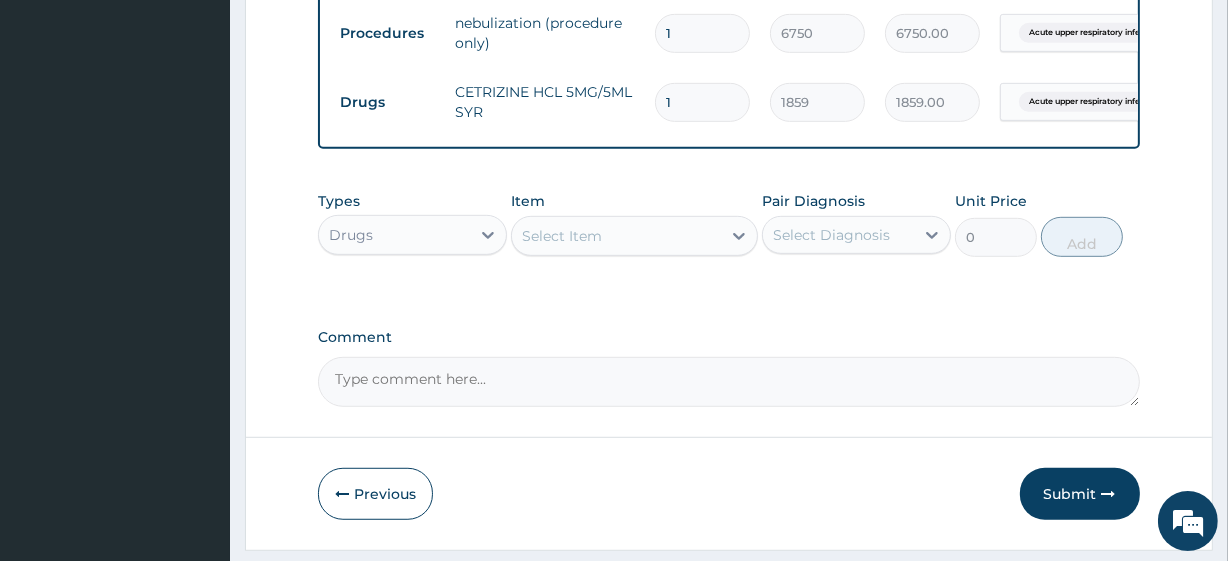 scroll, scrollTop: 0, scrollLeft: 0, axis: both 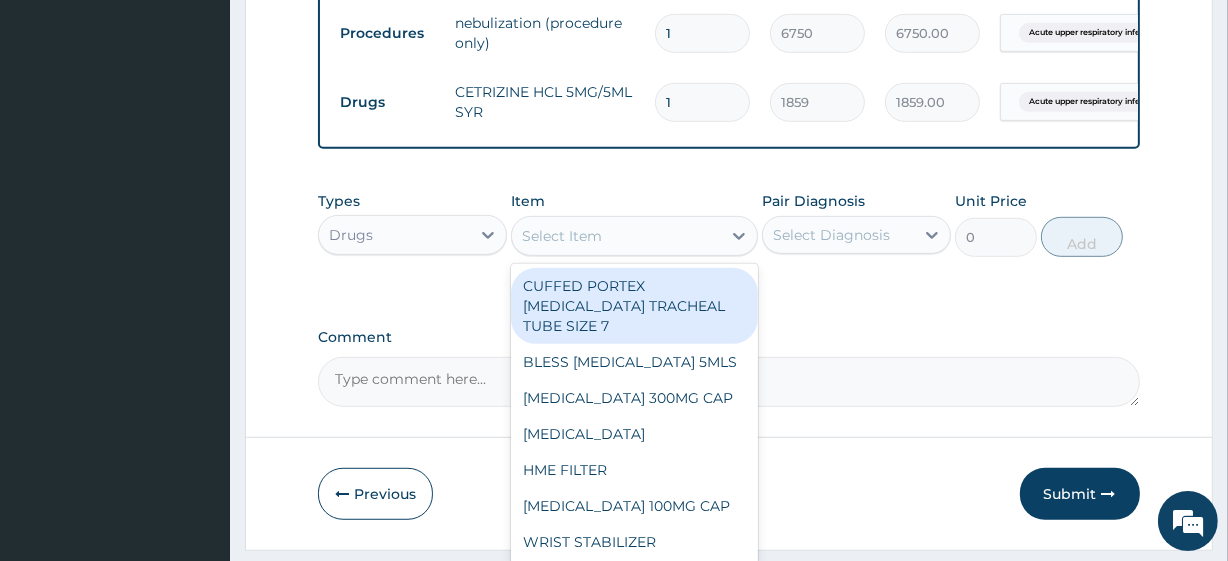 click on "Select Item" at bounding box center [562, 236] 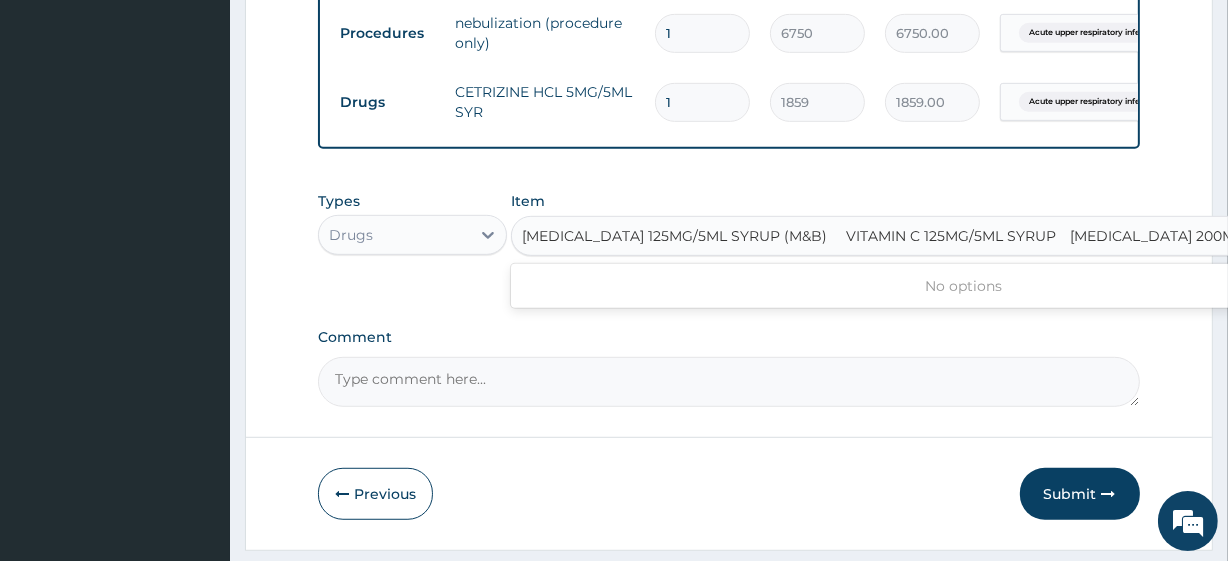 scroll, scrollTop: 0, scrollLeft: 25, axis: horizontal 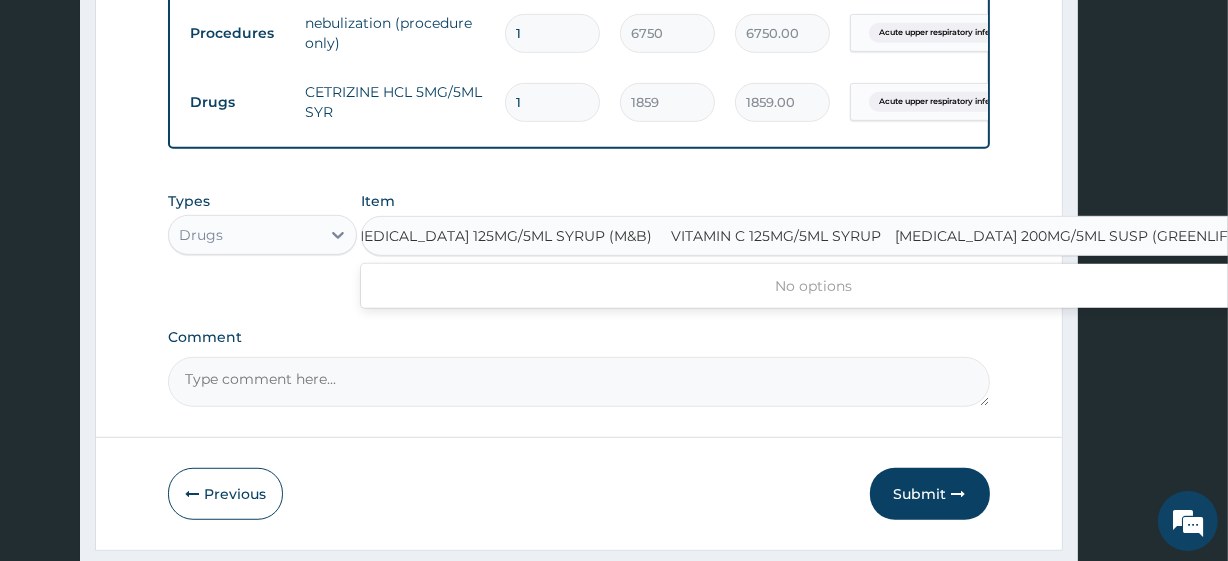 type on "[MEDICAL_DATA] 125MG/5ML SYRUP (M&B)" 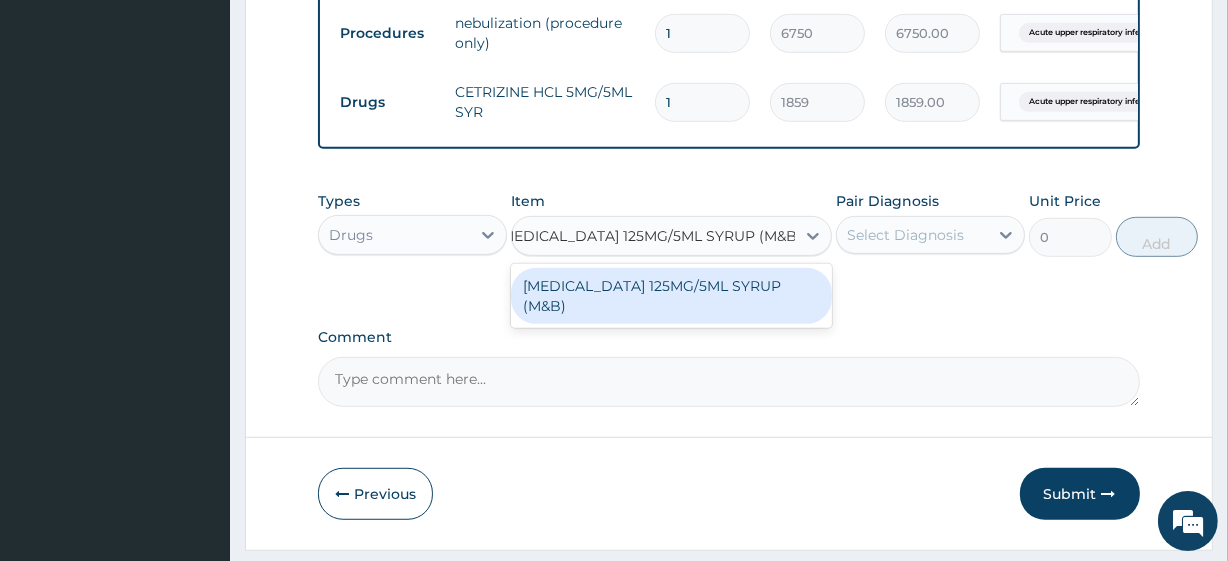 scroll, scrollTop: 0, scrollLeft: 0, axis: both 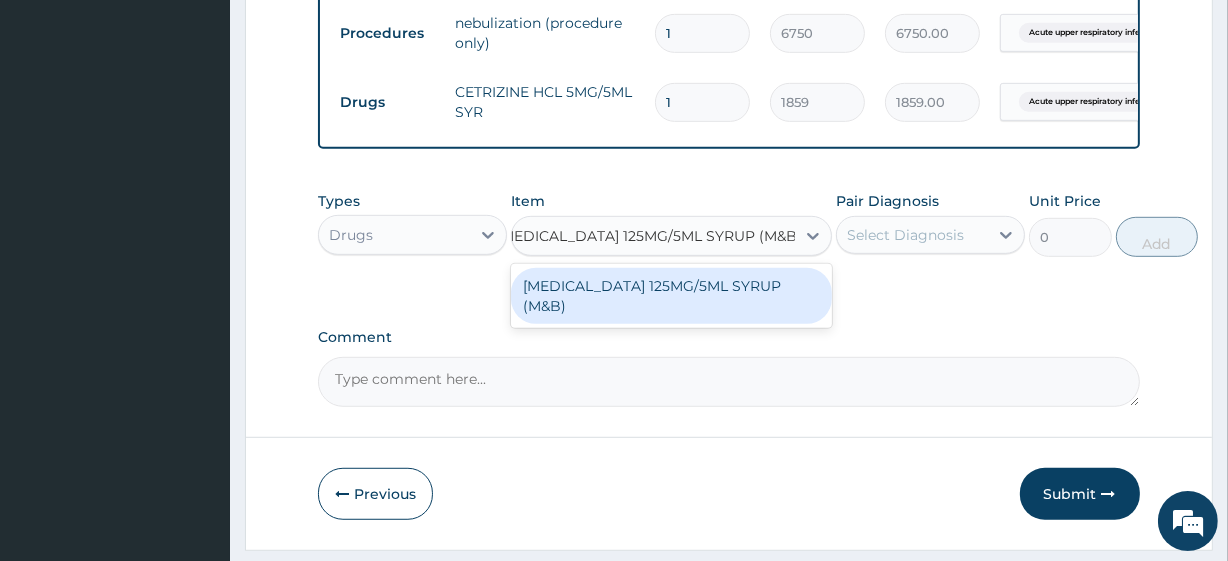 click on "[MEDICAL_DATA] 125MG/5ML SYRUP (M&B)" at bounding box center [671, 296] 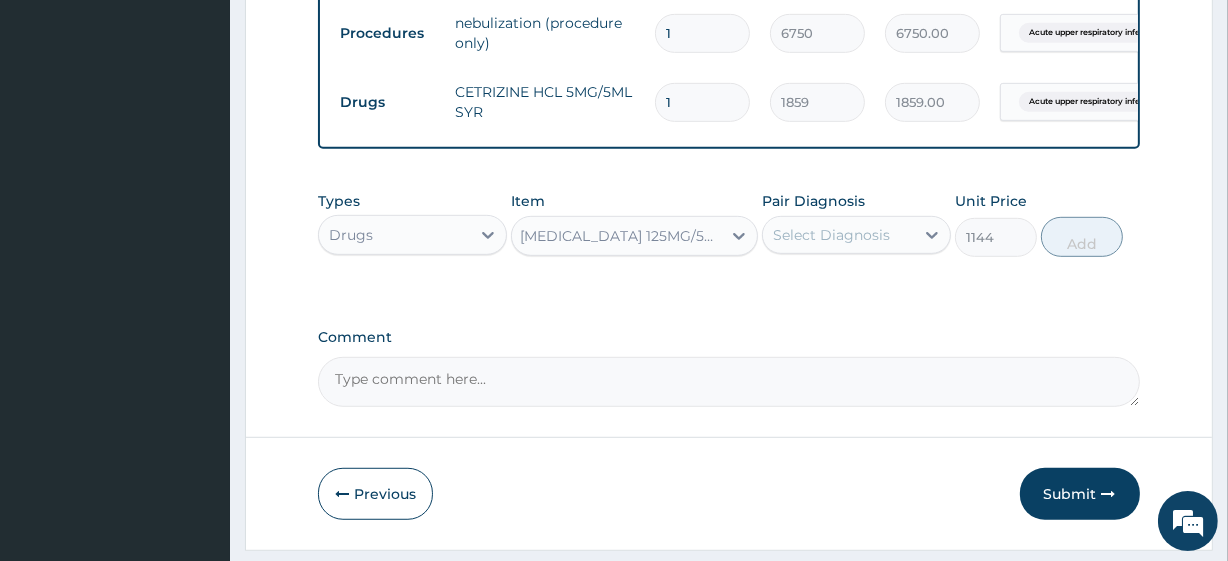 scroll, scrollTop: 0, scrollLeft: 2, axis: horizontal 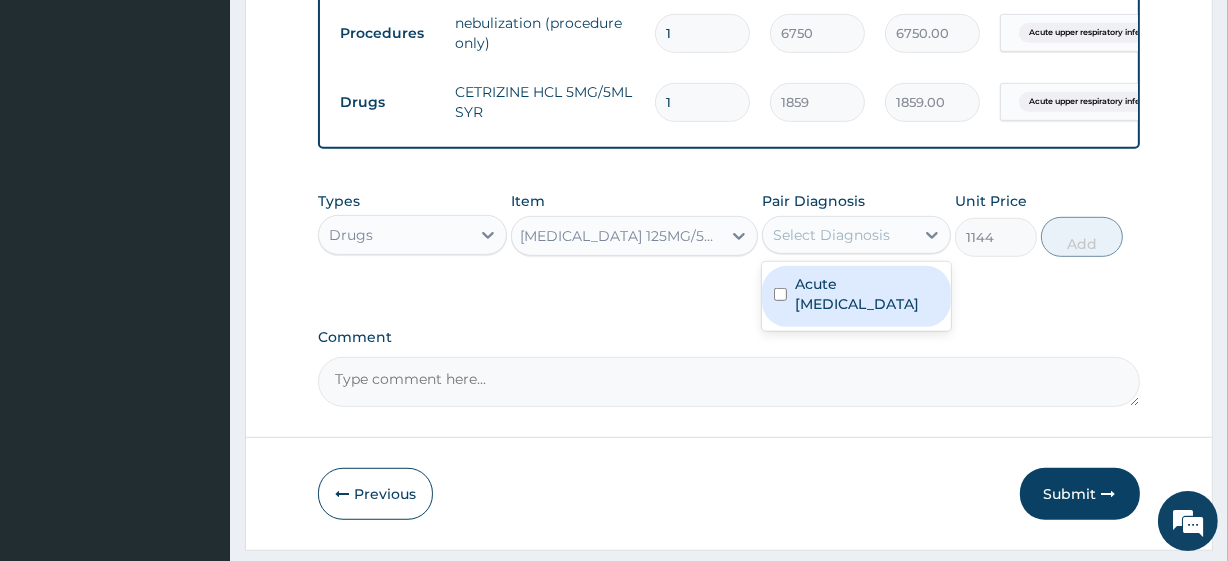 click on "Select Diagnosis" at bounding box center (831, 235) 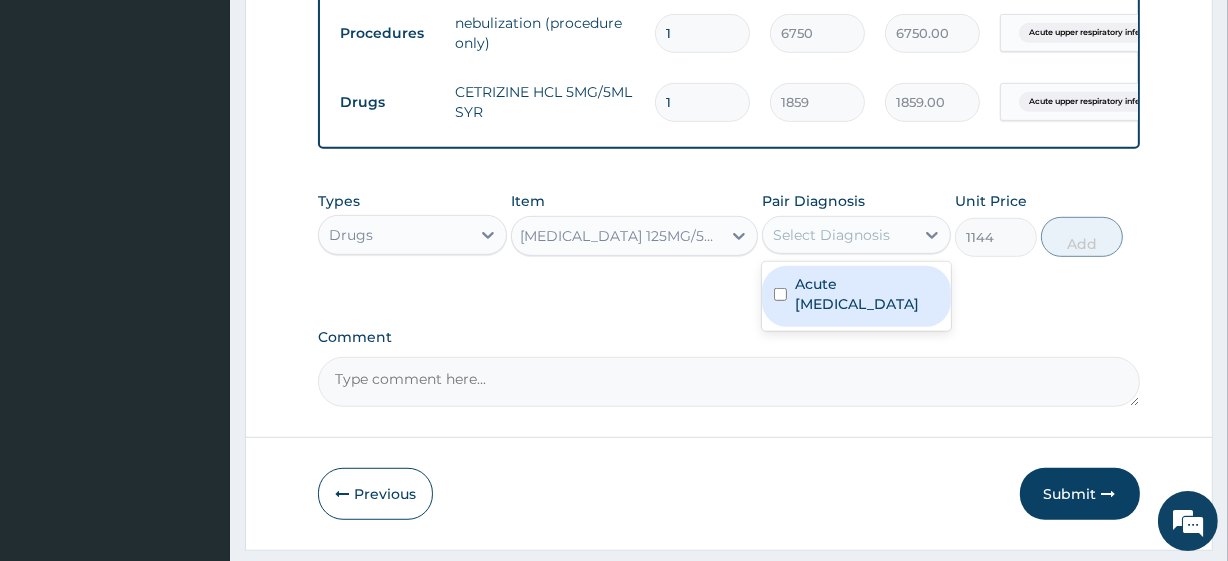 click on "Acute [MEDICAL_DATA]" at bounding box center [867, 294] 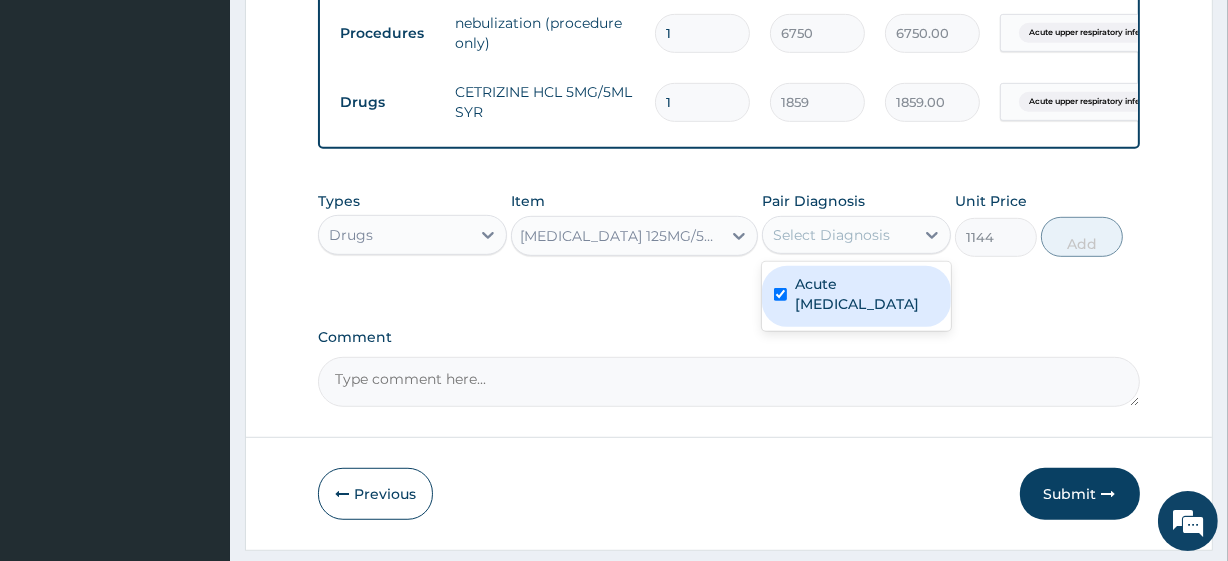 checkbox on "true" 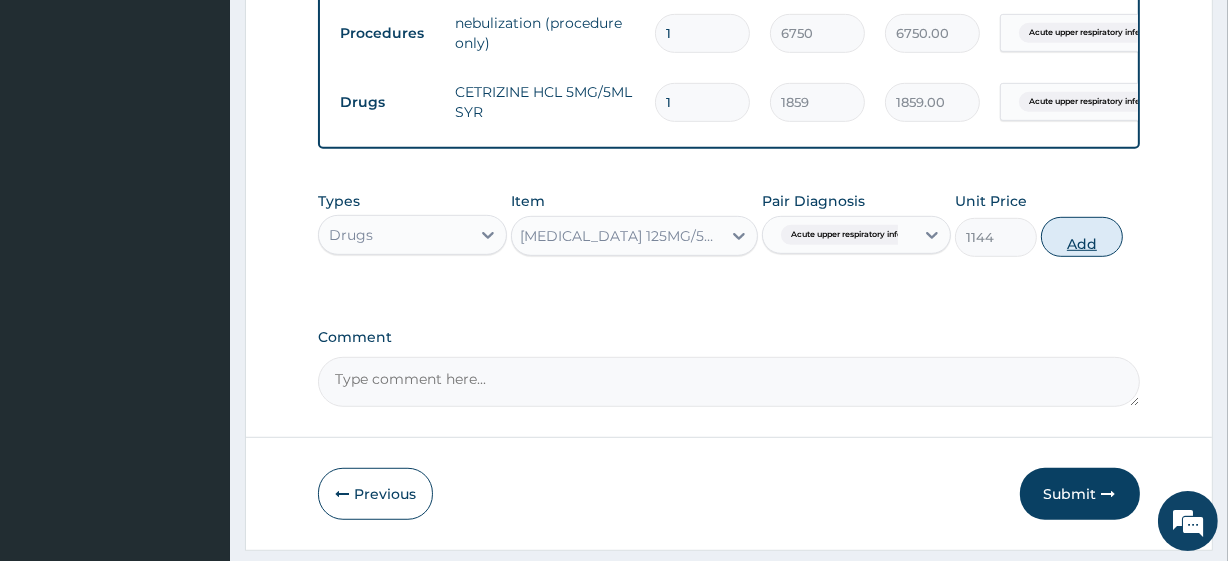 click on "Add" at bounding box center [1082, 237] 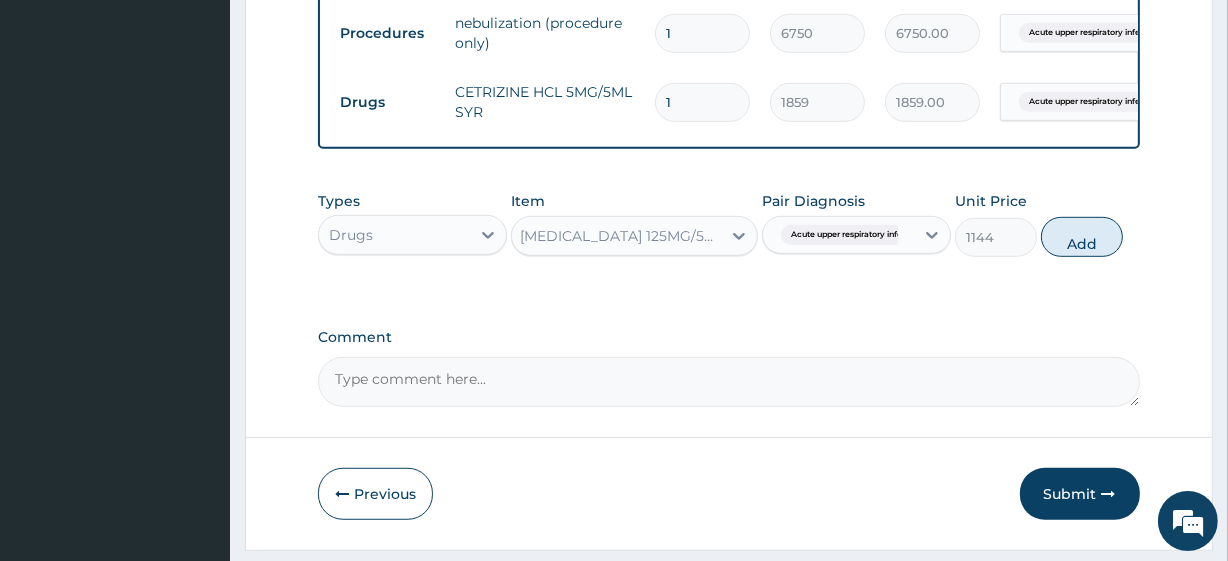 type on "0" 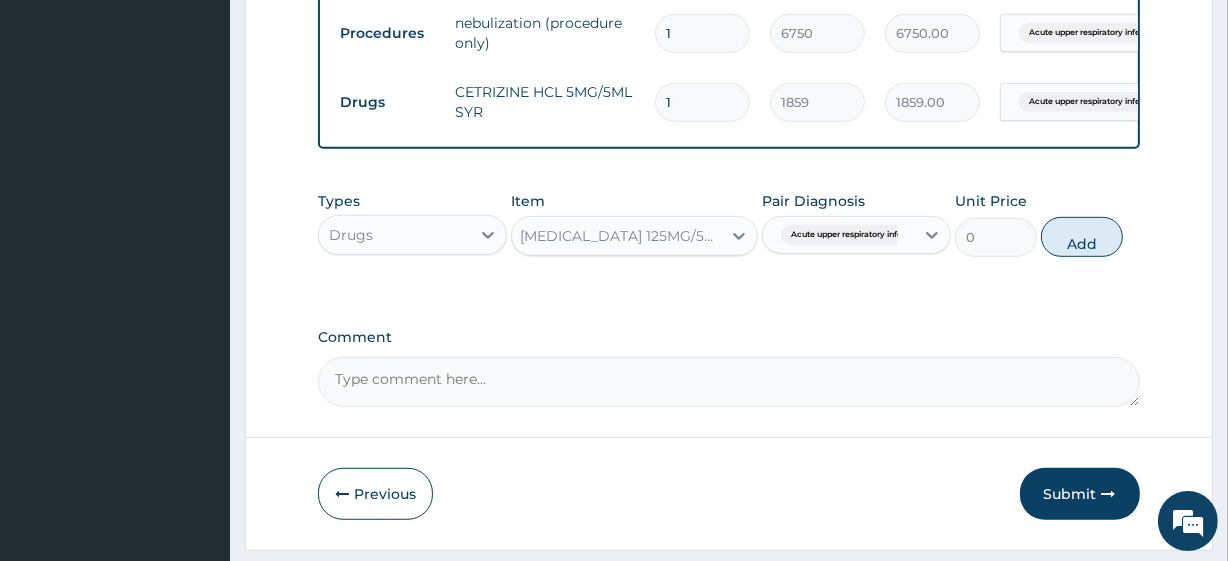 scroll, scrollTop: 0, scrollLeft: 0, axis: both 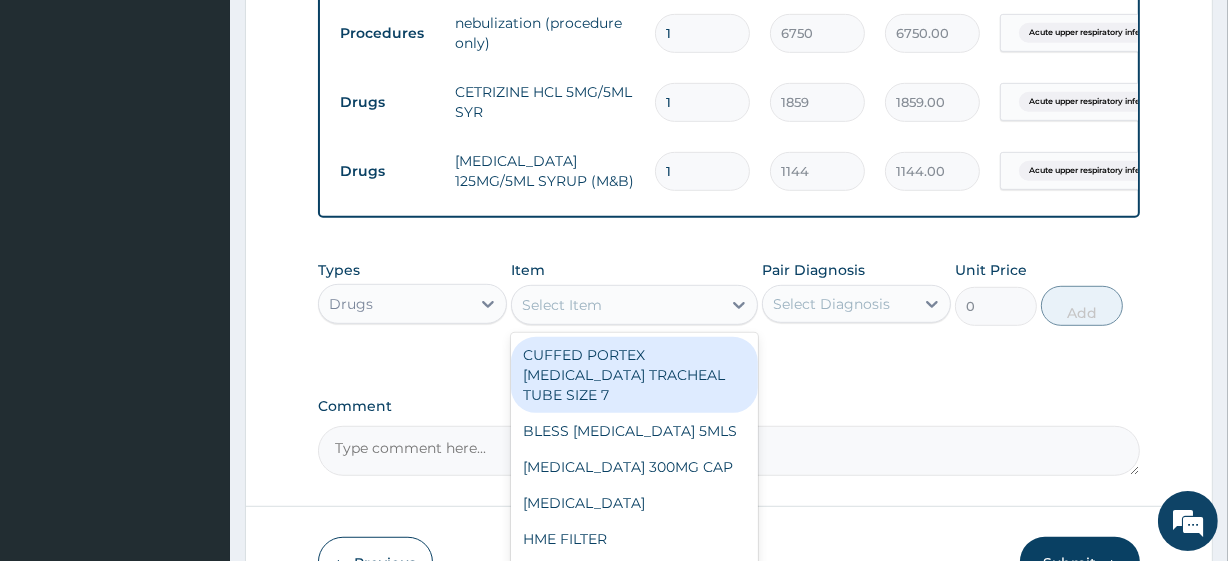 click on "Select Item" at bounding box center (562, 305) 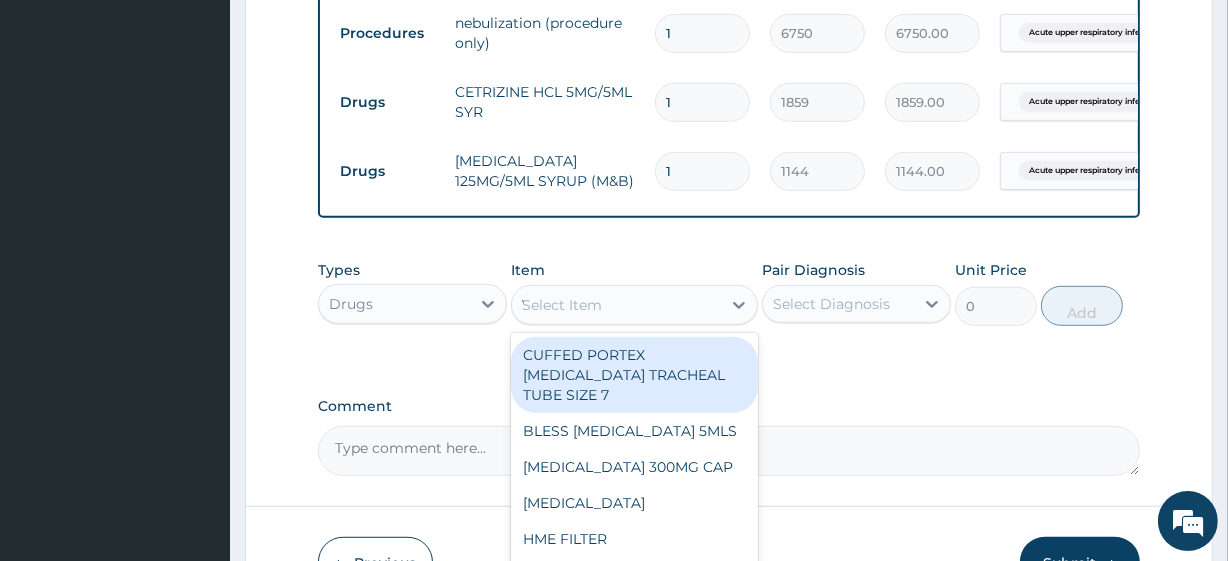 scroll, scrollTop: 0, scrollLeft: 24, axis: horizontal 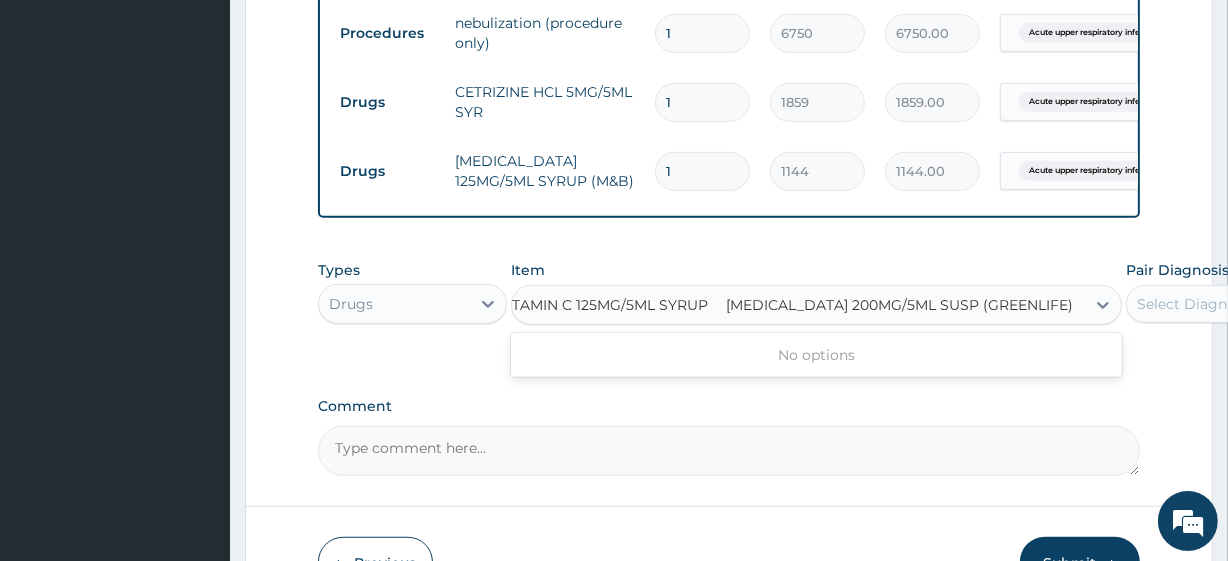 type on "VITAMIN C 125MG/5ML SYRUP" 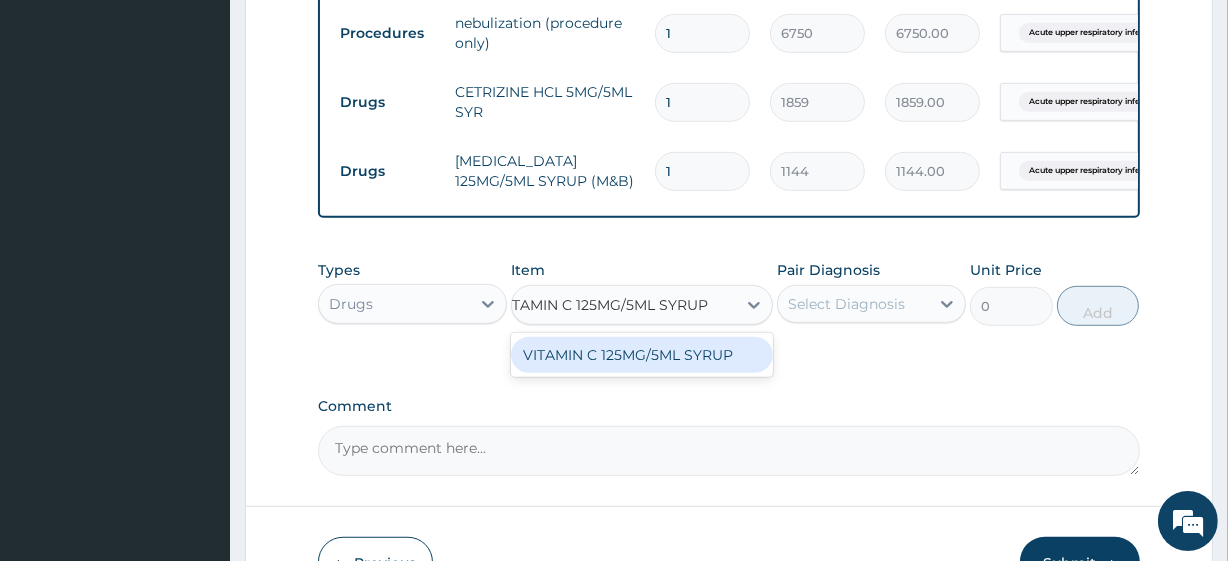 click on "VITAMIN C 125MG/5ML SYRUP" at bounding box center [642, 355] 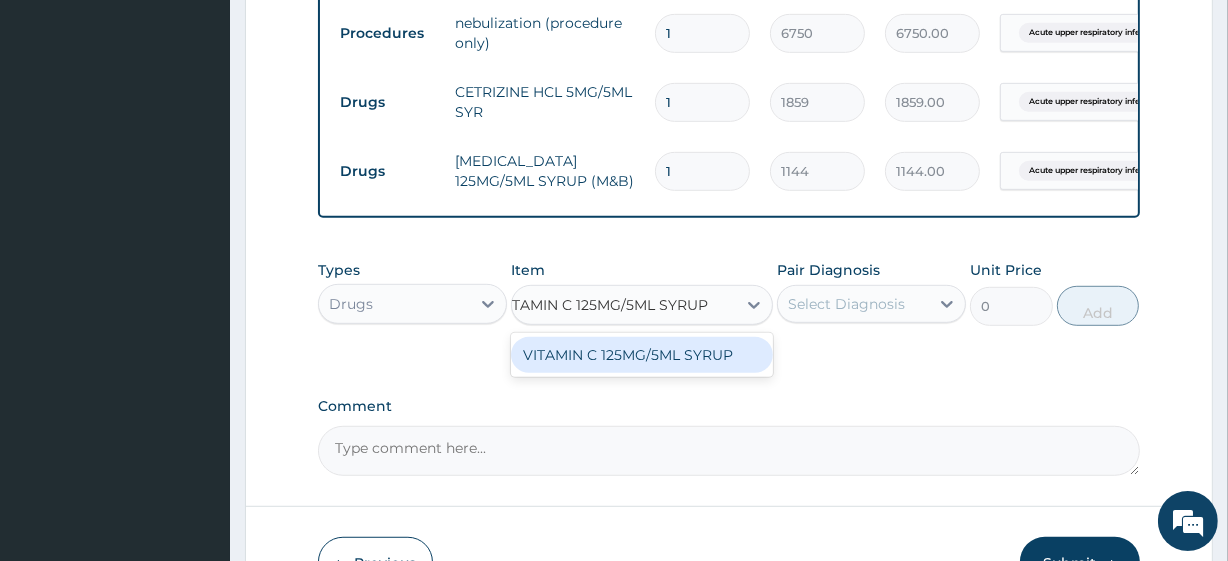 type 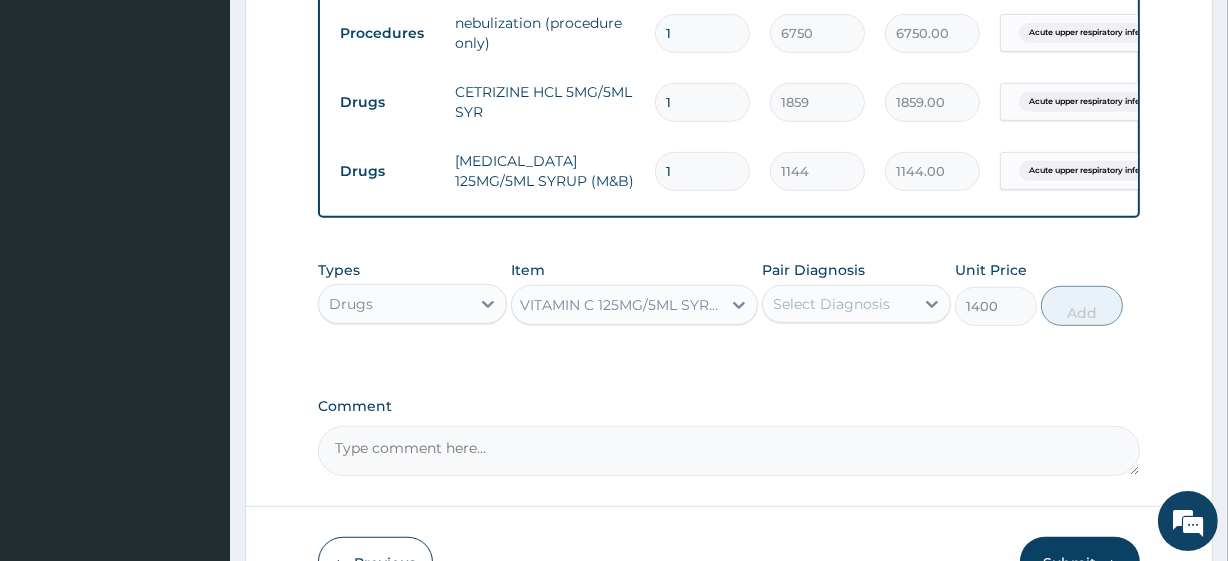 scroll, scrollTop: 0, scrollLeft: 2, axis: horizontal 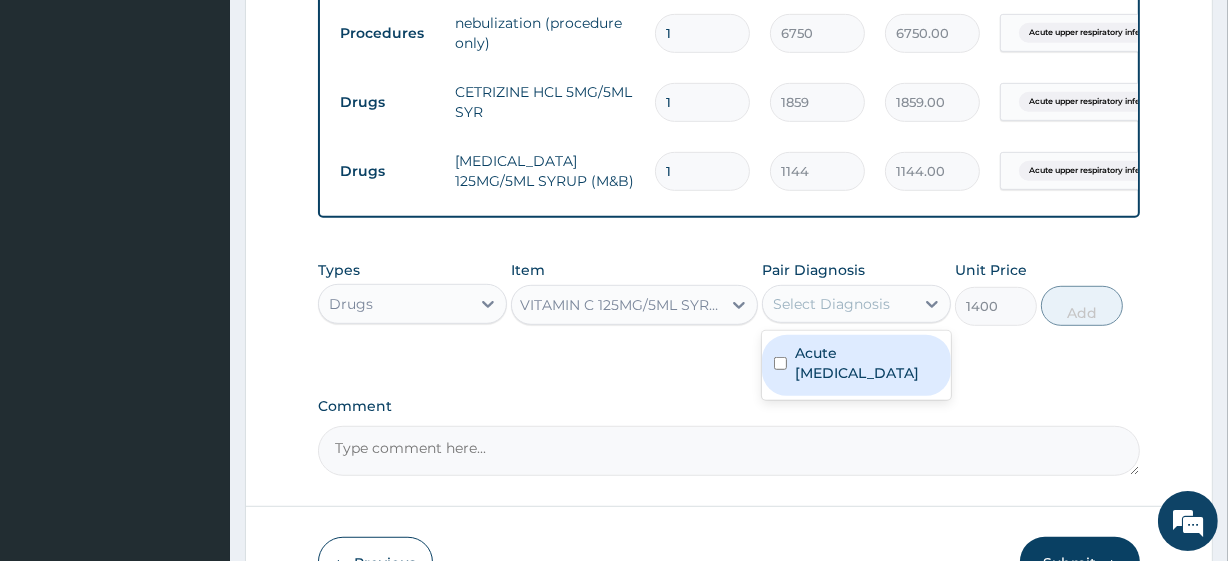 click on "Select Diagnosis" at bounding box center [831, 304] 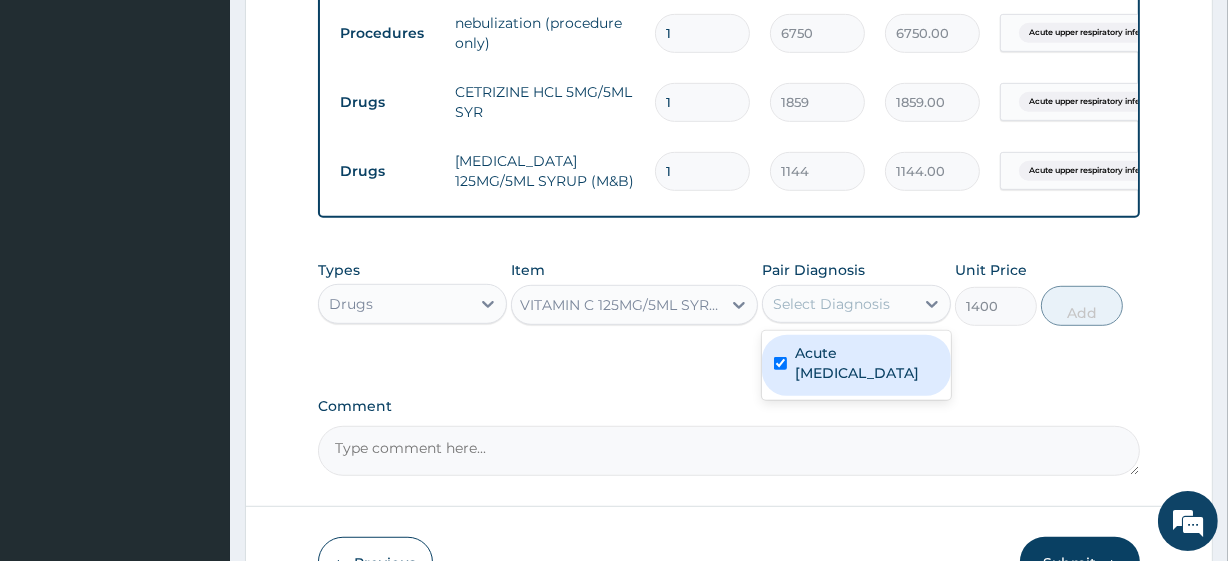 checkbox on "true" 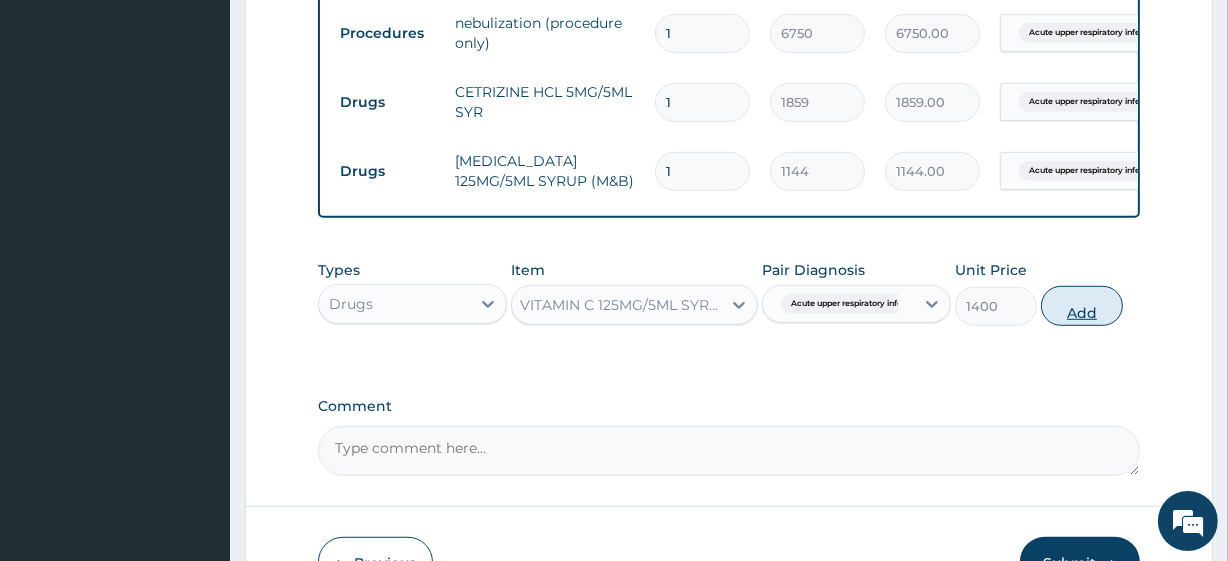 click on "Add" at bounding box center (1082, 306) 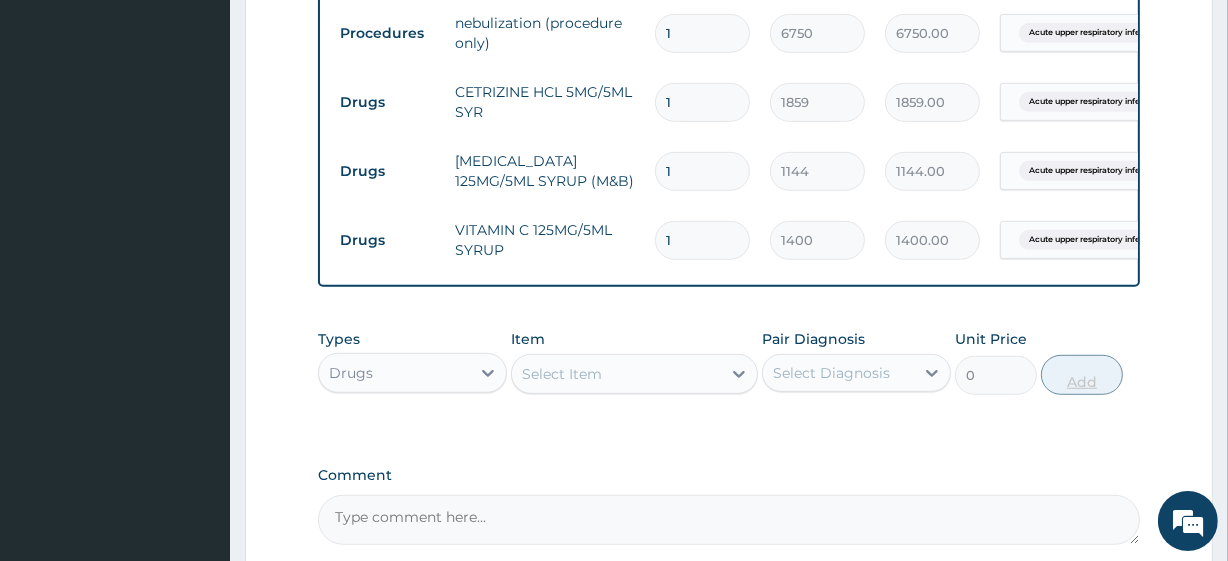scroll, scrollTop: 0, scrollLeft: 0, axis: both 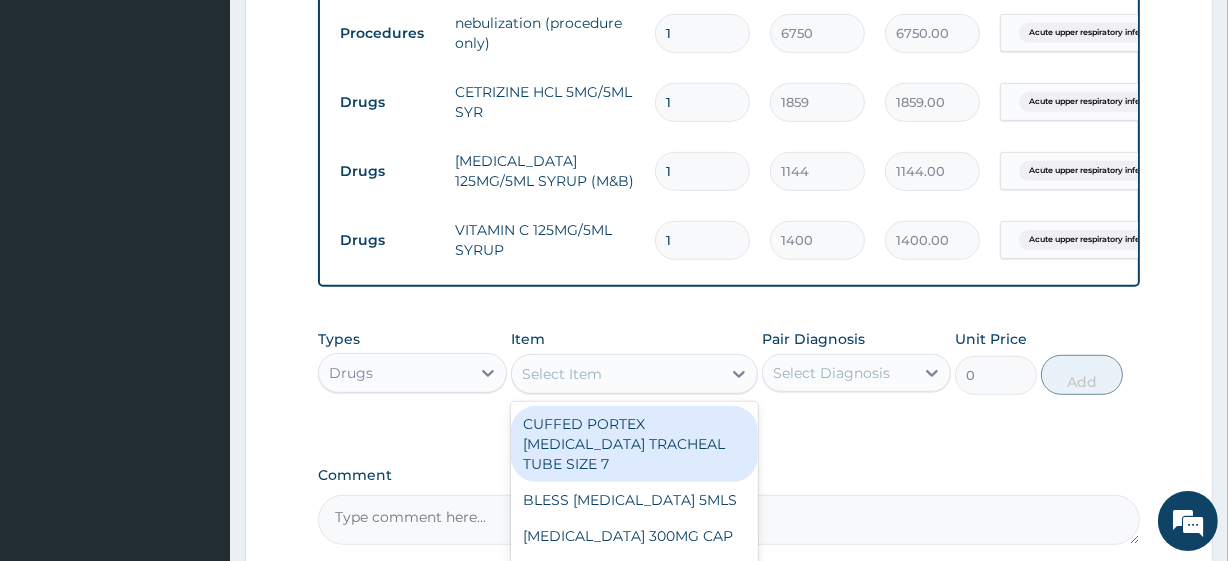 click on "Select Item" at bounding box center [616, 374] 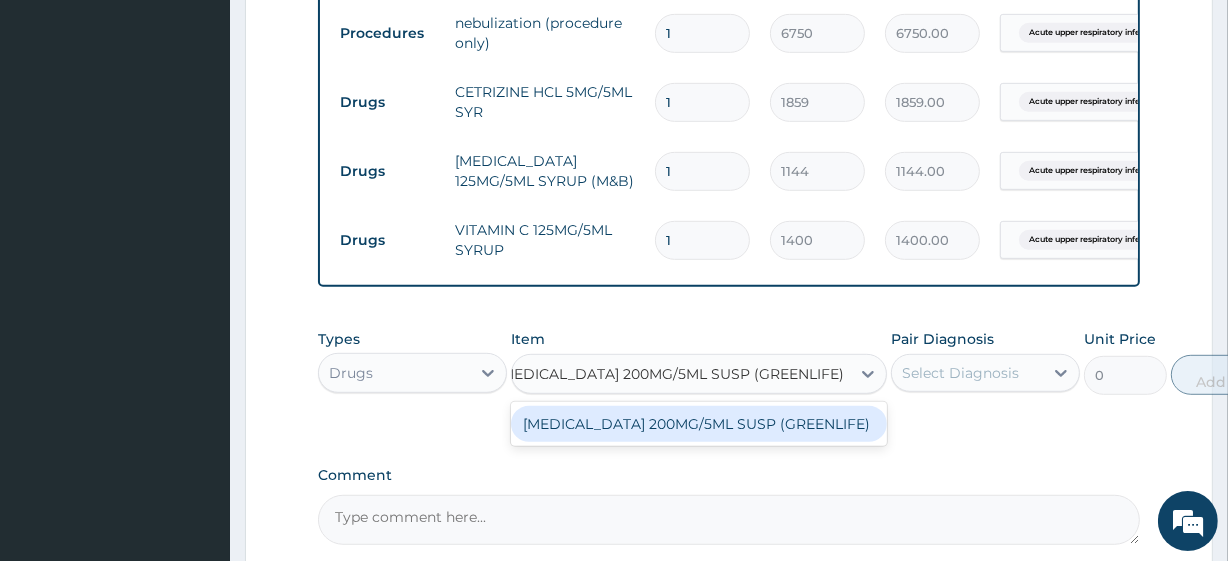 click on "AZITHROMYCIN 200MG/5ML SUSP (GREENLIFE)" at bounding box center [699, 424] 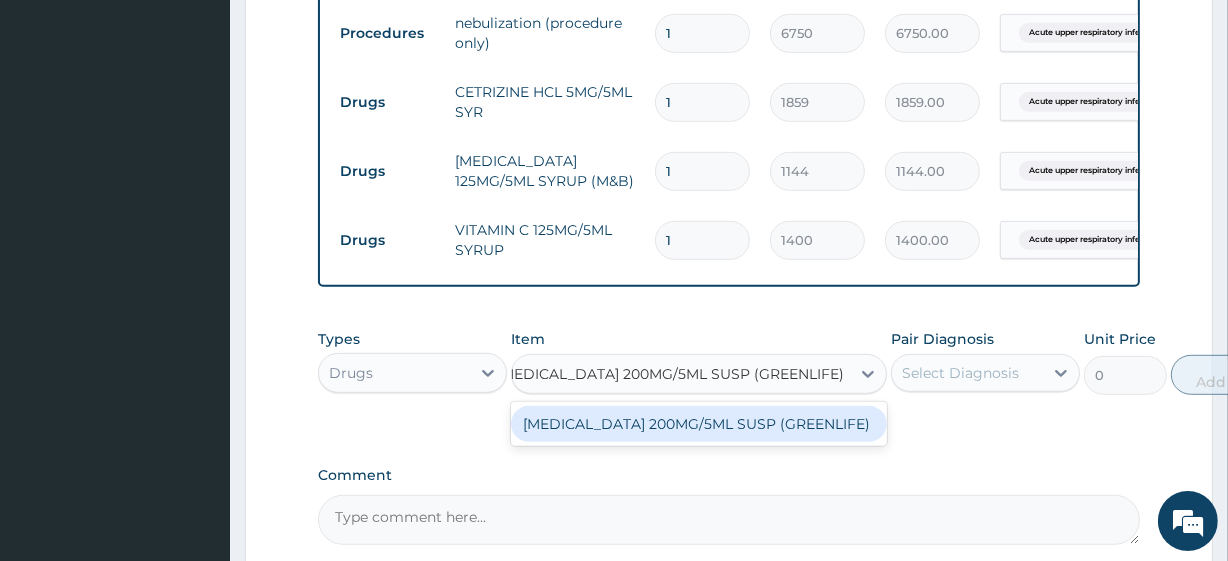 type 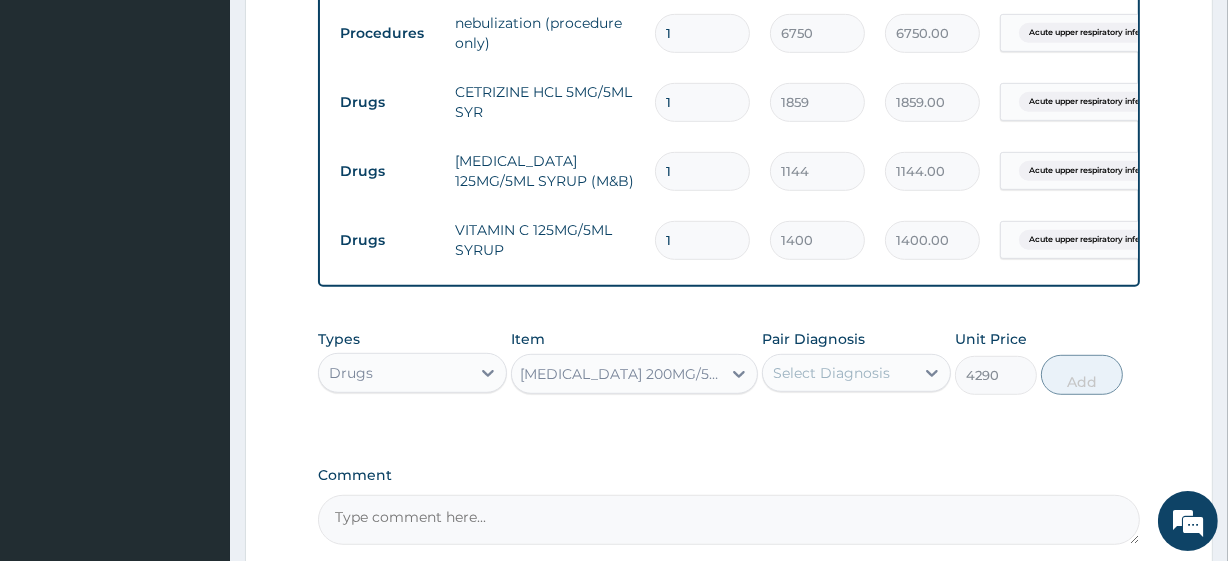 scroll, scrollTop: 0, scrollLeft: 2, axis: horizontal 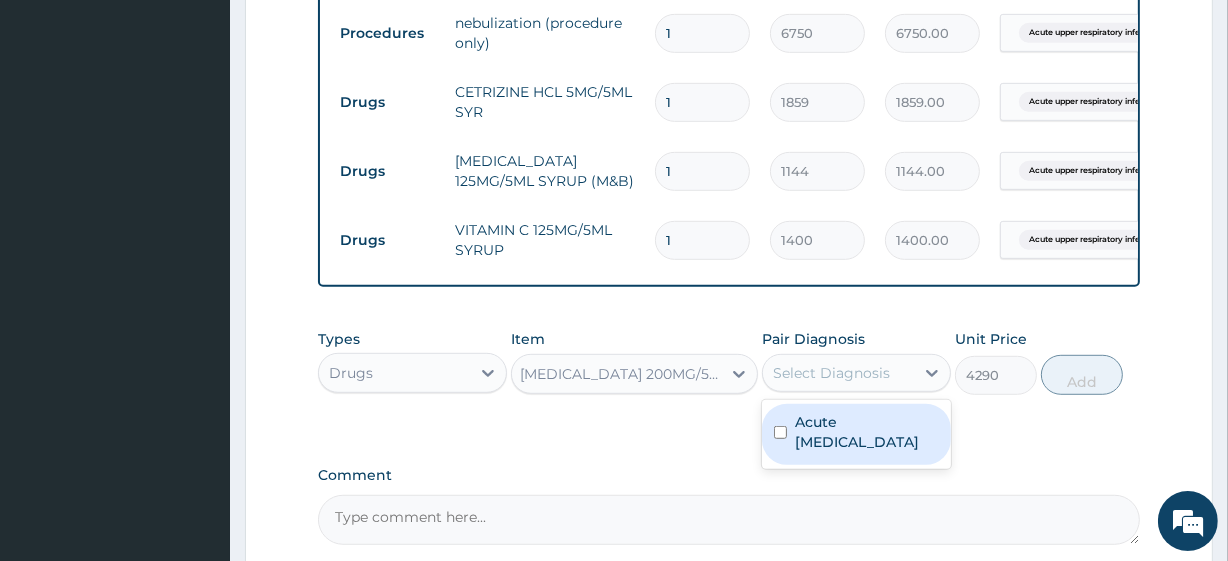 click on "Select Diagnosis" at bounding box center (831, 373) 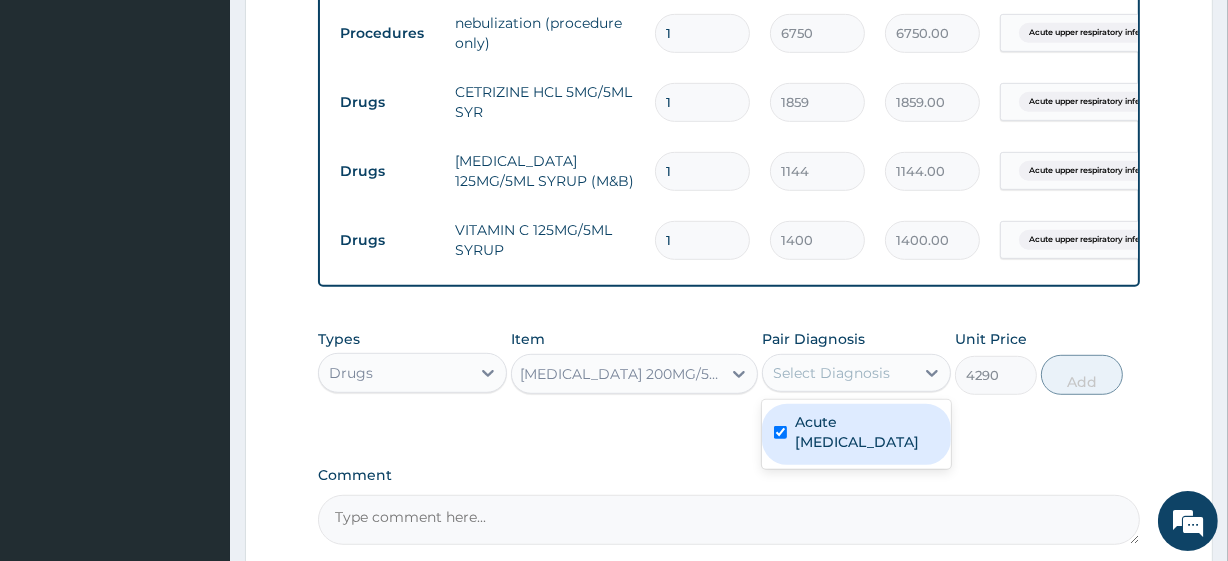checkbox on "true" 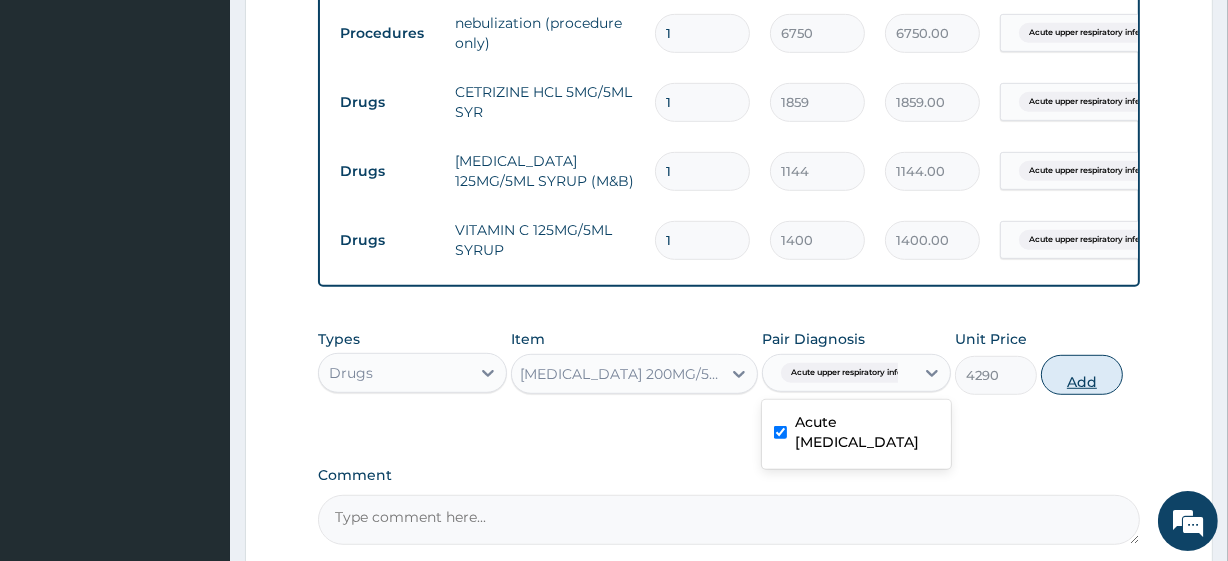 click on "Add" at bounding box center (1082, 375) 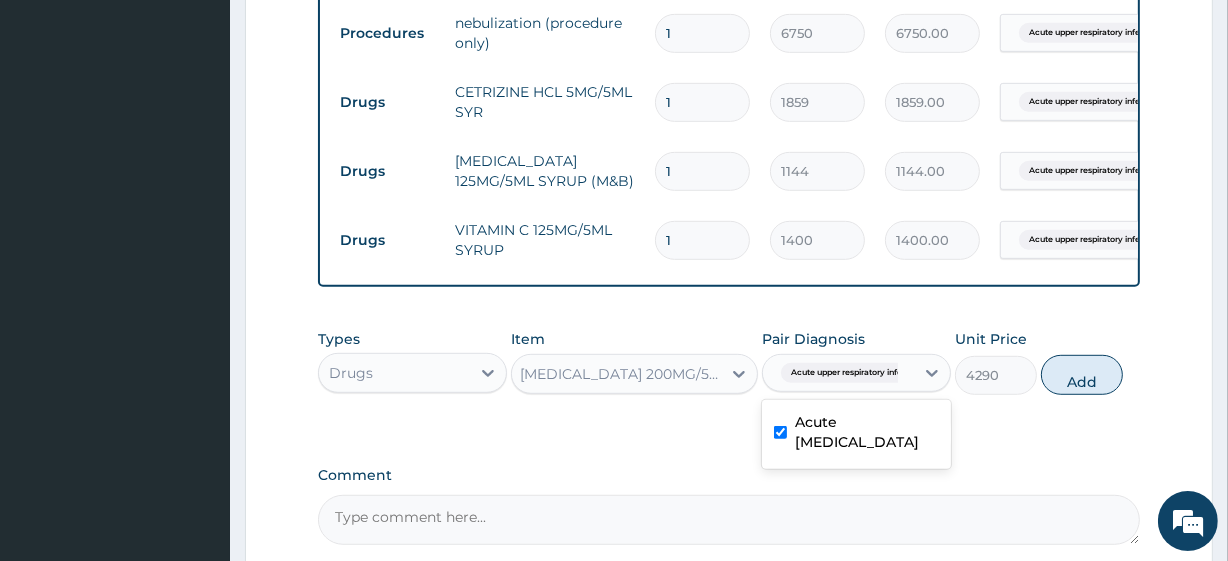 type on "0" 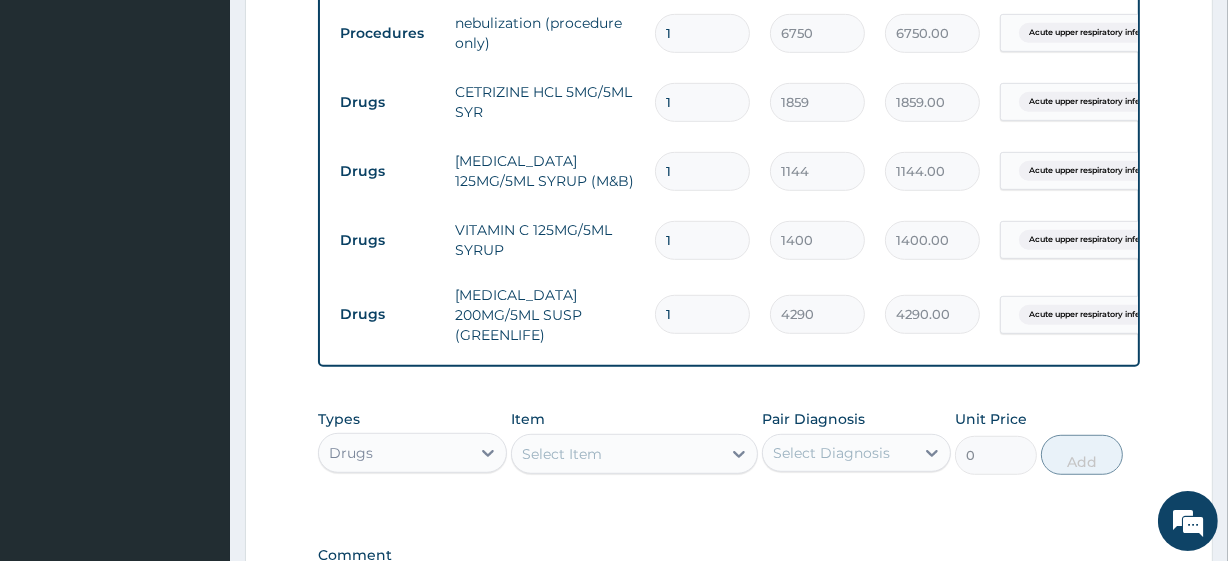 scroll, scrollTop: 0, scrollLeft: 0, axis: both 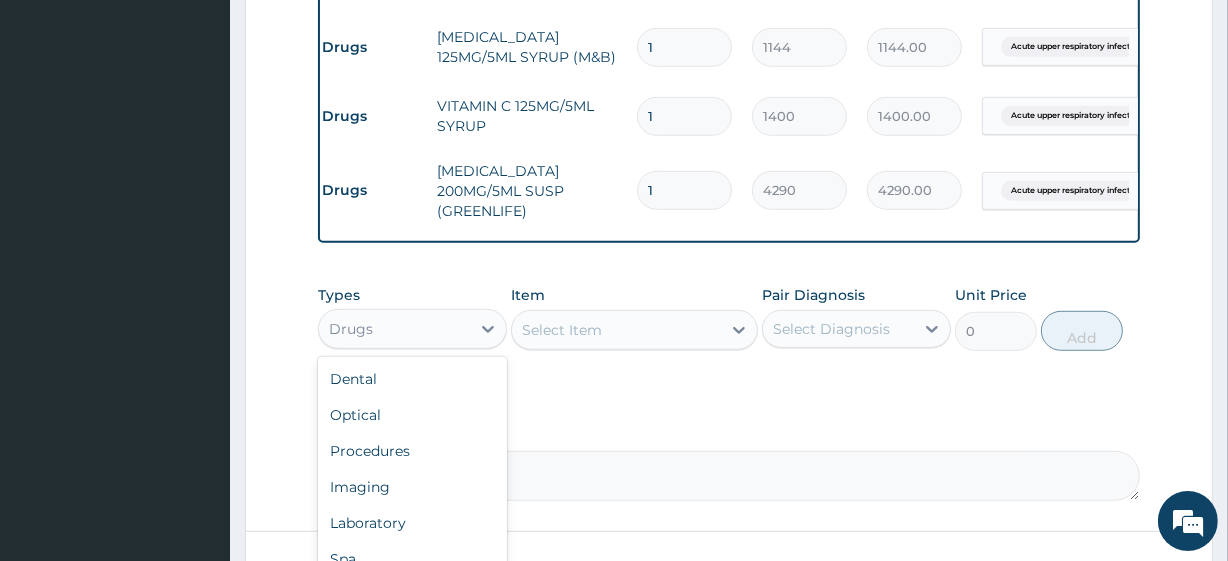click on "Drugs" at bounding box center [394, 329] 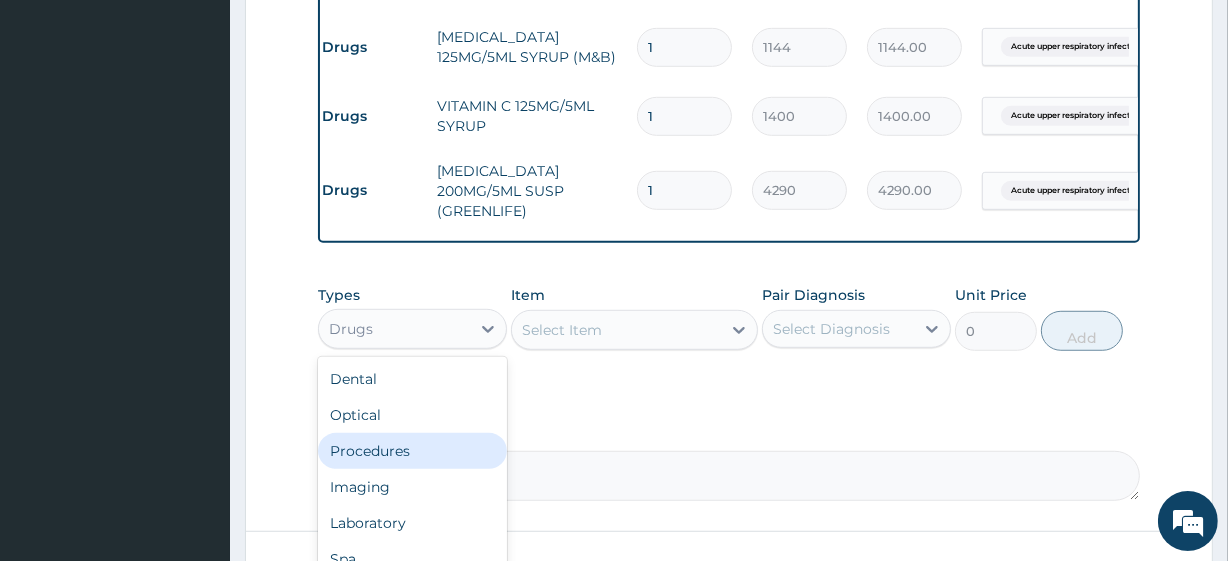 click on "Procedures" at bounding box center [412, 451] 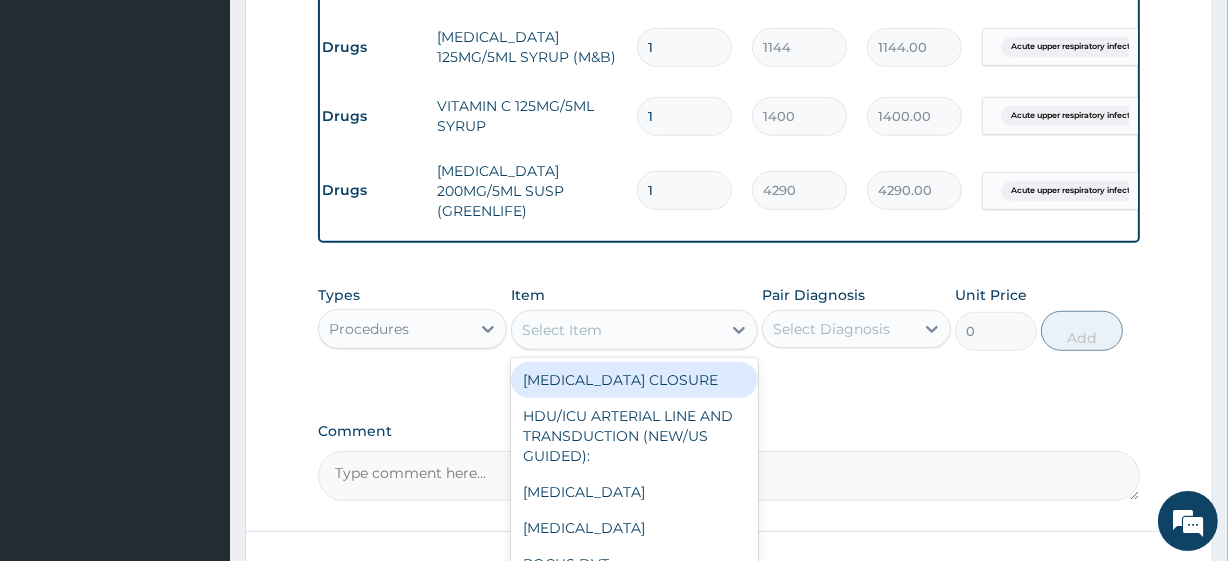 click on "Select Item" at bounding box center (616, 330) 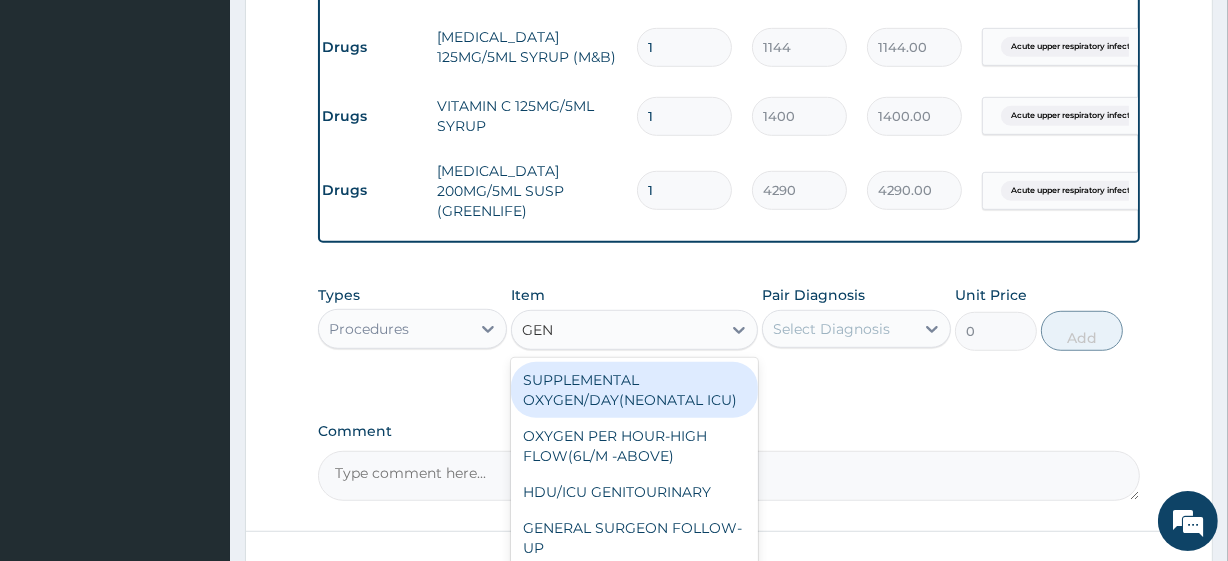 type on "GENE" 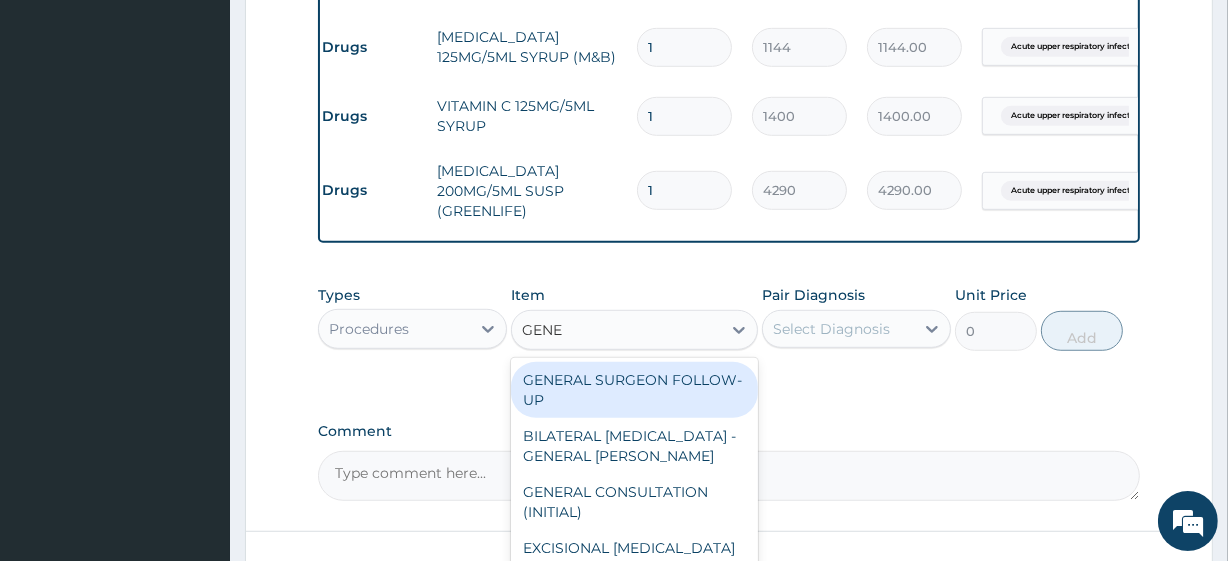 scroll, scrollTop: 1295, scrollLeft: 0, axis: vertical 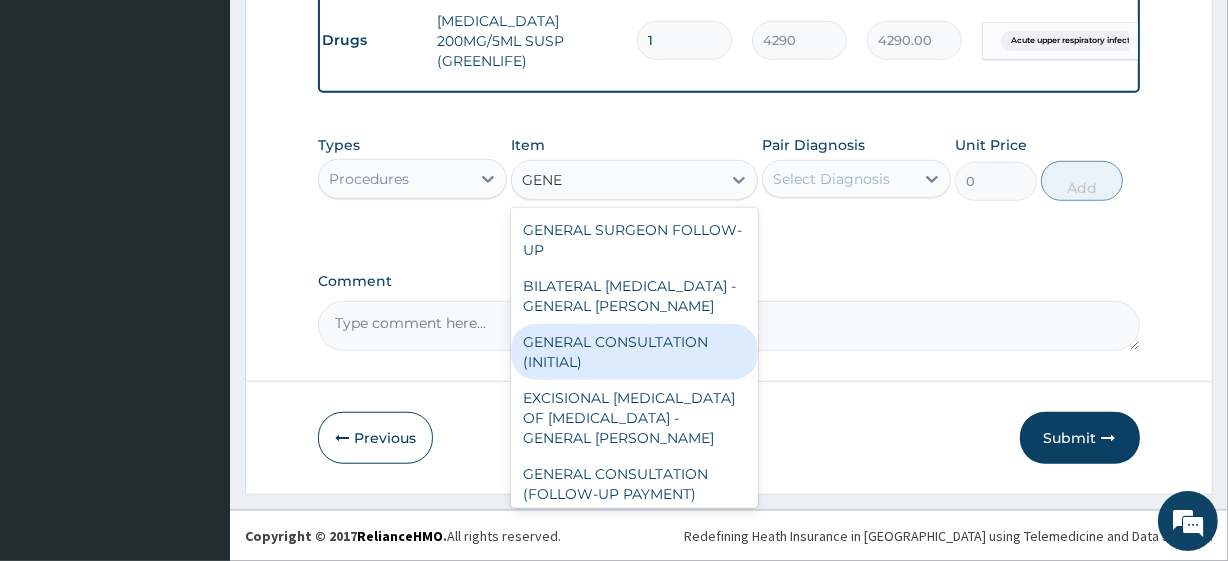 click on "GENERAL CONSULTATION (INITIAL)" at bounding box center (634, 352) 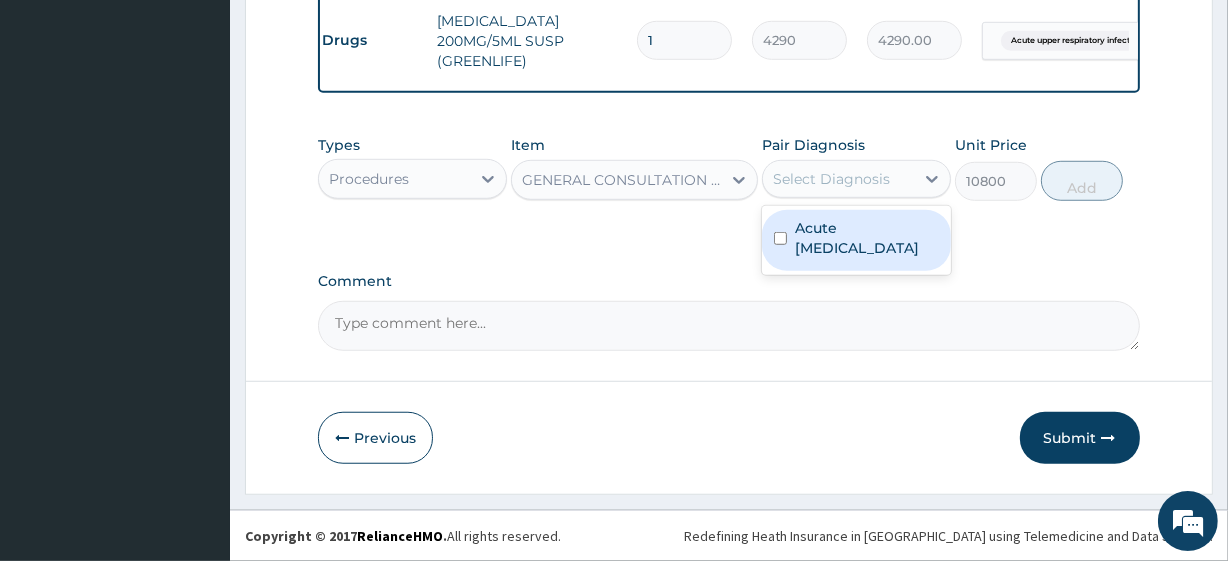 click on "Select Diagnosis" at bounding box center (838, 179) 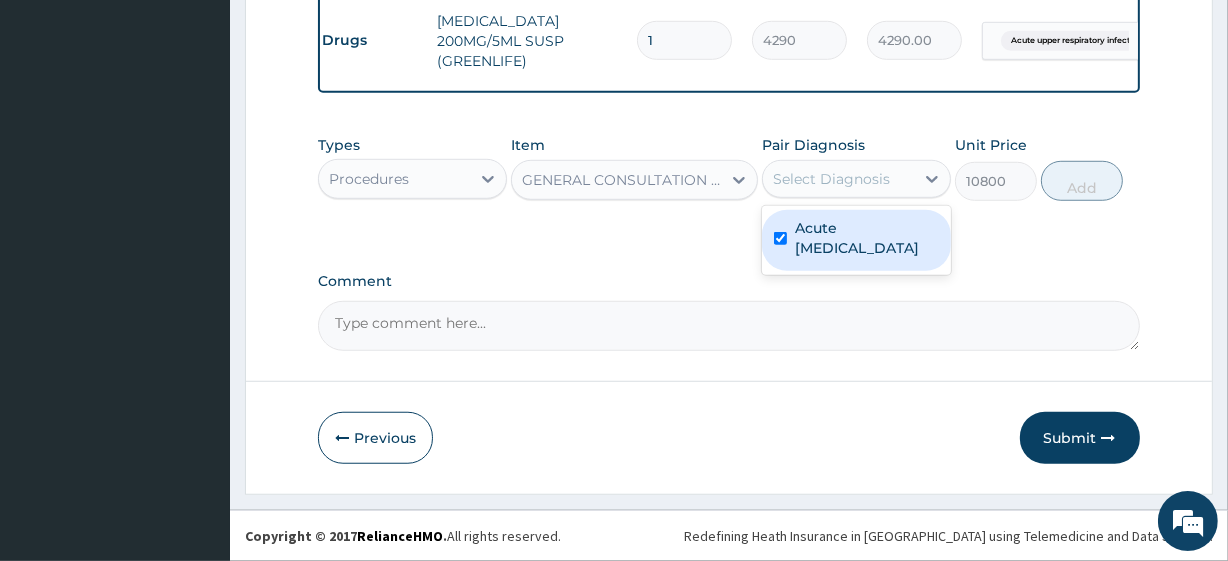 checkbox on "true" 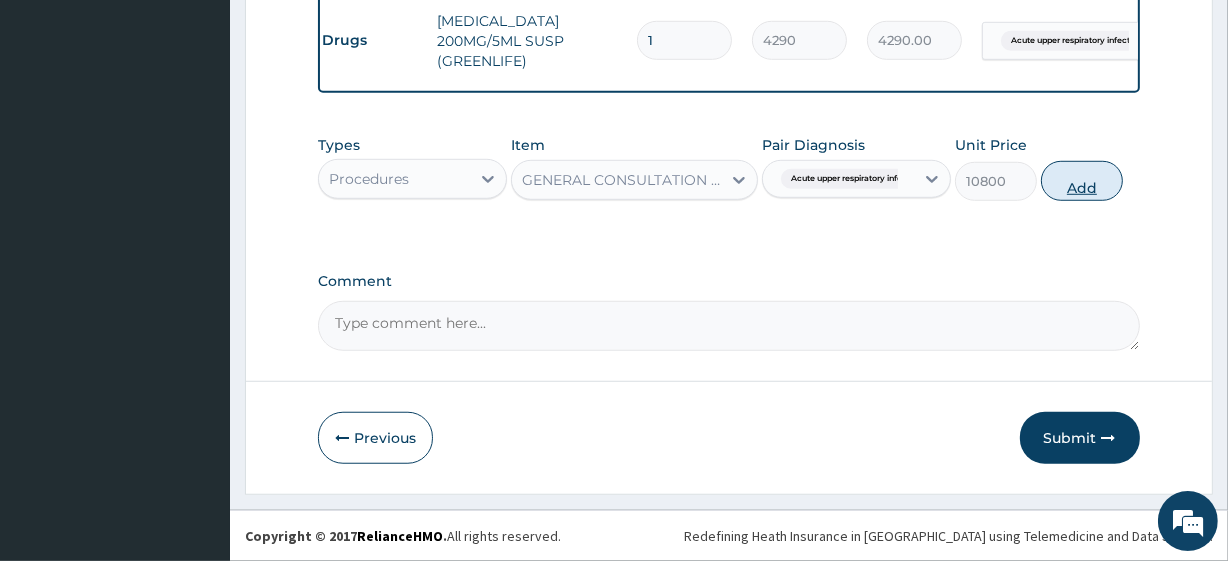 click on "Add" at bounding box center (1082, 181) 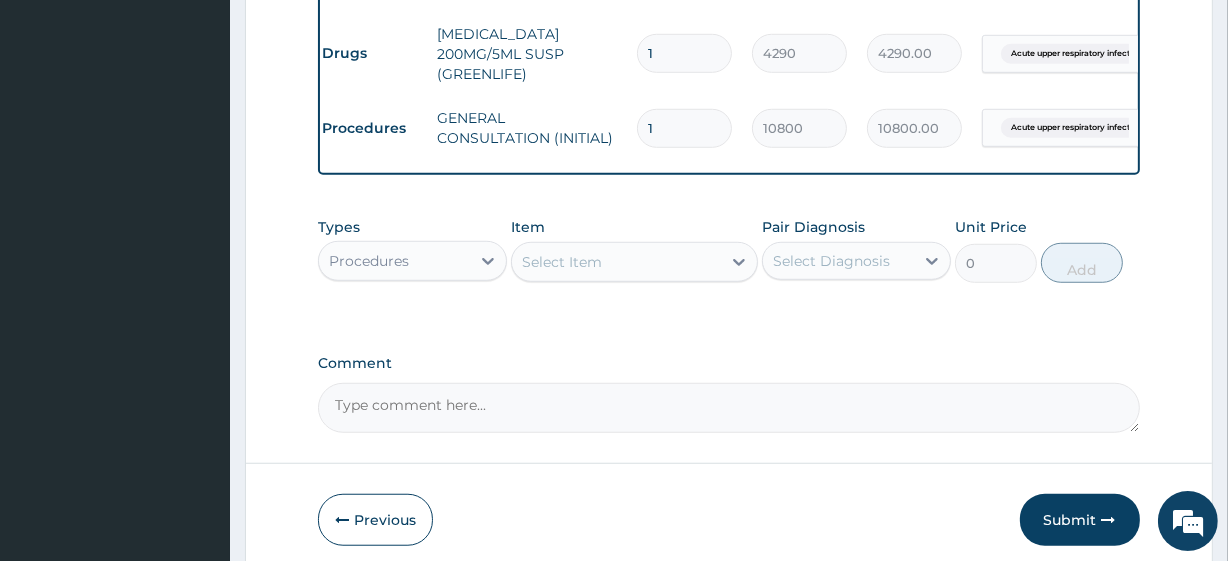 scroll, scrollTop: 1364, scrollLeft: 0, axis: vertical 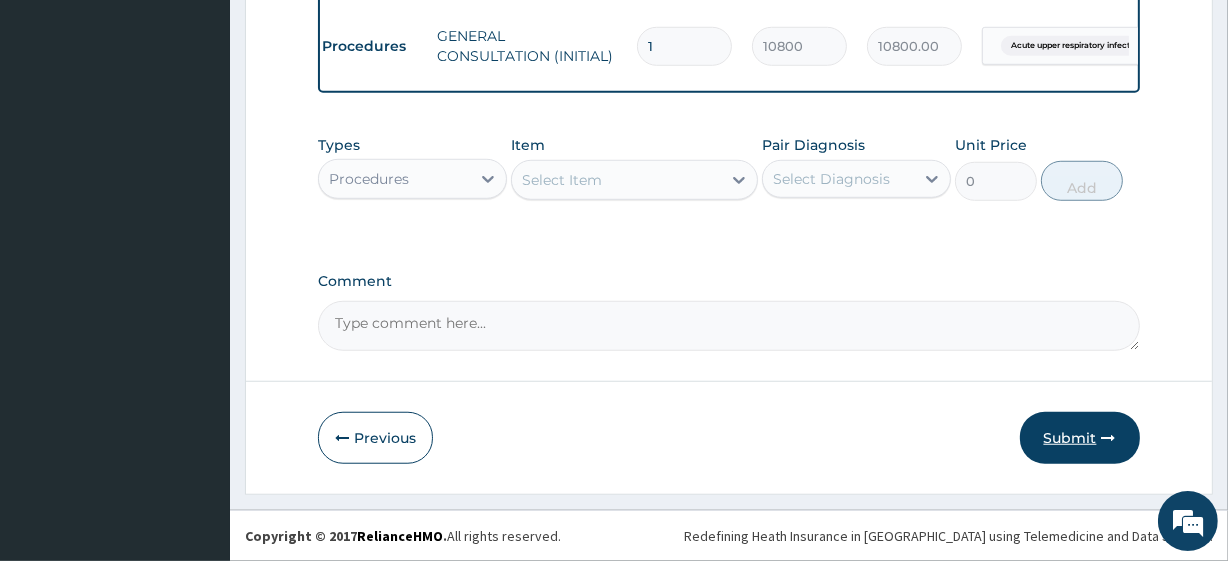 click on "Submit" at bounding box center (1080, 438) 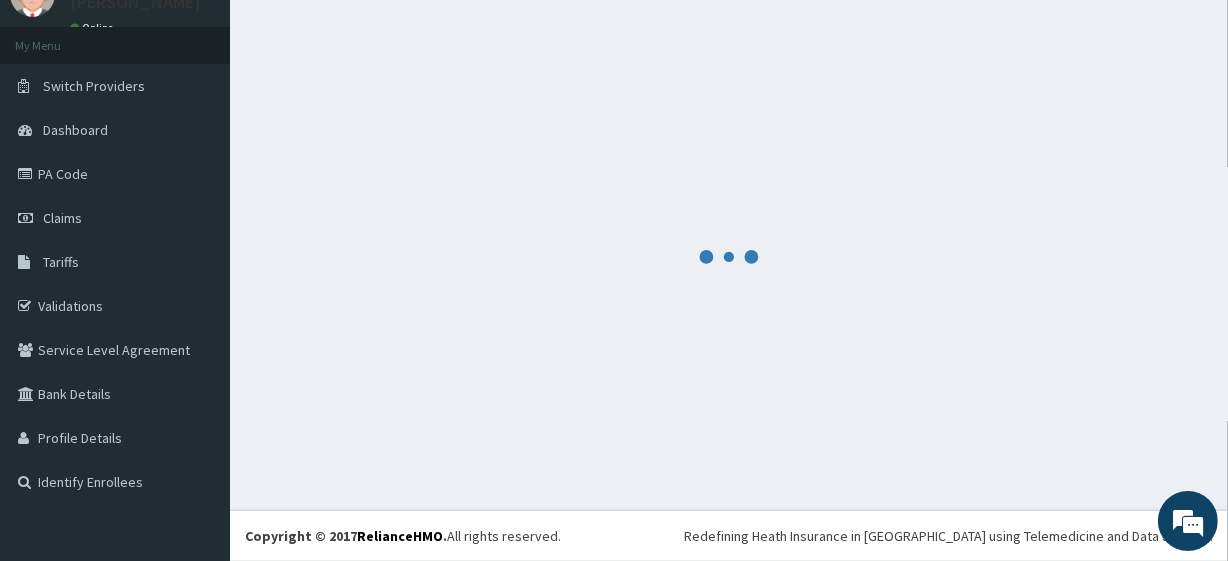 scroll, scrollTop: 88, scrollLeft: 0, axis: vertical 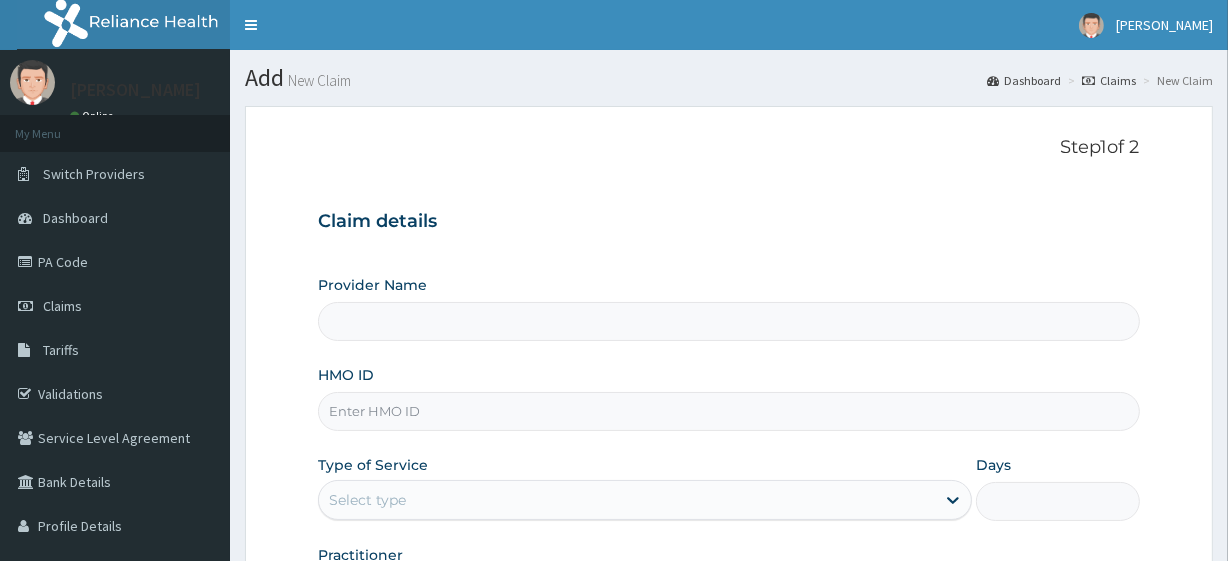 type on "R-Jolad Plus" 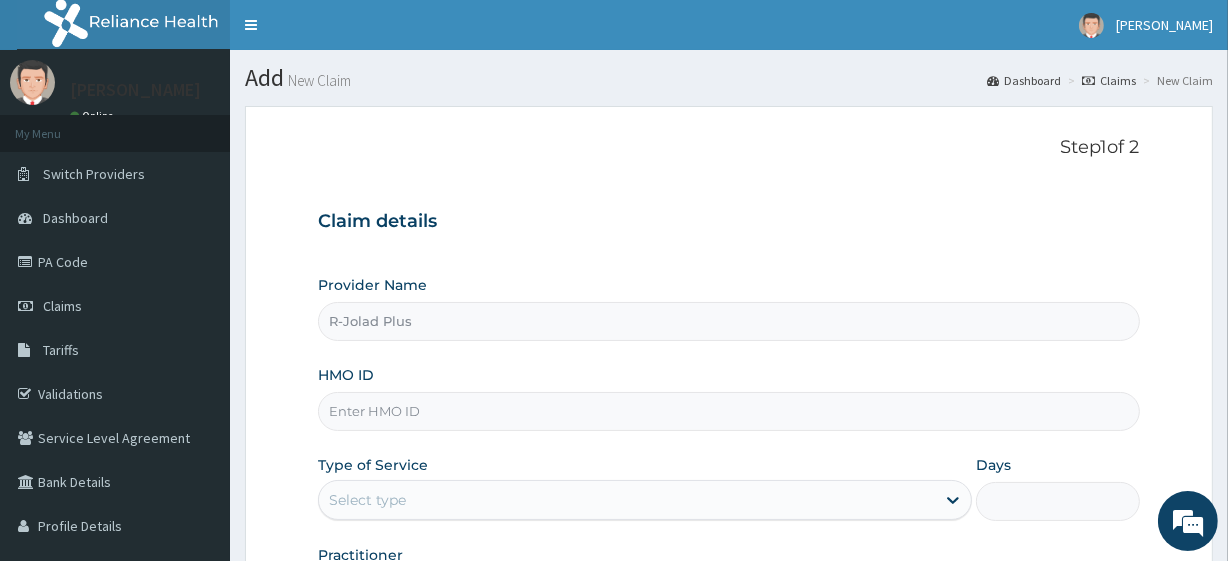 scroll, scrollTop: 0, scrollLeft: 0, axis: both 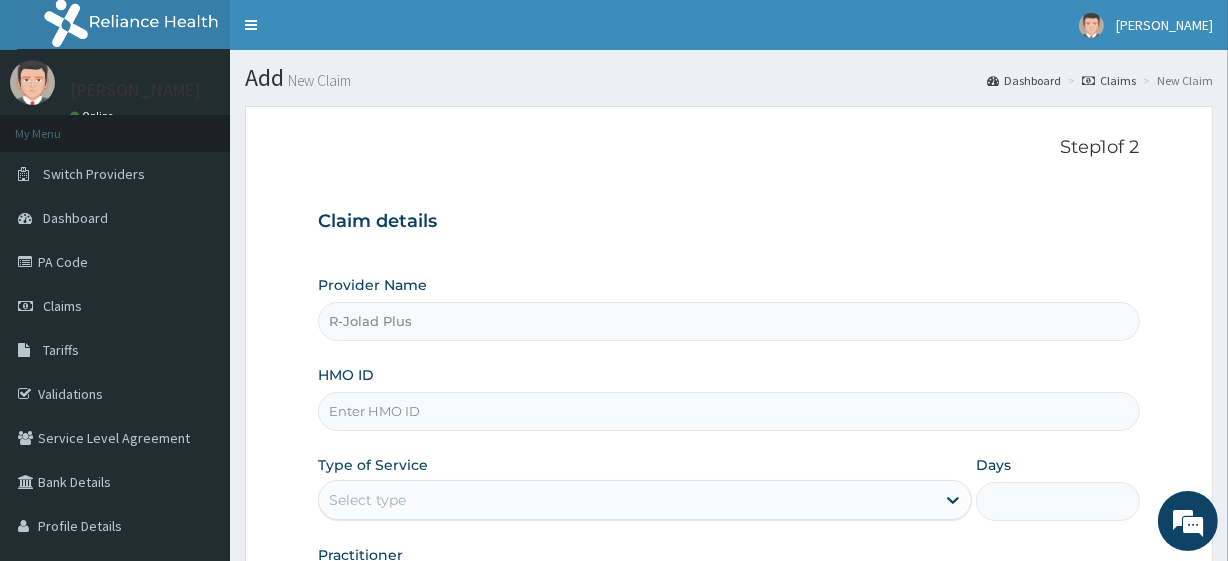 paste on "TKW/10004/A" 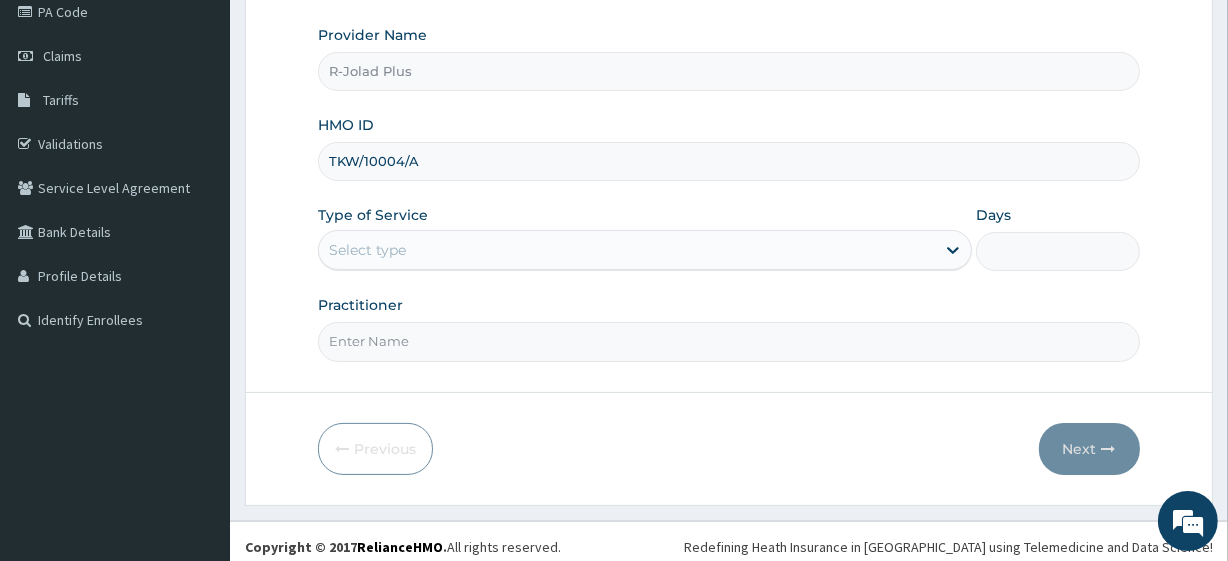 scroll, scrollTop: 251, scrollLeft: 0, axis: vertical 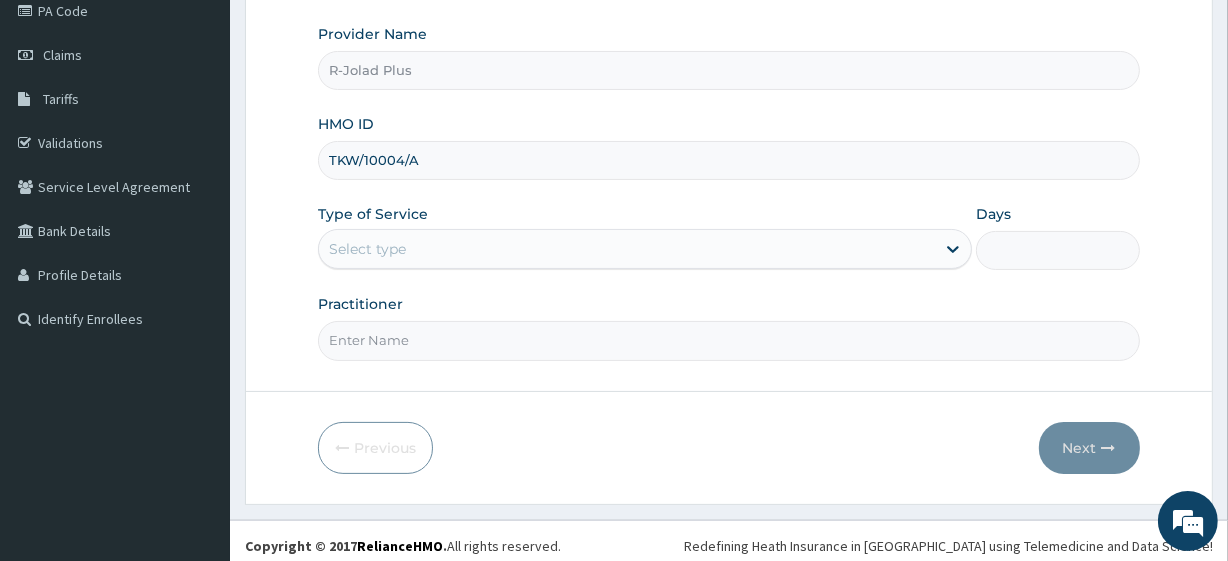 type on "TKW/10004/A" 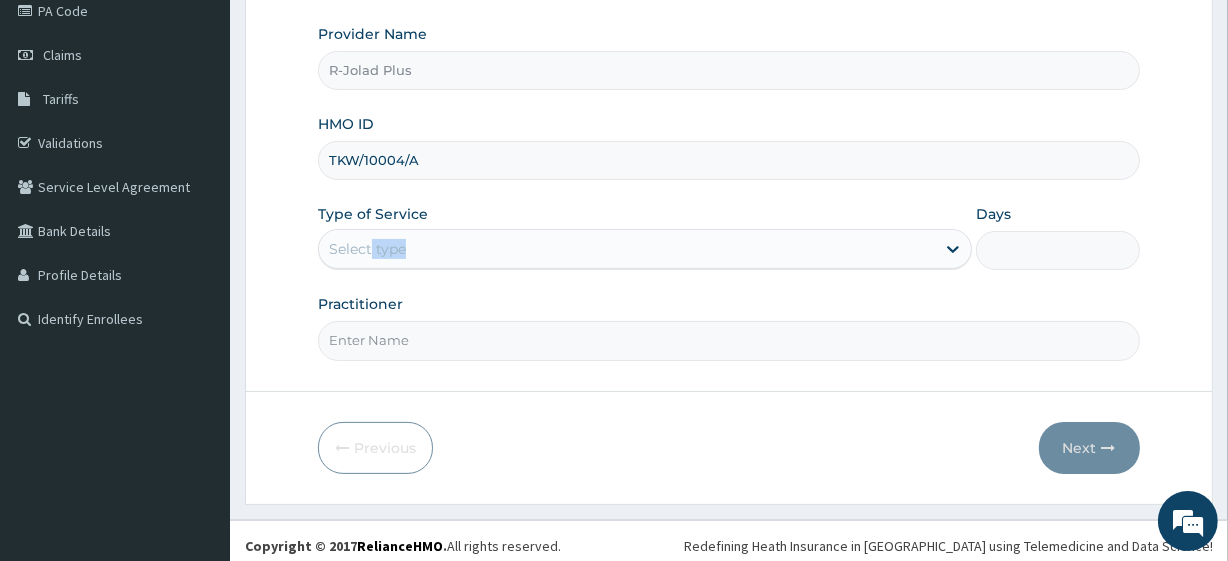 drag, startPoint x: 370, startPoint y: 271, endPoint x: 370, endPoint y: 252, distance: 19 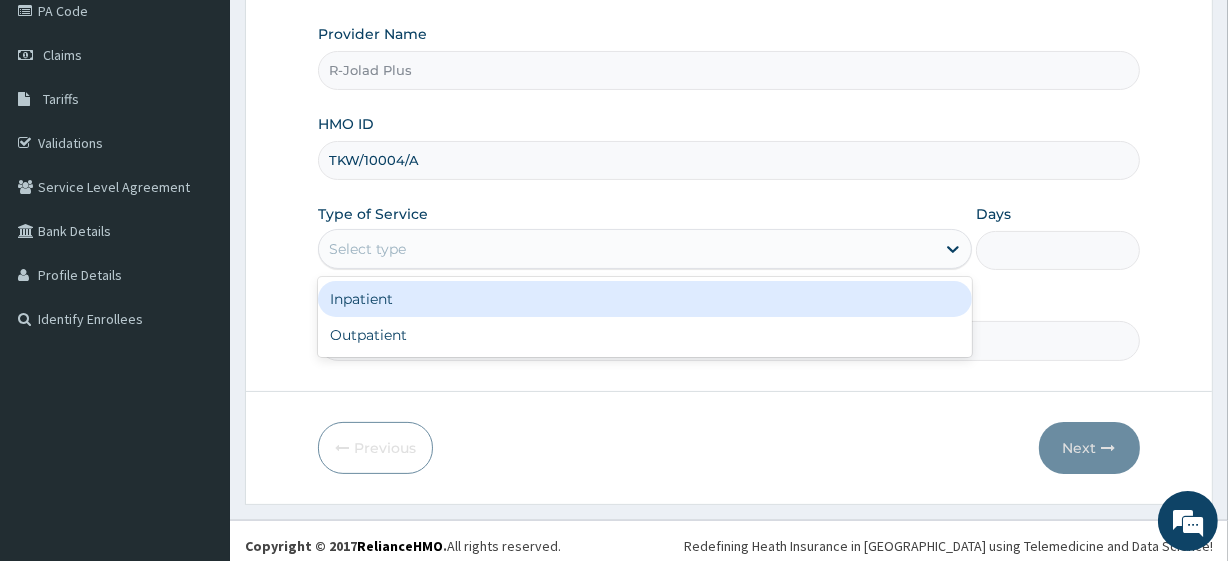 click on "Select type" at bounding box center (367, 249) 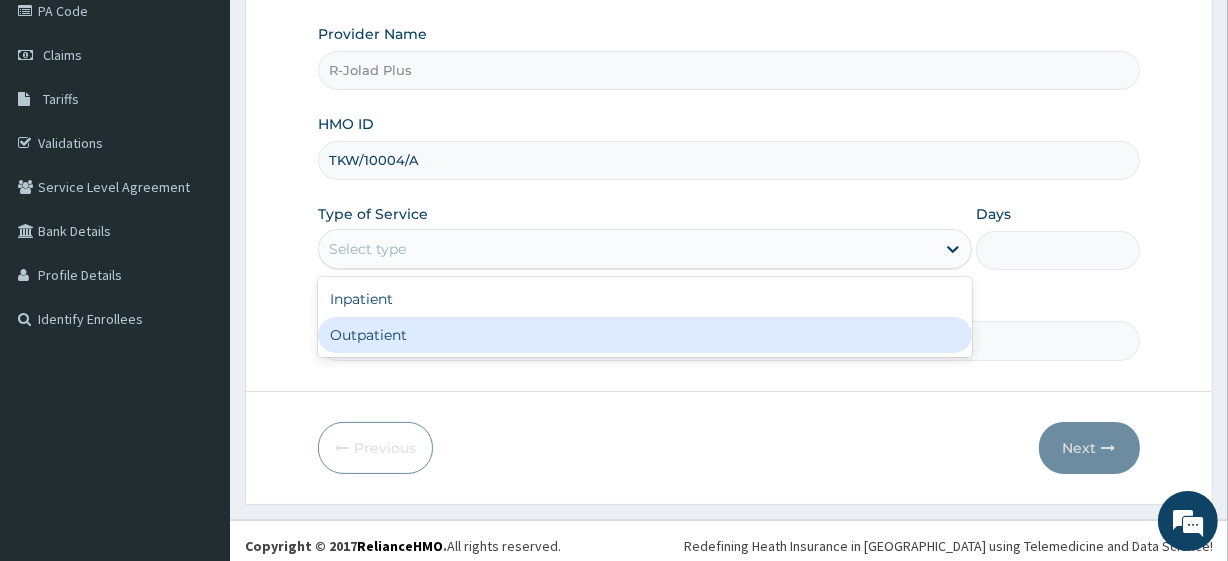click on "Outpatient" at bounding box center (645, 335) 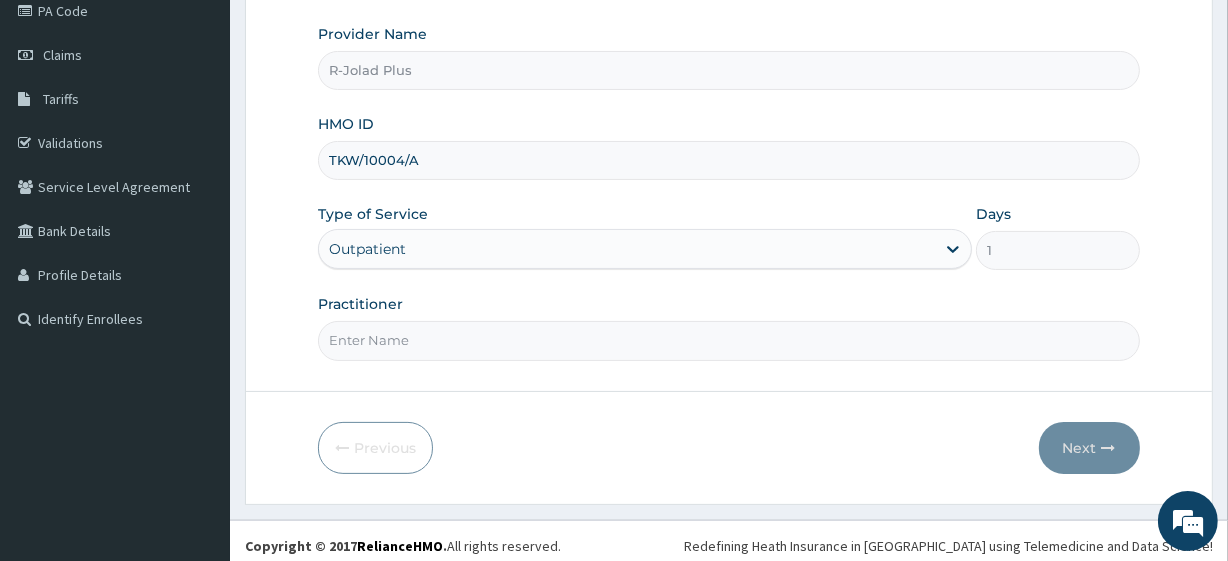 click on "Practitioner" at bounding box center [728, 340] 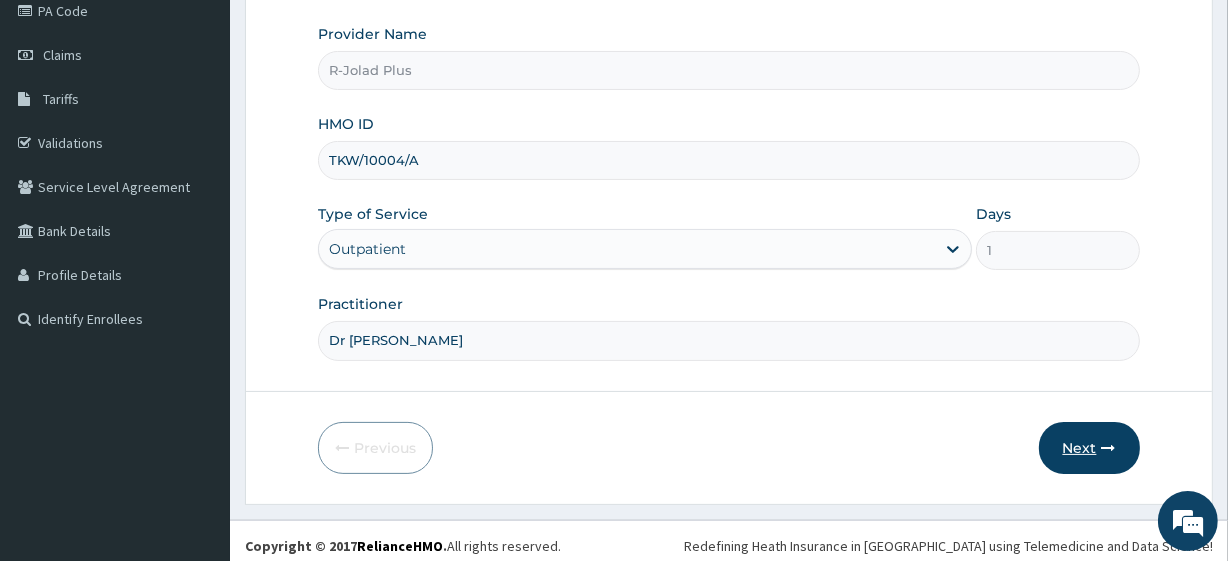click at bounding box center (1109, 448) 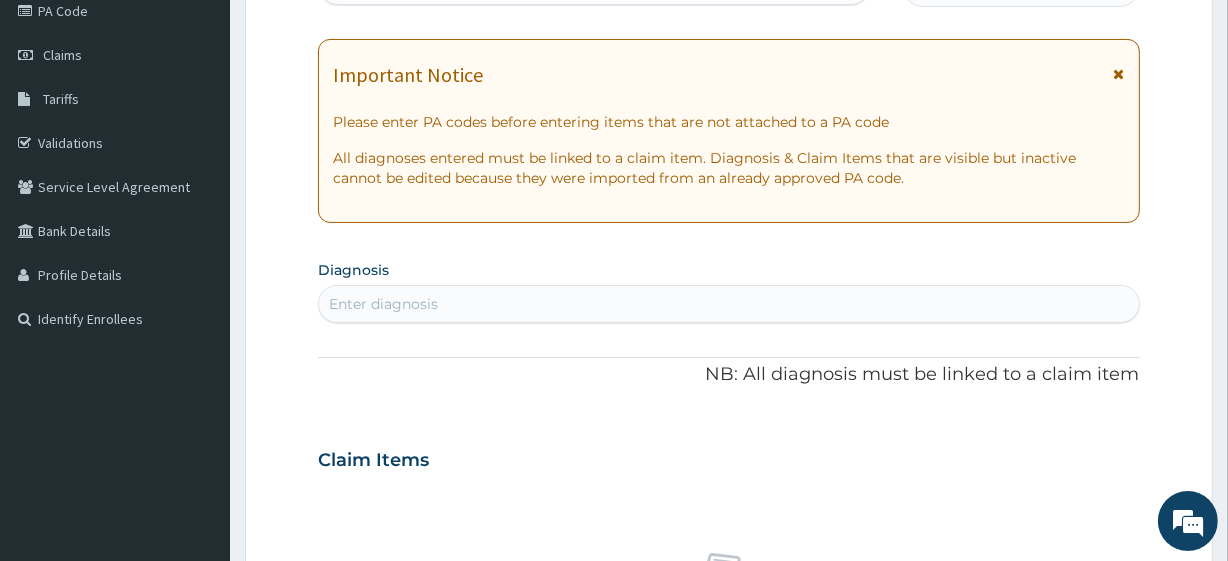 click on "Enter diagnosis" at bounding box center (728, 304) 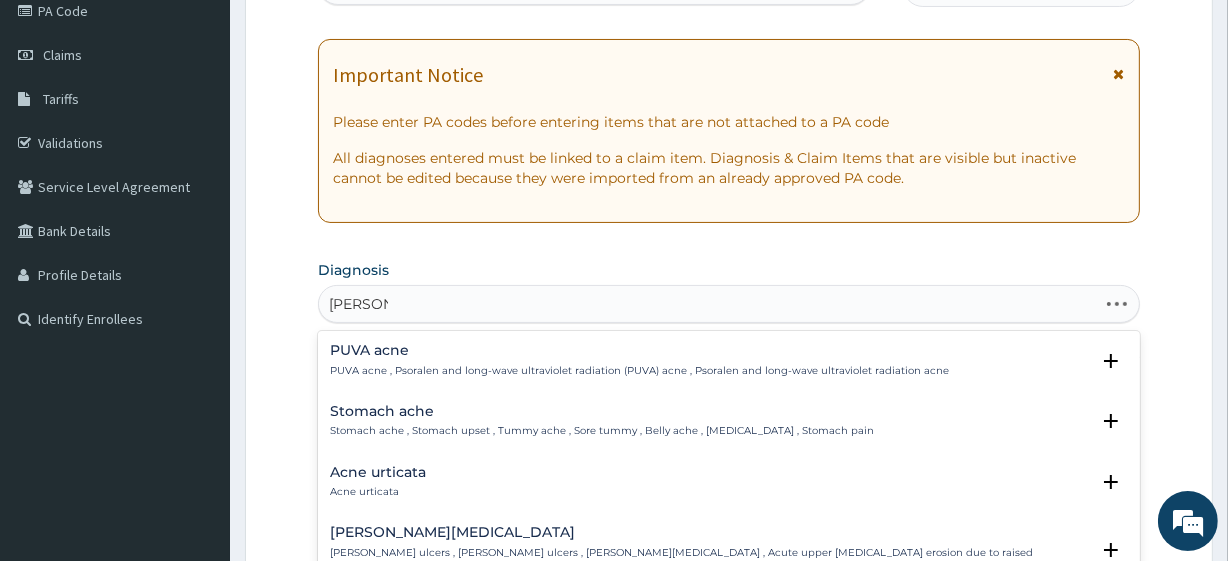 type on "[PERSON_NAME] res" 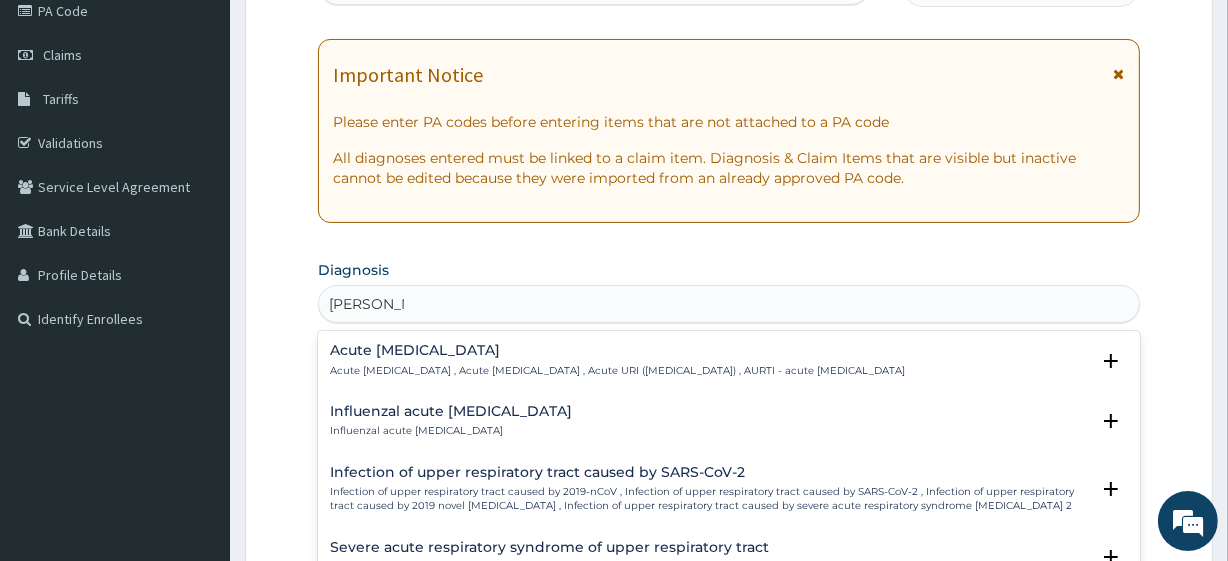 click on "Acute [MEDICAL_DATA] Acute [MEDICAL_DATA] , Acute [MEDICAL_DATA] , Acute URI ([MEDICAL_DATA]) , AURTI - acute [MEDICAL_DATA]" at bounding box center [617, 360] 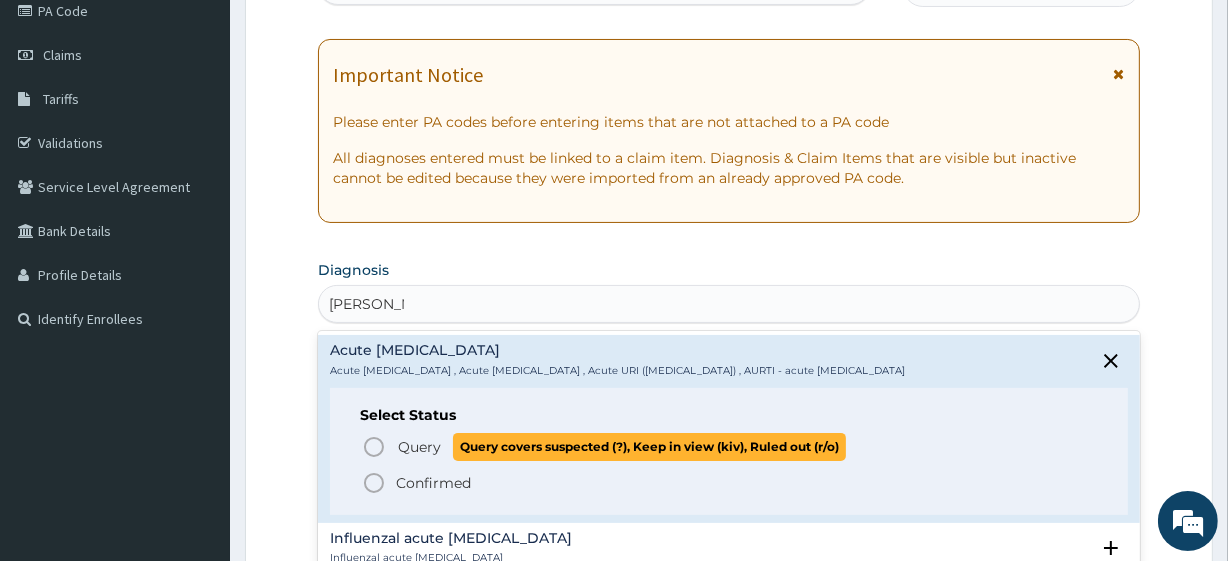 click on "Query" at bounding box center [419, 447] 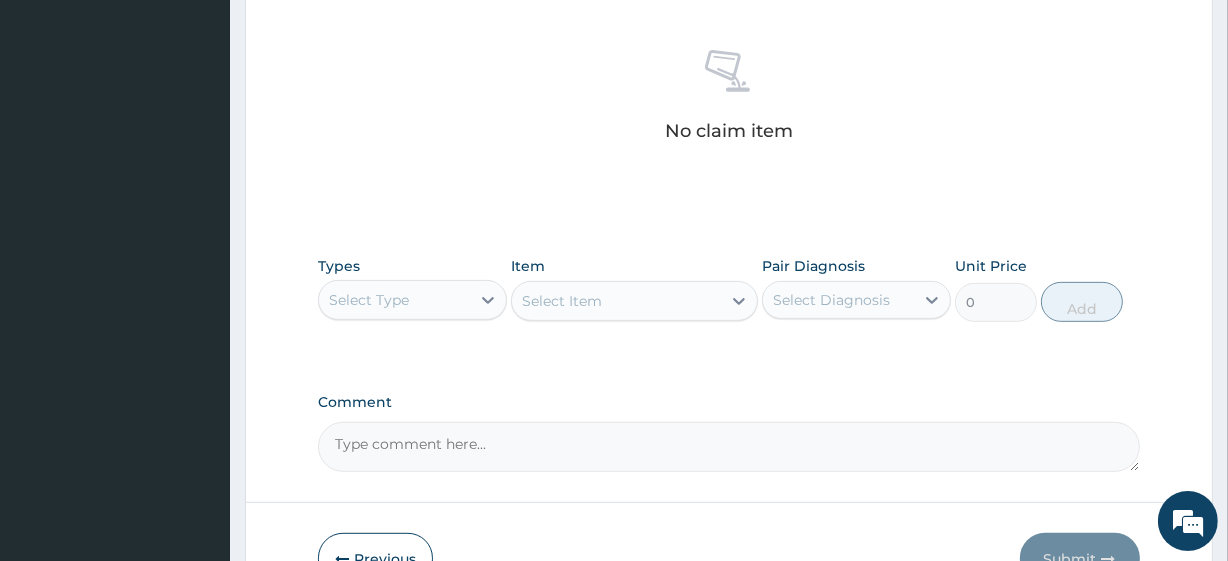 scroll, scrollTop: 880, scrollLeft: 0, axis: vertical 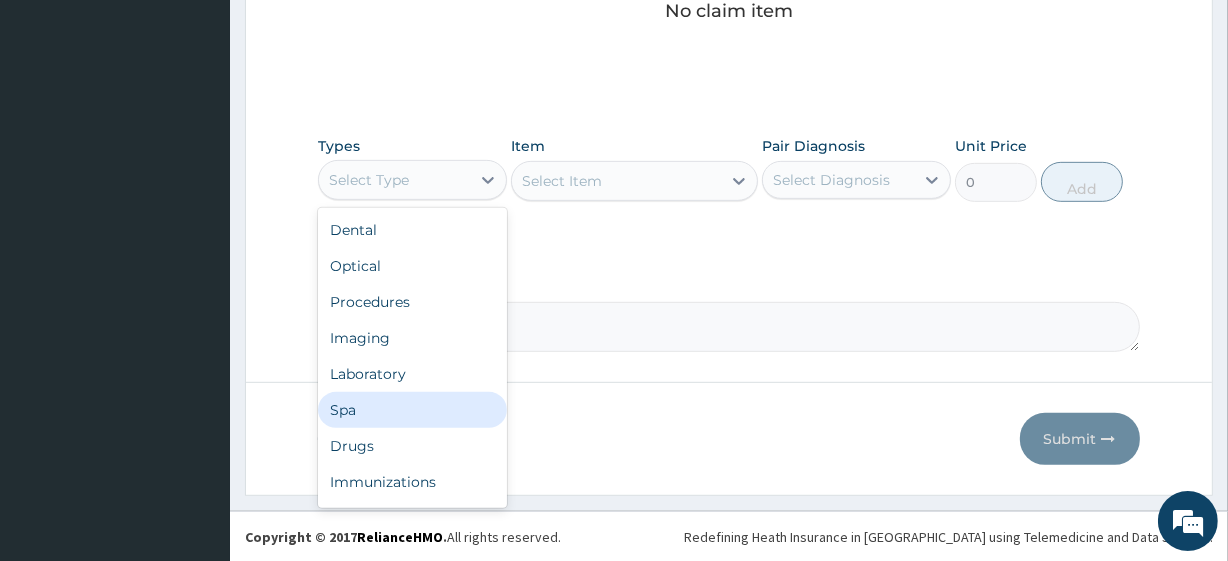 drag, startPoint x: 418, startPoint y: 171, endPoint x: 381, endPoint y: 421, distance: 252.72318 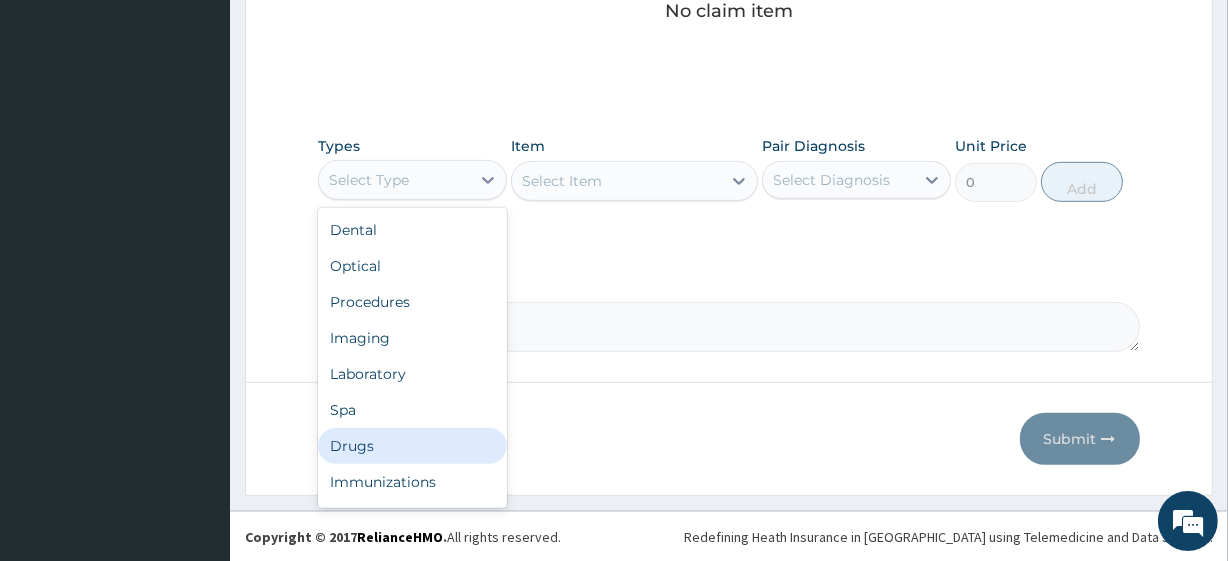 click on "Drugs" at bounding box center (412, 446) 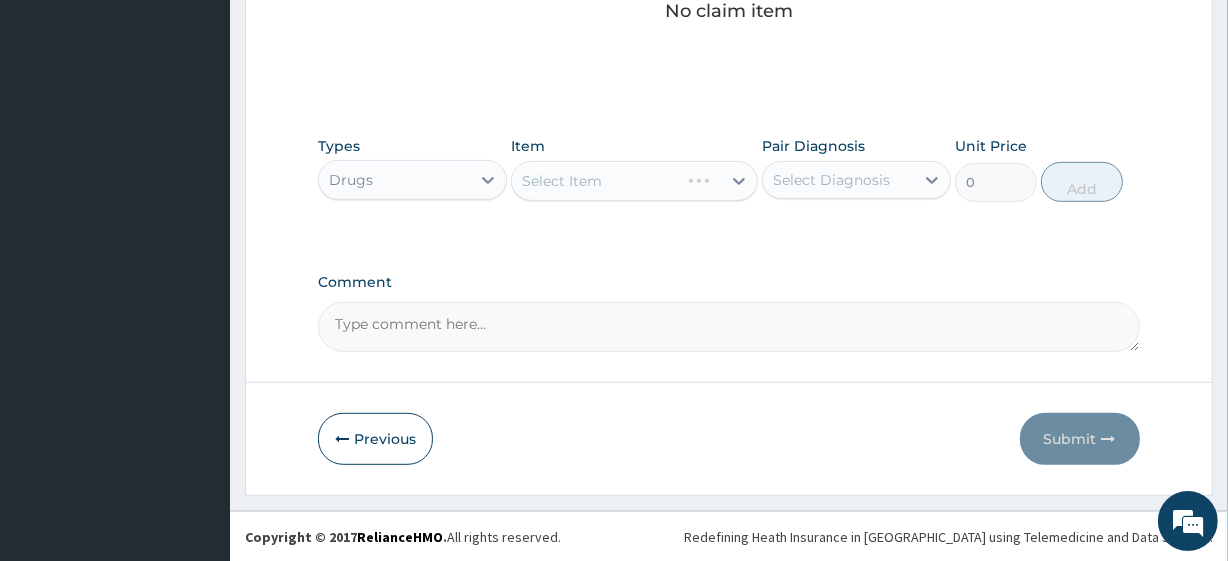 click on "Select Diagnosis" at bounding box center (838, 180) 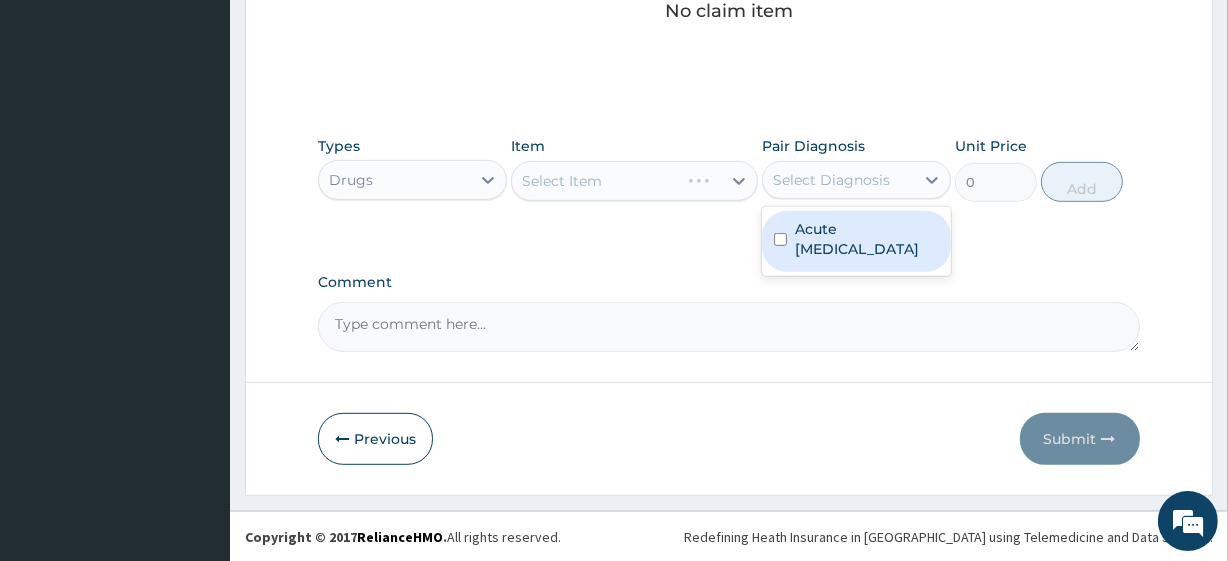 click on "Acute upper respiratory infection" at bounding box center [867, 239] 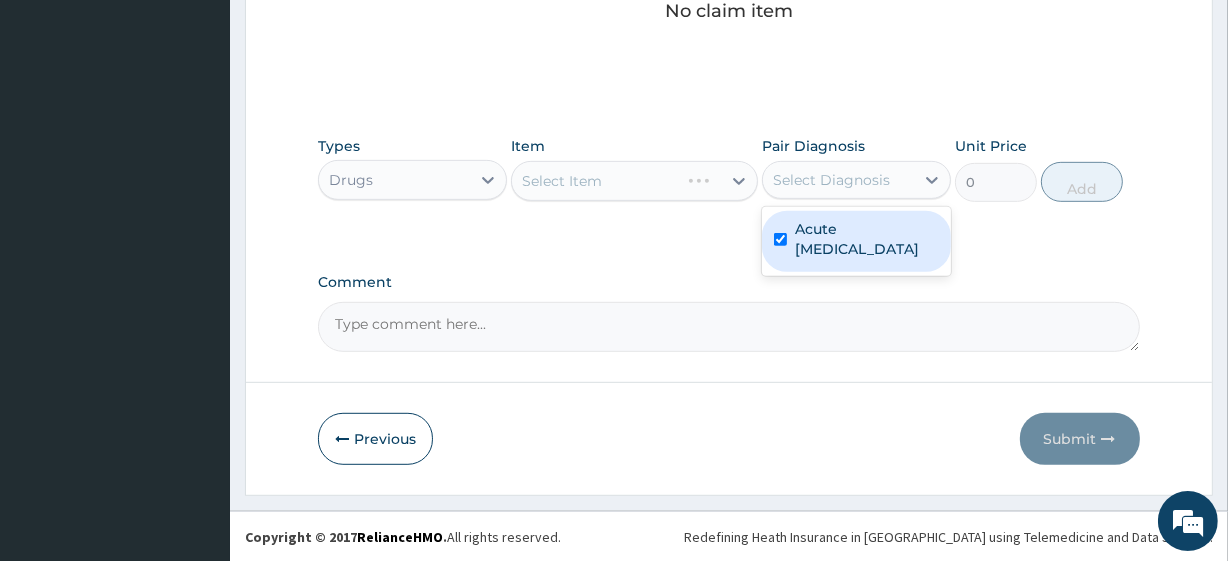 checkbox on "true" 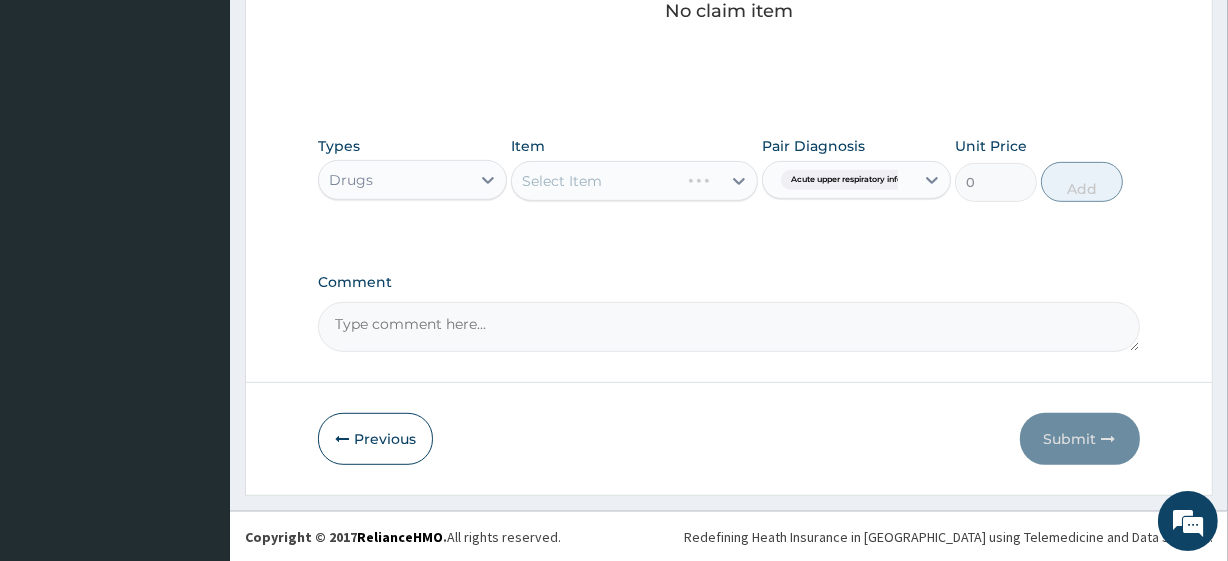 click on "Select Item" at bounding box center [634, 181] 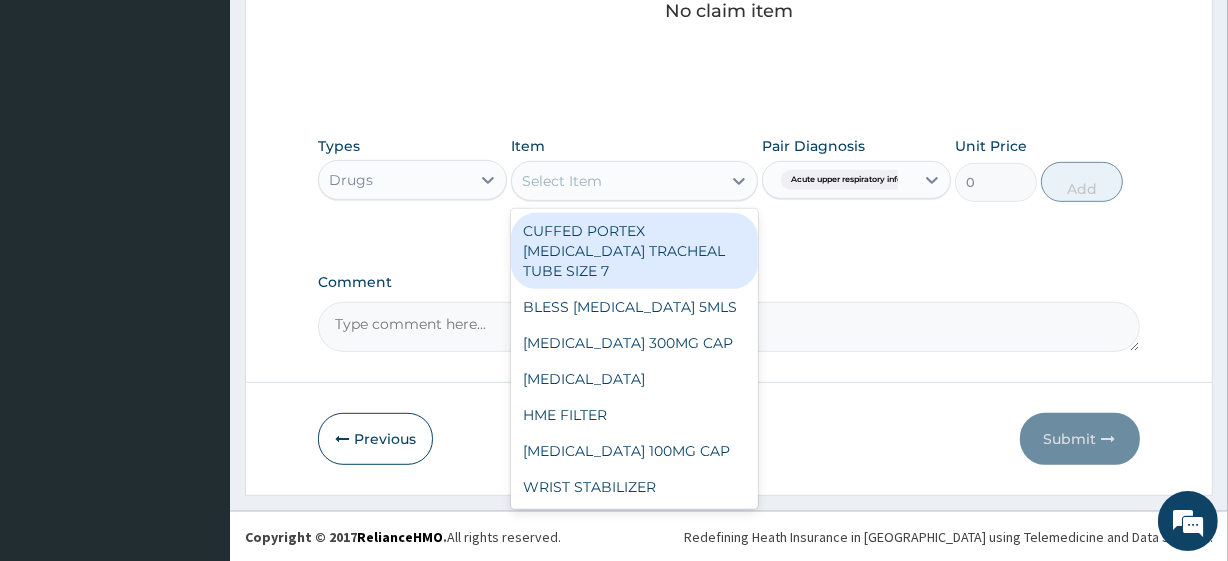 click at bounding box center (739, 181) 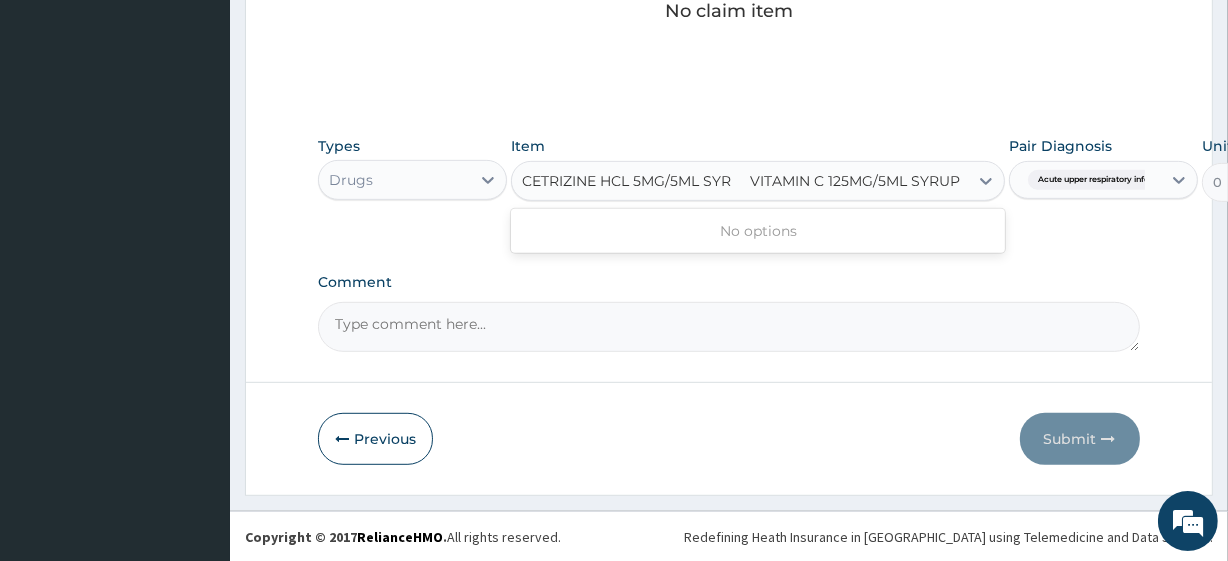 scroll, scrollTop: 0, scrollLeft: 24, axis: horizontal 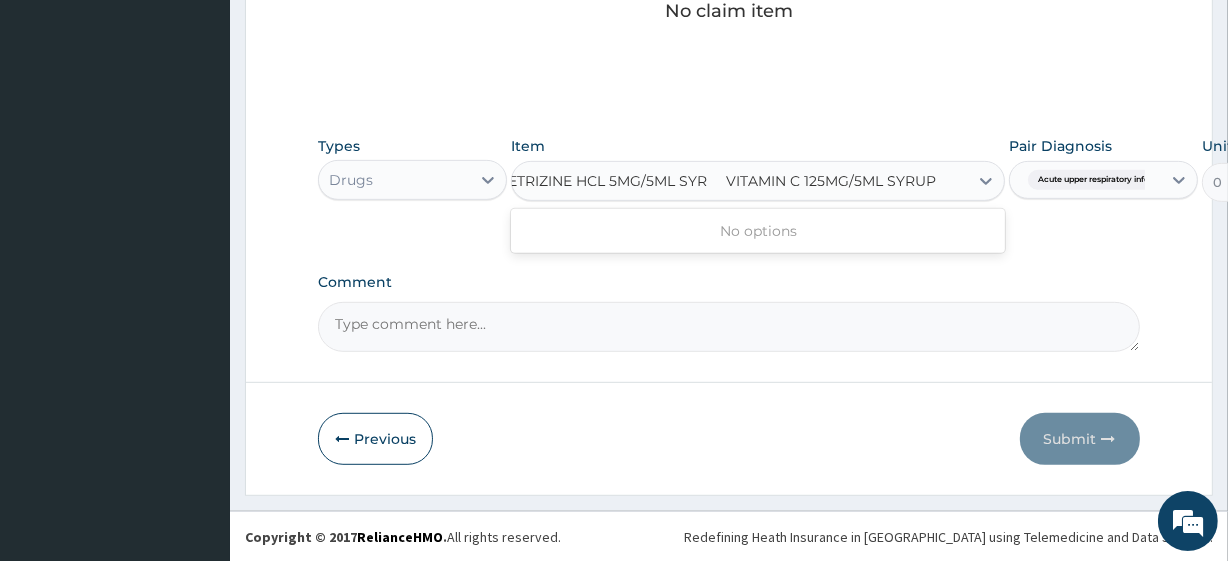 type on "CETRIZINE HCL 5MG/5ML SYR" 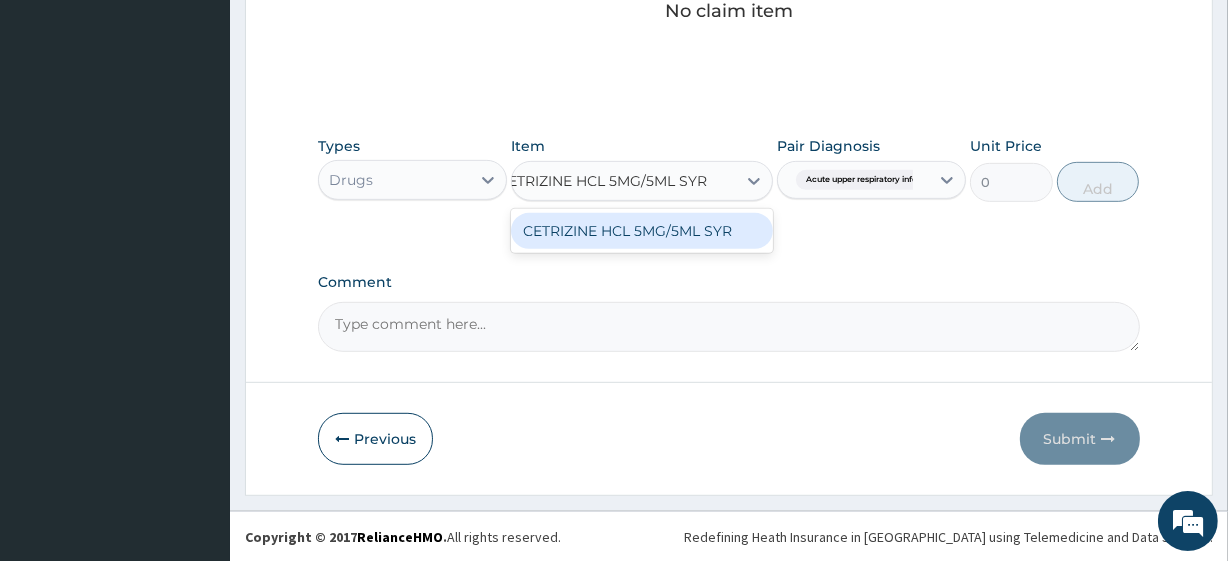 click on "CETRIZINE HCL 5MG/5ML SYR" at bounding box center (642, 231) 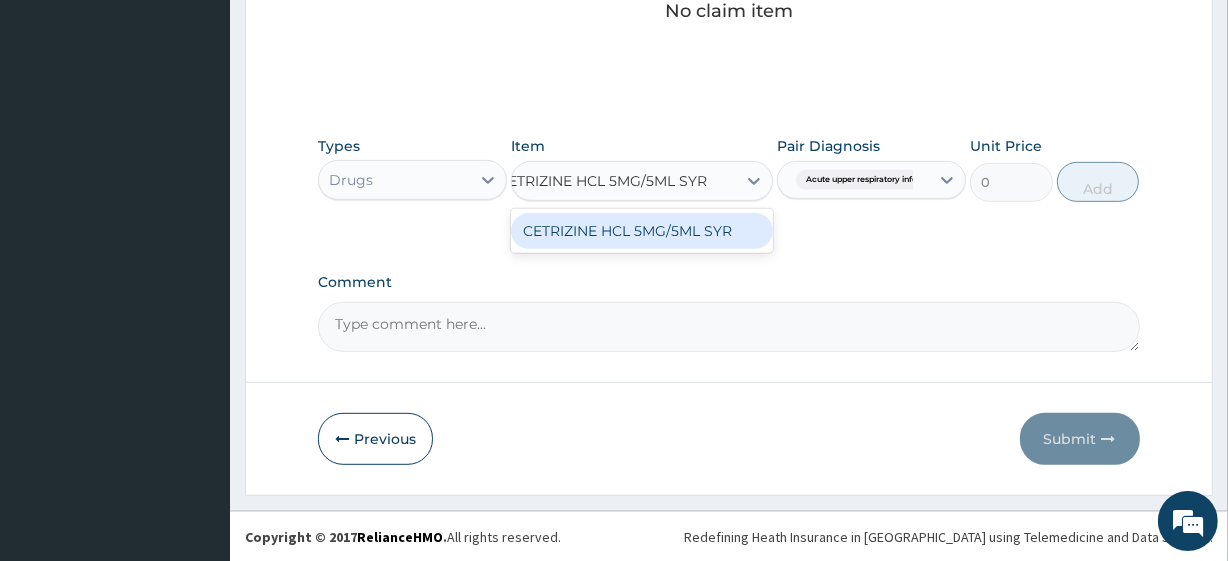 type 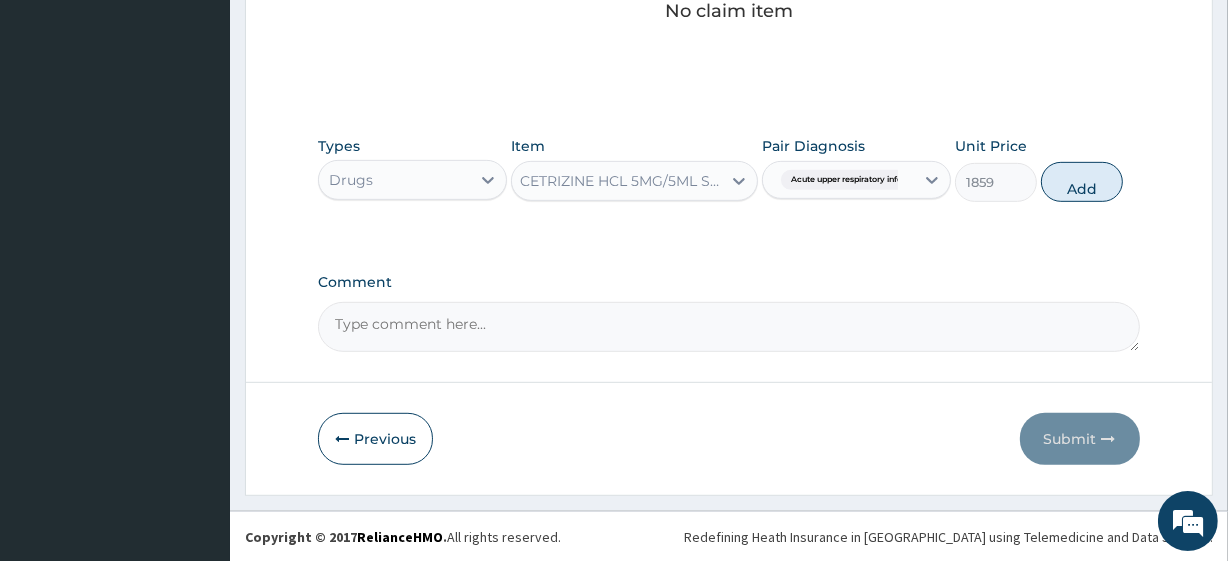 scroll, scrollTop: 0, scrollLeft: 2, axis: horizontal 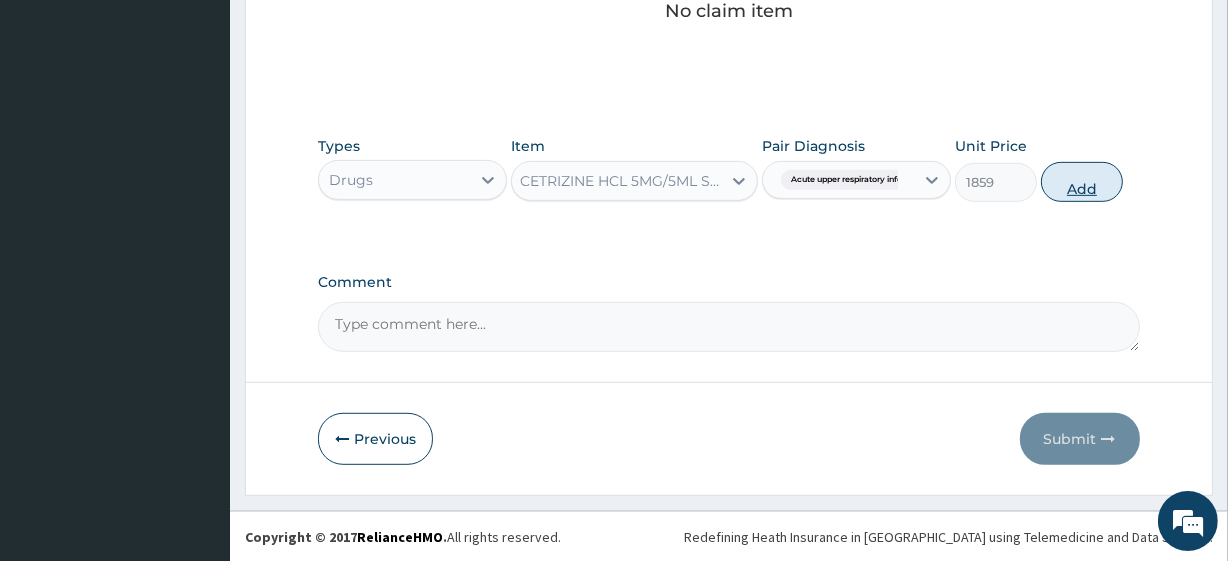 click on "Add" at bounding box center (1082, 182) 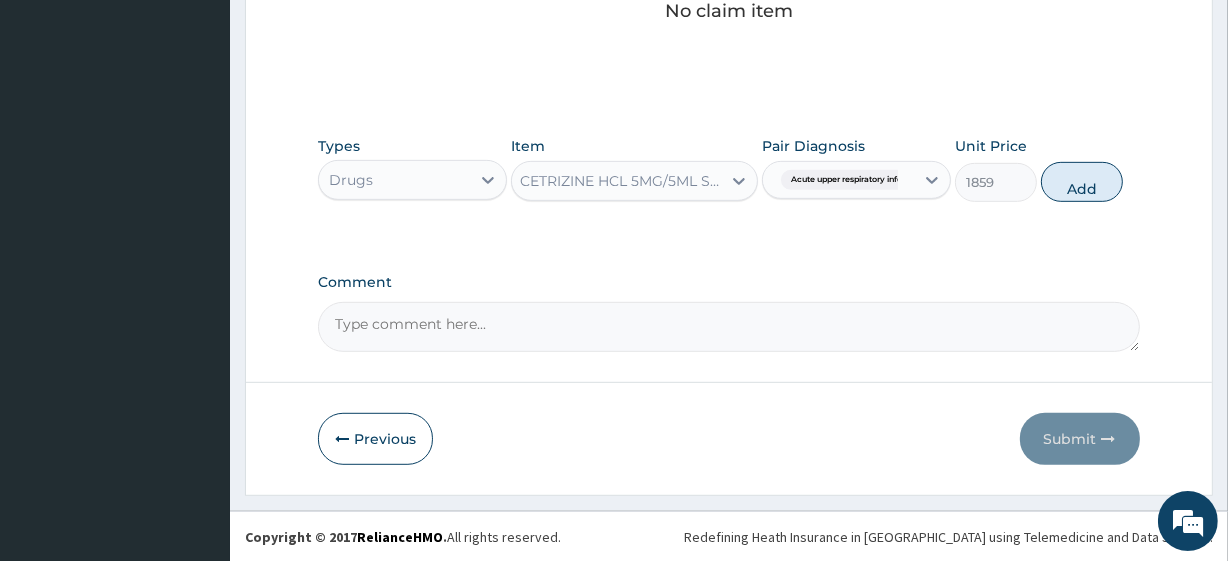 type on "0" 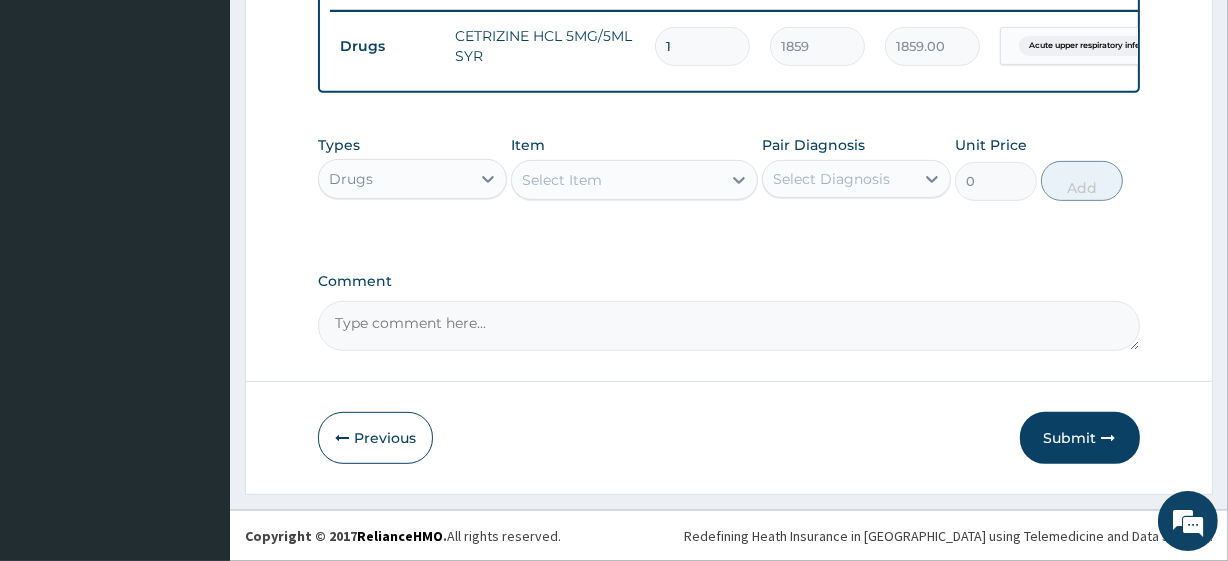 scroll, scrollTop: 798, scrollLeft: 0, axis: vertical 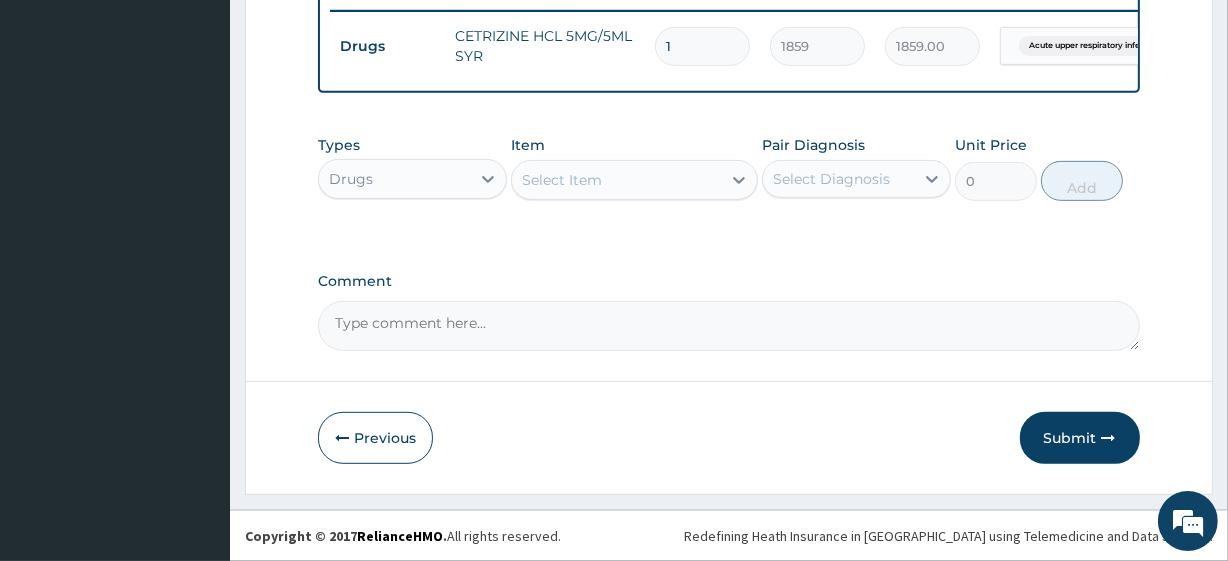 click on "Select Item" at bounding box center [616, 180] 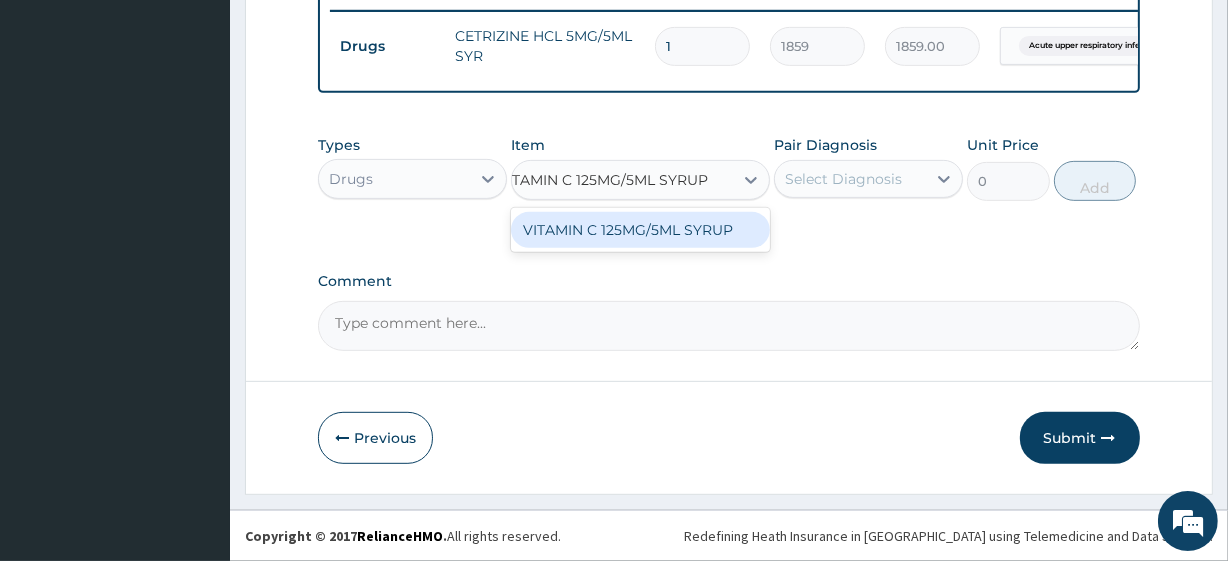 click on "VITAMIN C 125MG/5ML SYRUP" at bounding box center [640, 230] 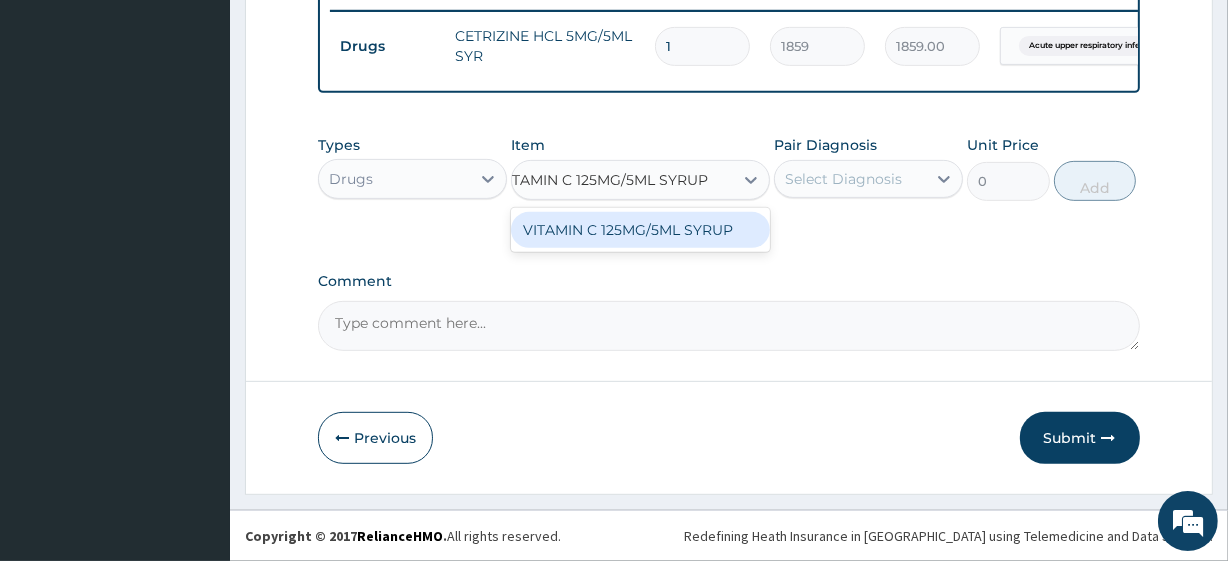 type 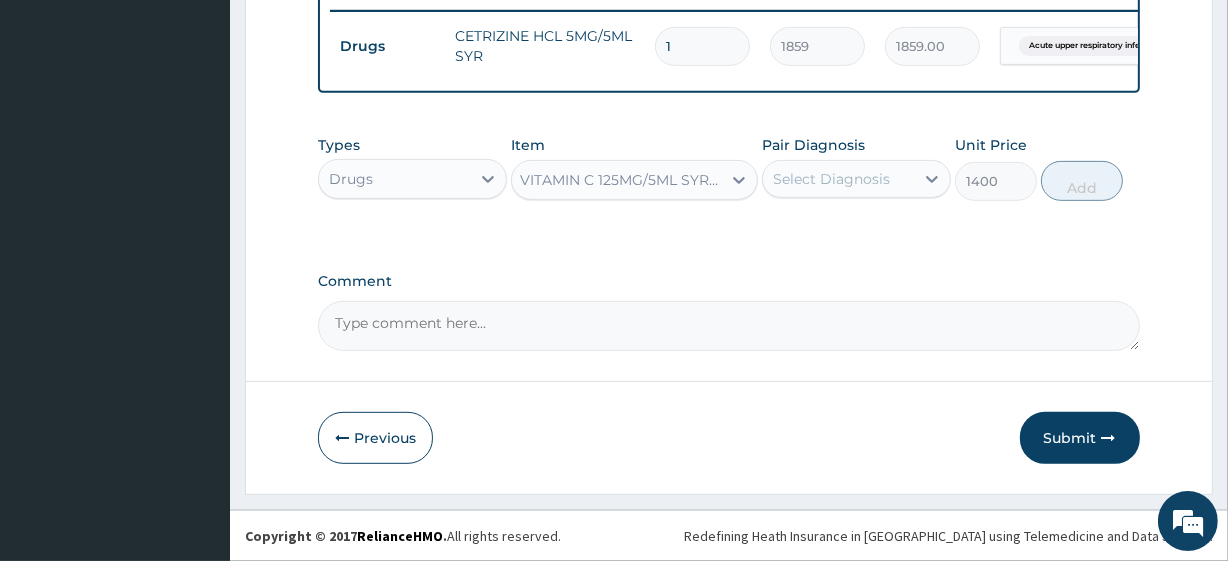 scroll, scrollTop: 0, scrollLeft: 2, axis: horizontal 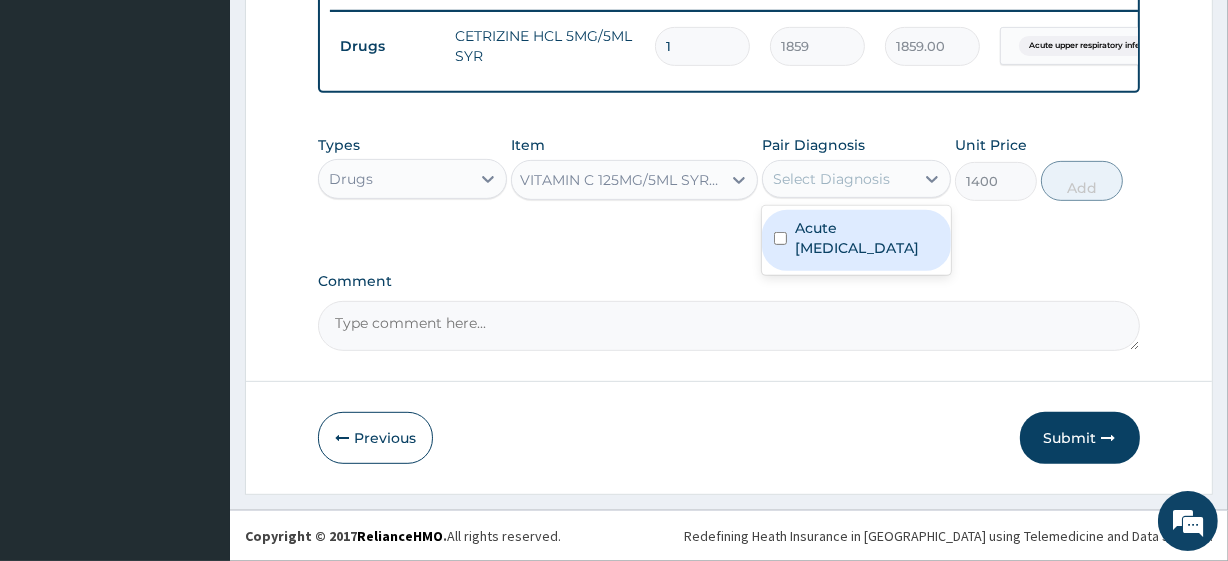 drag, startPoint x: 825, startPoint y: 194, endPoint x: 833, endPoint y: 248, distance: 54.589375 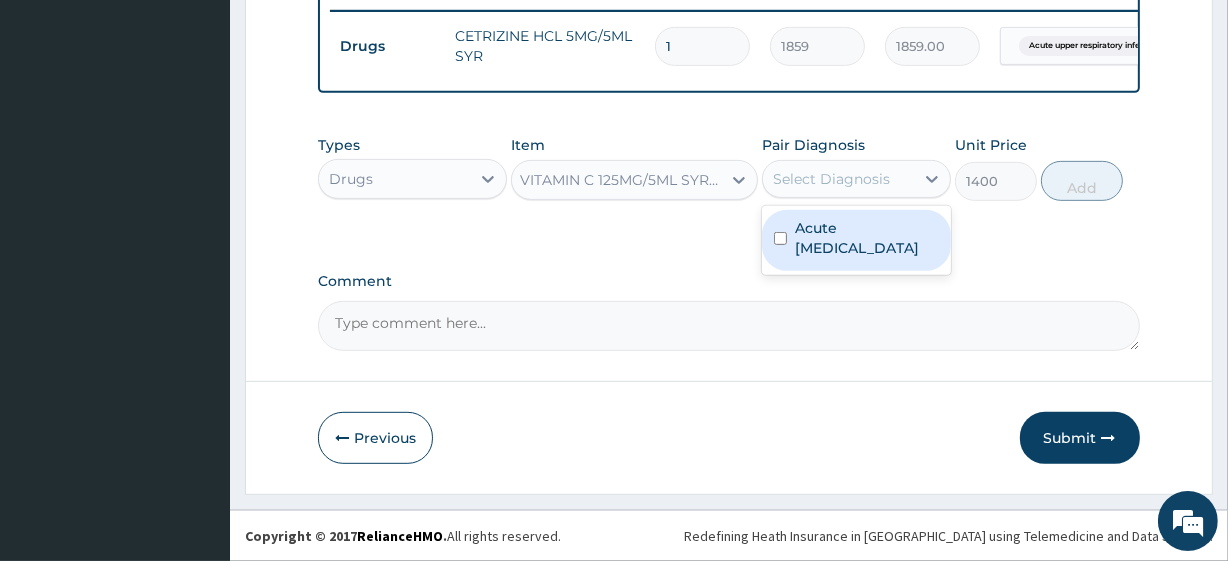 click on "option Acute upper respiratory infection, selected. option Acute upper respiratory infection focused, 1 of 1. 1 result available. Use Up and Down to choose options, press Enter to select the currently focused option, press Escape to exit the menu, press Tab to select the option and exit the menu. Select Diagnosis Acute upper respiratory infection" at bounding box center (856, 179) 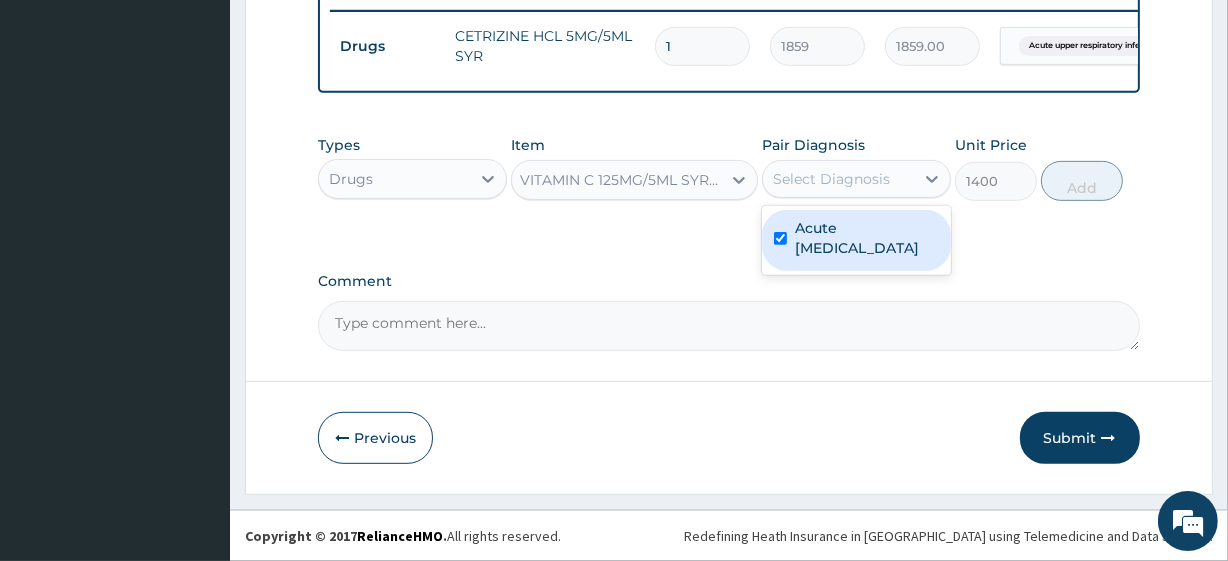 checkbox on "true" 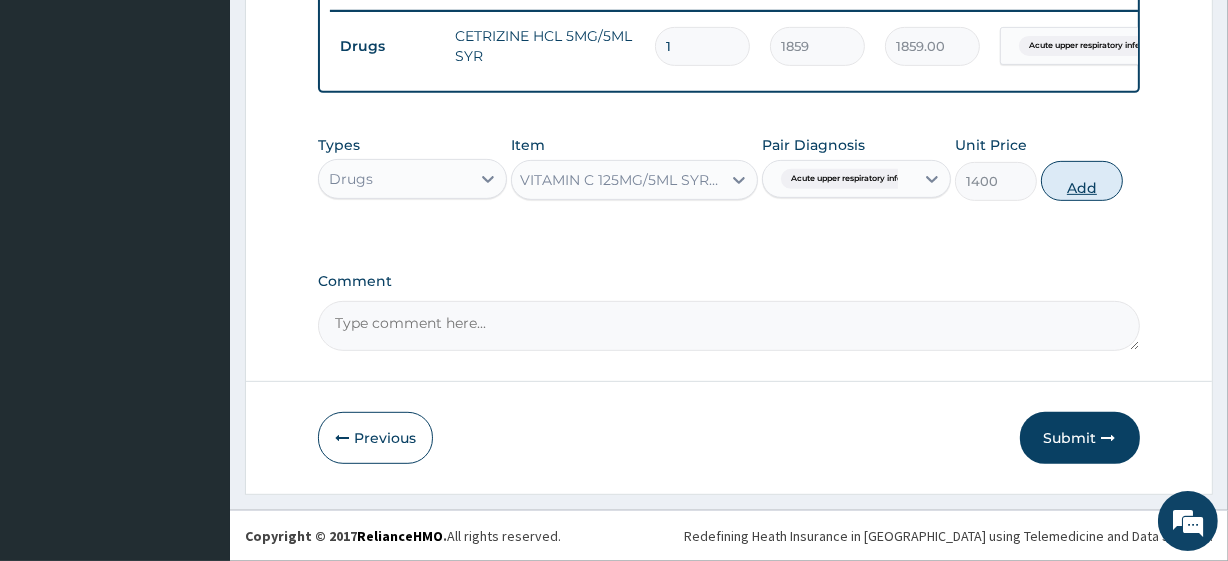 click on "Add" at bounding box center [1082, 181] 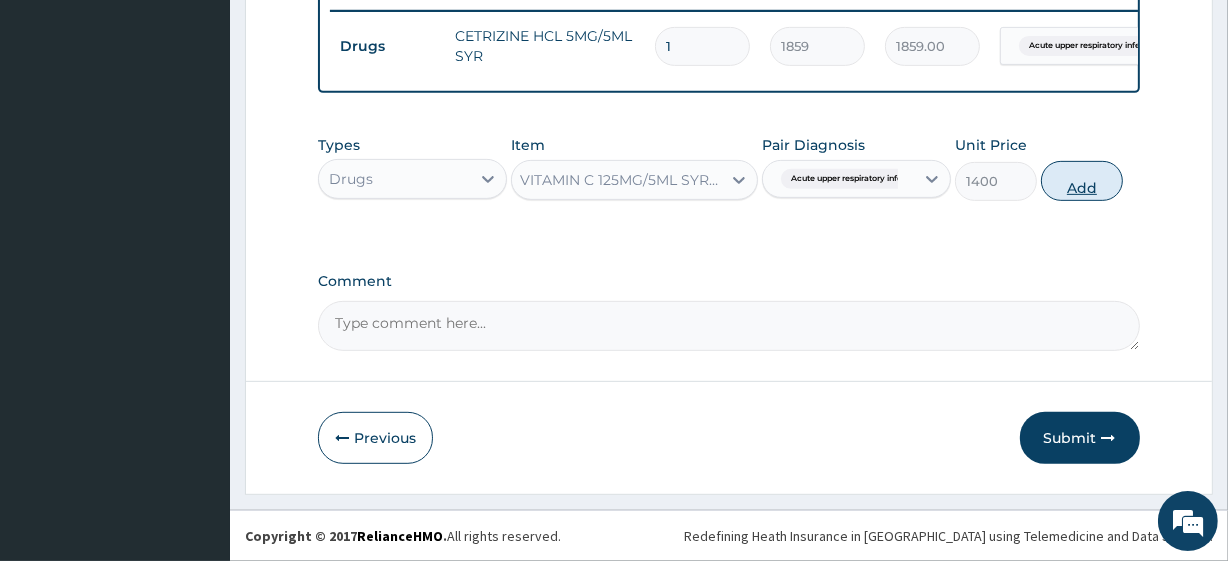 type on "0" 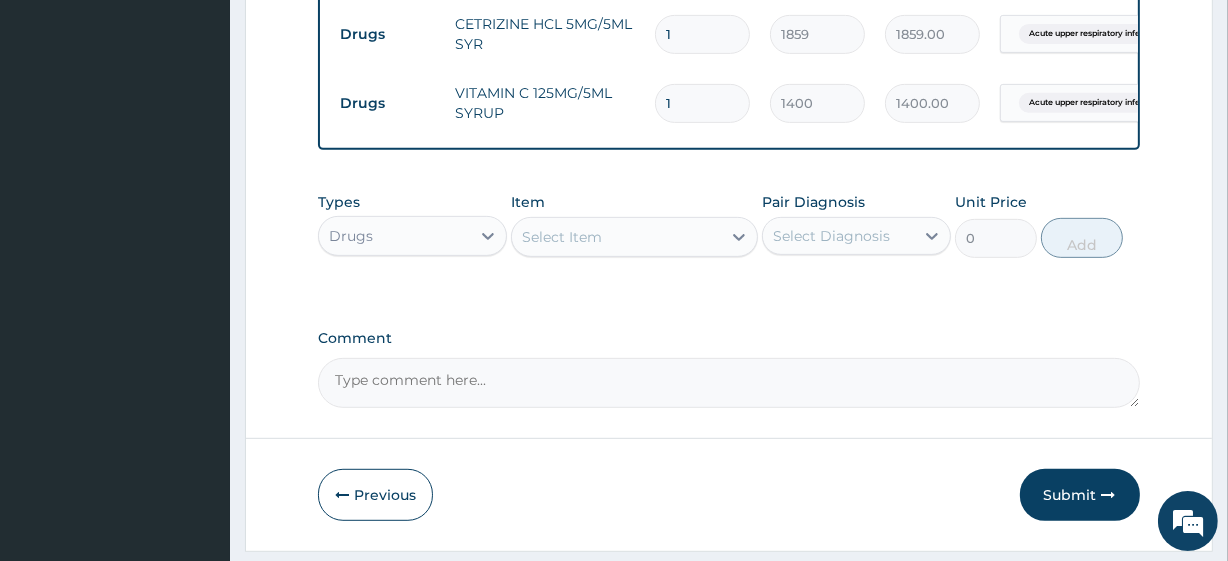 scroll, scrollTop: 0, scrollLeft: 0, axis: both 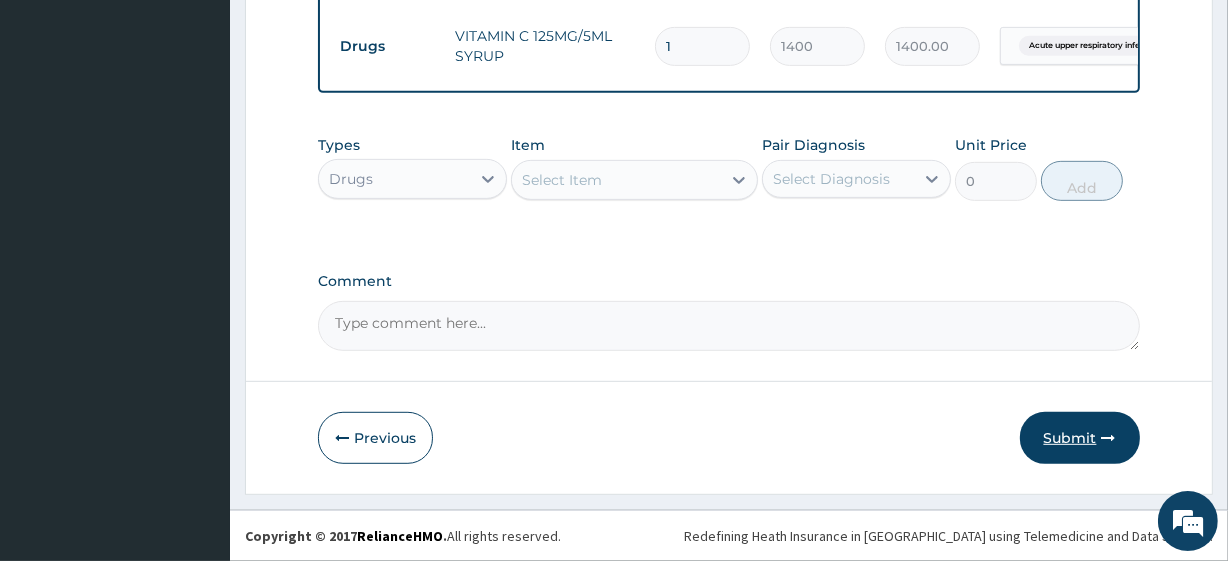 click on "Submit" at bounding box center [1080, 438] 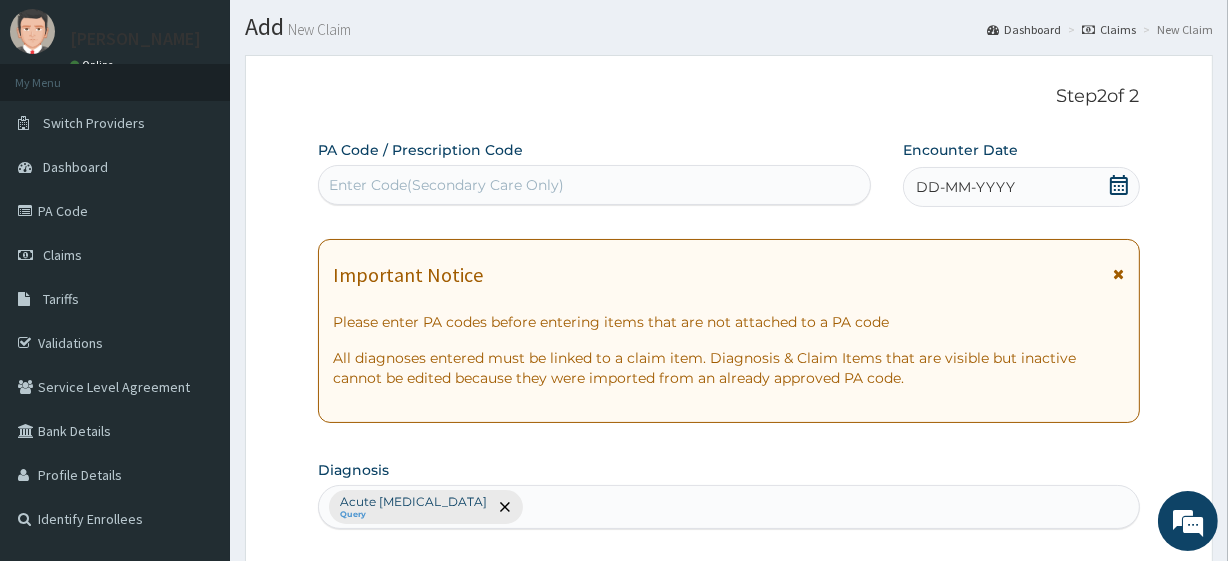 scroll, scrollTop: 0, scrollLeft: 0, axis: both 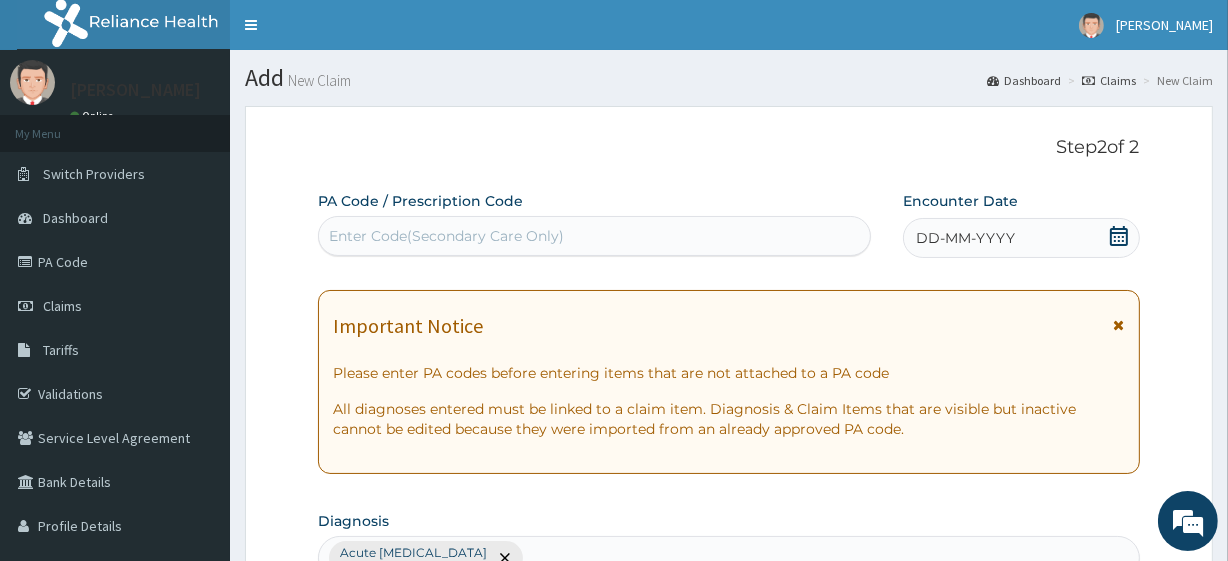 click 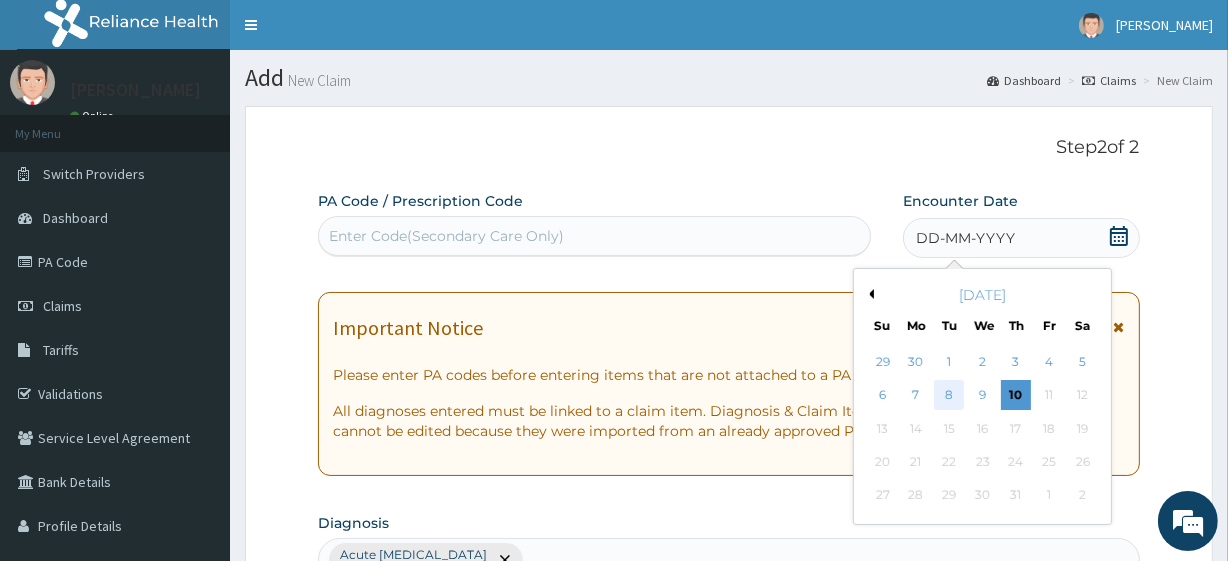 click on "8" at bounding box center [949, 396] 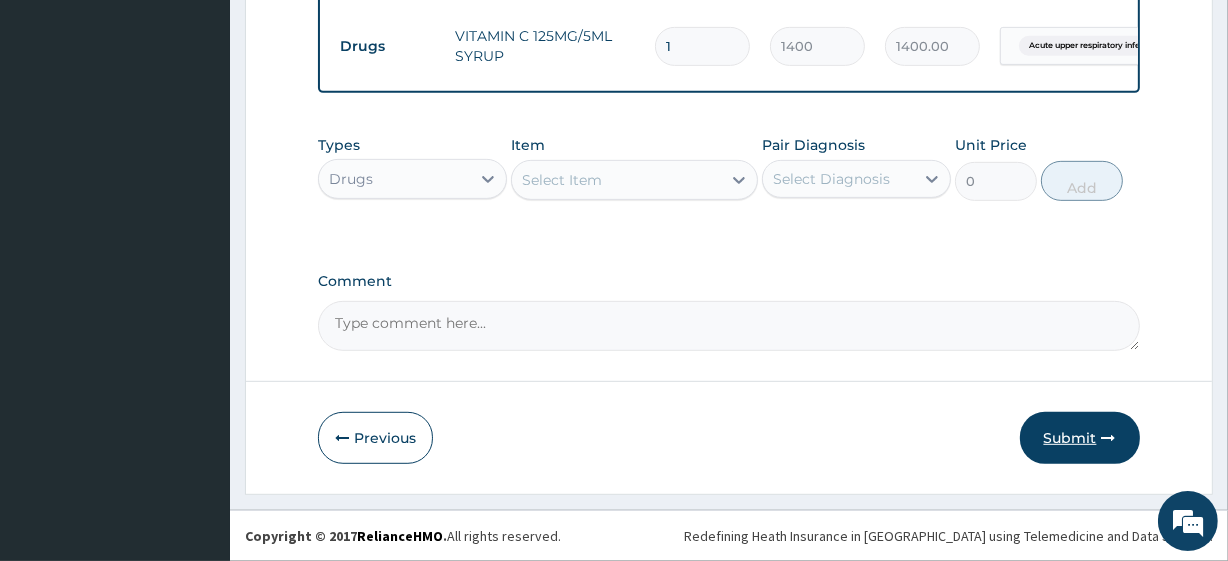 click on "Submit" at bounding box center [1080, 438] 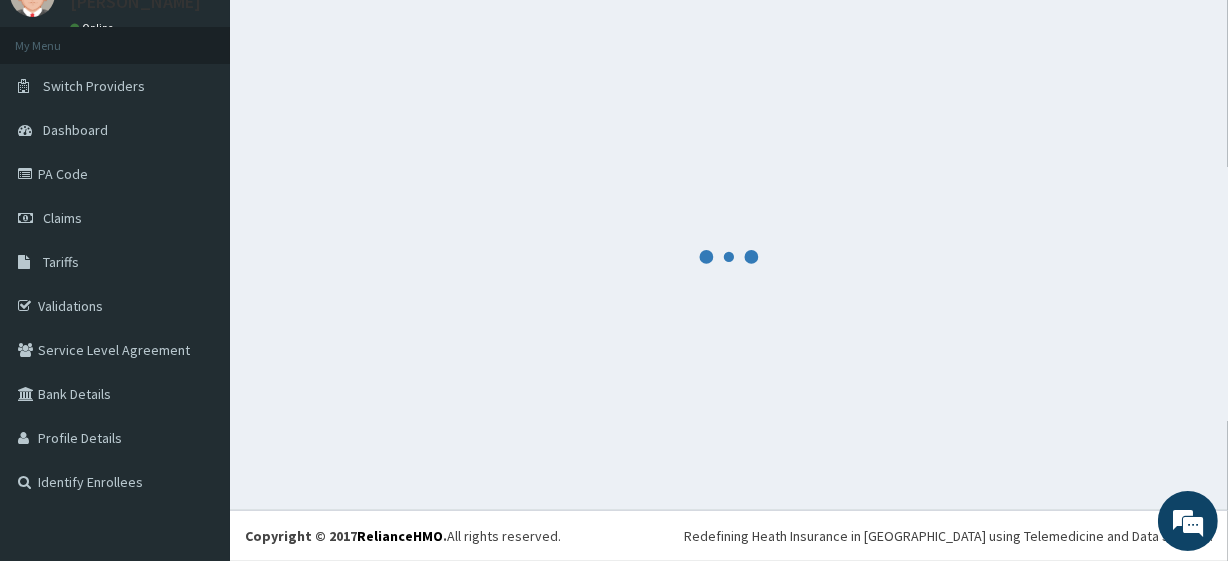 scroll, scrollTop: 88, scrollLeft: 0, axis: vertical 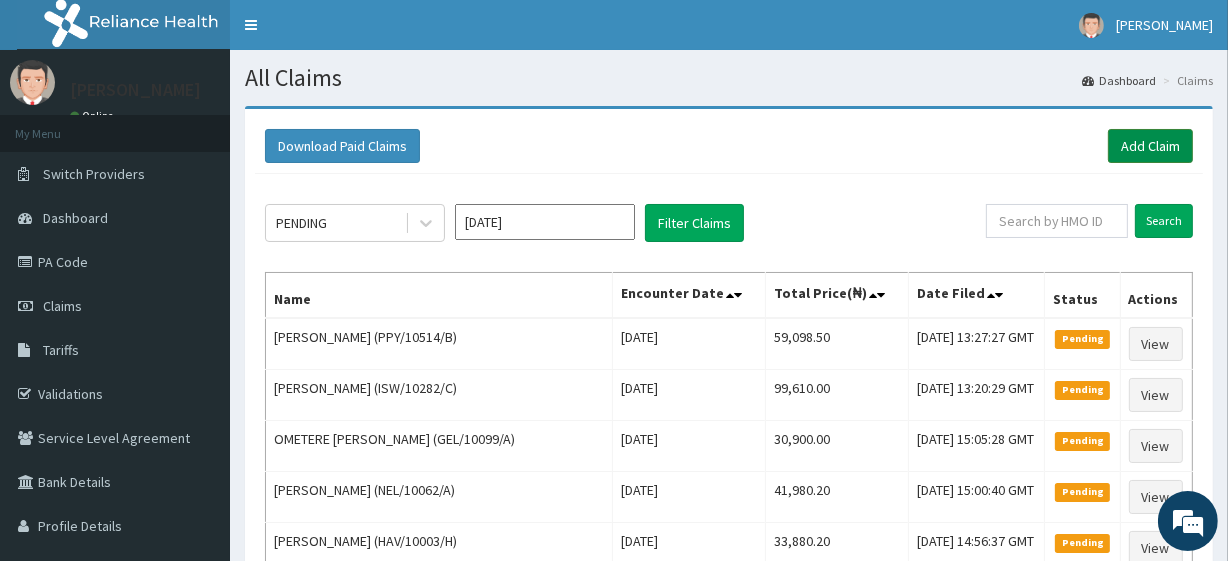 click on "Add Claim" at bounding box center [1150, 146] 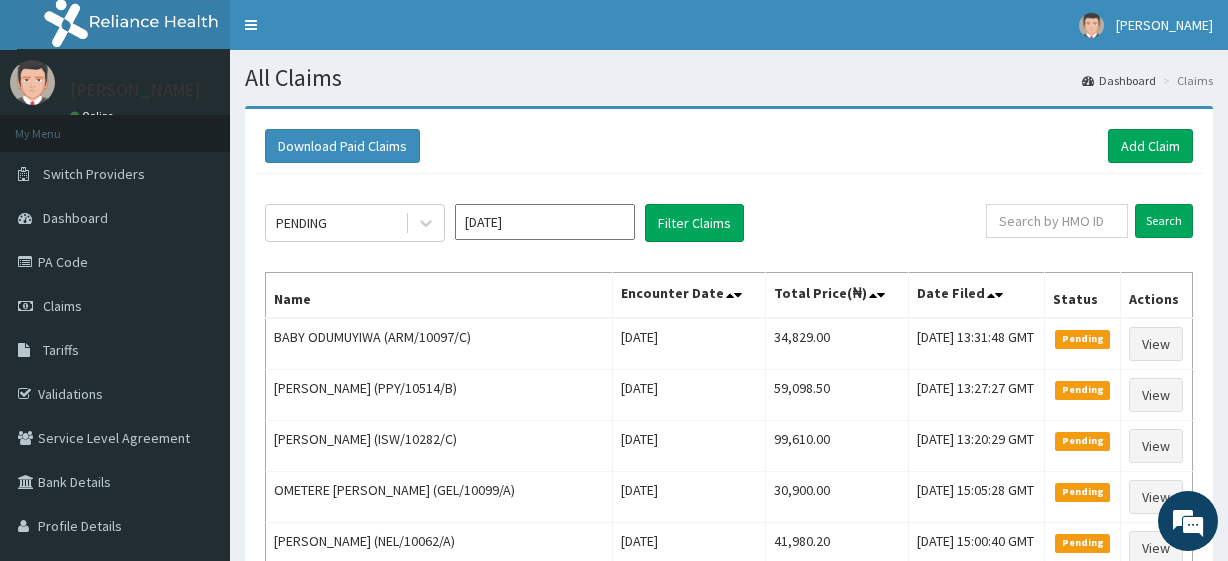 scroll, scrollTop: 0, scrollLeft: 0, axis: both 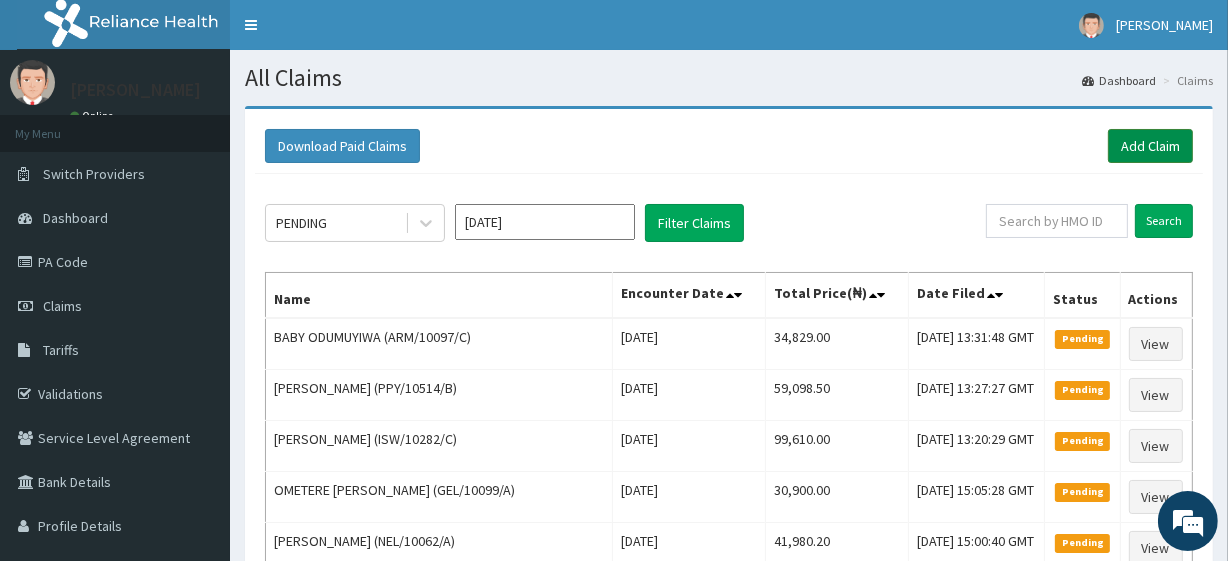 click on "Add Claim" at bounding box center [1150, 146] 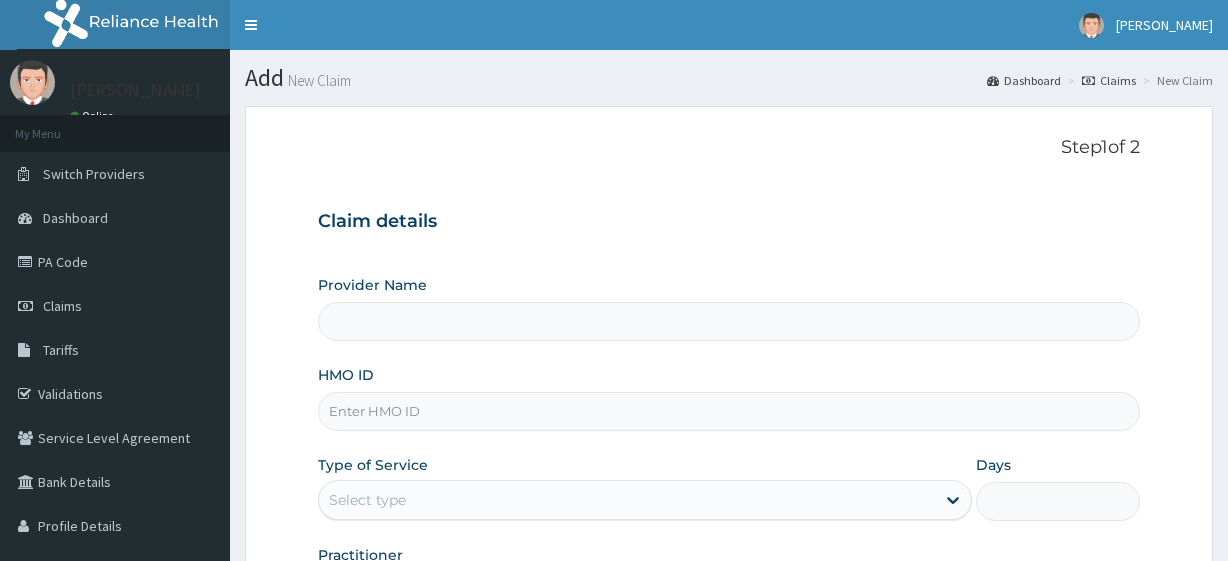 scroll, scrollTop: 0, scrollLeft: 0, axis: both 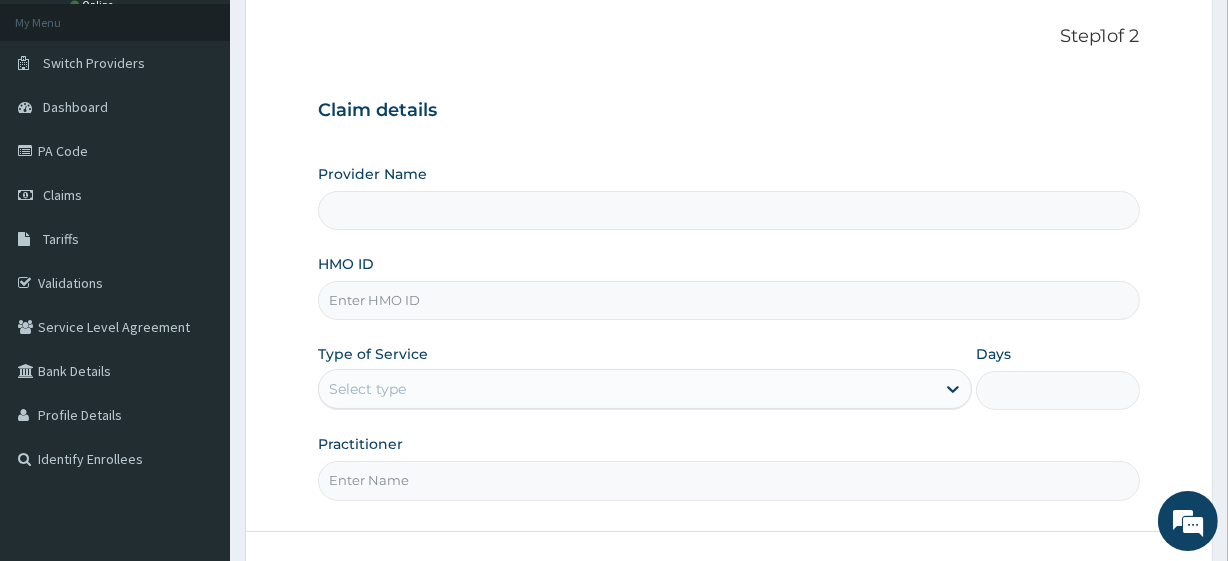 type on "R-Jolad Plus" 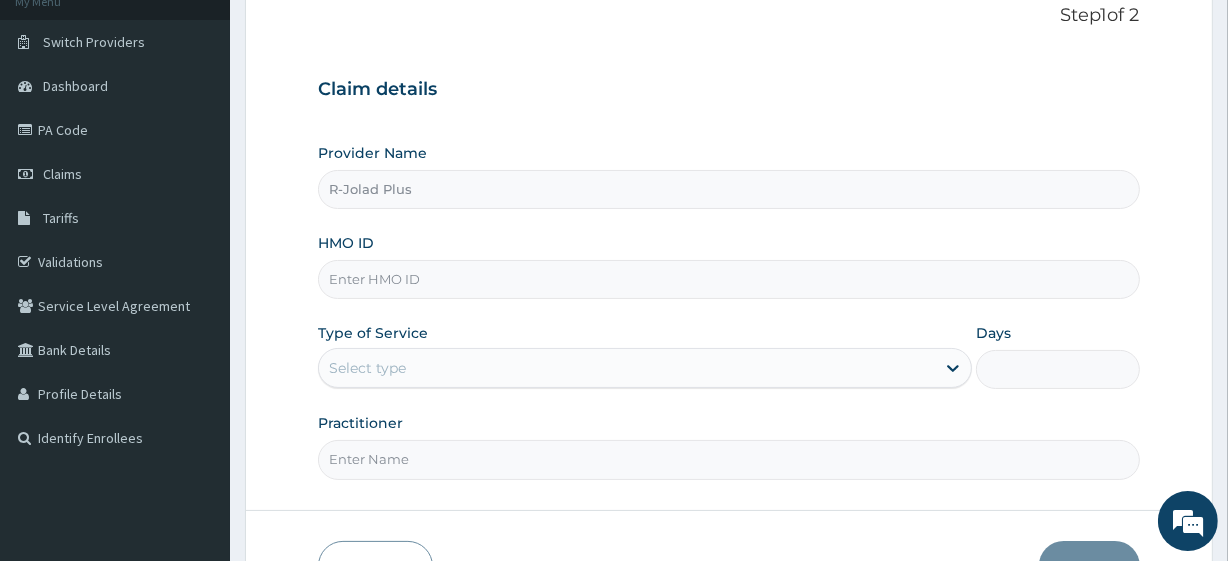 scroll, scrollTop: 133, scrollLeft: 0, axis: vertical 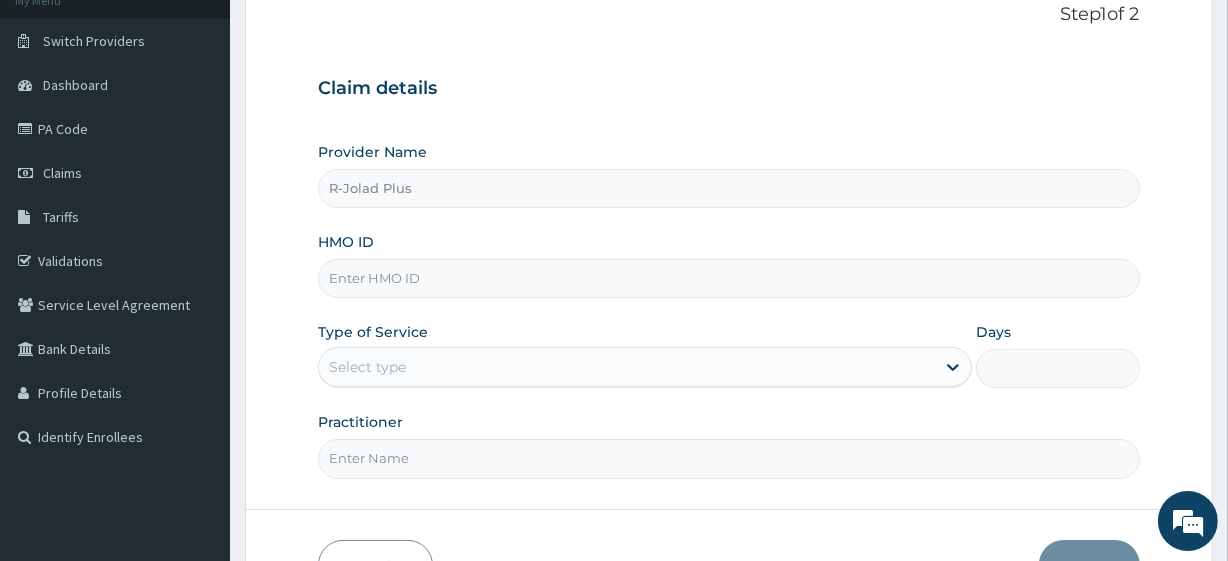 click on "HMO ID" at bounding box center (728, 278) 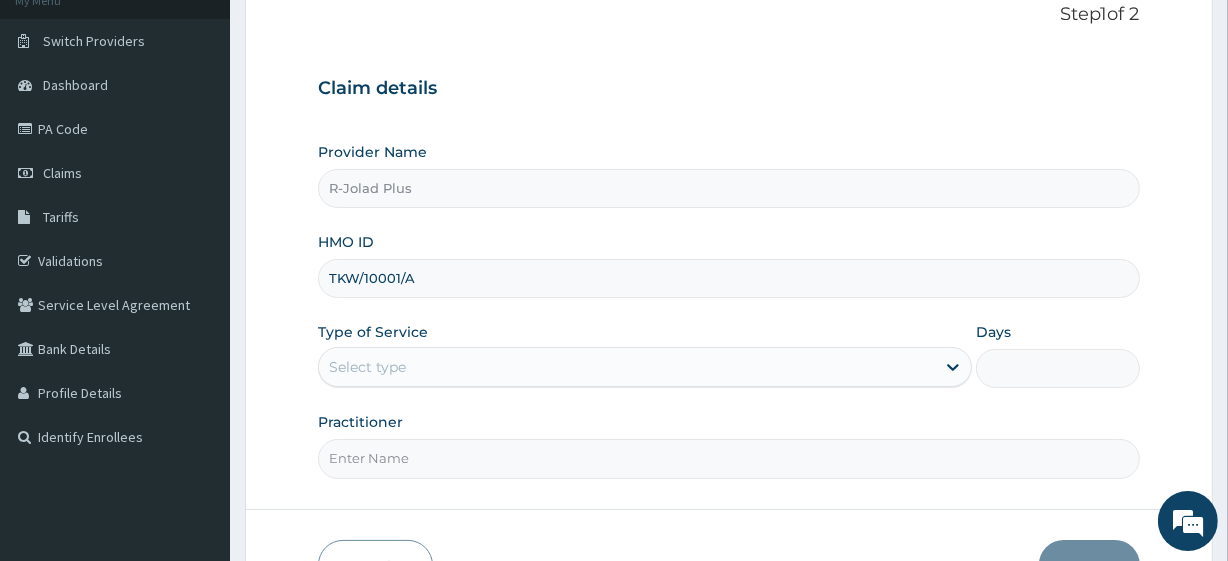scroll, scrollTop: 259, scrollLeft: 0, axis: vertical 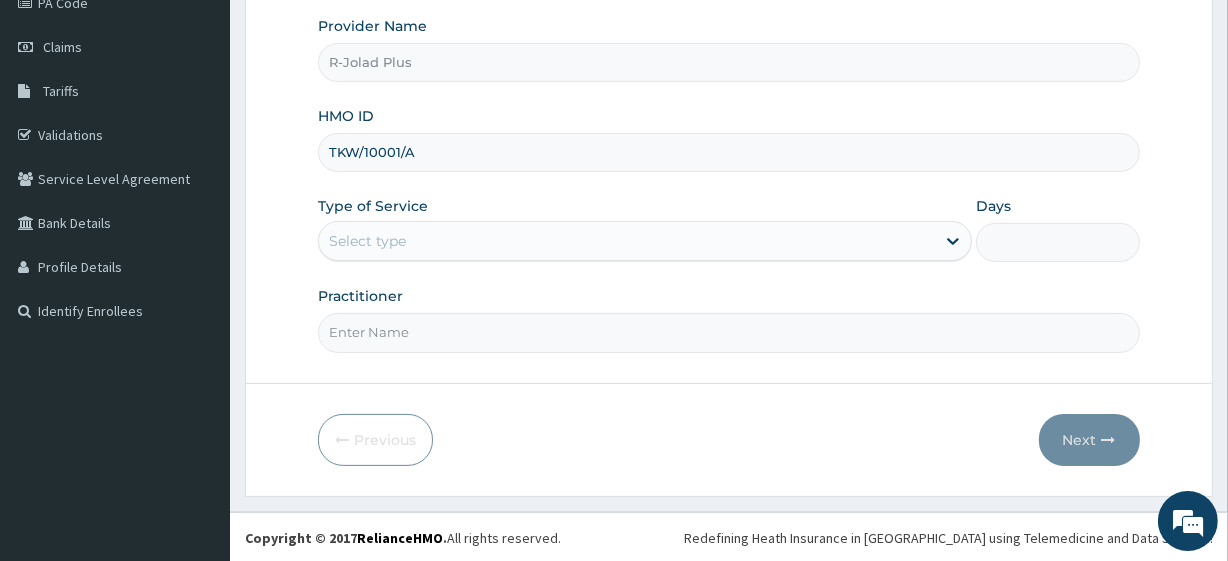 type on "TKW/10001/A" 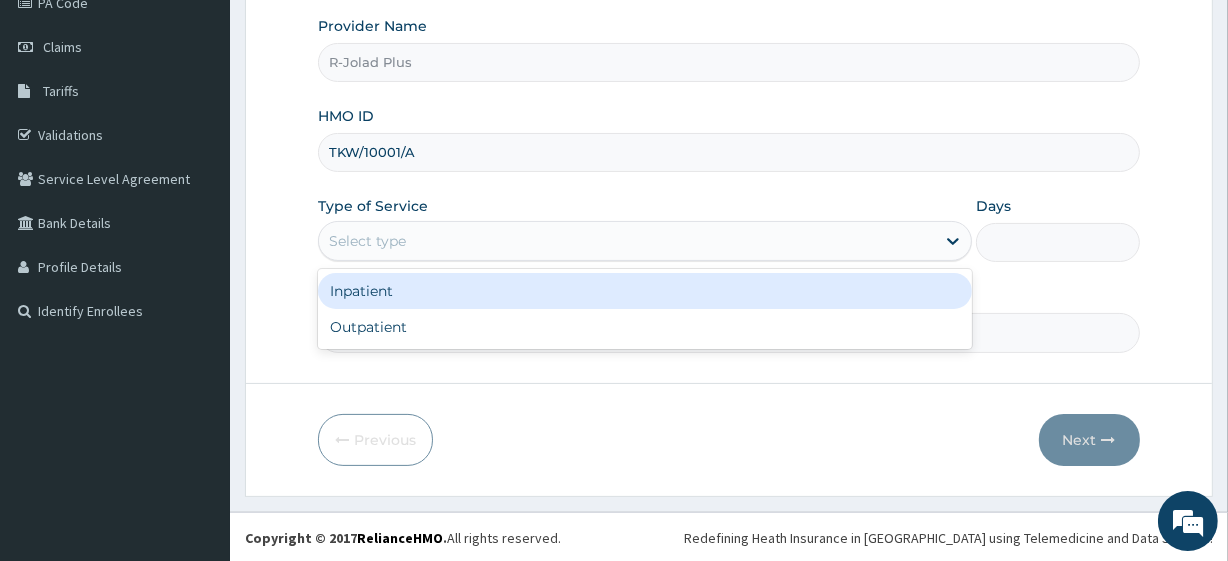 click on "Select type" at bounding box center [627, 241] 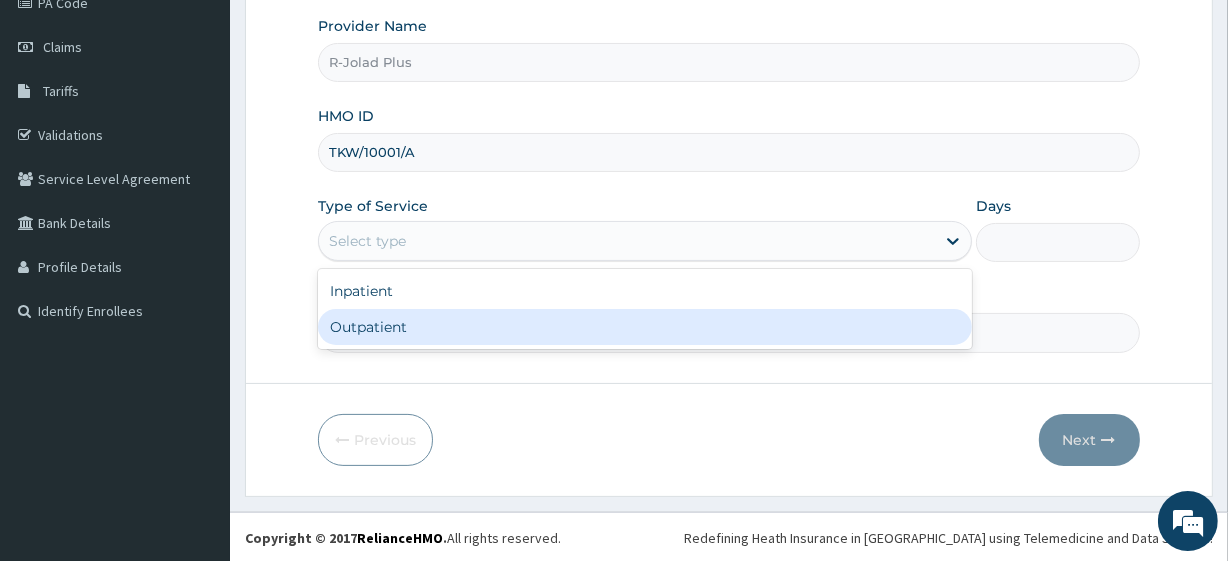 click on "Outpatient" at bounding box center [645, 327] 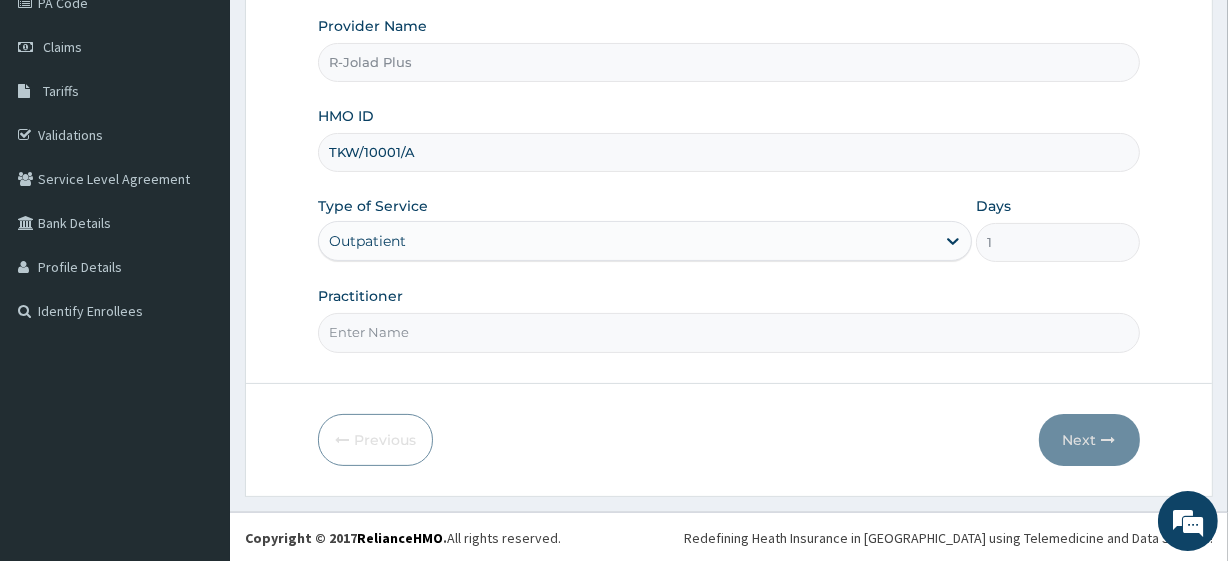 click on "Practitioner" at bounding box center [728, 332] 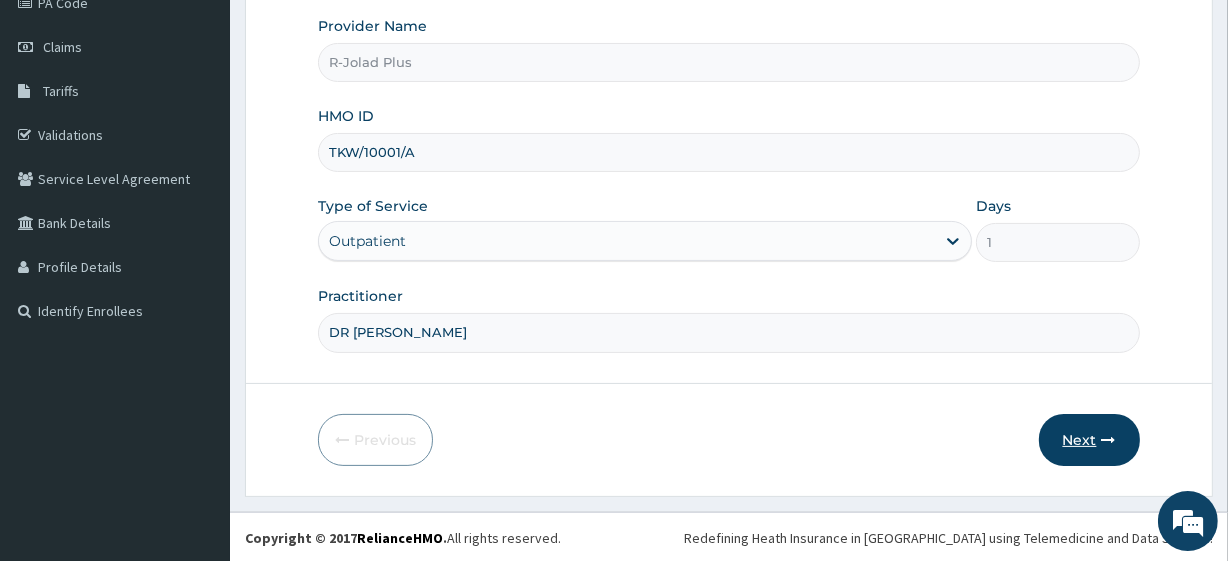 click on "Next" at bounding box center [1089, 440] 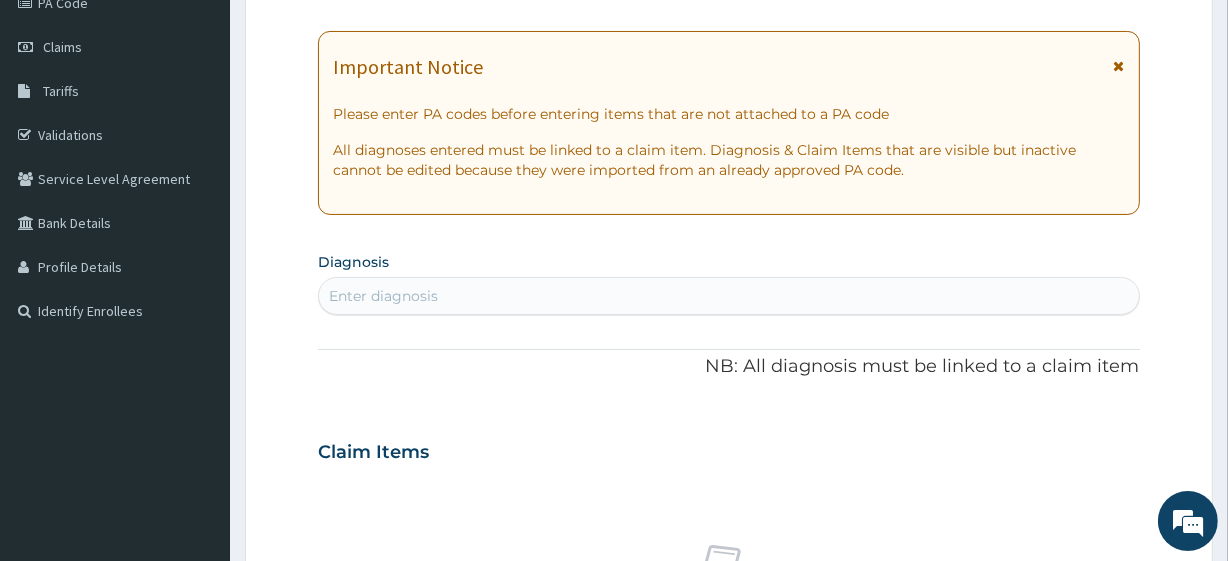 scroll, scrollTop: 0, scrollLeft: 0, axis: both 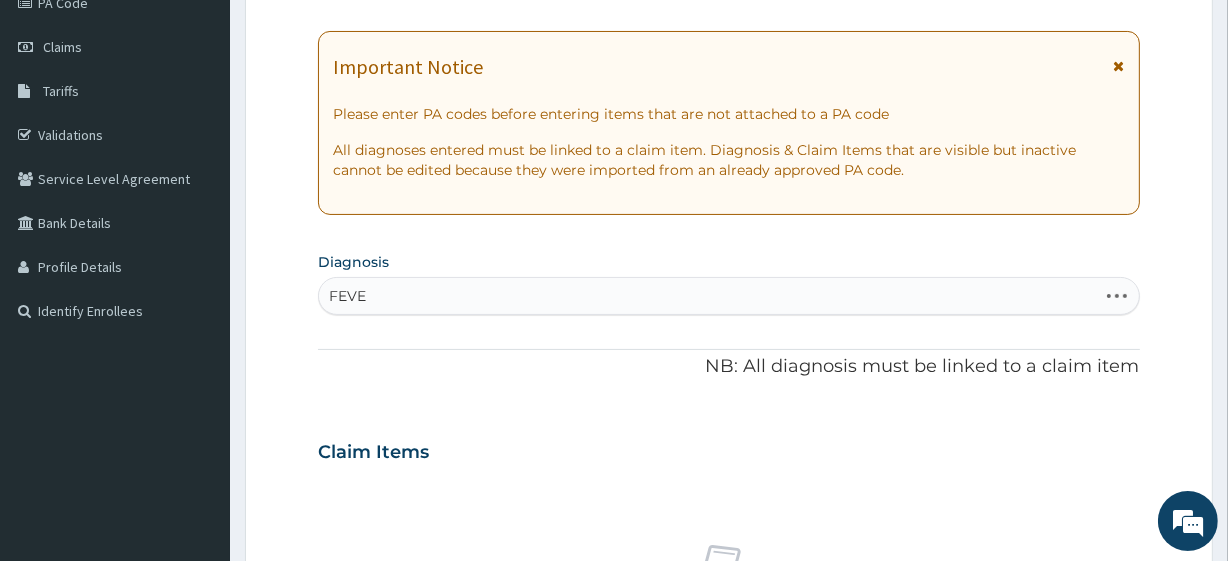 type on "FEVER" 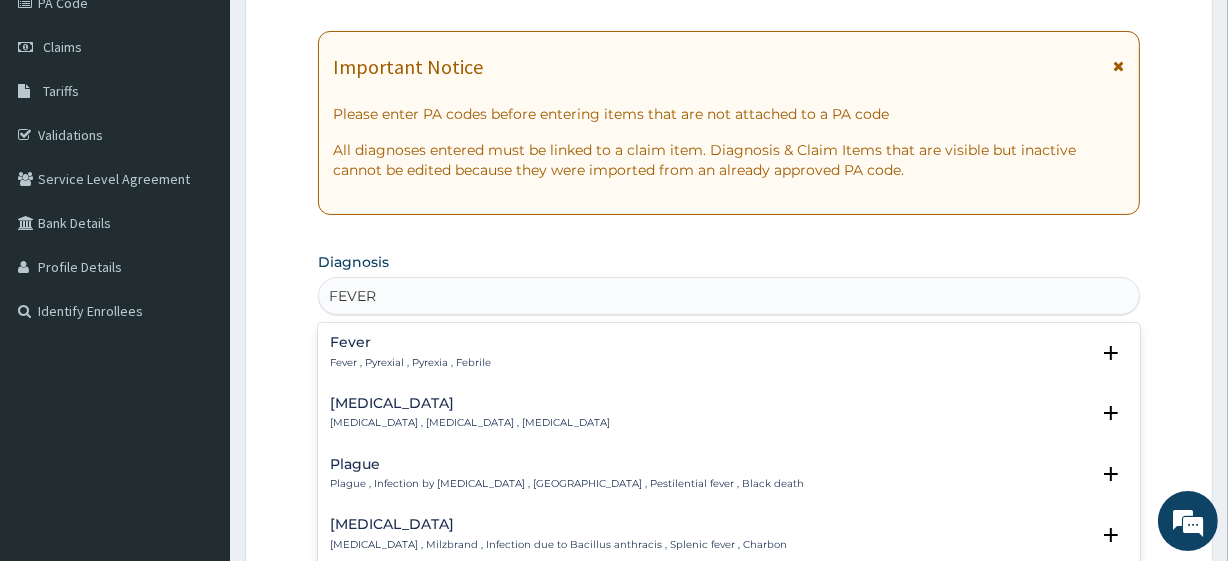 click on "Fever" at bounding box center (410, 342) 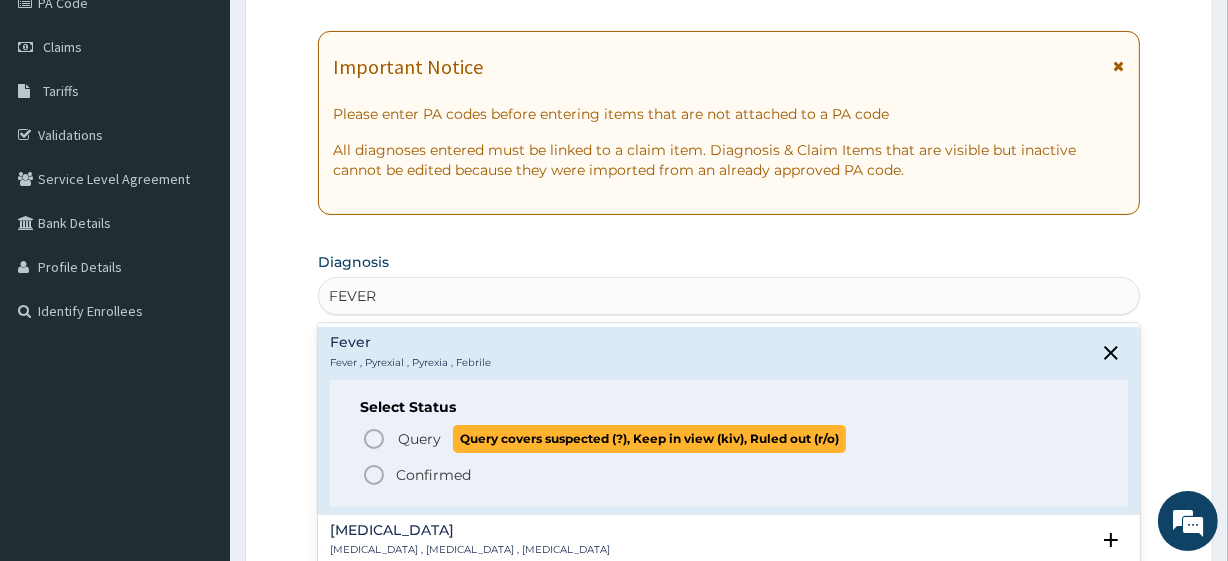 click 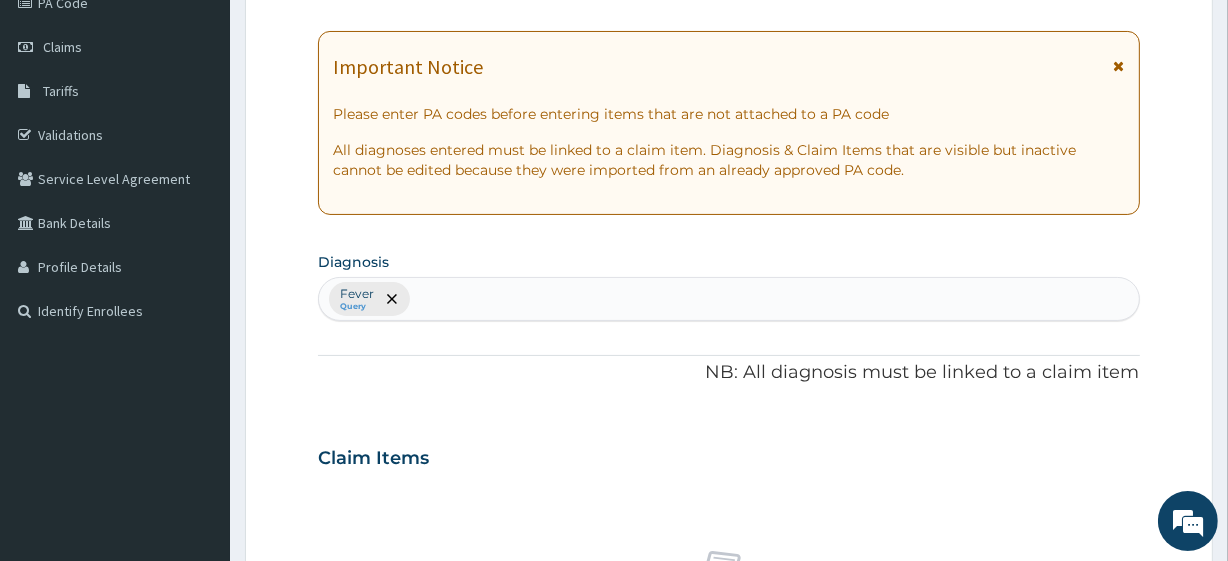 click on "Fever Query" at bounding box center (728, 299) 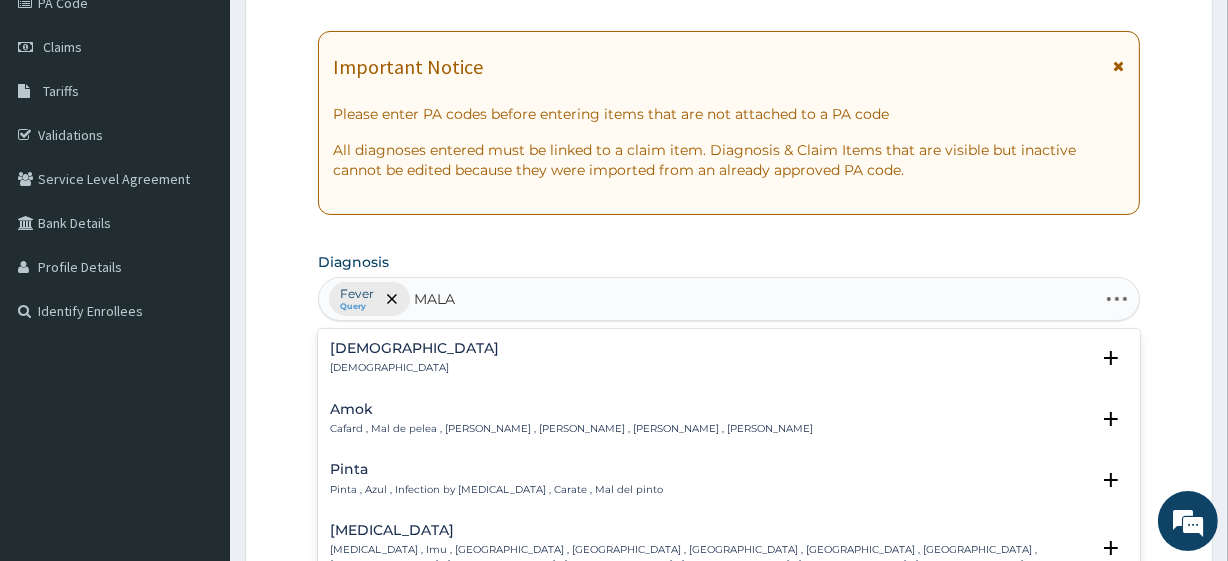 type on "MALAI" 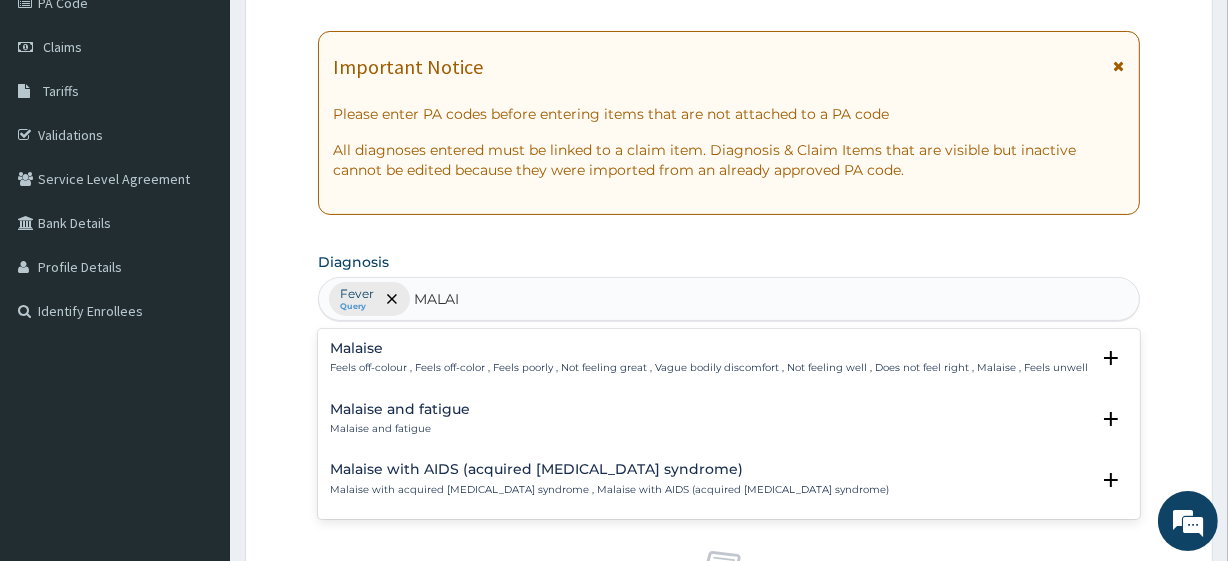 click on "Malaise and fatigue" at bounding box center (400, 409) 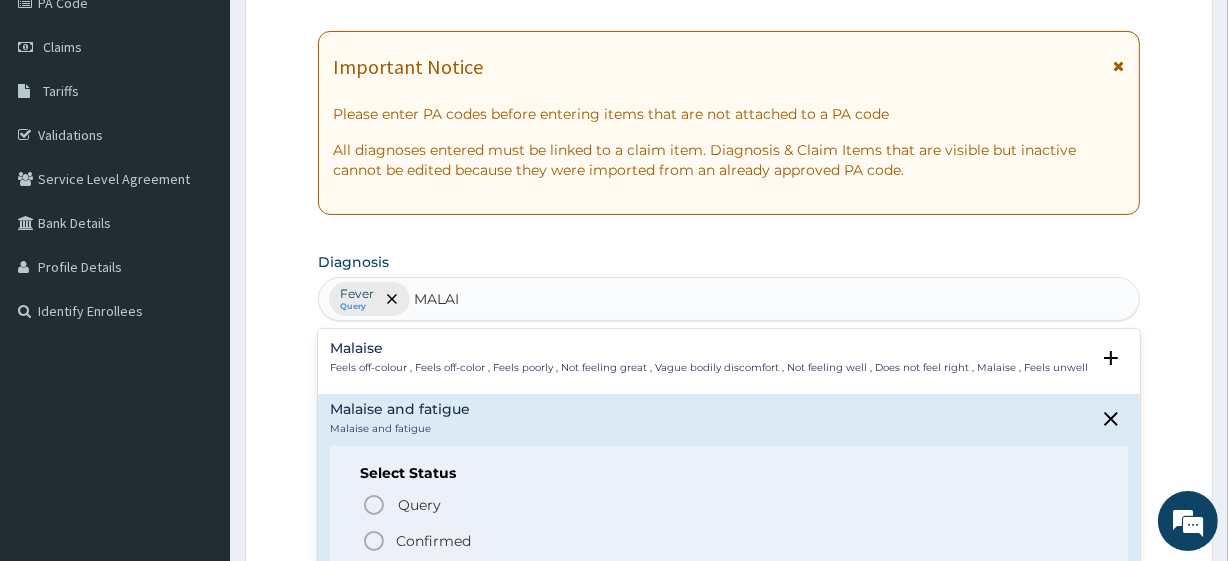 click on "Confirmed" at bounding box center [433, 541] 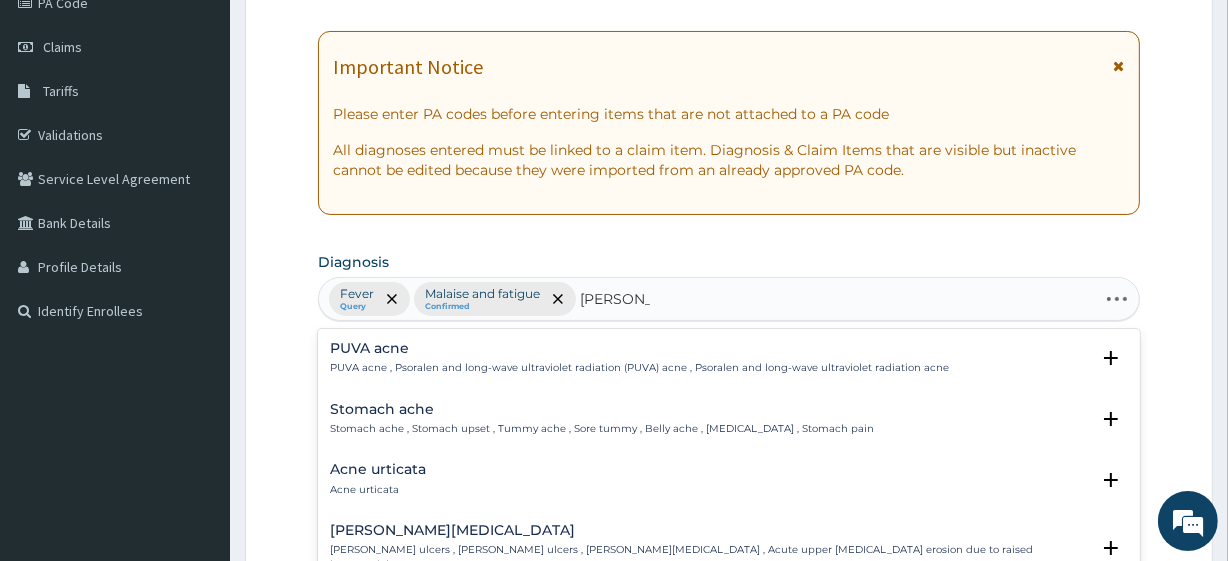 type on "AC UPP RES" 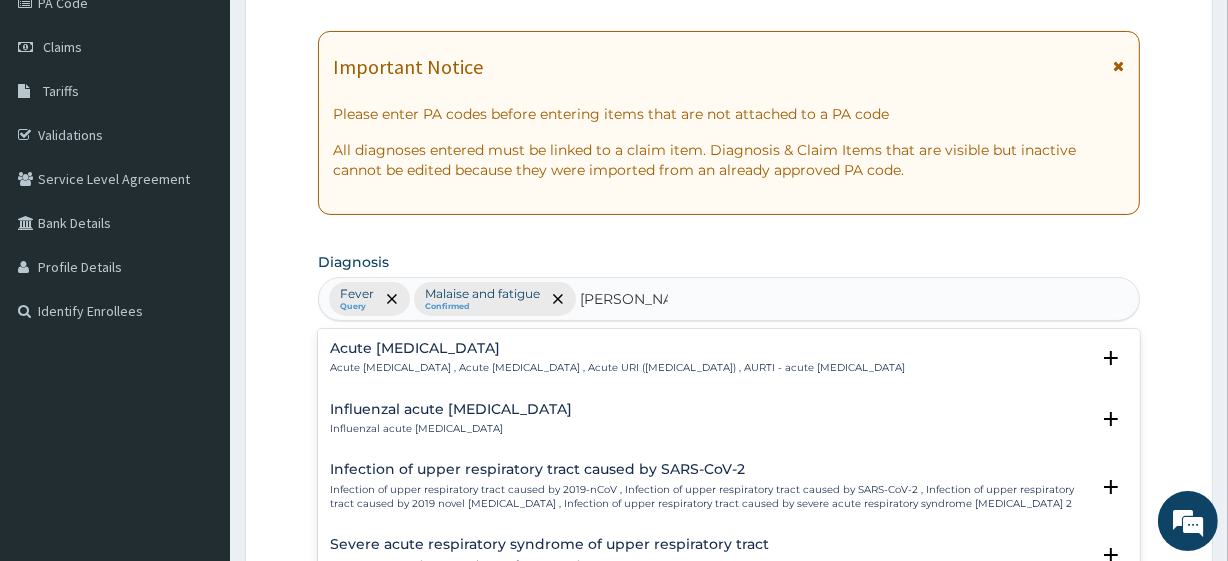 click on "Acute upper respiratory infection" at bounding box center [617, 348] 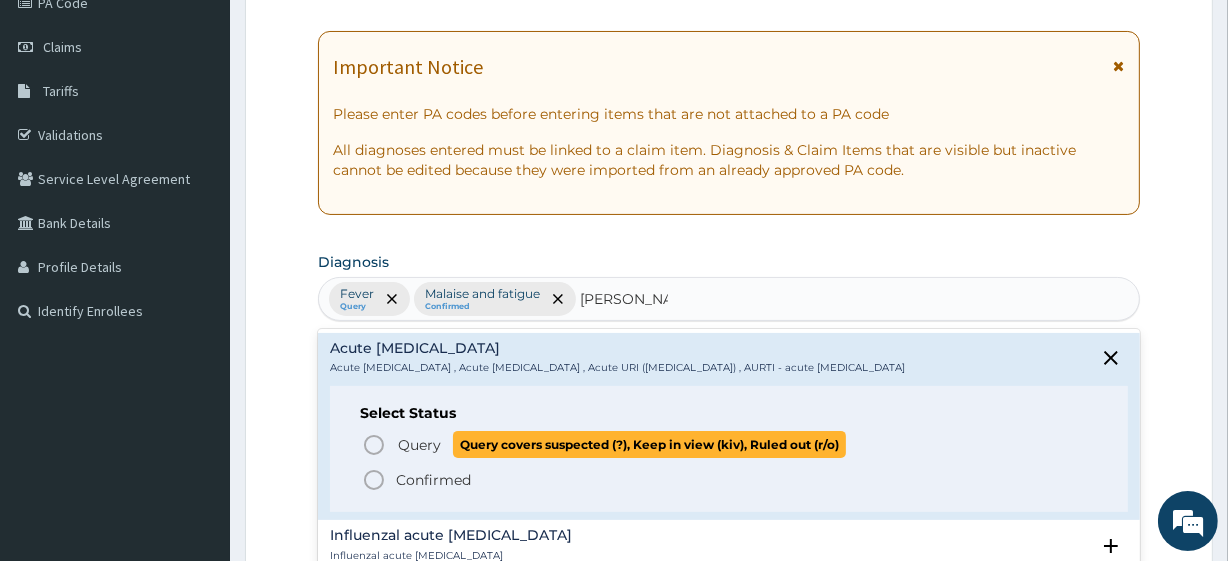 click on "Query covers suspected (?), Keep in view (kiv), Ruled out (r/o)" at bounding box center (649, 444) 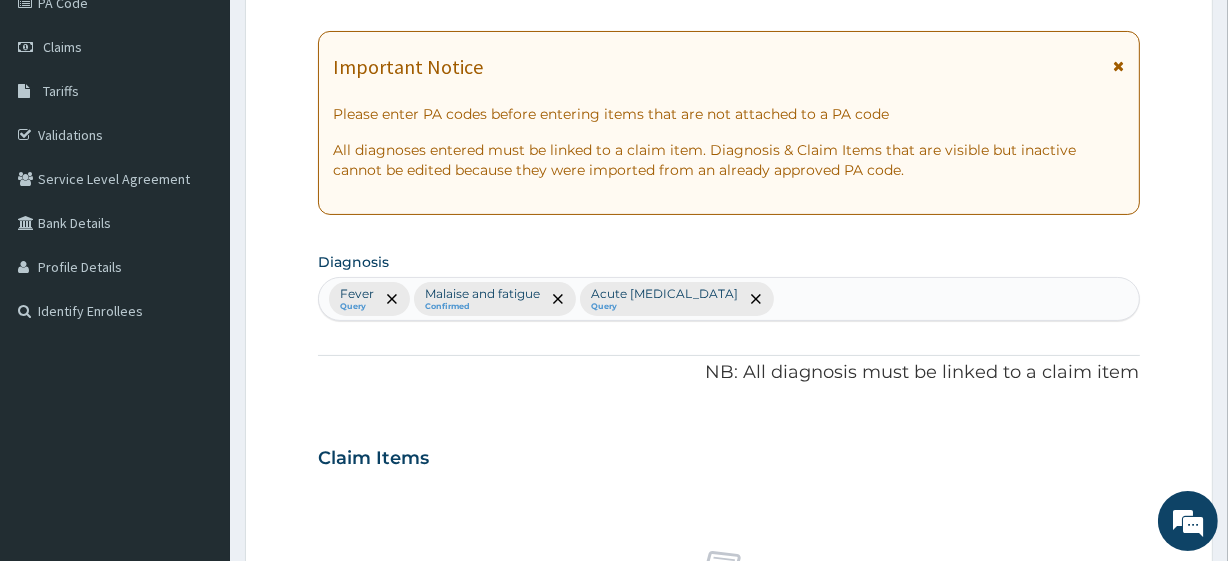 click on "Step  2  of 2 PA Code / Prescription Code Enter Code(Secondary Care Only) Encounter Date DD-MM-YYYY Important Notice Please enter PA codes before entering items that are not attached to a PA code   All diagnoses entered must be linked to a claim item. Diagnosis & Claim Items that are visible but inactive cannot be edited because they were imported from an already approved PA code. Diagnosis Fever Query Malaise and fatigue Confirmed Acute upper respiratory infection Query NB: All diagnosis must be linked to a claim item Claim Items No claim item Types Select Type Item Select Item Pair Diagnosis Select Diagnosis Unit Price 0 Add Comment     Previous   Submit" at bounding box center (729, 481) 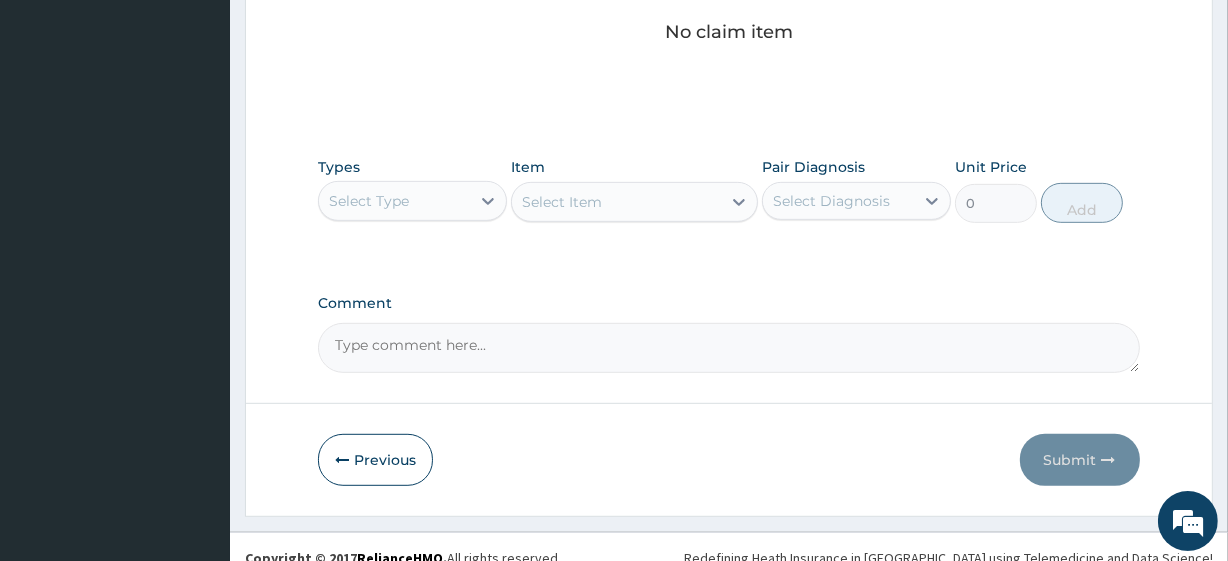 scroll, scrollTop: 880, scrollLeft: 0, axis: vertical 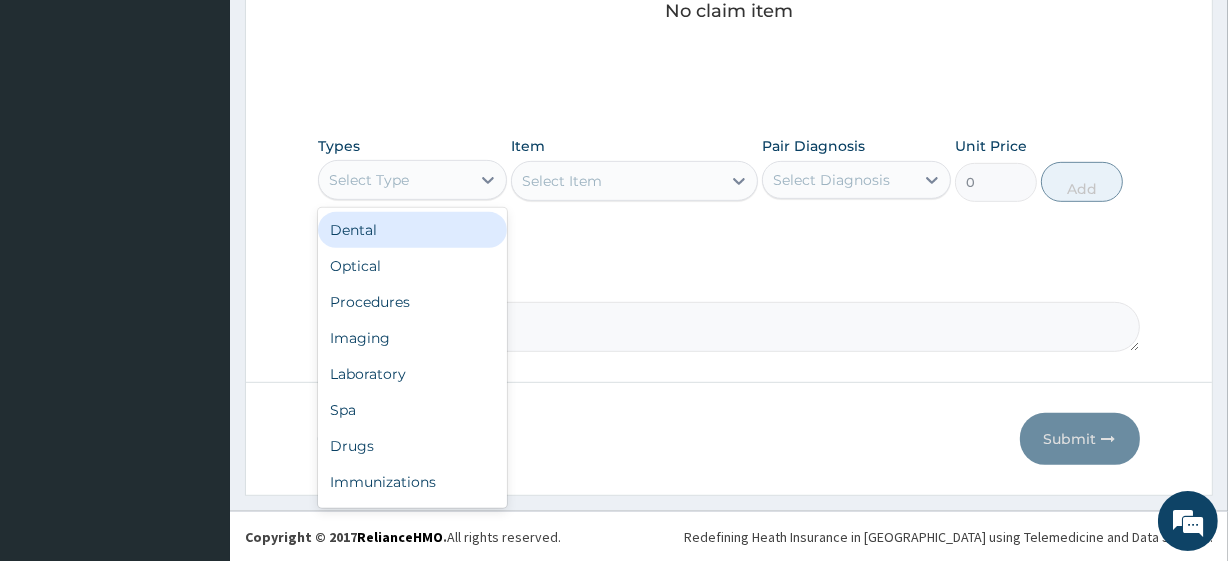 click on "Select Type" at bounding box center [394, 180] 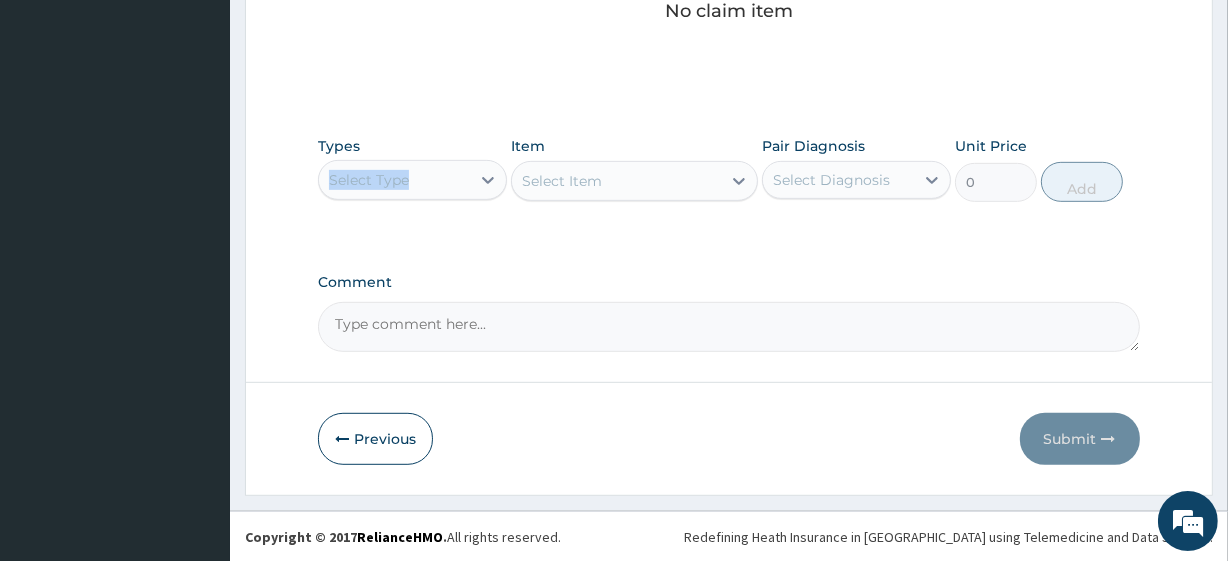 drag, startPoint x: 435, startPoint y: 154, endPoint x: 438, endPoint y: 167, distance: 13.341664 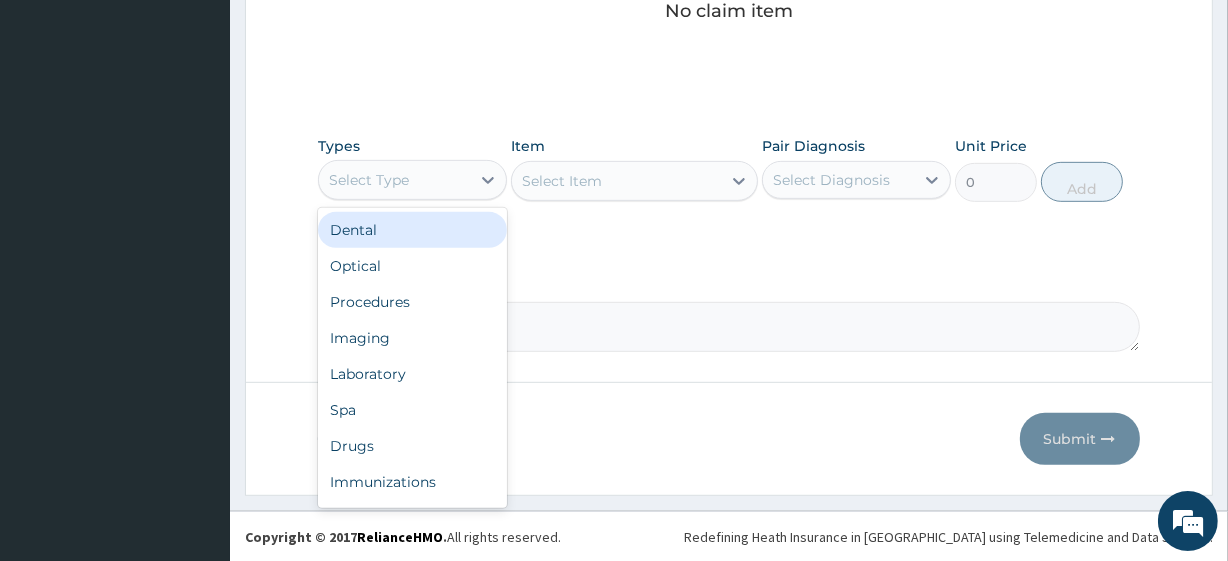 click on "Select Type" at bounding box center (394, 180) 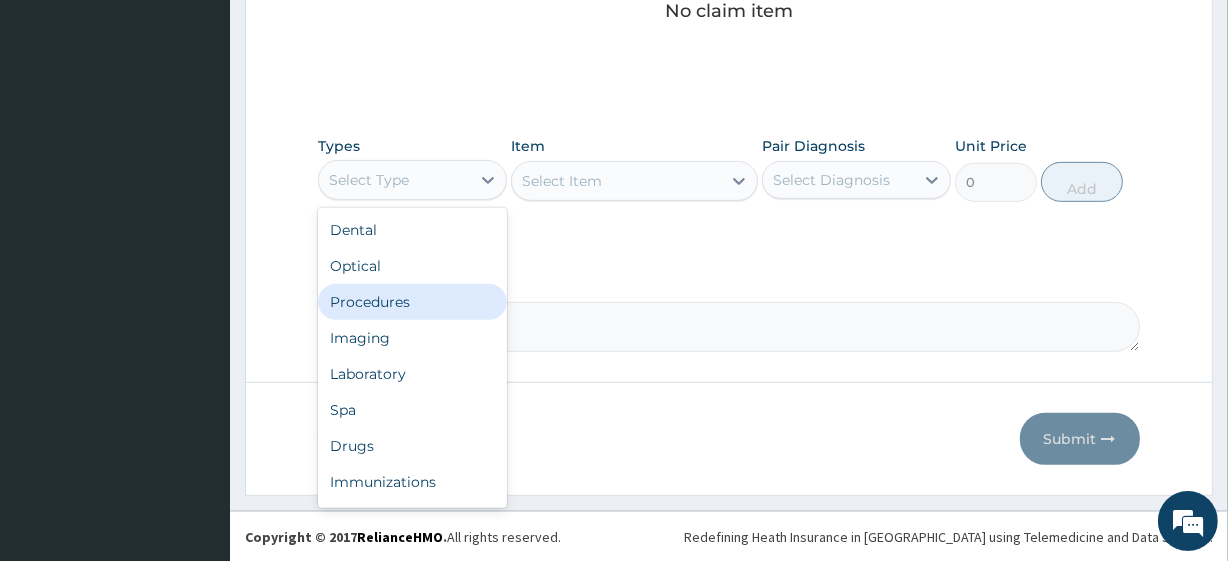 click on "Procedures" at bounding box center (412, 302) 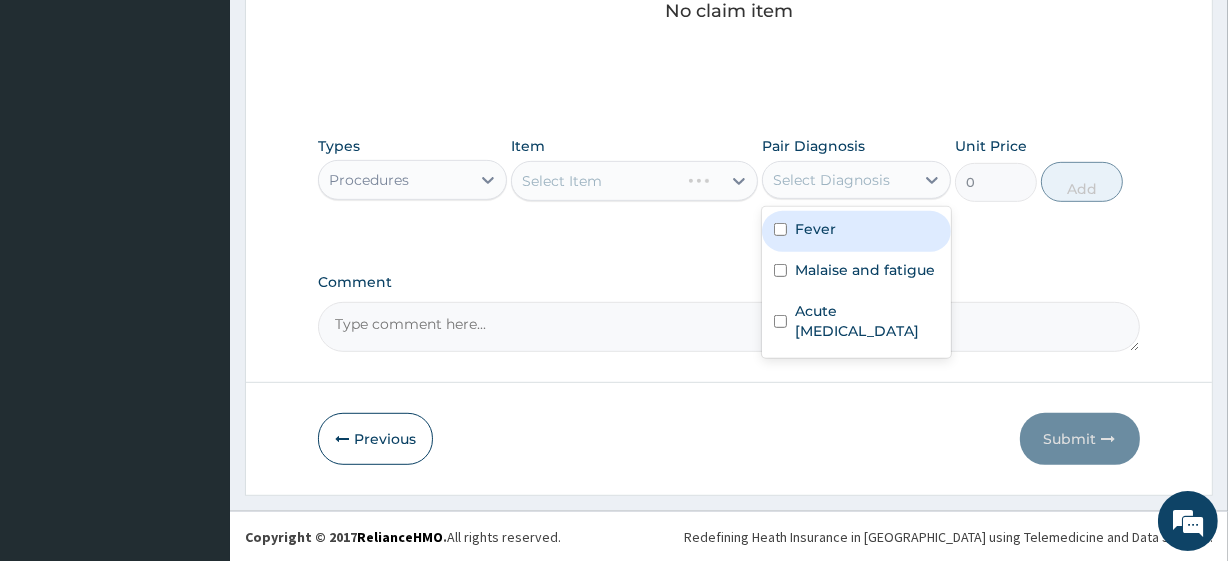 click on "Select Diagnosis" at bounding box center (831, 180) 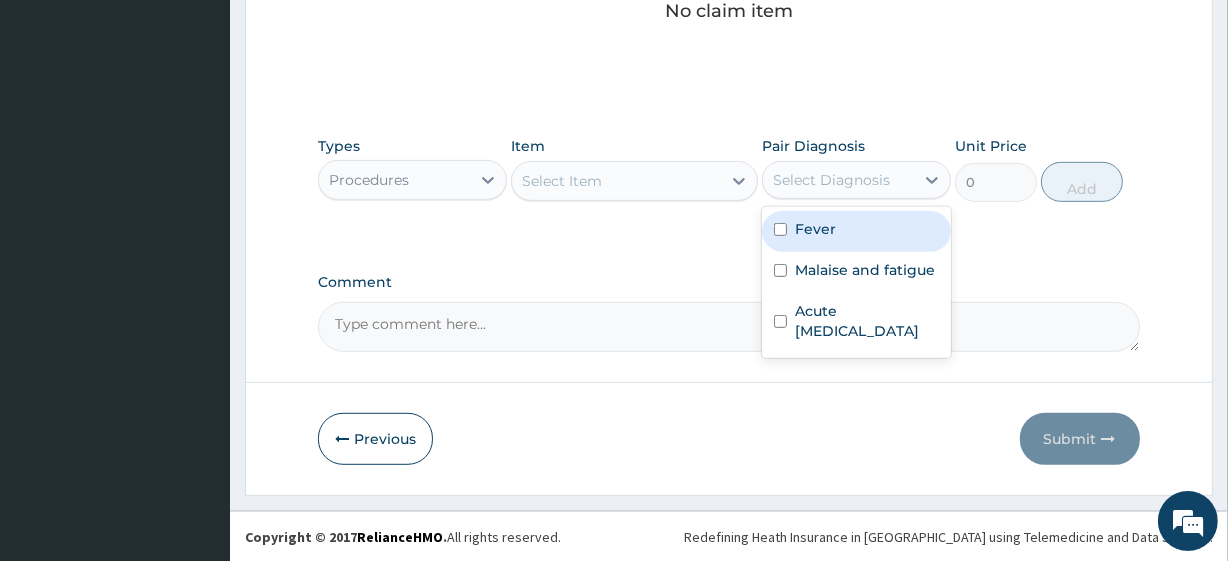 click on "Fever" at bounding box center (856, 231) 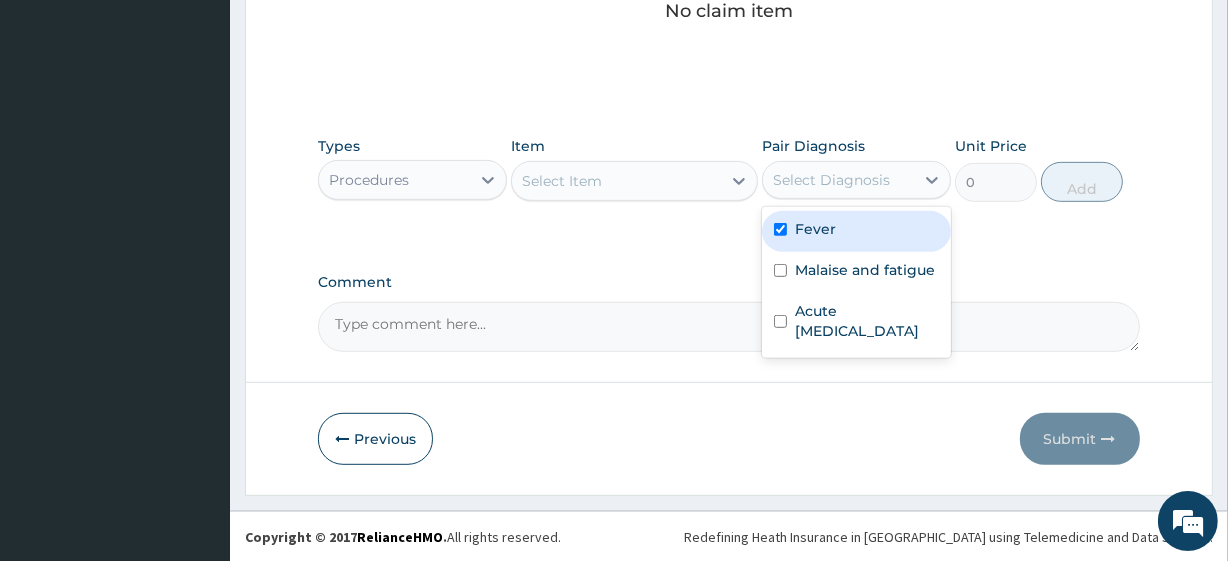 checkbox on "true" 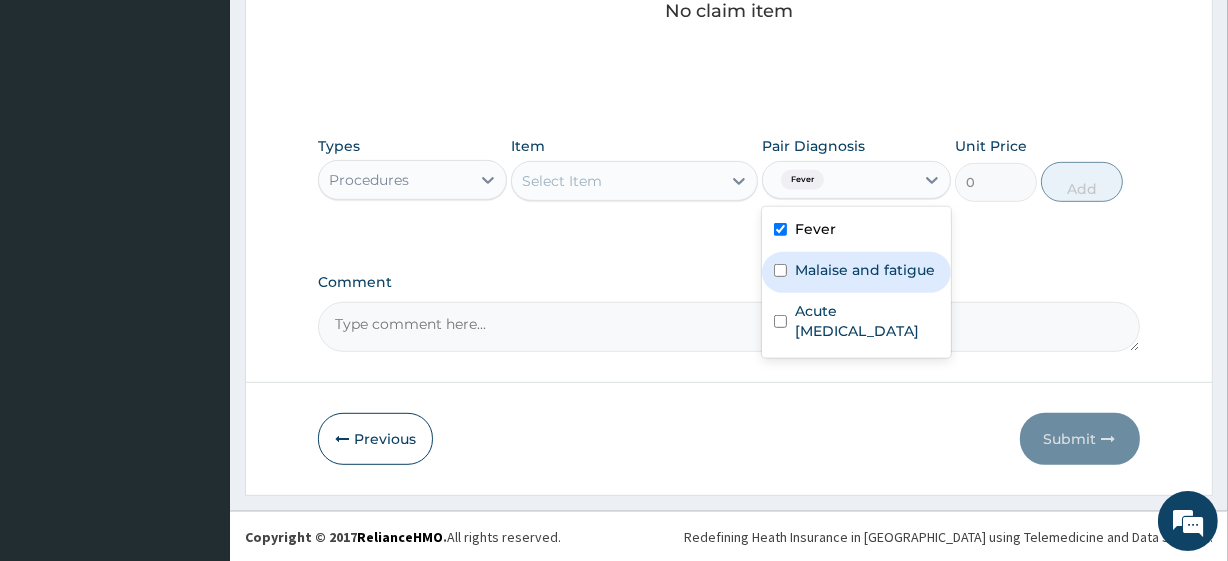 click on "Malaise and fatigue" at bounding box center (865, 270) 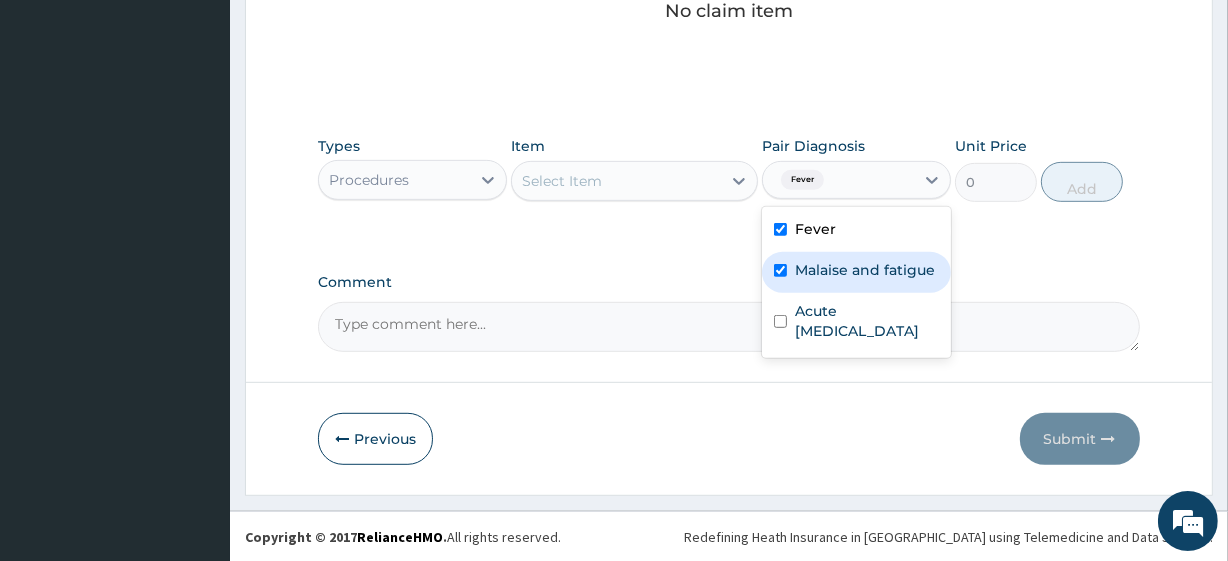 checkbox on "true" 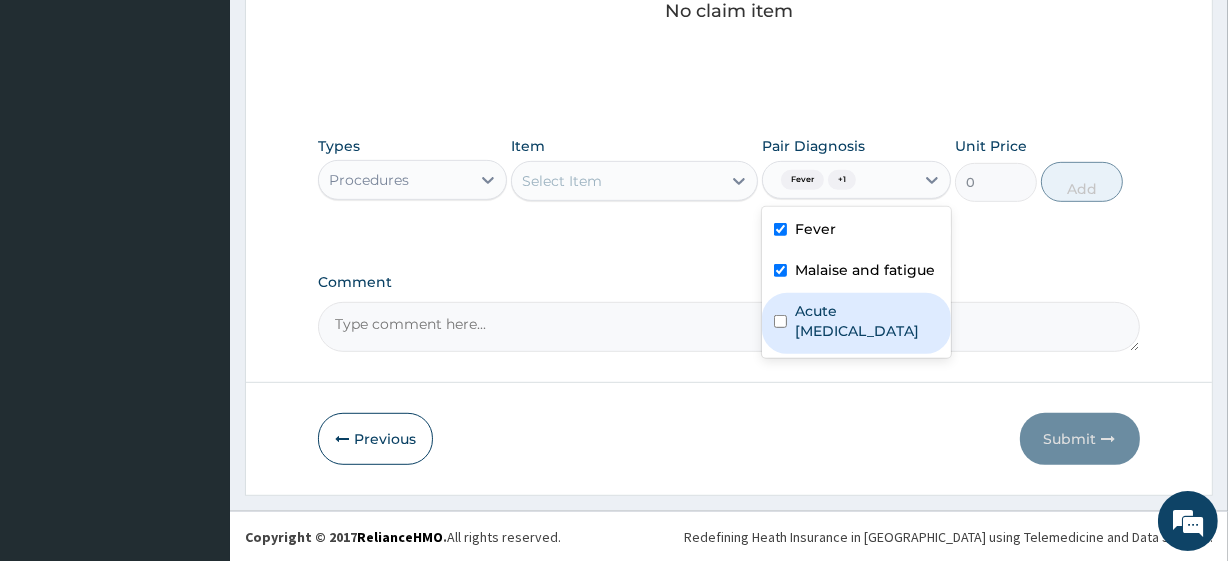click on "Acute upper respiratory infection" at bounding box center (867, 321) 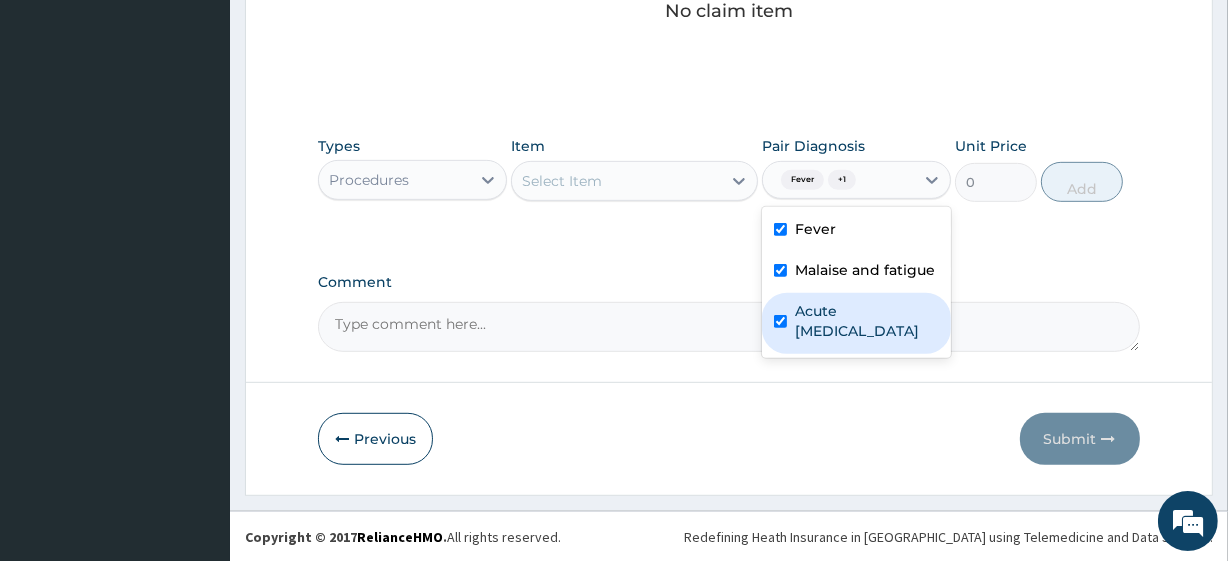 checkbox on "true" 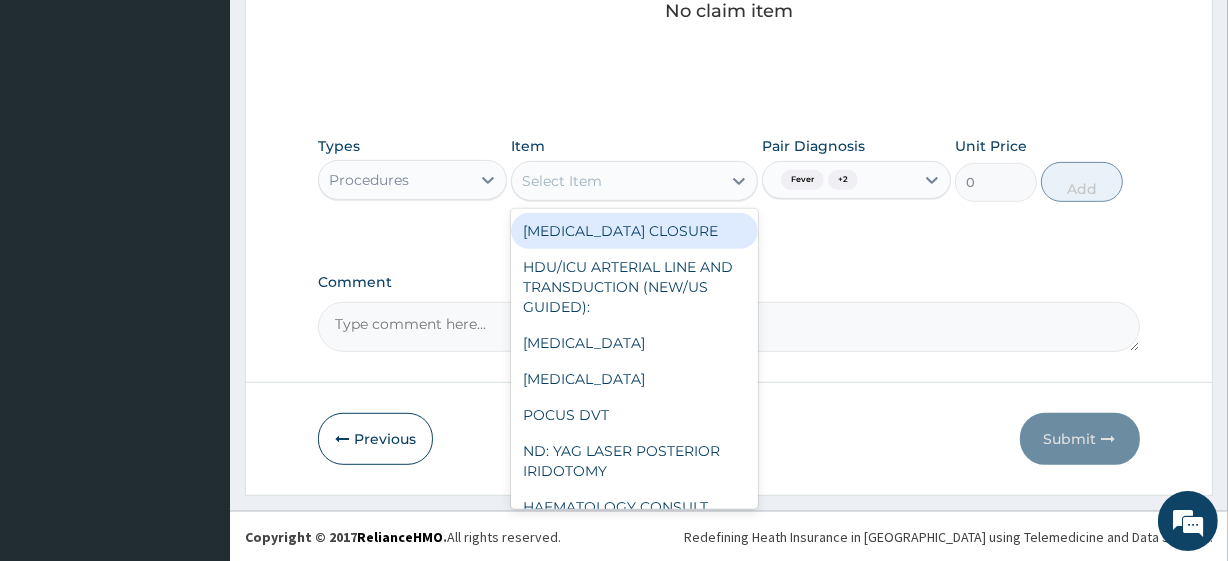 click on "Select Item" at bounding box center [562, 181] 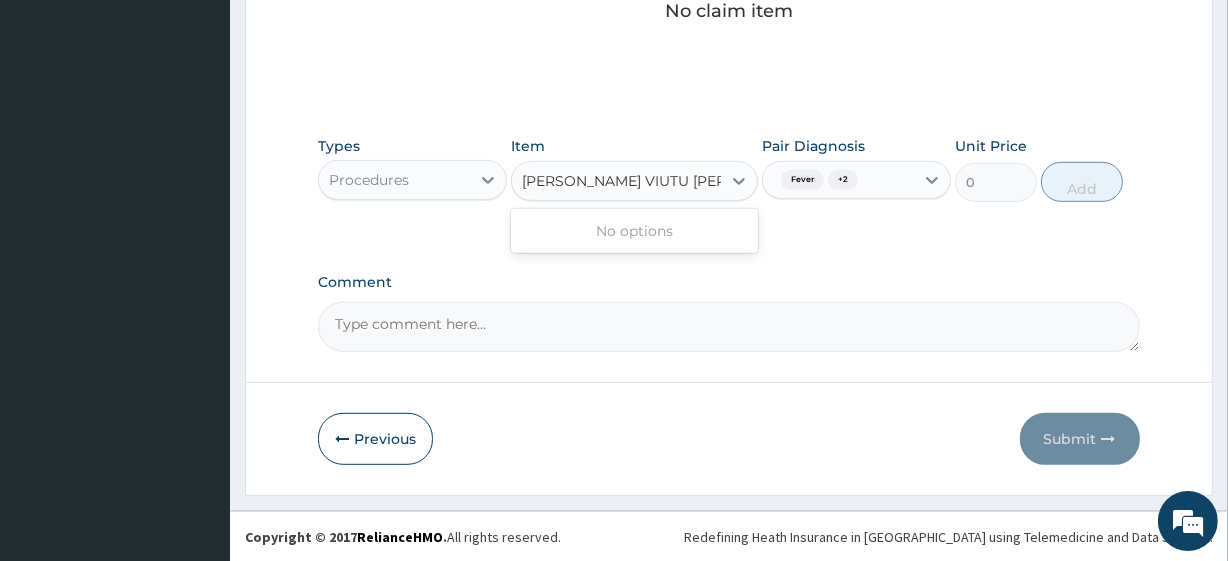 type on "ELIZABETH VIUTU ADEYEMI" 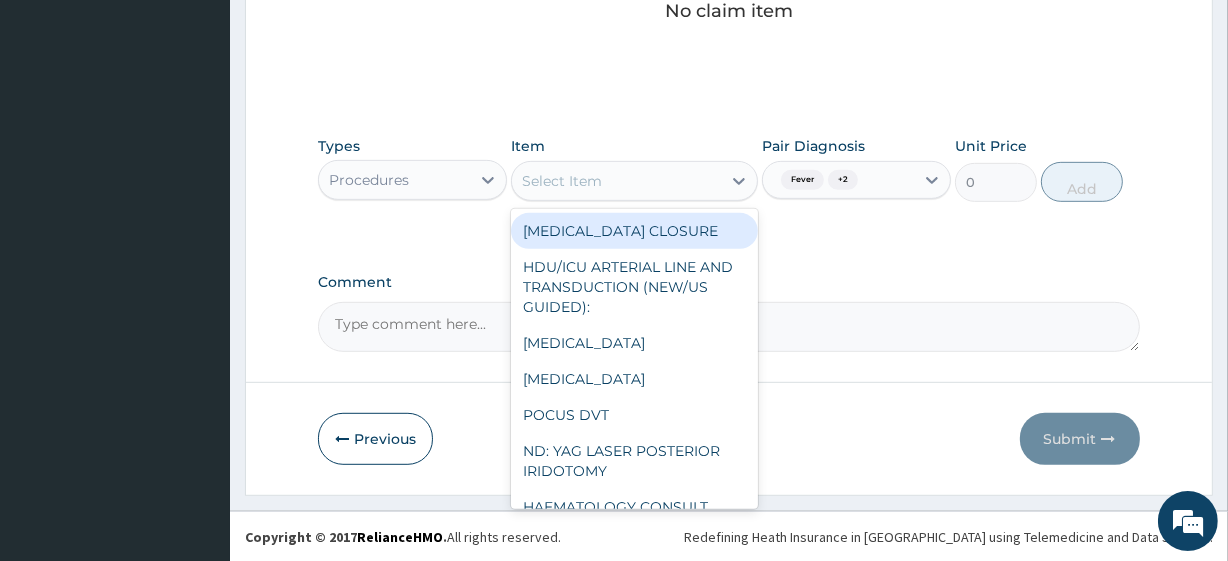 click on "Select Item" at bounding box center [616, 181] 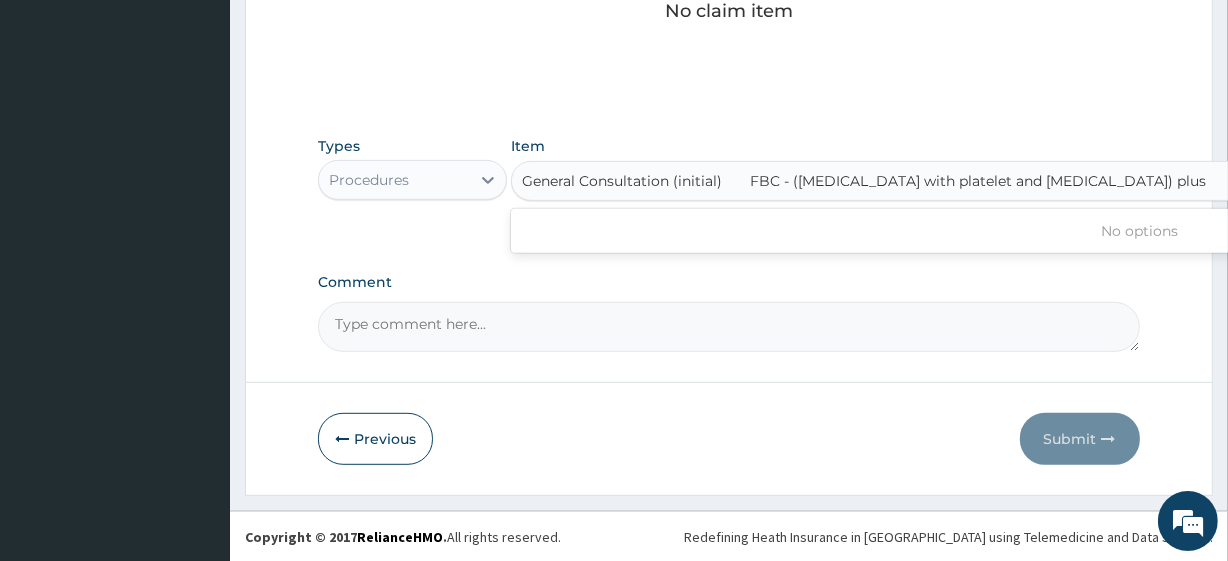 scroll, scrollTop: 0, scrollLeft: 25, axis: horizontal 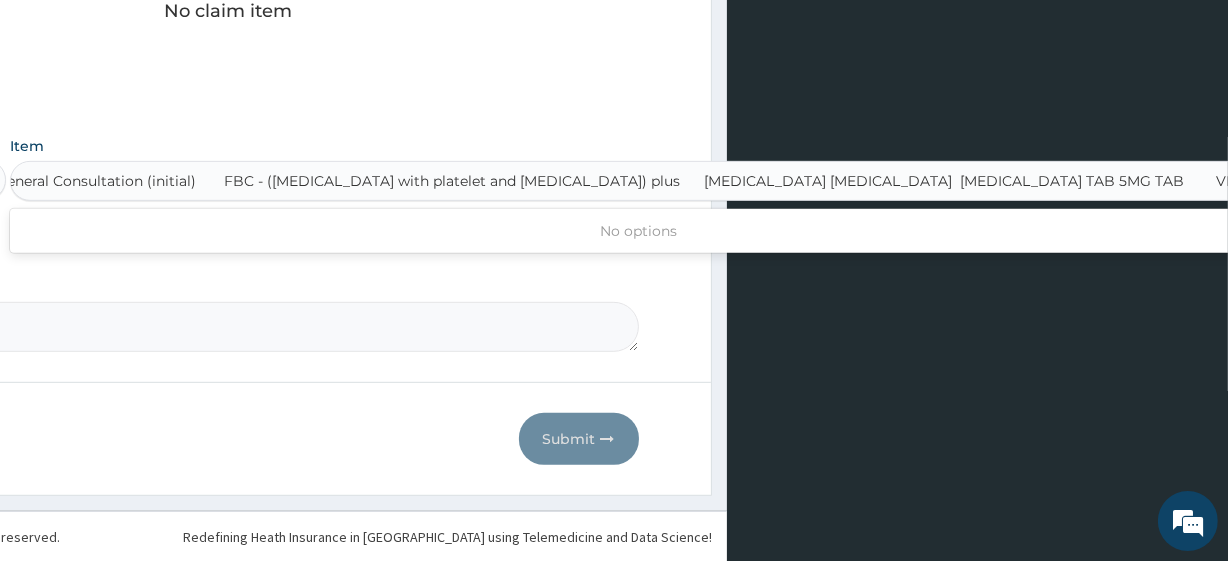 type on "General Consultation (initial)" 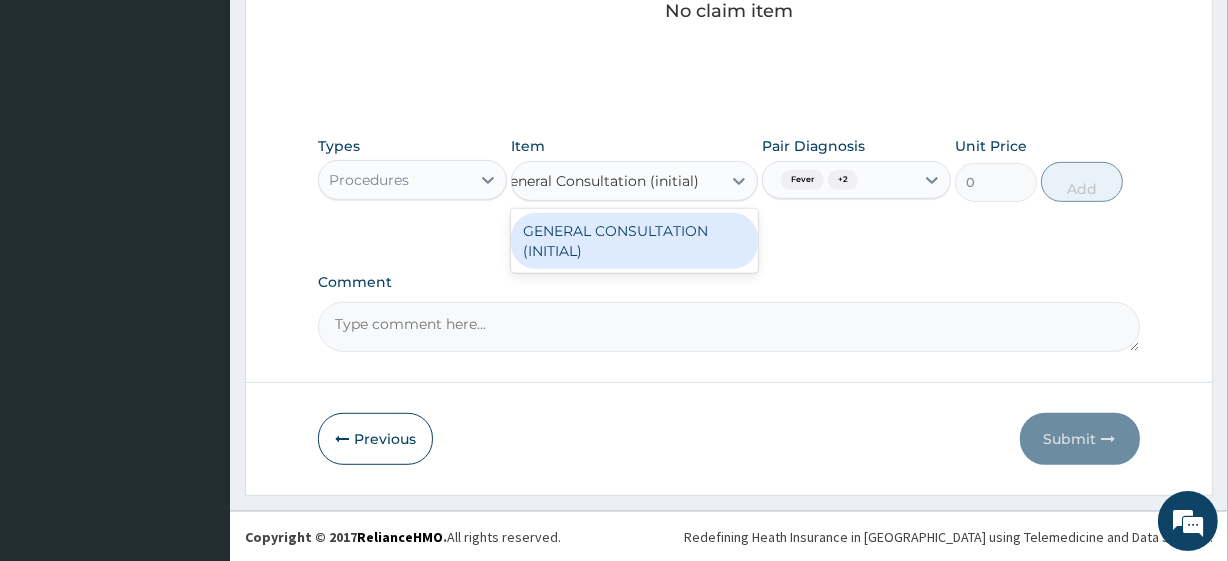 scroll, scrollTop: 0, scrollLeft: 22, axis: horizontal 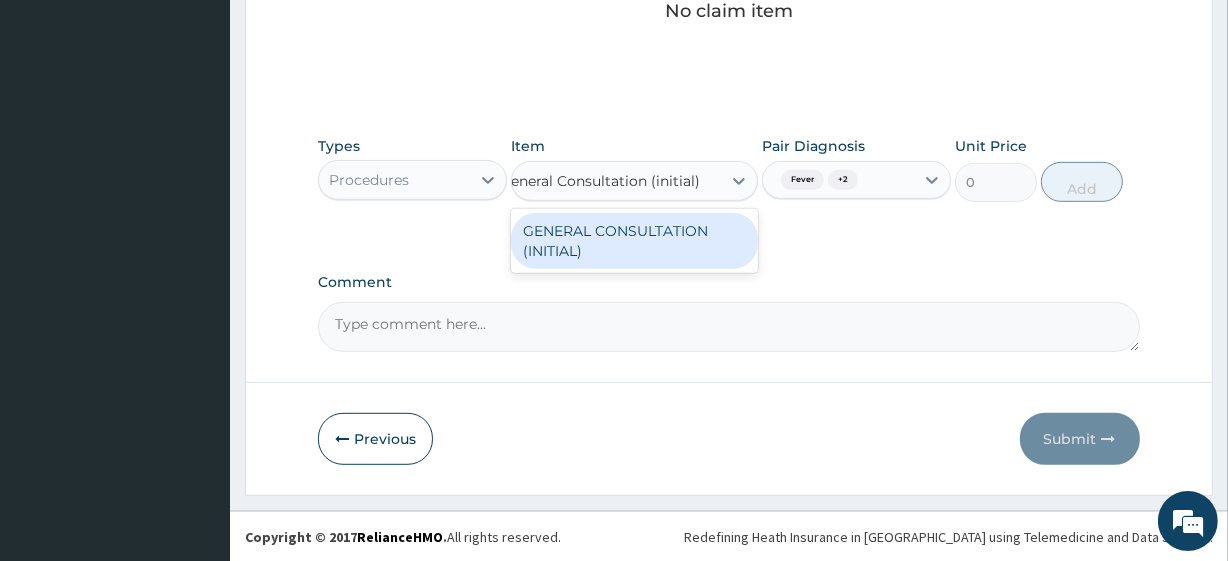 click on "GENERAL CONSULTATION (INITIAL)" at bounding box center (634, 241) 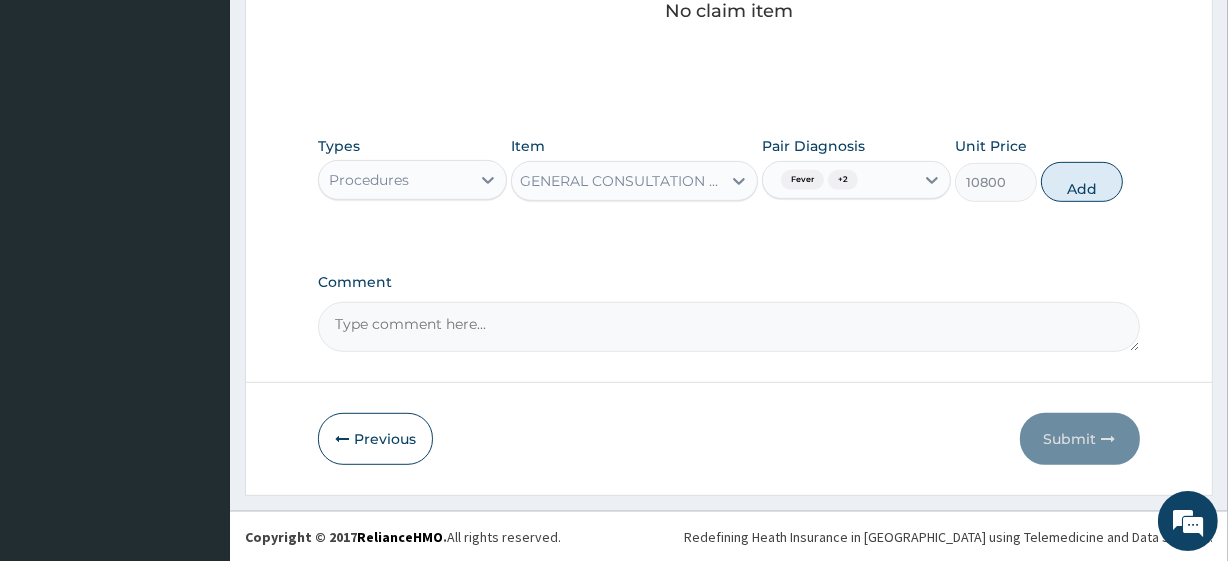 scroll, scrollTop: 0, scrollLeft: 2, axis: horizontal 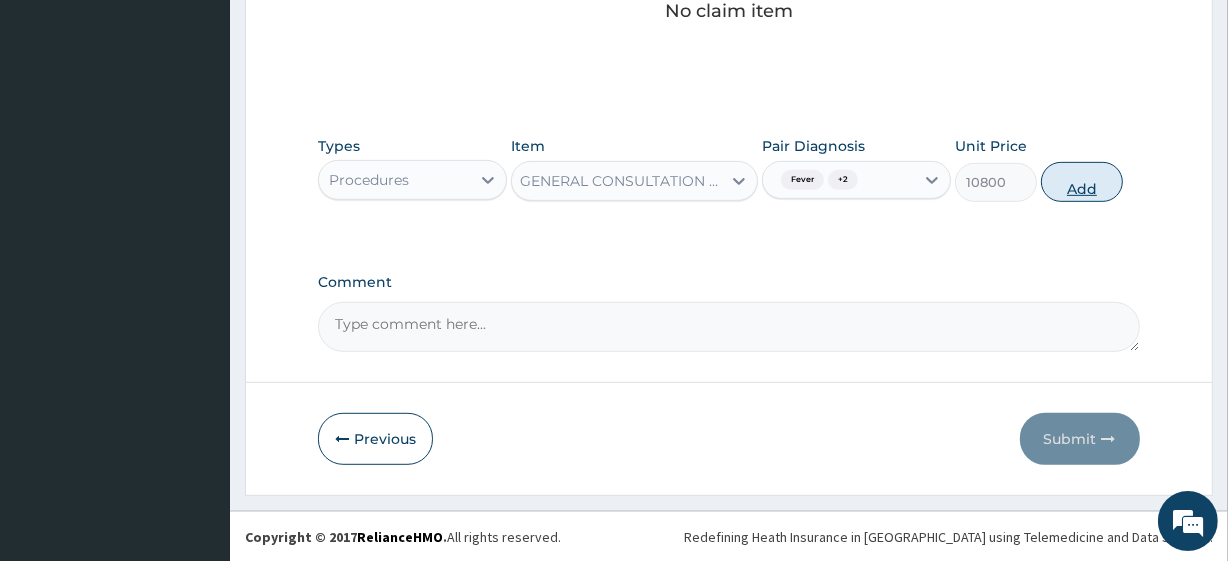 click on "Add" at bounding box center (1082, 182) 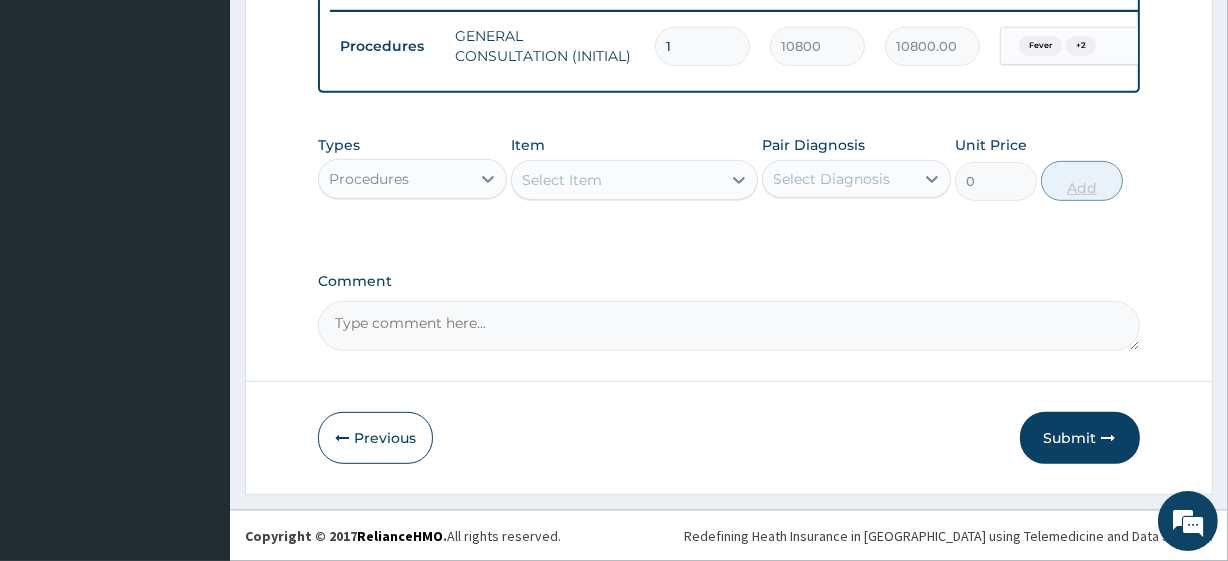 scroll, scrollTop: 798, scrollLeft: 0, axis: vertical 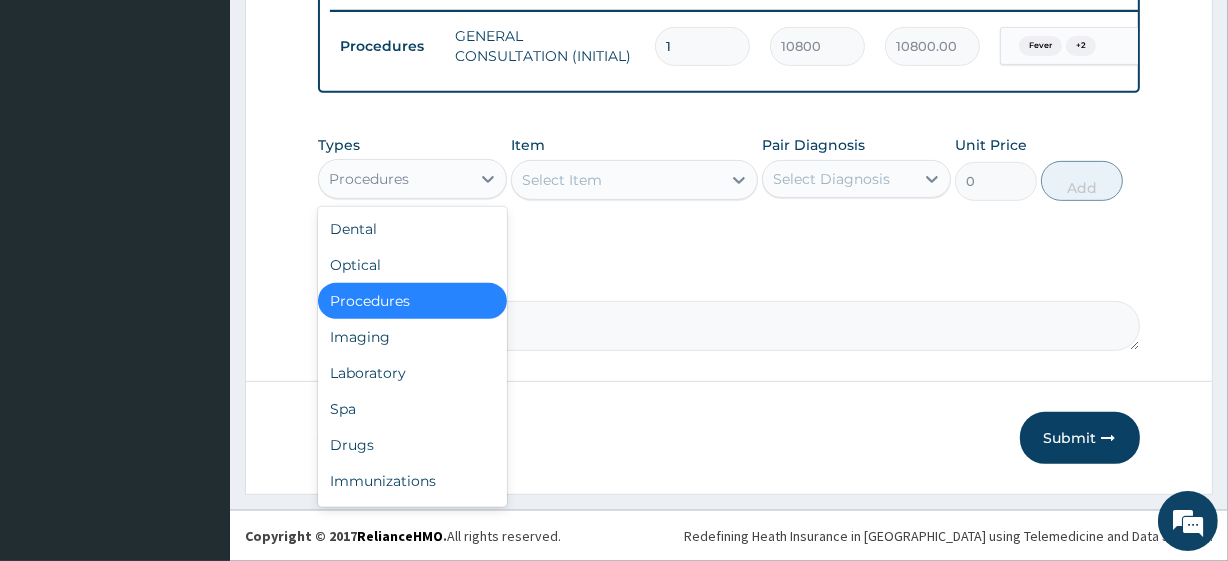 click on "Procedures" at bounding box center [369, 179] 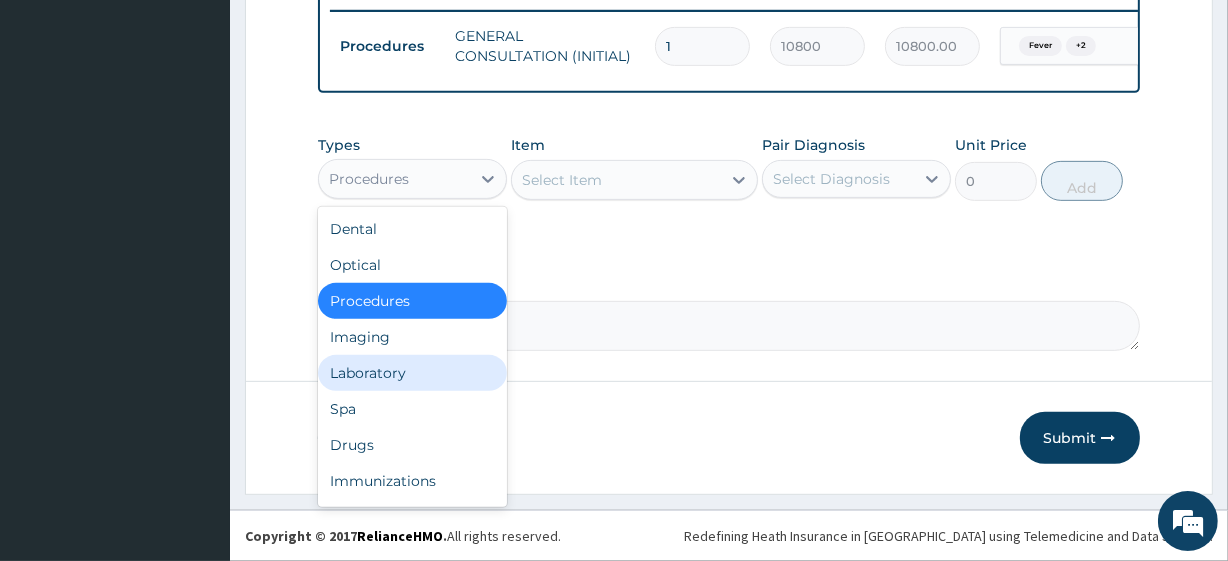 click on "Laboratory" at bounding box center [412, 373] 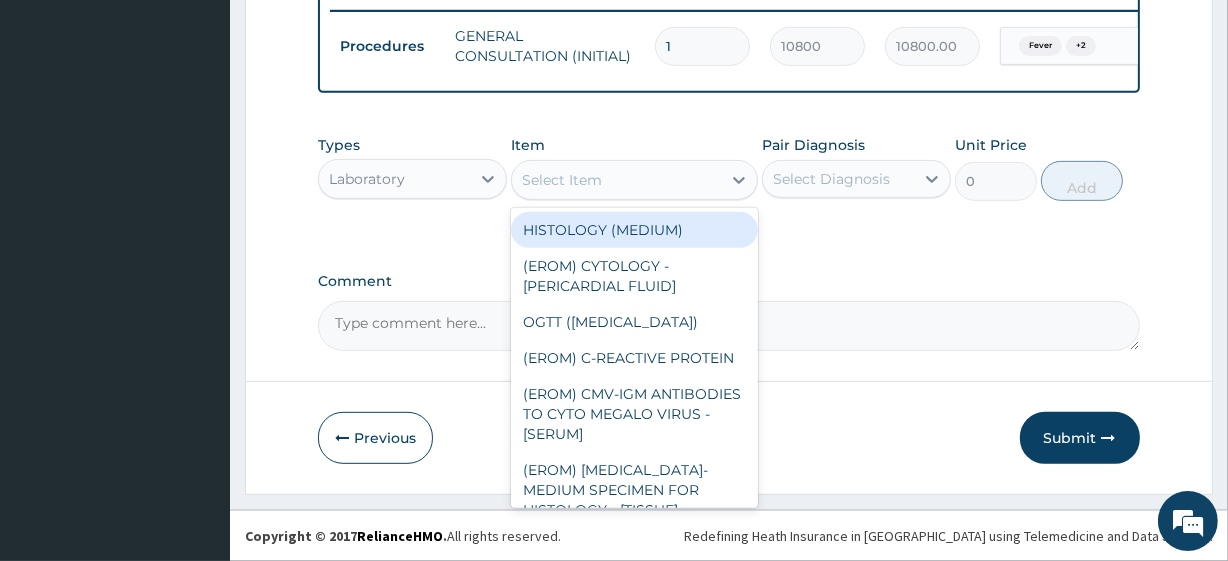 click on "Select Item" at bounding box center (616, 180) 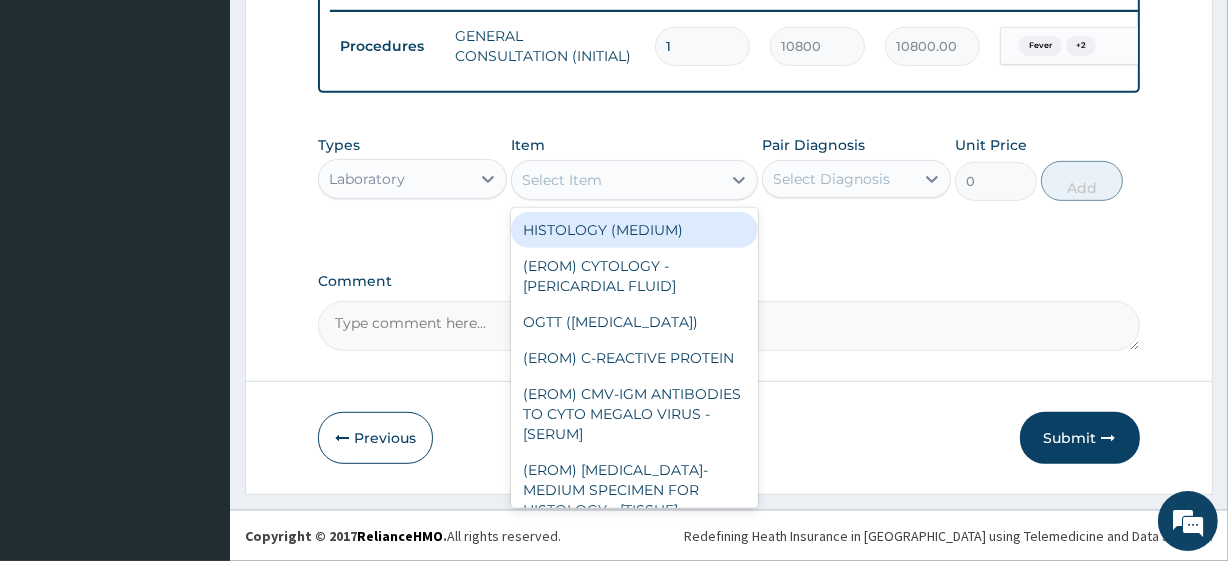 paste on "FBC - (FULL BLOOD COUNT with platelet and red cell indices) plus	 MALARIA PARASITE	 CETIRIZINE TAB 5MG TAB	 VITAMIN C 100MG TAB *1000" 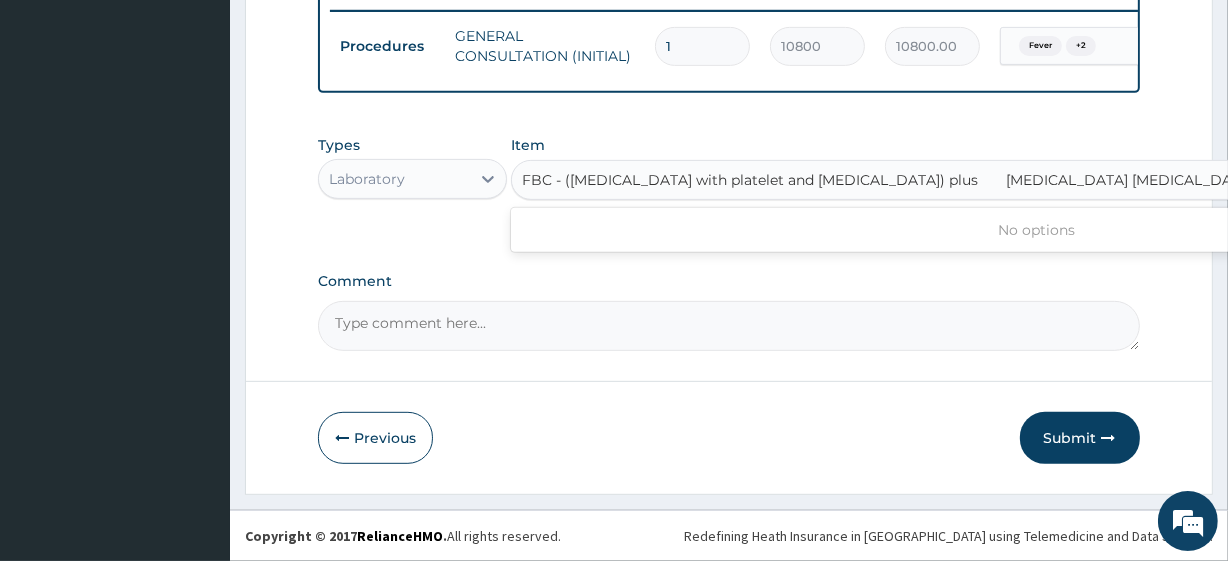 scroll, scrollTop: 0, scrollLeft: 24, axis: horizontal 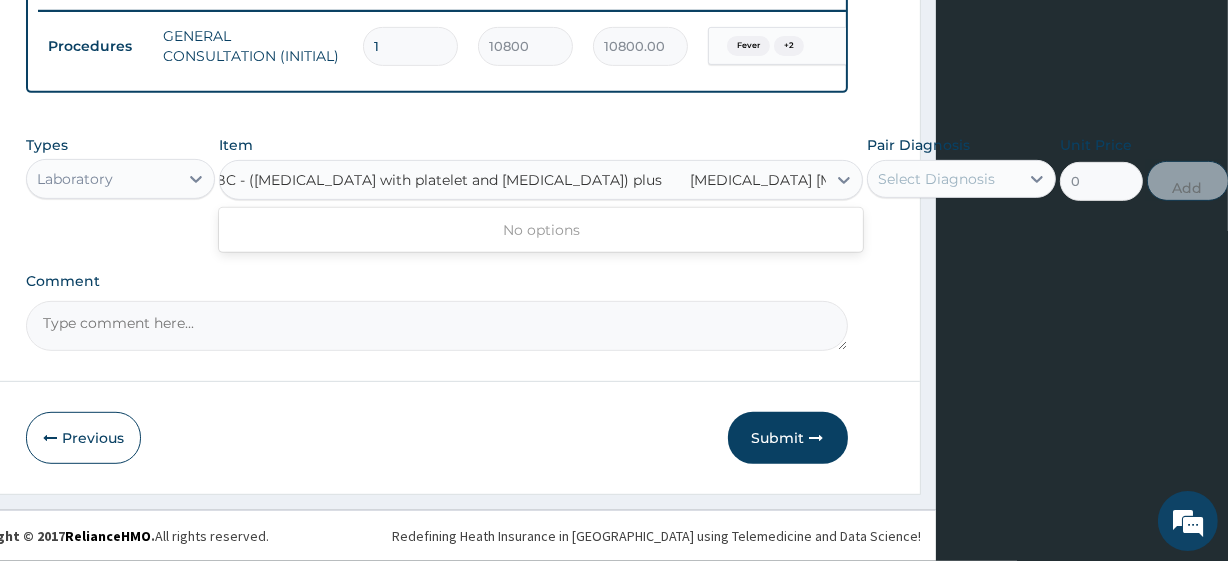 type on "FBC - (FULL BLOOD COUNT with platelet and red cell indices) plus" 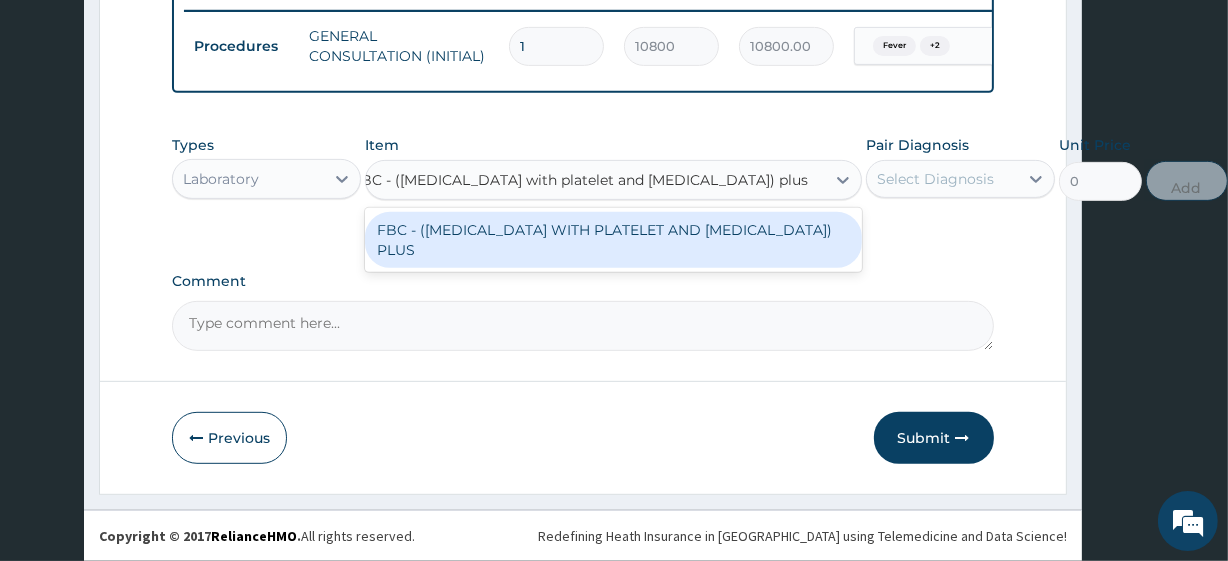 scroll, scrollTop: 0, scrollLeft: 145, axis: horizontal 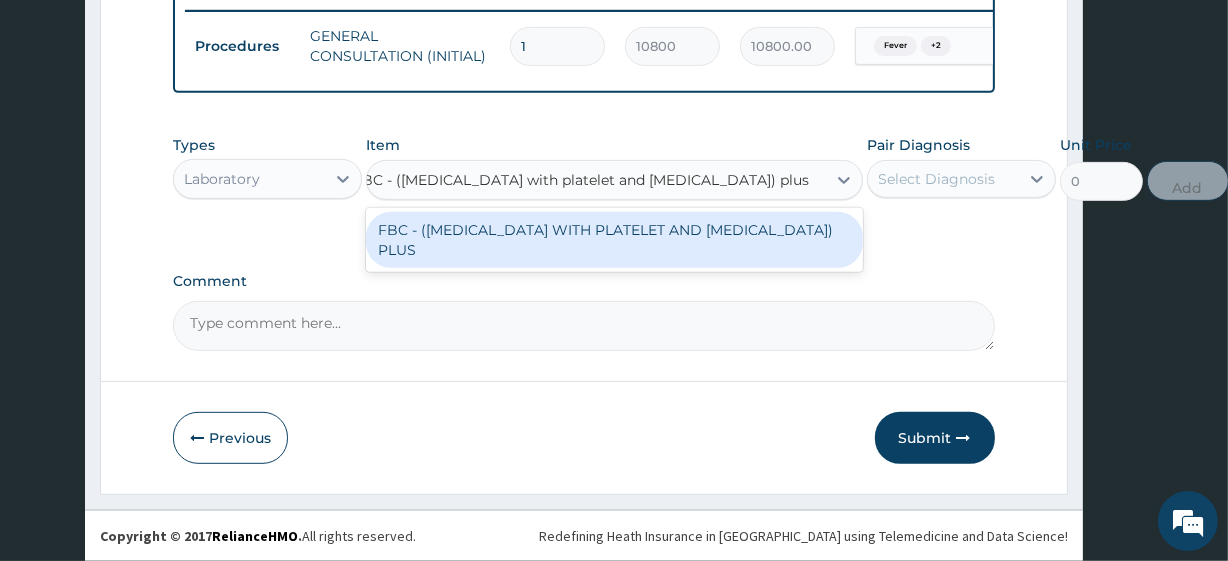 click on "FBC - (FULL BLOOD COUNT WITH PLATELET AND RED CELL INDICES) PLUS" at bounding box center (614, 240) 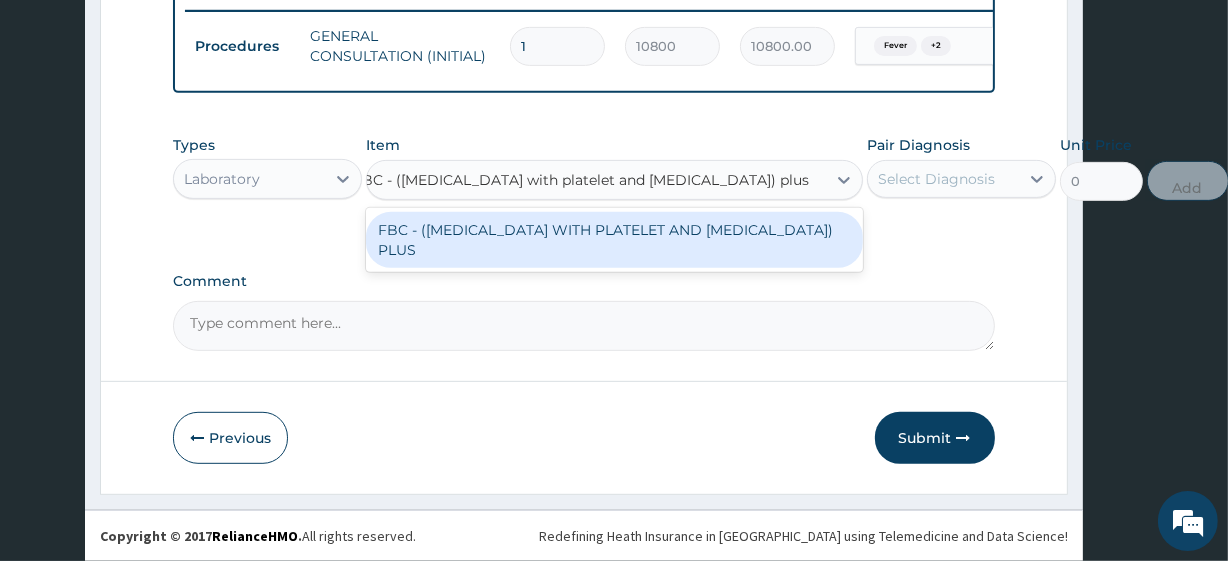 type 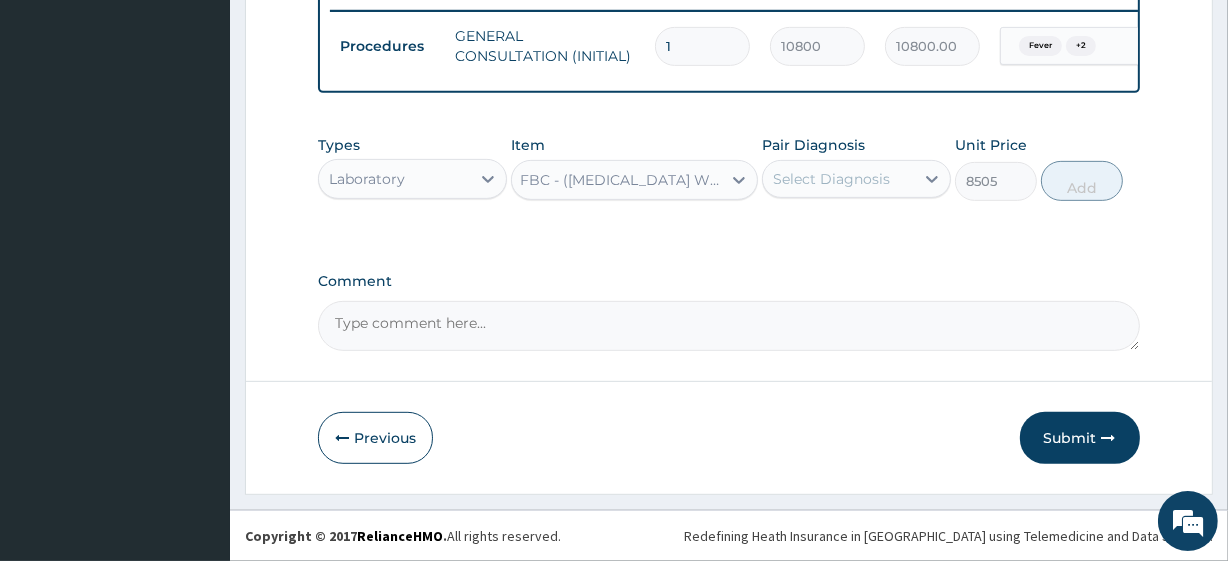 scroll, scrollTop: 0, scrollLeft: 2, axis: horizontal 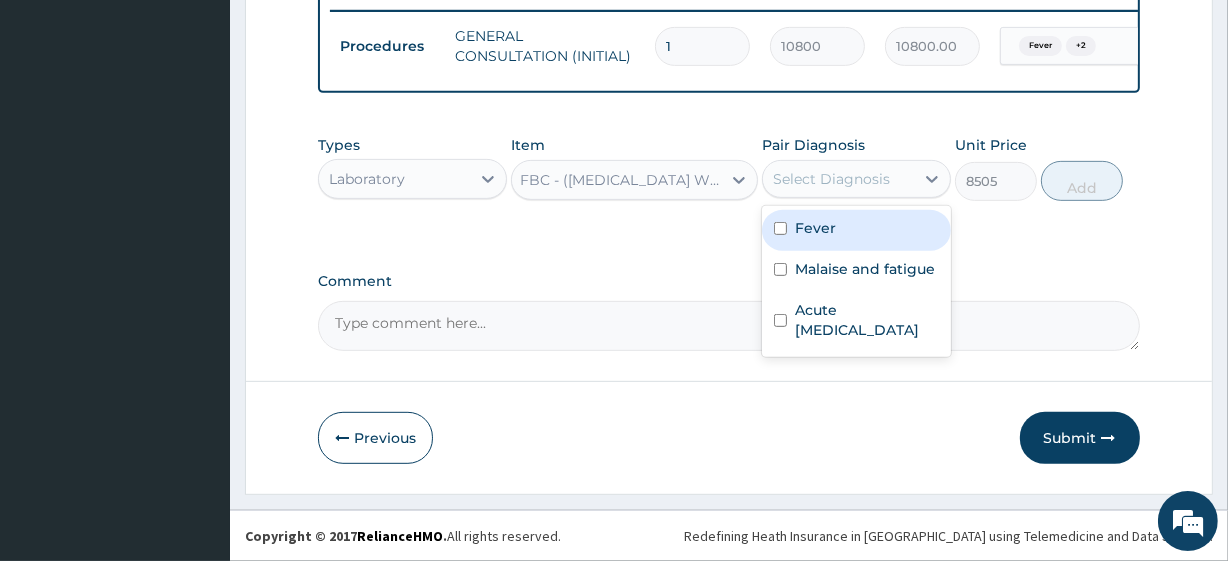 click on "Select Diagnosis" at bounding box center [831, 179] 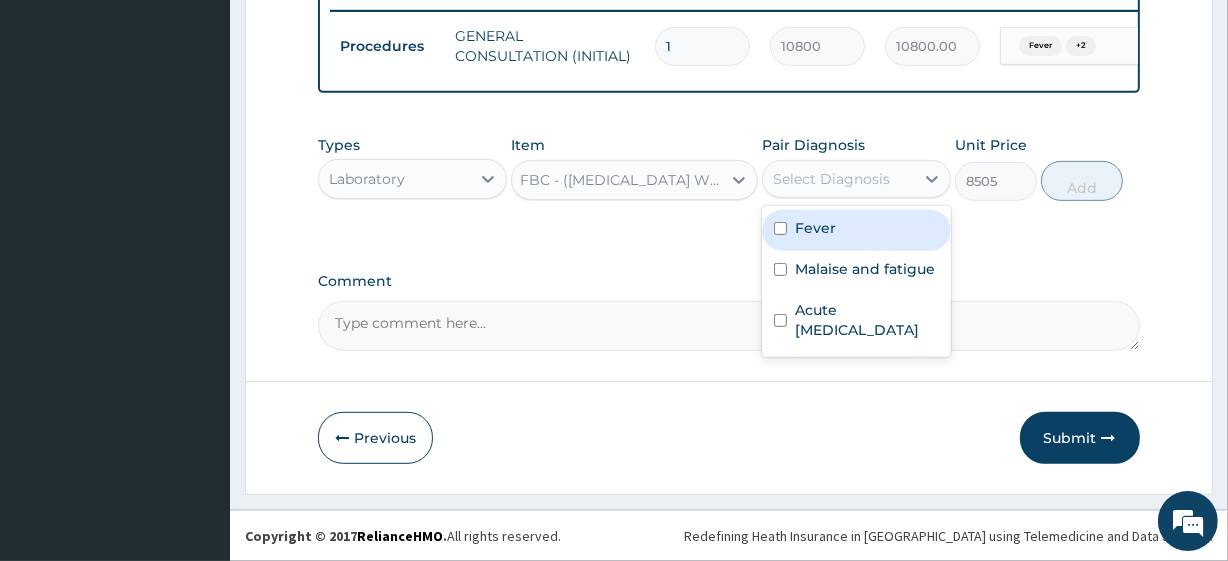 click on "Fever" at bounding box center [856, 230] 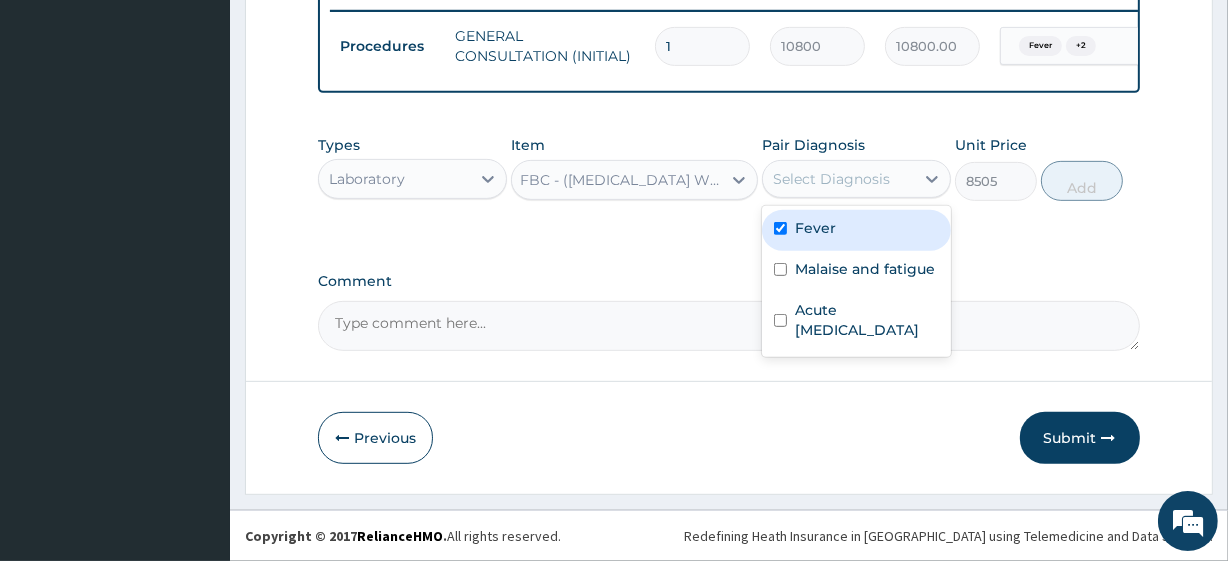 checkbox on "true" 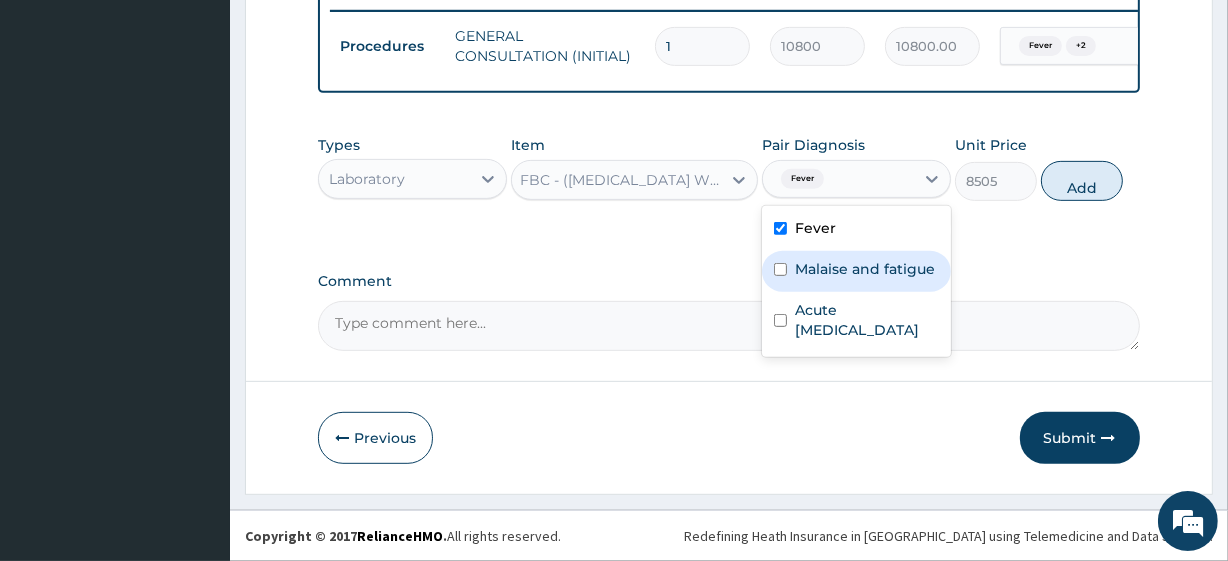 click on "Malaise and fatigue" at bounding box center (865, 269) 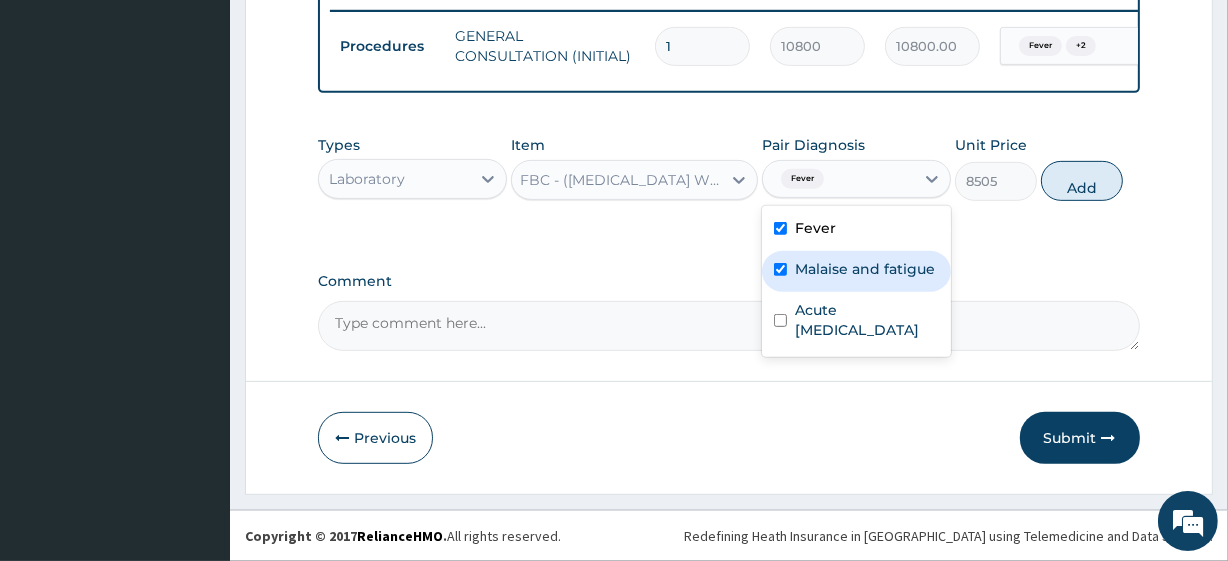 checkbox on "true" 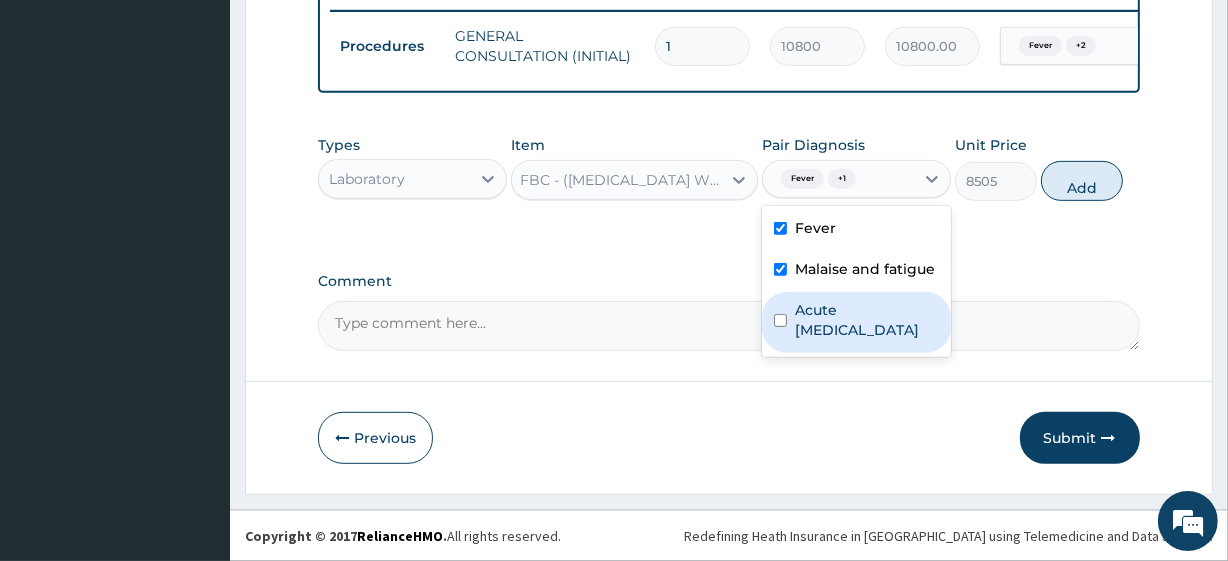 click on "Acute upper respiratory infection" at bounding box center (867, 320) 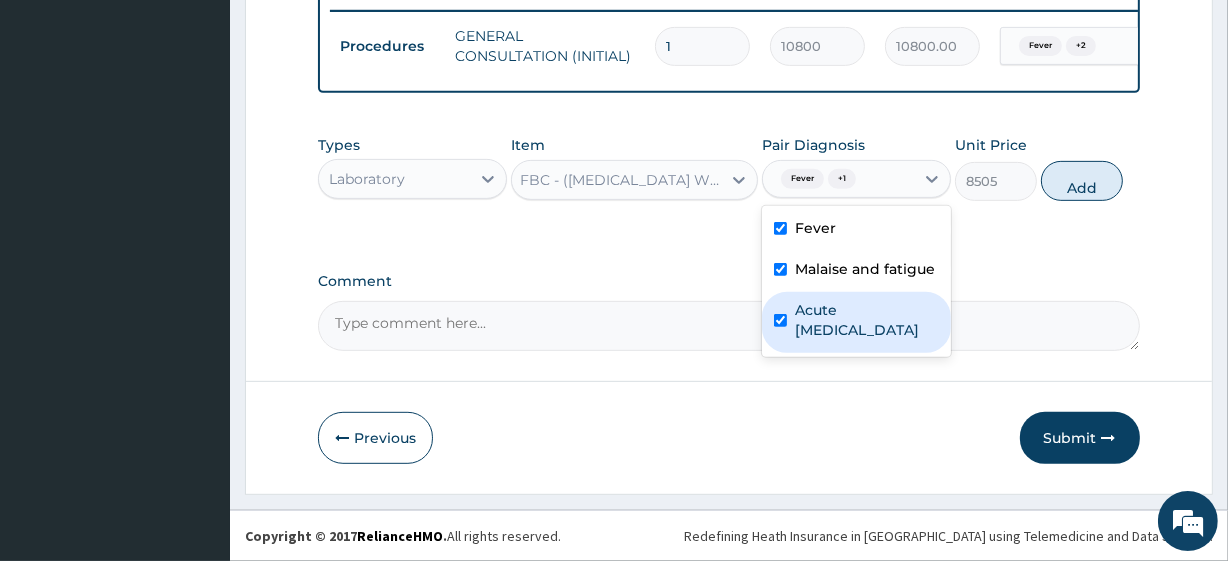 checkbox on "true" 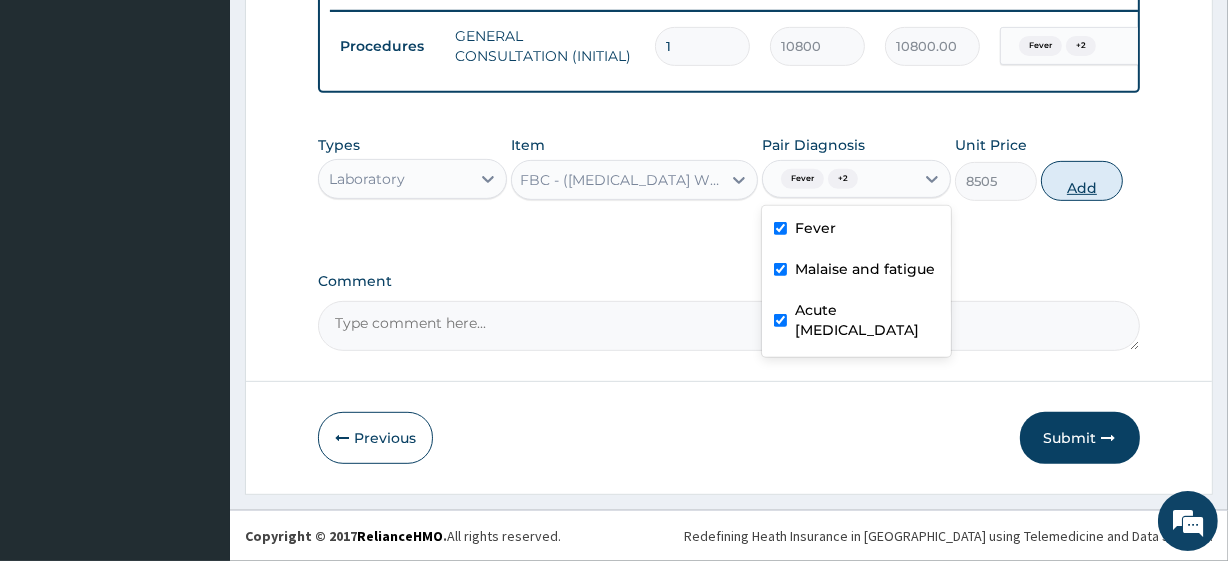 click on "Add" at bounding box center [1082, 181] 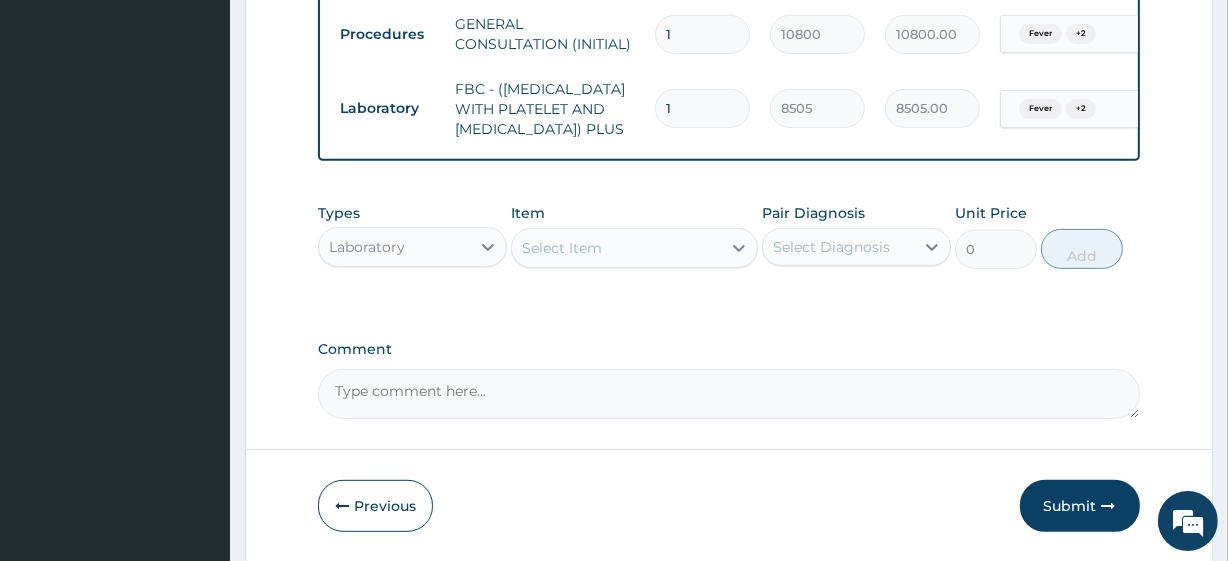 scroll, scrollTop: 0, scrollLeft: 0, axis: both 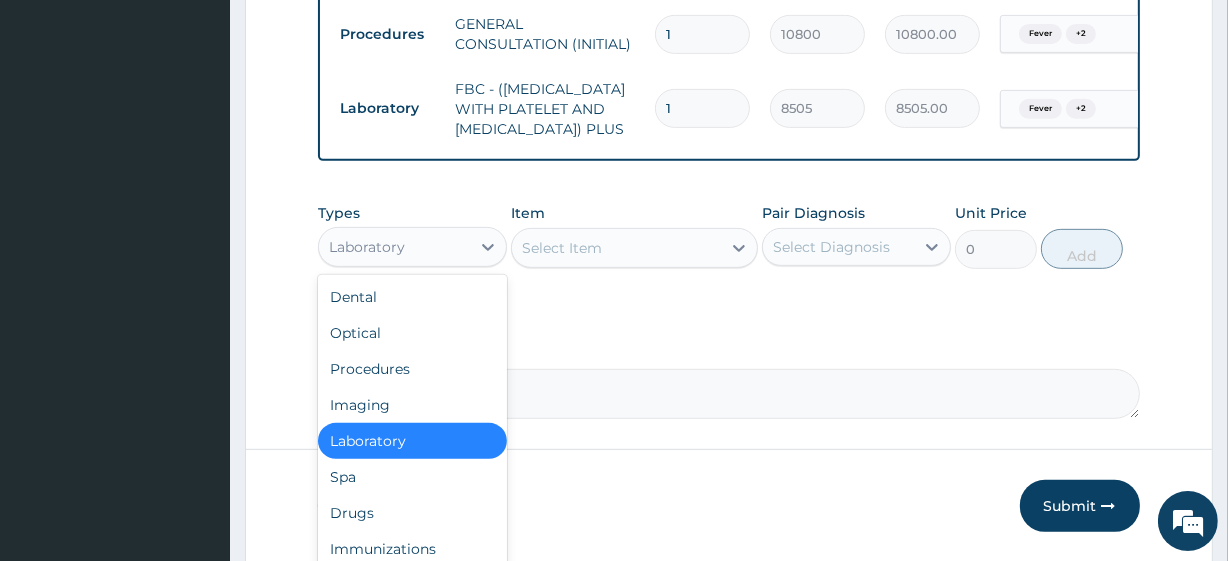 click on "Laboratory" at bounding box center [394, 247] 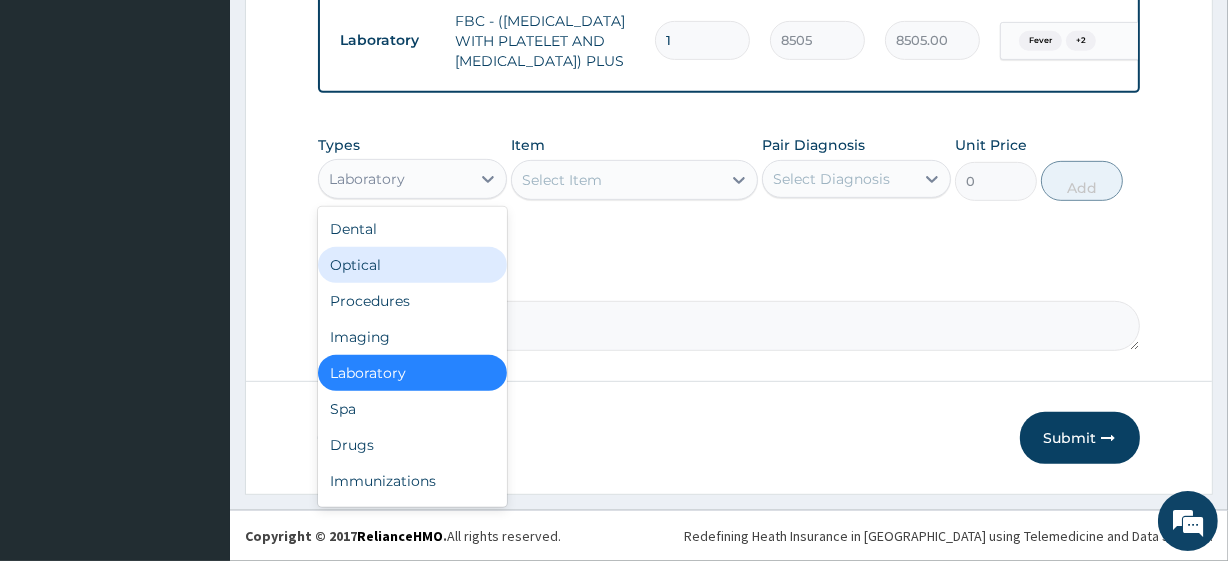 scroll, scrollTop: 888, scrollLeft: 0, axis: vertical 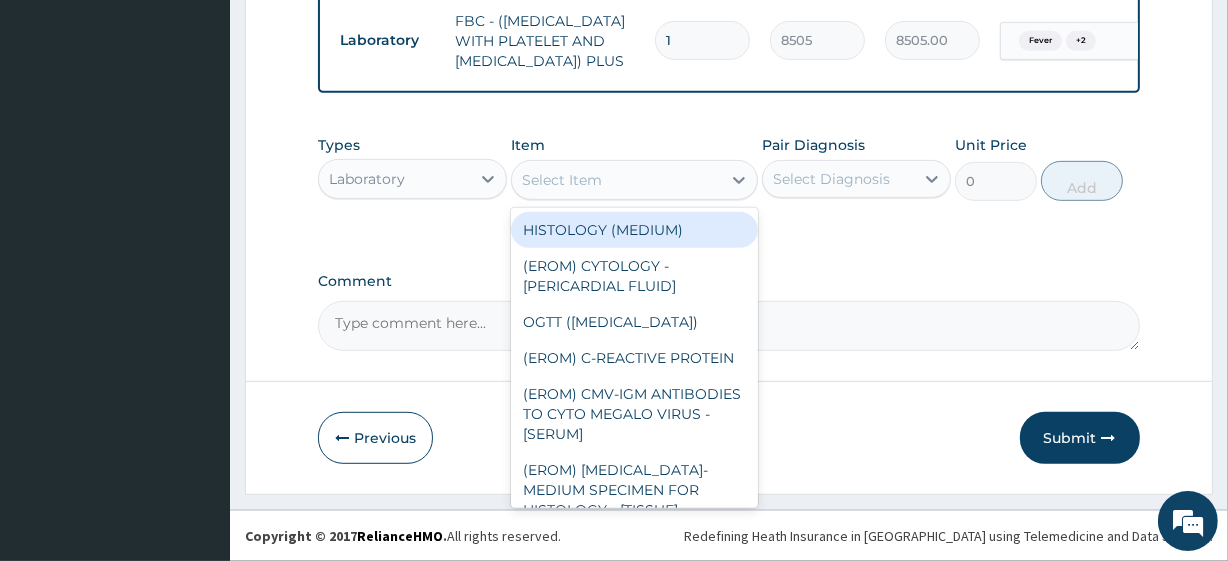 click on "Select Item" at bounding box center (562, 180) 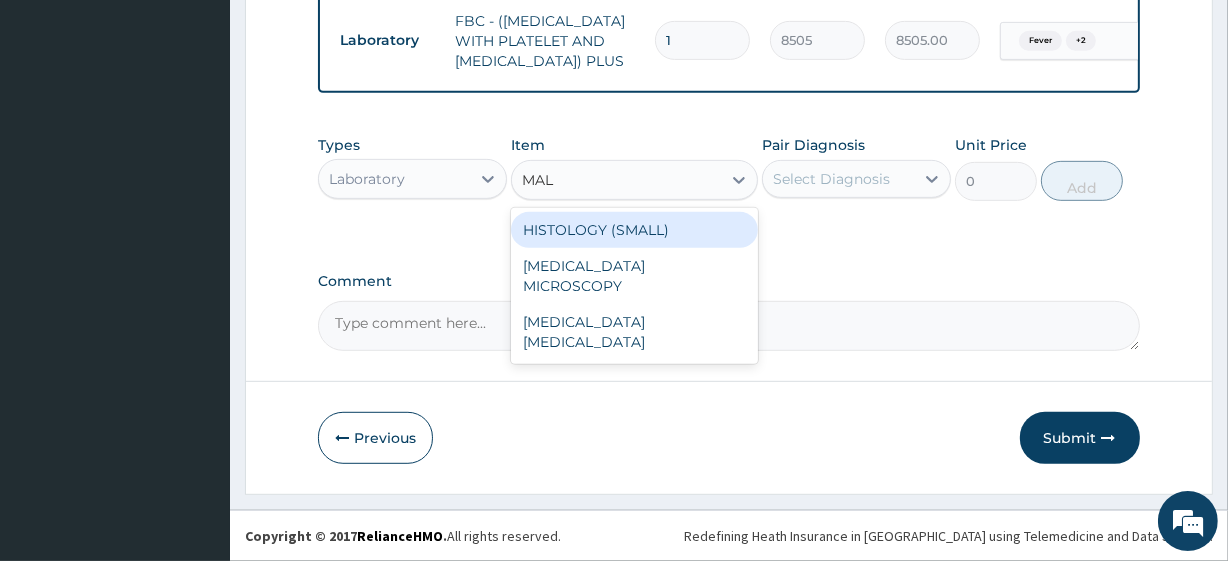 type on "MALA" 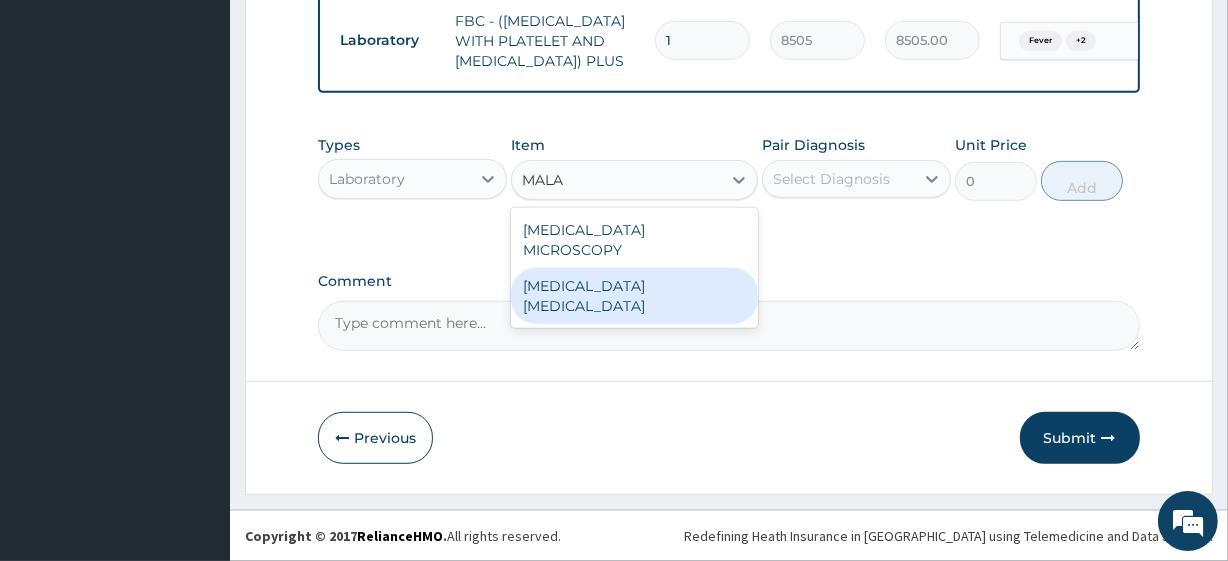 click on "MALARIA PARASITE" at bounding box center (634, 296) 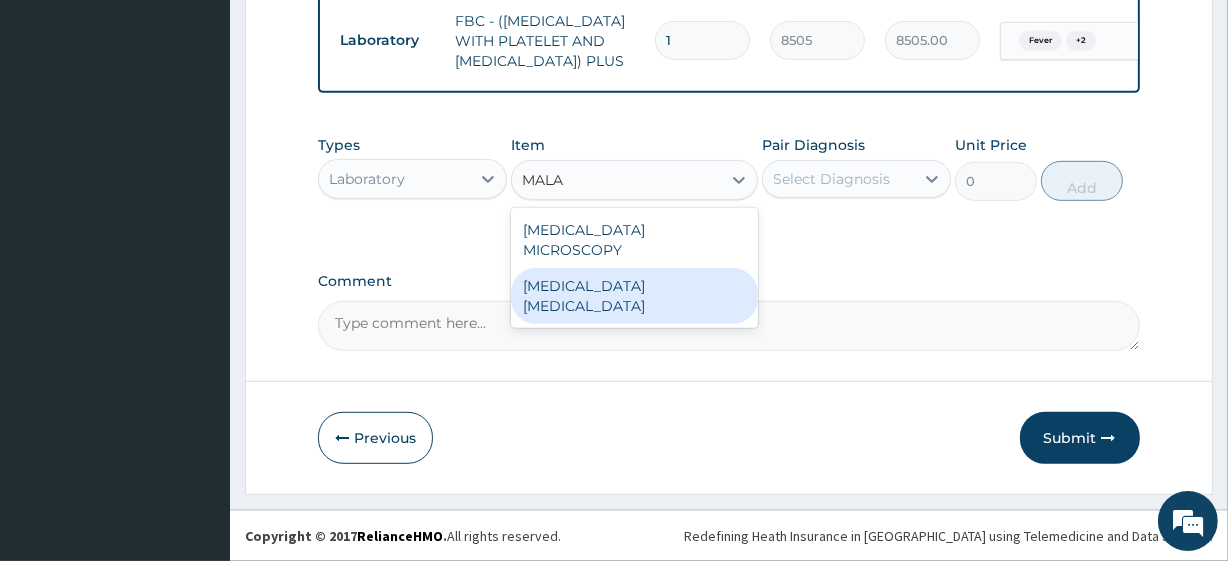 type 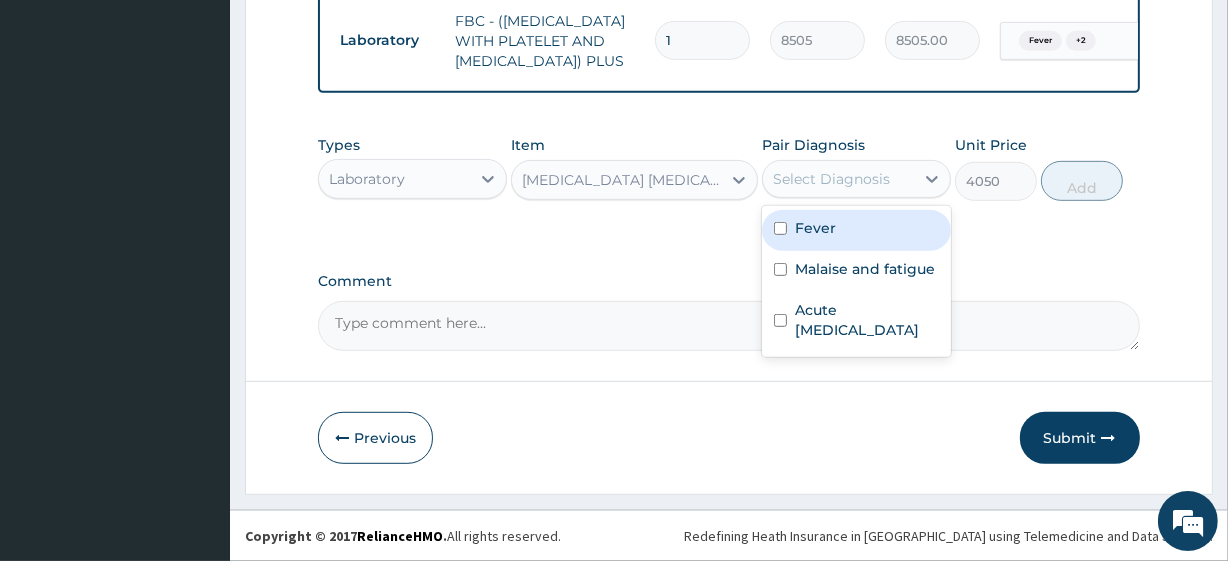 click on "Select Diagnosis" at bounding box center [831, 179] 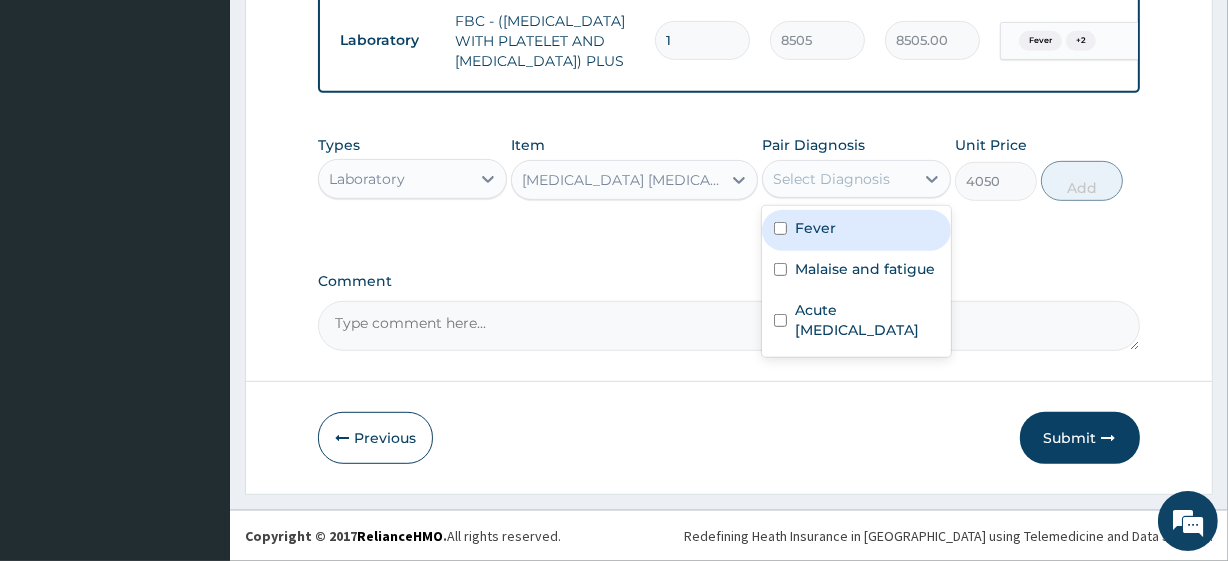 click on "Fever" at bounding box center (856, 230) 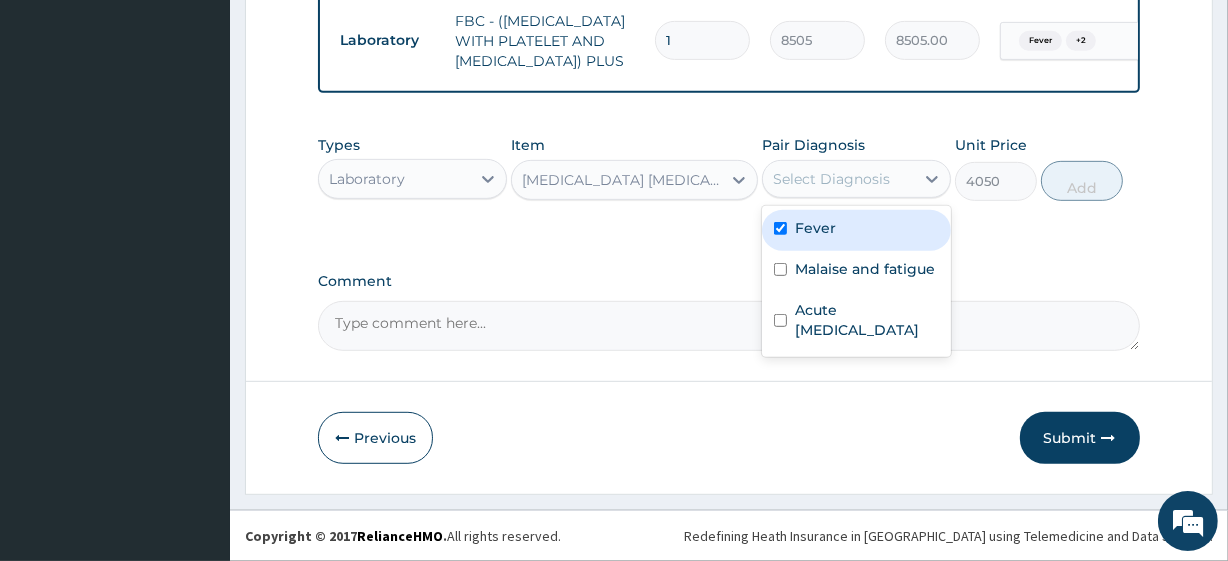 checkbox on "true" 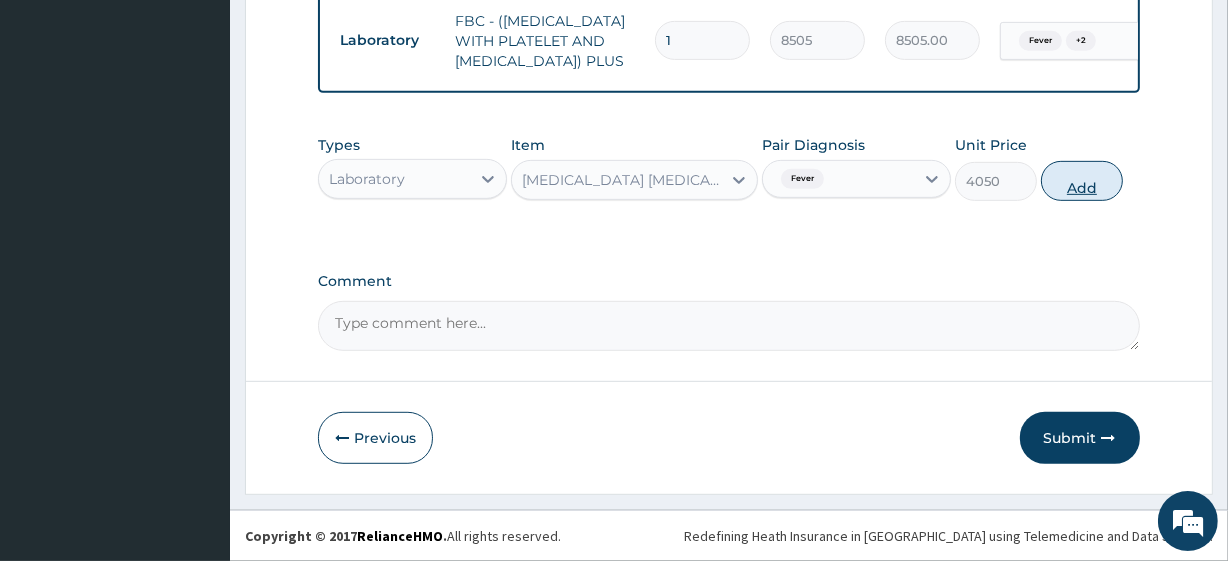 click on "Add" at bounding box center [1082, 181] 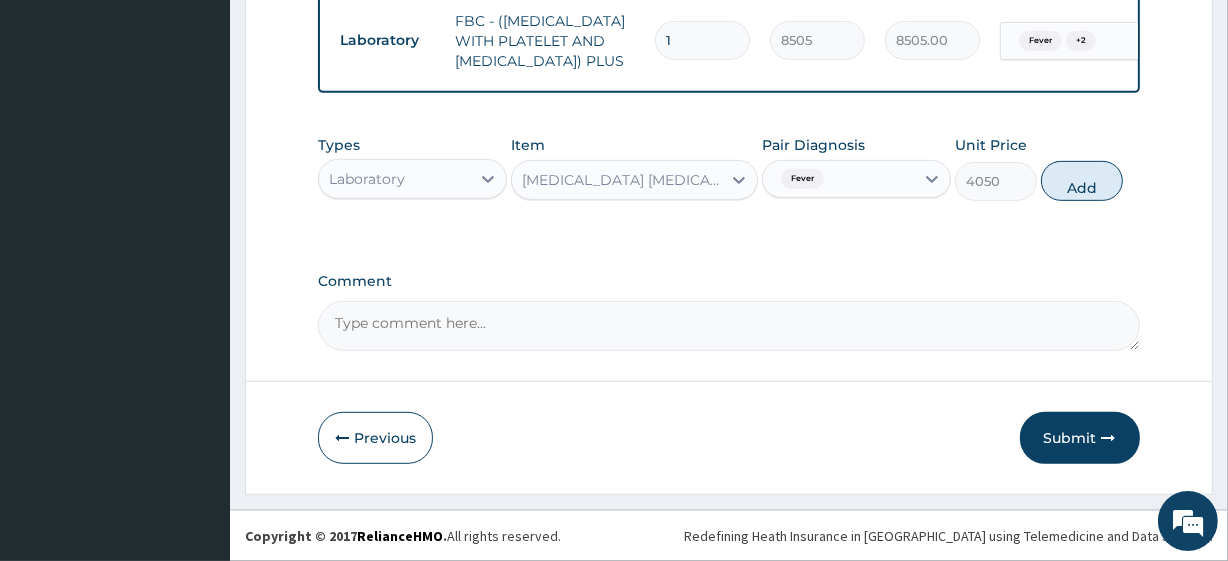 type on "0" 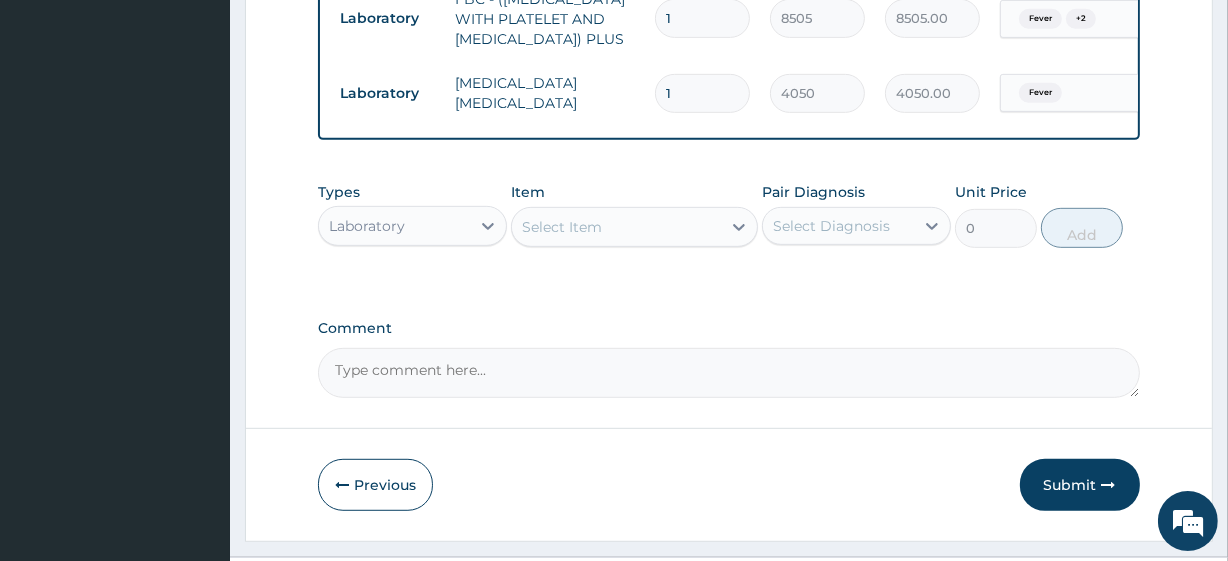 scroll, scrollTop: 968, scrollLeft: 0, axis: vertical 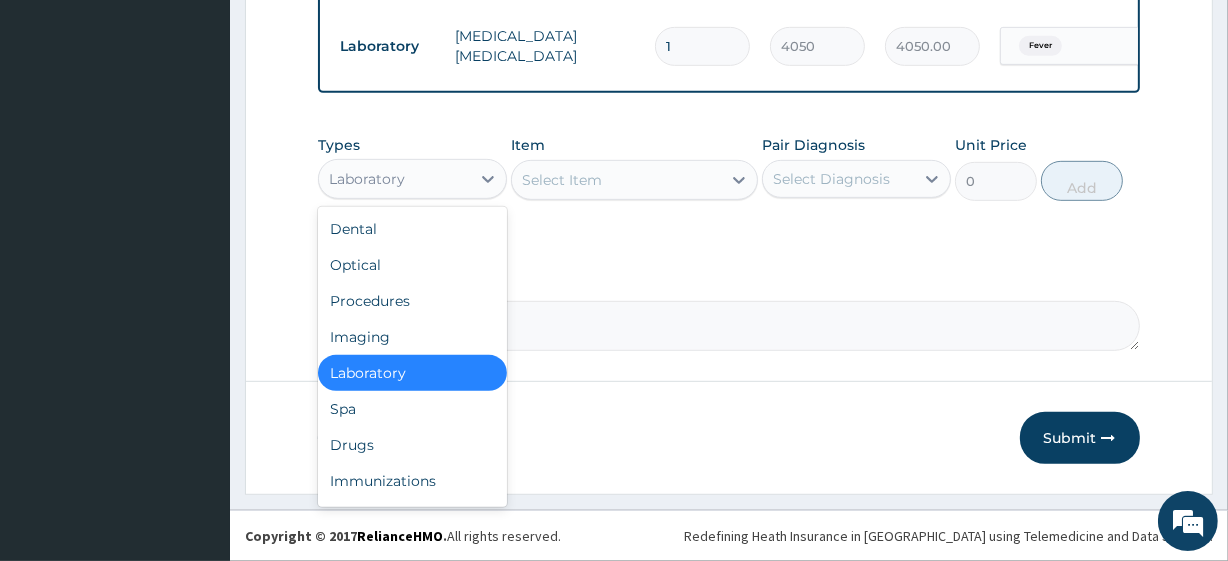 click on "Laboratory" at bounding box center [394, 179] 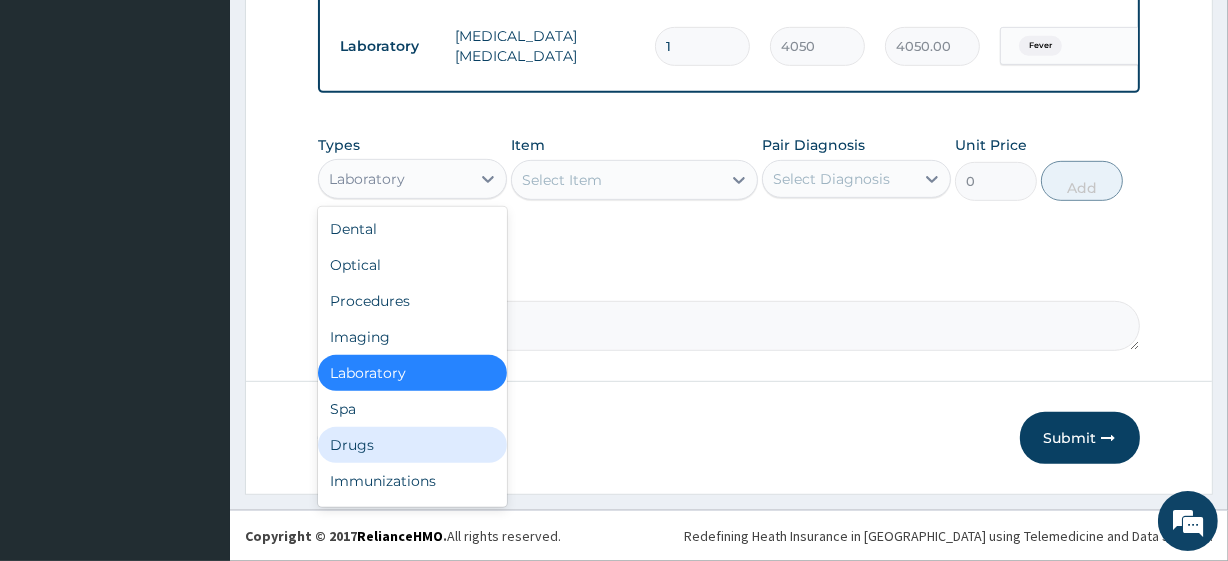 click on "Drugs" at bounding box center (412, 445) 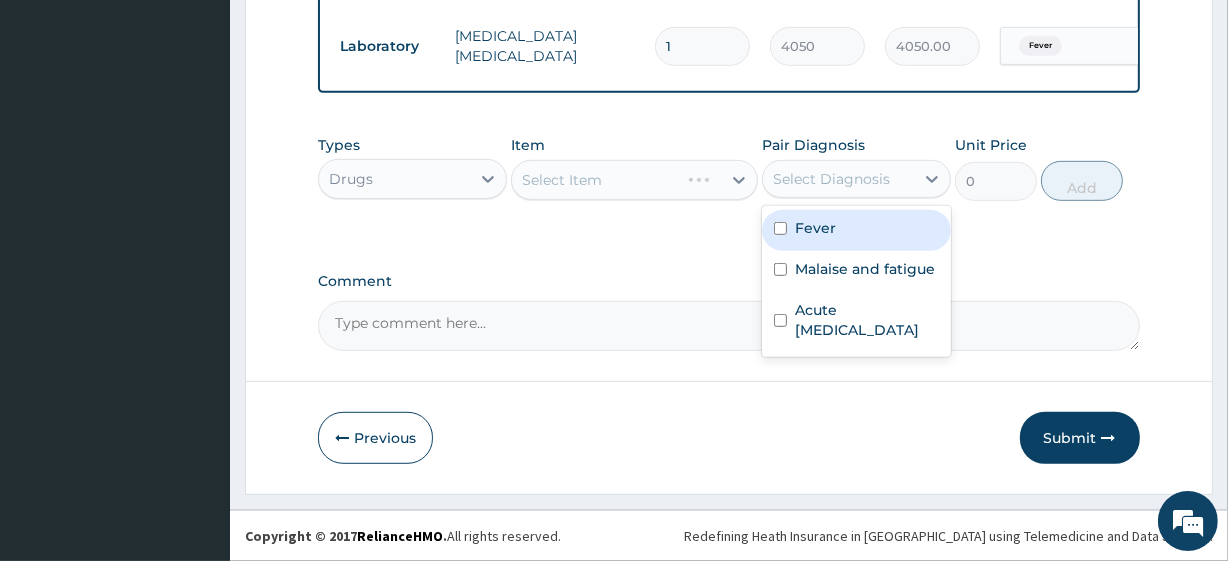 click on "Select Diagnosis" at bounding box center [831, 179] 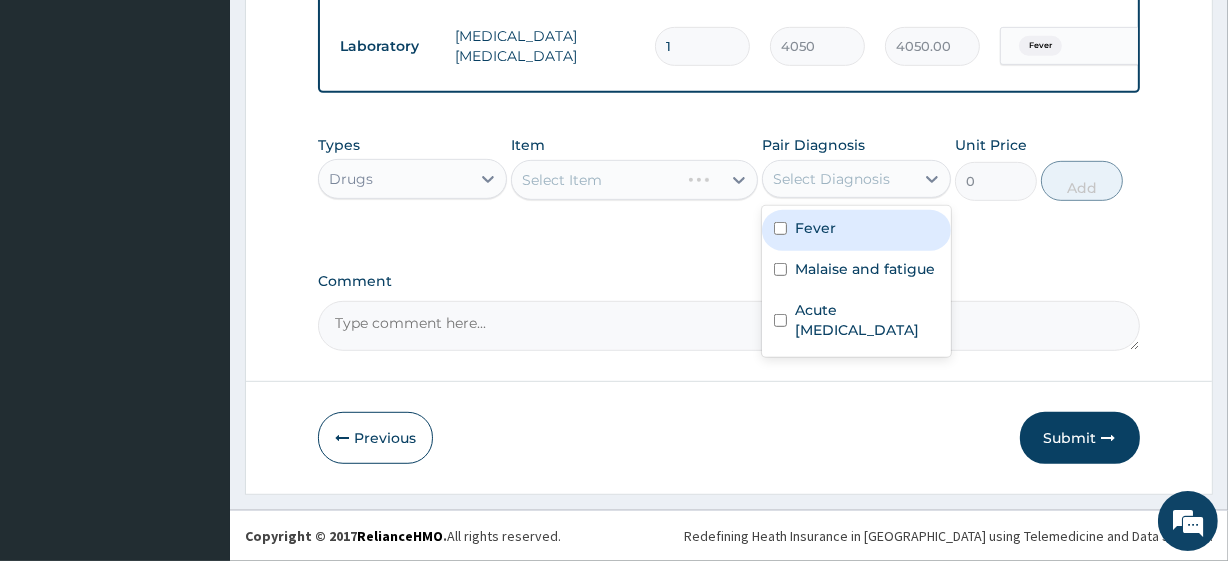 click on "Fever" at bounding box center [815, 228] 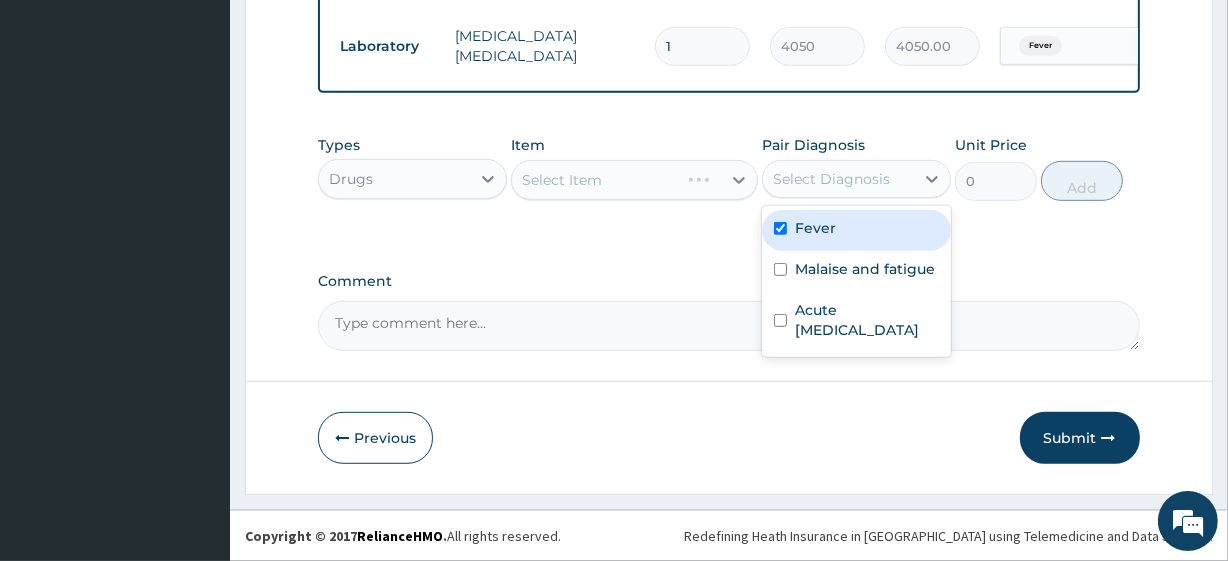 checkbox on "true" 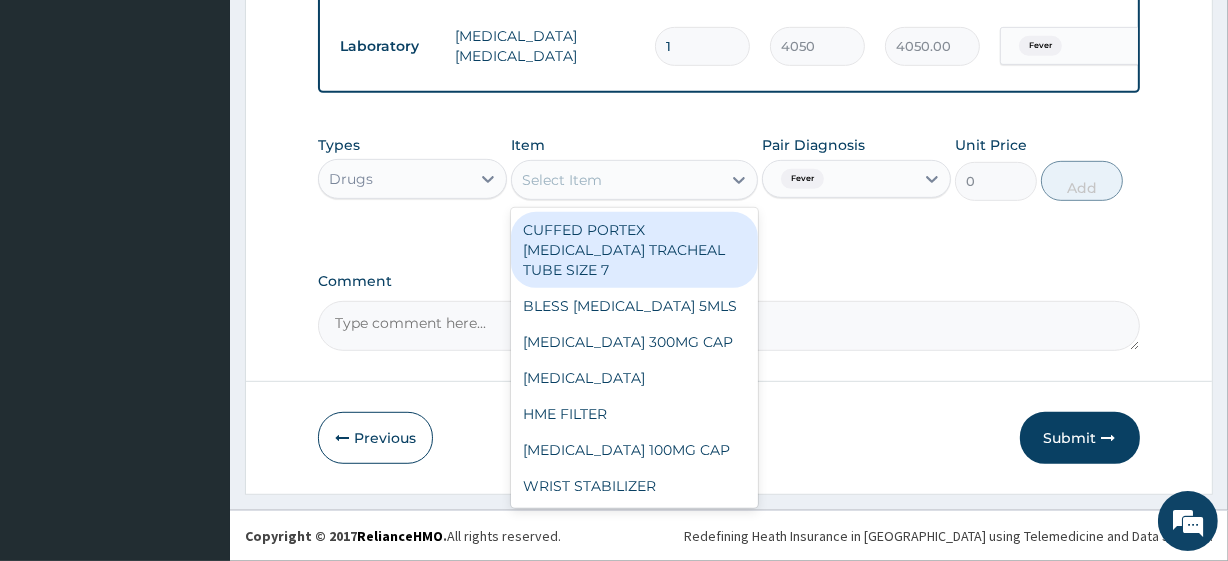click on "Select Item" at bounding box center [616, 180] 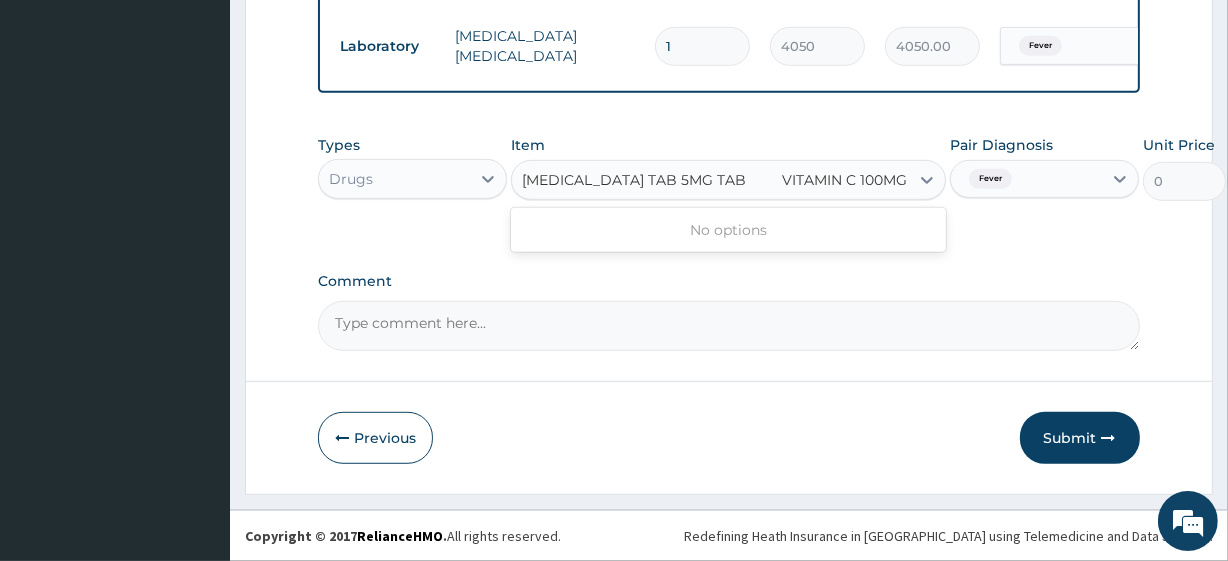 scroll, scrollTop: 0, scrollLeft: 24, axis: horizontal 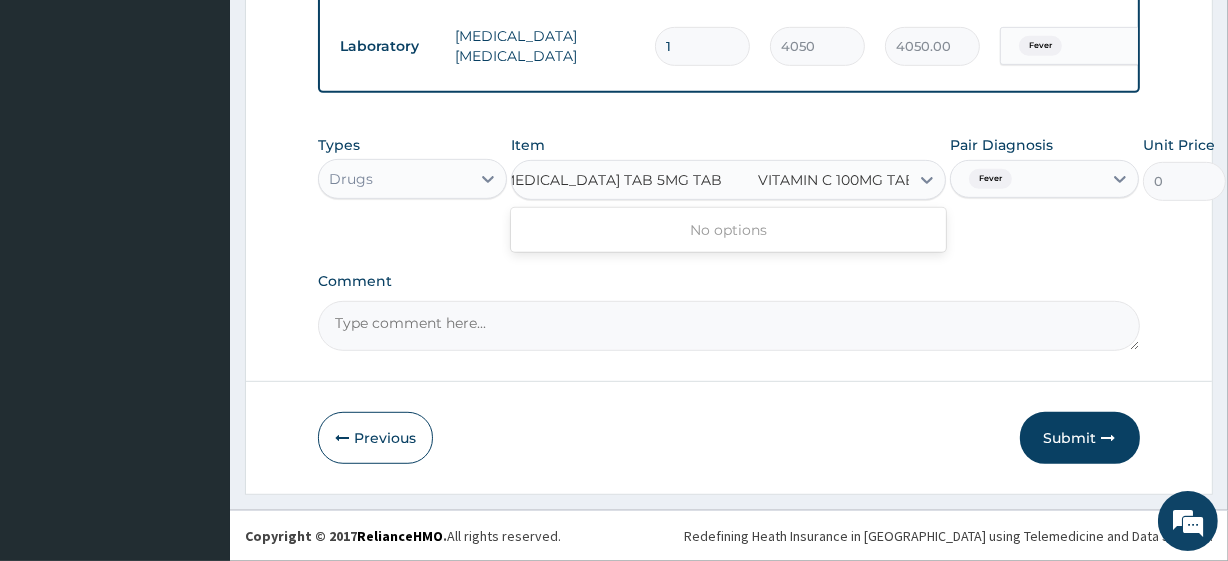 type on "[MEDICAL_DATA] TAB 5MG TAB" 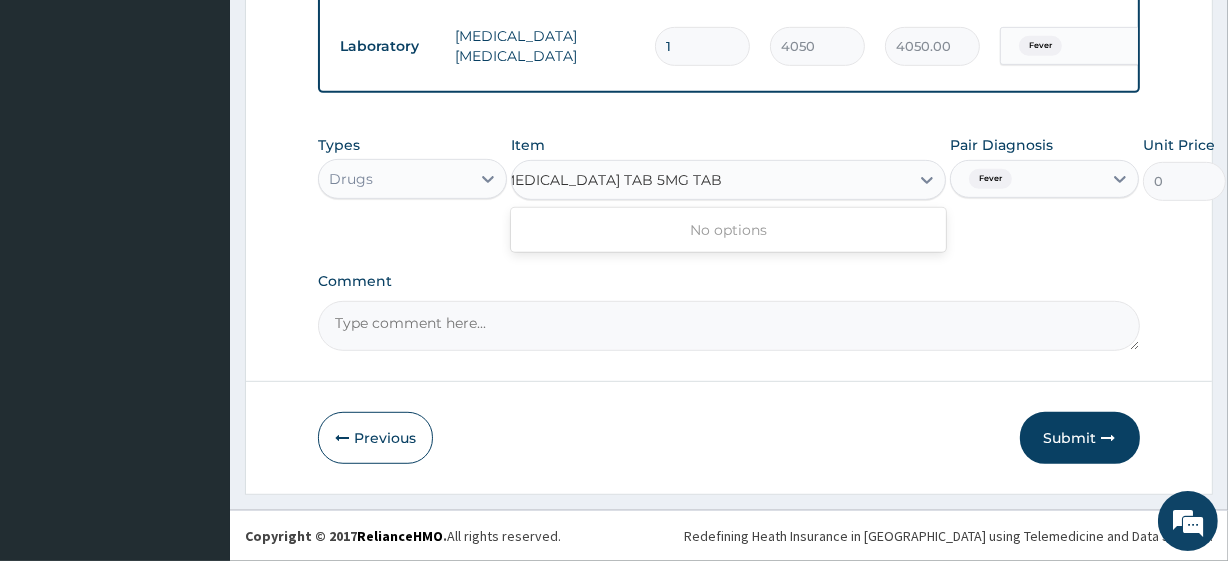 scroll, scrollTop: 0, scrollLeft: 22, axis: horizontal 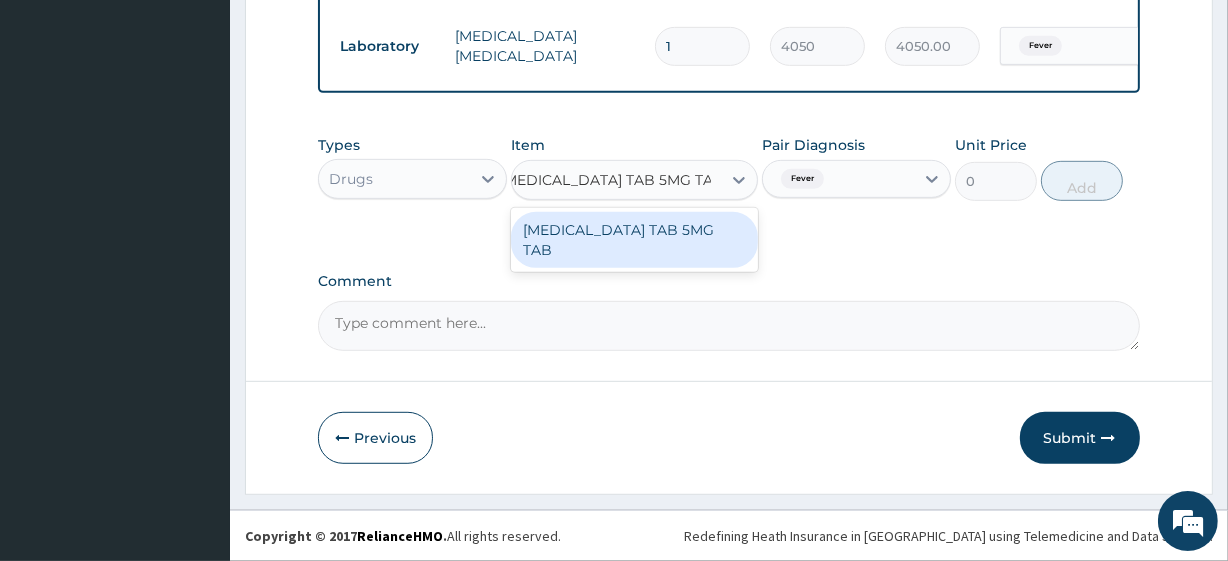 click on "[MEDICAL_DATA] TAB 5MG TAB" at bounding box center (634, 240) 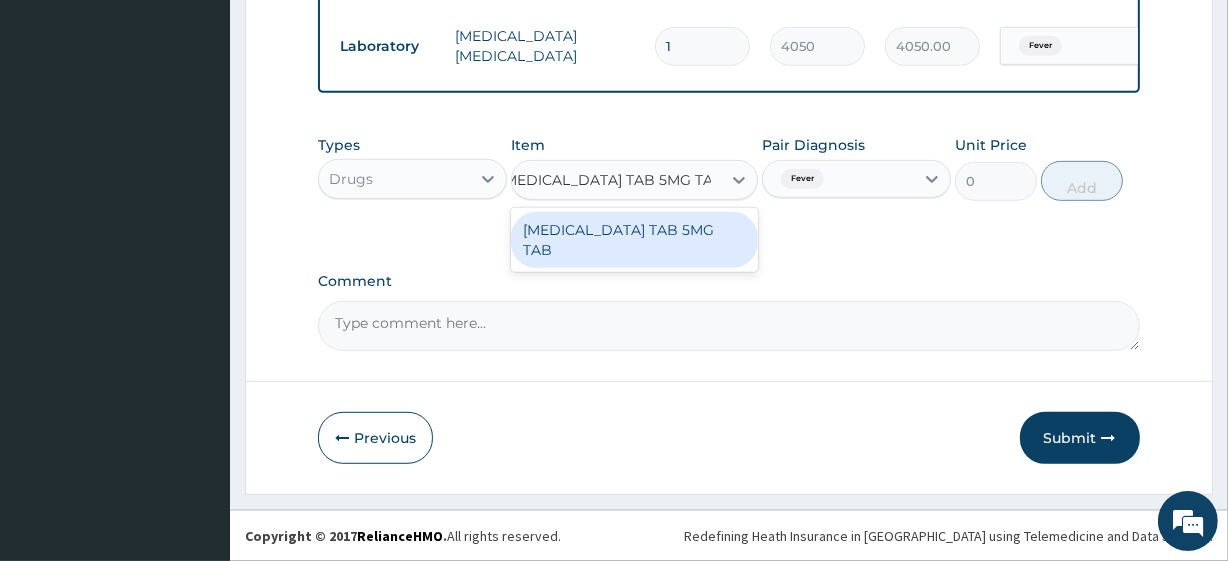 type 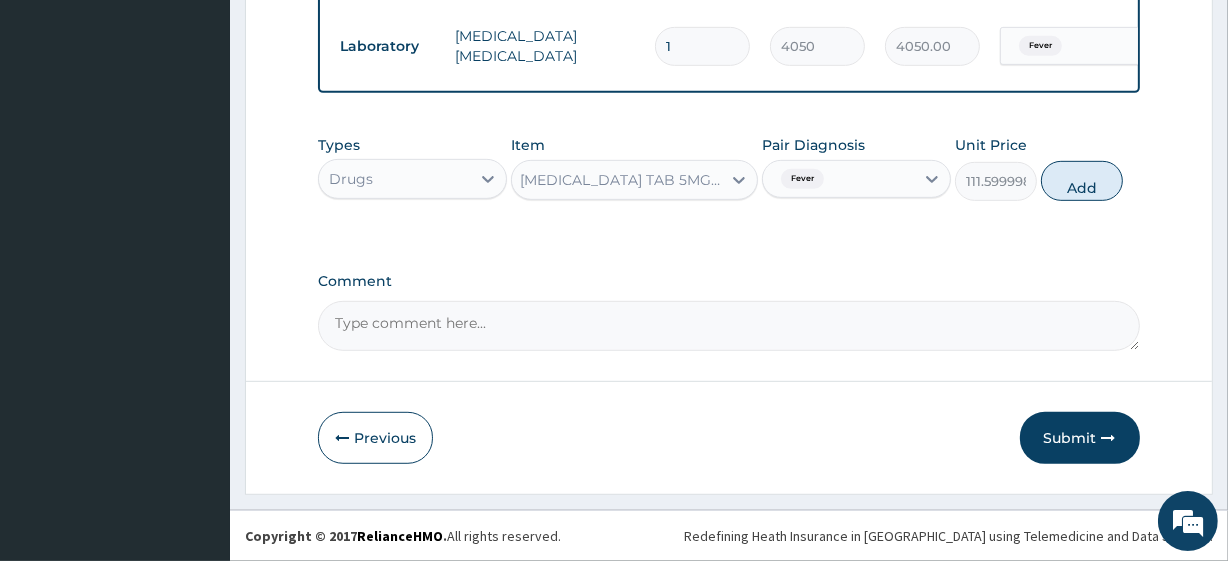 scroll, scrollTop: 0, scrollLeft: 0, axis: both 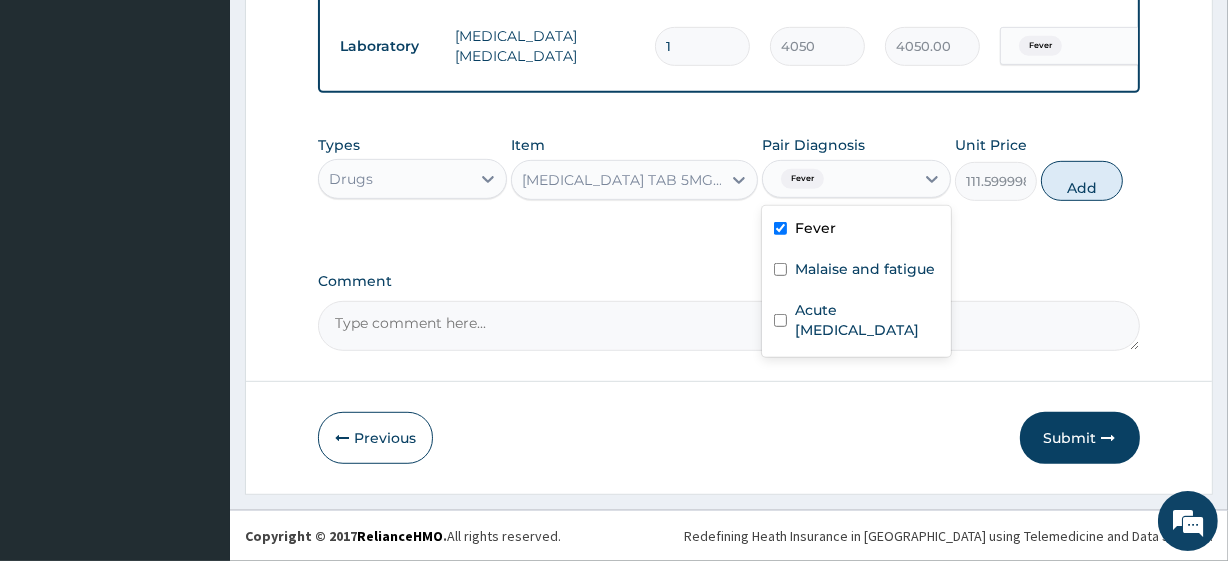 click on "Fever" at bounding box center [802, 179] 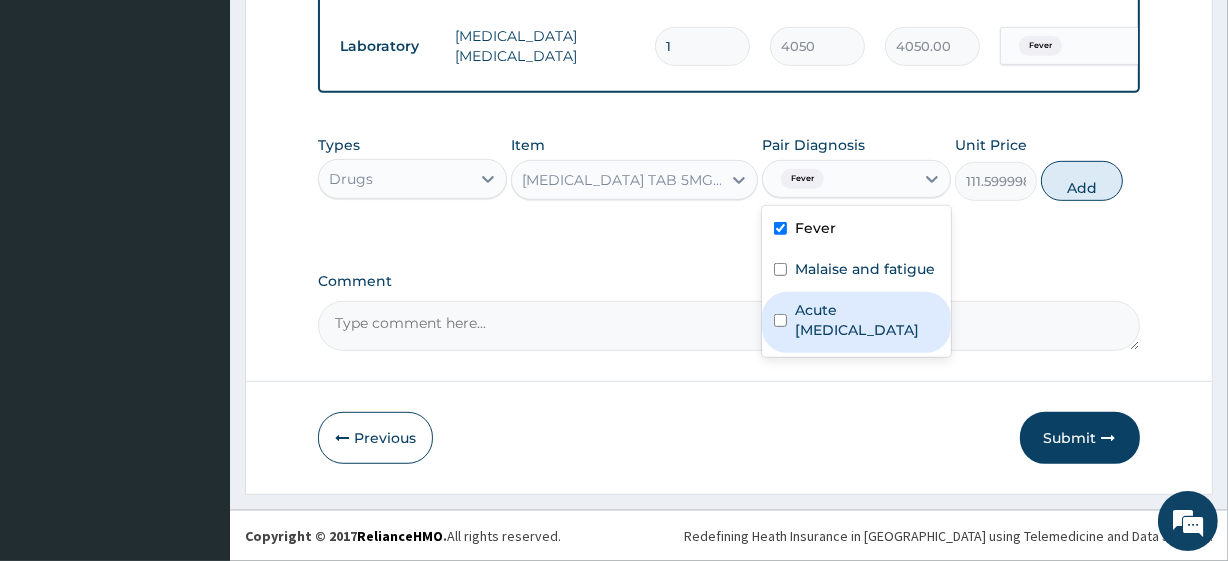 click on "Acute [MEDICAL_DATA]" at bounding box center (867, 320) 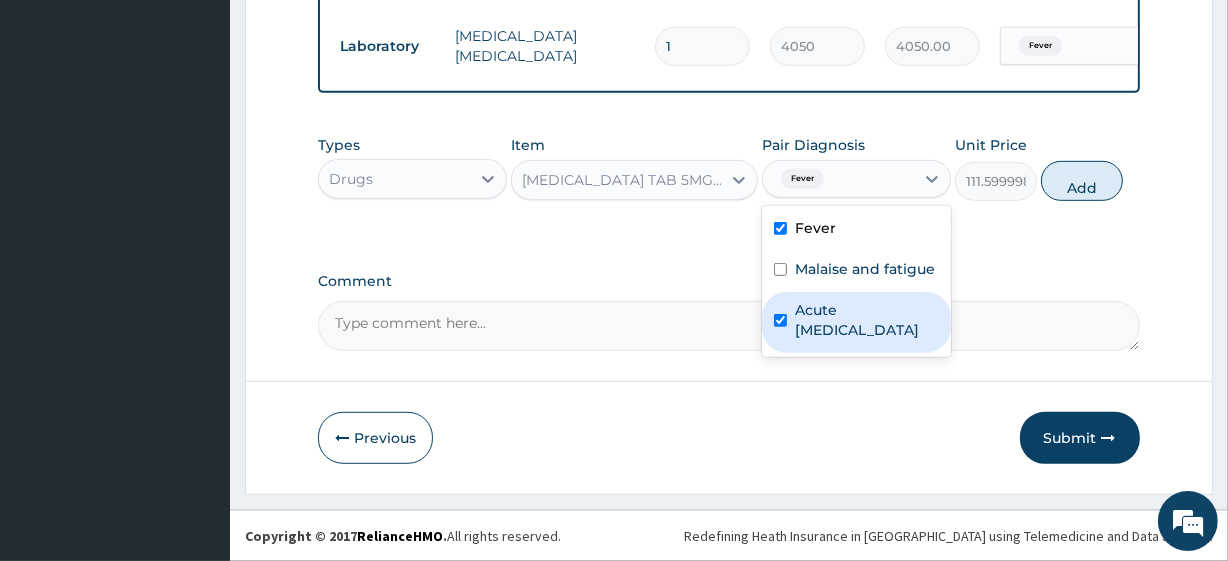 checkbox on "true" 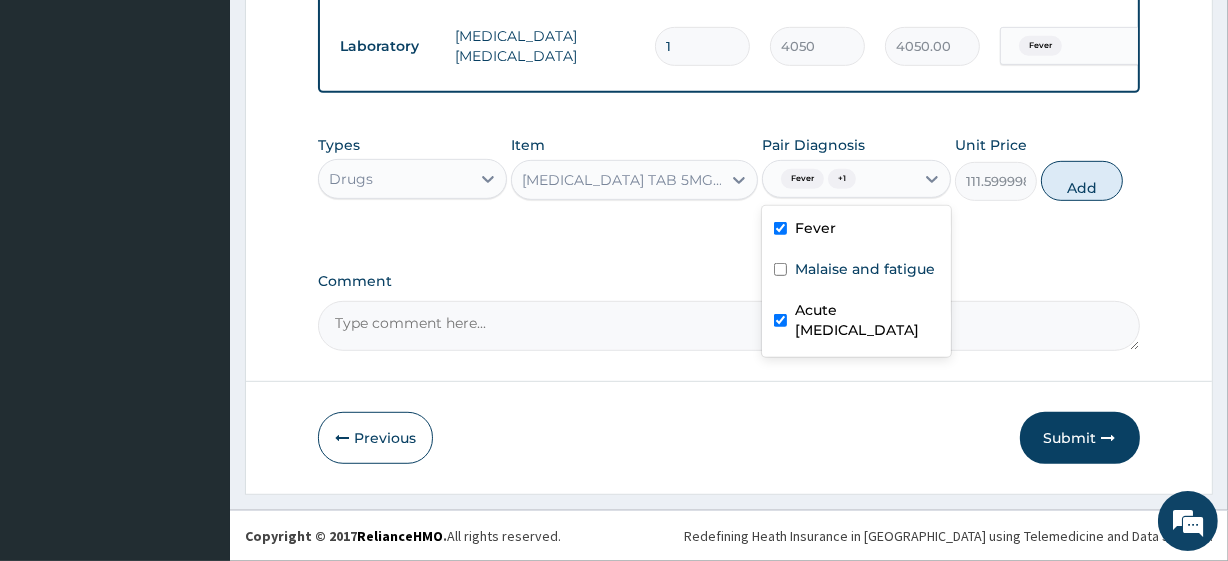 click on "Fever" at bounding box center (856, 230) 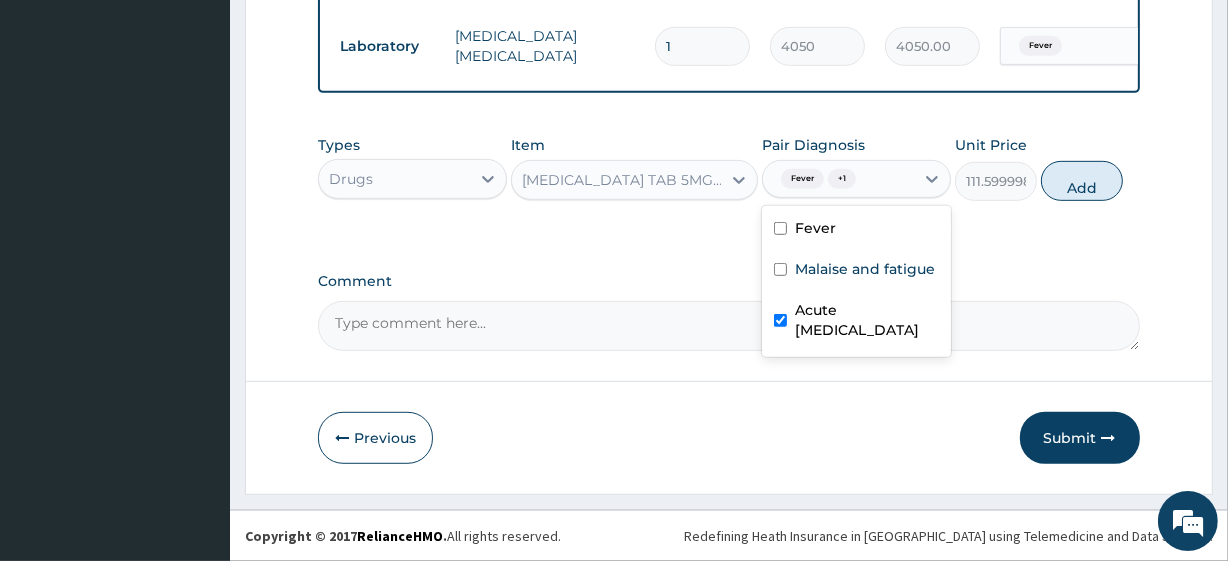 checkbox on "false" 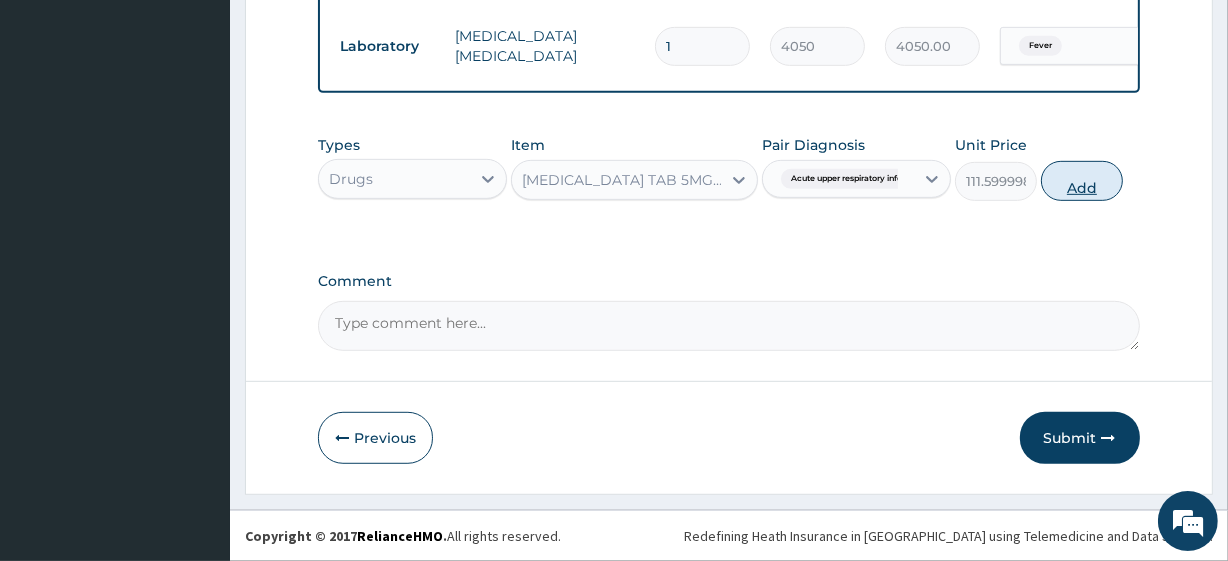 click on "Add" at bounding box center [1082, 181] 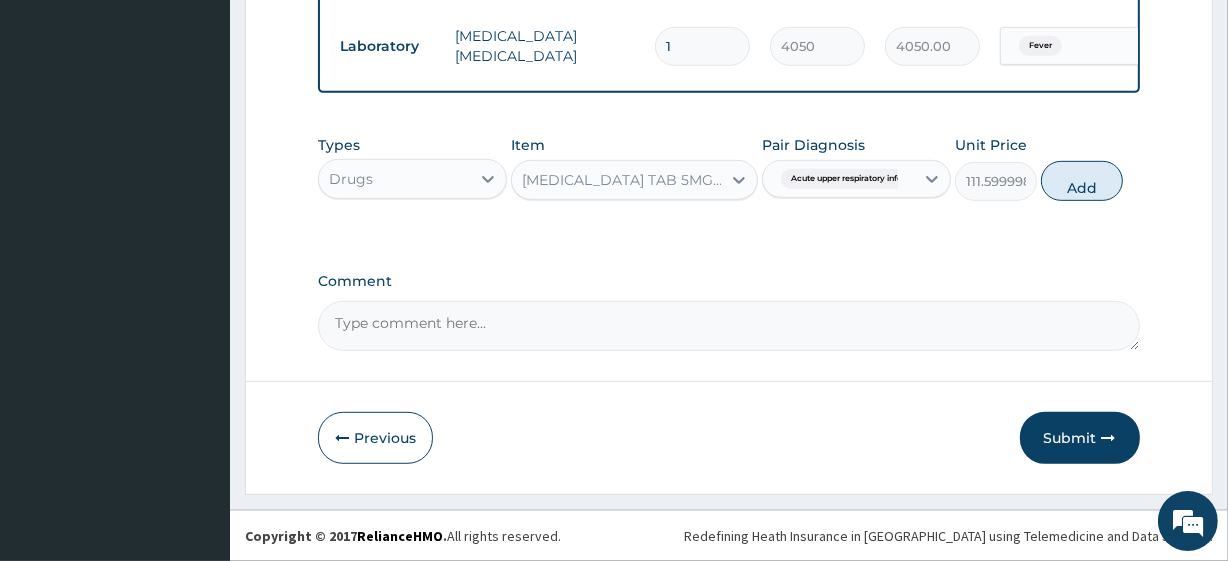 type on "0" 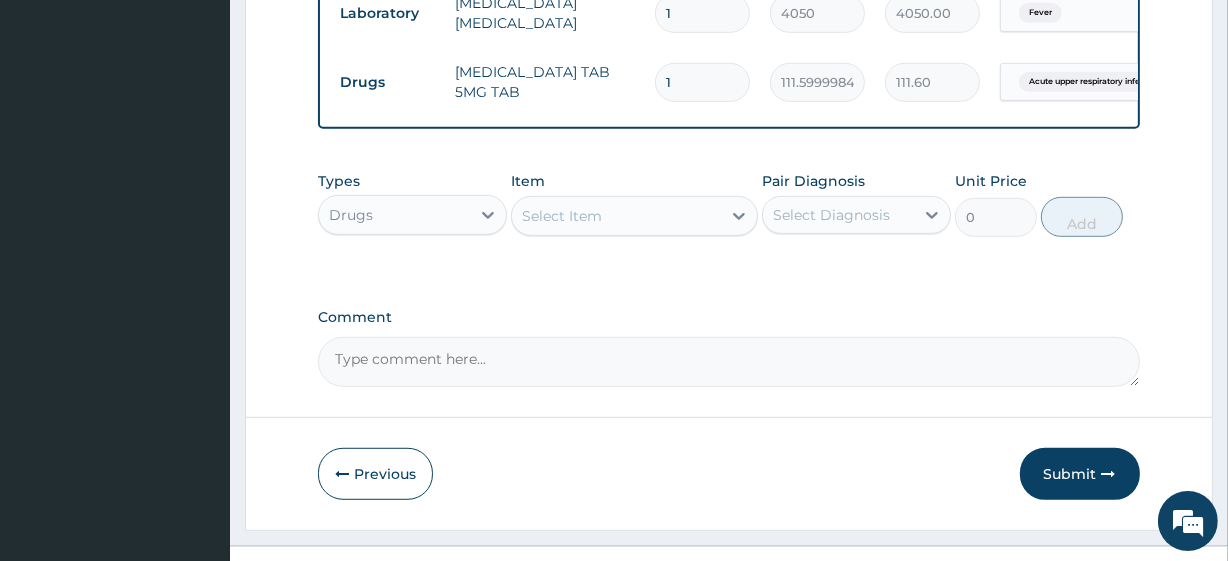 click on "Select Item" at bounding box center (562, 216) 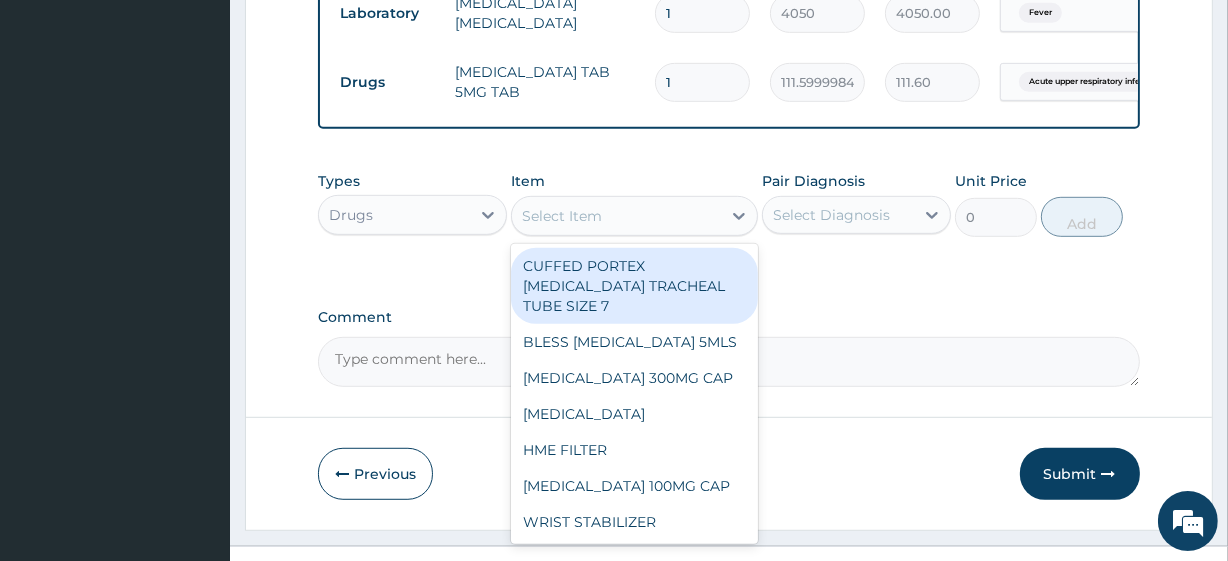paste on "VITAMIN C 100MG TAB *1000" 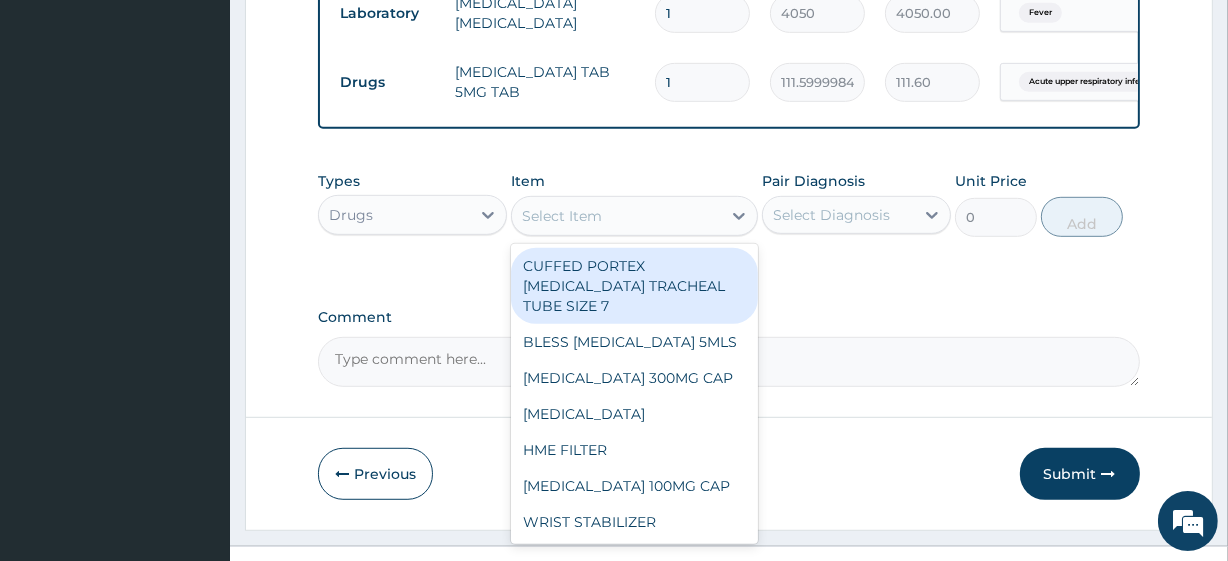 type on "VITAMIN C 100MG TAB *1000" 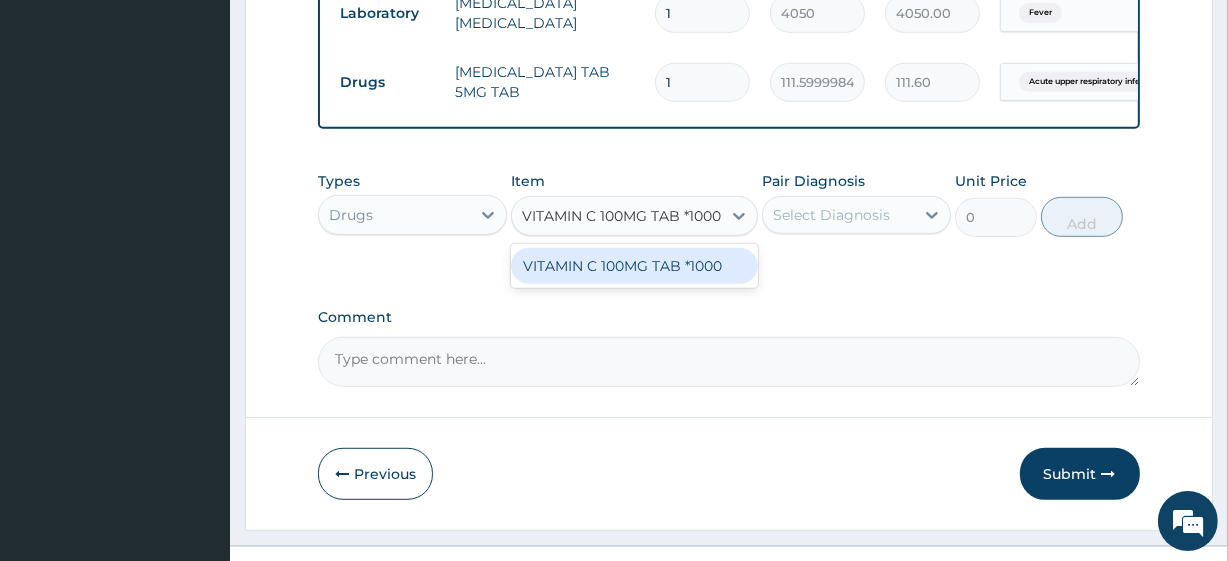 scroll, scrollTop: 0, scrollLeft: 7, axis: horizontal 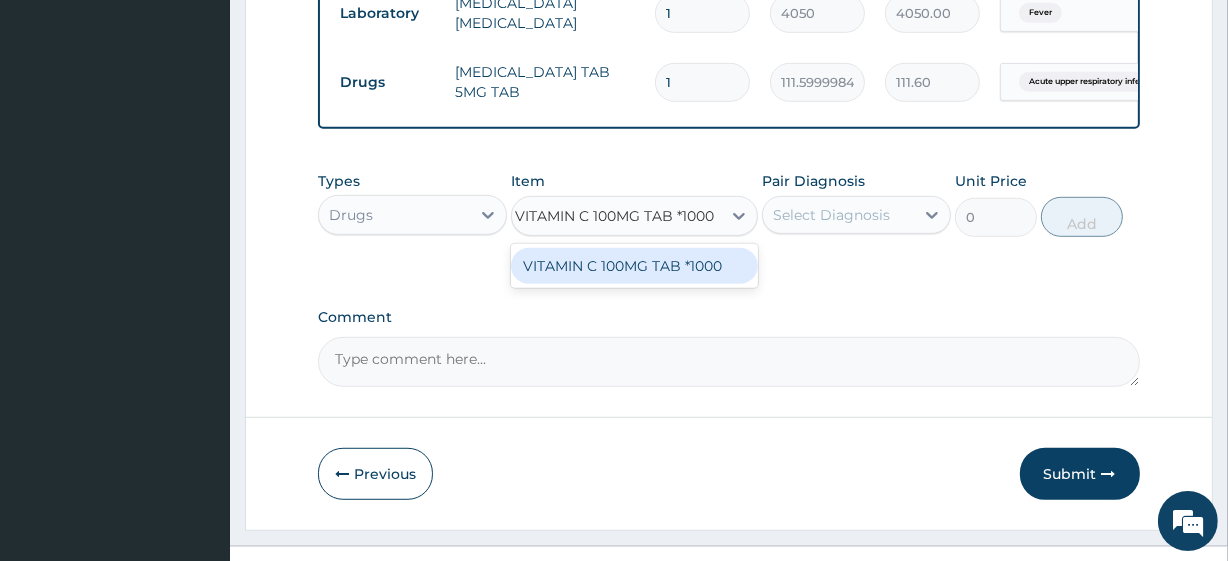 click on "VITAMIN C 100MG TAB *1000" at bounding box center [634, 266] 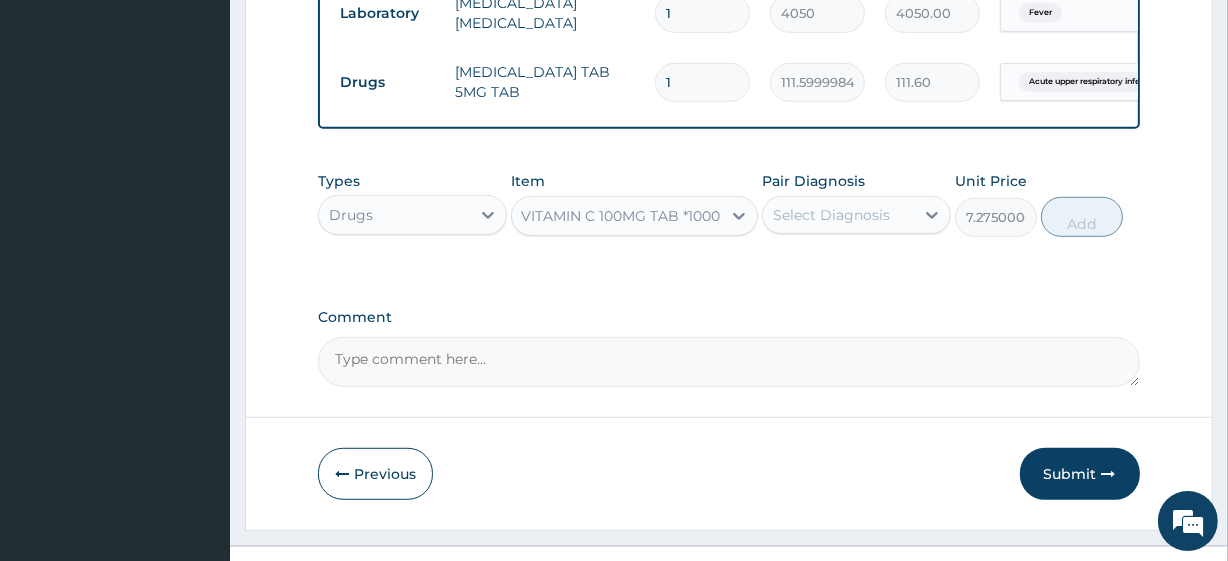 scroll, scrollTop: 0, scrollLeft: 0, axis: both 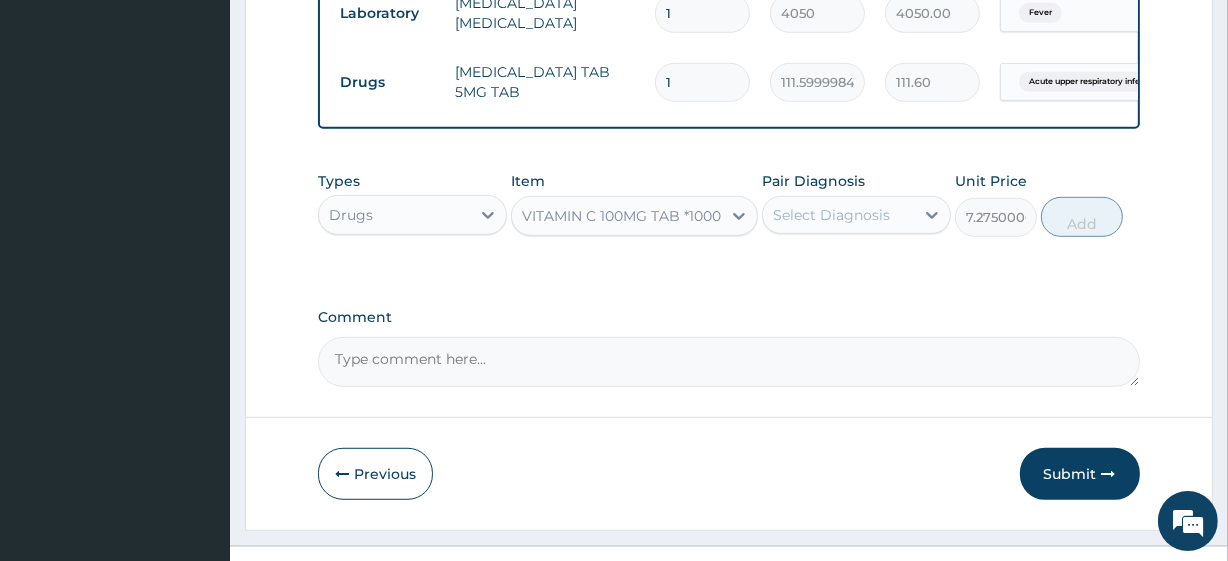 click on "Pair Diagnosis Select Diagnosis" at bounding box center (856, 204) 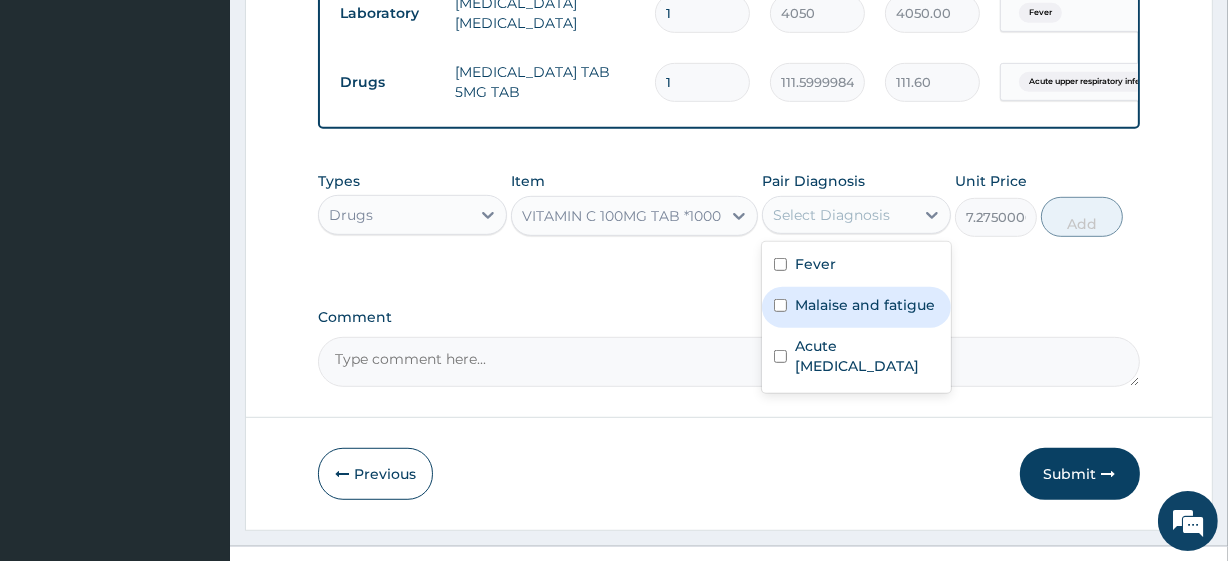 drag, startPoint x: 818, startPoint y: 262, endPoint x: 836, endPoint y: 358, distance: 97.67292 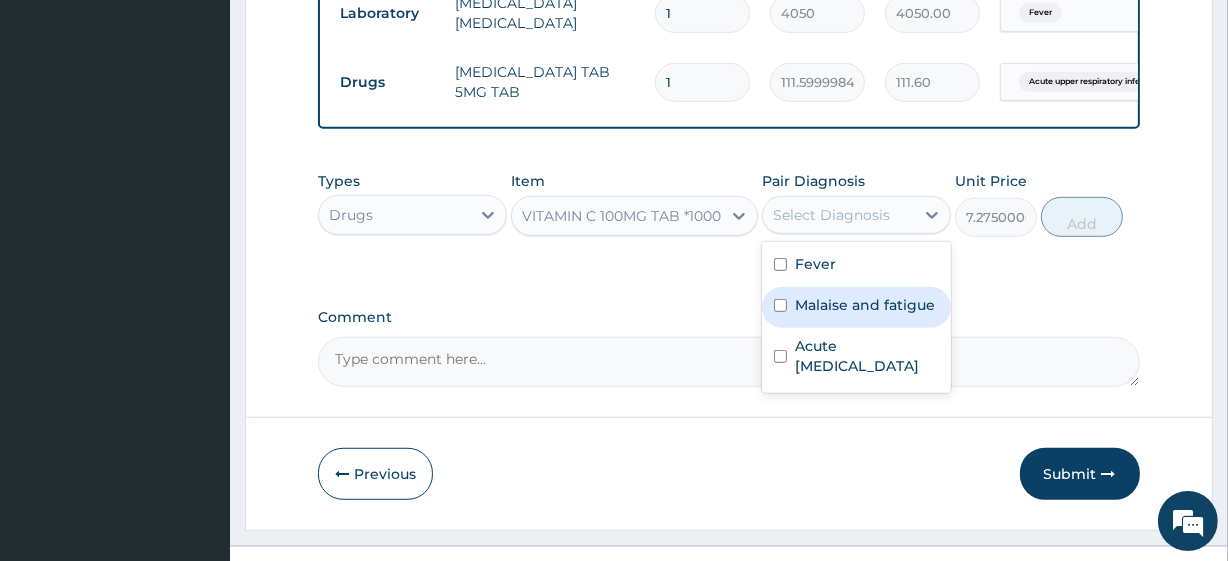 click on "option Fever, deselected. option Malaise and fatigue focused, 2 of 3. 3 results available. Use Up and Down to choose options, press Enter to select the currently focused option, press Escape to exit the menu, press Tab to select the option and exit the menu. Select Diagnosis Fever Malaise and fatigue Acute upper respiratory infection" at bounding box center (856, 215) 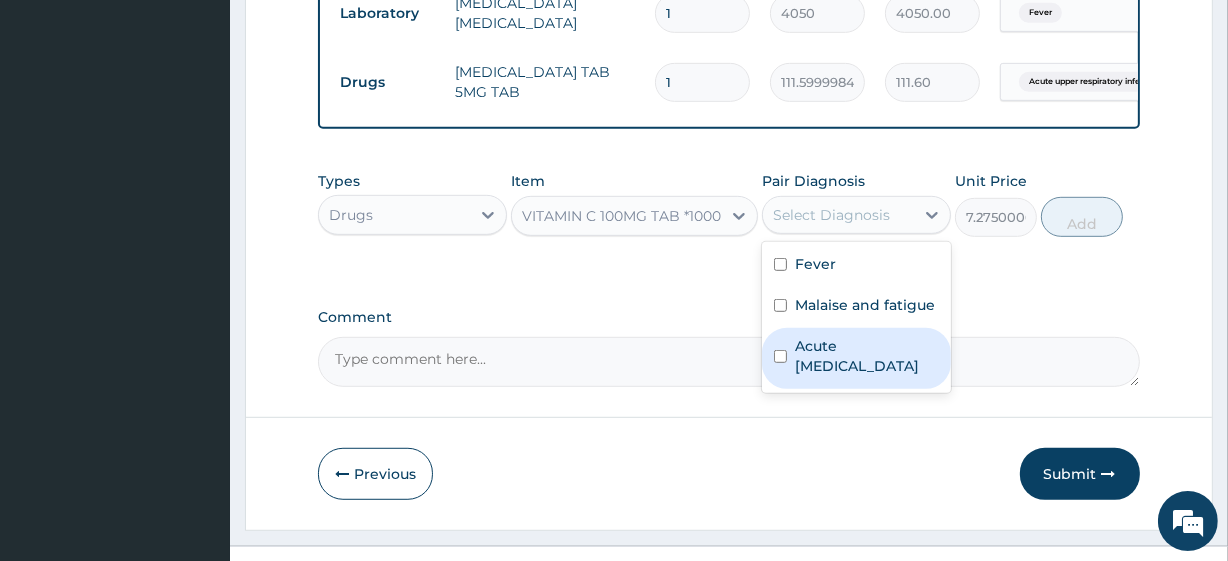 click on "Acute upper respiratory infection" at bounding box center [867, 356] 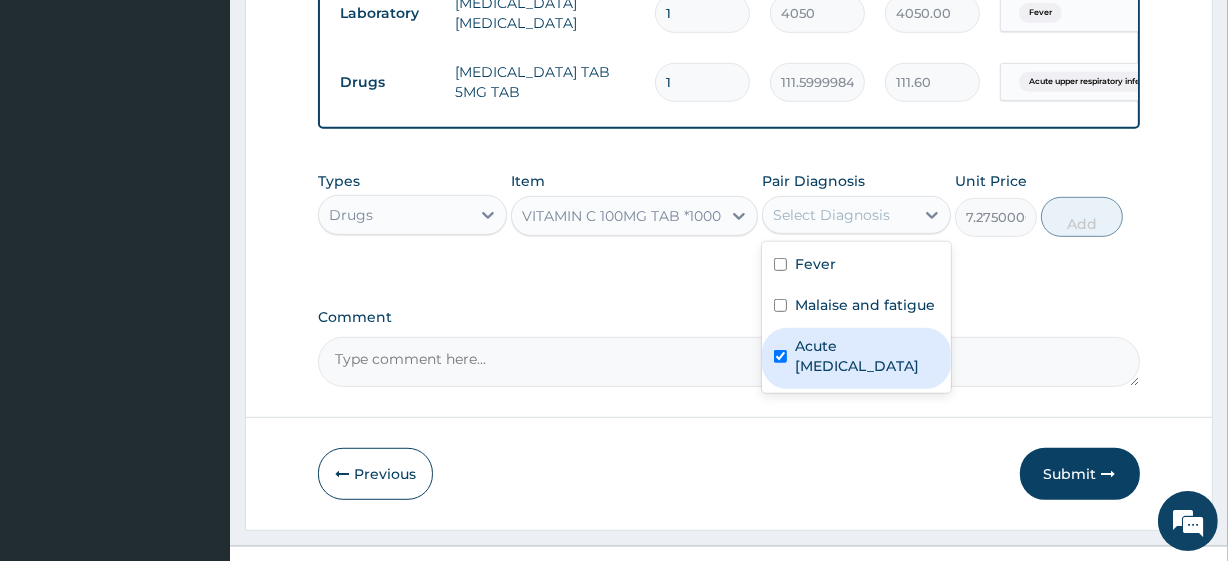 checkbox on "true" 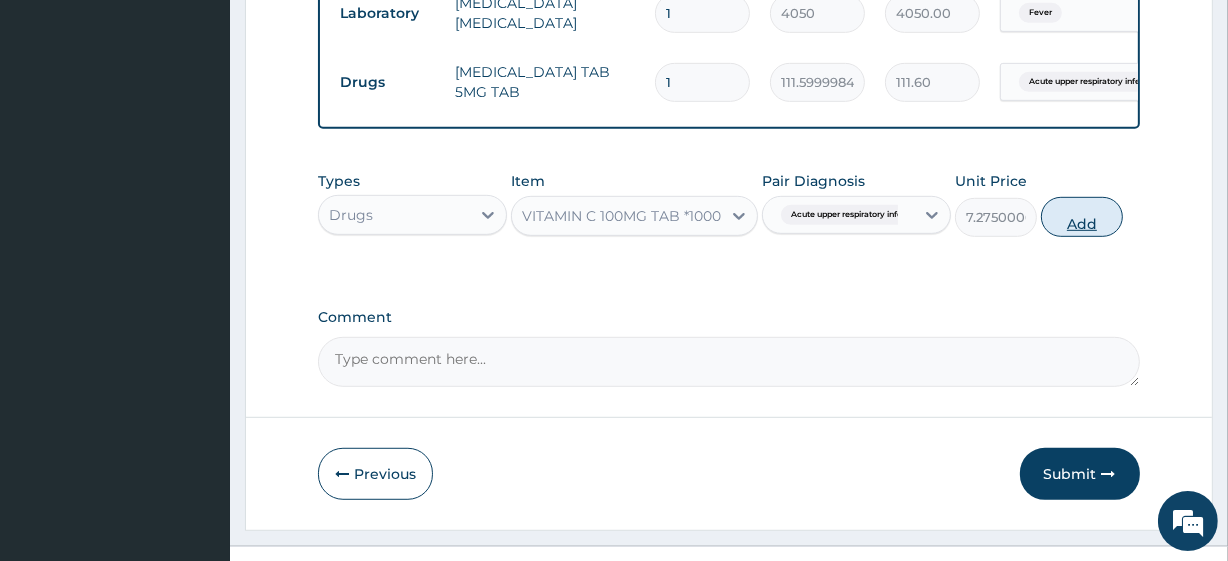 click on "Add" at bounding box center (1082, 217) 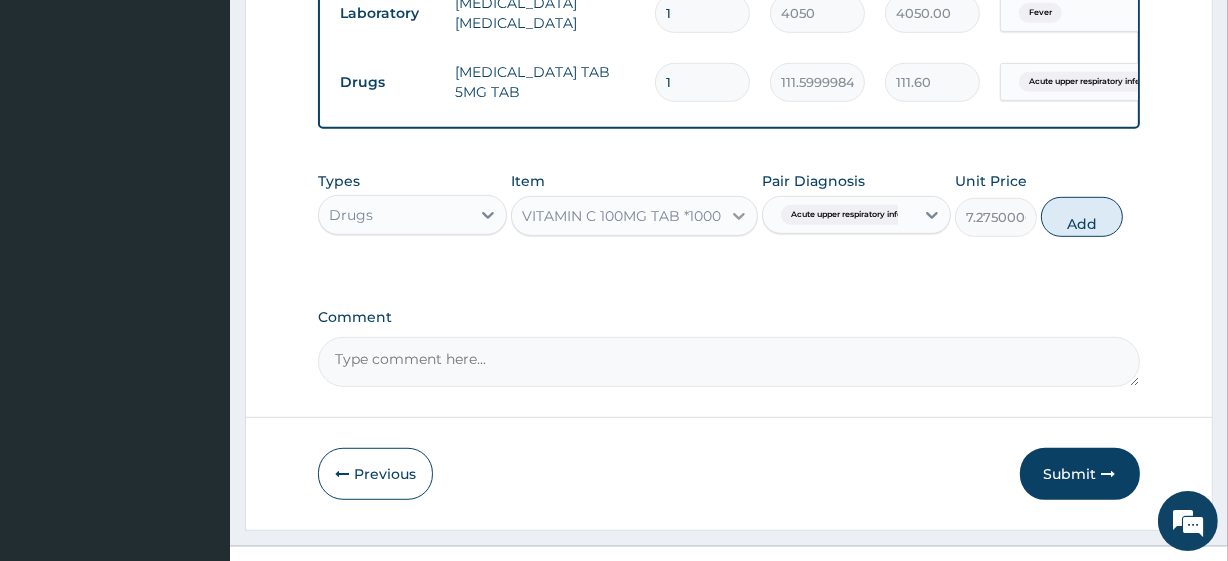 type on "0" 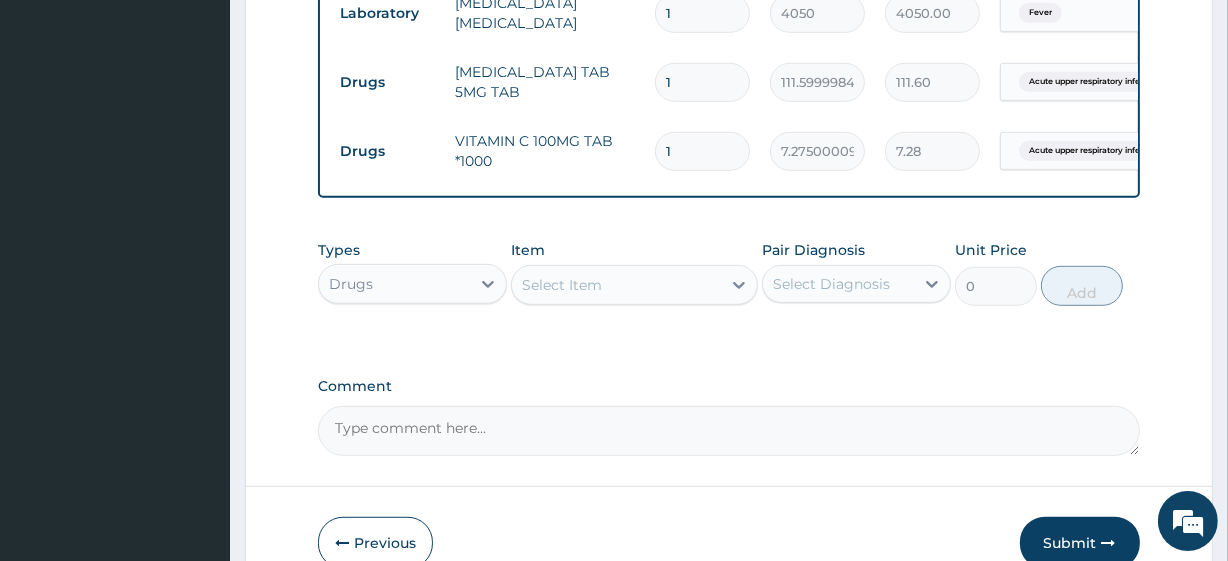 scroll, scrollTop: 0, scrollLeft: 0, axis: both 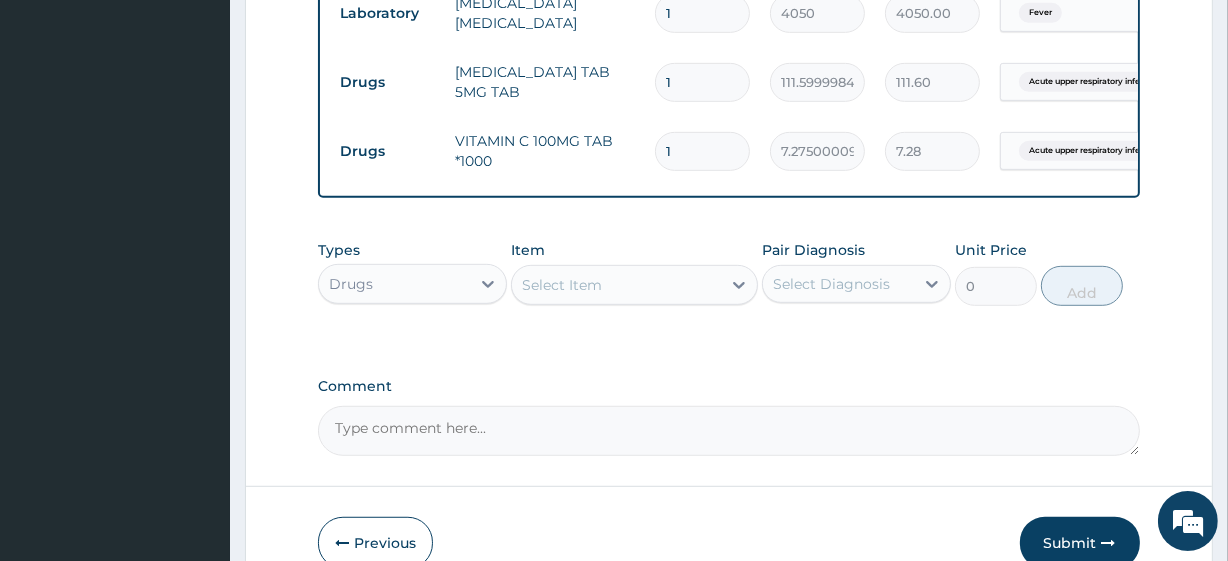click on "1" at bounding box center [702, 82] 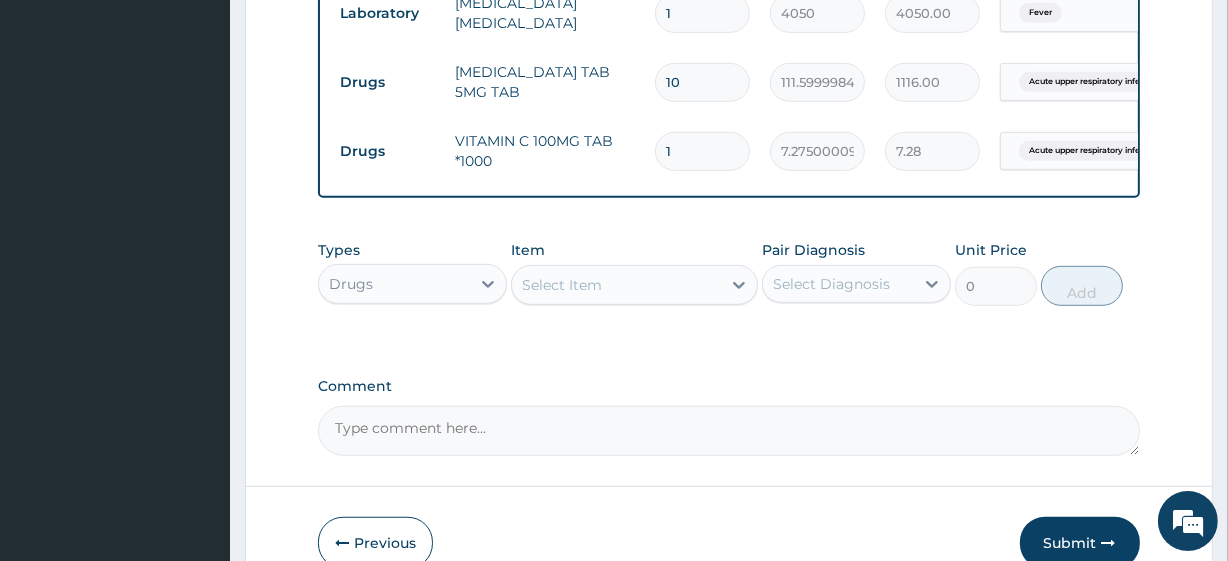 type on "10" 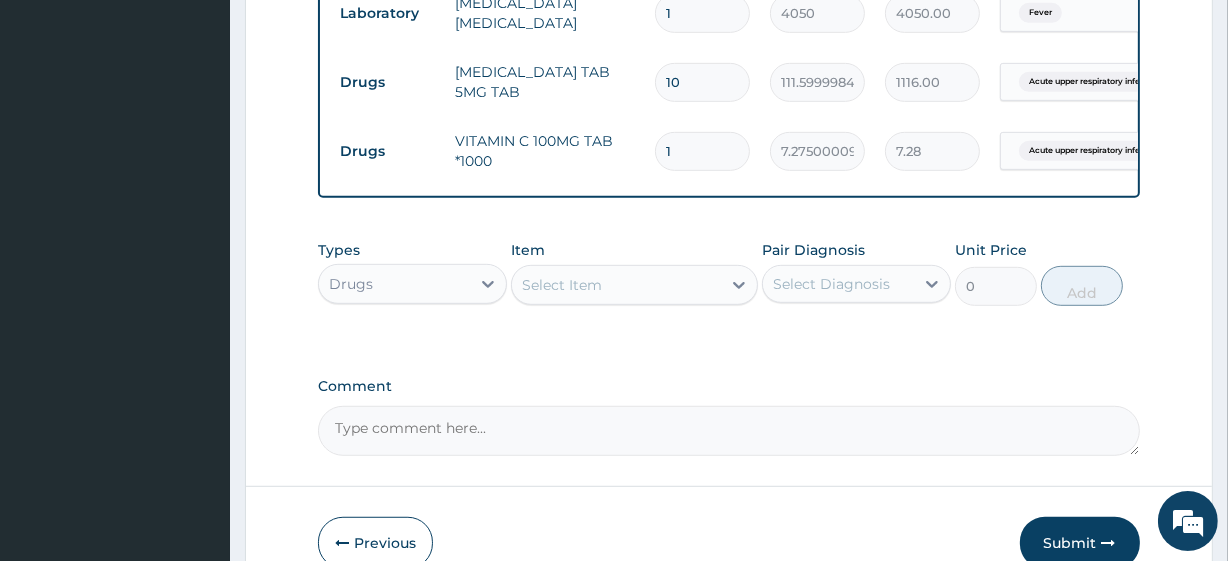 click on "1" at bounding box center (702, 151) 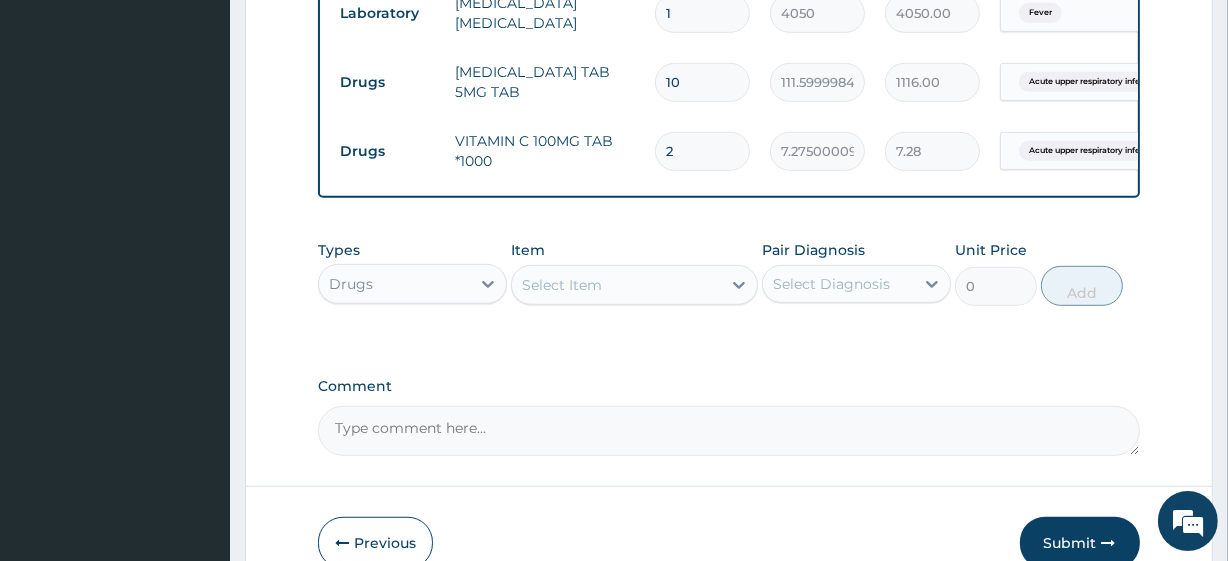 type on "14.55" 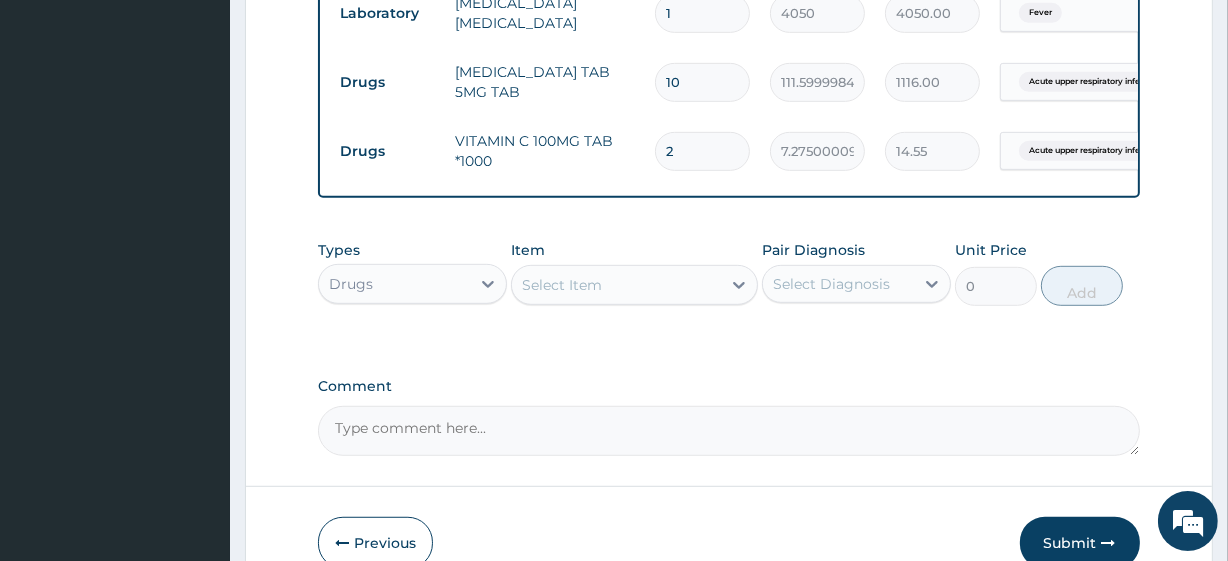 type on "3" 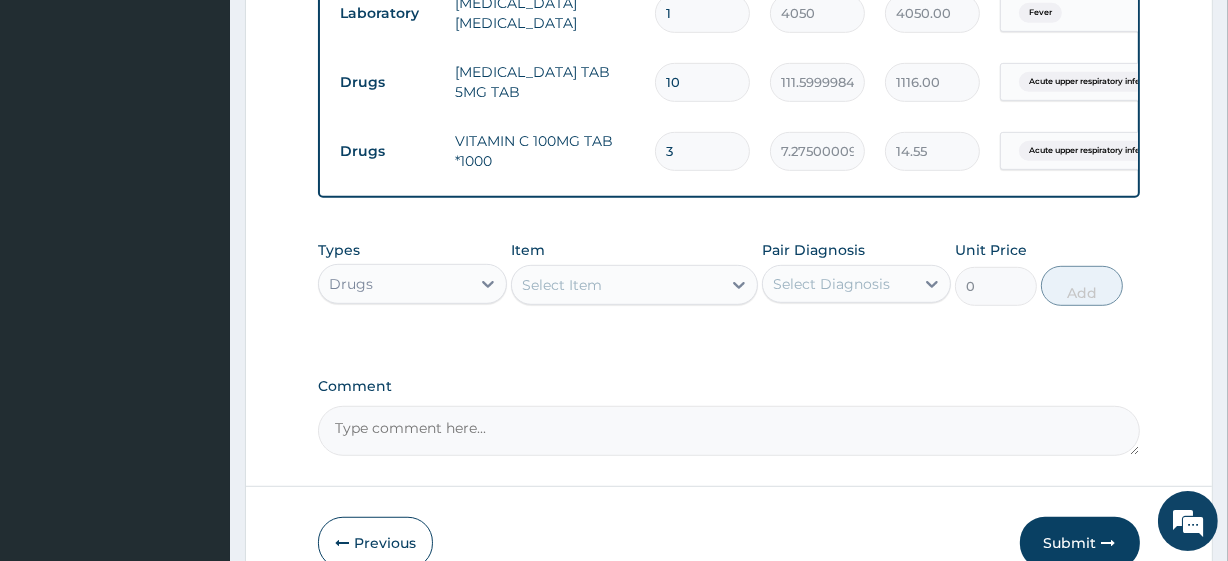 type on "21.83" 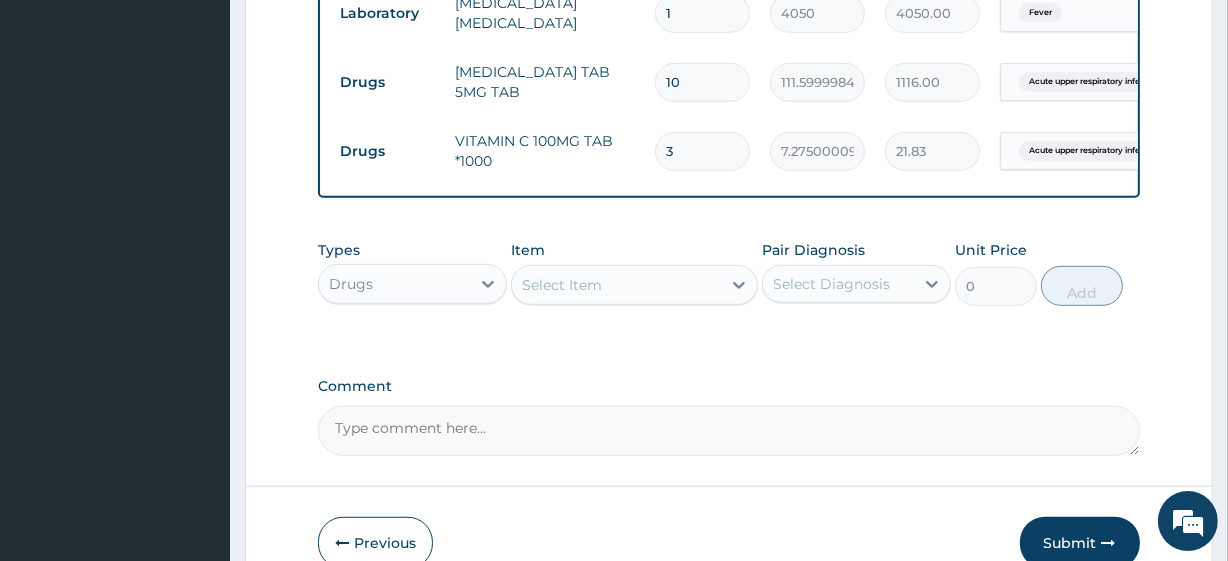 type on "30" 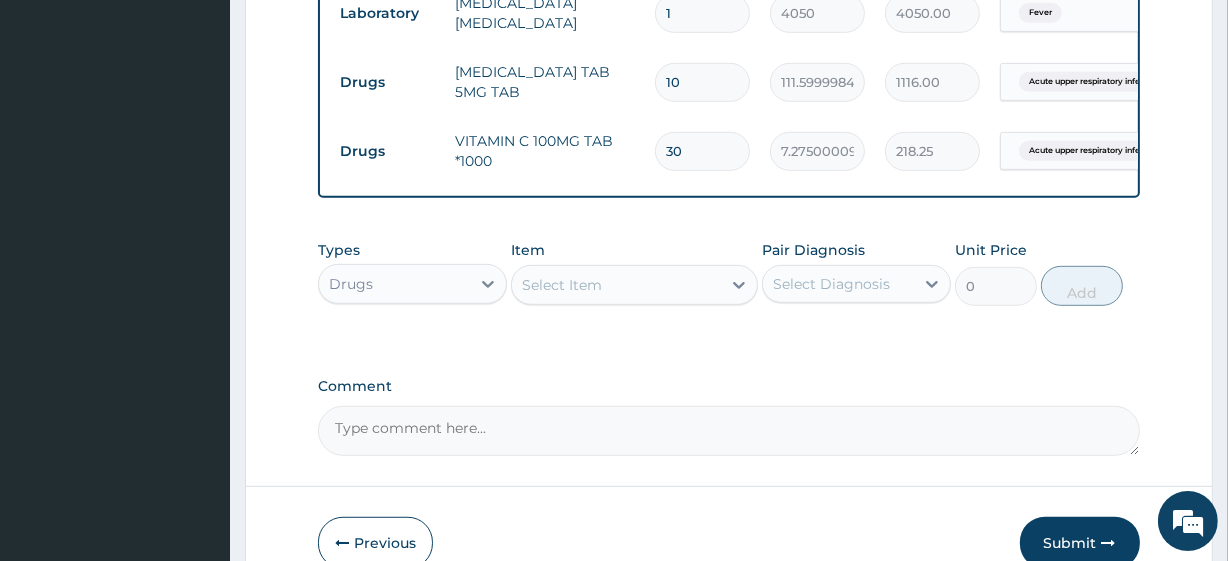 type on "30" 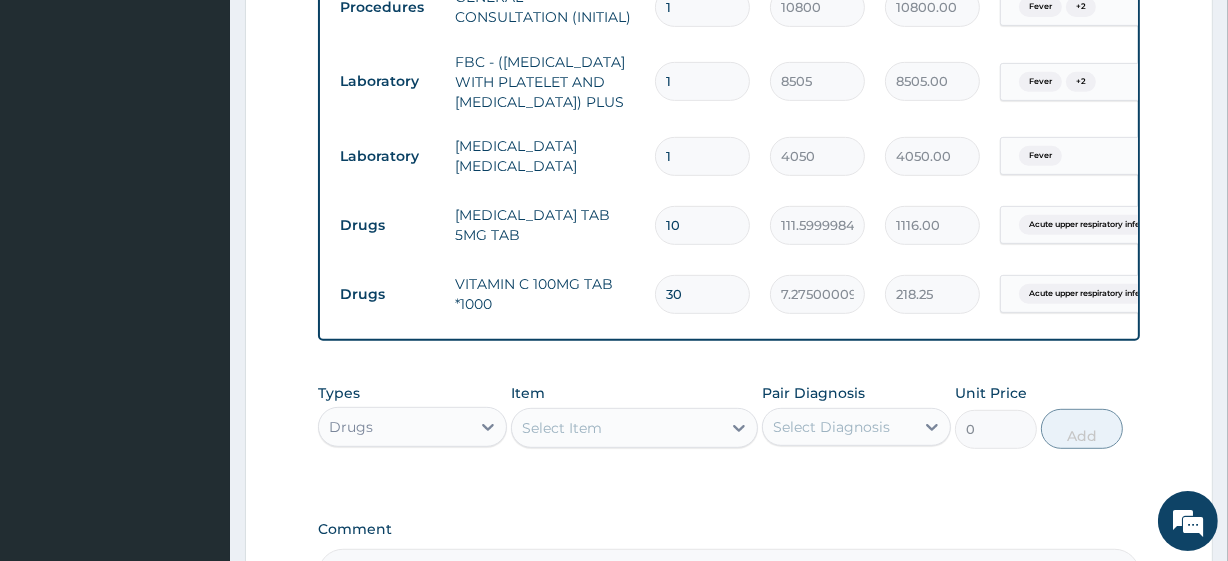 scroll, scrollTop: 825, scrollLeft: 0, axis: vertical 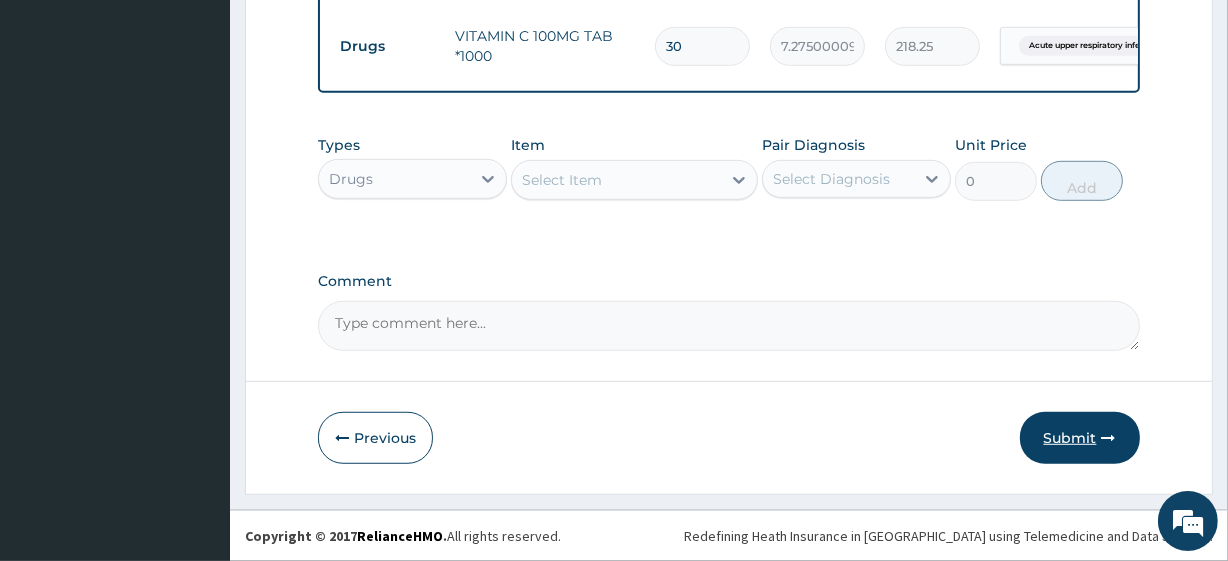 click on "Submit" at bounding box center [1080, 438] 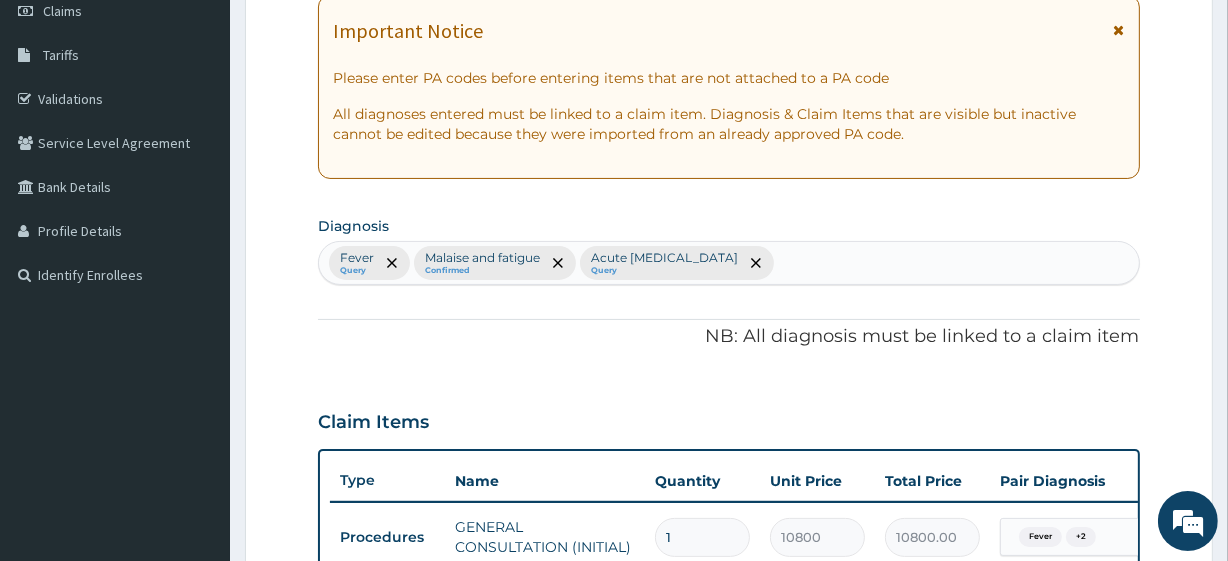 scroll, scrollTop: 0, scrollLeft: 0, axis: both 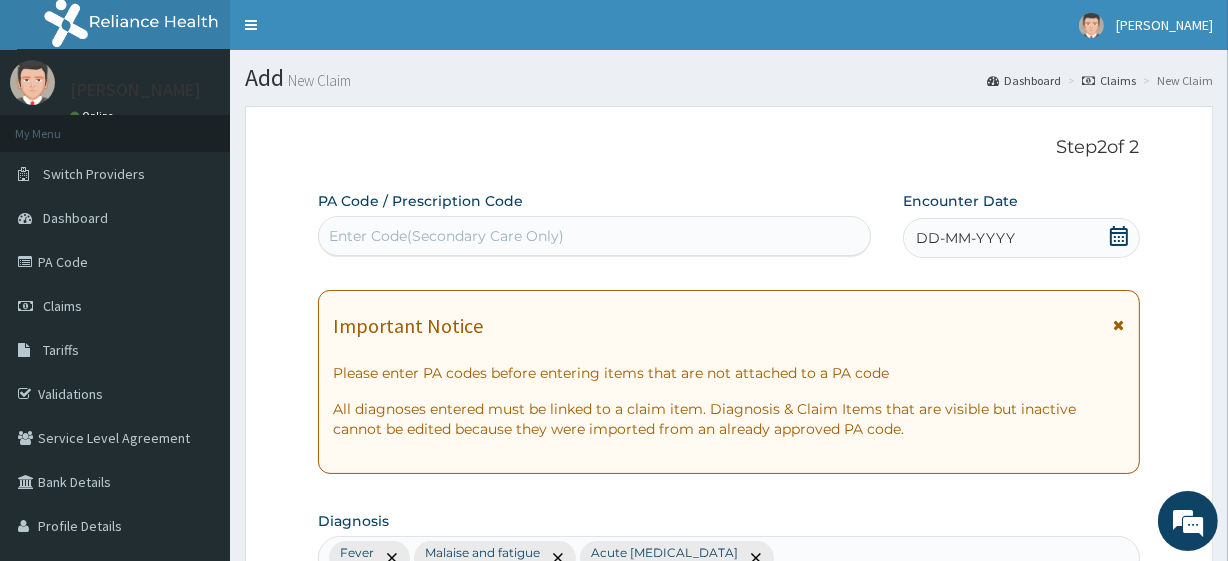 click 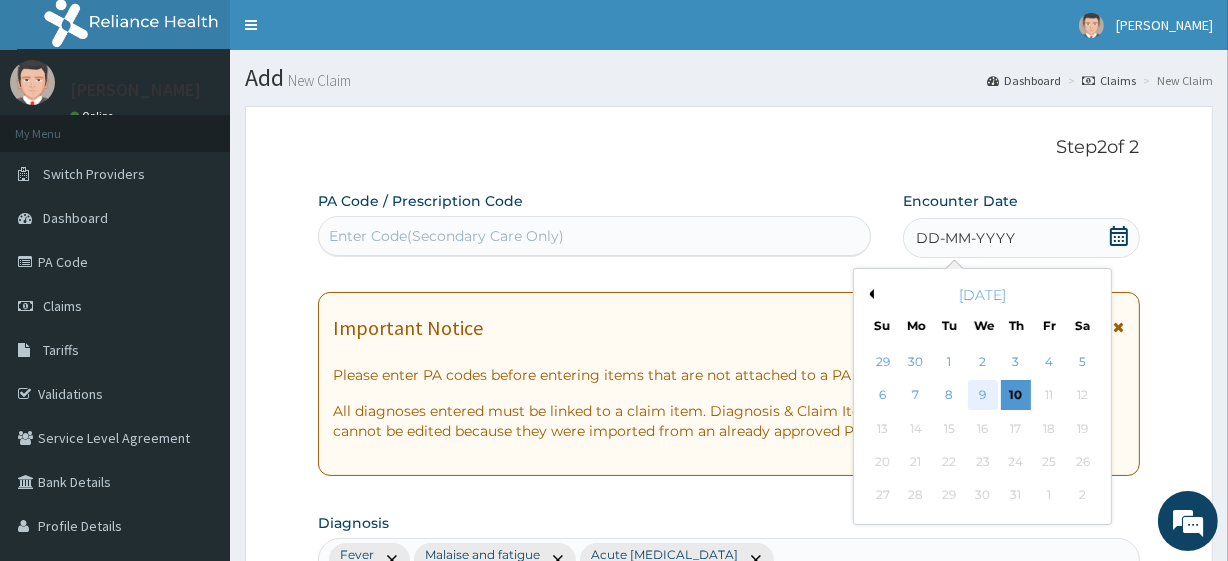 click on "9" at bounding box center [982, 396] 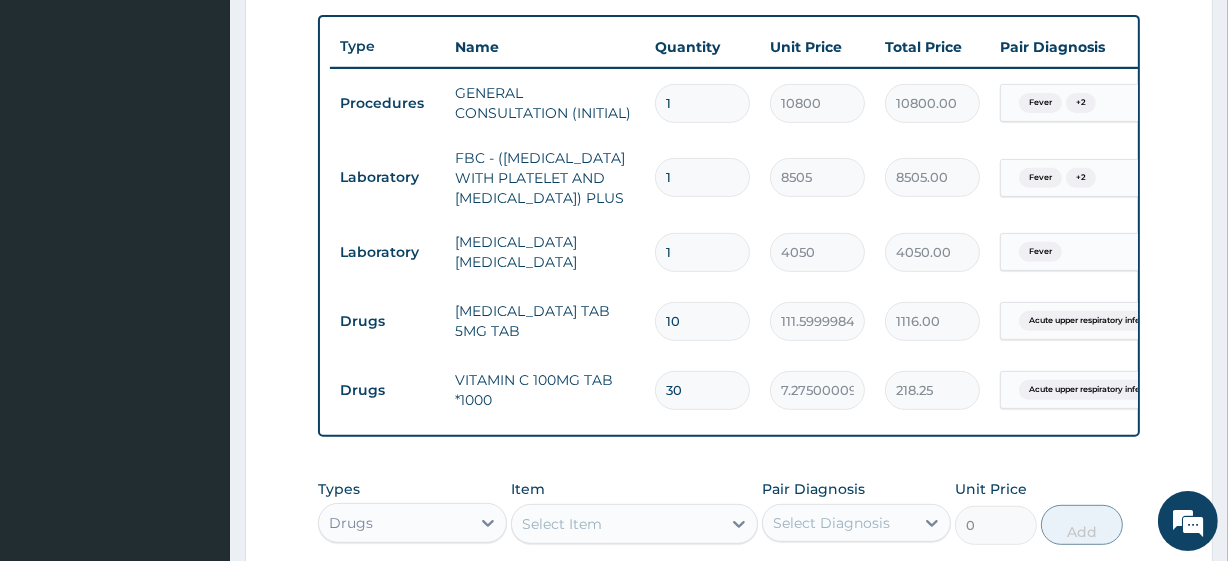 scroll, scrollTop: 1106, scrollLeft: 0, axis: vertical 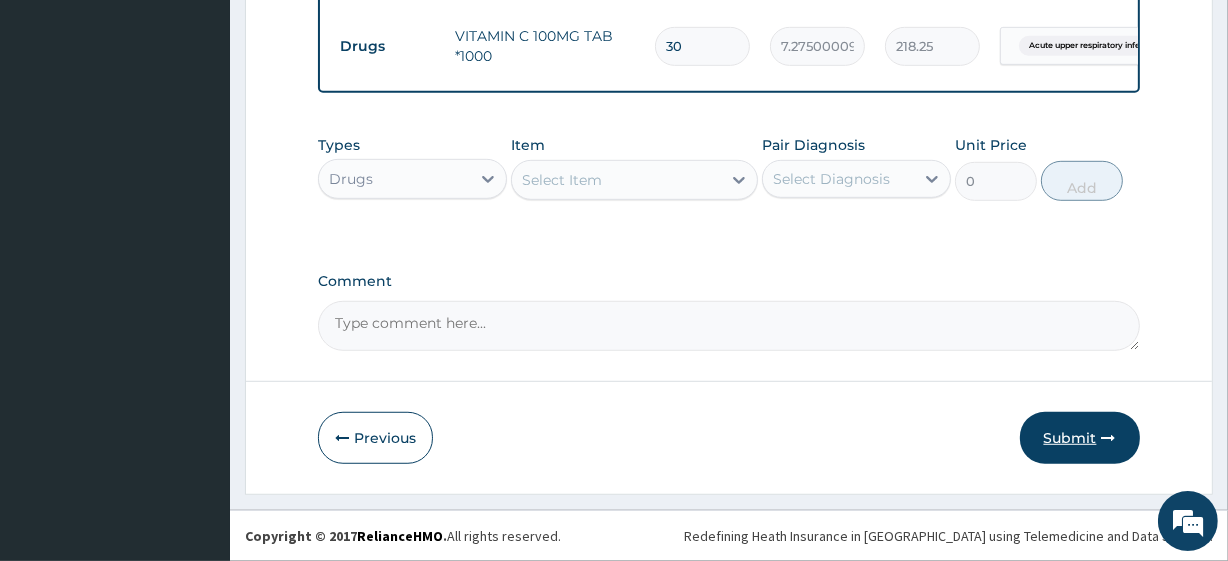 click on "Submit" at bounding box center [1080, 438] 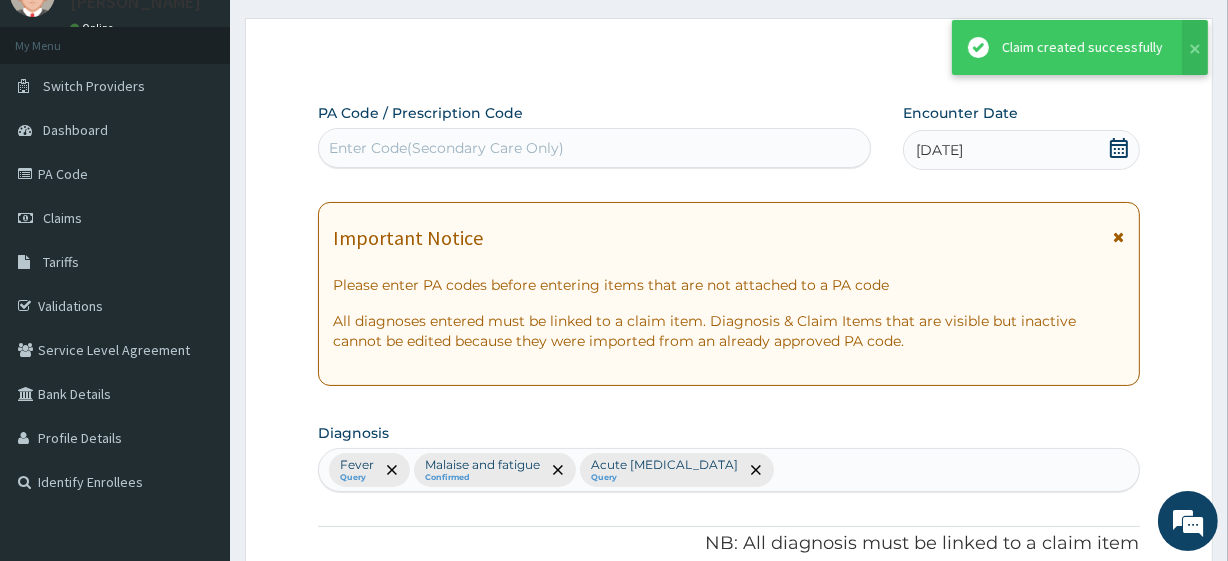 scroll, scrollTop: 1106, scrollLeft: 0, axis: vertical 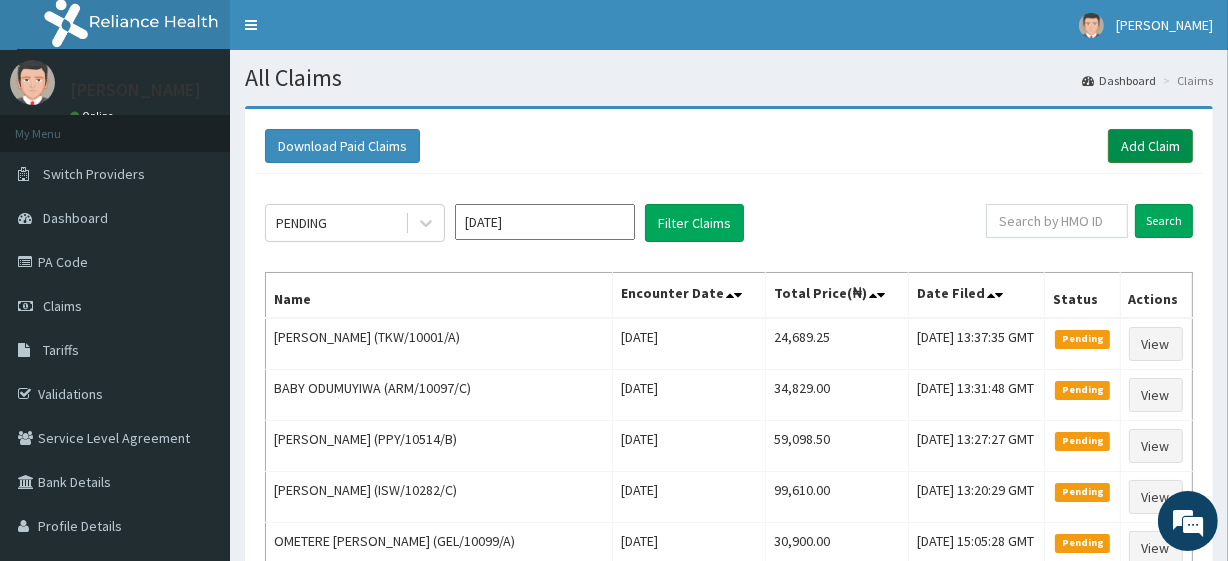 click on "Add Claim" at bounding box center [1150, 146] 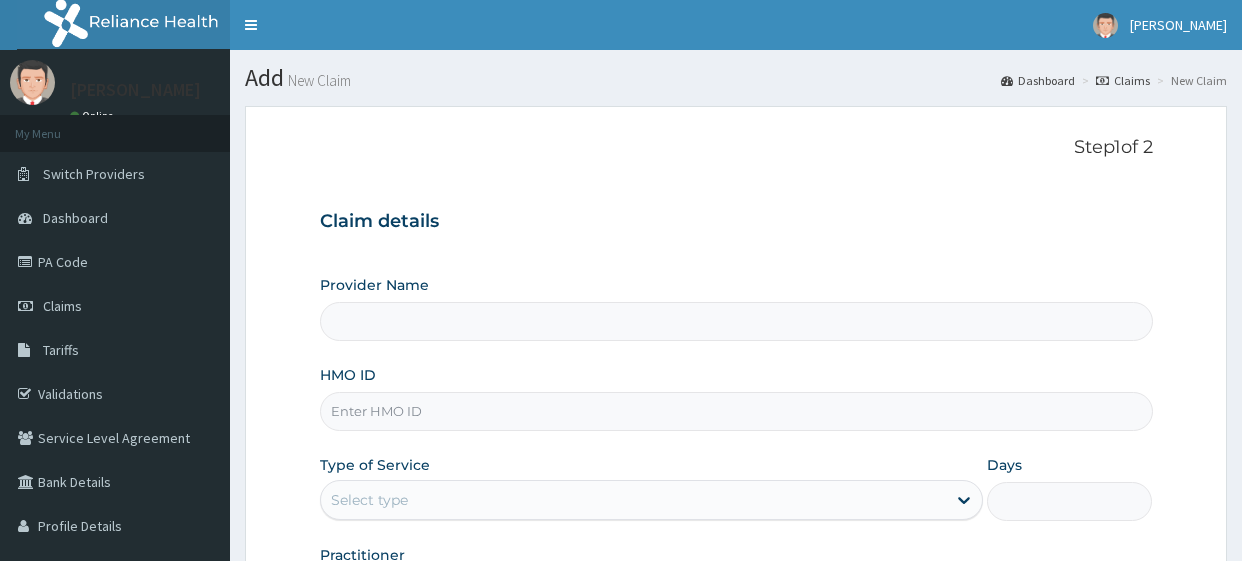 type on "R-Jolad Plus" 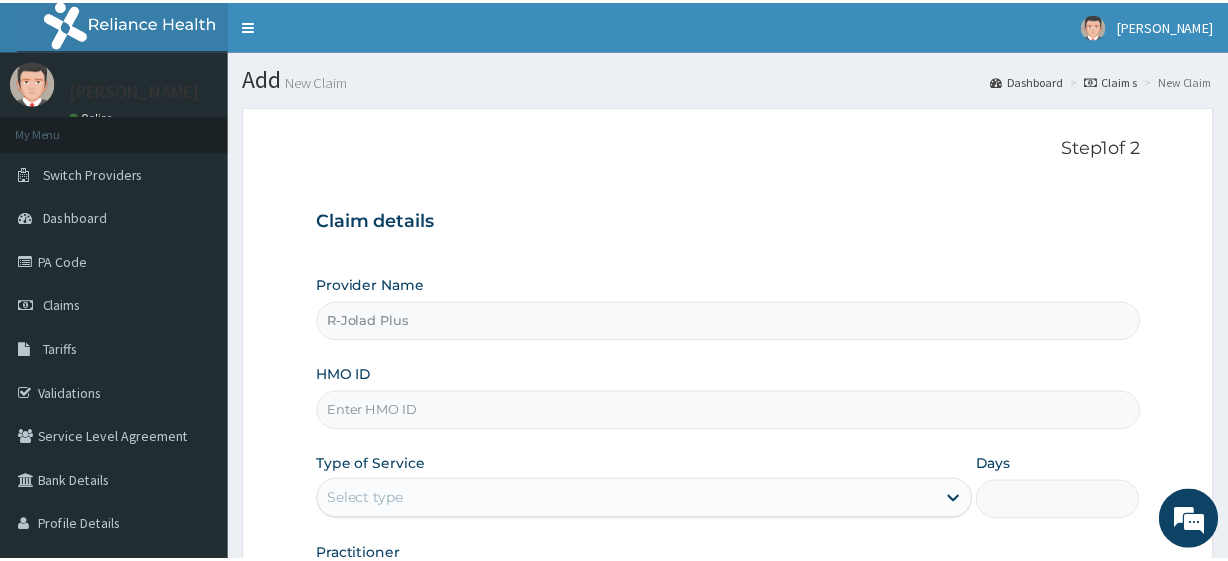 scroll, scrollTop: 0, scrollLeft: 0, axis: both 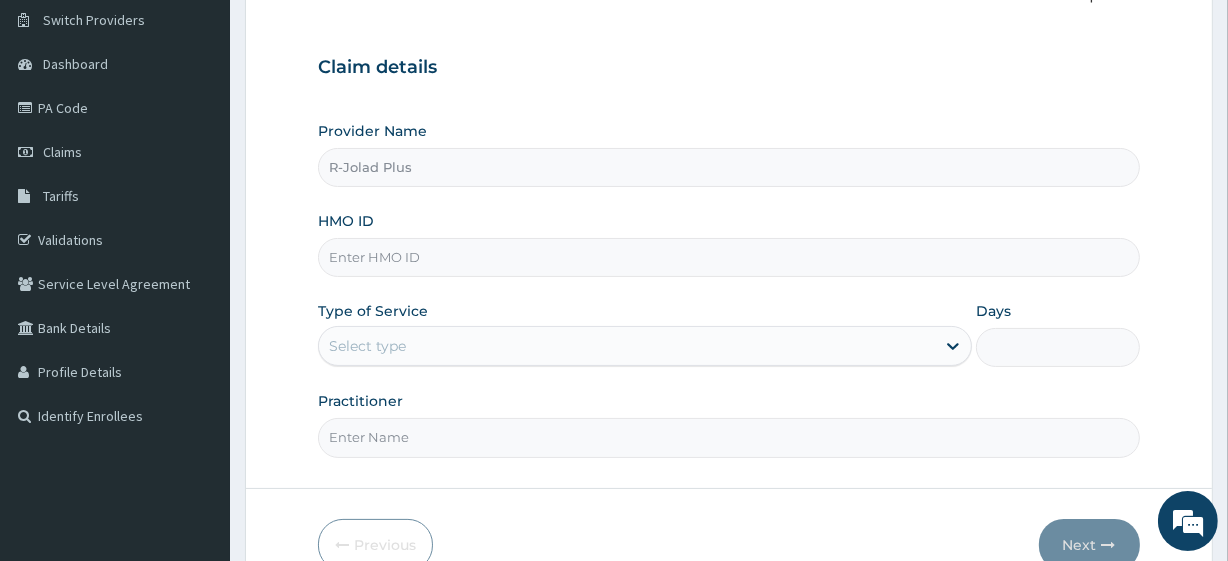 click on "HMO ID" at bounding box center (728, 257) 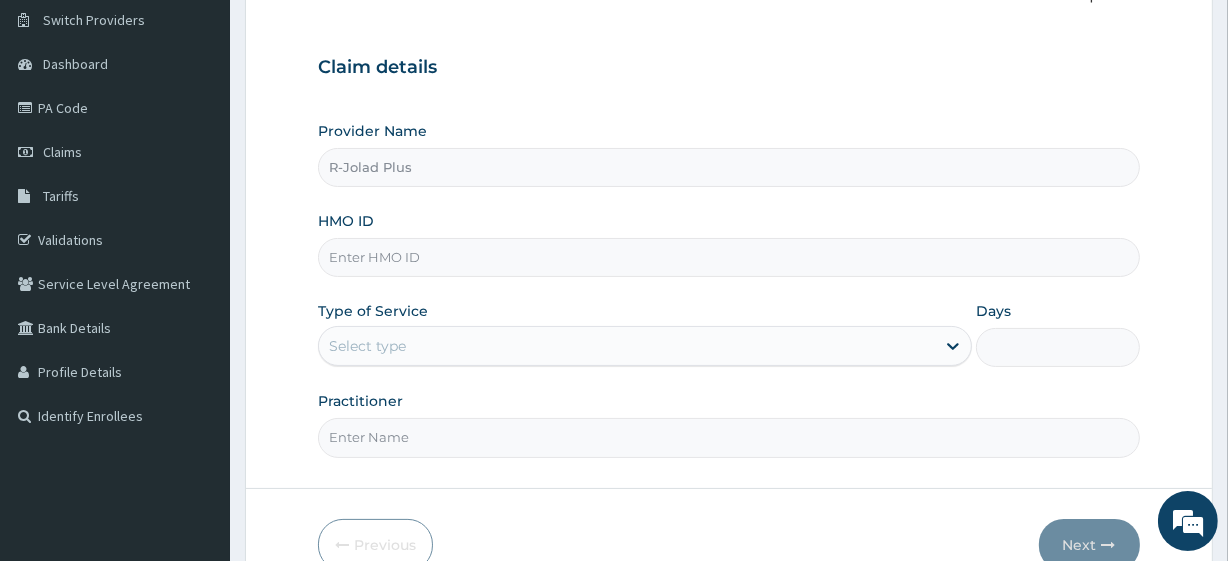 paste on "DPC/10023/A" 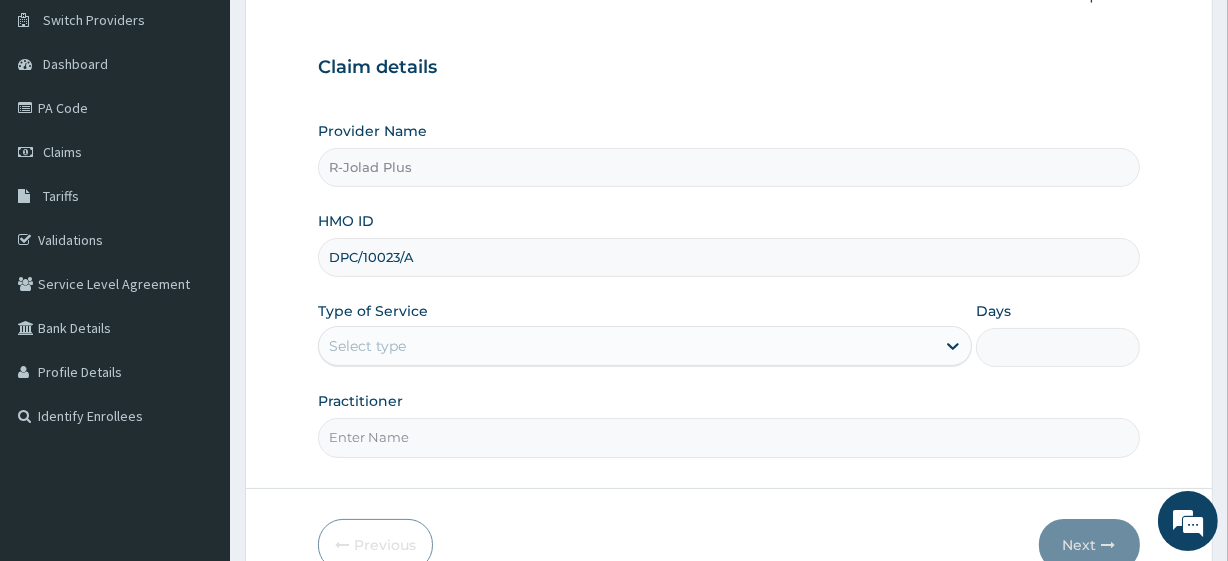type on "DPC/10023/A" 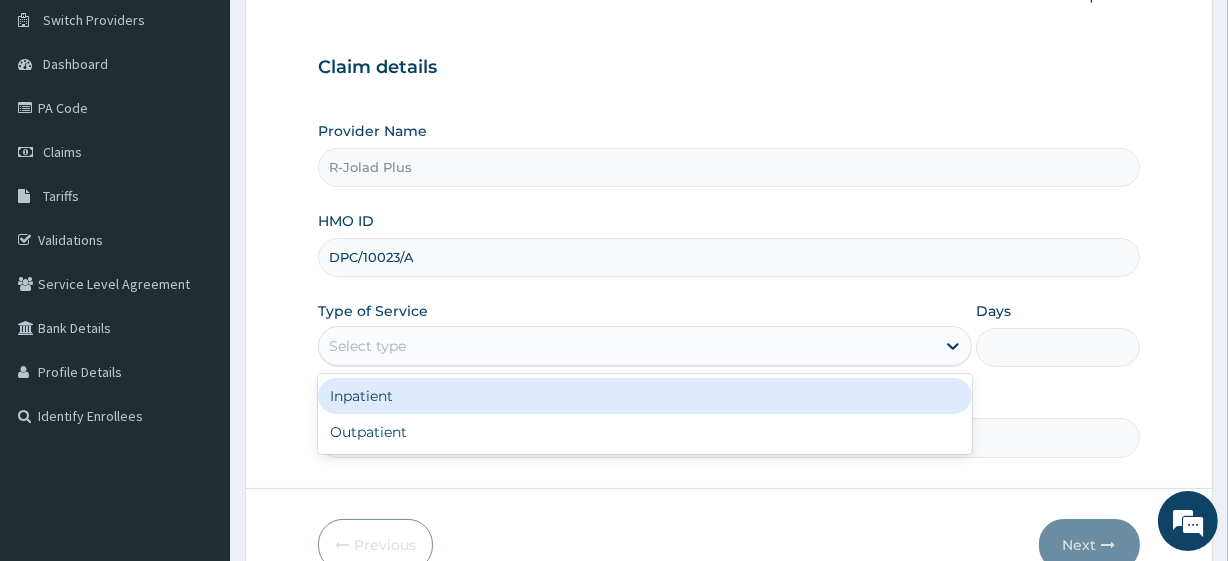 click on "Select type" at bounding box center (645, 346) 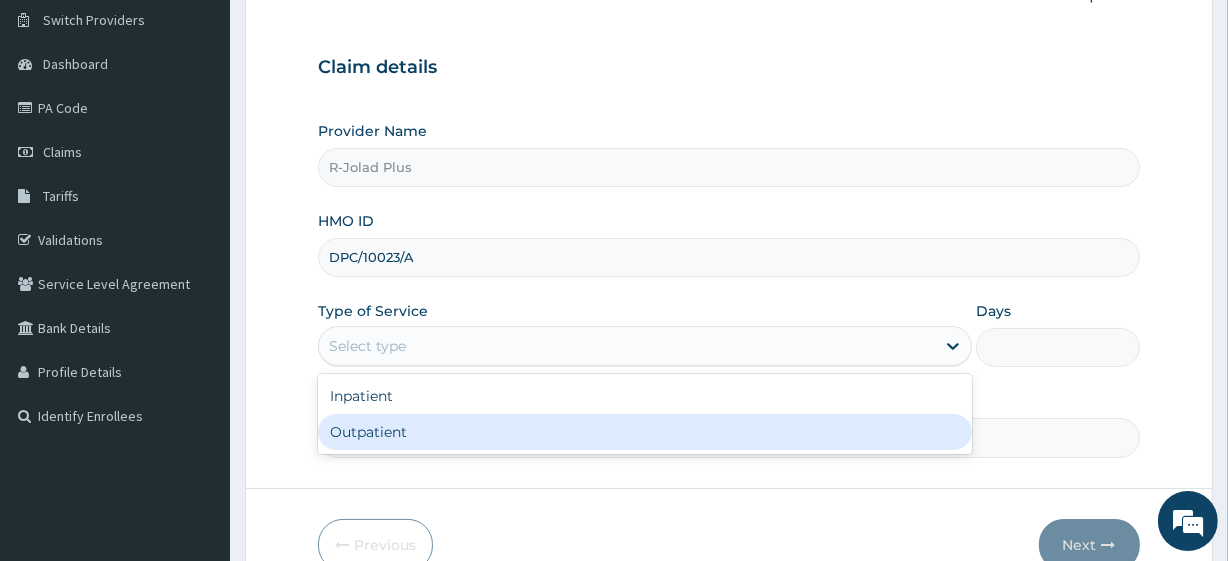 click on "Outpatient" at bounding box center (645, 432) 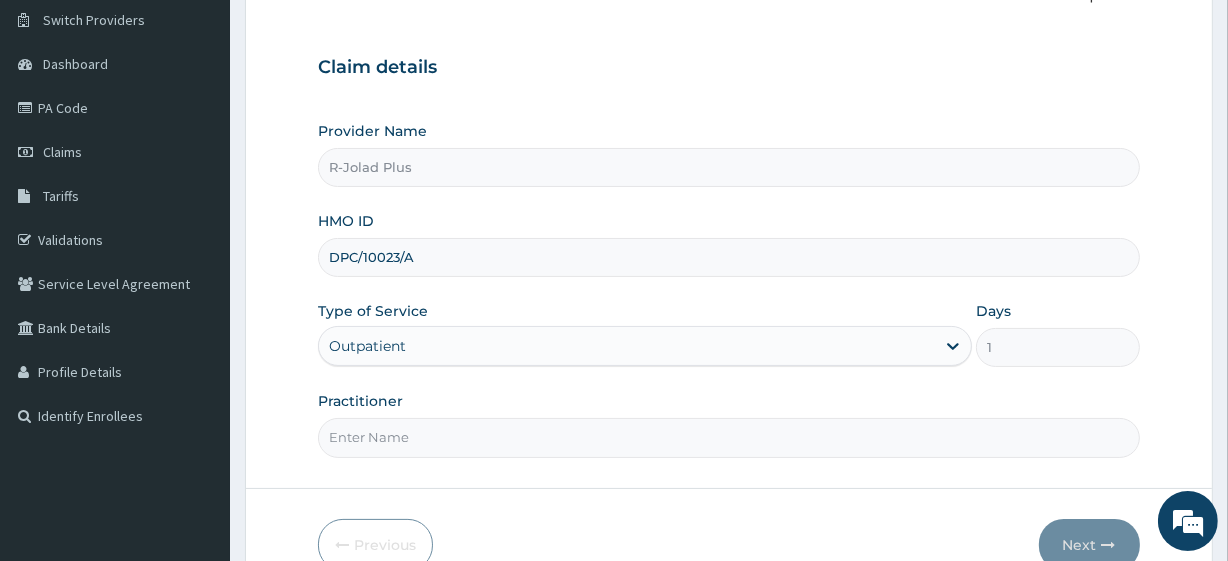 click on "Practitioner" at bounding box center [728, 437] 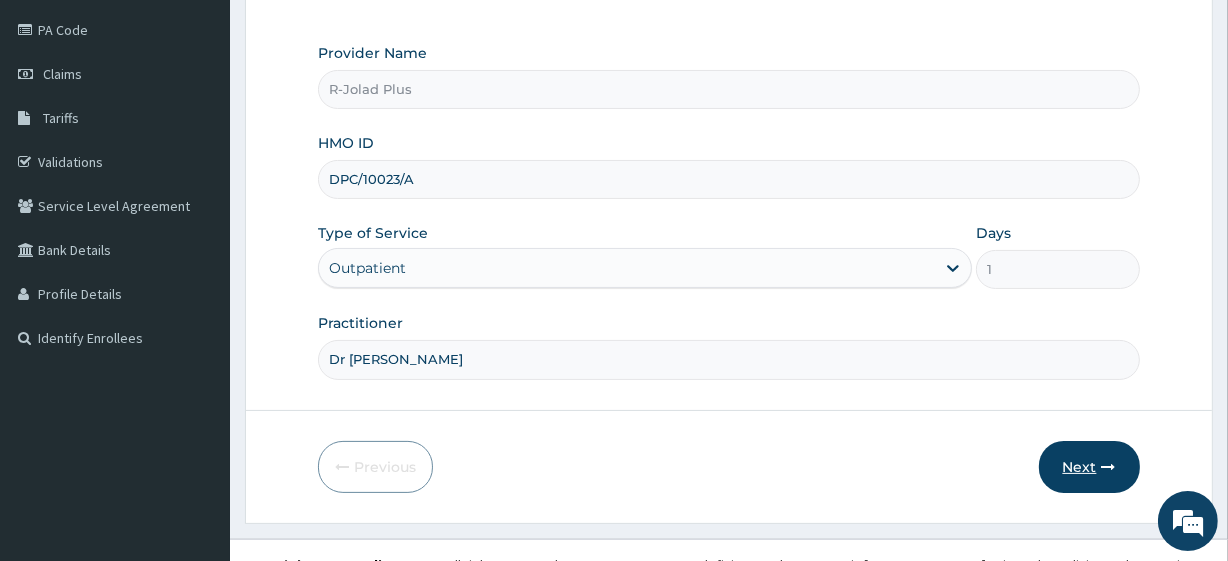 scroll, scrollTop: 233, scrollLeft: 0, axis: vertical 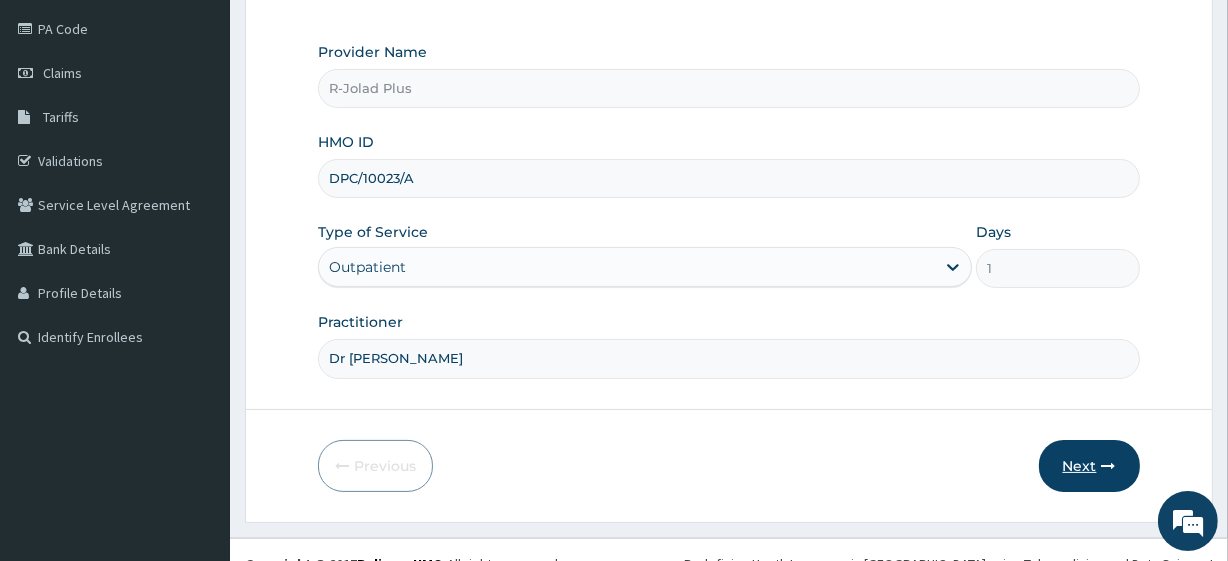 click on "Next" at bounding box center [1089, 466] 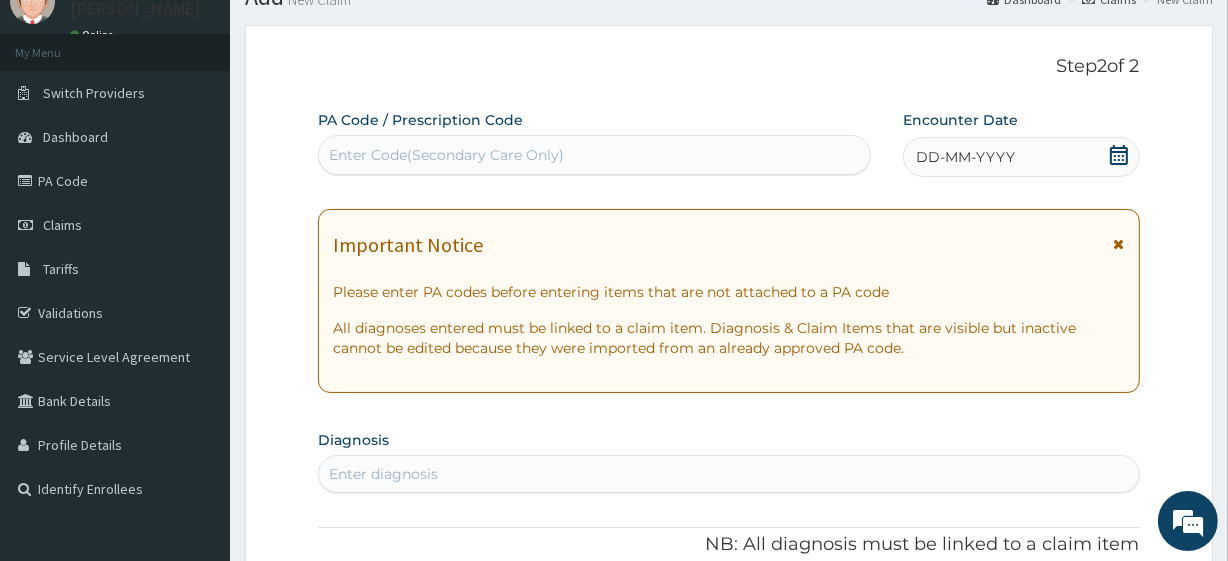 scroll, scrollTop: 18, scrollLeft: 0, axis: vertical 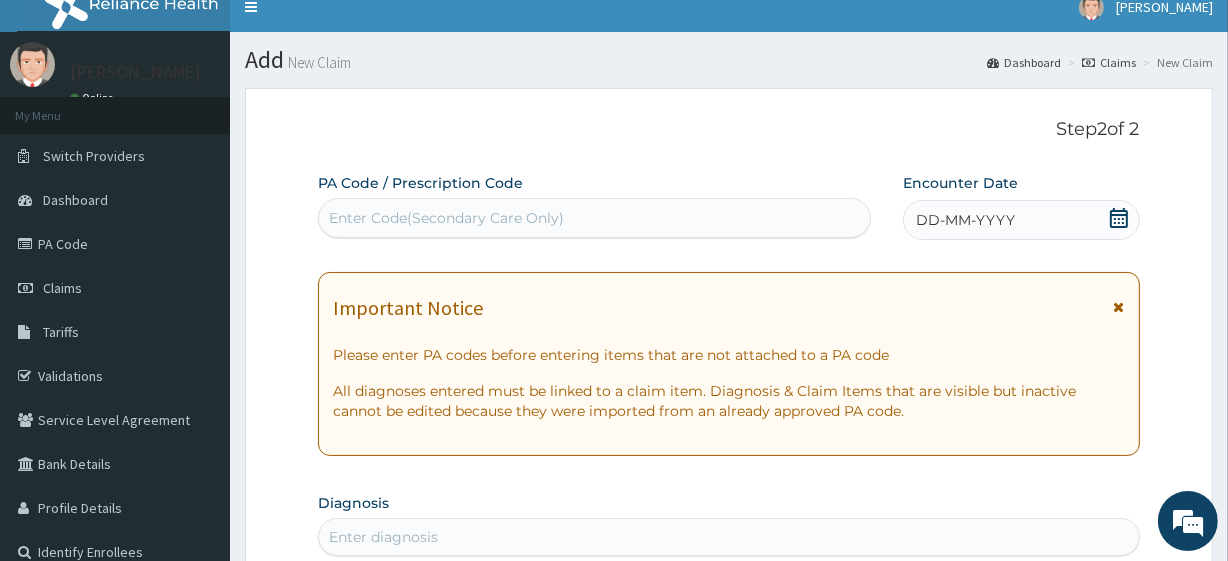 click on "Enter Code(Secondary Care Only)" at bounding box center (446, 218) 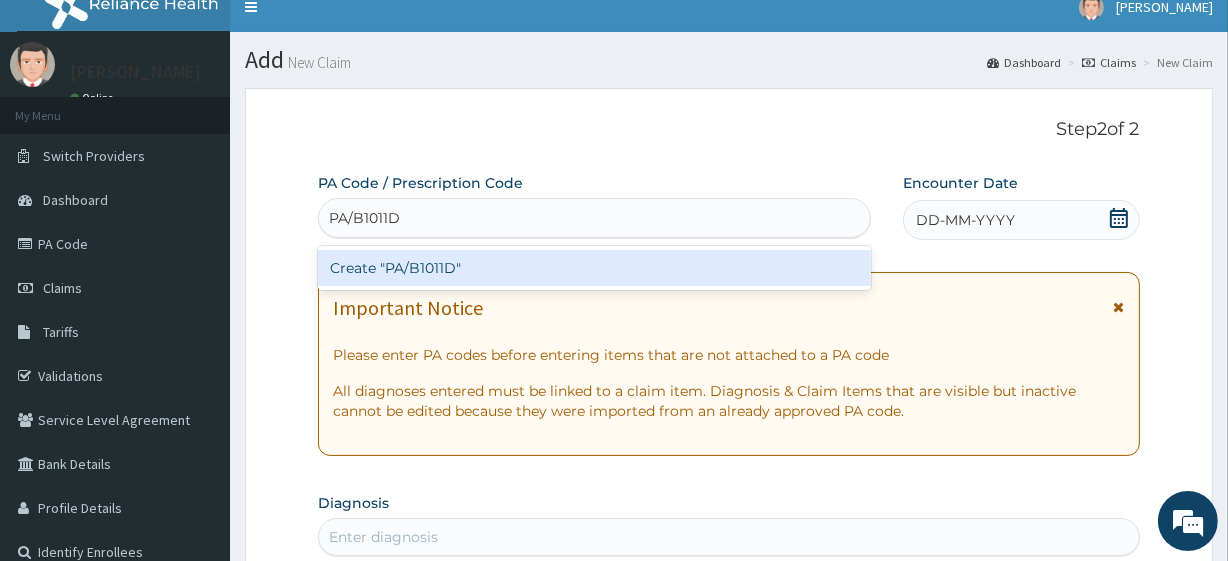 type 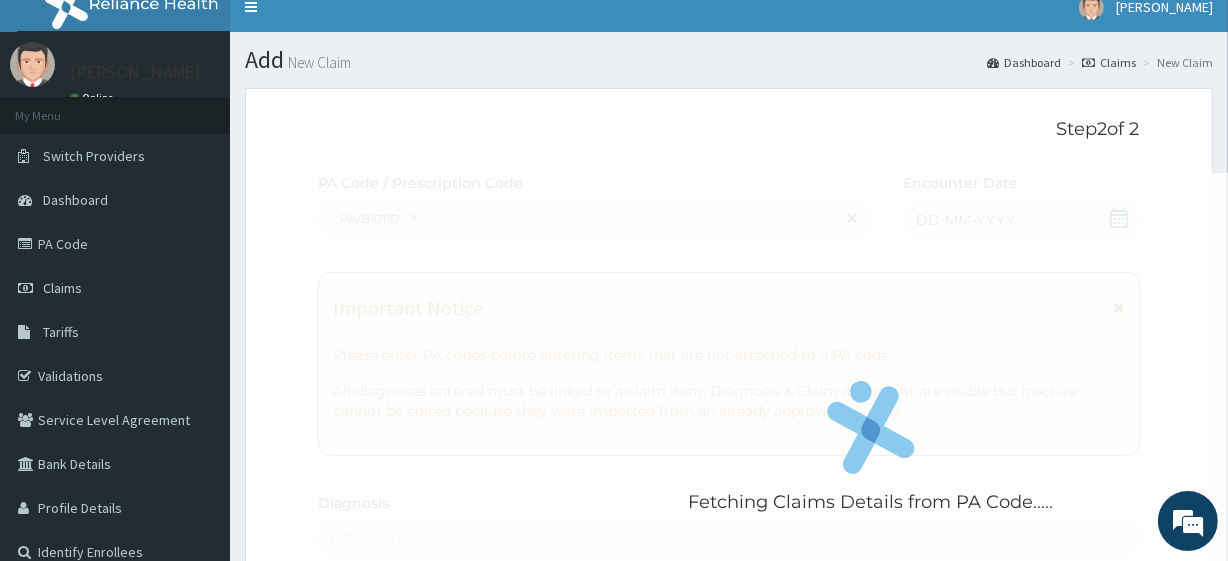 scroll, scrollTop: 759, scrollLeft: 0, axis: vertical 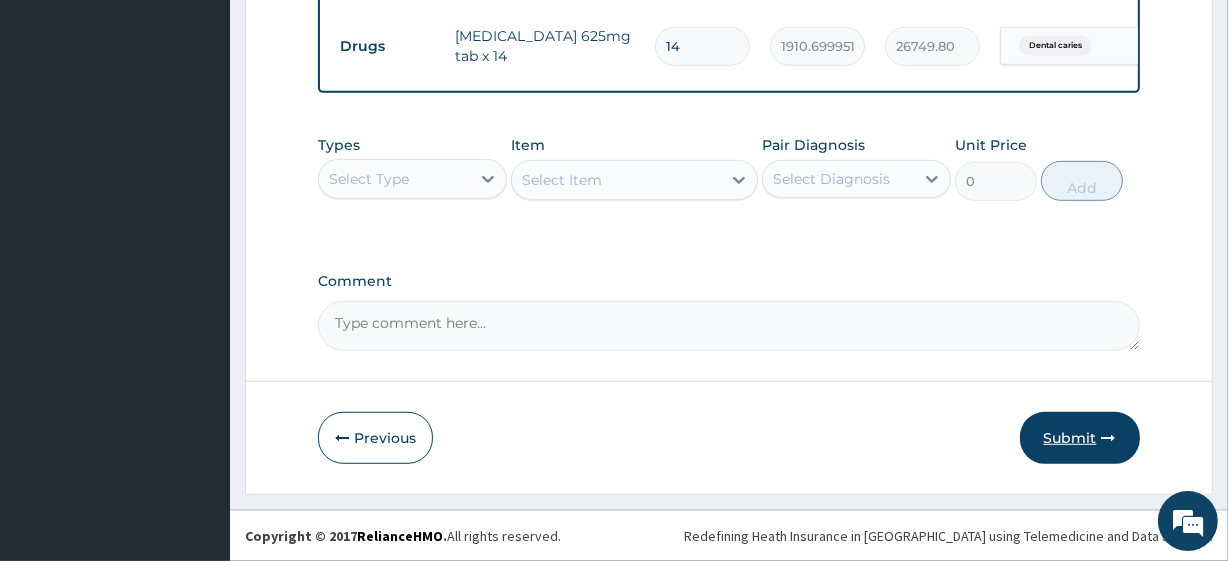 click on "Submit" at bounding box center (1080, 438) 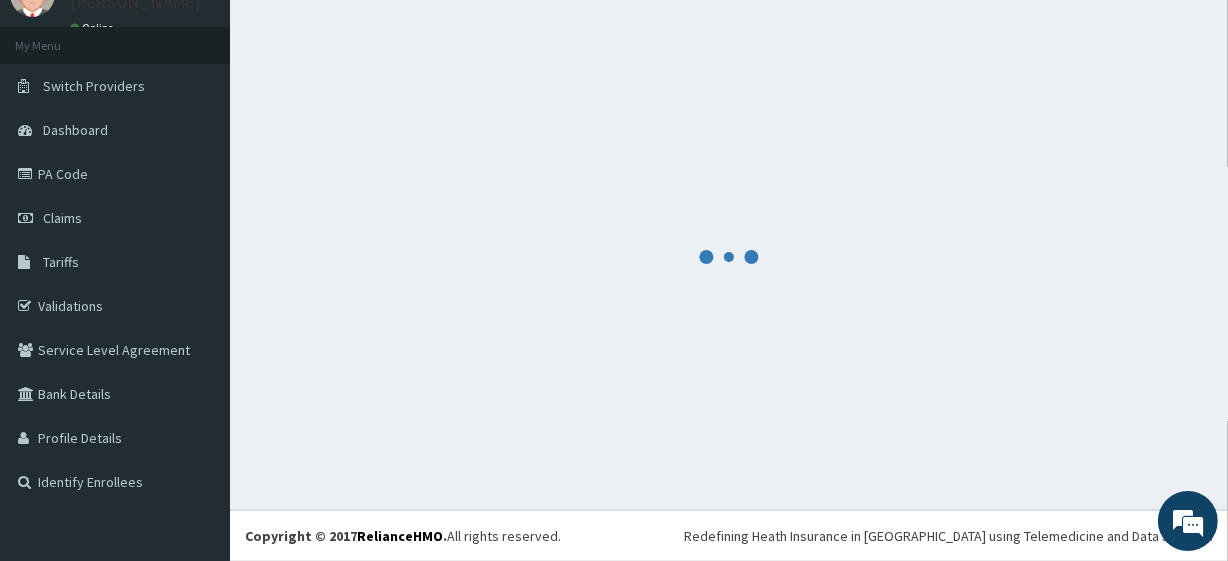 scroll, scrollTop: 88, scrollLeft: 0, axis: vertical 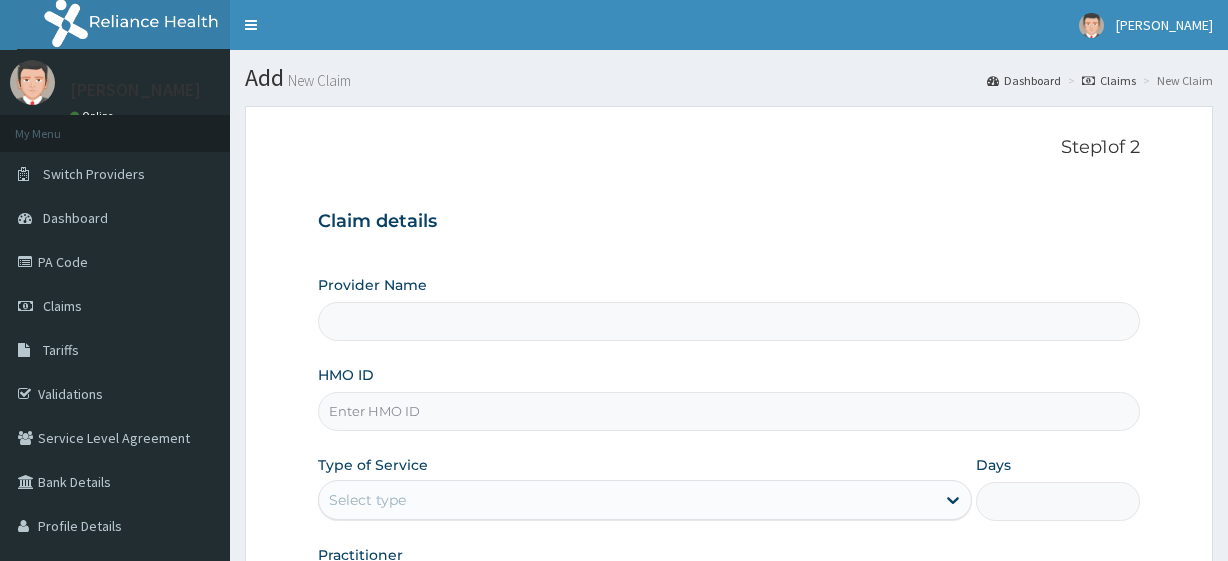type on "R-Jolad Plus" 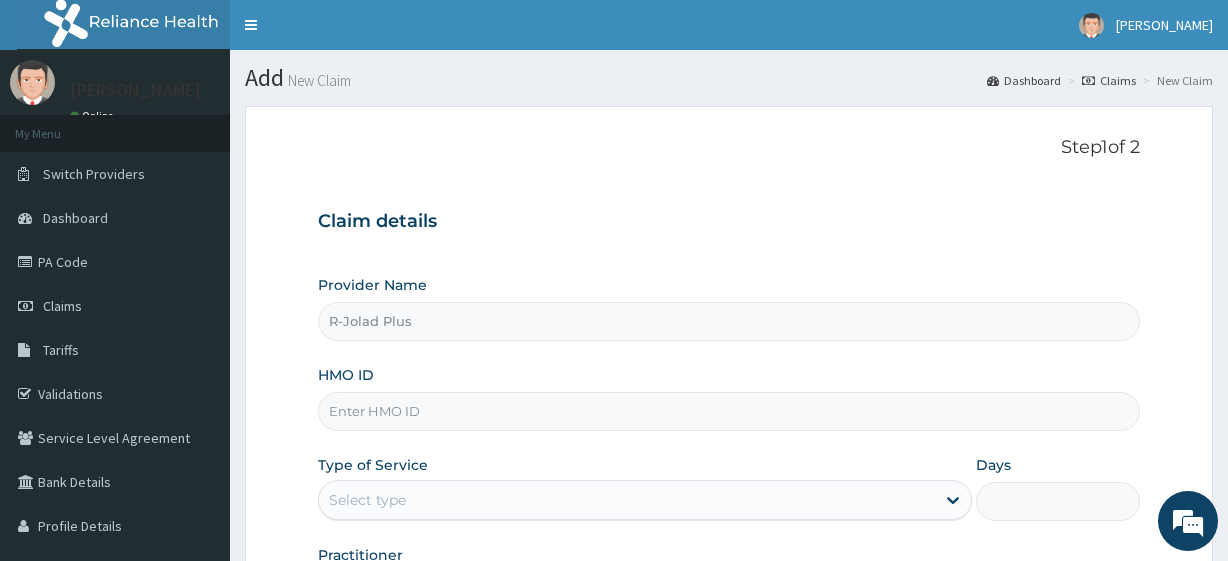 scroll, scrollTop: 0, scrollLeft: 0, axis: both 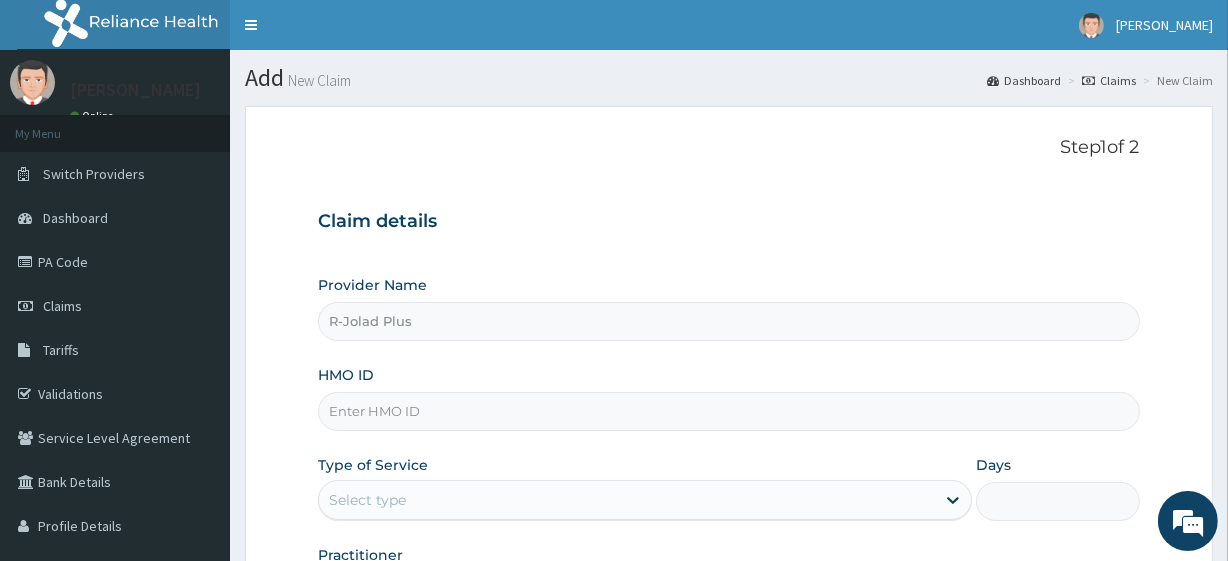click on "HMO ID" at bounding box center [728, 411] 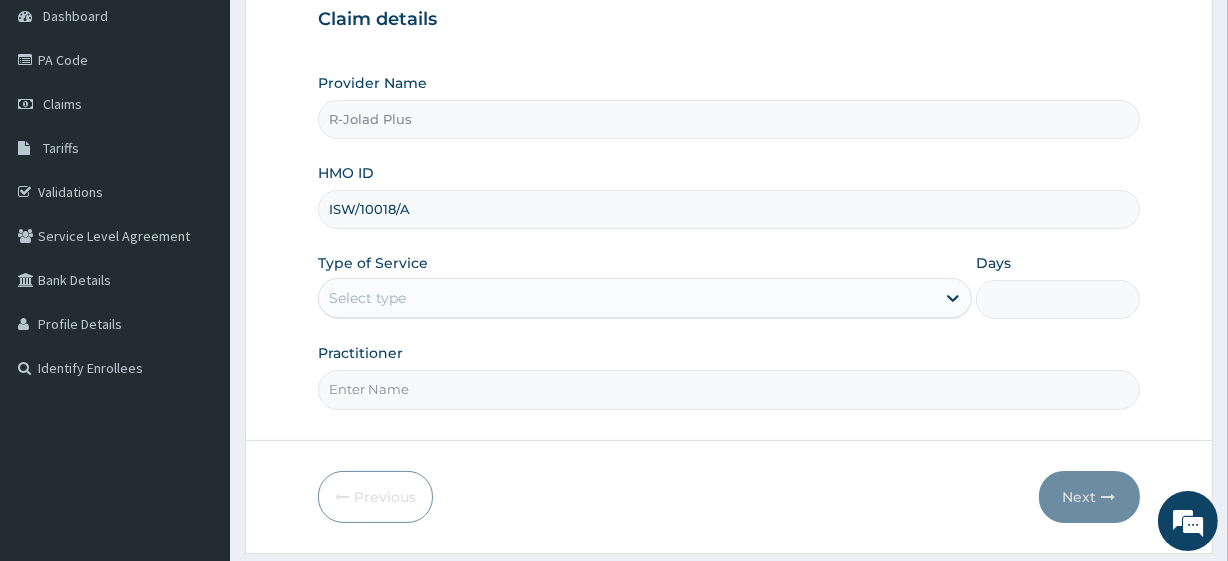 scroll, scrollTop: 259, scrollLeft: 0, axis: vertical 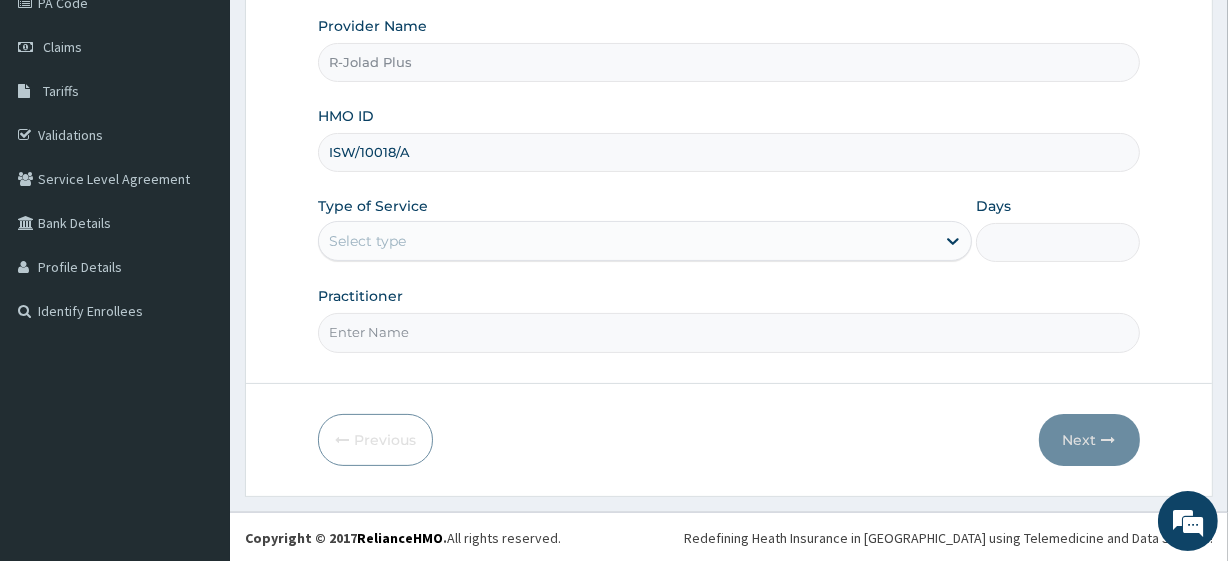 type on "ISW/10018/A" 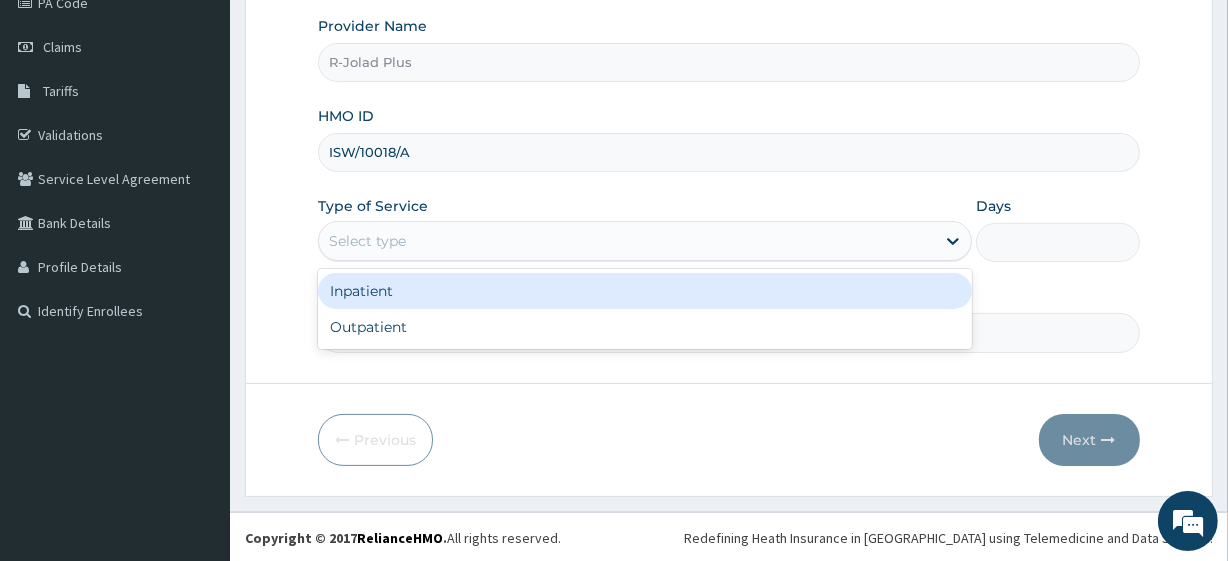 click on "Select type" at bounding box center (627, 241) 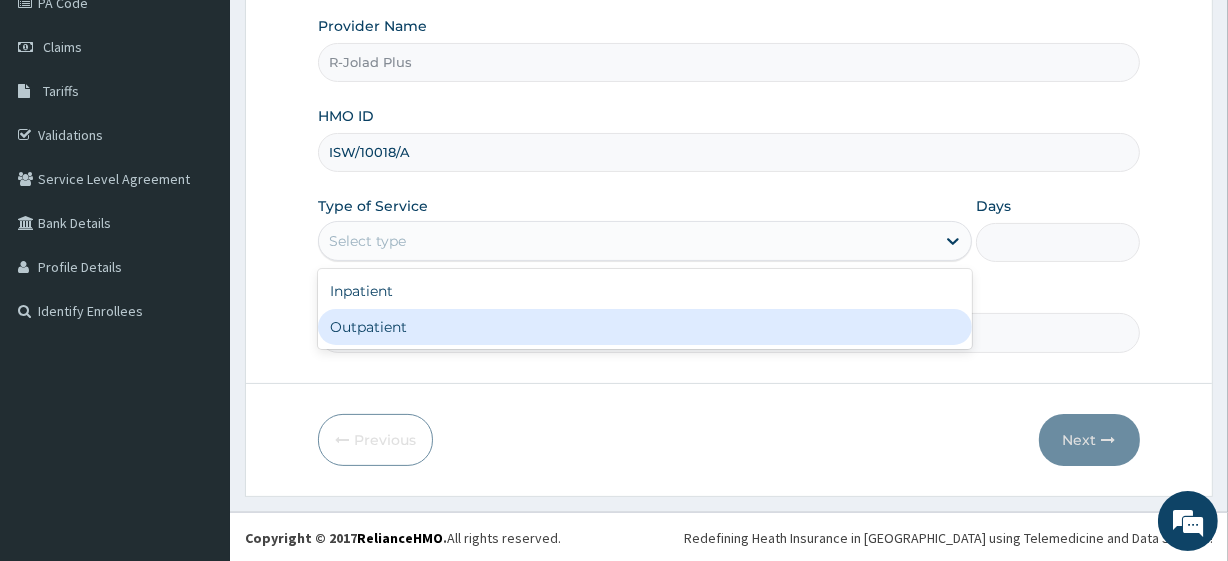 drag, startPoint x: 406, startPoint y: 303, endPoint x: 410, endPoint y: 313, distance: 10.770329 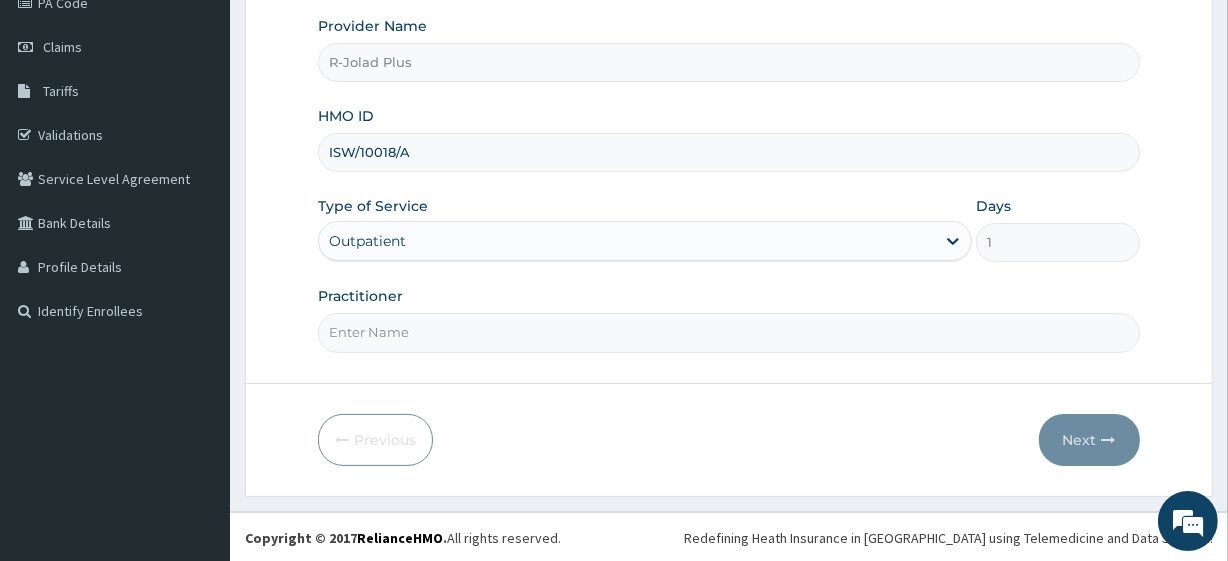 click on "Practitioner" at bounding box center (728, 332) 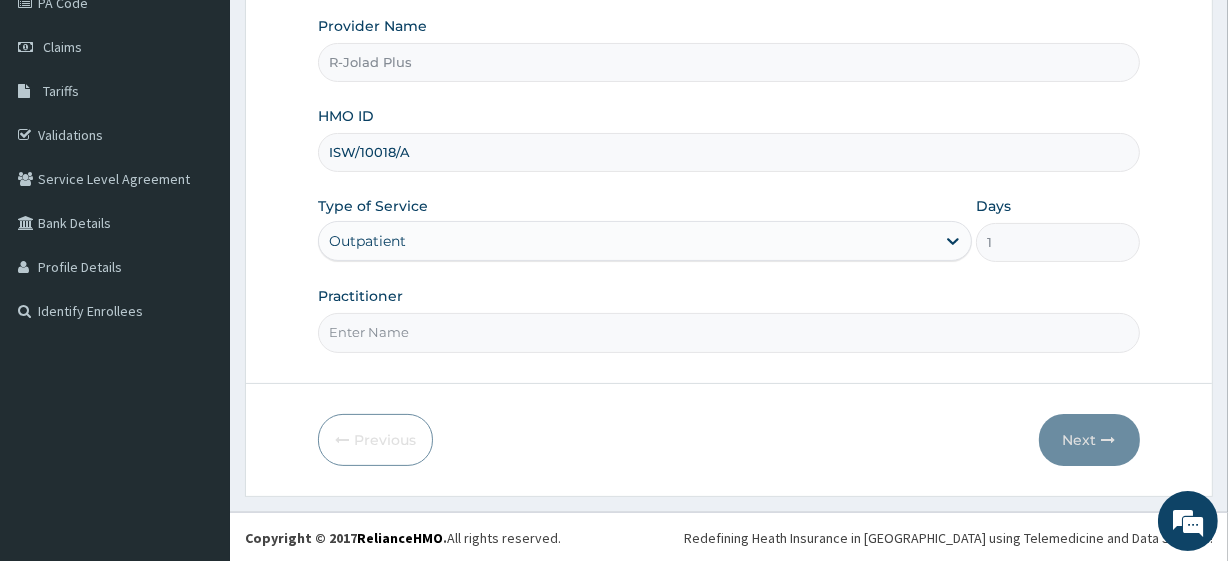 type on "Dr HALIMA" 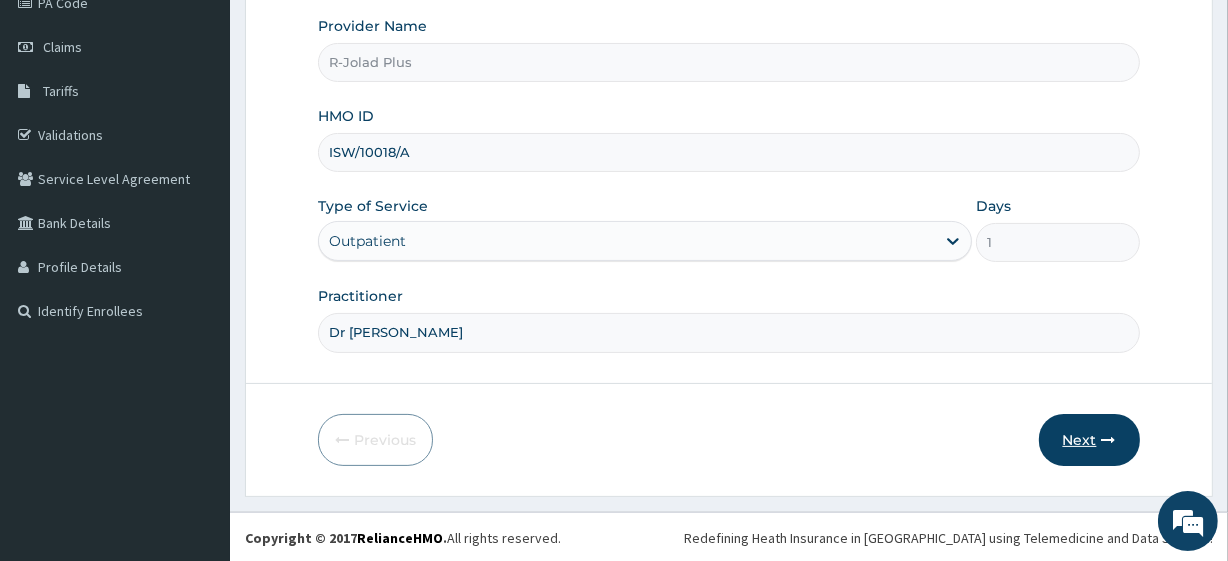 click at bounding box center [1109, 440] 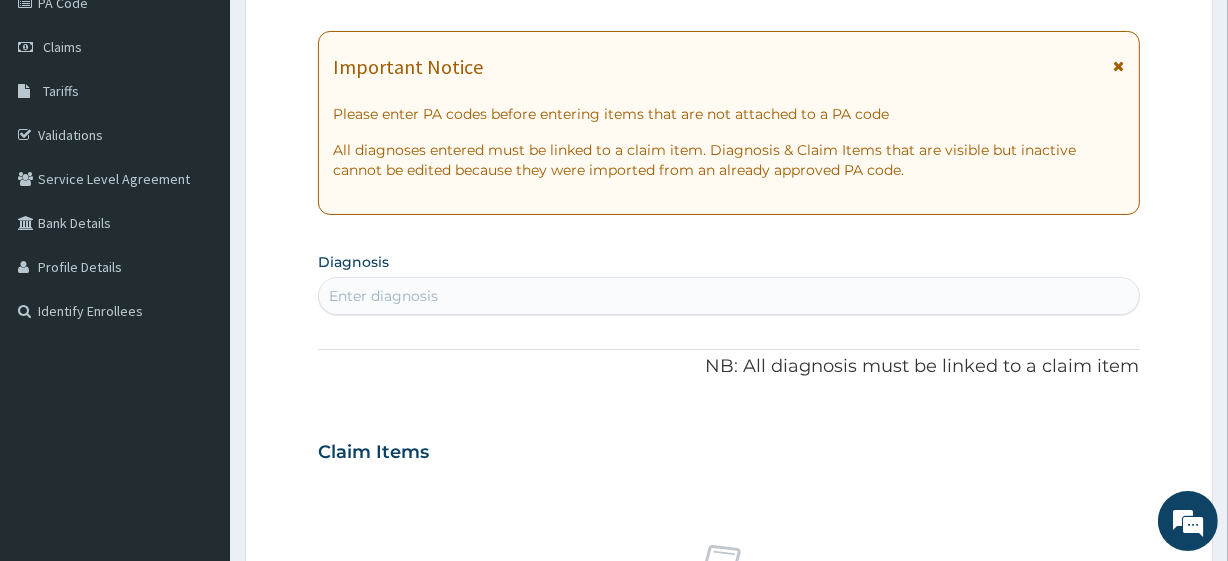scroll, scrollTop: 0, scrollLeft: 0, axis: both 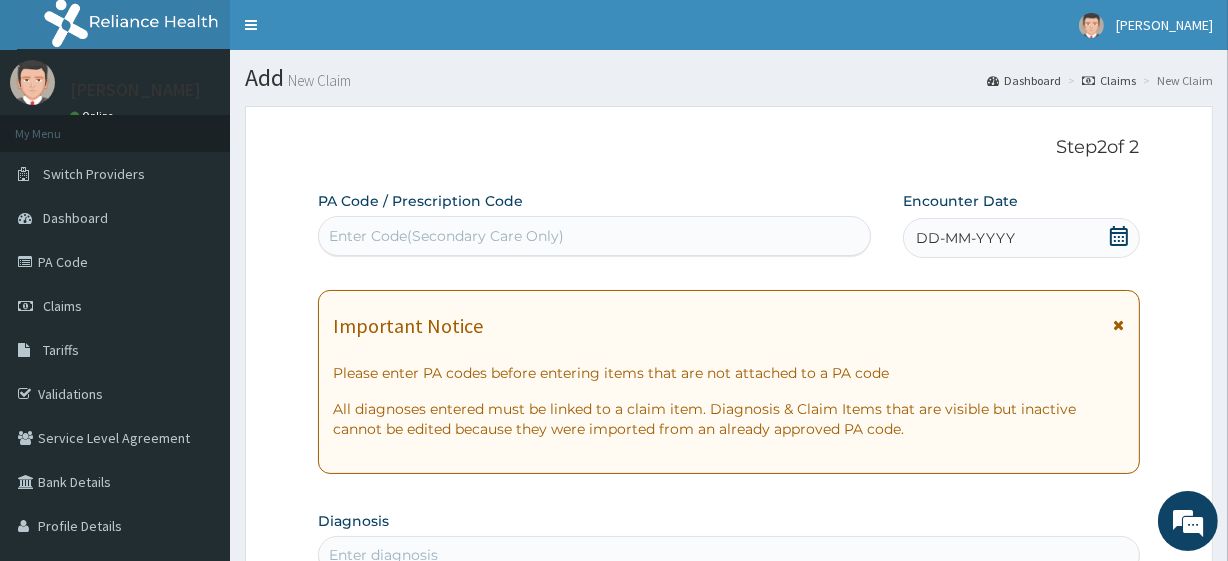 click on "Enter Code(Secondary Care Only)" at bounding box center (594, 236) 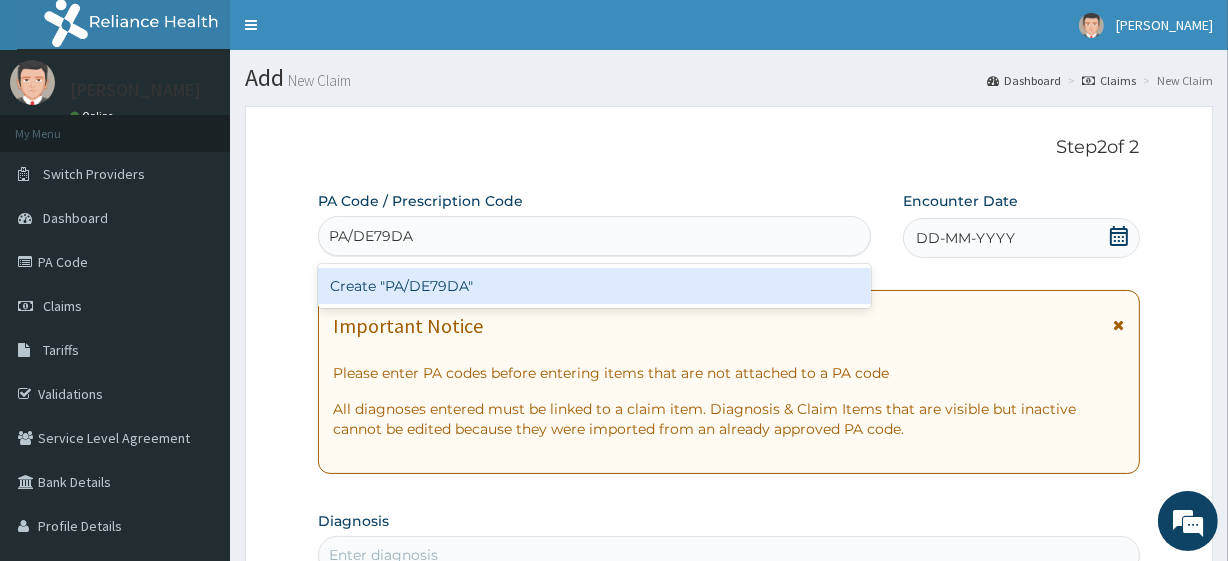 type 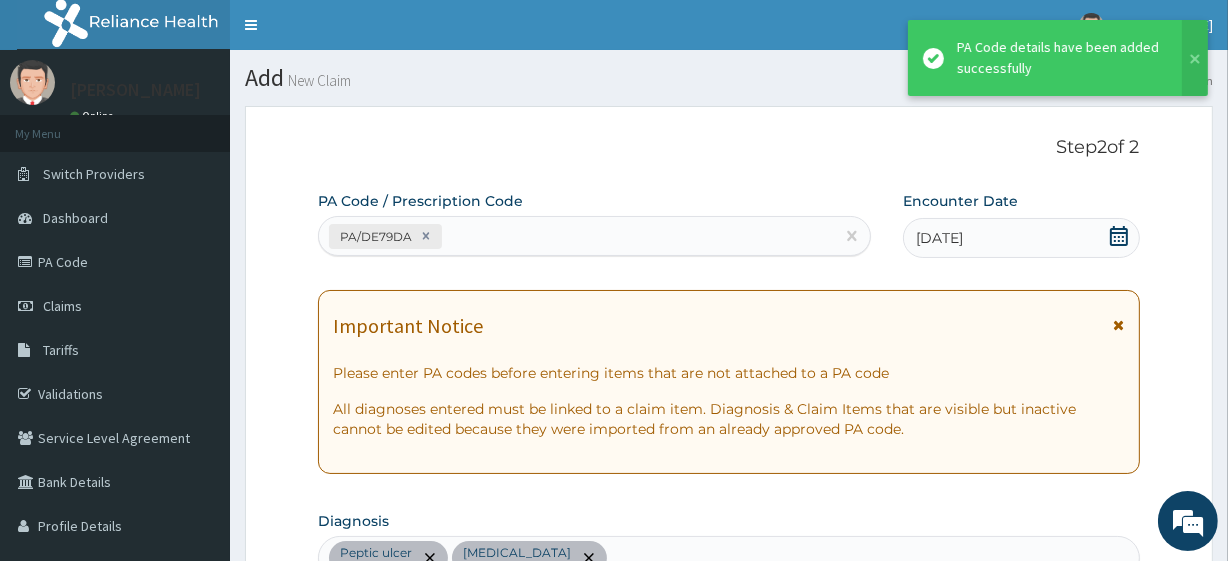 scroll, scrollTop: 620, scrollLeft: 0, axis: vertical 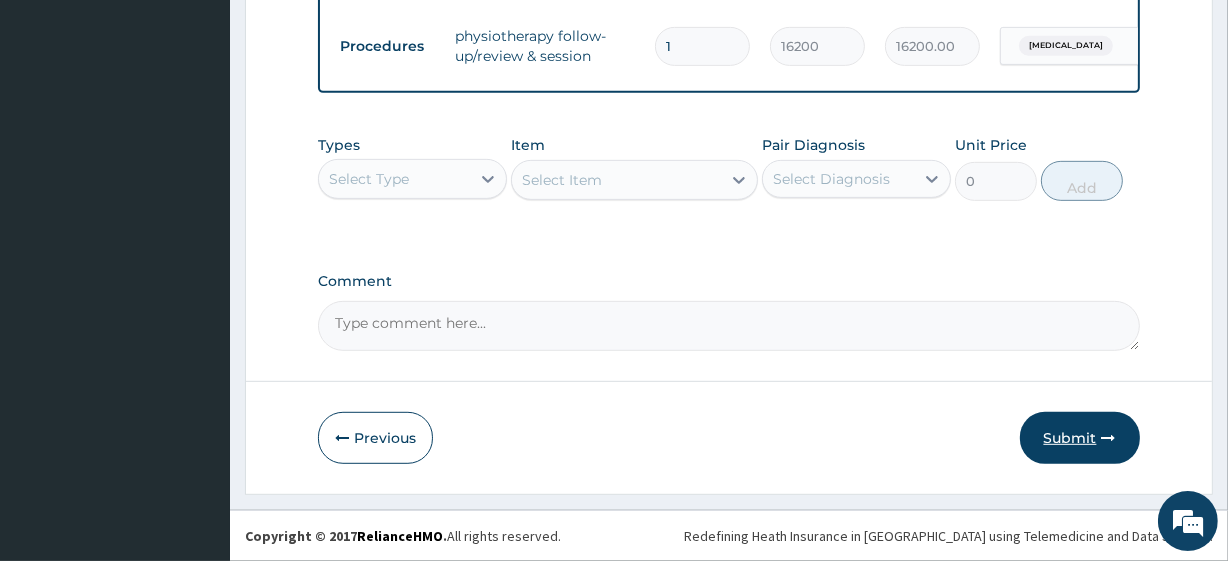 click on "Submit" at bounding box center [1080, 438] 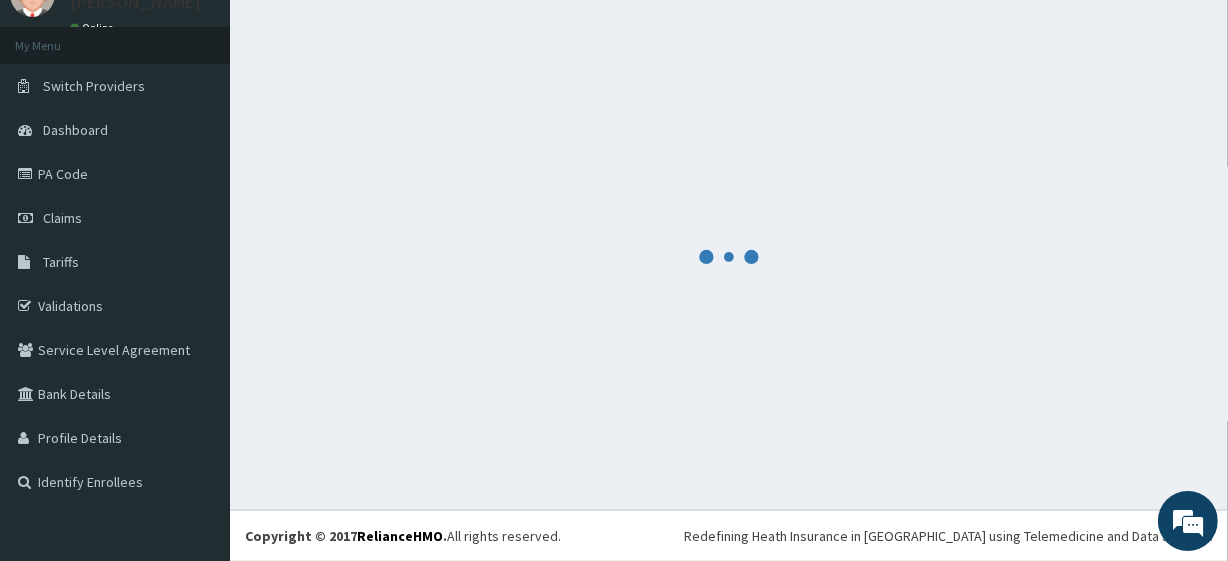 scroll, scrollTop: 88, scrollLeft: 0, axis: vertical 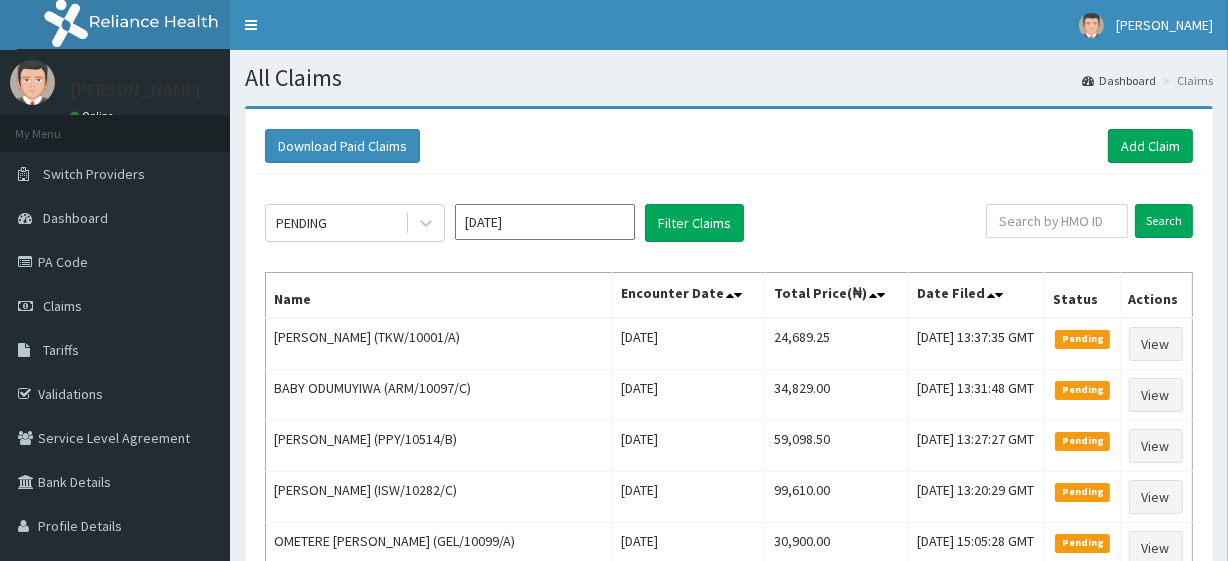 drag, startPoint x: 1030, startPoint y: 238, endPoint x: 1034, endPoint y: 224, distance: 14.56022 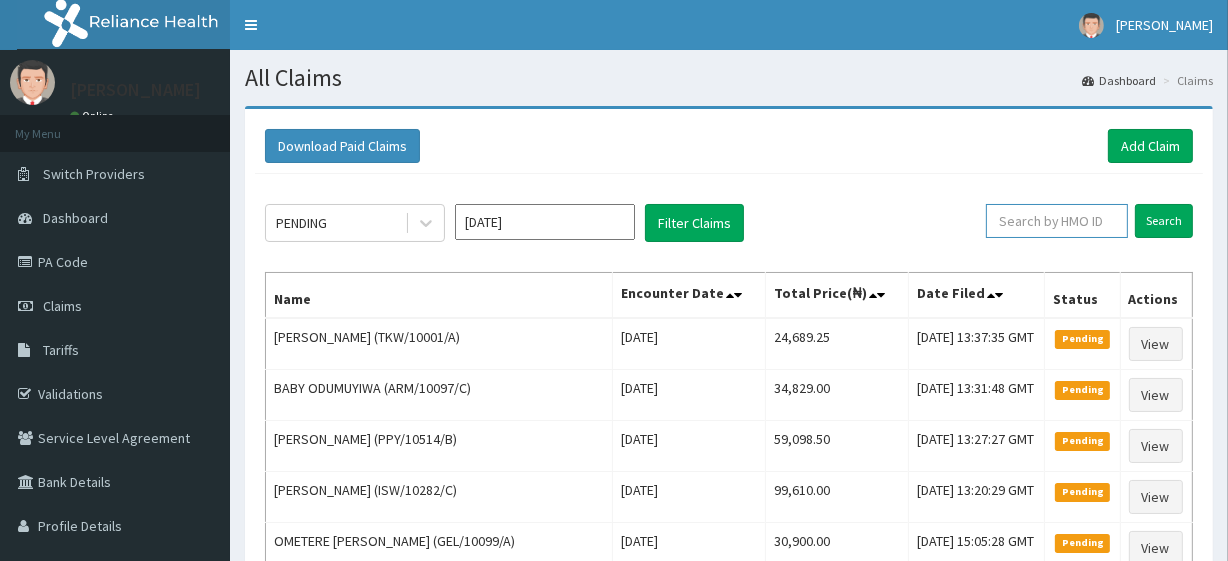 click at bounding box center [1057, 221] 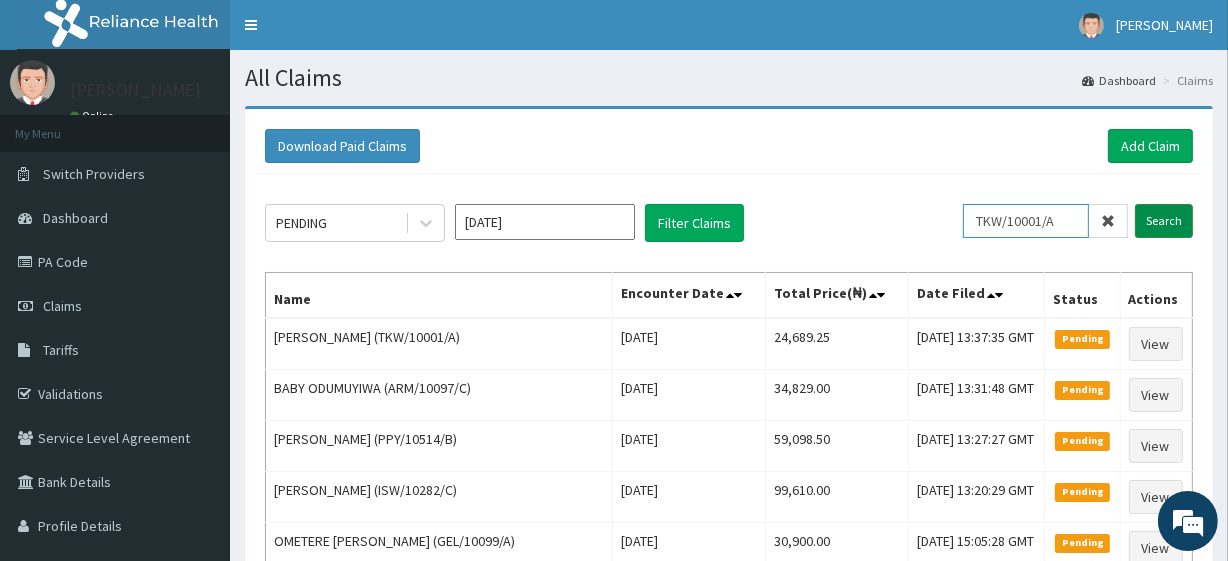 type on "TKW/10001/A" 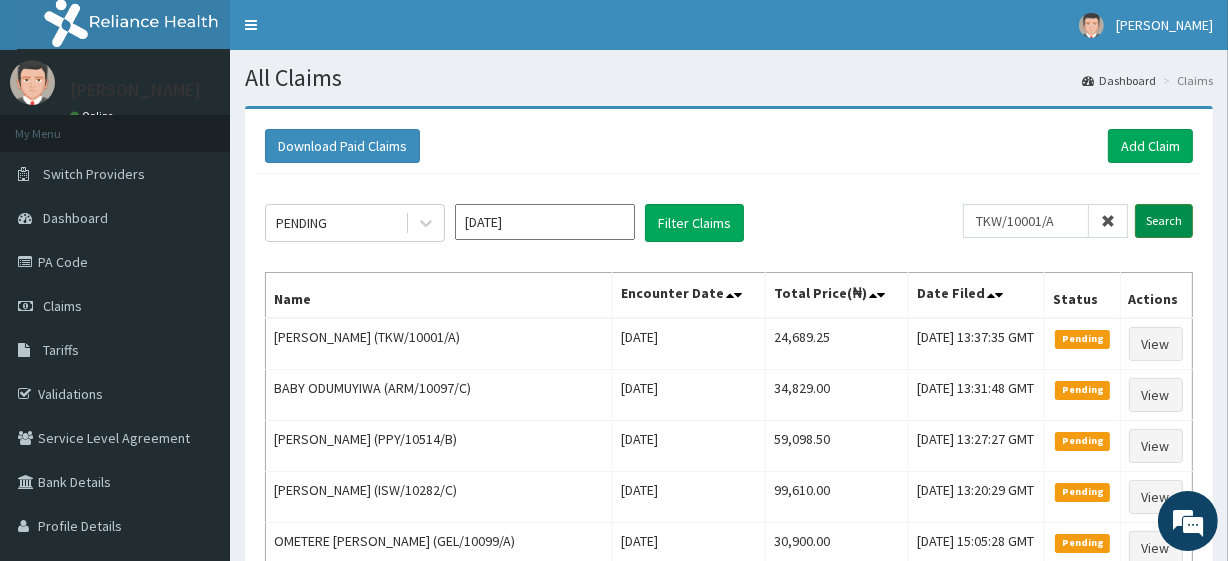 click on "Search" at bounding box center (1164, 221) 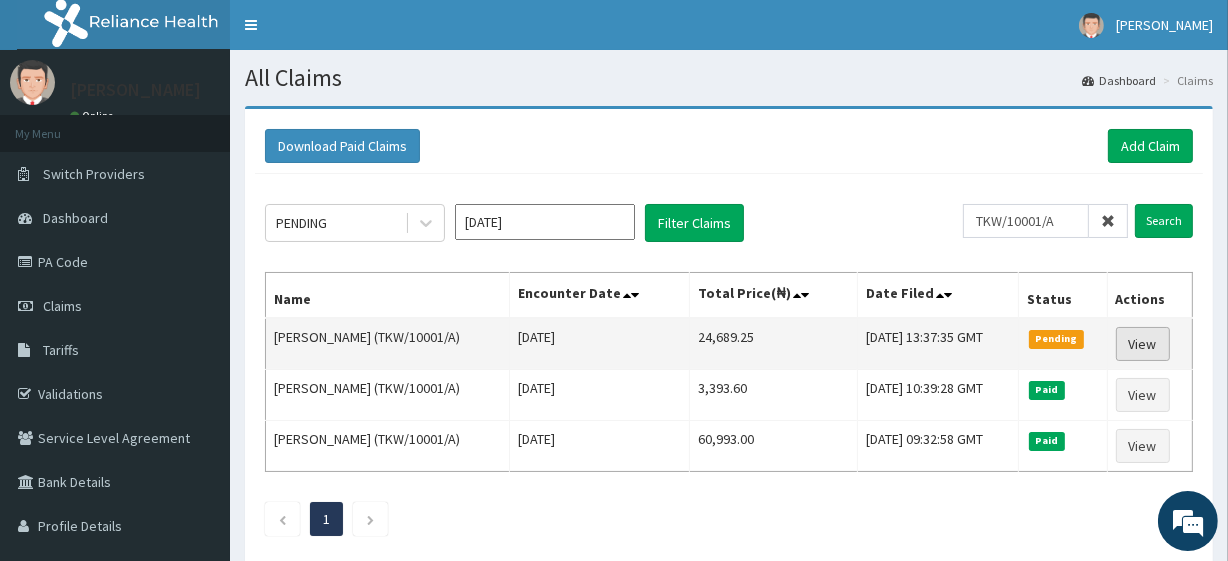 click on "View" at bounding box center [1143, 344] 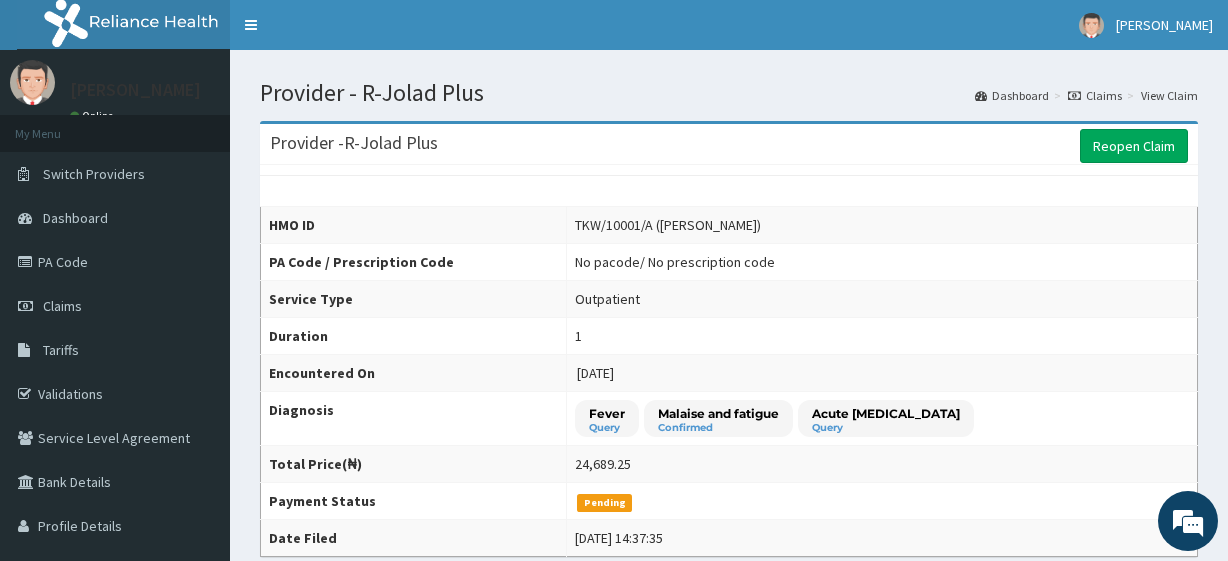 scroll, scrollTop: 0, scrollLeft: 0, axis: both 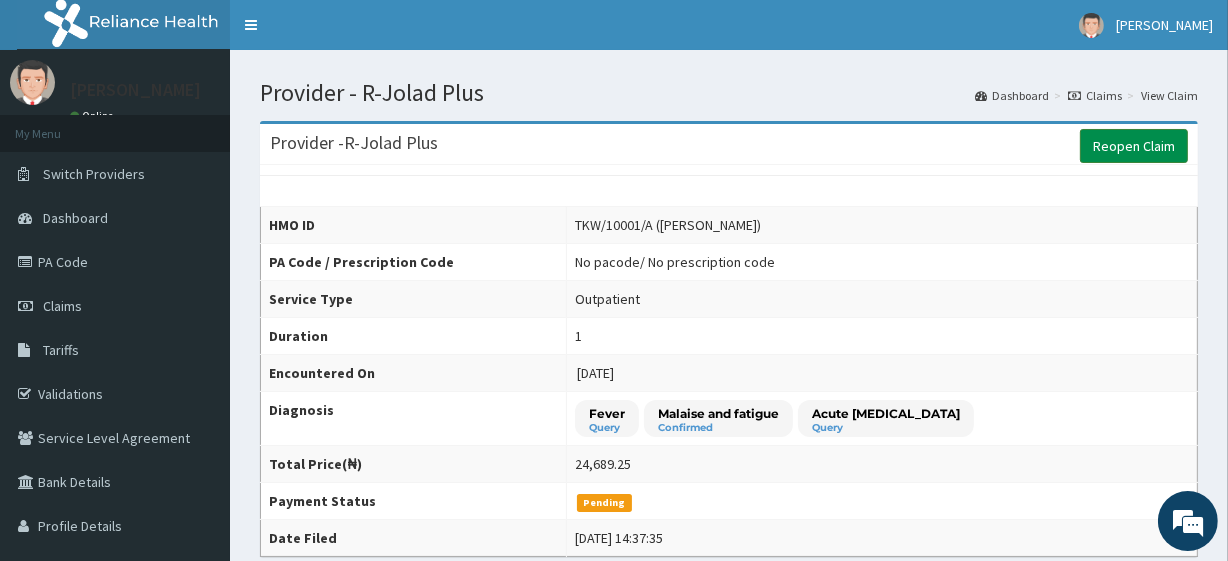click on "Reopen Claim" at bounding box center [1134, 146] 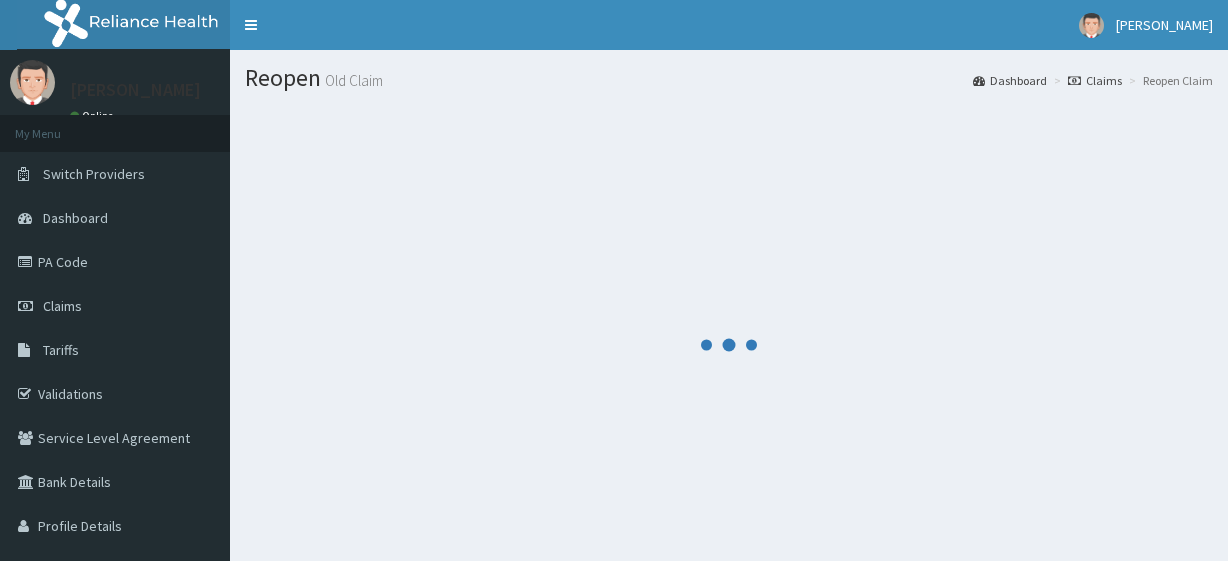 scroll, scrollTop: 0, scrollLeft: 0, axis: both 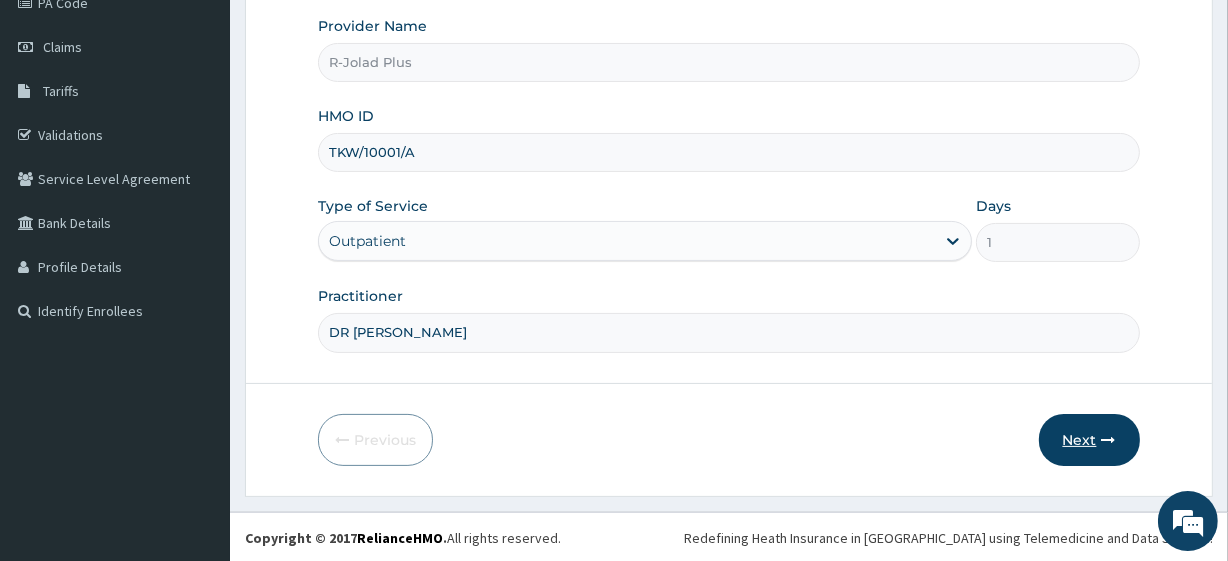 click on "Next" at bounding box center (1089, 440) 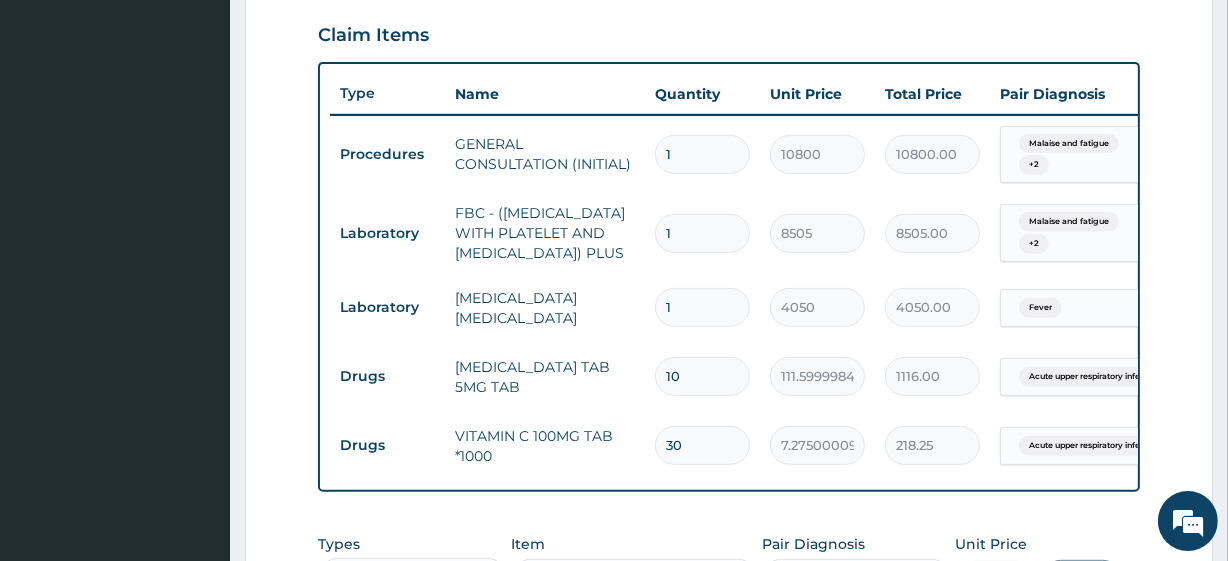 scroll, scrollTop: 683, scrollLeft: 0, axis: vertical 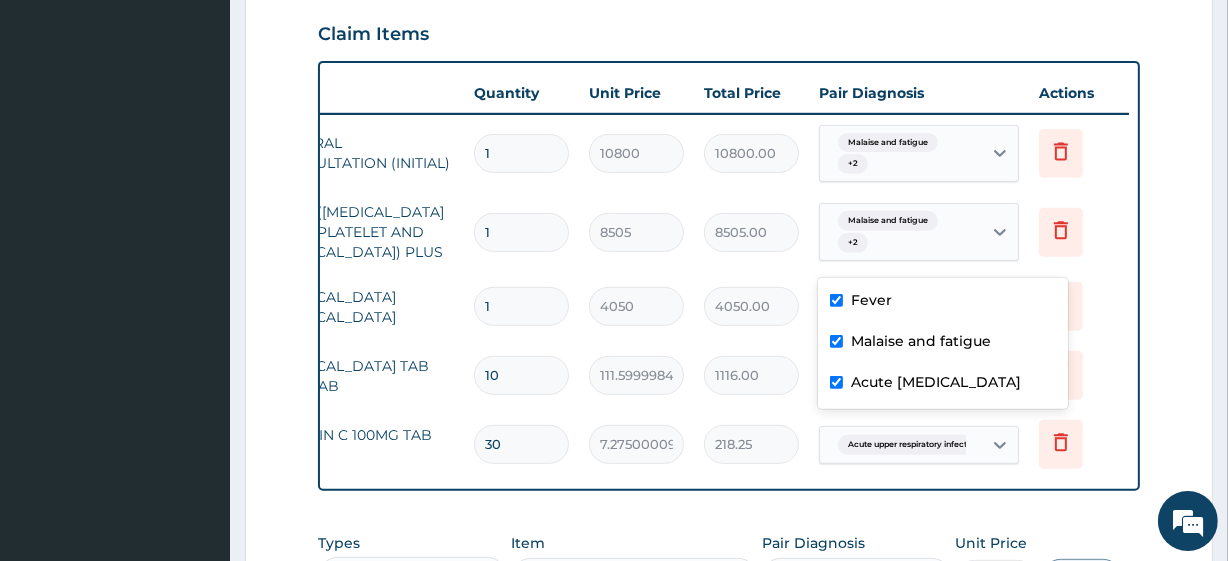 click on "Laboratory FBC - (FULL BLOOD COUNT WITH PLATELET AND RED CELL INDICES) PLUS 1 8505 8505.00 option Fever focused, 1 of 3. 3 results available. Use Up and Down to choose options, press Enter to select the currently focused option, press Escape to exit the menu, press Tab to select the option and exit the menu. Malaise and fatigue  + 2 Delete" at bounding box center [639, 232] 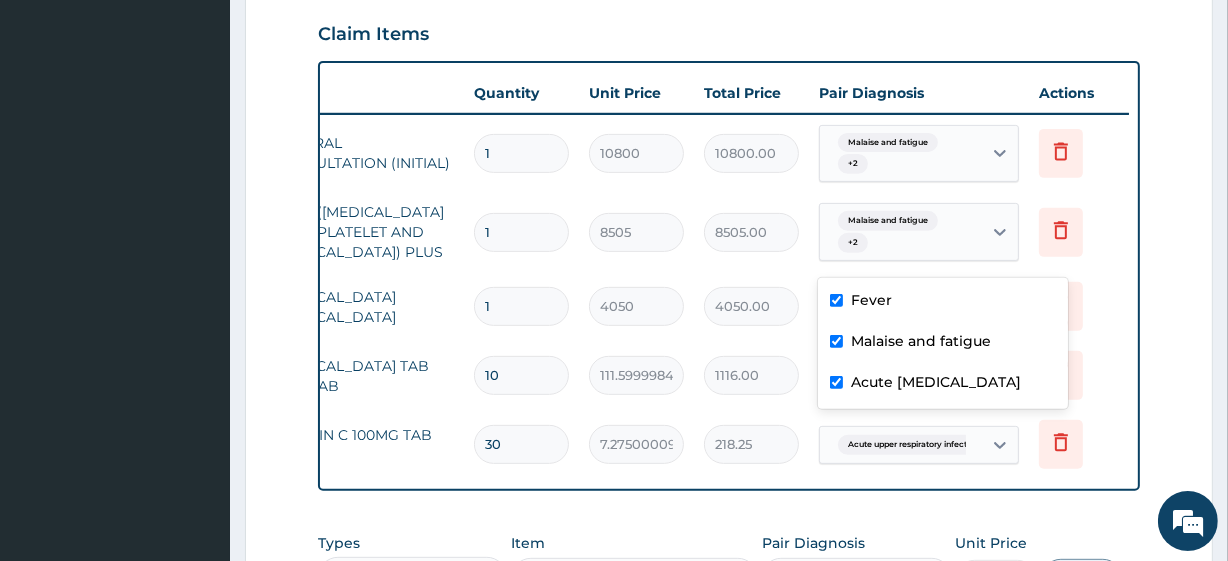 scroll, scrollTop: 0, scrollLeft: 0, axis: both 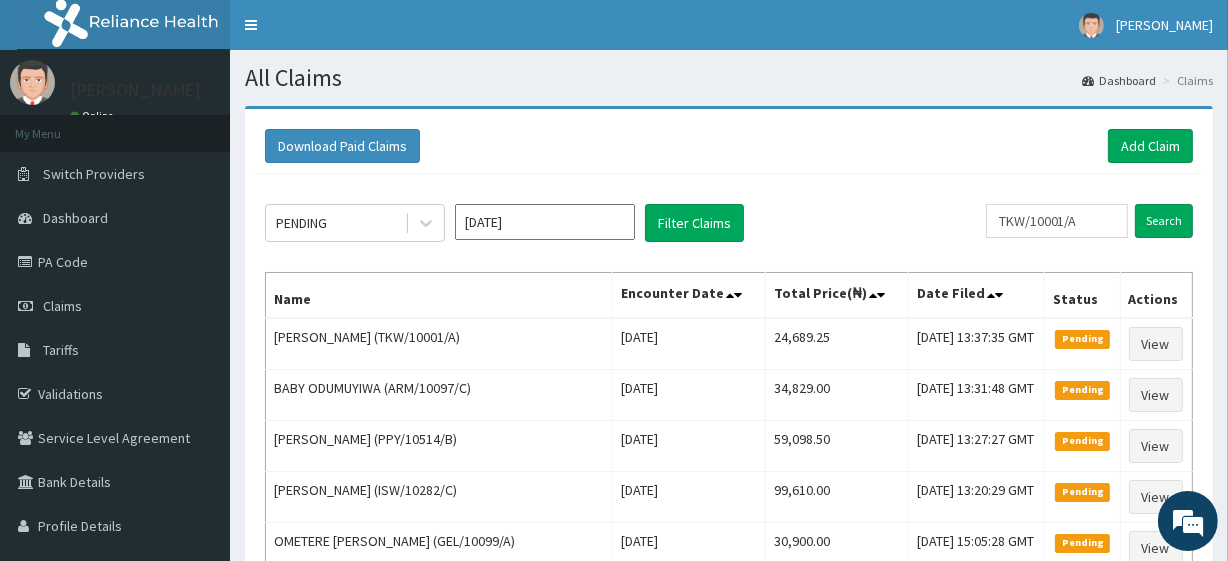 click on "[DATE]" at bounding box center [688, 548] 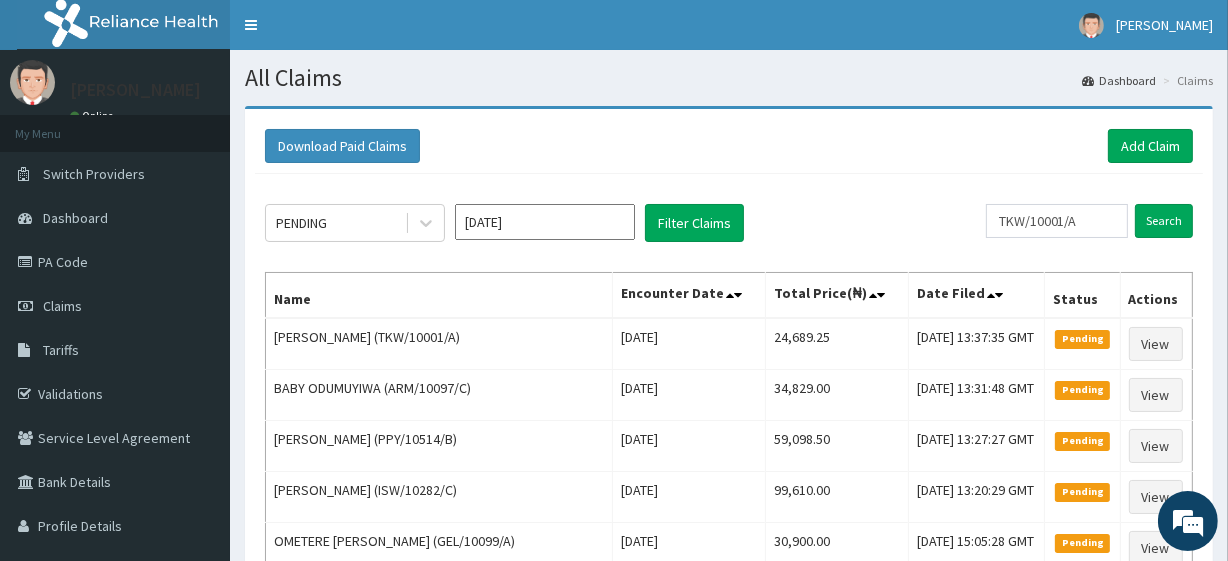 scroll, scrollTop: 0, scrollLeft: 0, axis: both 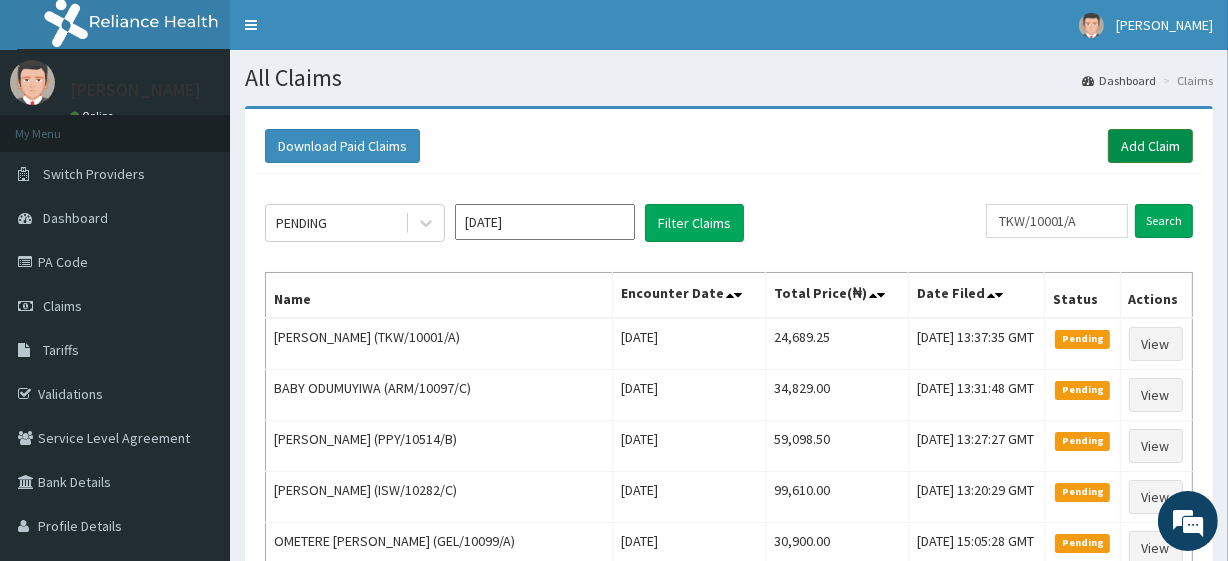 click on "Add Claim" at bounding box center [1150, 146] 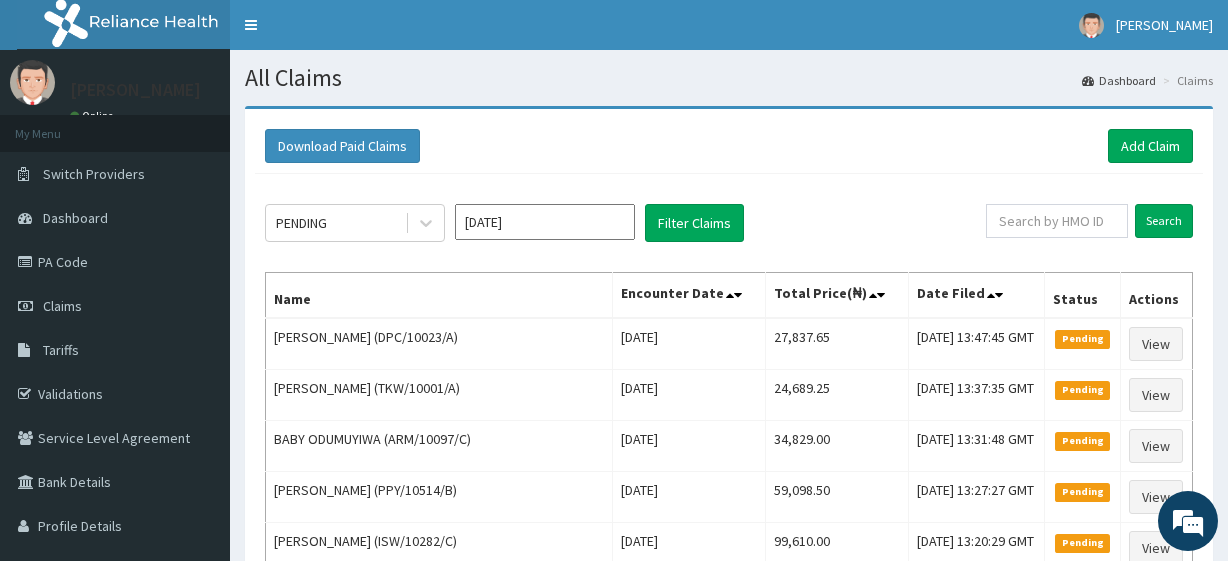 scroll, scrollTop: 0, scrollLeft: 0, axis: both 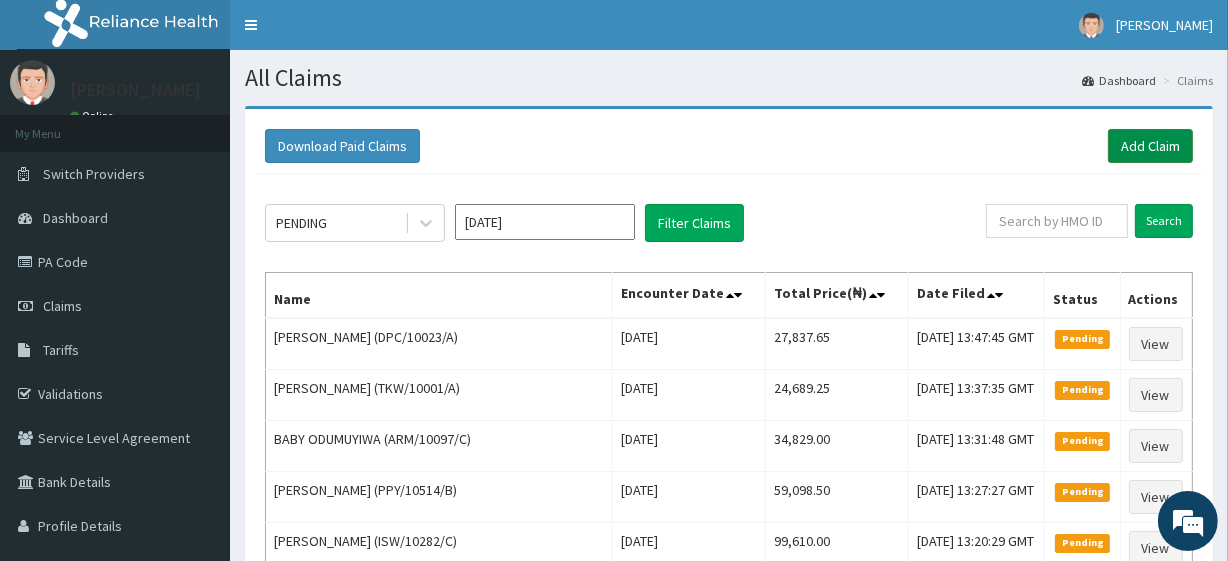 click on "Add Claim" at bounding box center (1150, 146) 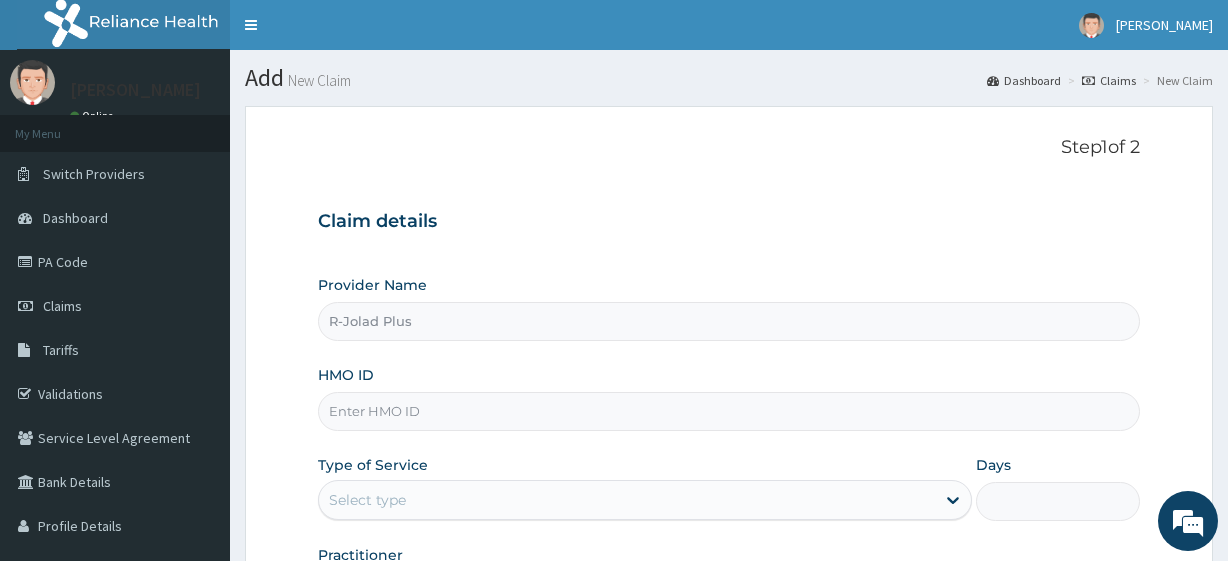 scroll, scrollTop: 0, scrollLeft: 0, axis: both 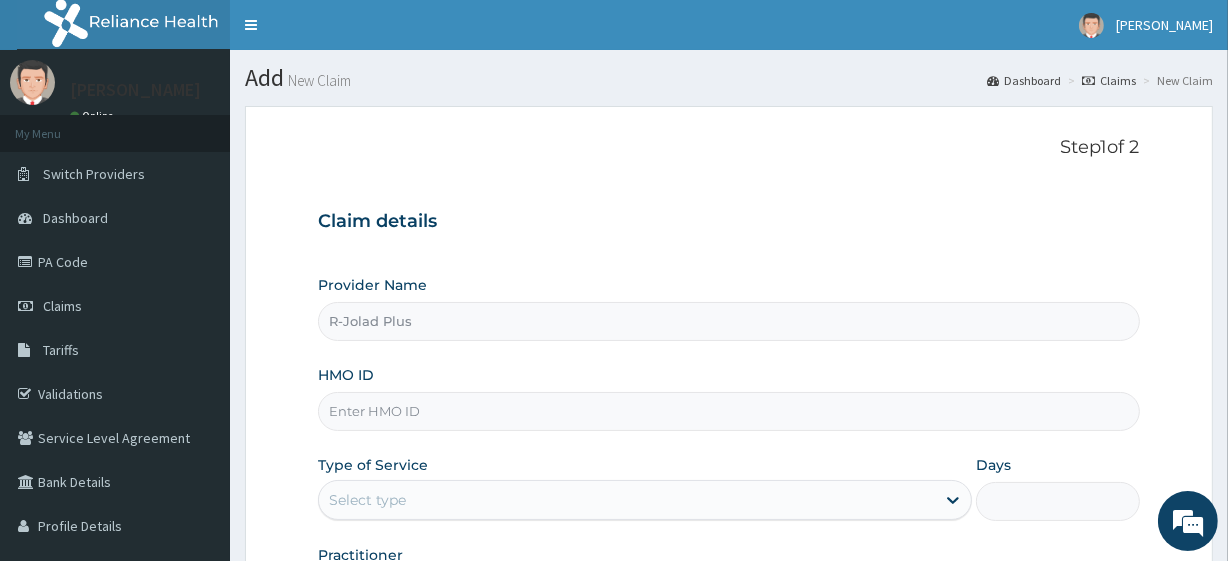 click on "HMO ID" at bounding box center [728, 411] 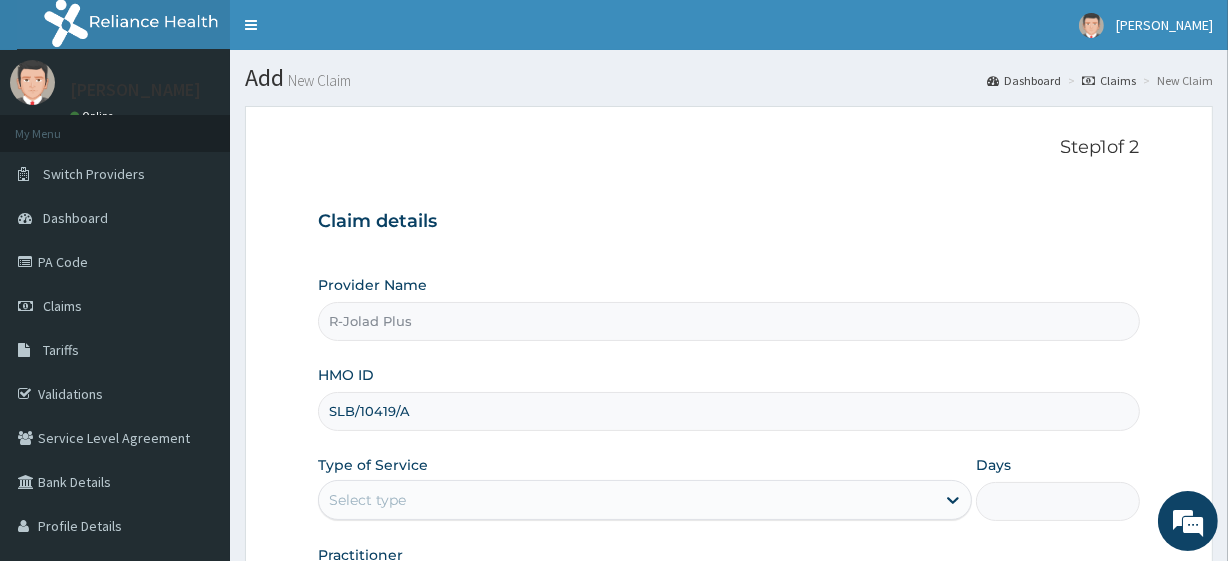 scroll, scrollTop: 259, scrollLeft: 0, axis: vertical 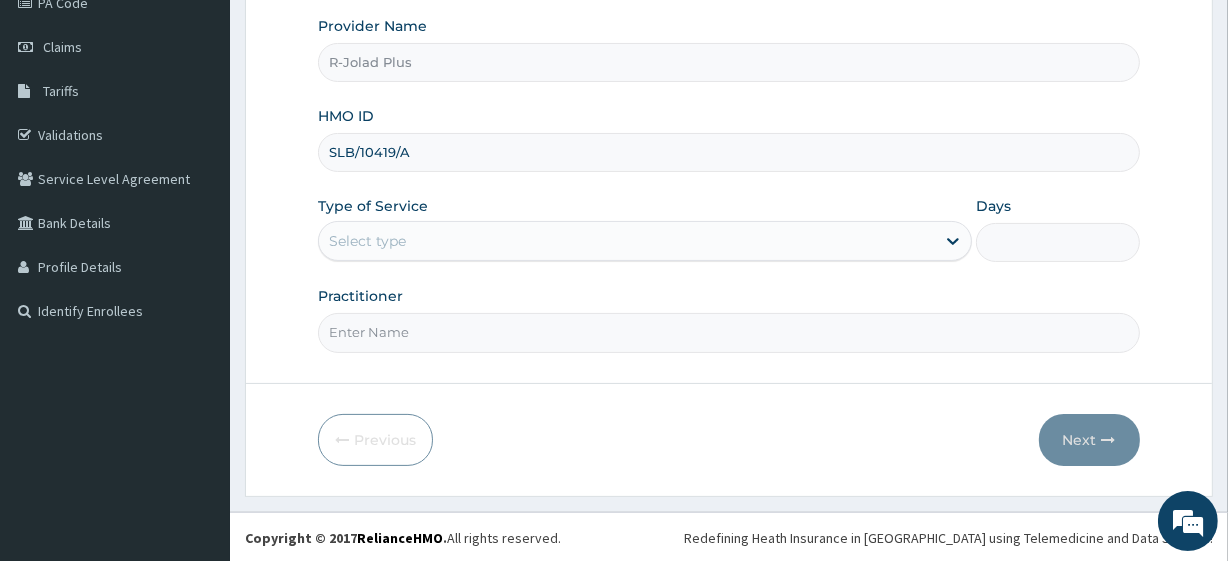 type on "SLB/10419/A" 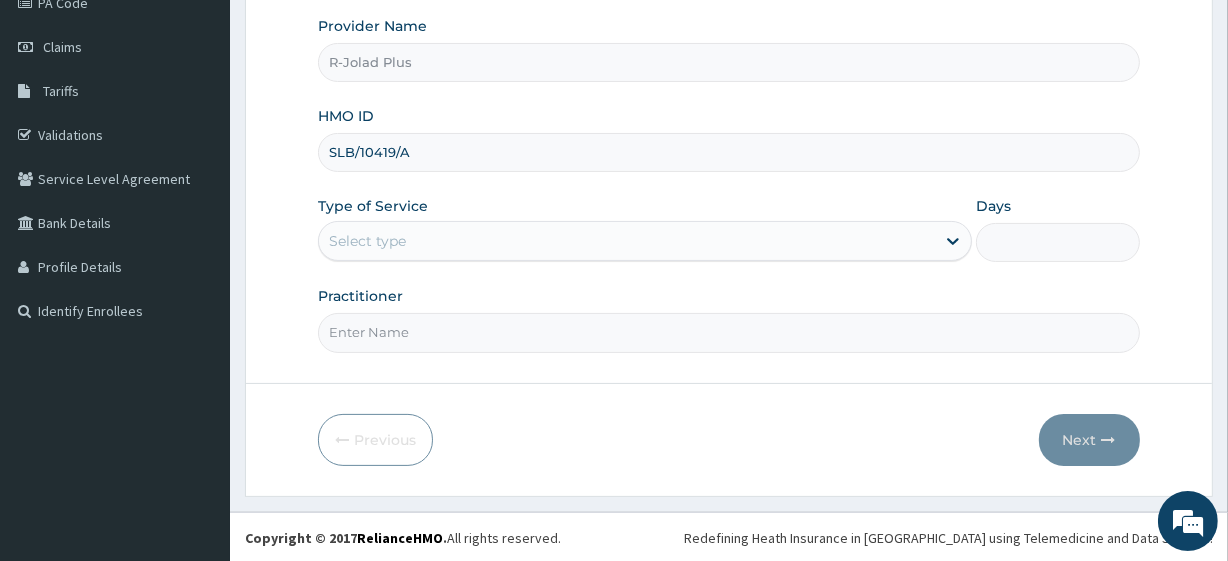 click on "Step  1  of 2 Claim details Provider Name R-Jolad Plus HMO ID SLB/10419/A Type of Service Select type Days Practitioner     Previous   Next" at bounding box center (729, 171) 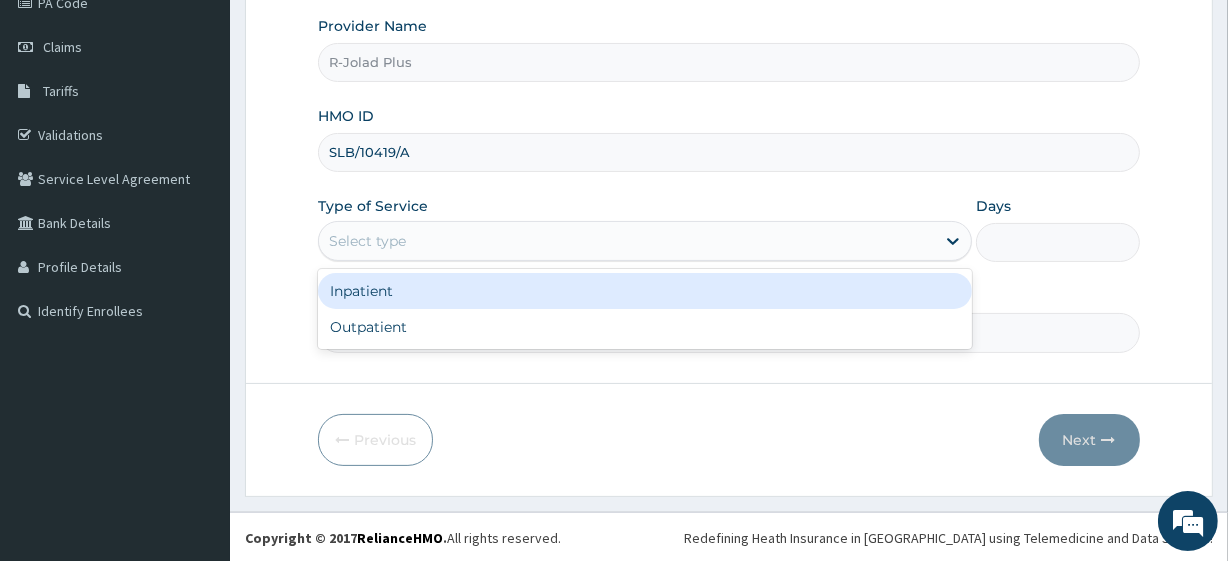 click on "Select type" at bounding box center (367, 241) 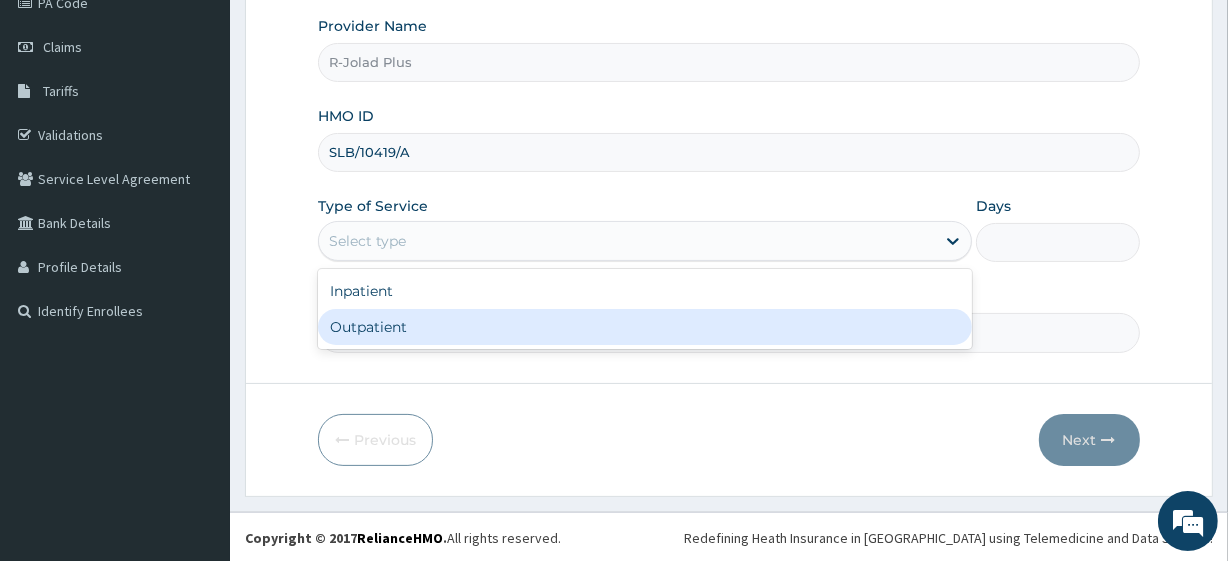click on "Outpatient" at bounding box center (645, 327) 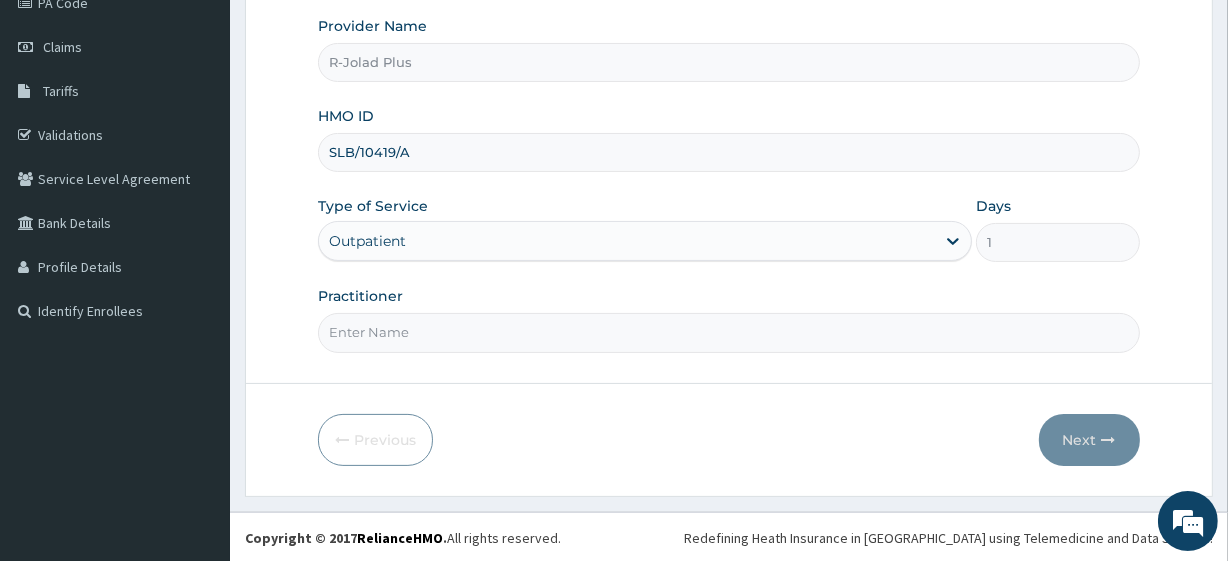 click on "Practitioner" at bounding box center [728, 332] 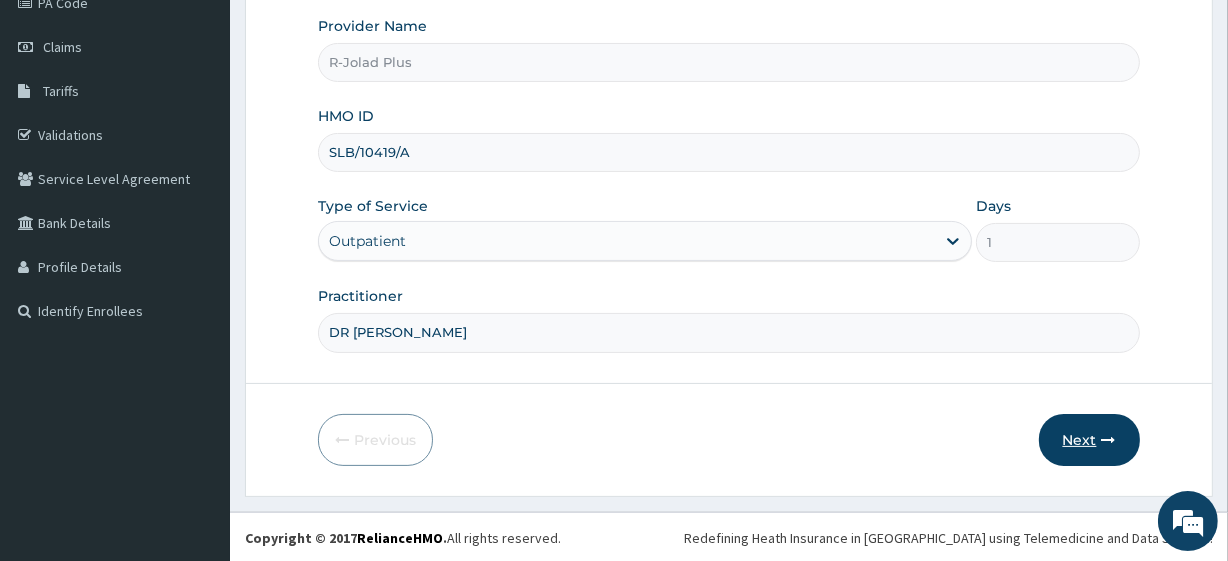 click on "Next" at bounding box center [1089, 440] 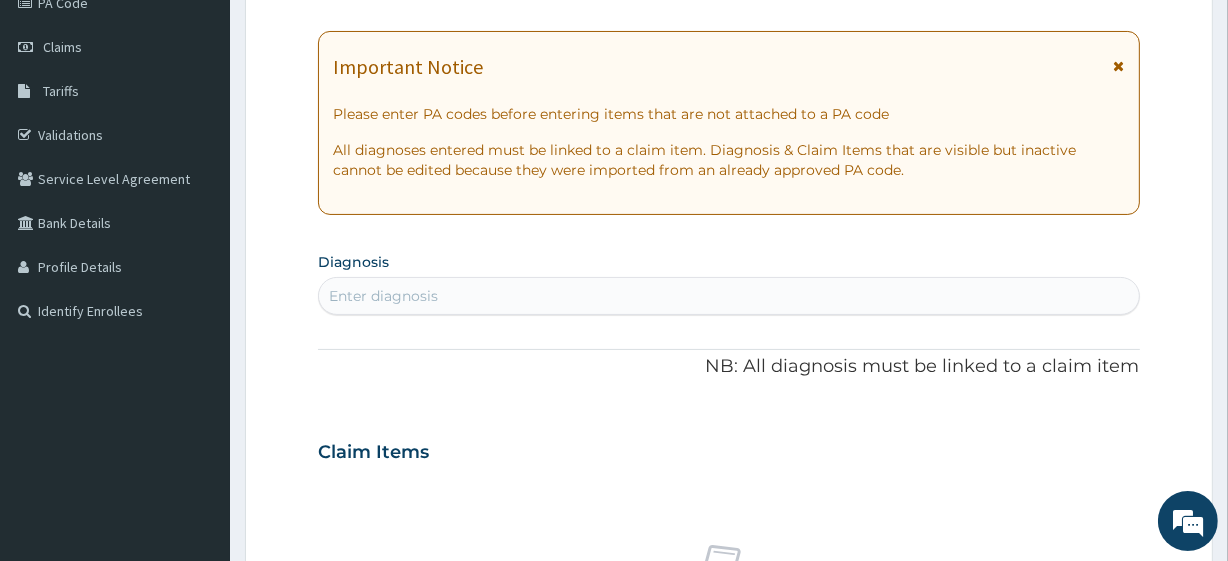 scroll, scrollTop: 0, scrollLeft: 0, axis: both 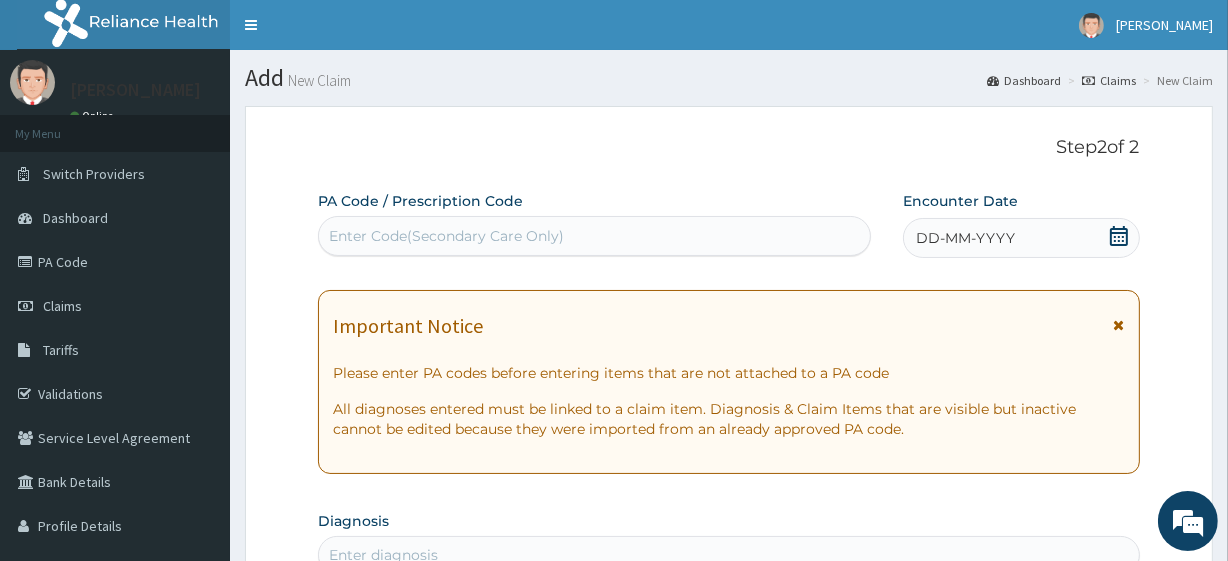 click on "Enter Code(Secondary Care Only)" at bounding box center [446, 236] 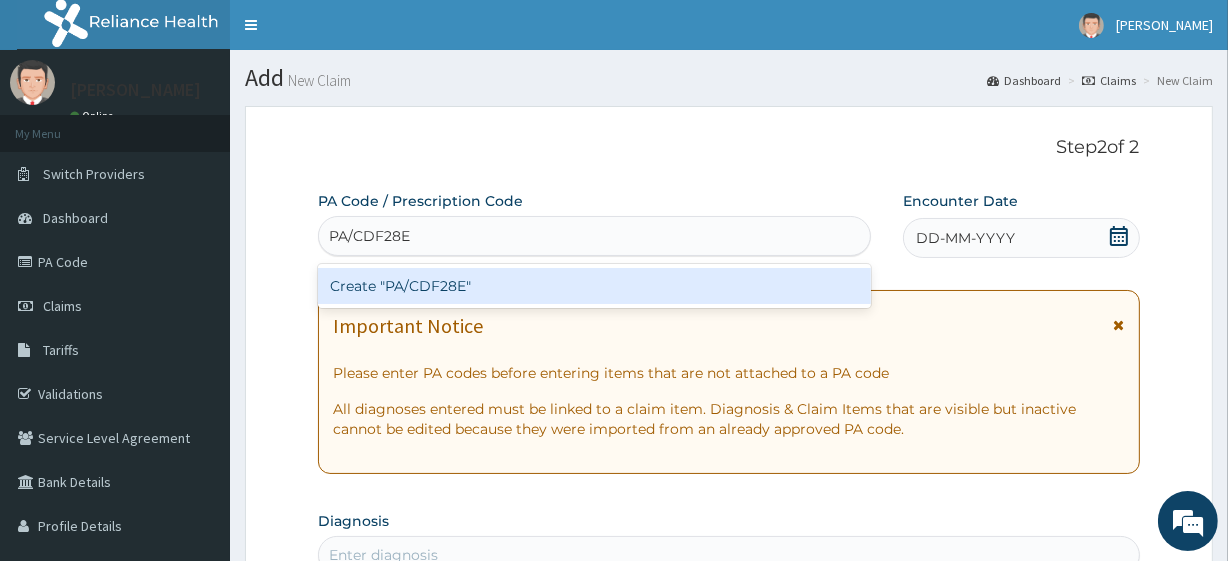 type 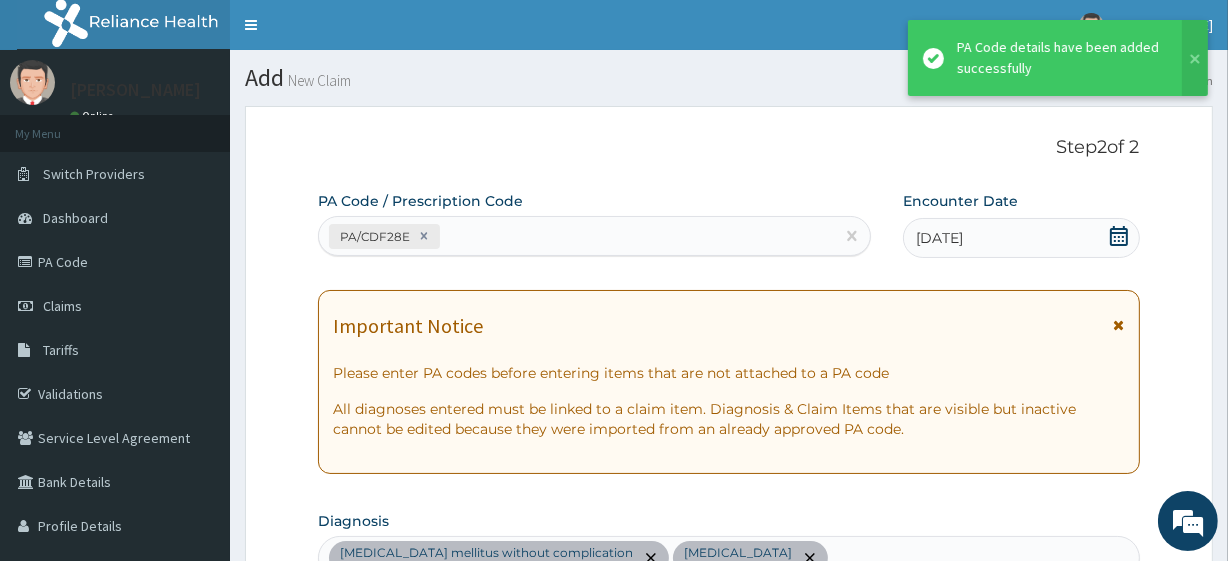 scroll, scrollTop: 829, scrollLeft: 0, axis: vertical 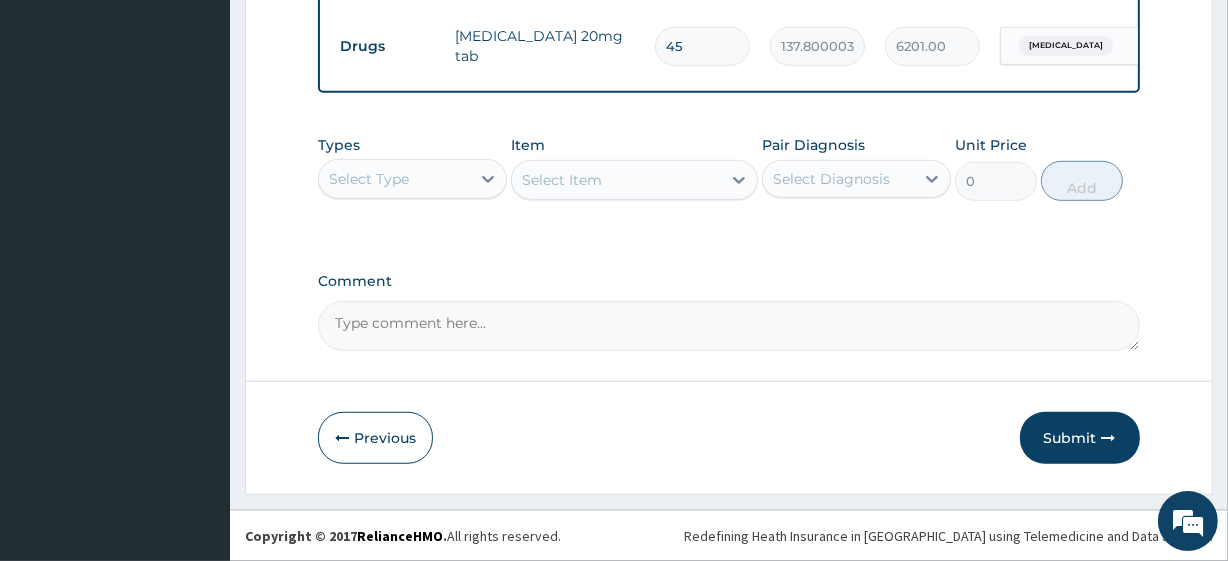 click on "Select Type" at bounding box center [369, 179] 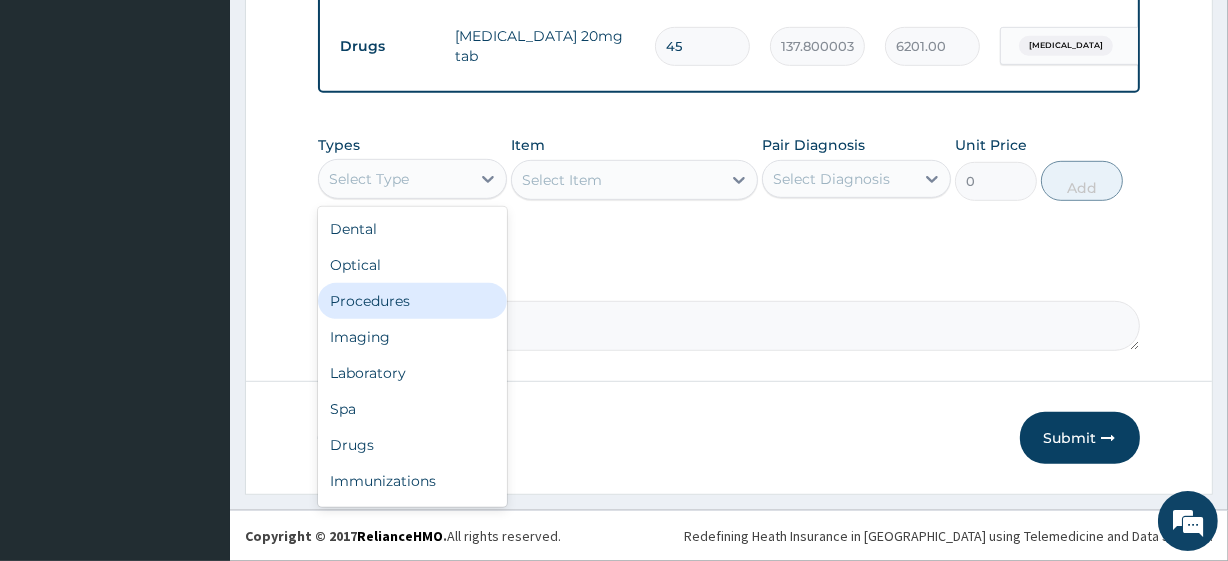 click on "Procedures" at bounding box center (412, 301) 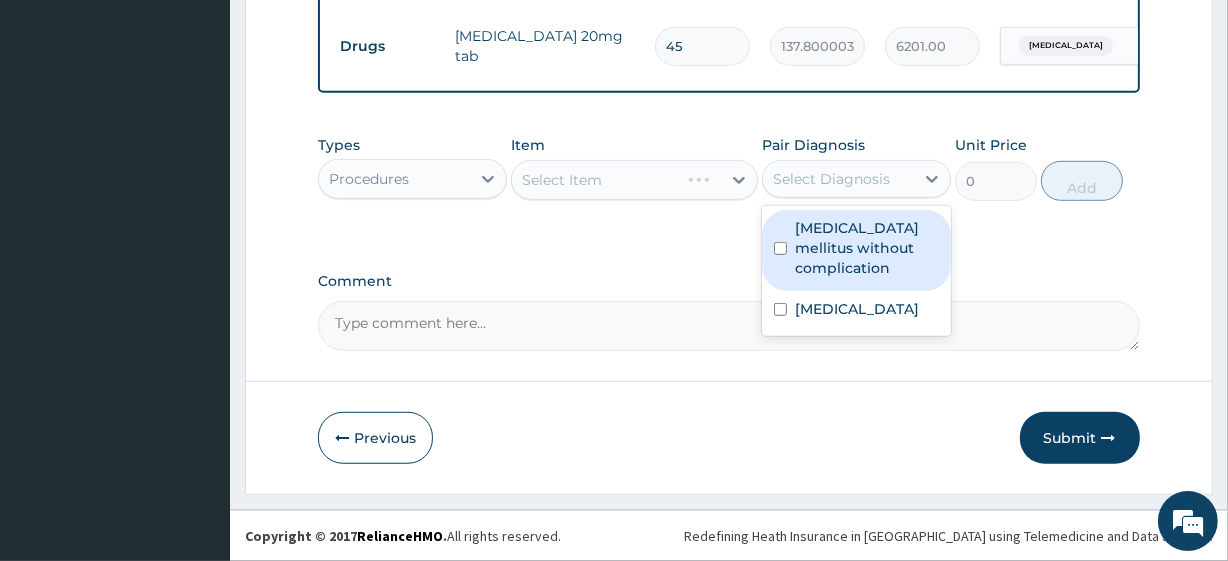 click on "Select Diagnosis" at bounding box center (838, 179) 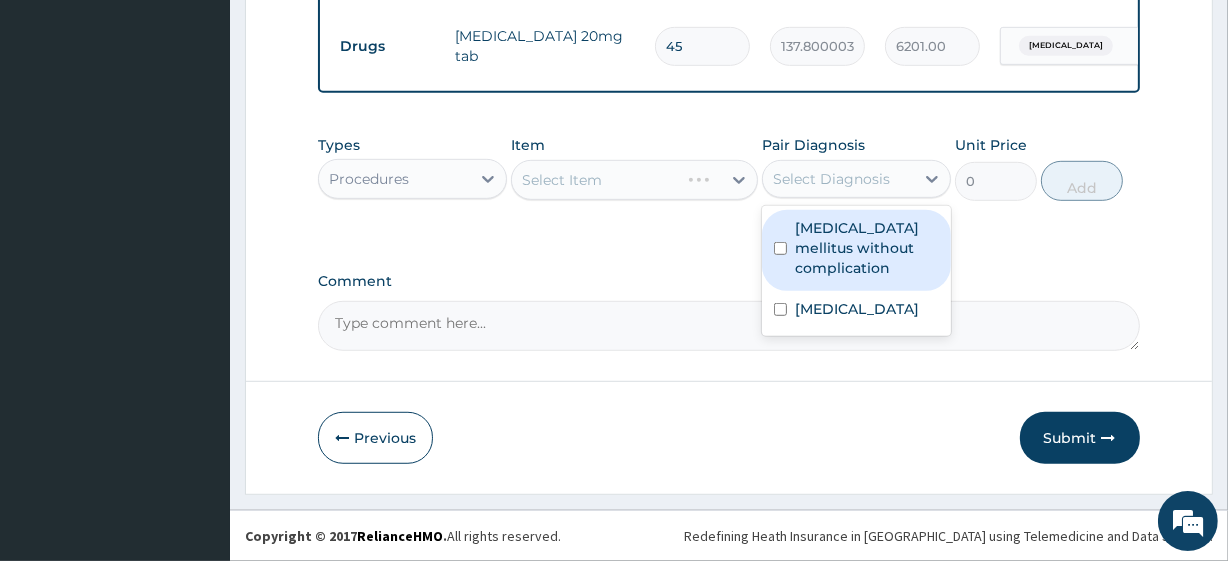 click on "Type 2 diabetes mellitus without complication" at bounding box center [867, 248] 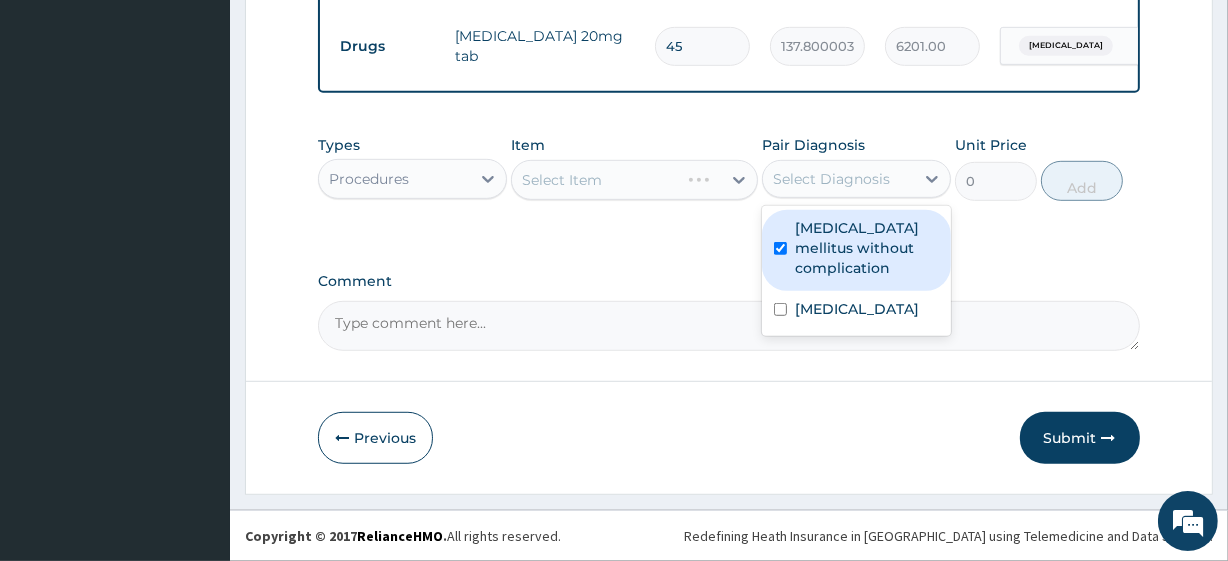 checkbox on "true" 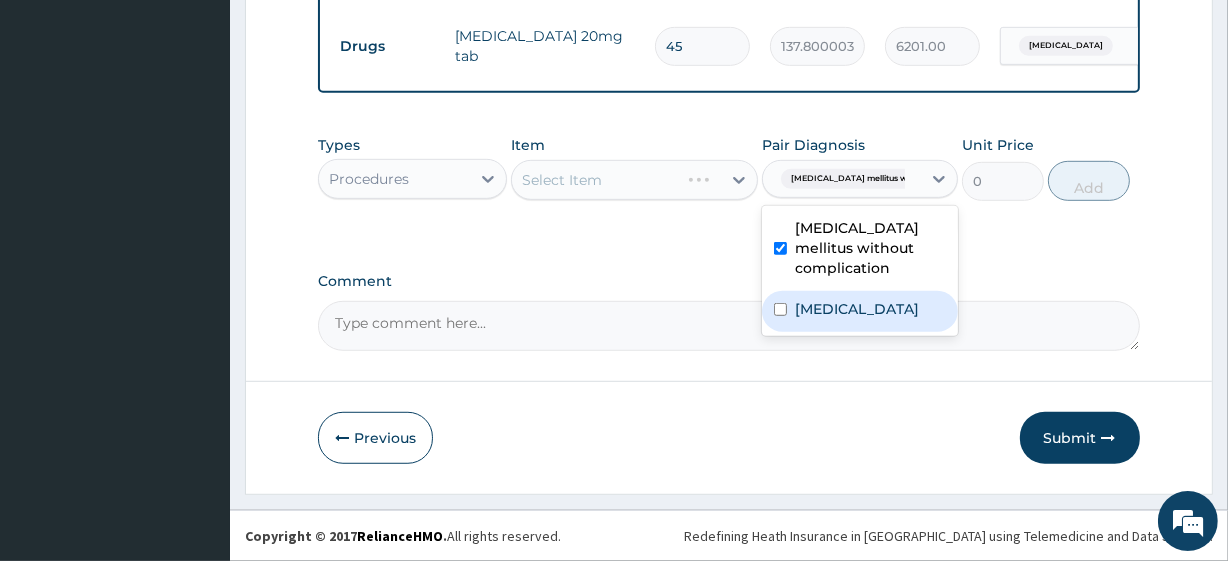 click on "Essential hypertension" at bounding box center (857, 309) 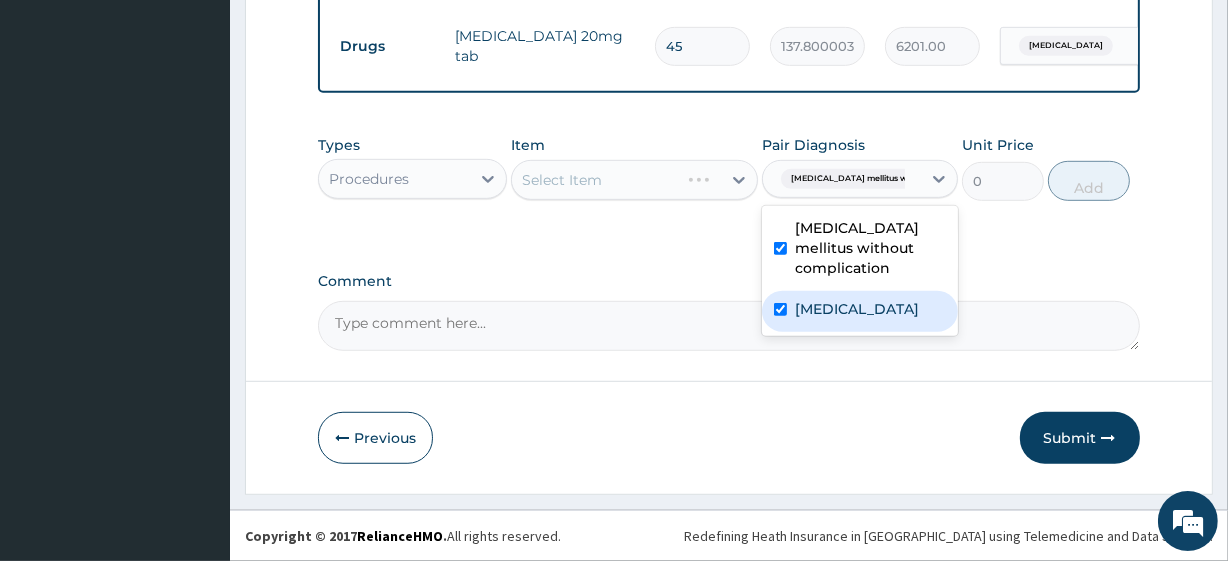 checkbox on "true" 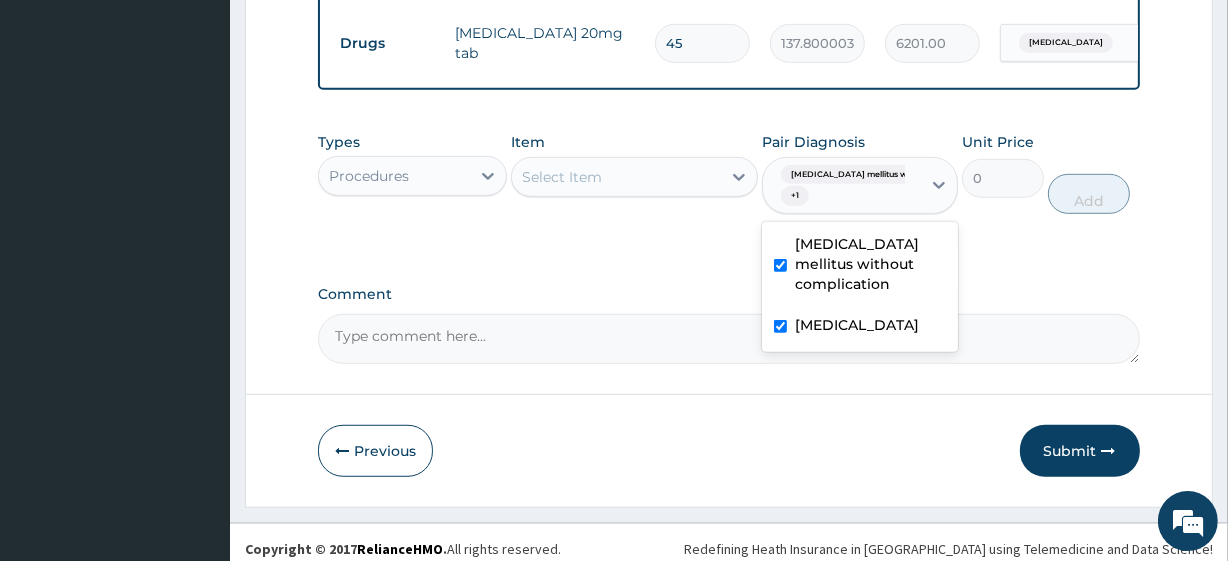 click on "Select Item" at bounding box center [616, 177] 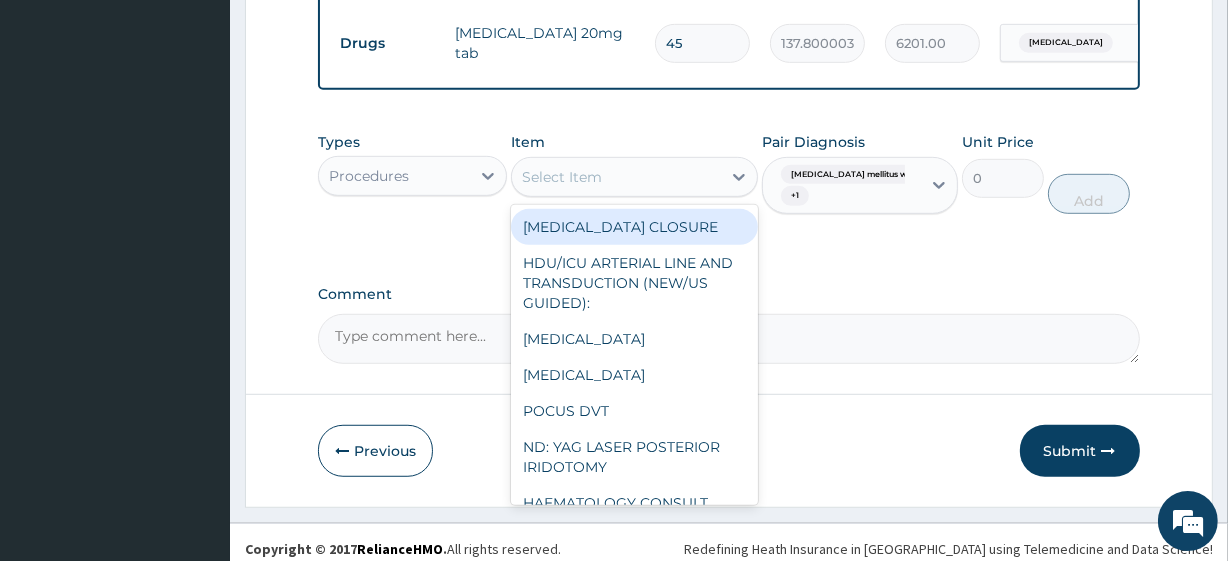paste on "General Consultation (initial)" 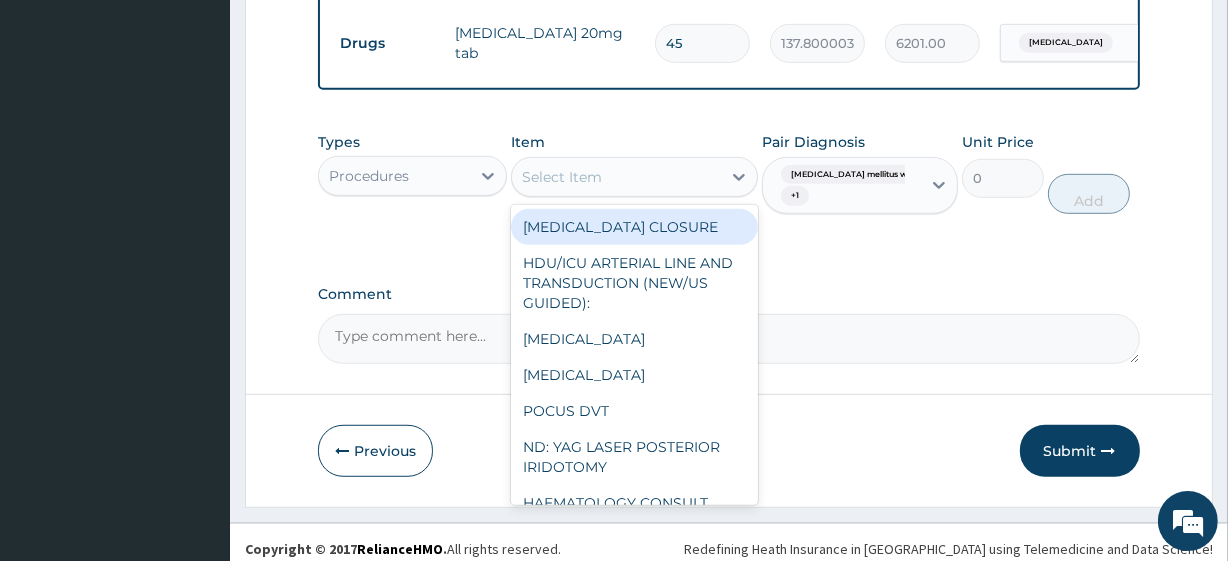 type on "General Consultation (initial)" 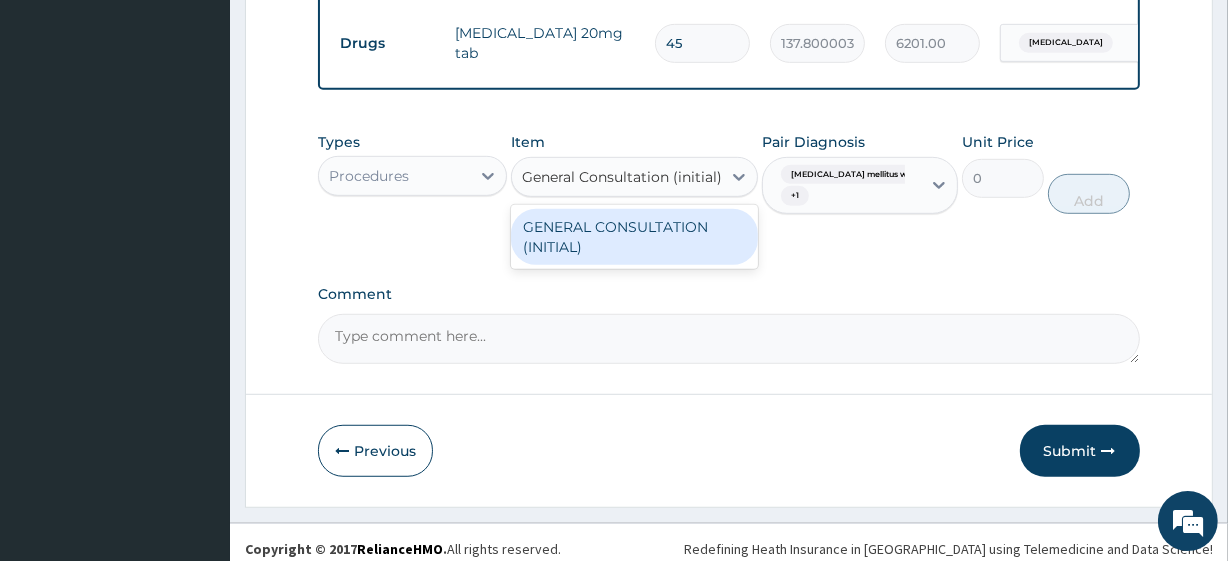 scroll, scrollTop: 0, scrollLeft: 7, axis: horizontal 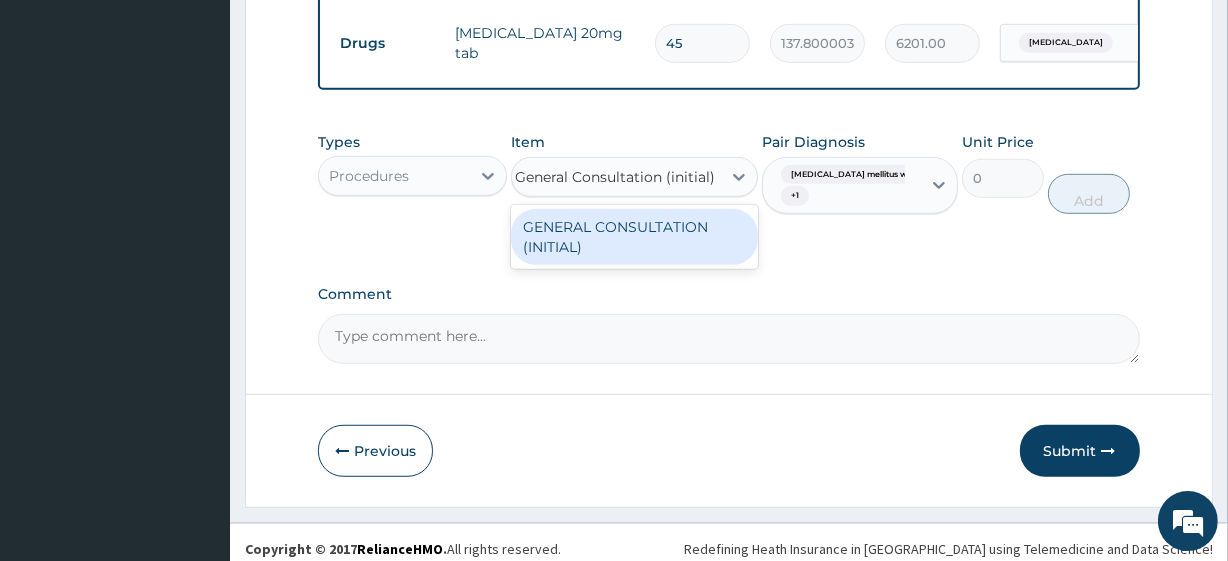 click on "GENERAL CONSULTATION (INITIAL)" at bounding box center [634, 237] 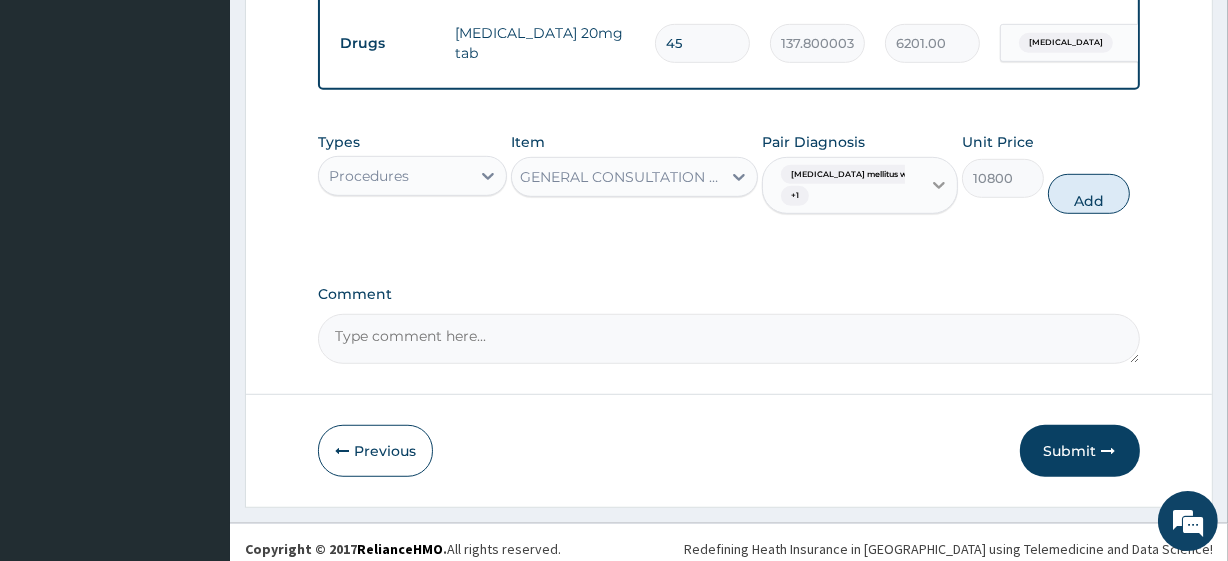 scroll, scrollTop: 0, scrollLeft: 2, axis: horizontal 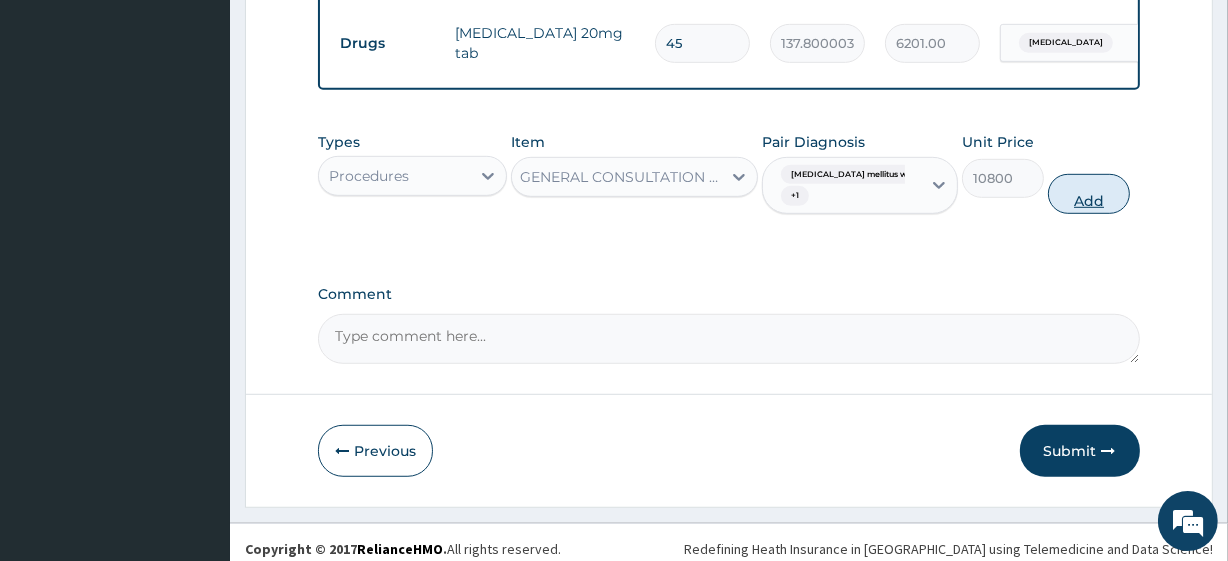 click on "Add" at bounding box center (1089, 194) 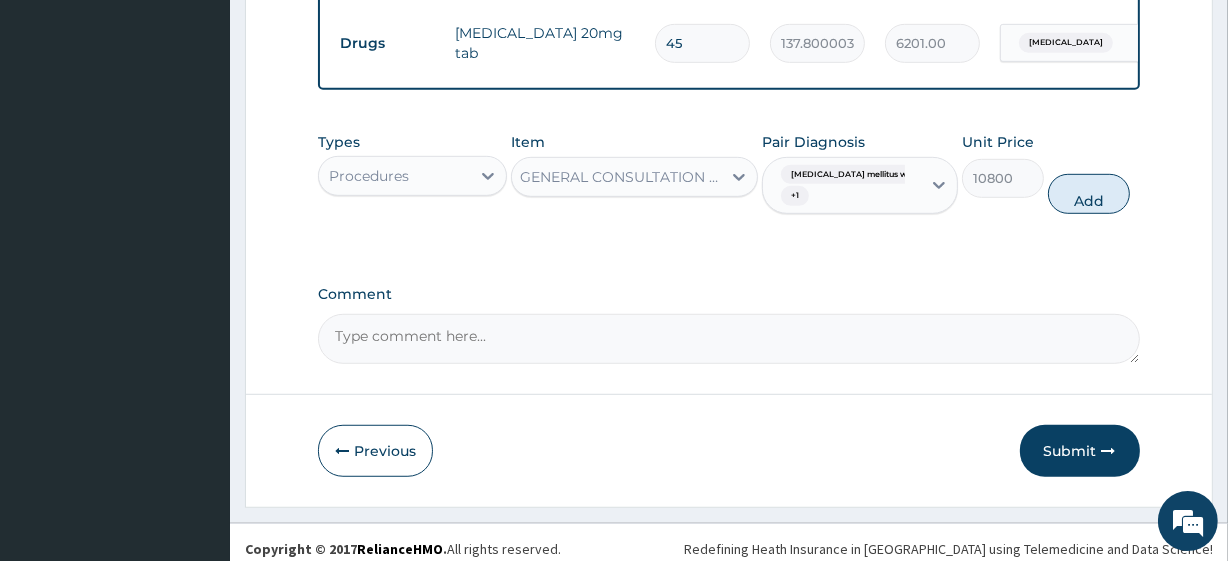 type on "0" 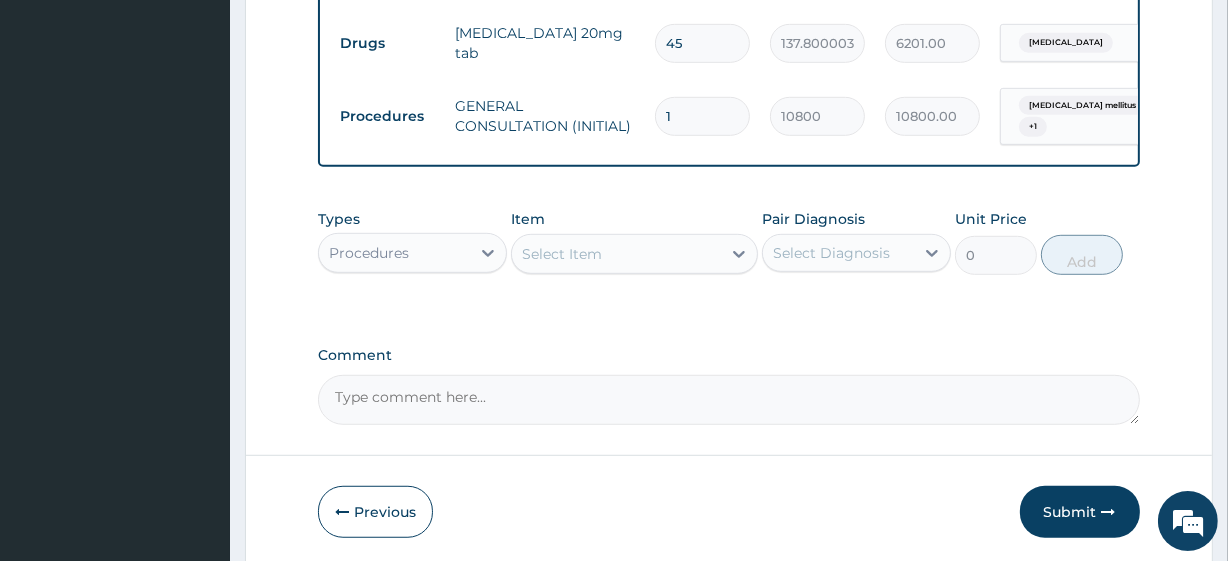 scroll, scrollTop: 0, scrollLeft: 0, axis: both 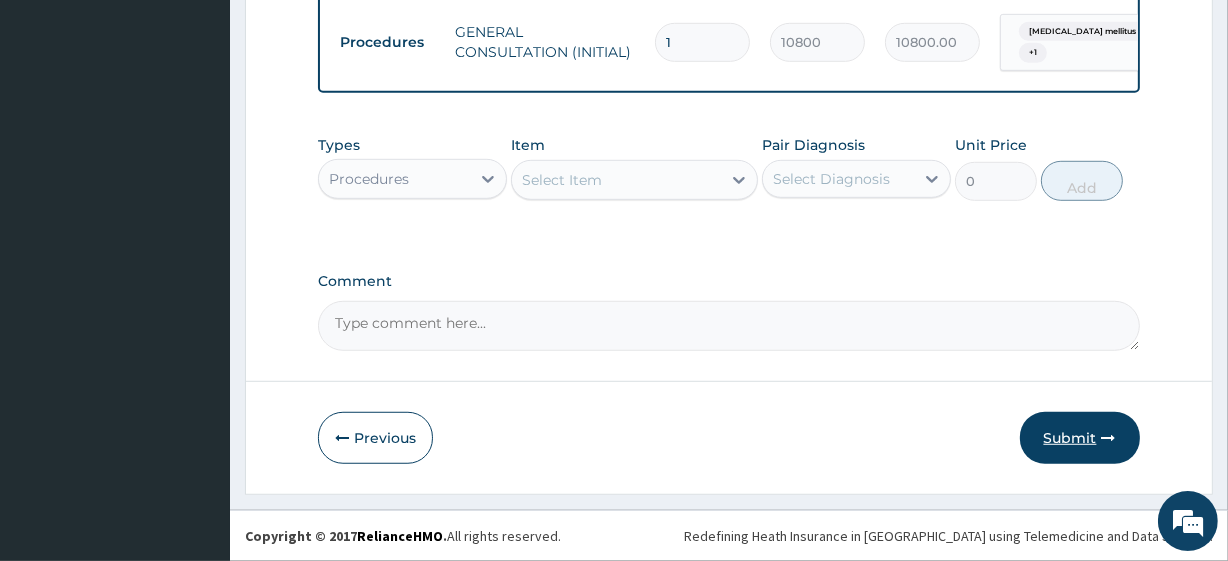 click on "Submit" at bounding box center (1080, 438) 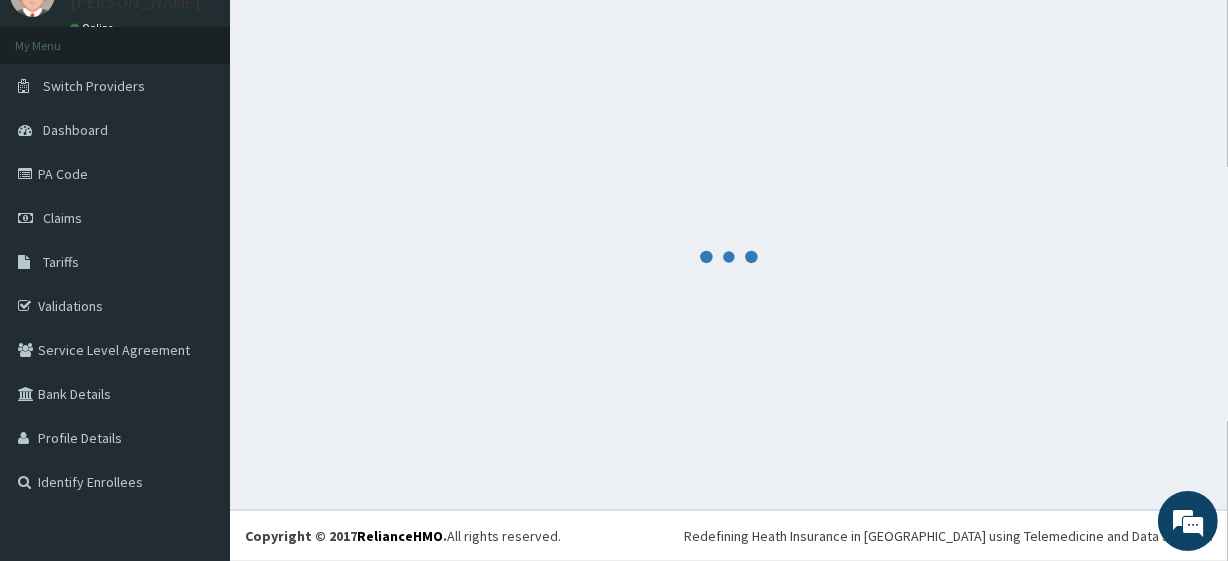 scroll, scrollTop: 88, scrollLeft: 0, axis: vertical 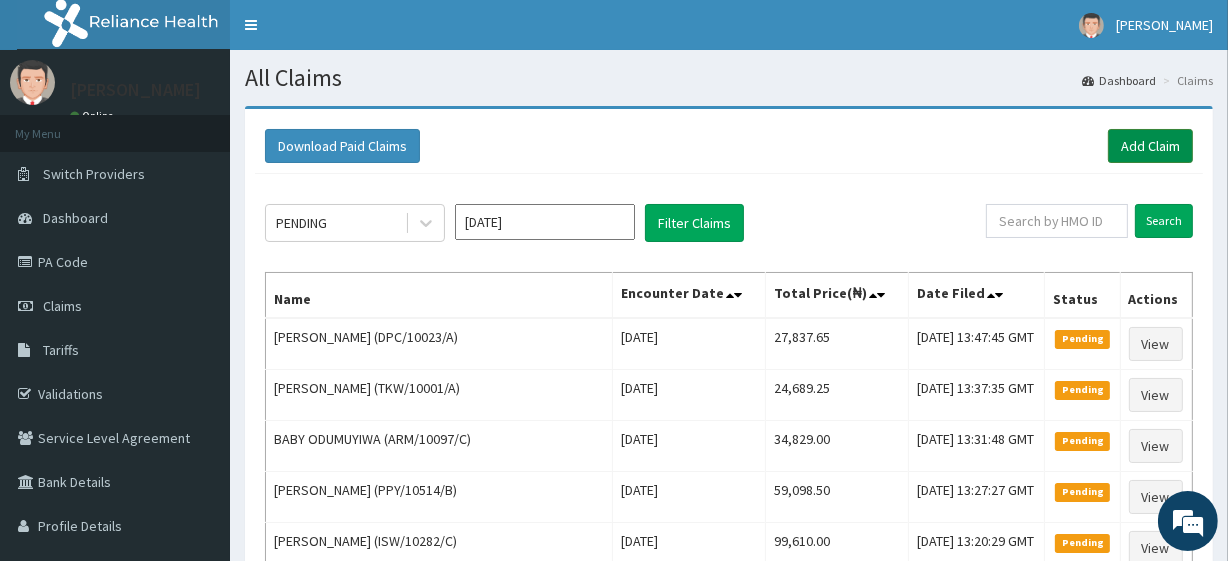 click on "Add Claim" at bounding box center (1150, 146) 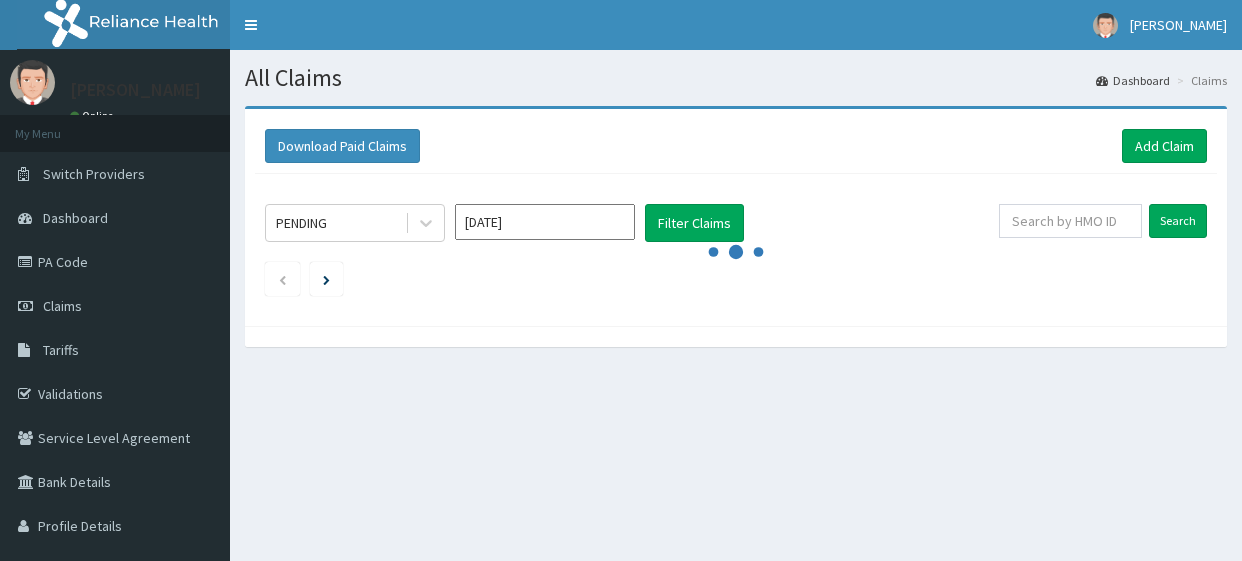scroll, scrollTop: 0, scrollLeft: 0, axis: both 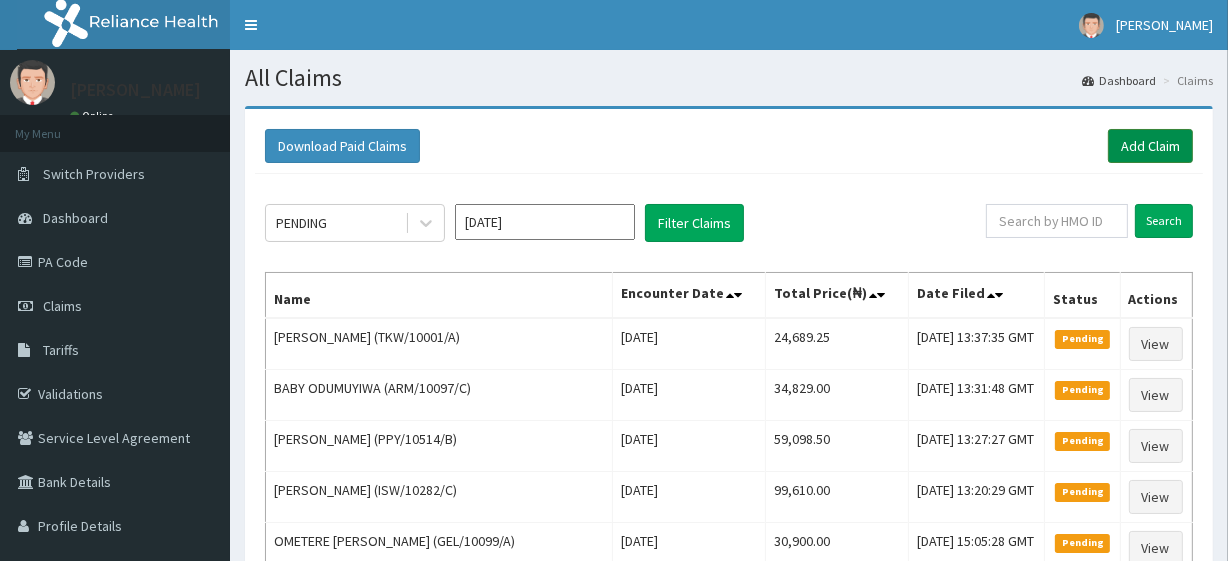 click on "Add Claim" at bounding box center [1150, 146] 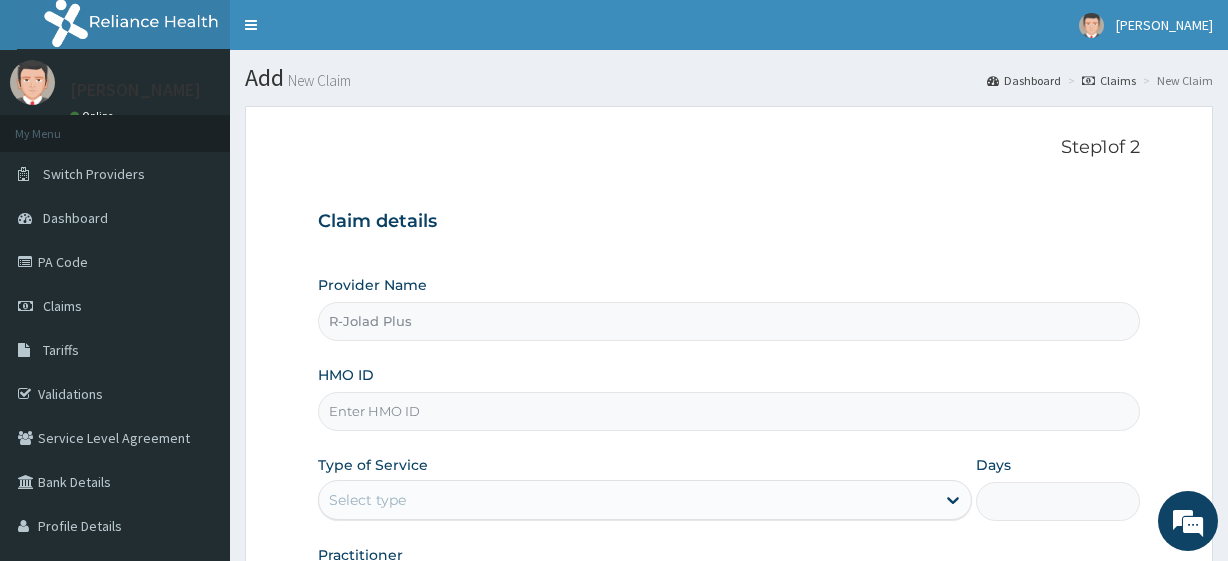 scroll, scrollTop: 0, scrollLeft: 0, axis: both 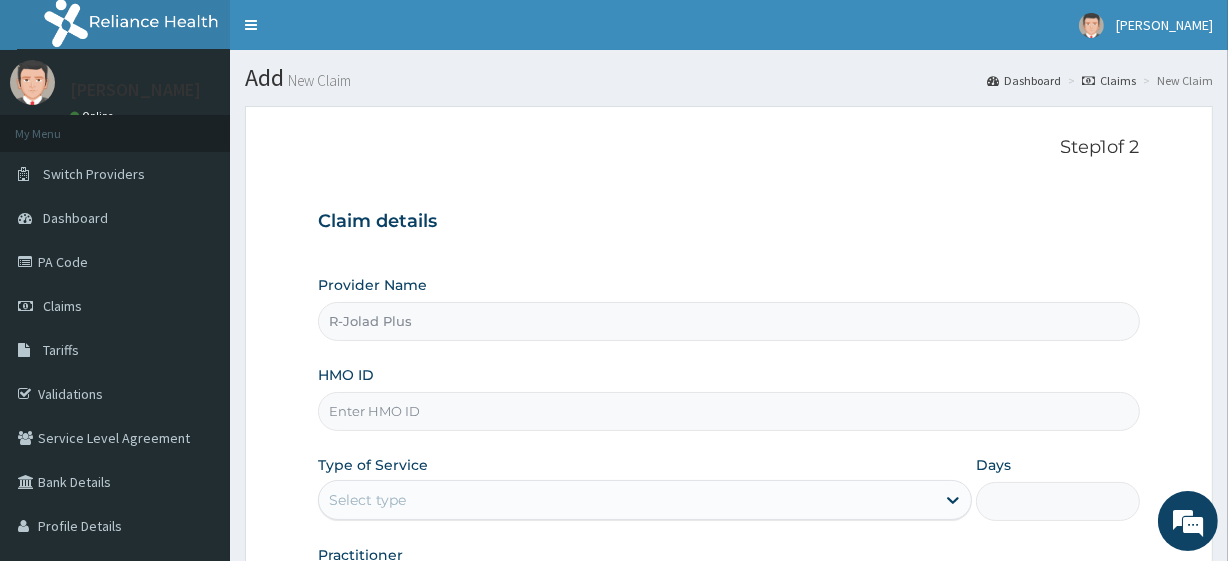 click on "HMO ID" at bounding box center [728, 411] 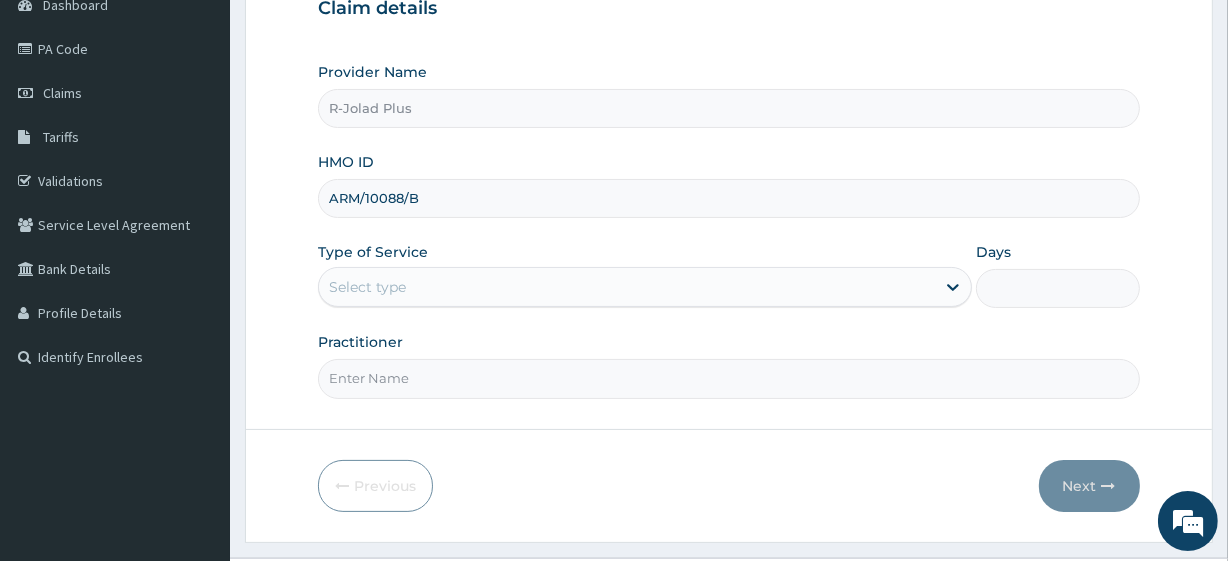scroll, scrollTop: 220, scrollLeft: 0, axis: vertical 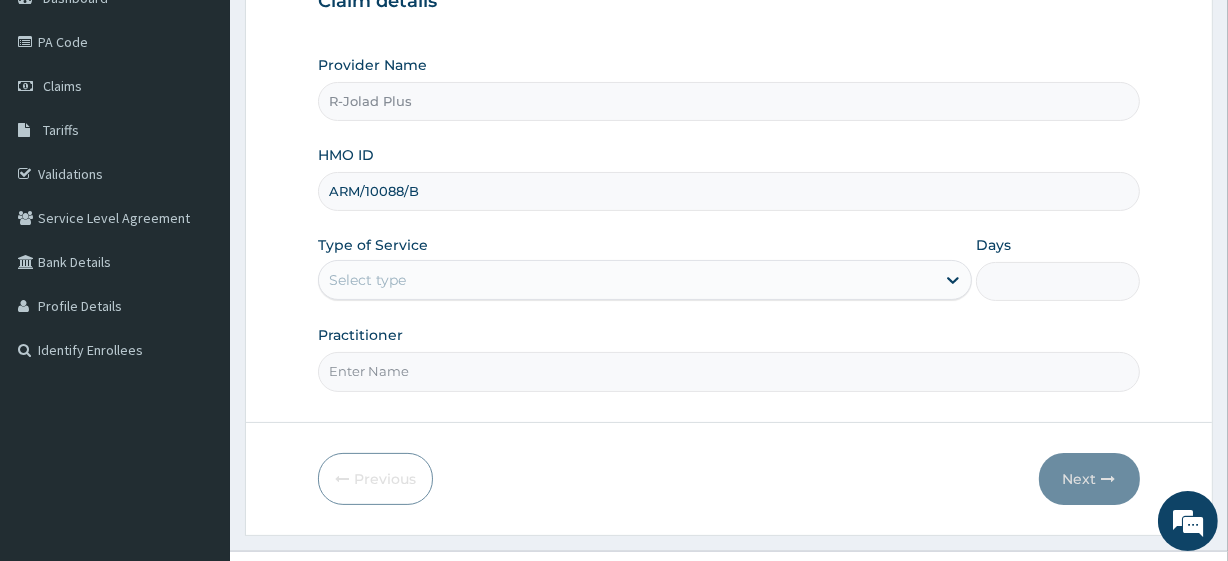 type on "ARM/10088/B" 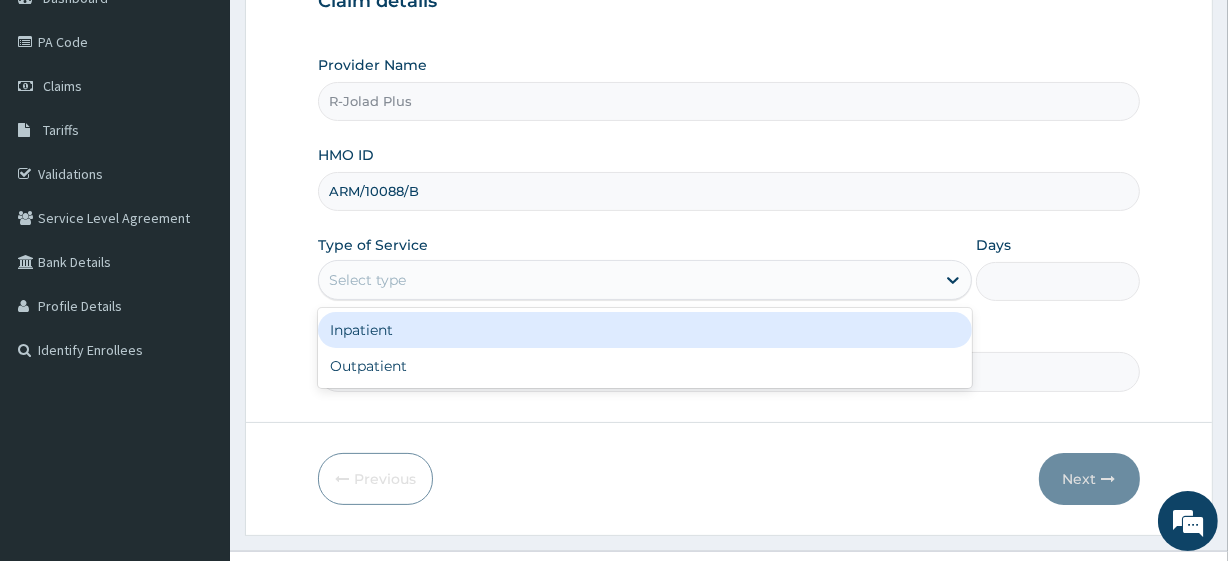 click on "Select type" at bounding box center (367, 280) 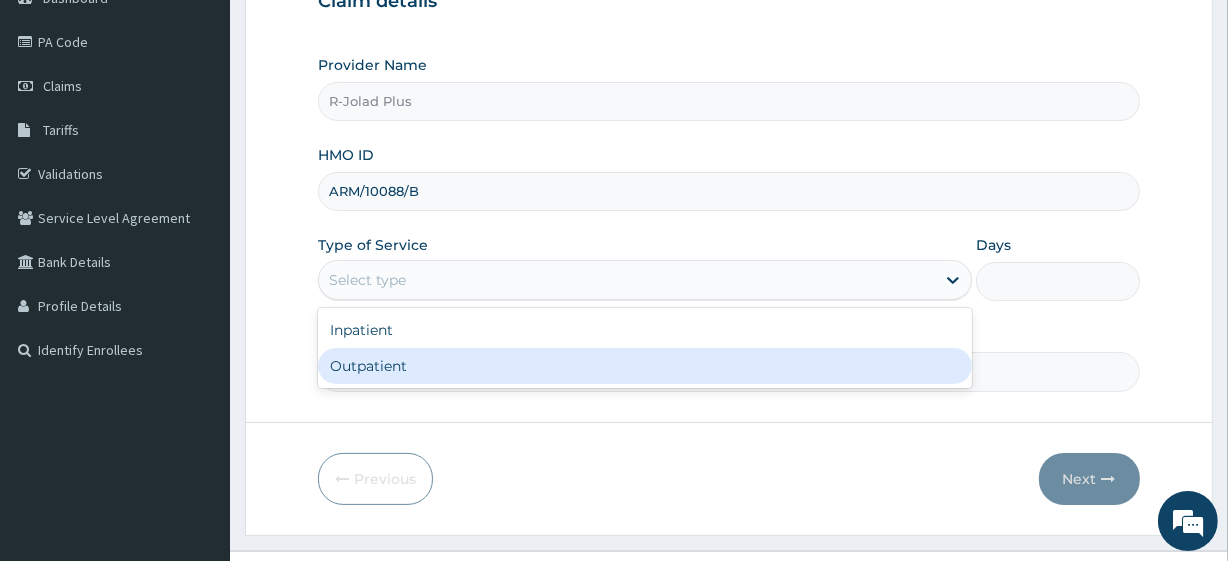 click on "Outpatient" at bounding box center [645, 366] 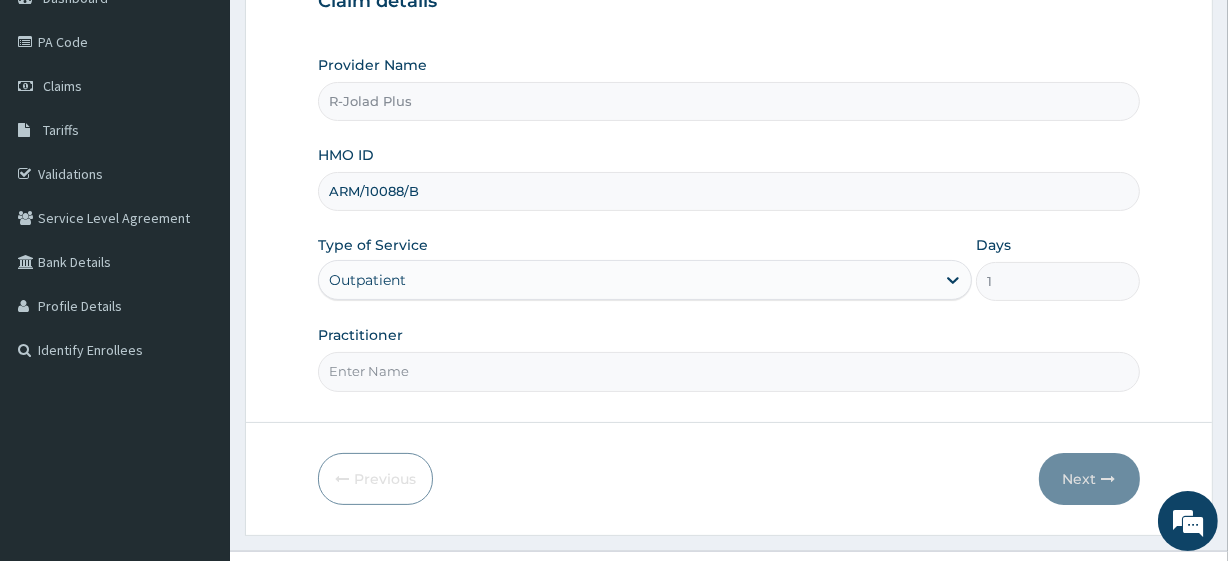 click on "Practitioner" at bounding box center [728, 371] 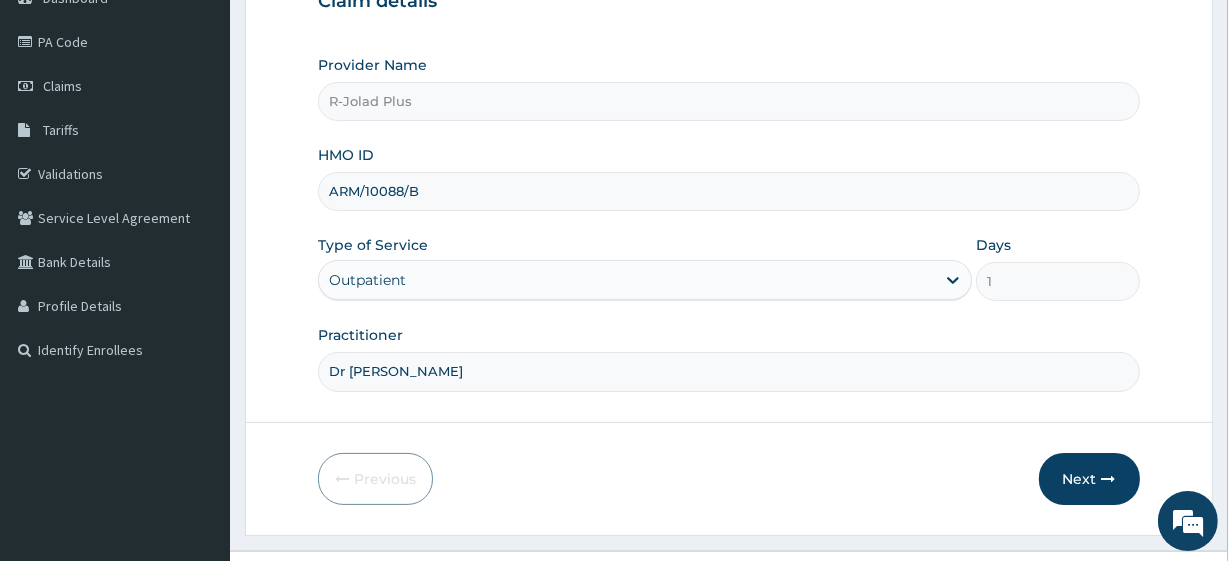 click on "Previous   Next" at bounding box center (728, 479) 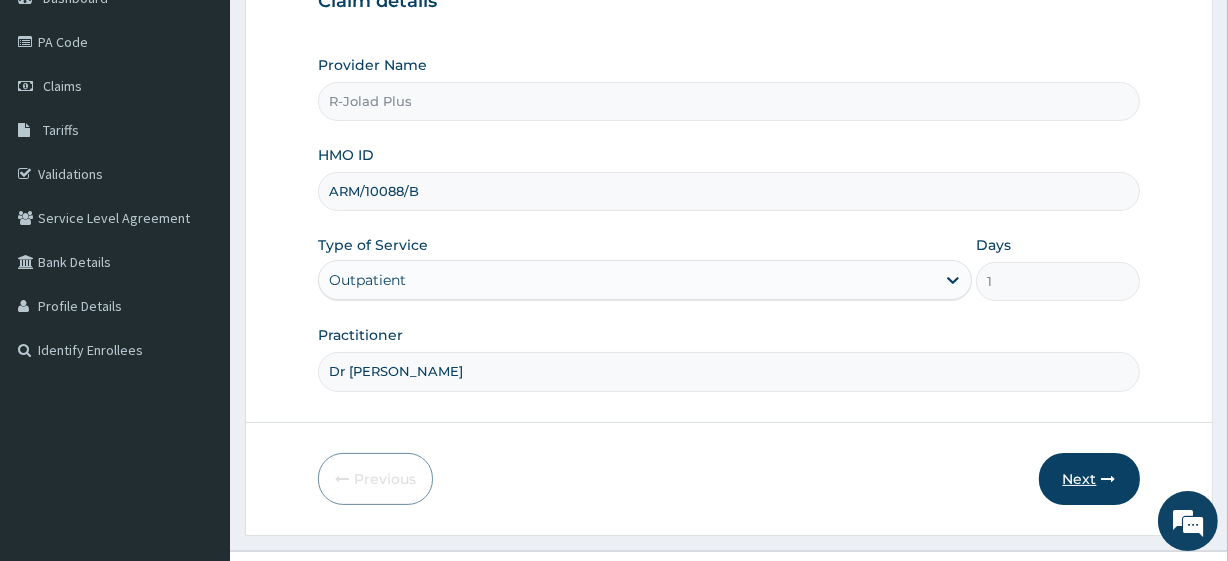 click on "Next" at bounding box center [1089, 479] 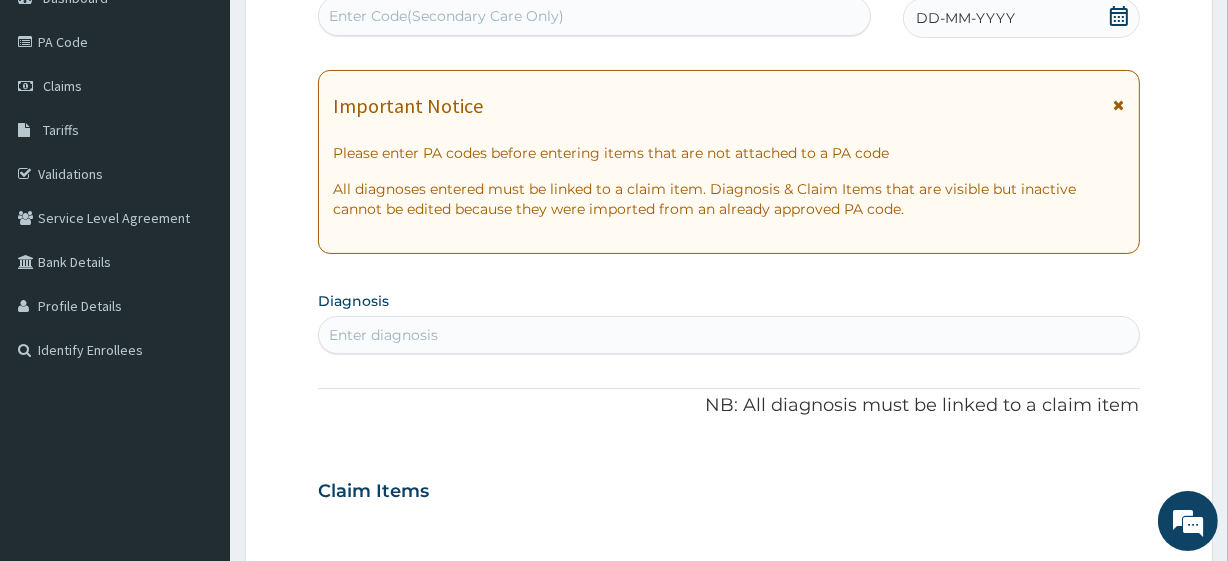 click on "Enter diagnosis" at bounding box center [383, 335] 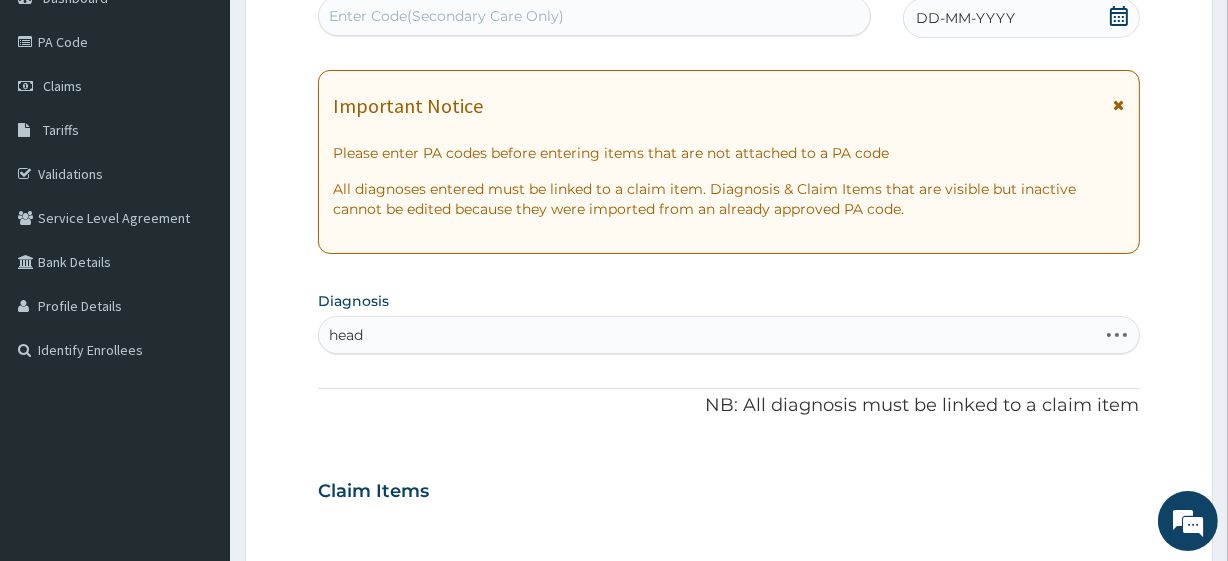 type on "heada" 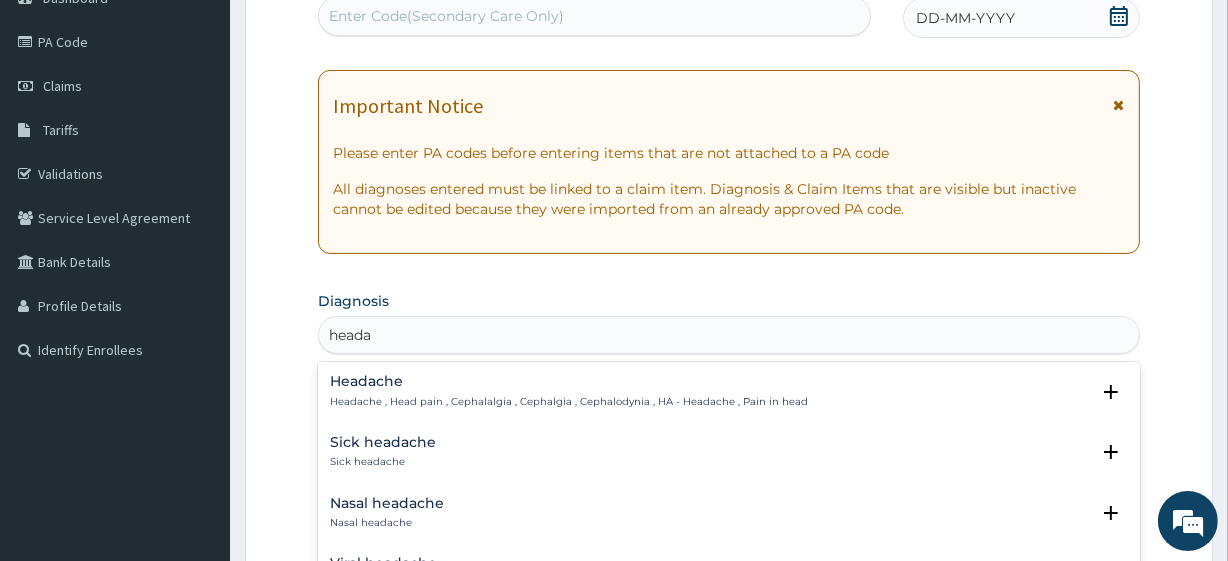 scroll, scrollTop: 349, scrollLeft: 0, axis: vertical 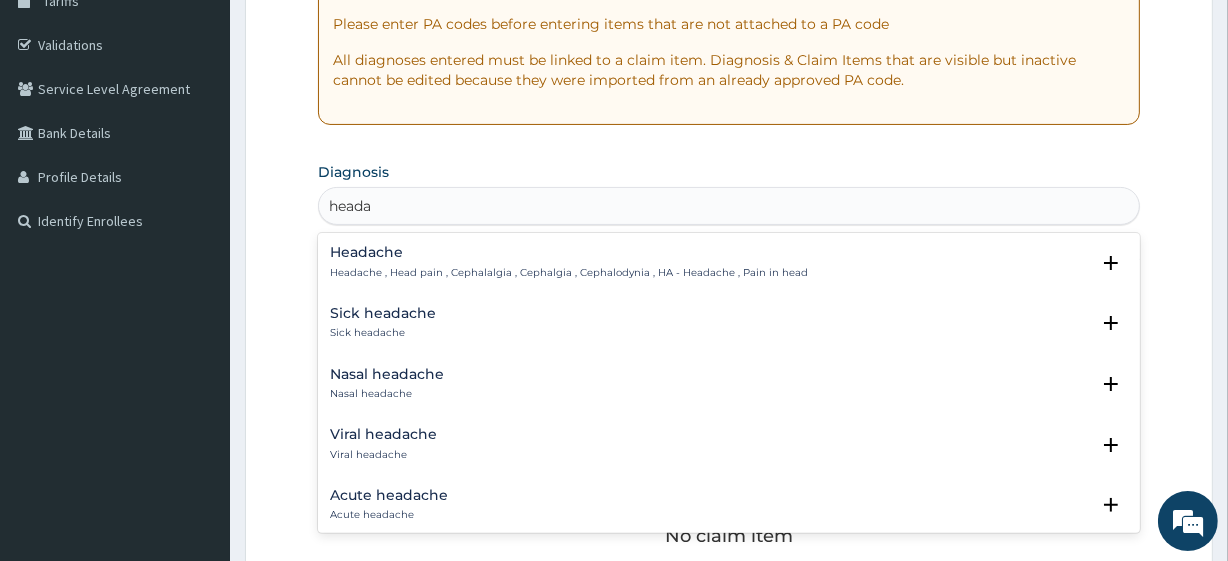 click on "Headache Headache , Head pain , Cephalalgia , Cephalgia , Cephalodynia , HA - Headache , Pain in head Select Status Query Query covers suspected (?), Keep in view (kiv), Ruled out (r/o) Confirmed" at bounding box center (728, 267) 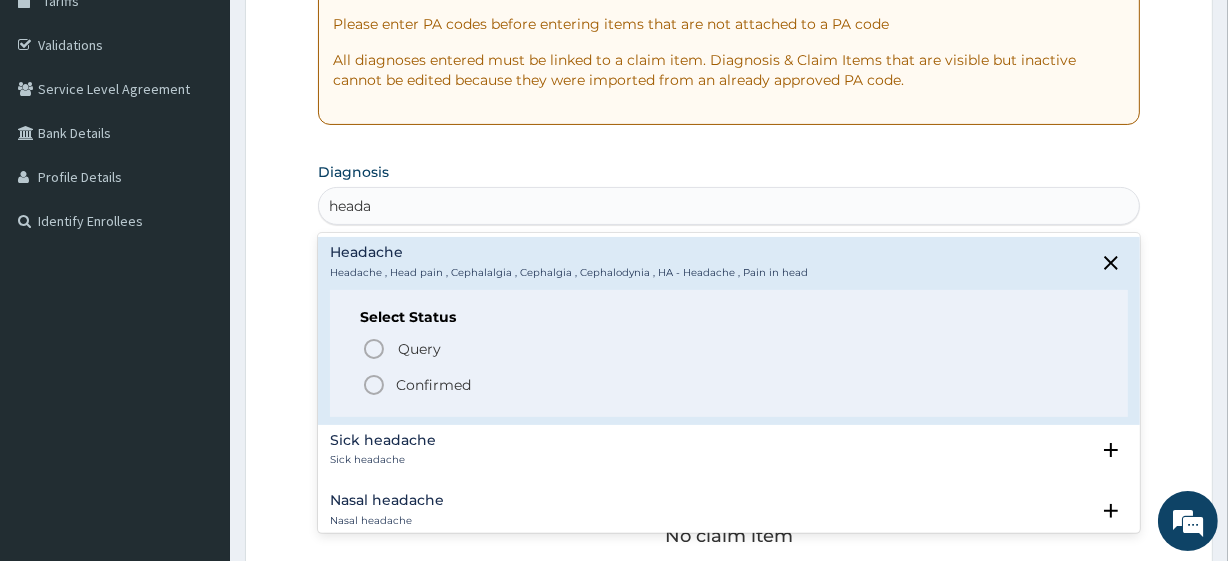 click on "Confirmed" at bounding box center [433, 385] 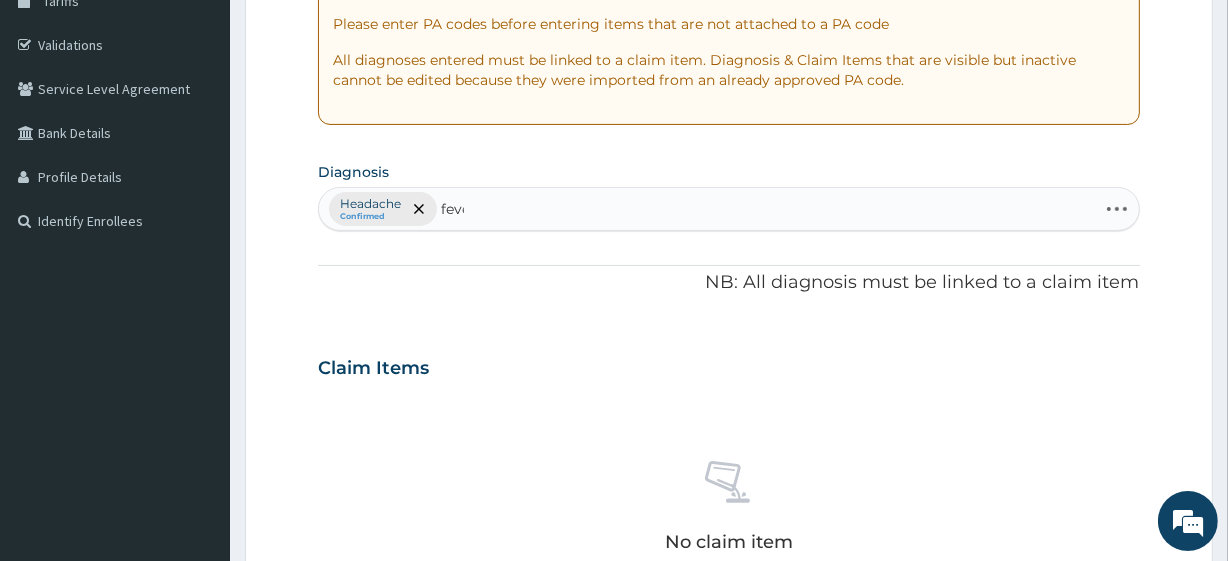 type on "fever" 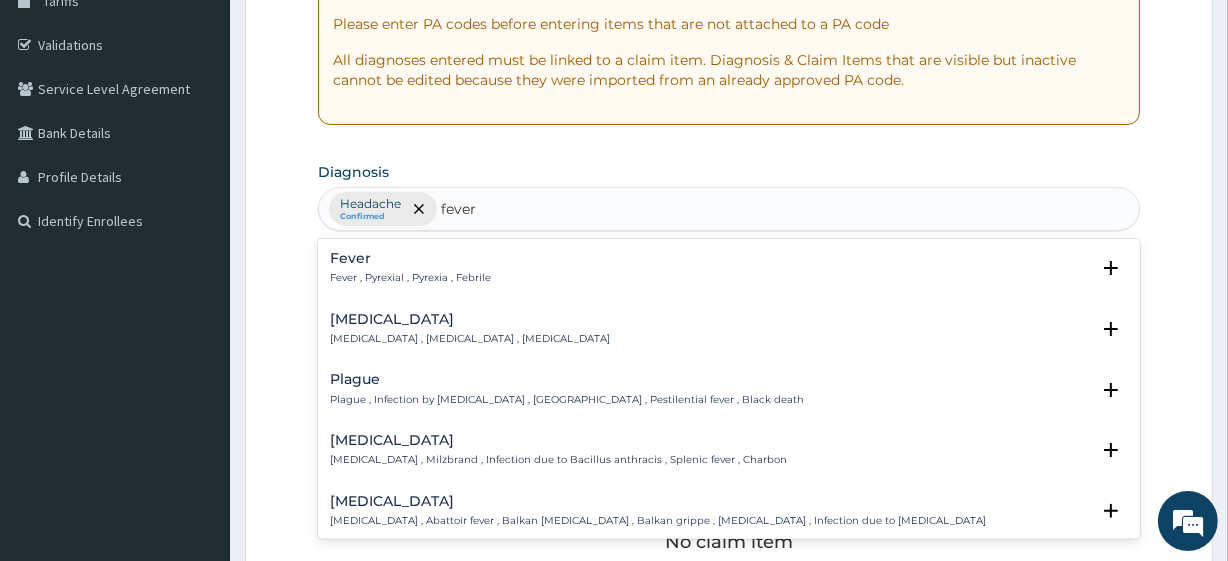 click on "Fever" at bounding box center [410, 258] 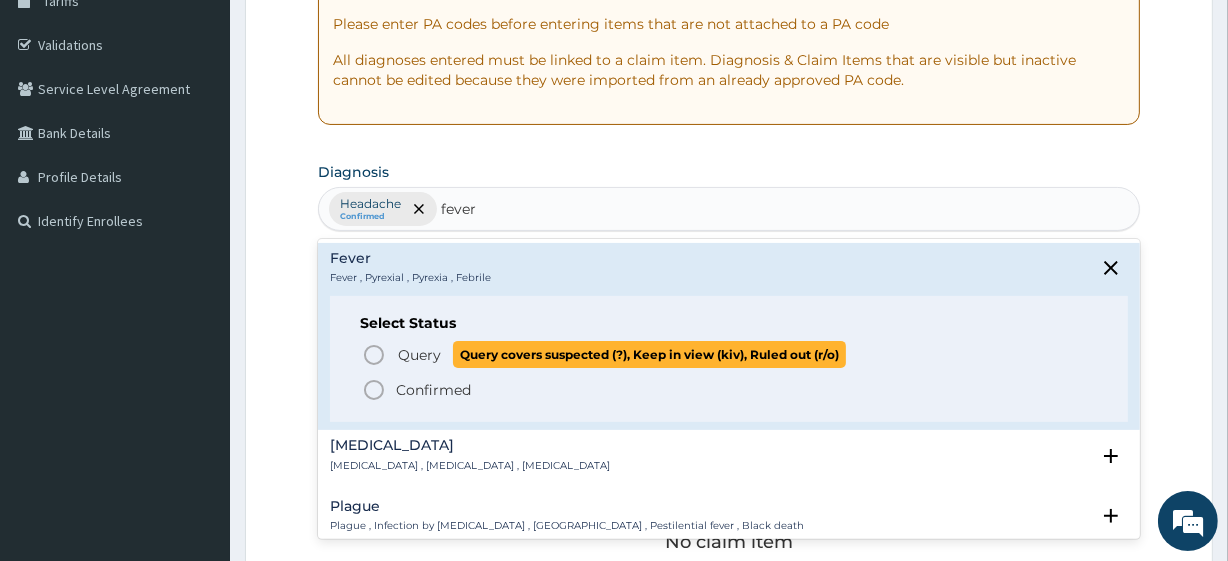 click on "Query Query covers suspected (?), Keep in view (kiv), Ruled out (r/o)" at bounding box center (621, 354) 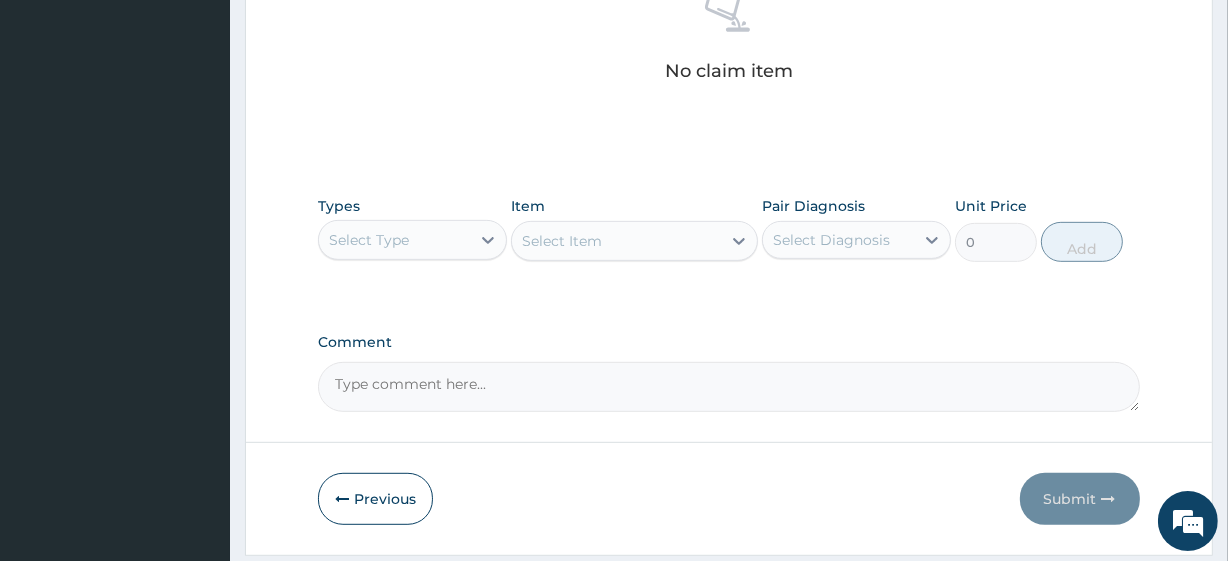 scroll, scrollTop: 820, scrollLeft: 0, axis: vertical 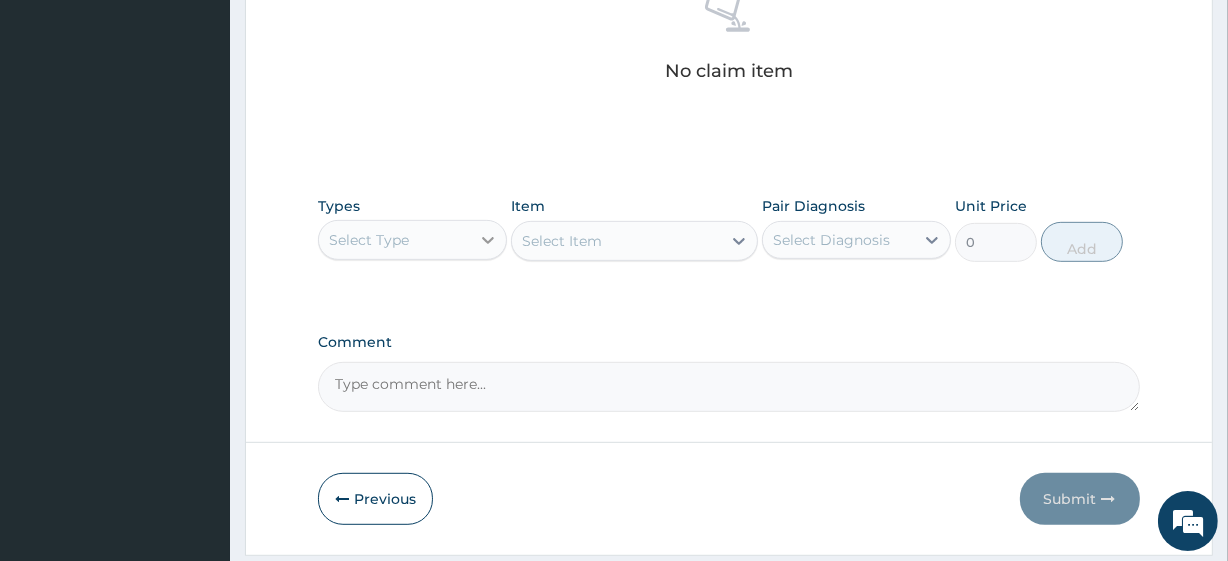 click at bounding box center [488, 240] 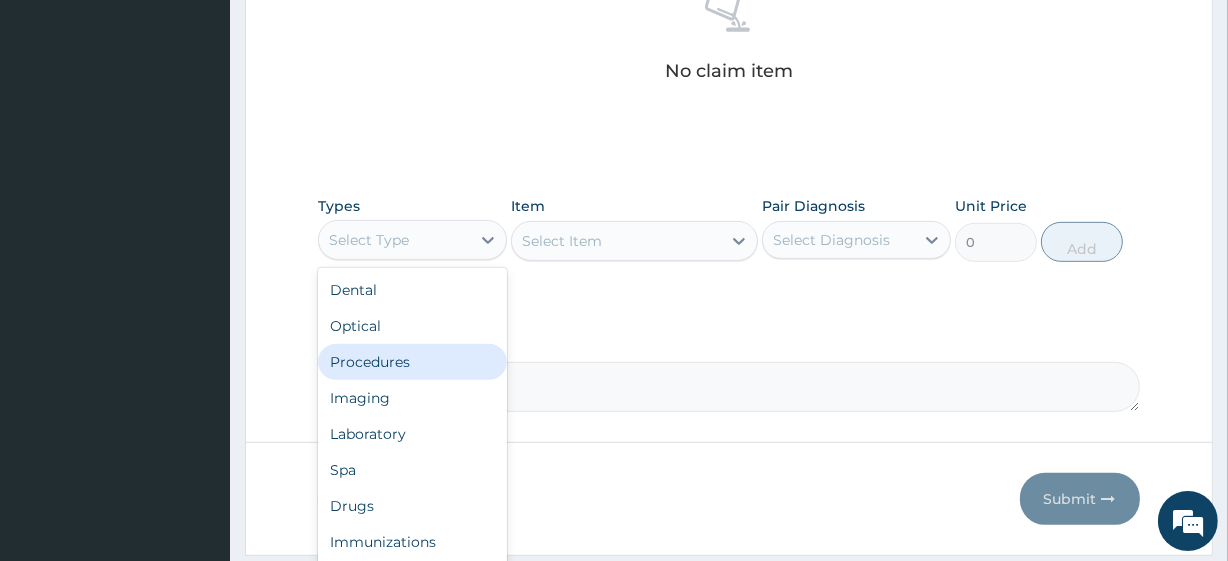 click on "Procedures" at bounding box center [412, 362] 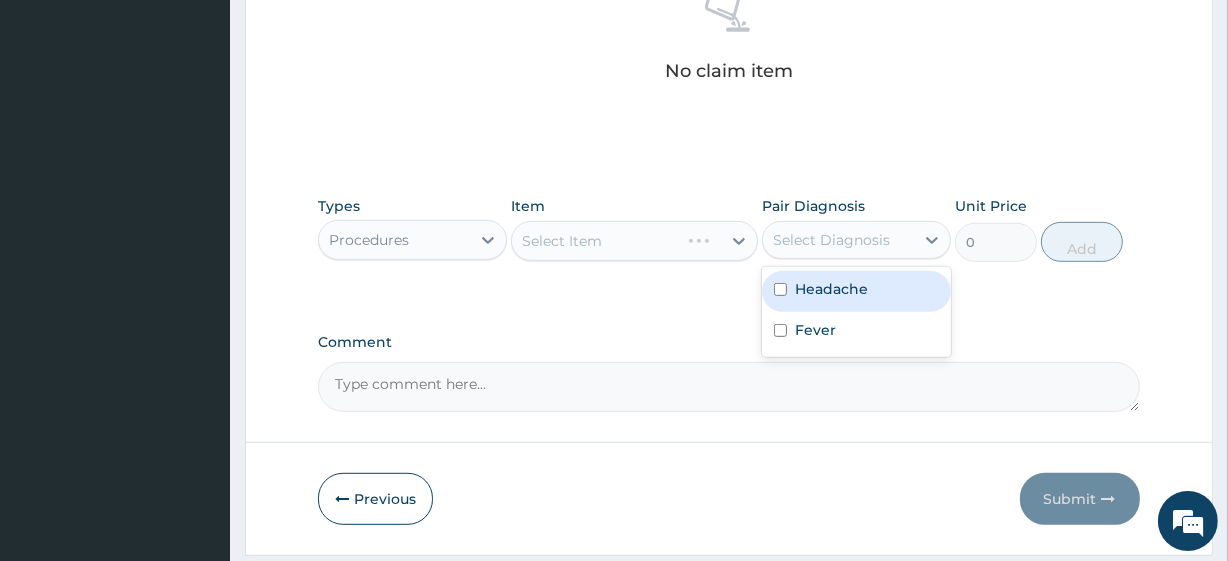 click on "Select Diagnosis" at bounding box center (838, 240) 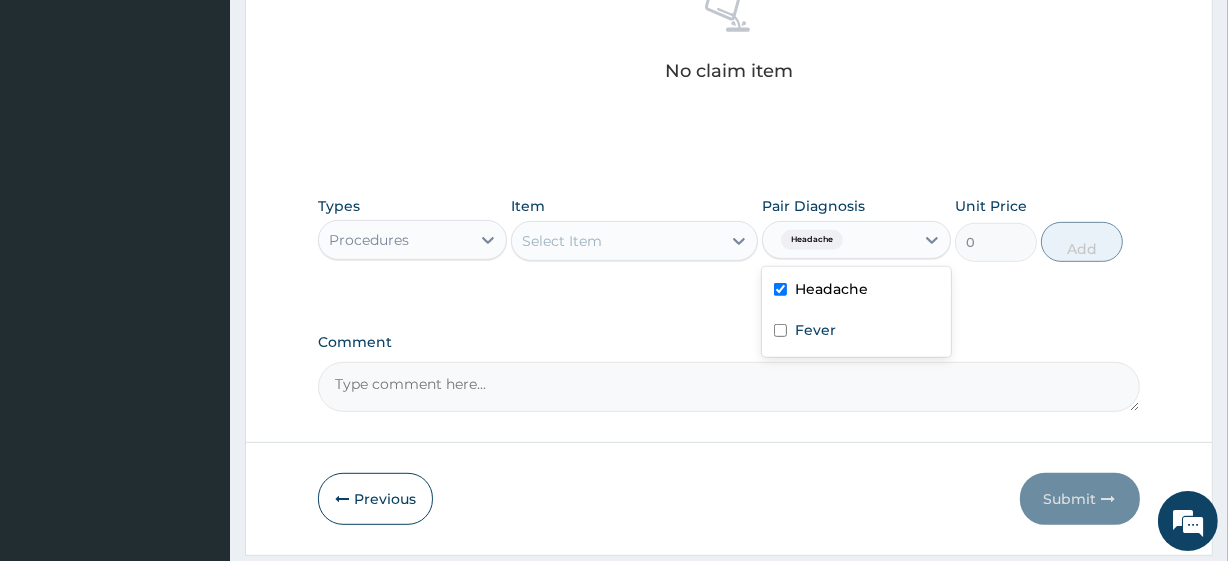 checkbox on "true" 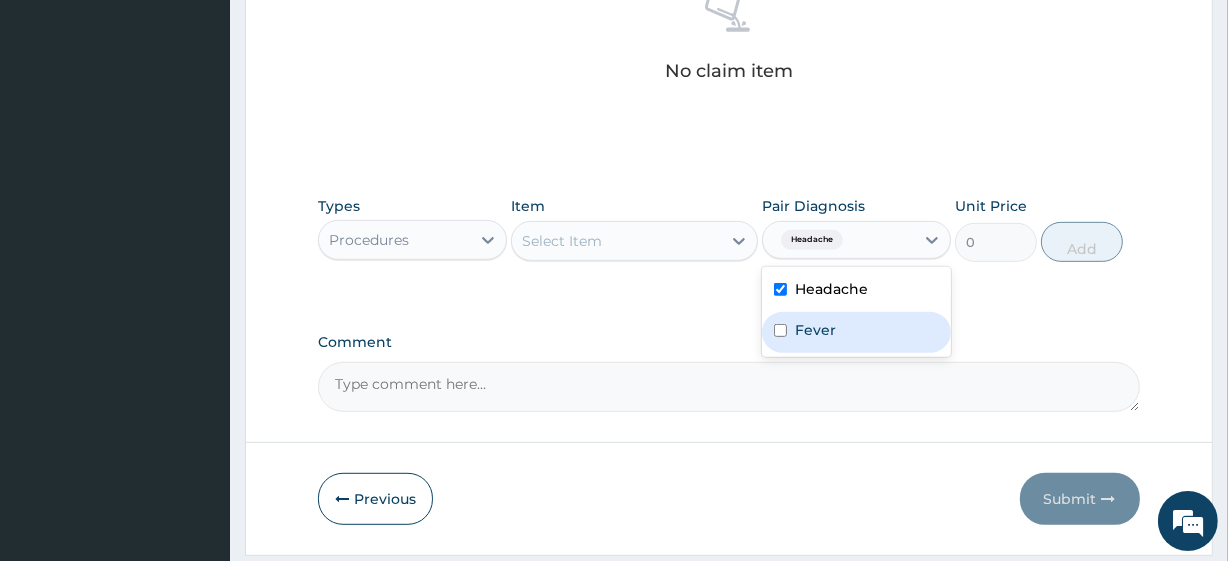 click on "Fever" at bounding box center [856, 332] 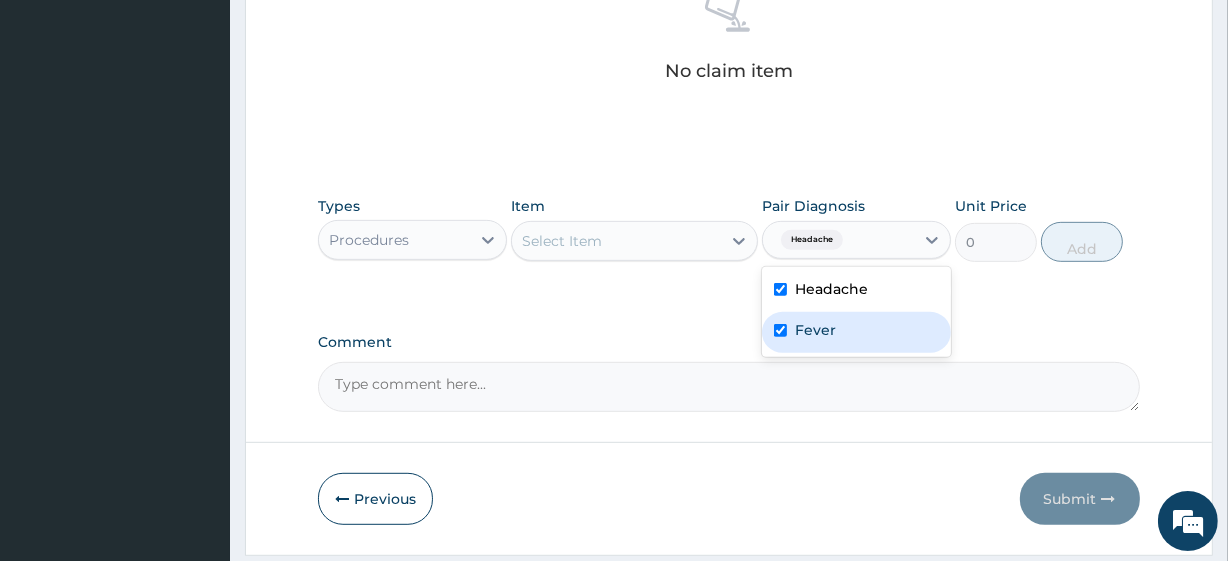 checkbox on "true" 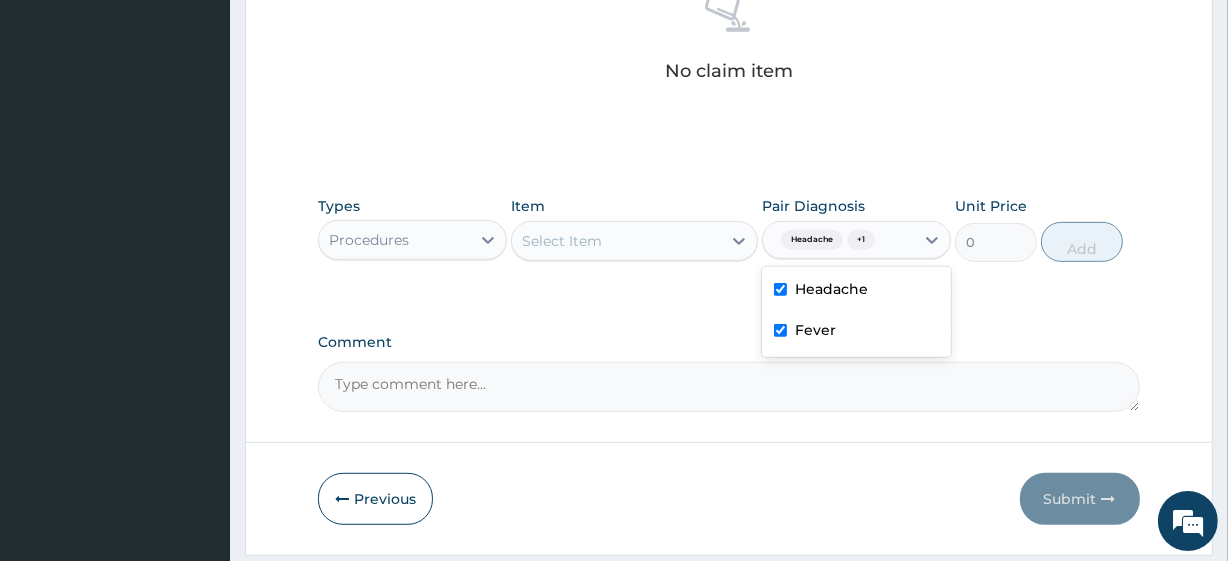 click on "Select Item" at bounding box center [562, 241] 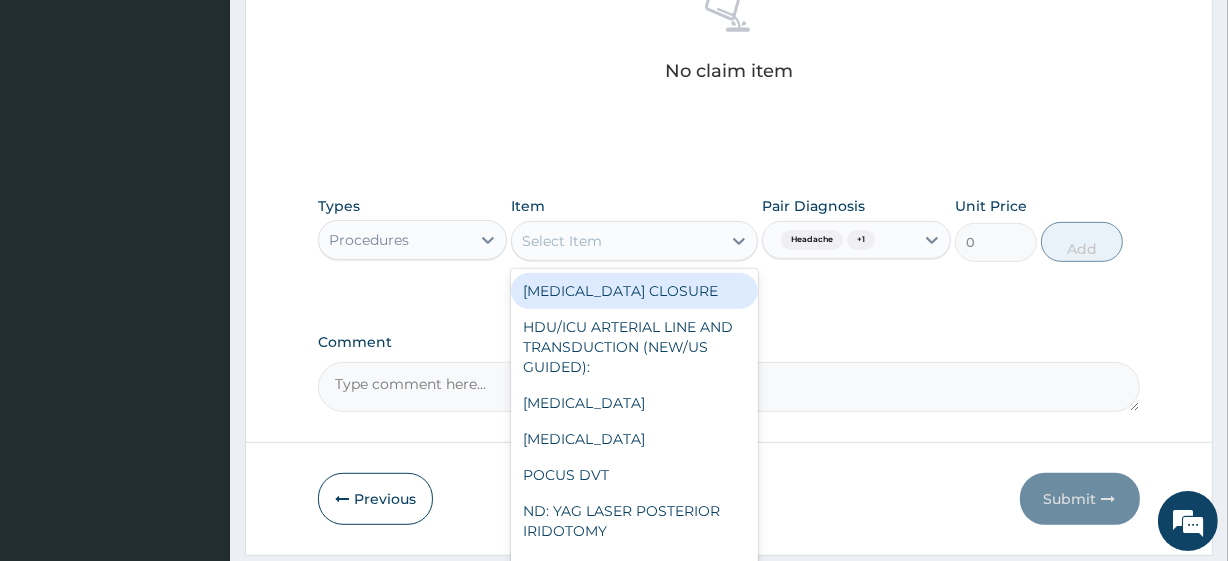paste on "General Consultation (initial)	 FBC - (FULL BLOOD COUNT with platelet and red cell indices) plus	 MALARIA PARASITE" 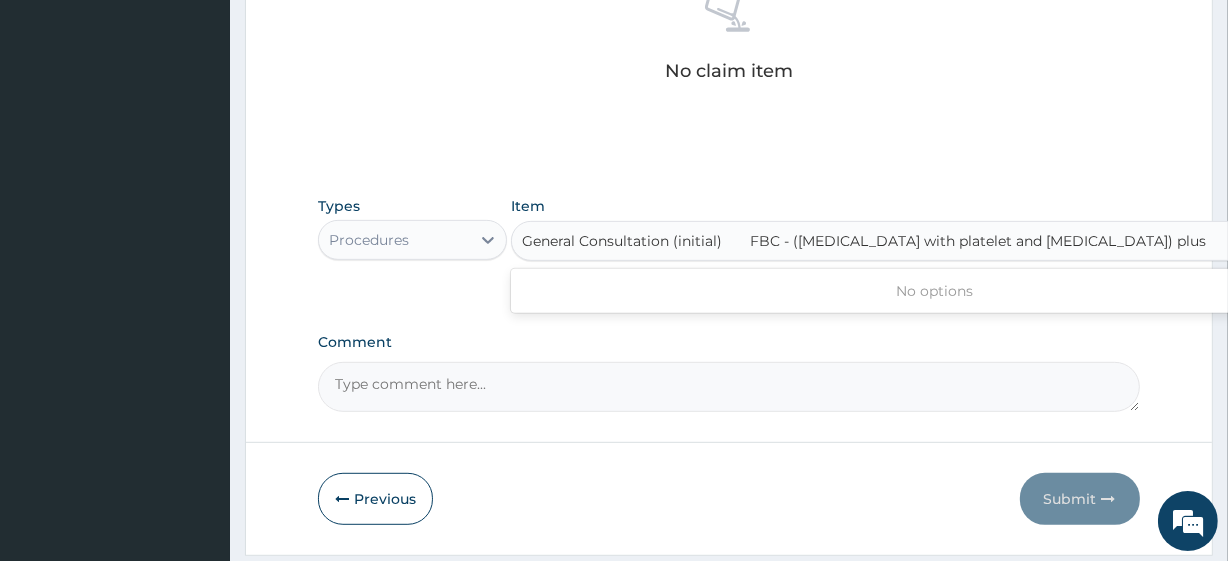 scroll, scrollTop: 0, scrollLeft: 24, axis: horizontal 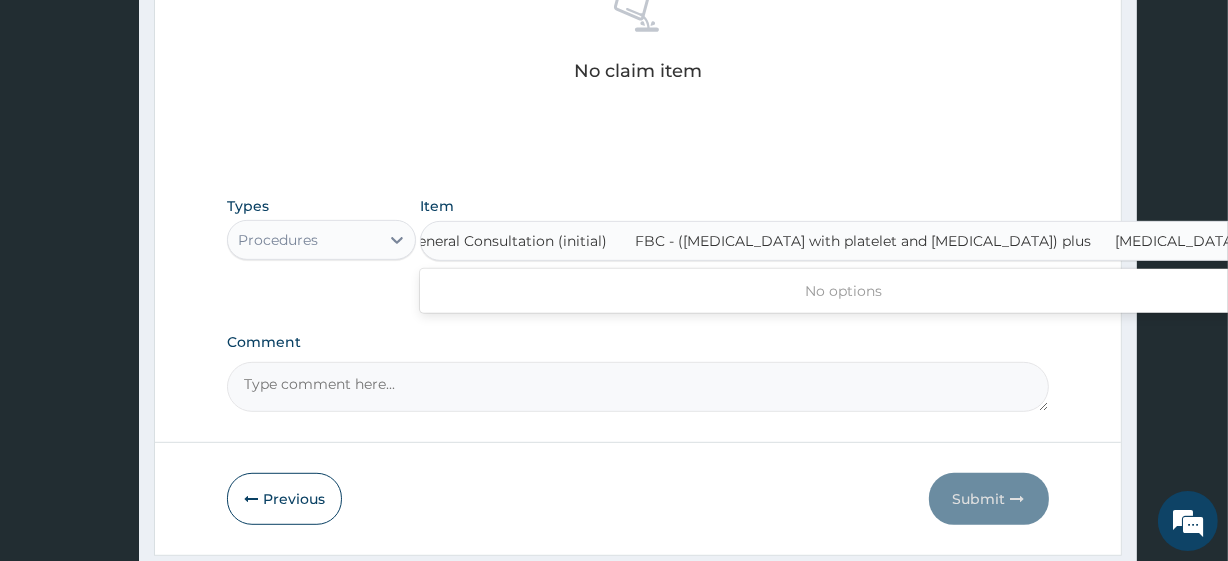 type on "General Consultation (initial)	 FBC - (FULL BLOOD COUNT with platelet and red cell indices) plus	 MALARIA PARASITE" 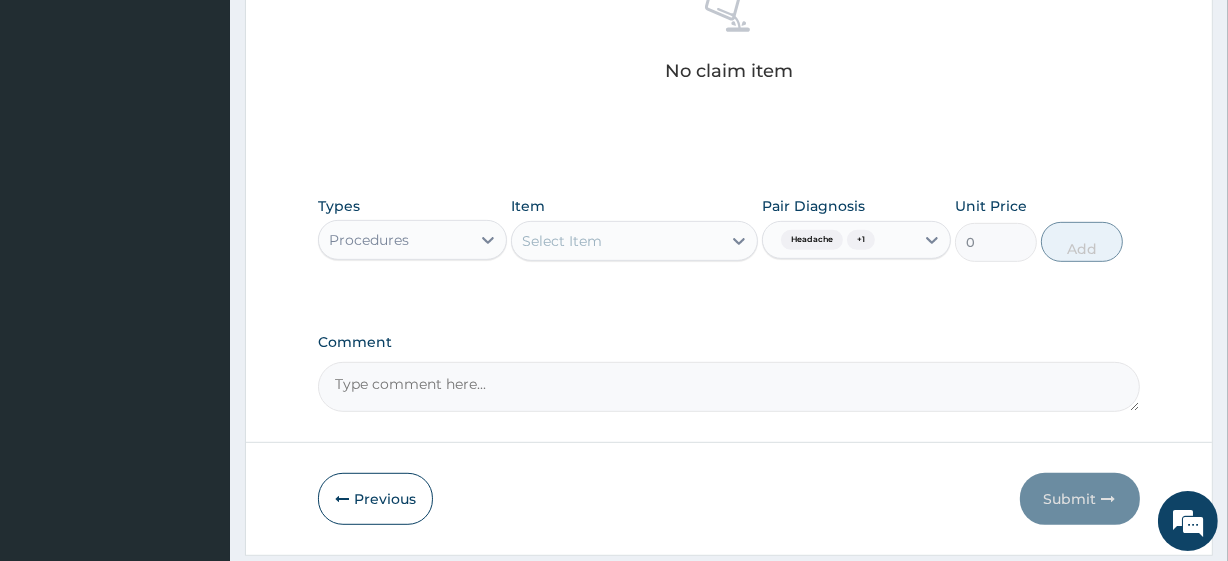 scroll, scrollTop: 0, scrollLeft: 0, axis: both 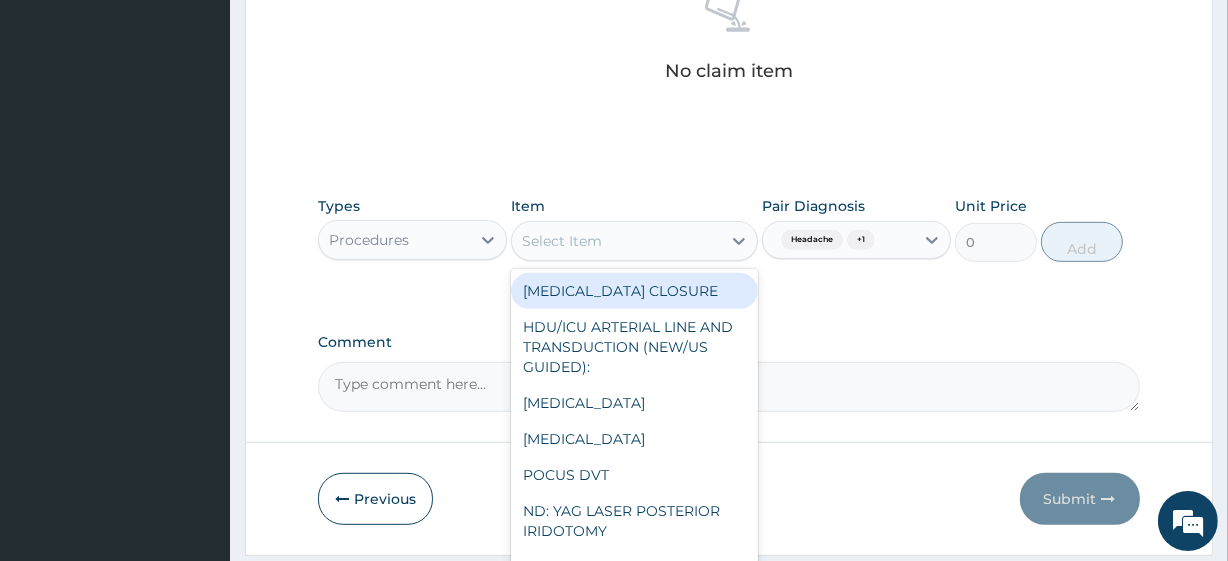 paste on "General Consultation (initial)	 FBC - (FULL BLOOD COUNT with platelet and red cell indices) plus	 MALARIA PARASITE" 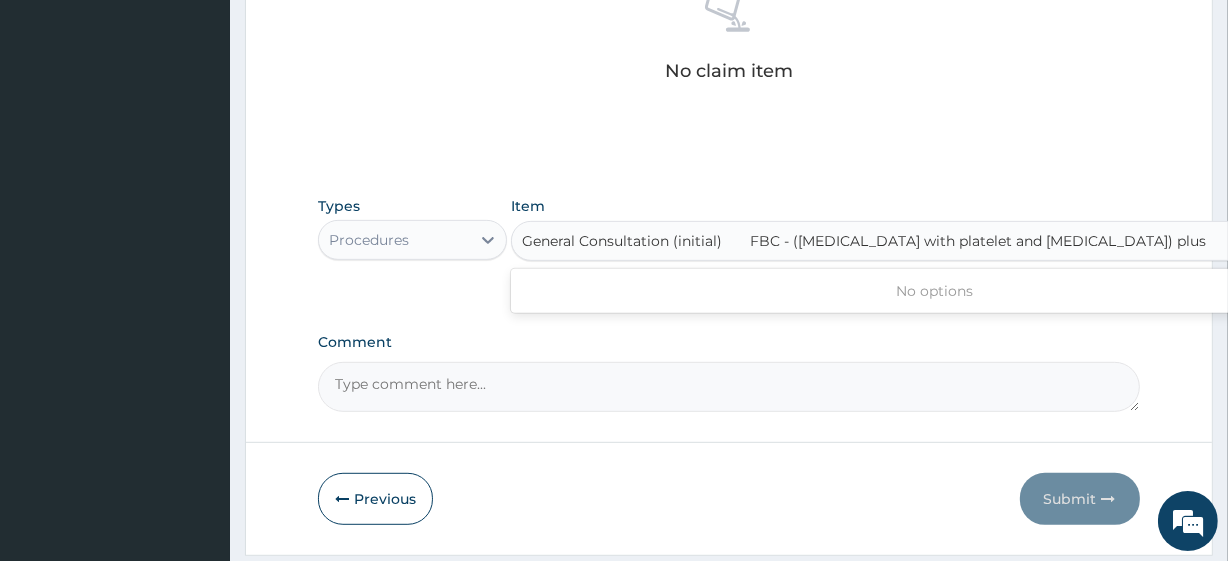 scroll, scrollTop: 0, scrollLeft: 24, axis: horizontal 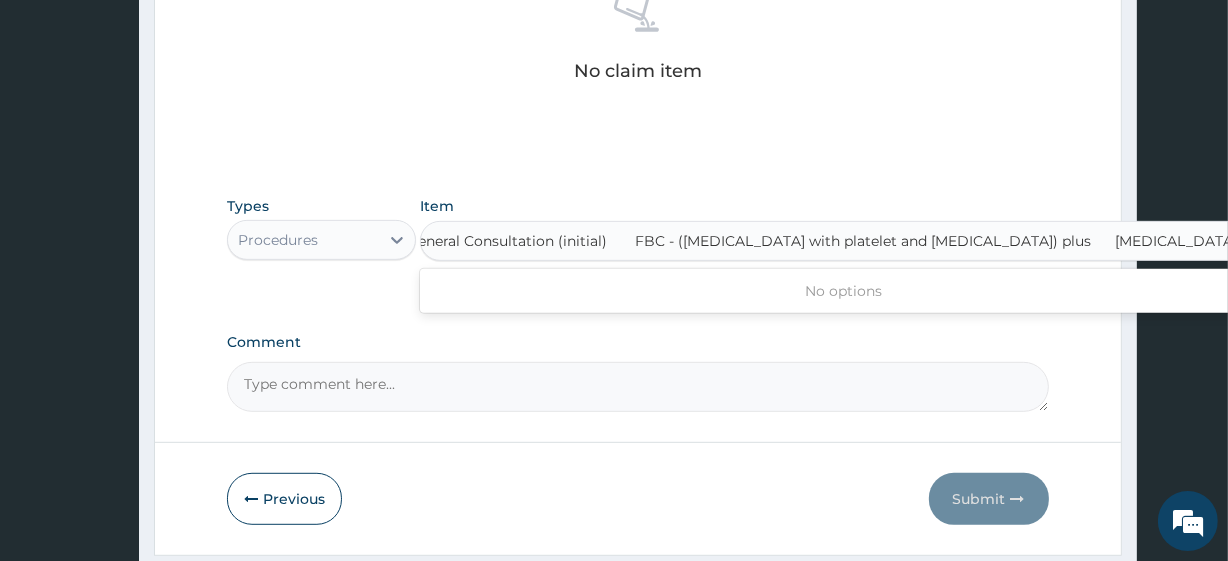 type on "General Consultation (initial)" 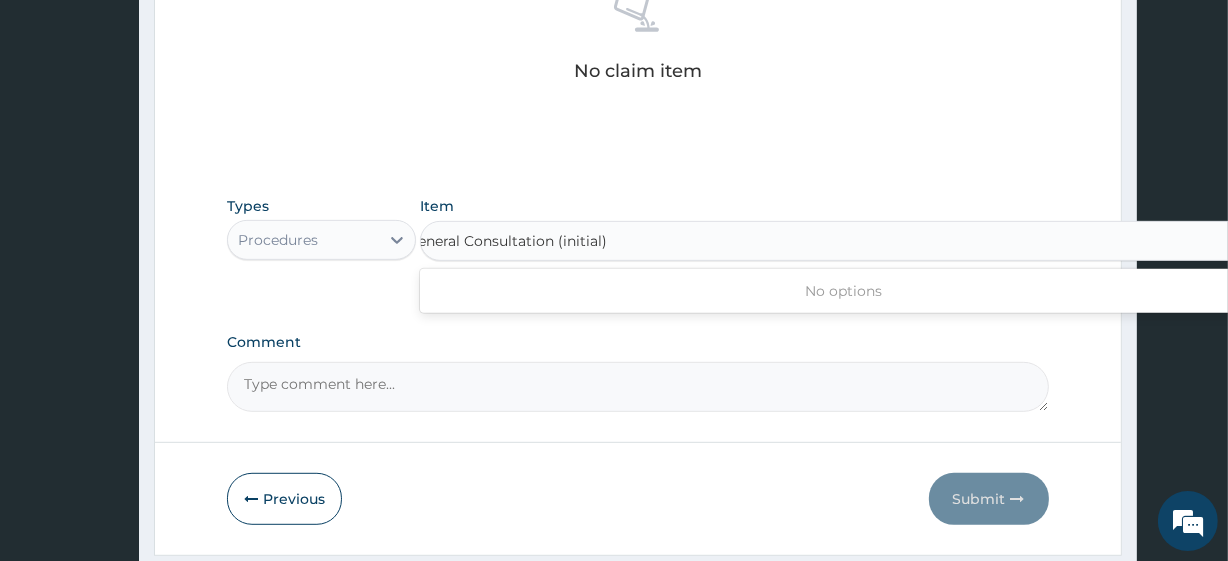 scroll, scrollTop: 0, scrollLeft: 22, axis: horizontal 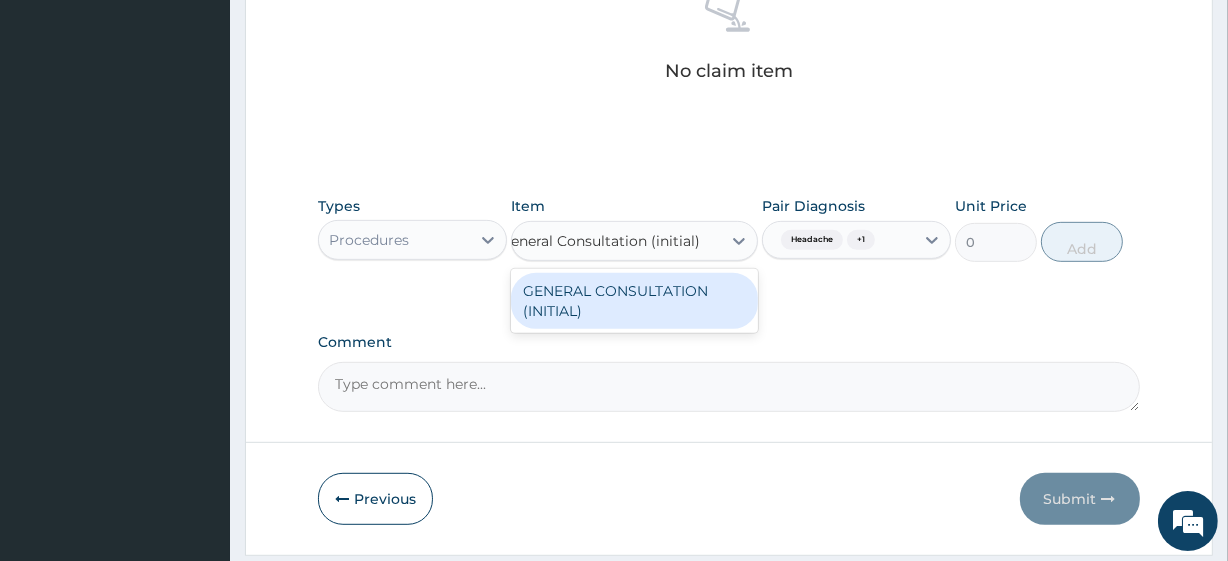 click on "GENERAL CONSULTATION (INITIAL)" at bounding box center (634, 301) 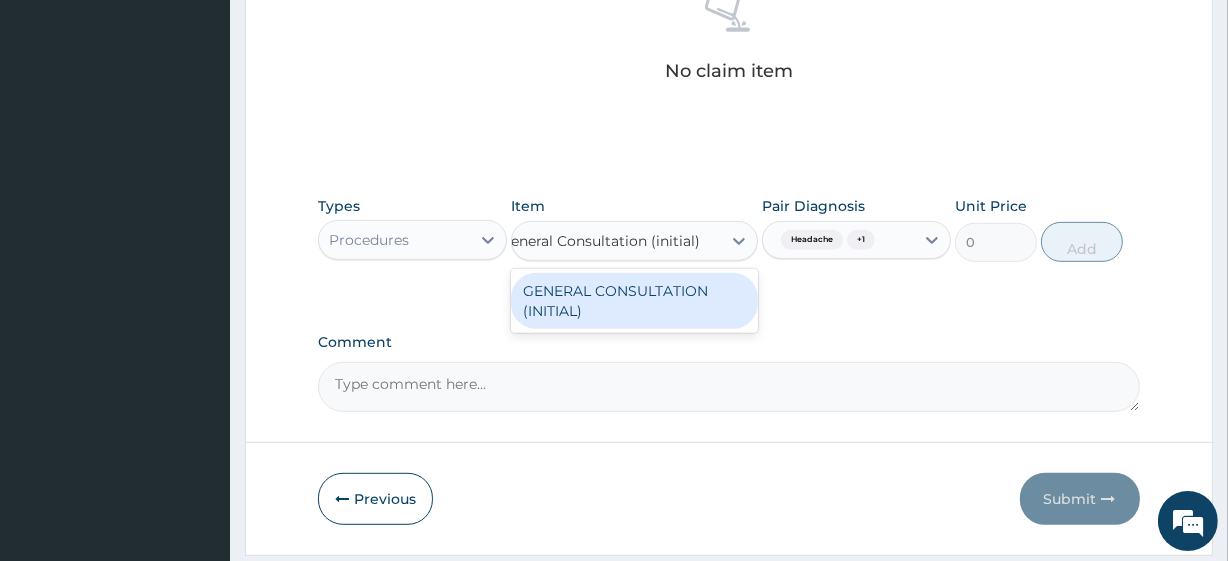 type 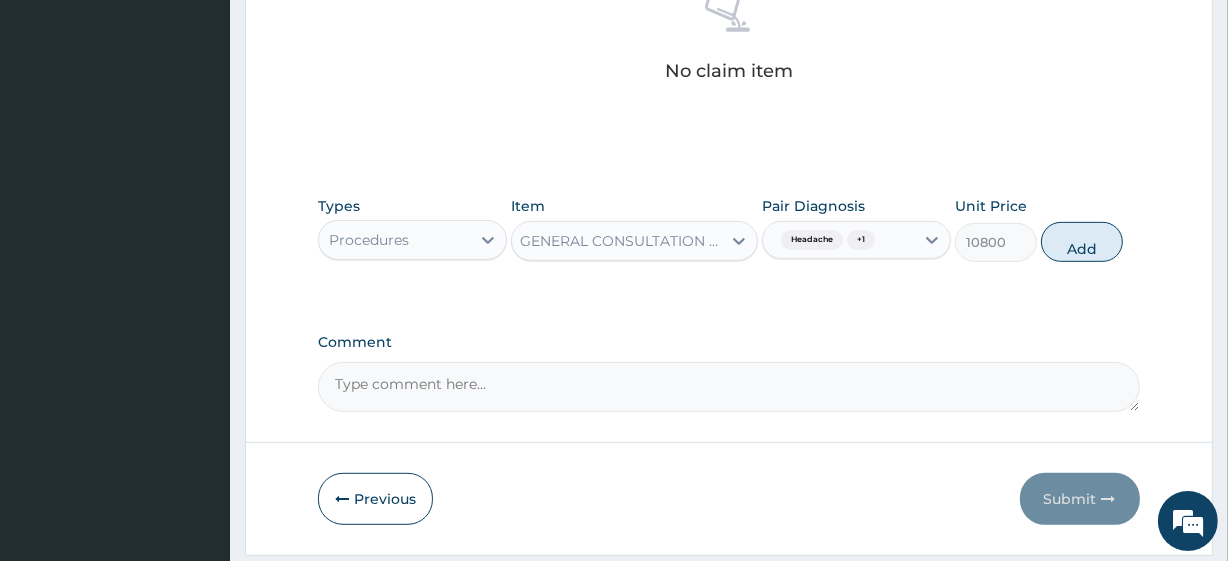 scroll, scrollTop: 0, scrollLeft: 2, axis: horizontal 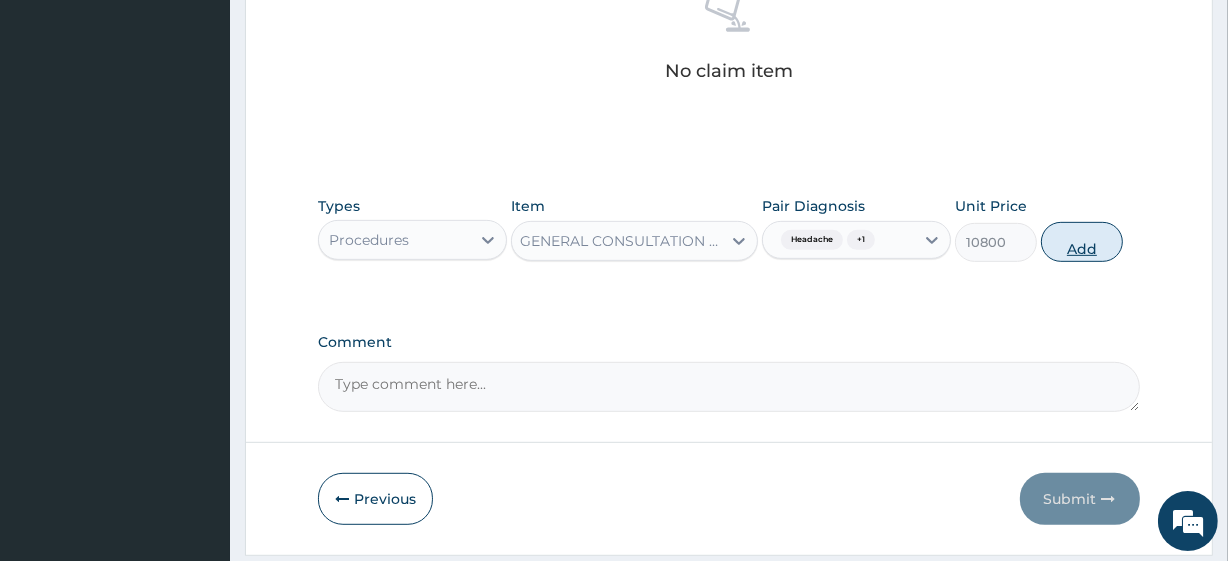 click on "Add" at bounding box center [1082, 242] 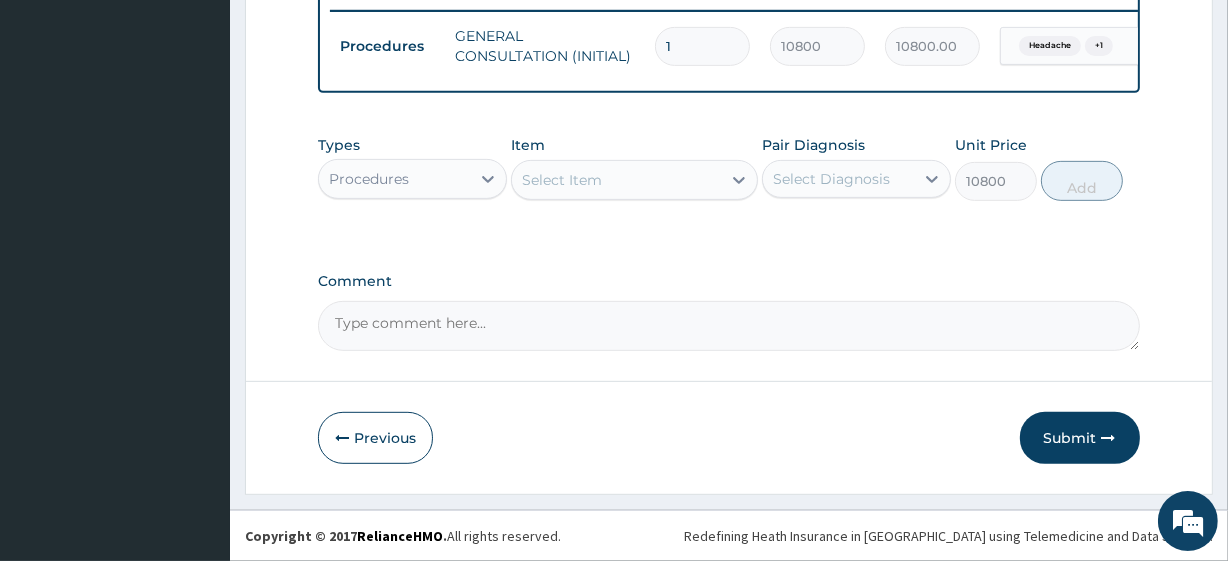 type on "0" 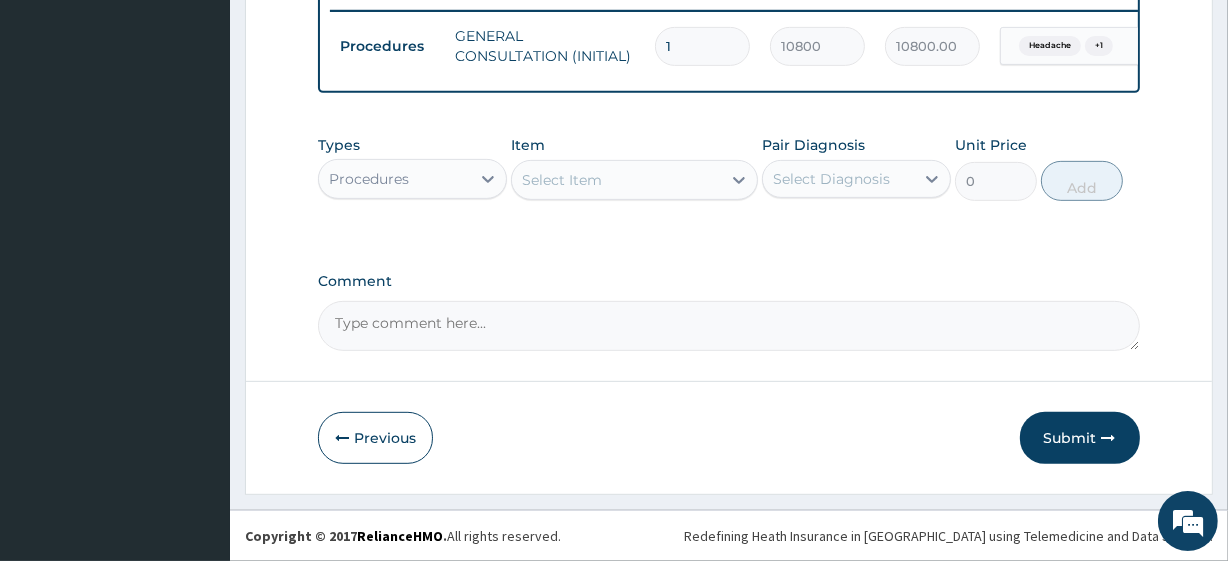 scroll, scrollTop: 798, scrollLeft: 0, axis: vertical 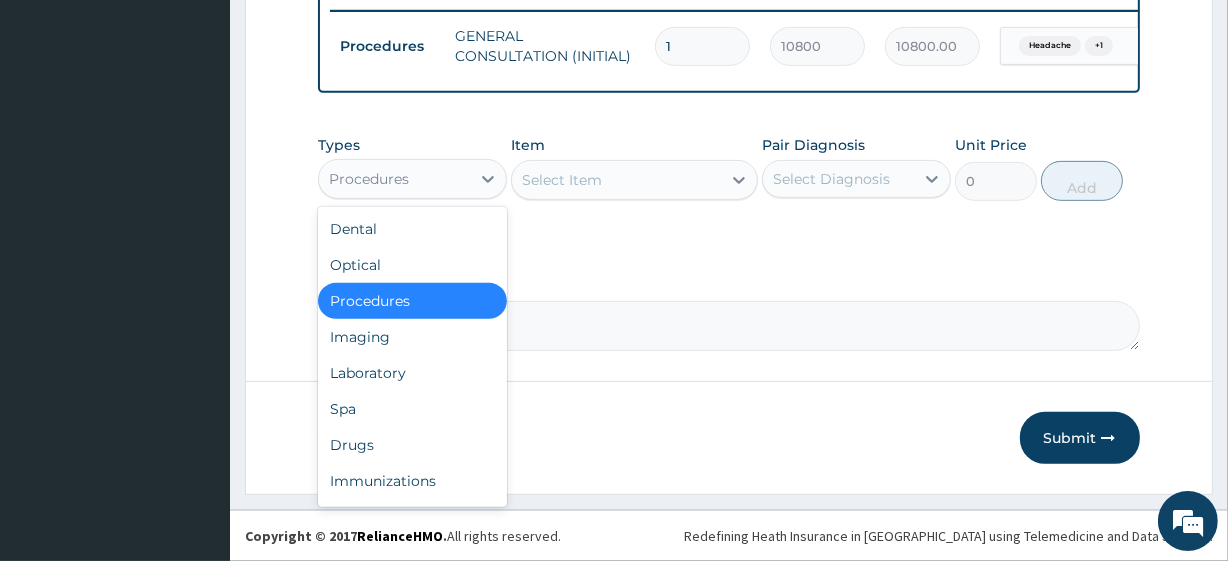 click on "Procedures" at bounding box center (369, 179) 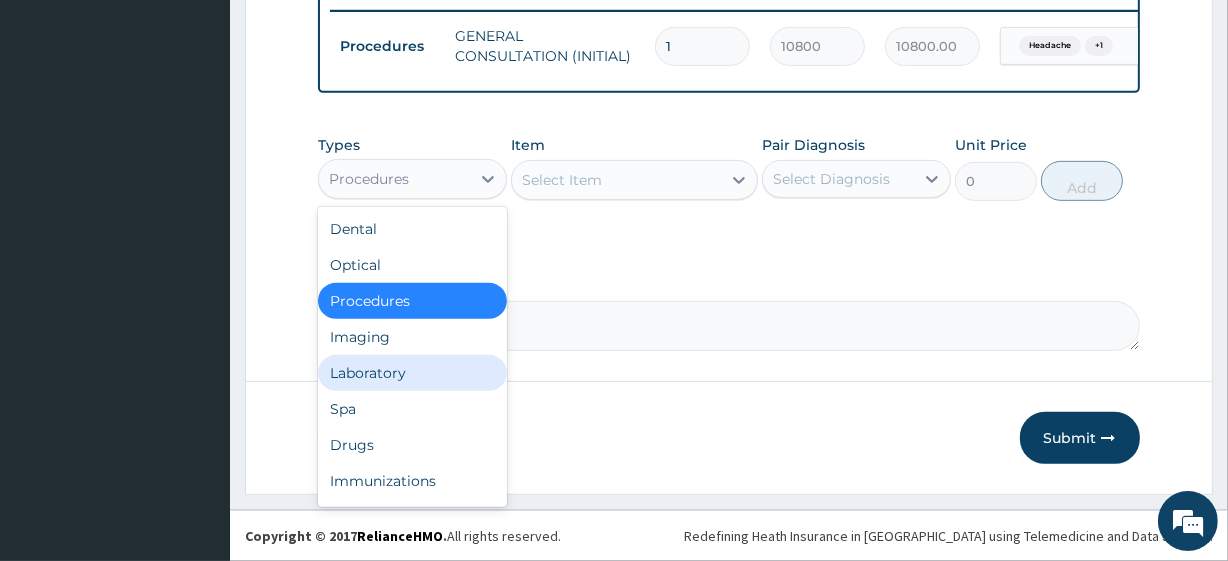 click on "Laboratory" at bounding box center (412, 373) 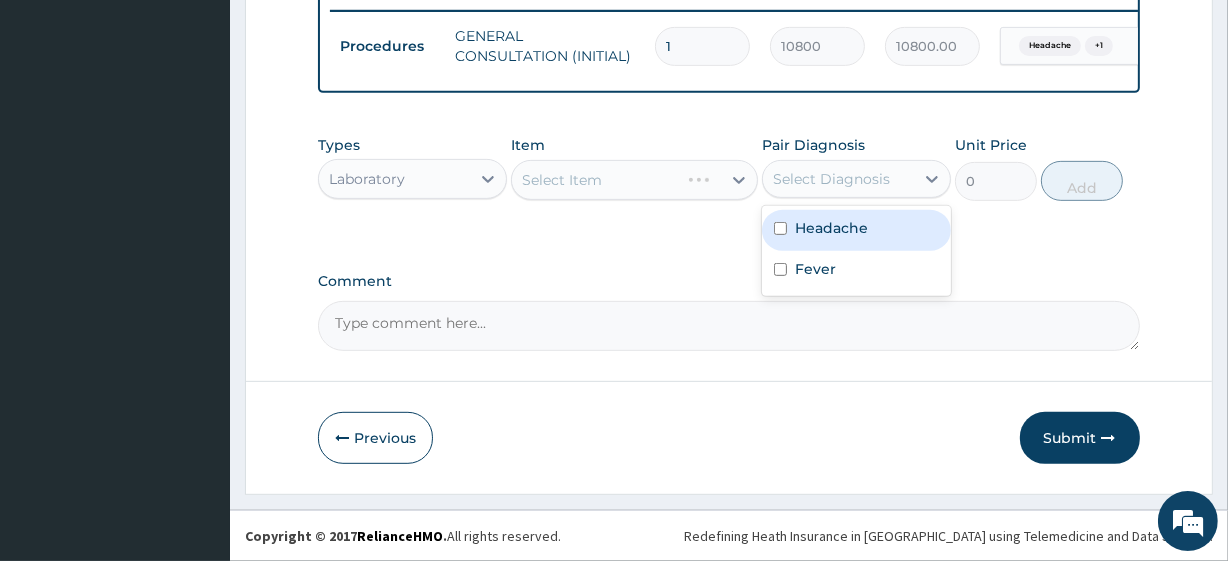 click on "Select Diagnosis" at bounding box center [831, 179] 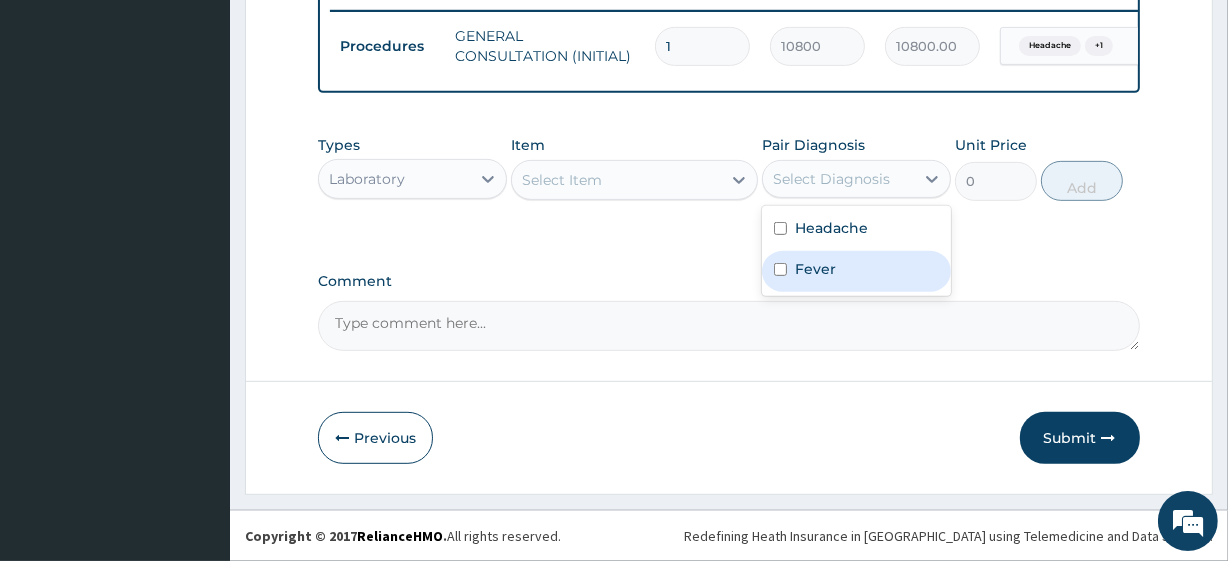 click on "Fever" at bounding box center (856, 271) 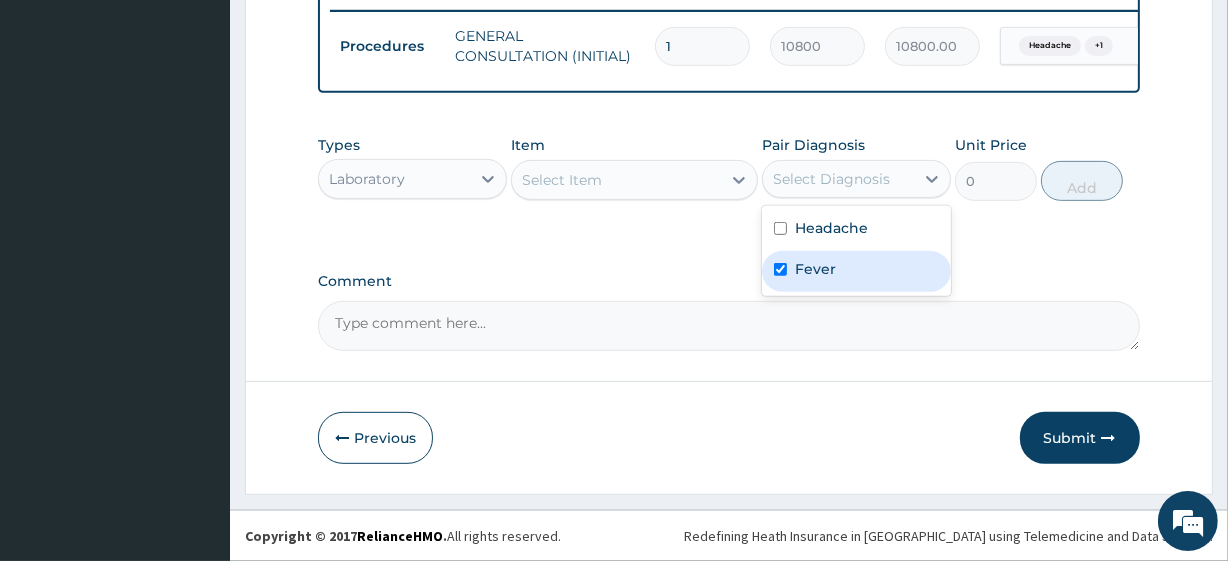 checkbox on "true" 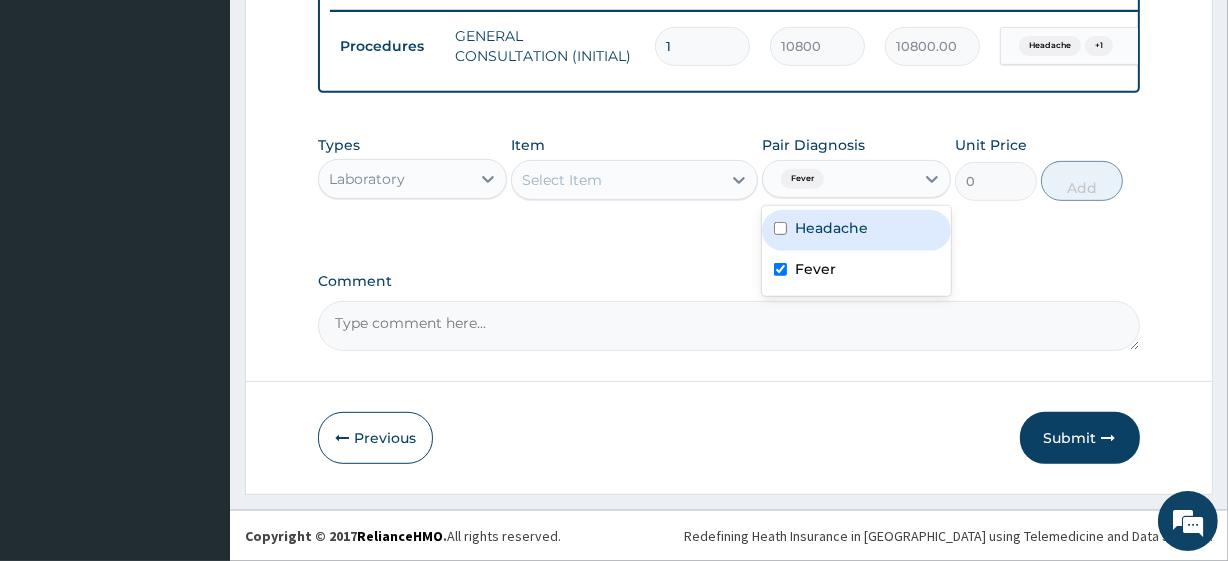 click on "Headache" at bounding box center (856, 230) 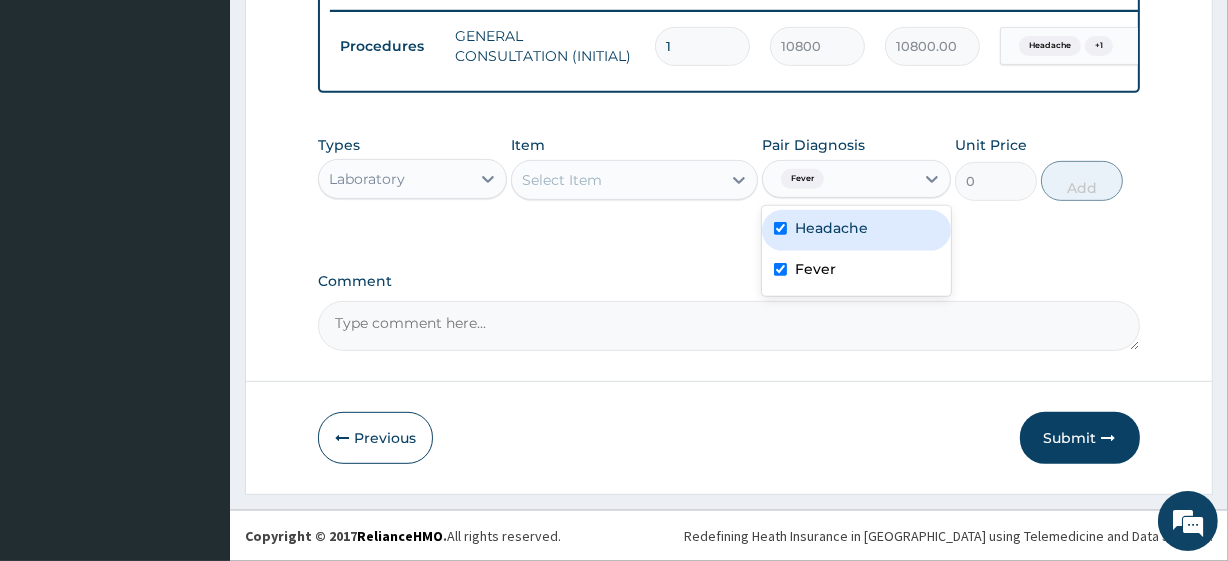 checkbox on "true" 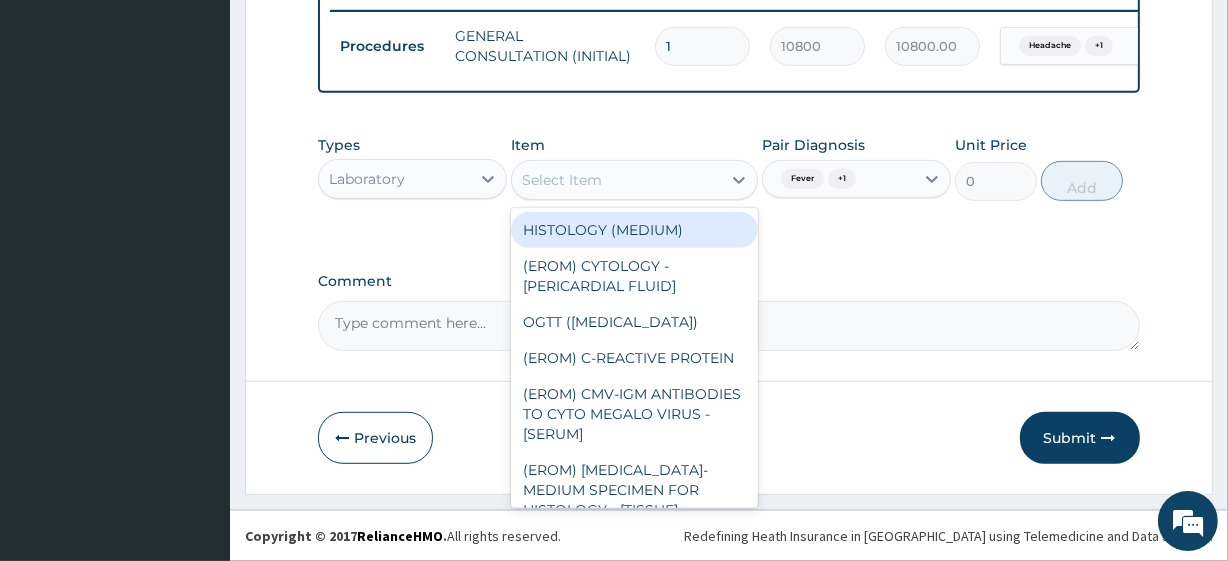click on "Select Item" at bounding box center (616, 180) 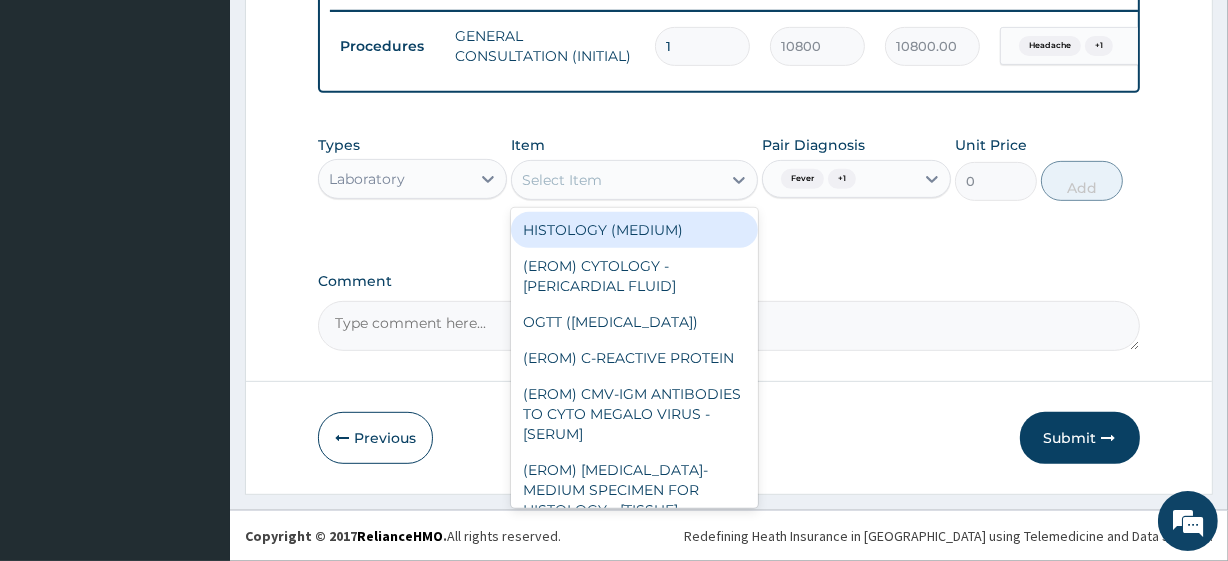 paste on "FBC - (FULL BLOOD COUNT with platelet and red cell indices) plus	 MALARIA PARASITE" 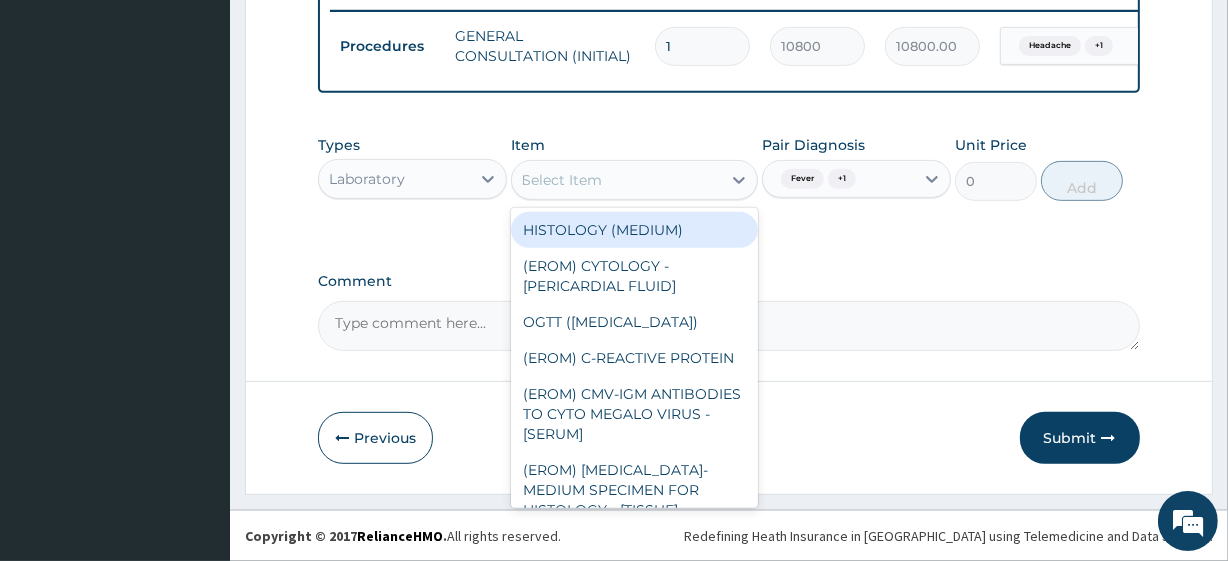 scroll, scrollTop: 0, scrollLeft: 24, axis: horizontal 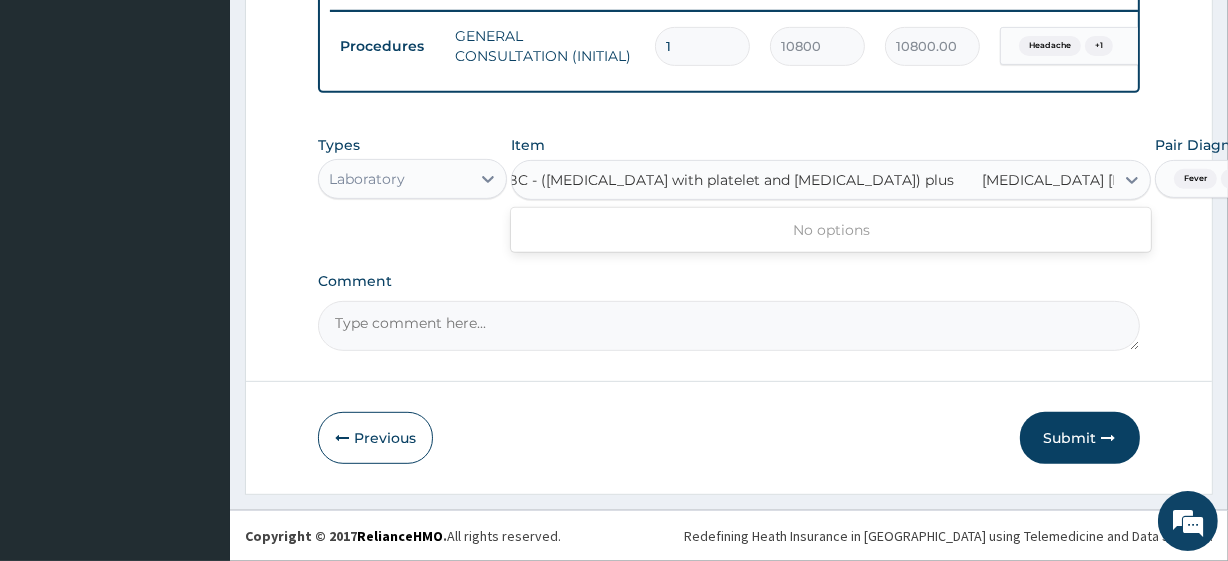 type on "FBC - (FULL BLOOD COUNT with platelet and red cell indices) plus" 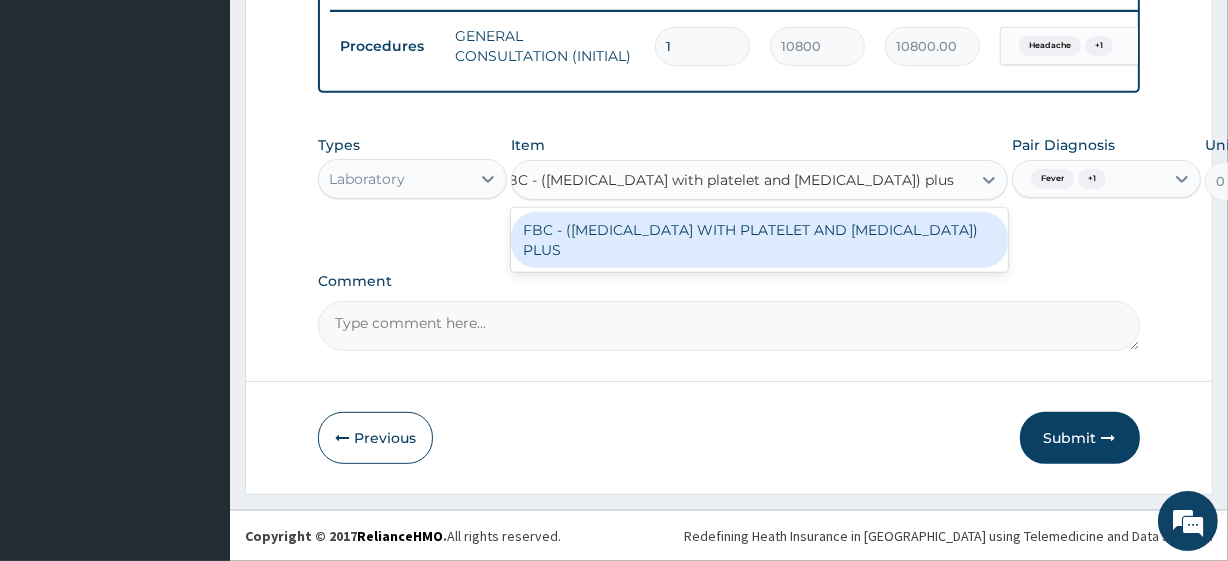 click on "FBC - (FULL BLOOD COUNT WITH PLATELET AND RED CELL INDICES) PLUS" at bounding box center [759, 240] 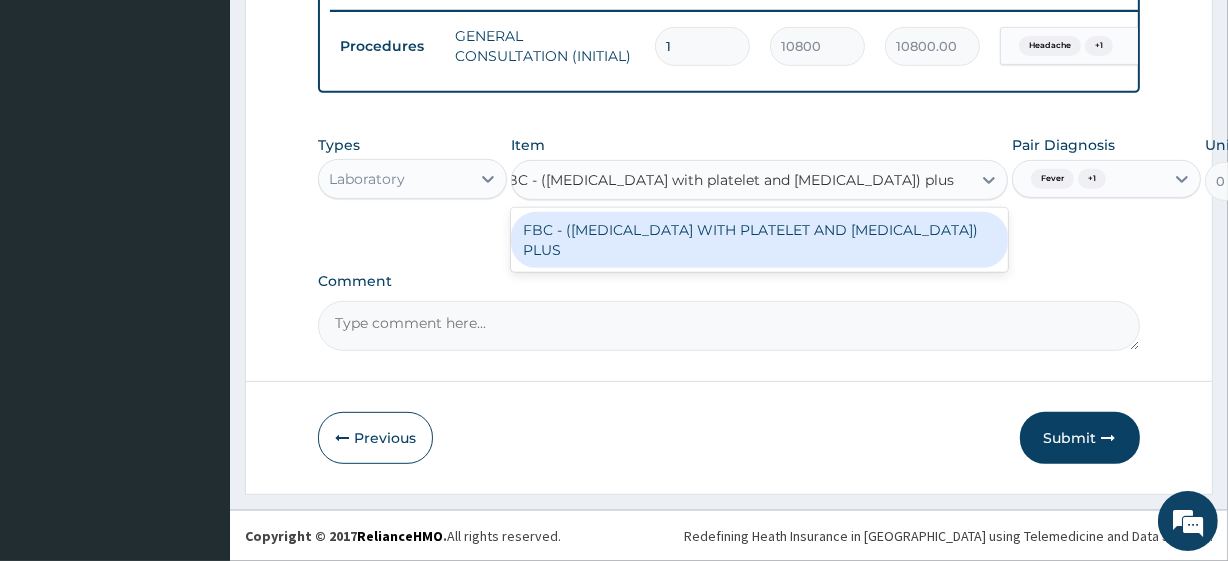 type 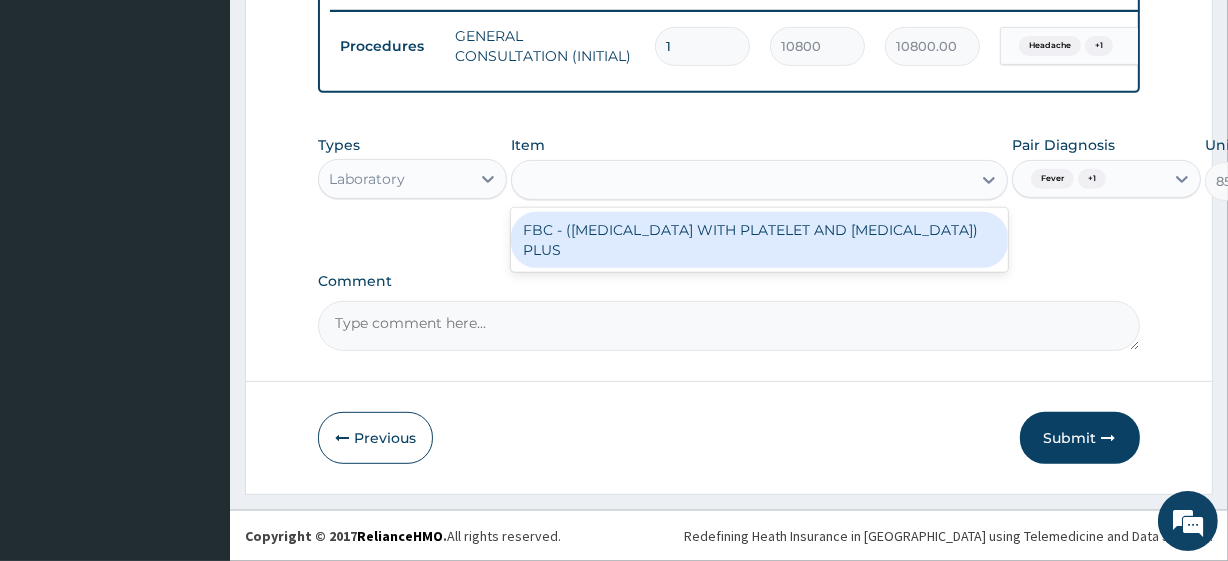 scroll, scrollTop: 0, scrollLeft: 2, axis: horizontal 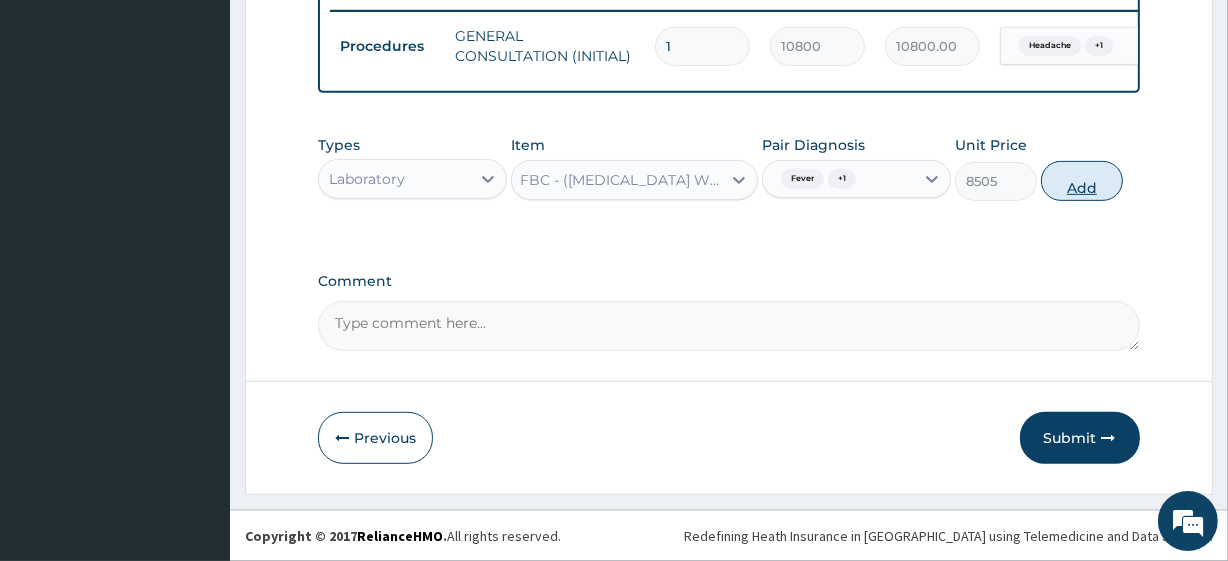 click on "Add" at bounding box center (1082, 181) 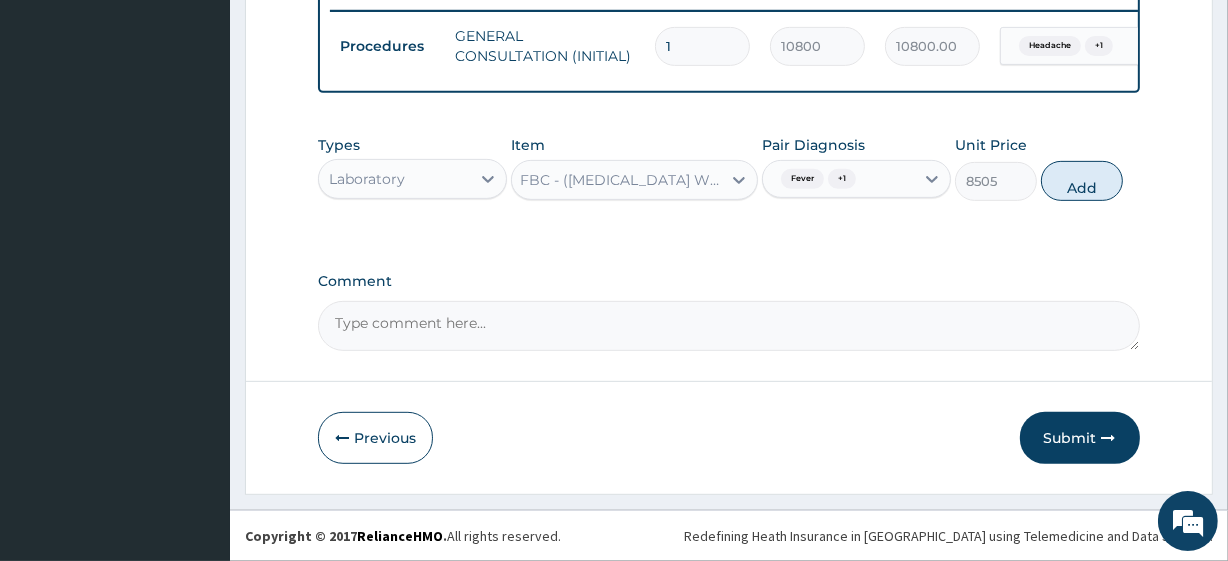 type on "0" 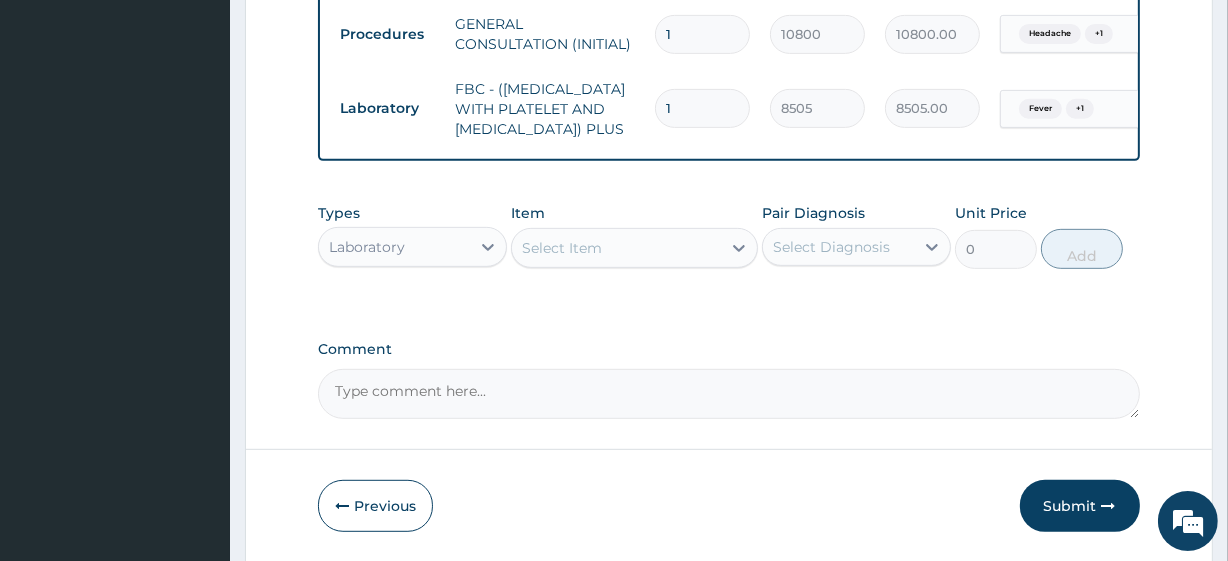 scroll, scrollTop: 0, scrollLeft: 0, axis: both 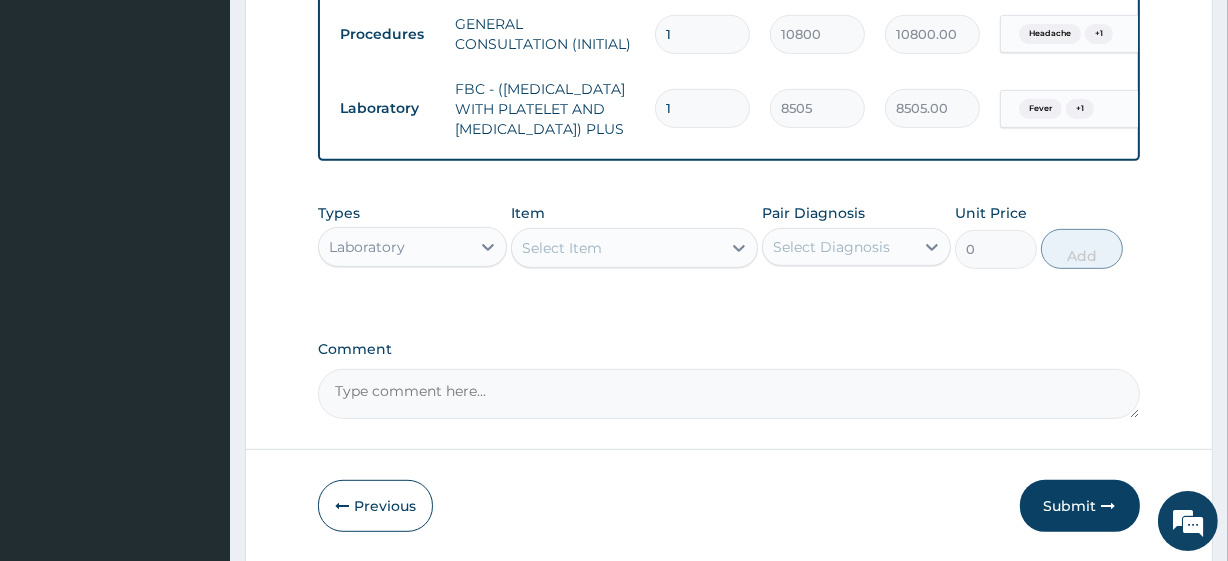 click on "+ 1" at bounding box center (1080, 109) 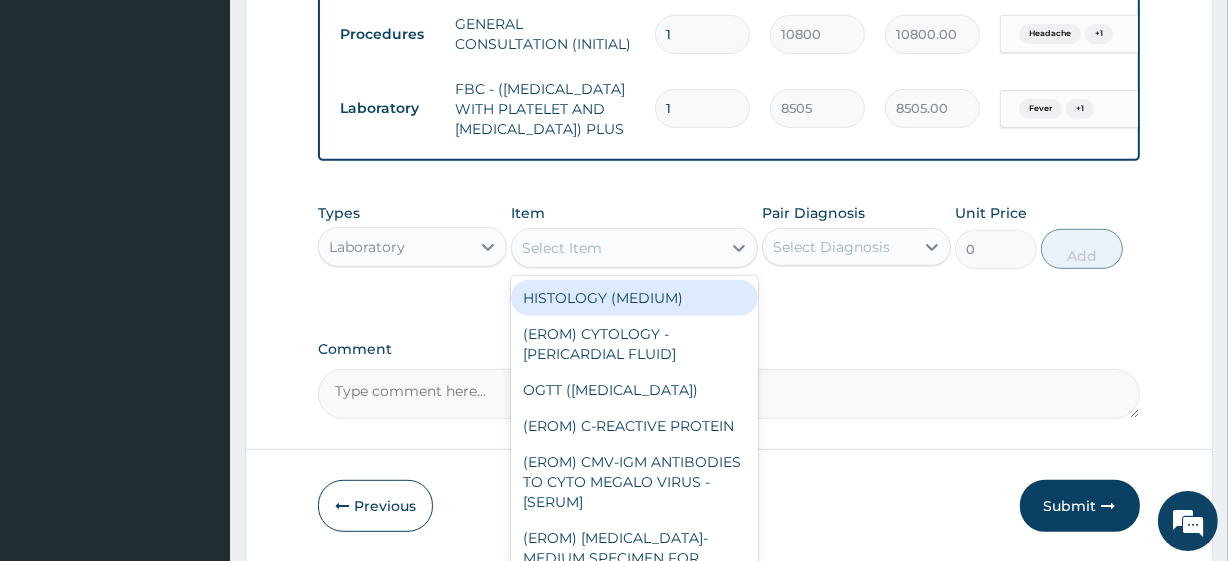 click on "Select Item" at bounding box center (616, 248) 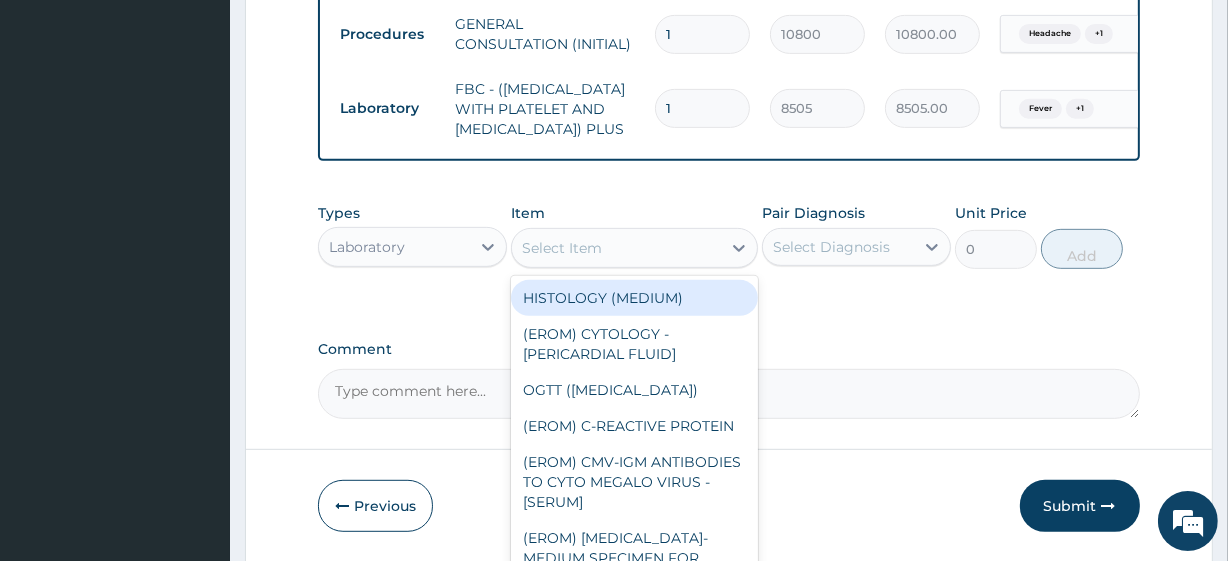 paste on "FBC - (FULL BLOOD COUNT with platelet and red cell indices) plus	 MALARIA PARASITE" 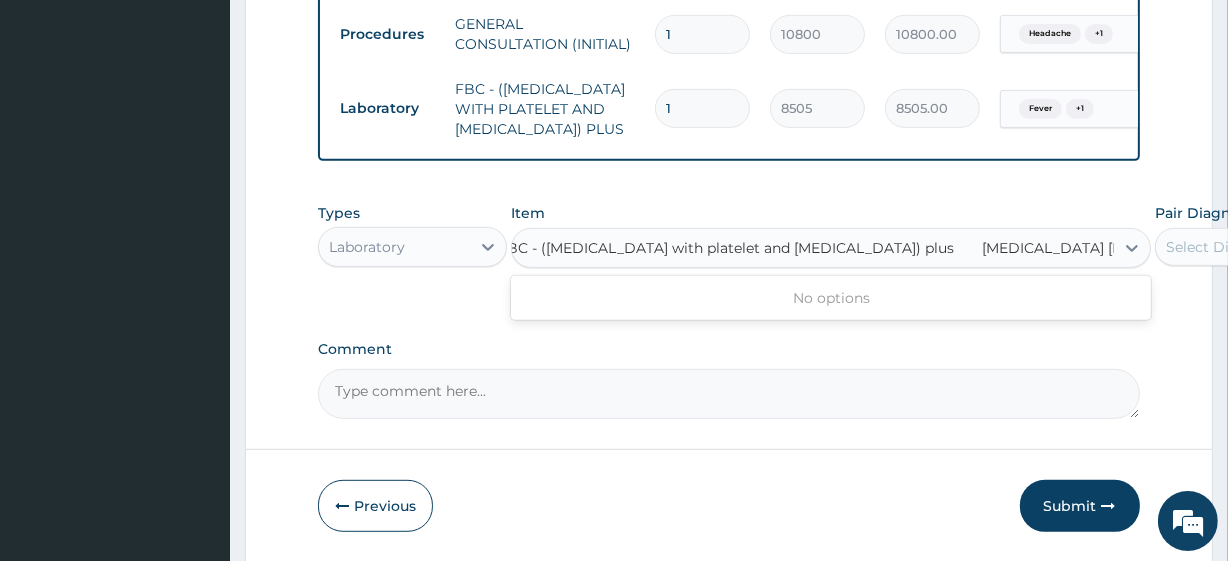 scroll, scrollTop: 0, scrollLeft: 10, axis: horizontal 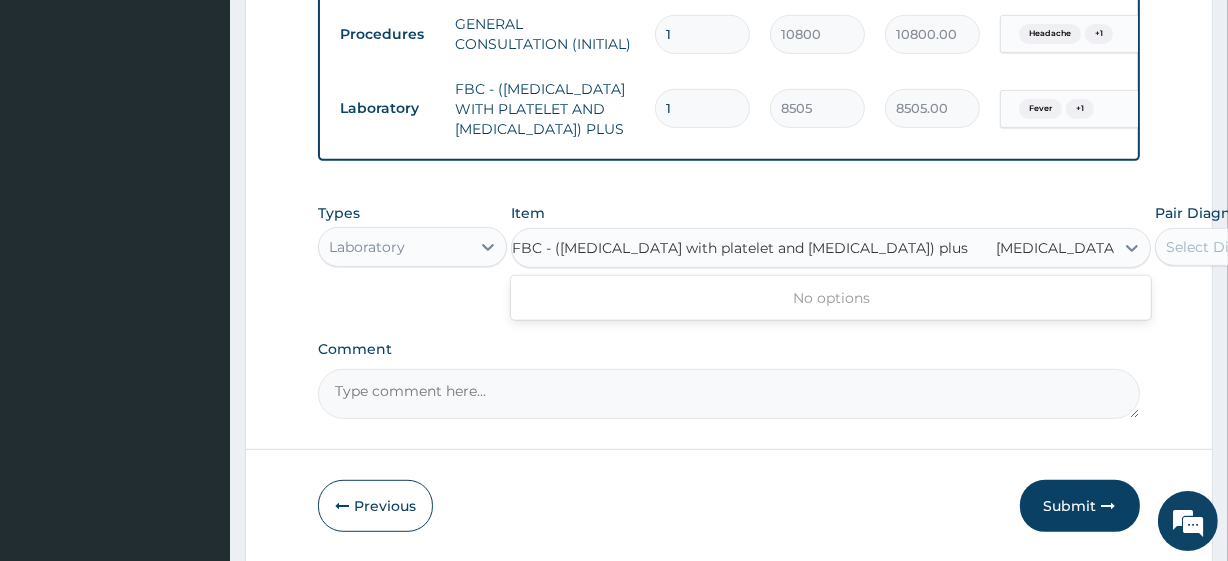 type on "MALARIA PARASITE" 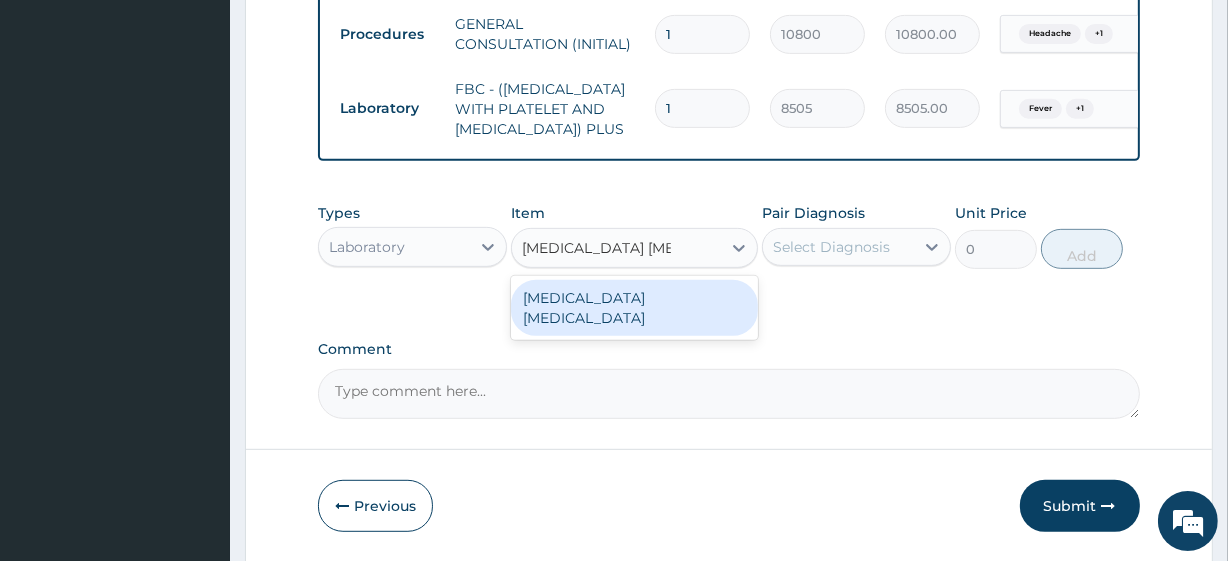 scroll, scrollTop: 0, scrollLeft: 0, axis: both 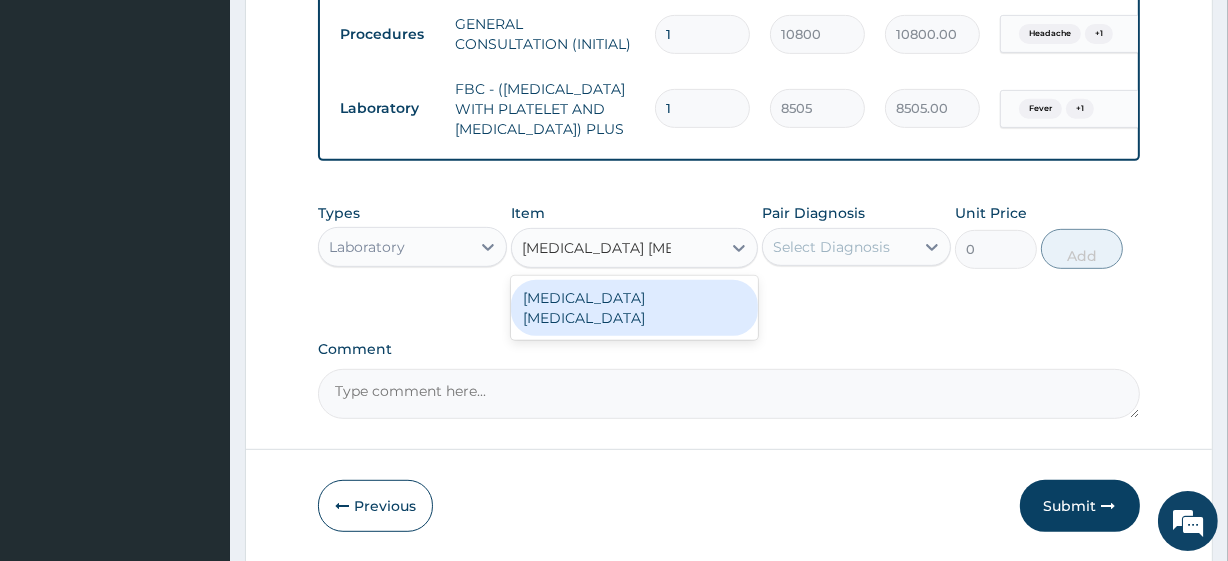click on "MALARIA PARASITE" at bounding box center (634, 308) 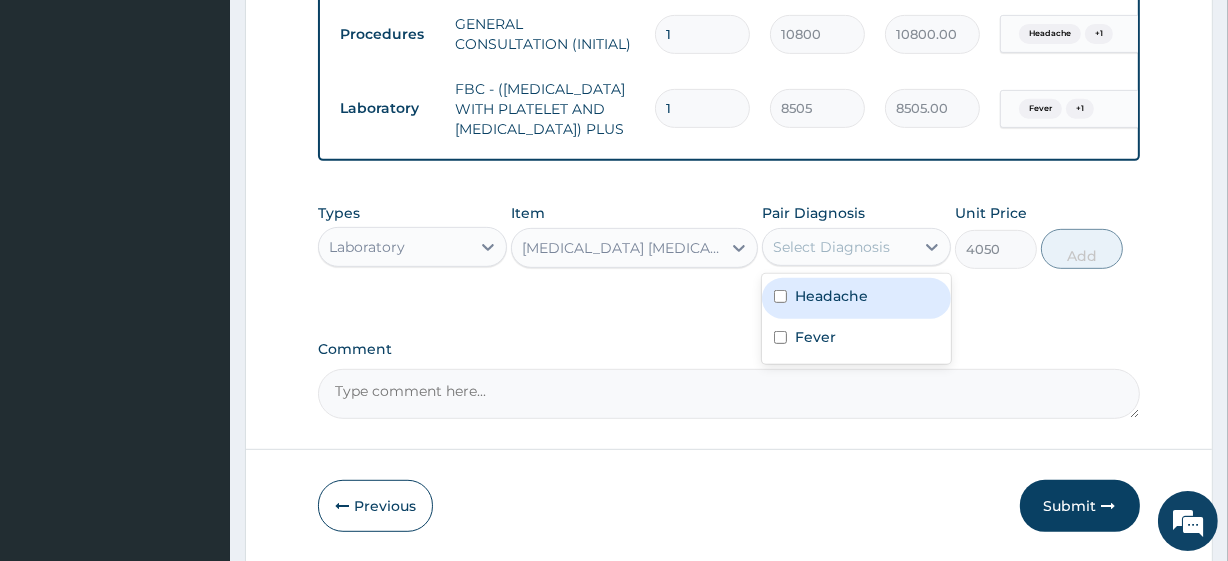 drag, startPoint x: 829, startPoint y: 279, endPoint x: 853, endPoint y: 369, distance: 93.14505 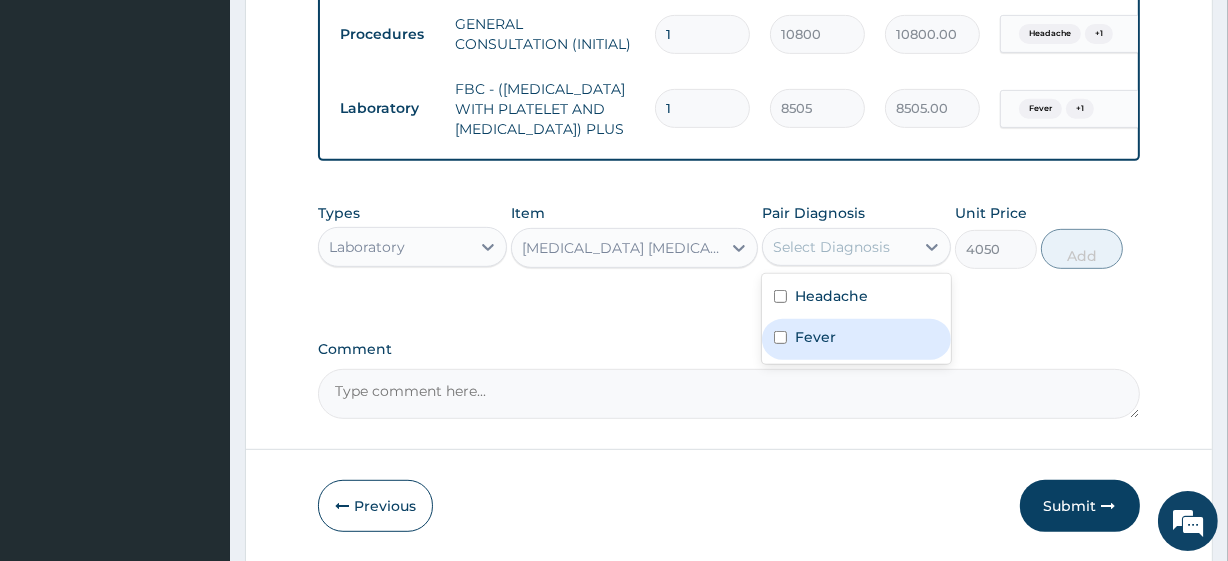 click on "Fever" at bounding box center (856, 339) 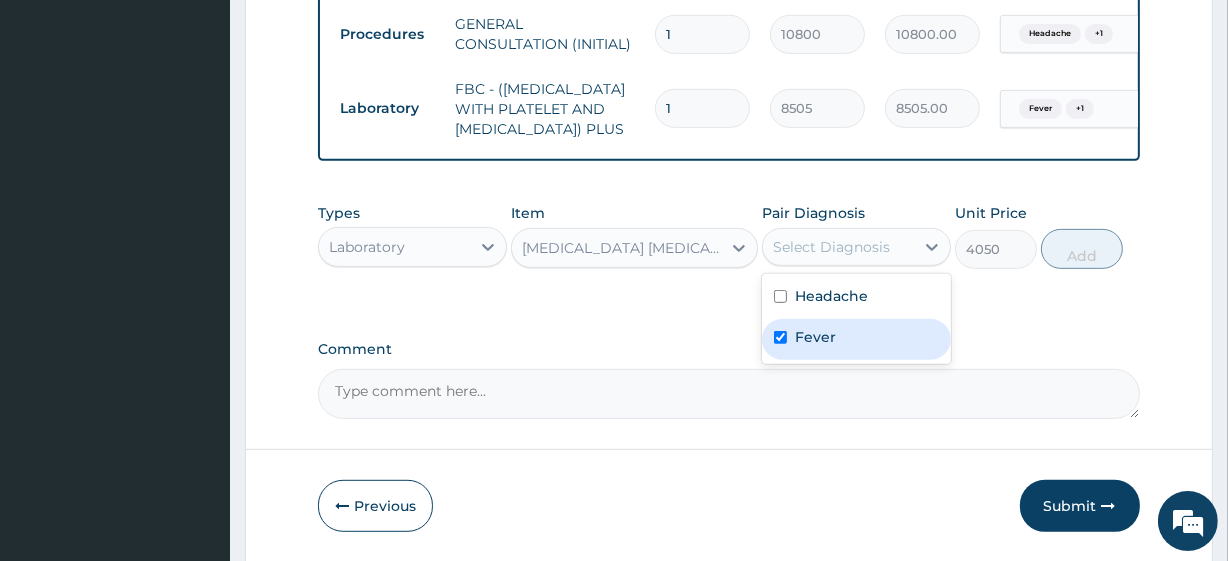 checkbox on "true" 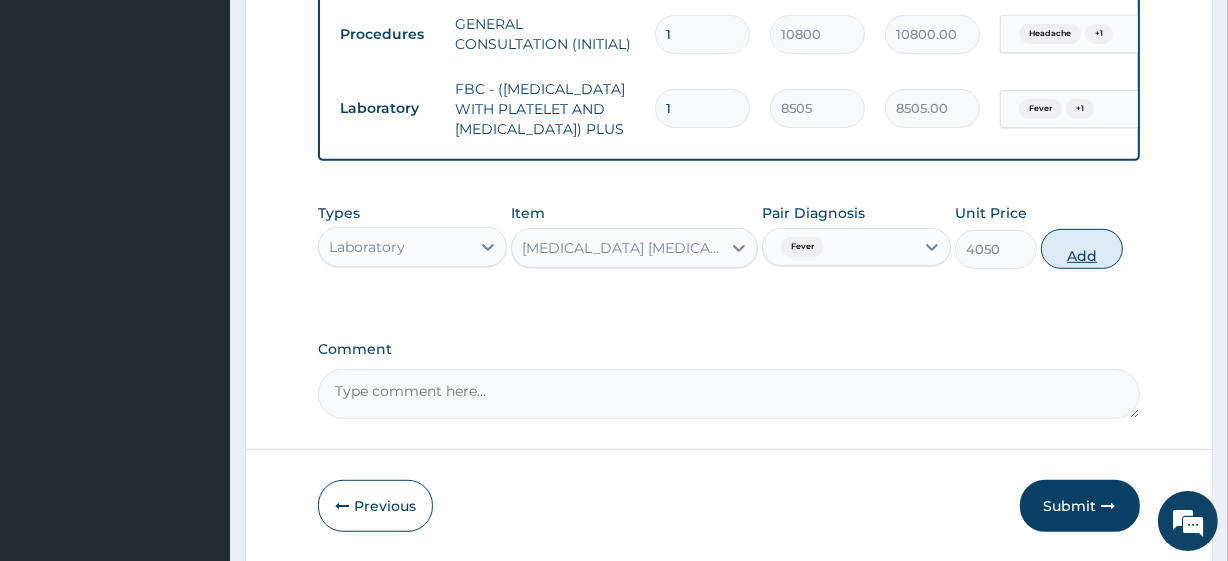 click on "Add" at bounding box center (1082, 249) 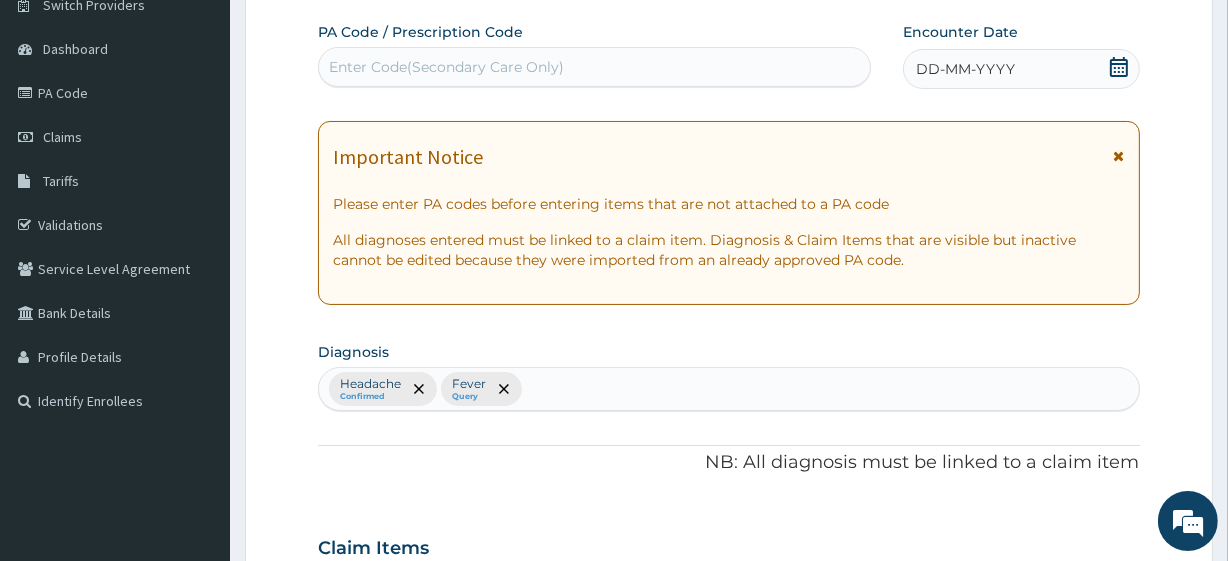 scroll, scrollTop: 181, scrollLeft: 0, axis: vertical 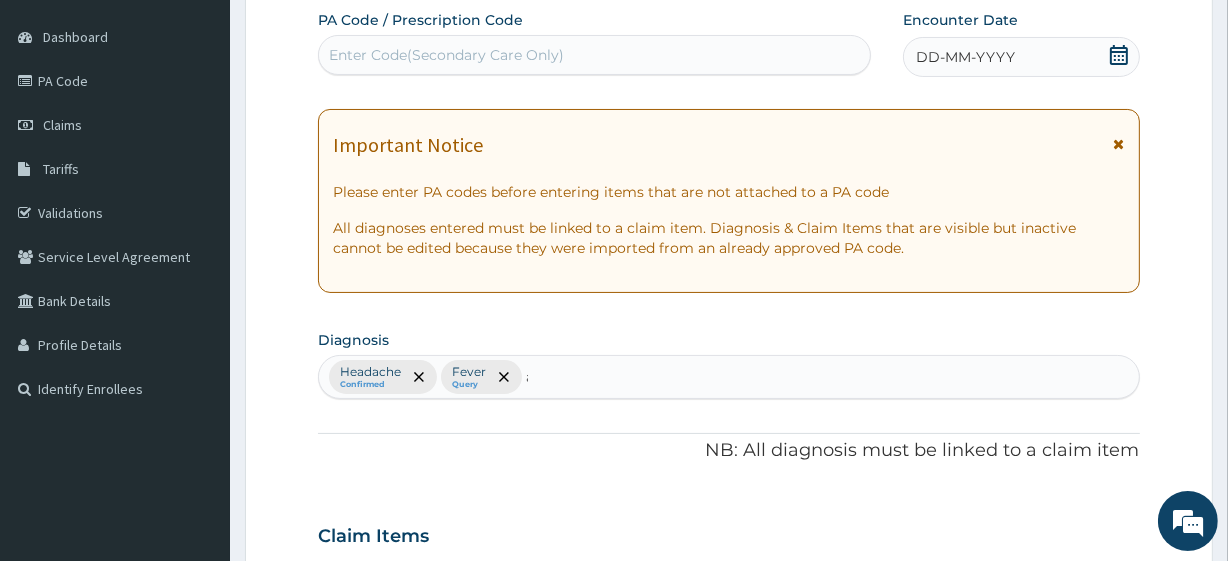 click on "Headache Confirmed Fever Query a" at bounding box center (728, 377) 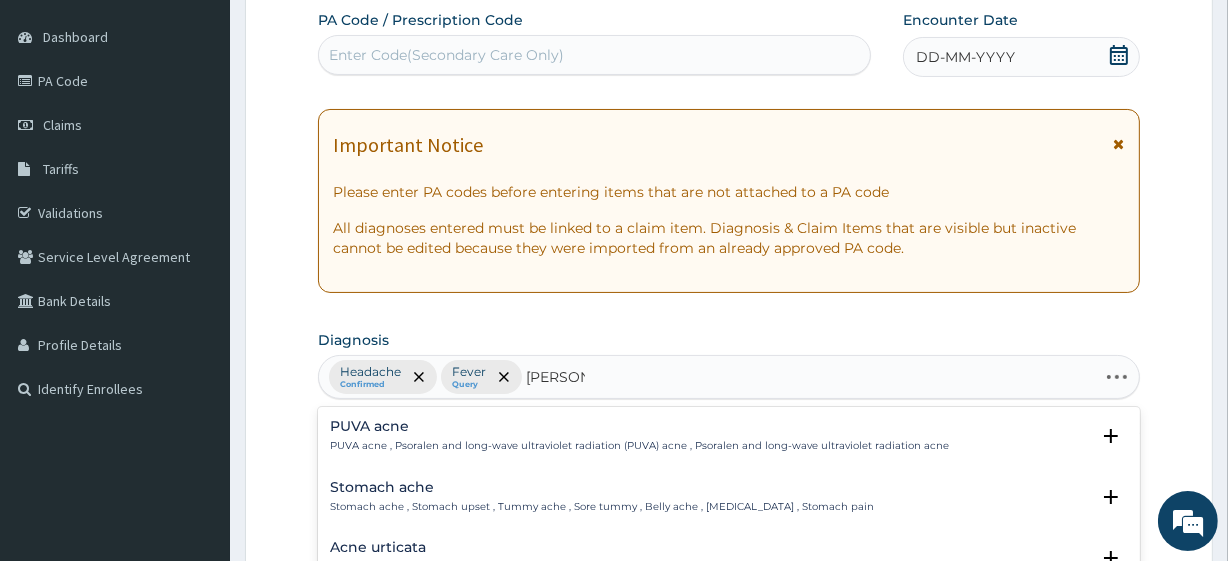 type on "ac upp res" 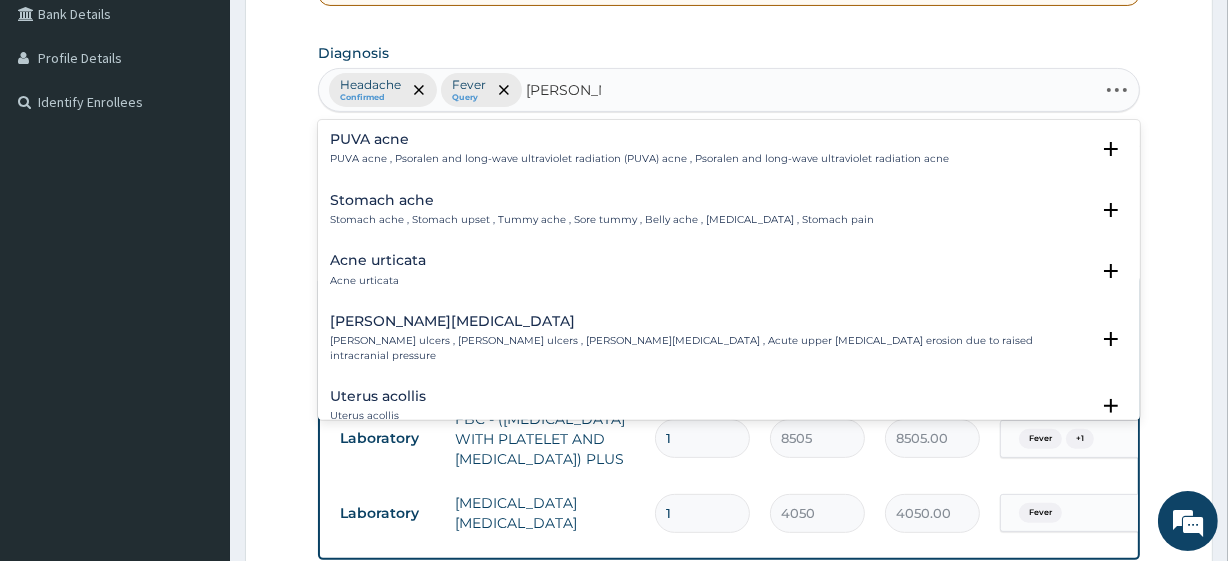 scroll, scrollTop: 469, scrollLeft: 0, axis: vertical 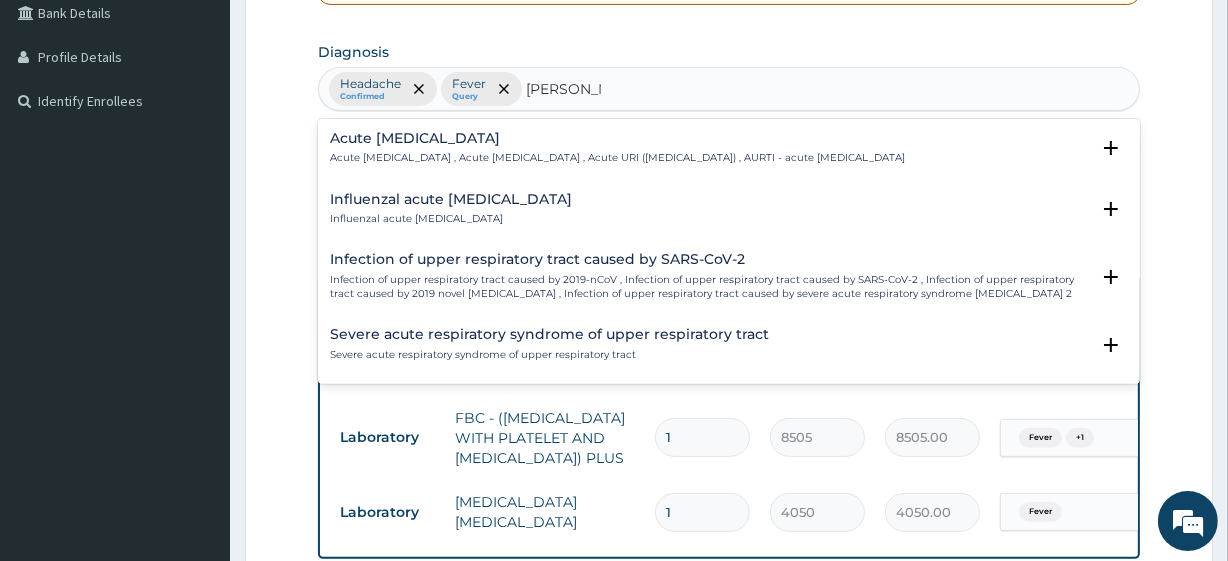 click on "Acute upper respiratory infection" at bounding box center (617, 138) 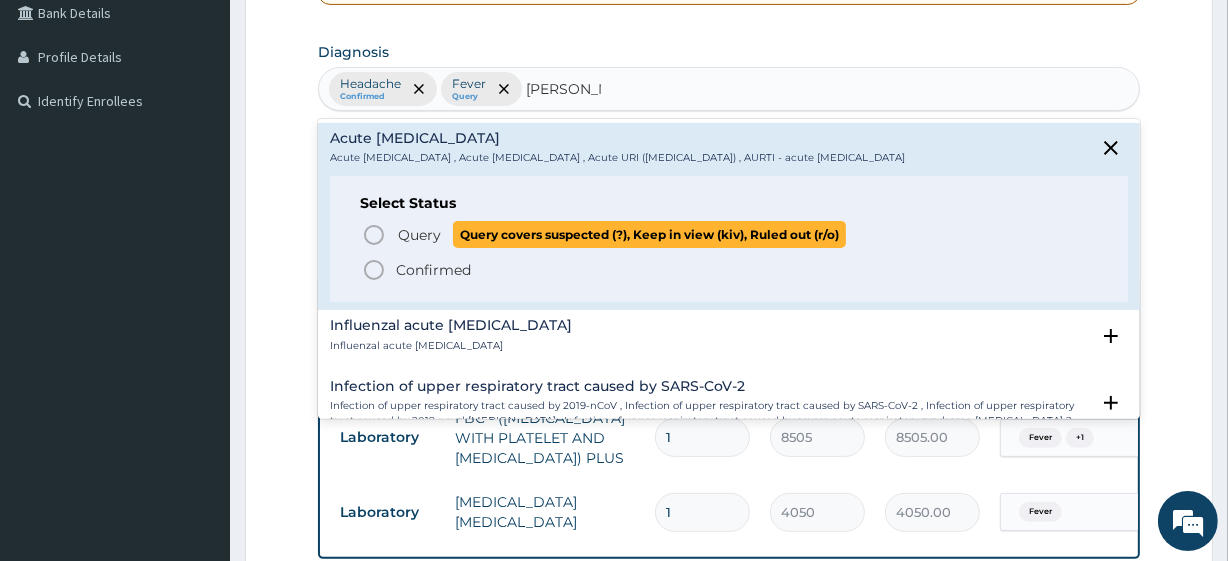 click on "Query" at bounding box center (419, 235) 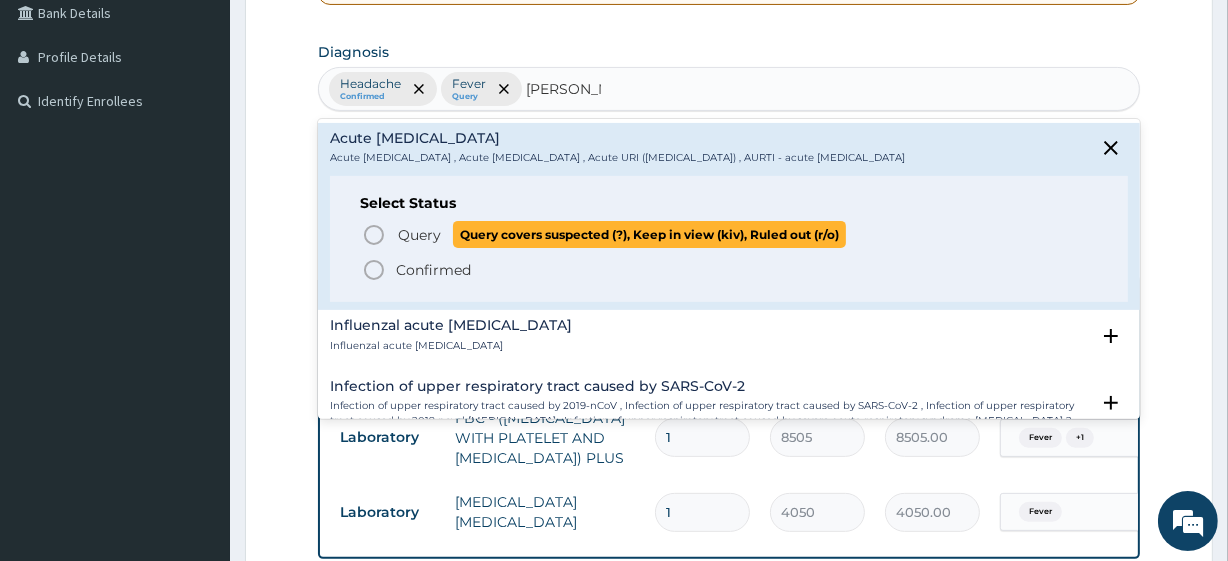 type 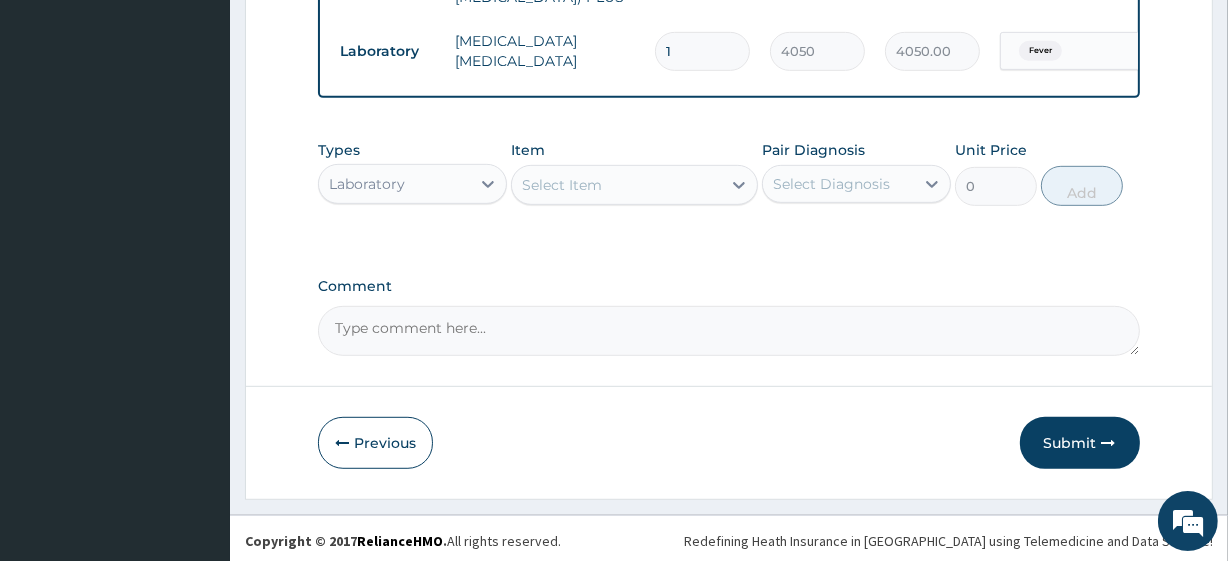 scroll, scrollTop: 968, scrollLeft: 0, axis: vertical 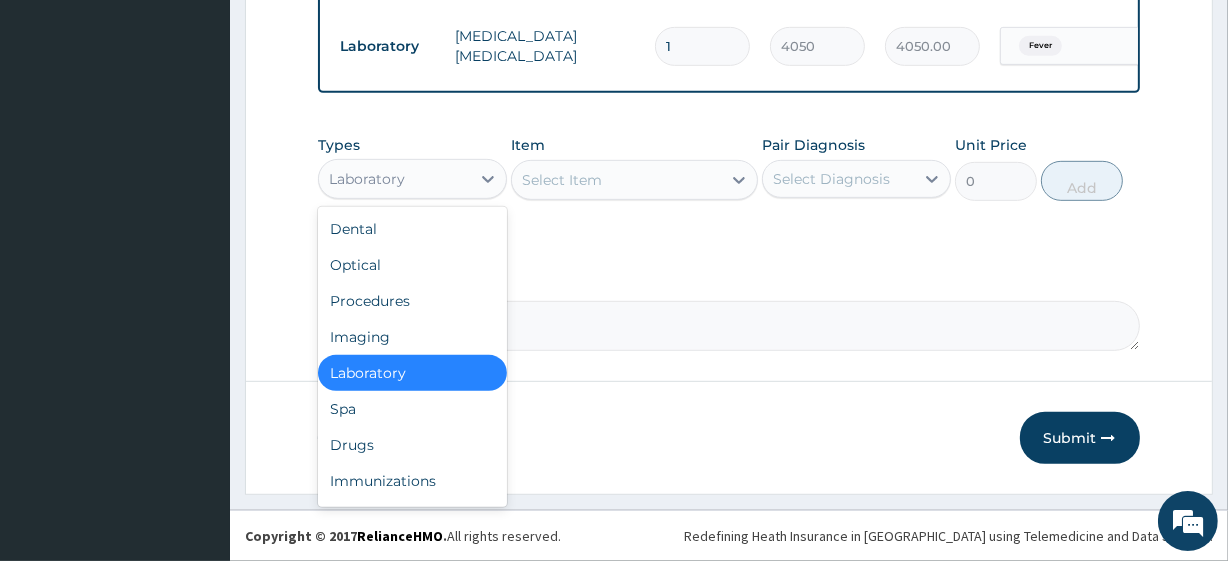 click on "Laboratory" at bounding box center [367, 179] 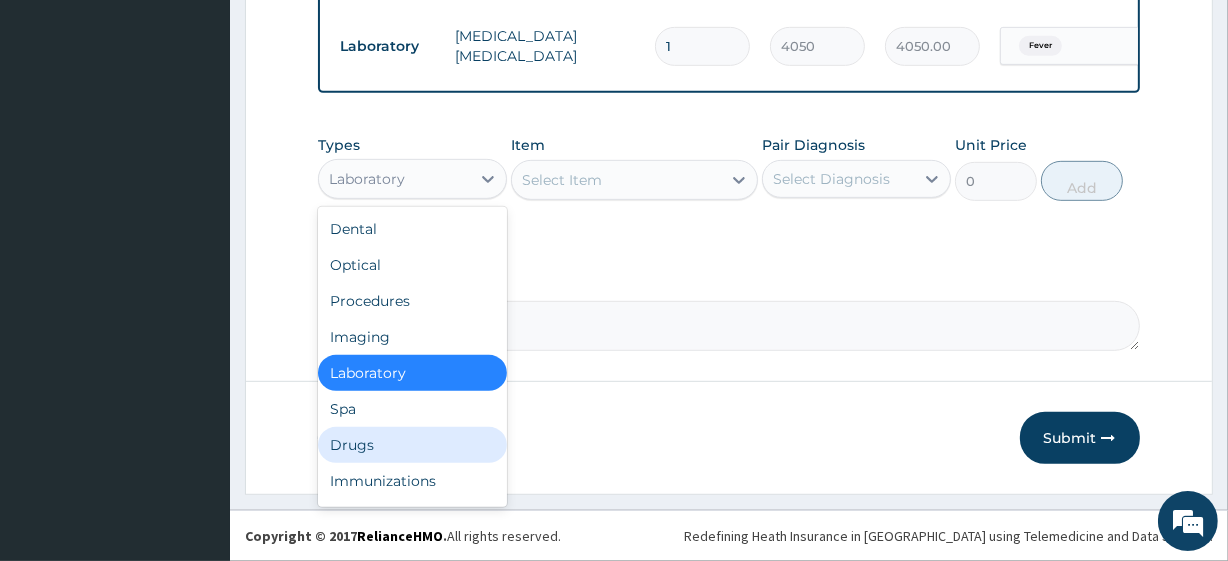 click on "Drugs" at bounding box center [412, 445] 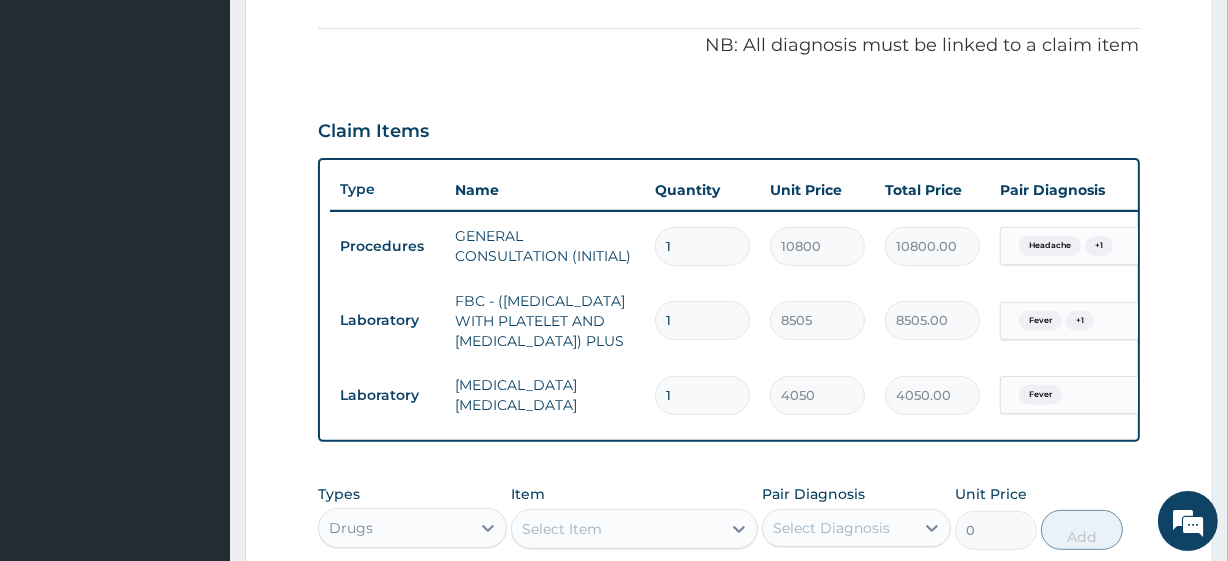 scroll, scrollTop: 567, scrollLeft: 0, axis: vertical 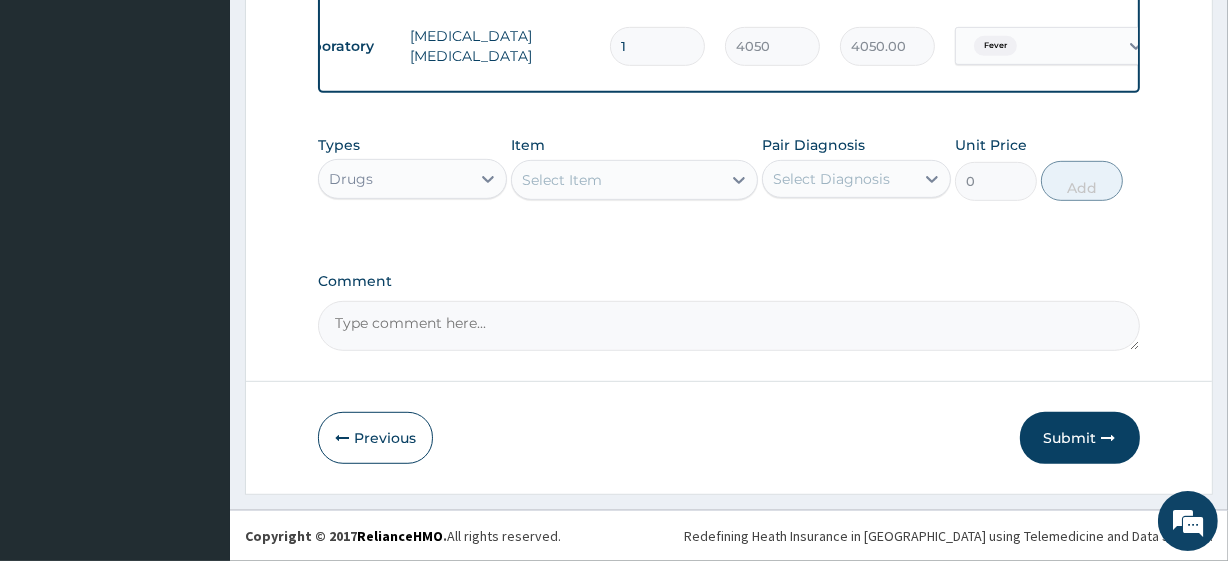 click on "Select Item" at bounding box center [634, 180] 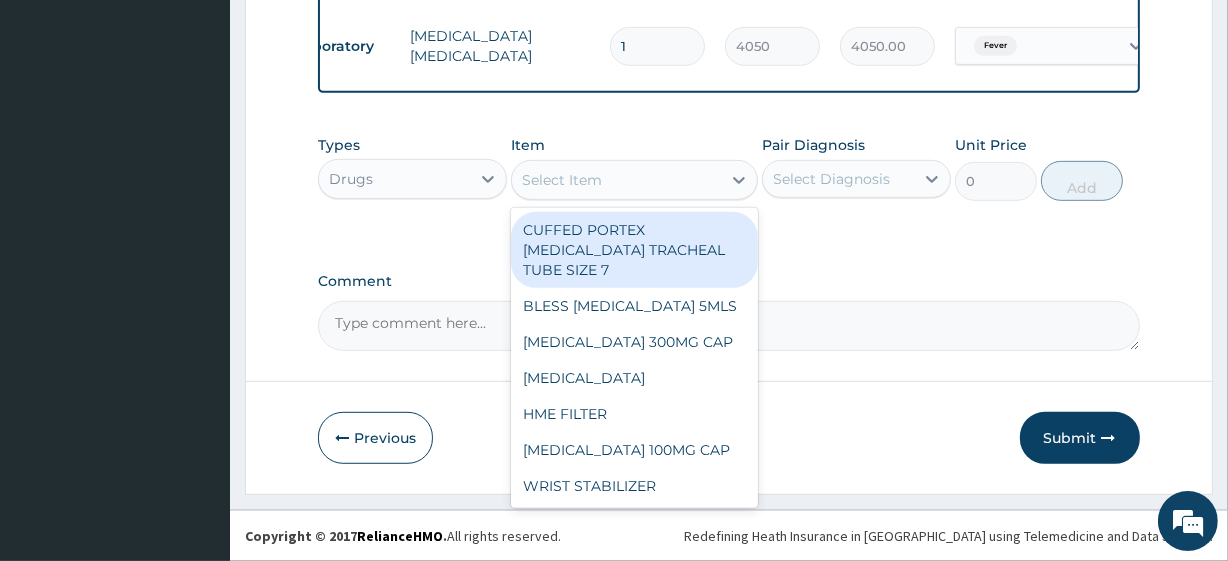 paste on "CETIRIZINE TAB 5MG TAB	 IBUPROFEN 200G TAB	 COUGH SYRUP ADULT (M&B)	 AZITHROMYCIN 500MG CAPS x 3 (FIDSON)" 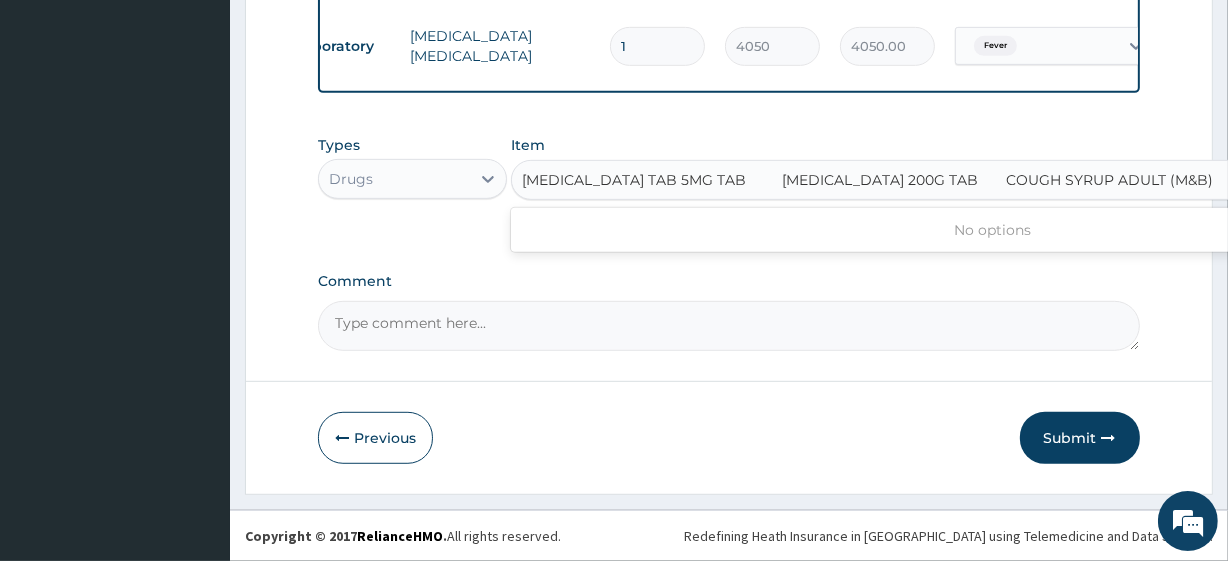 scroll, scrollTop: 0, scrollLeft: 24, axis: horizontal 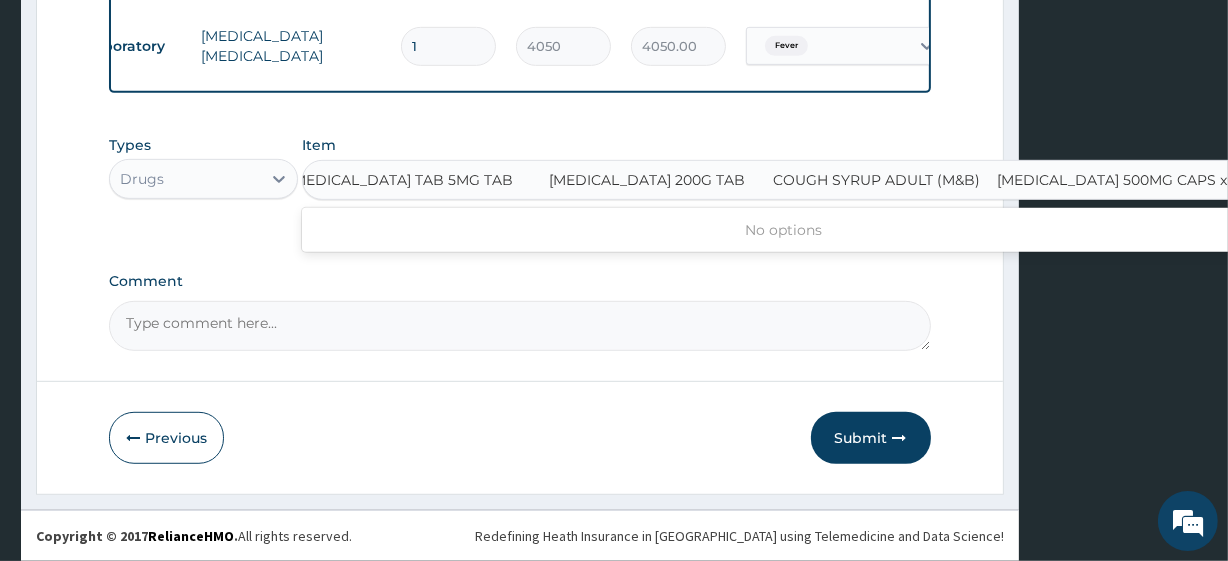 type on "CETIRIZINE TAB 5MG TAB" 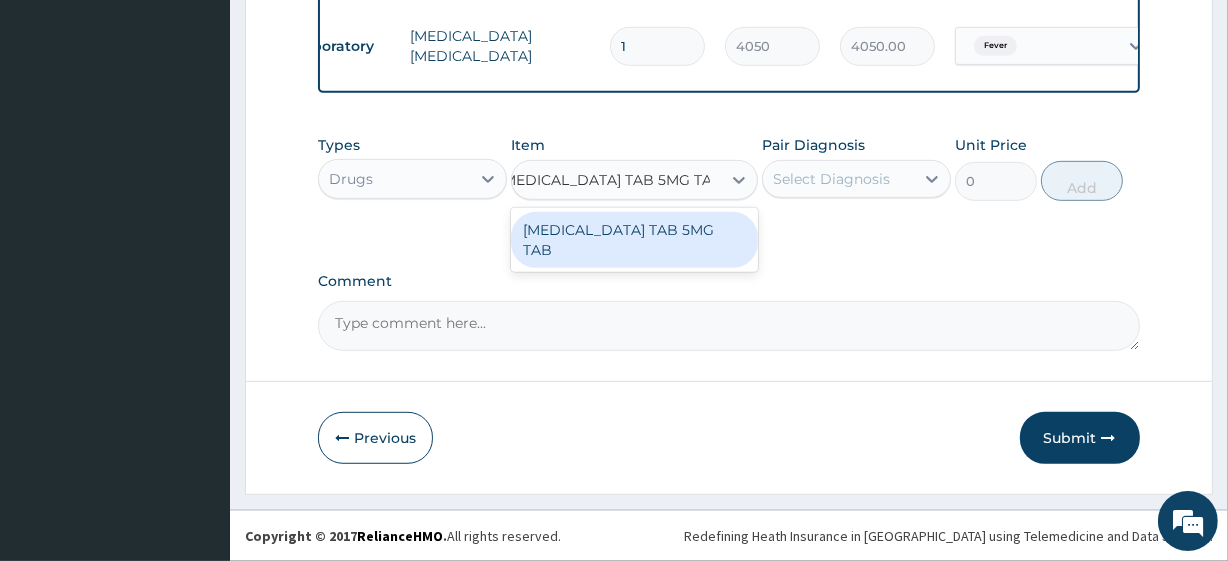 scroll, scrollTop: 0, scrollLeft: 22, axis: horizontal 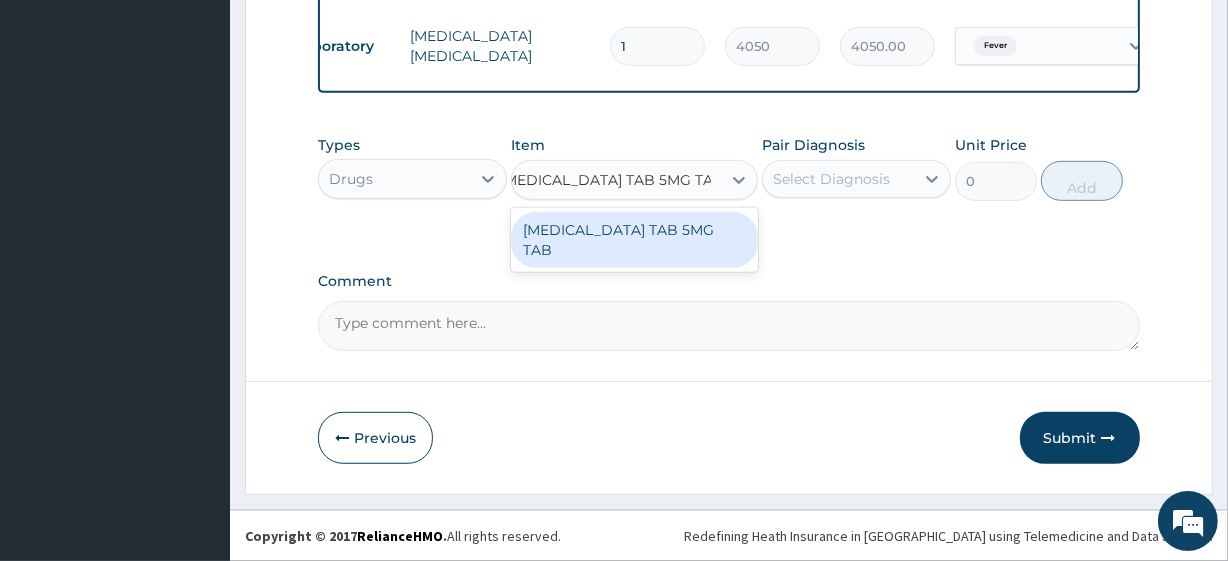 click on "CETIRIZINE TAB 5MG TAB" at bounding box center [634, 240] 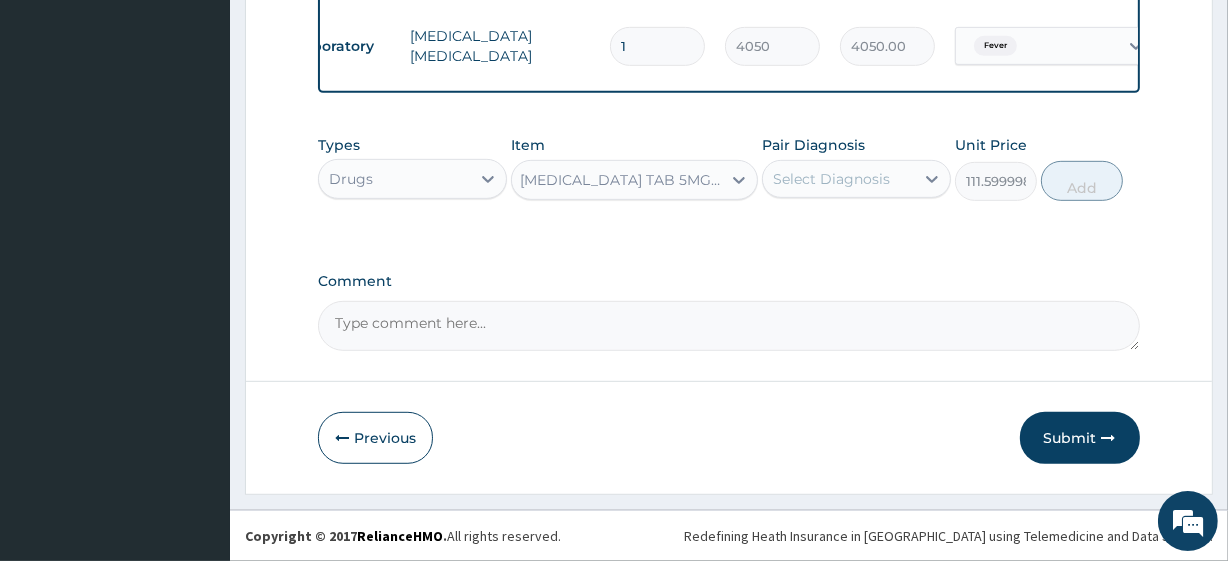scroll, scrollTop: 0, scrollLeft: 0, axis: both 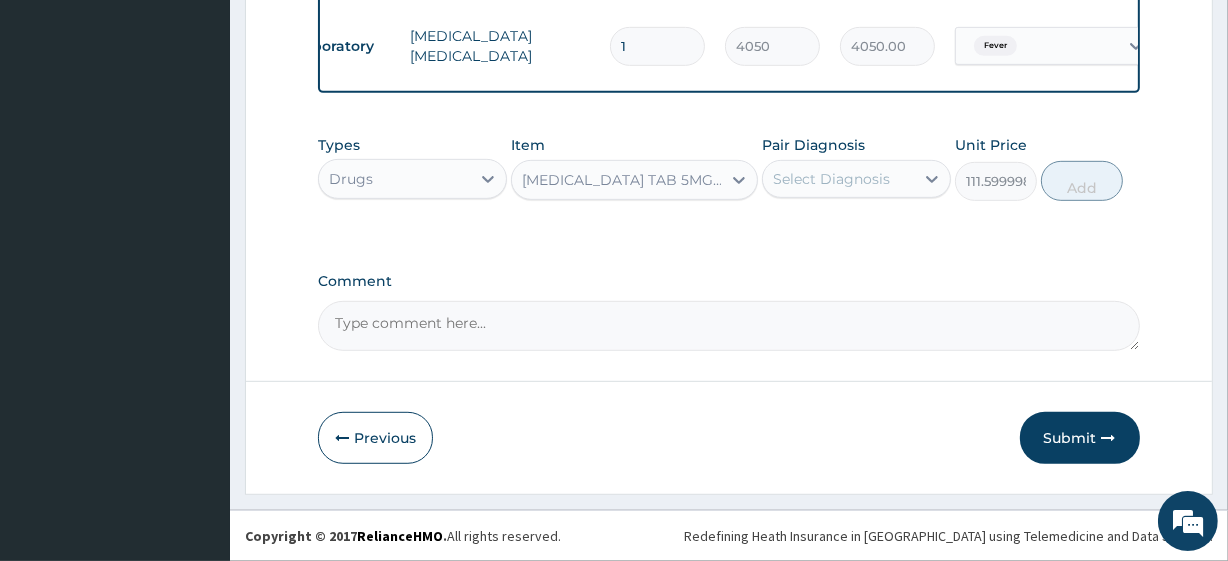 click on "Select Diagnosis" at bounding box center [838, 179] 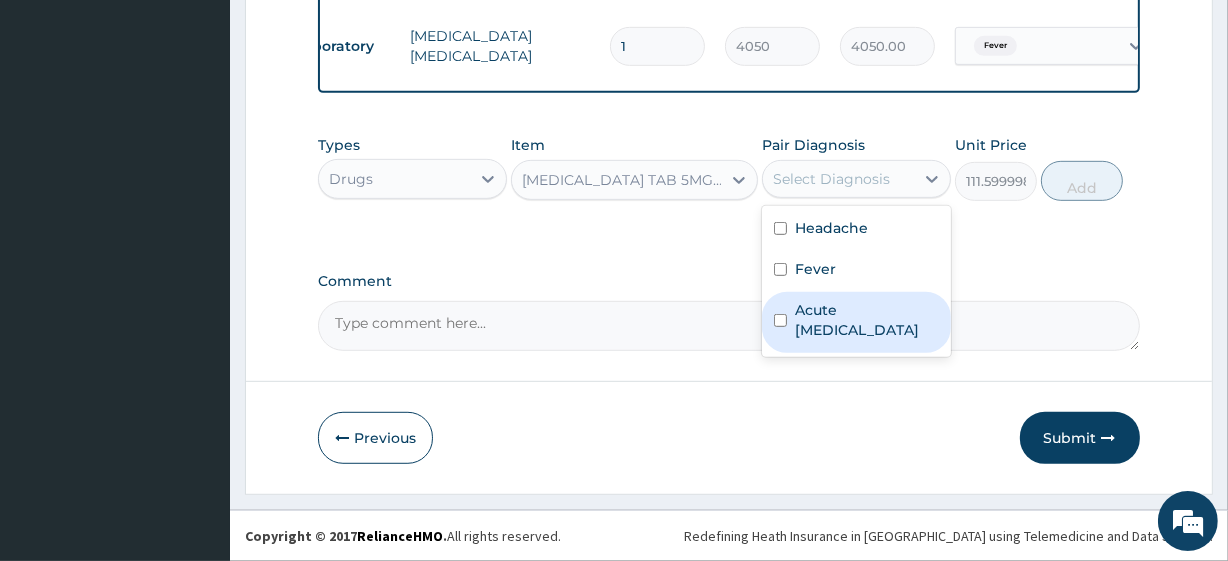 click on "Acute upper respiratory infection" at bounding box center [867, 320] 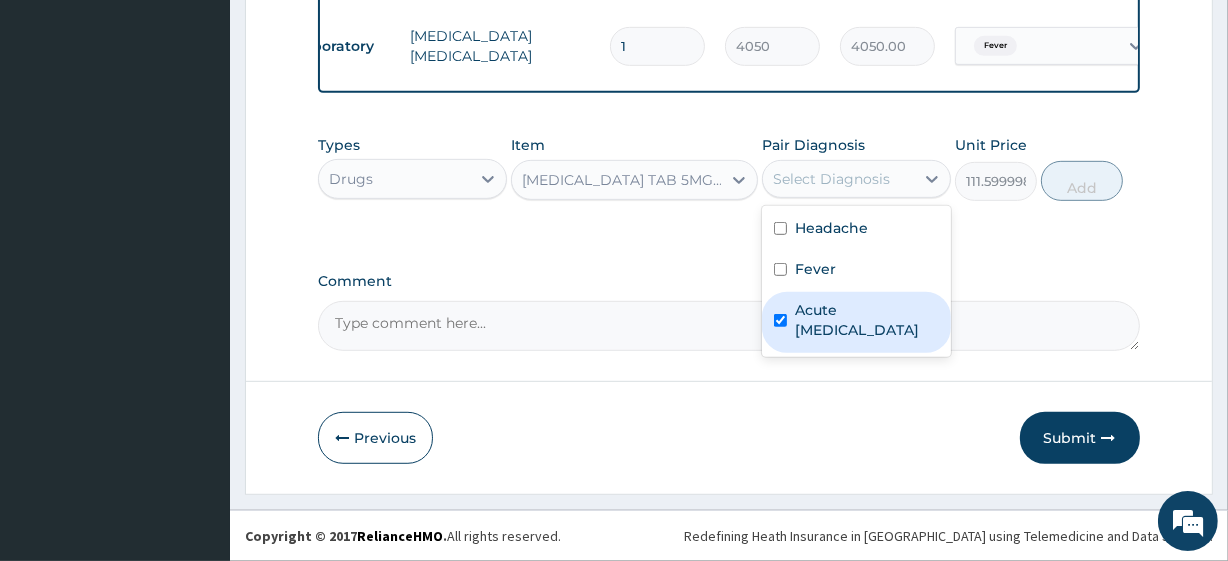 checkbox on "true" 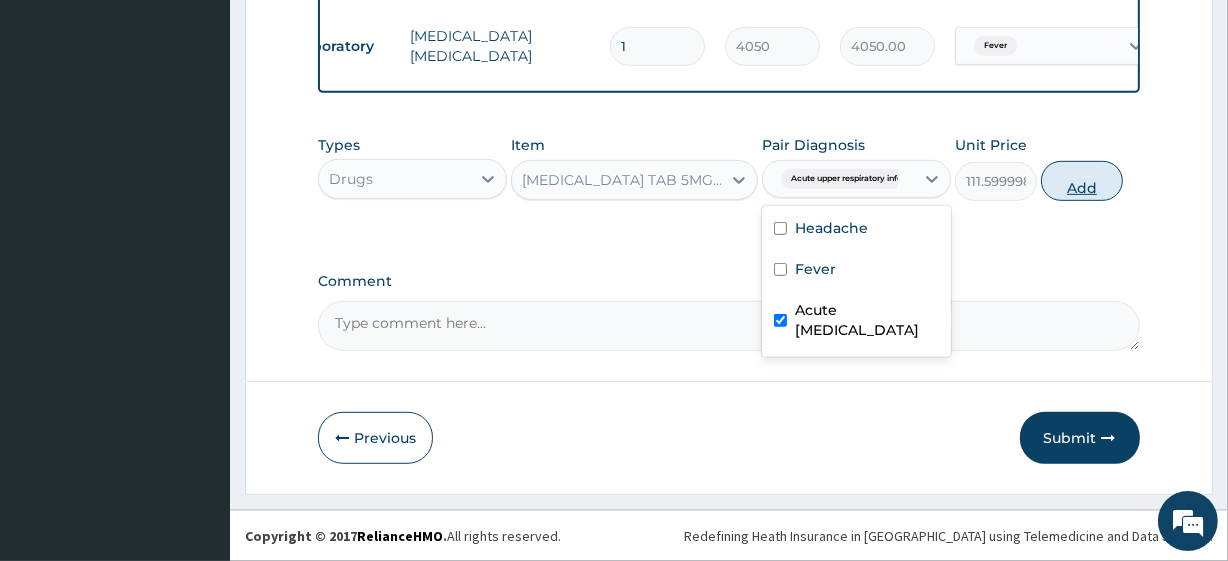 click on "Add" at bounding box center (1082, 181) 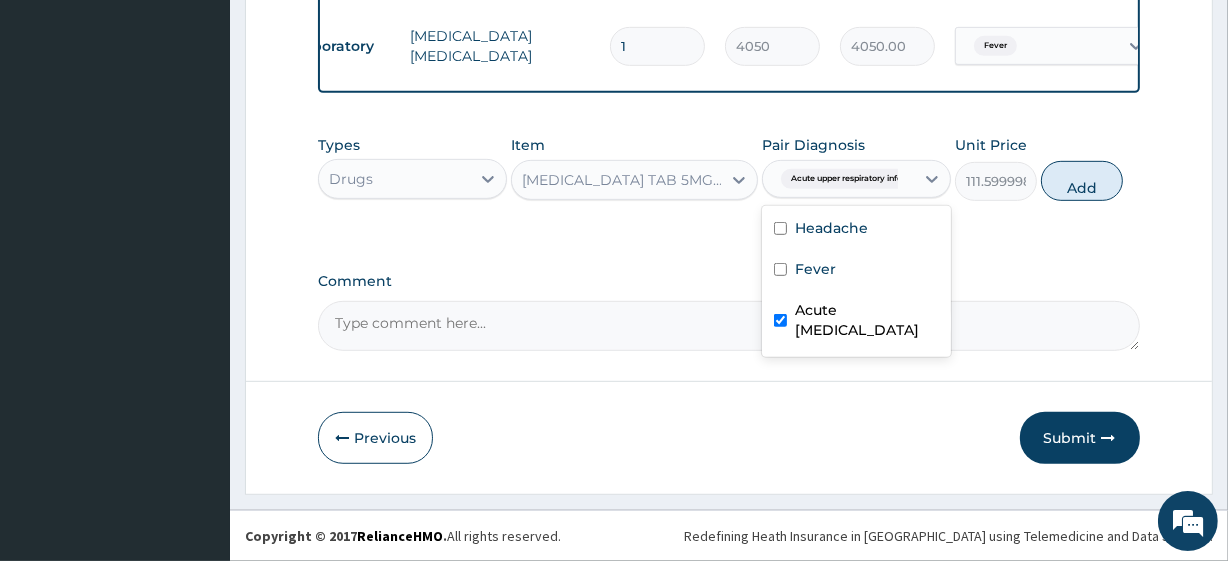 type on "0" 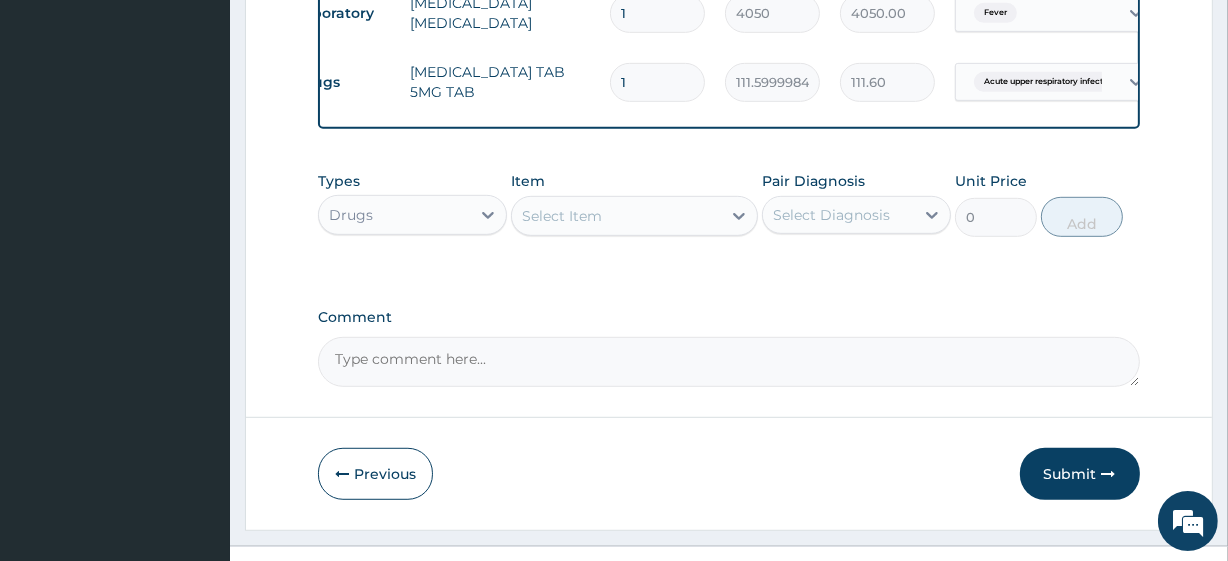 click on "Select Item" at bounding box center (562, 216) 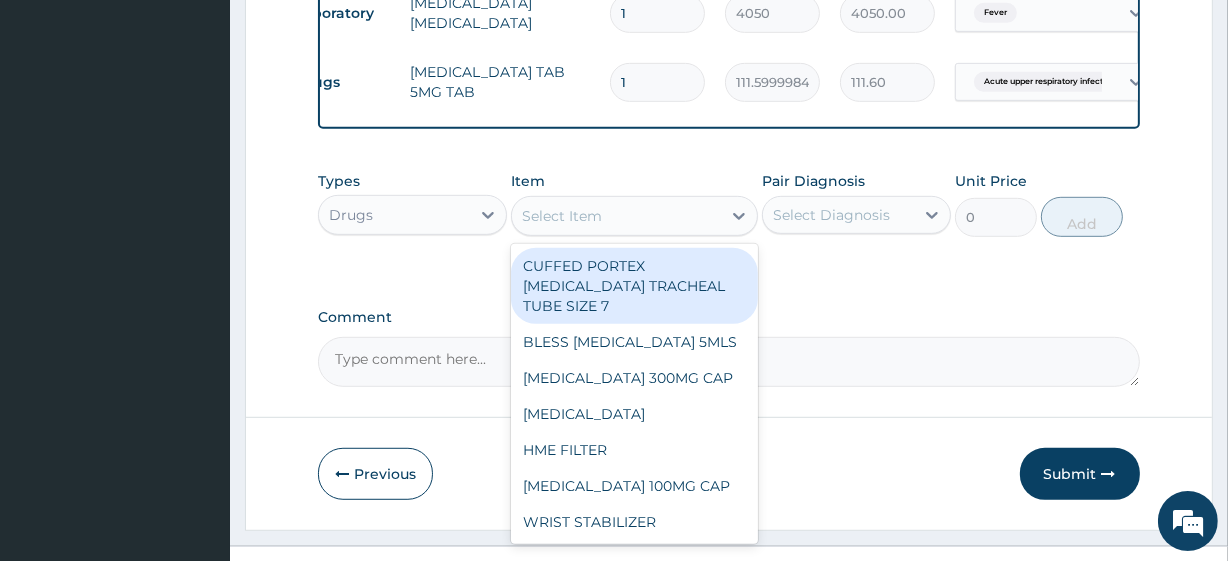 paste on "IBUPROFEN 200G TAB	 COUGH SYRUP ADULT (M&B)	 AZITHROMYCIN 500MG CAPS x 3 (FIDSON)" 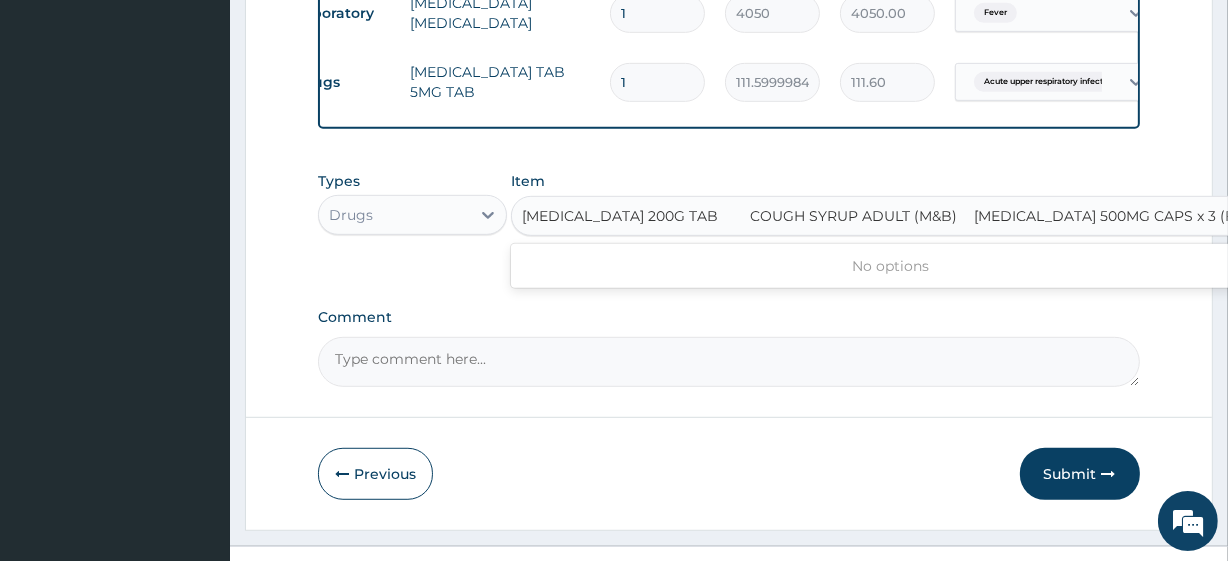 scroll, scrollTop: 0, scrollLeft: 23, axis: horizontal 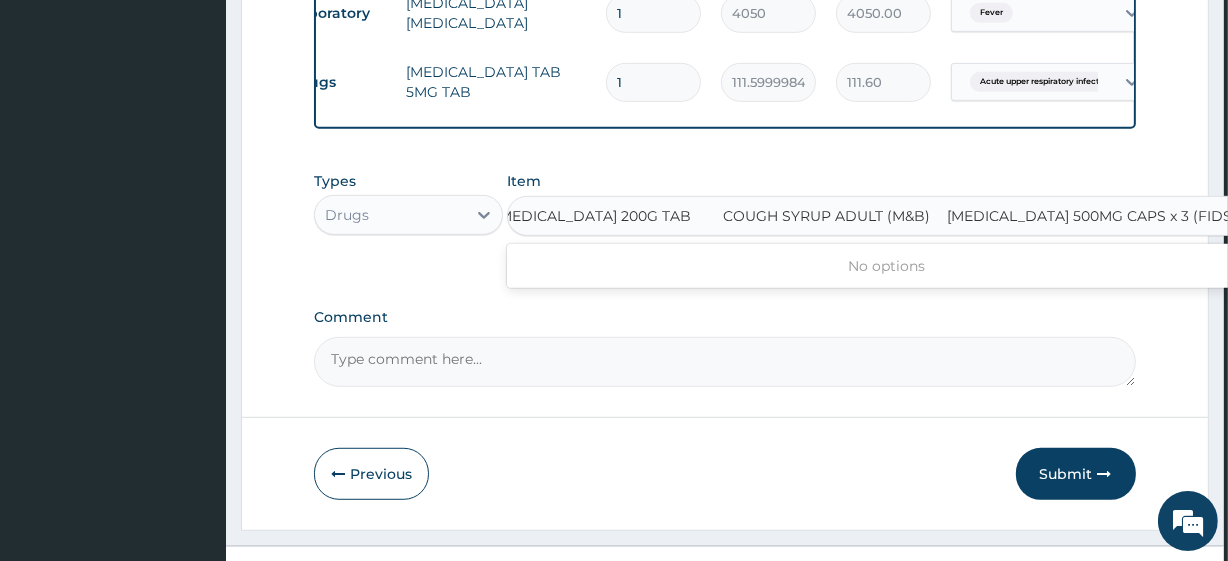 type on "[MEDICAL_DATA] 200G TAB" 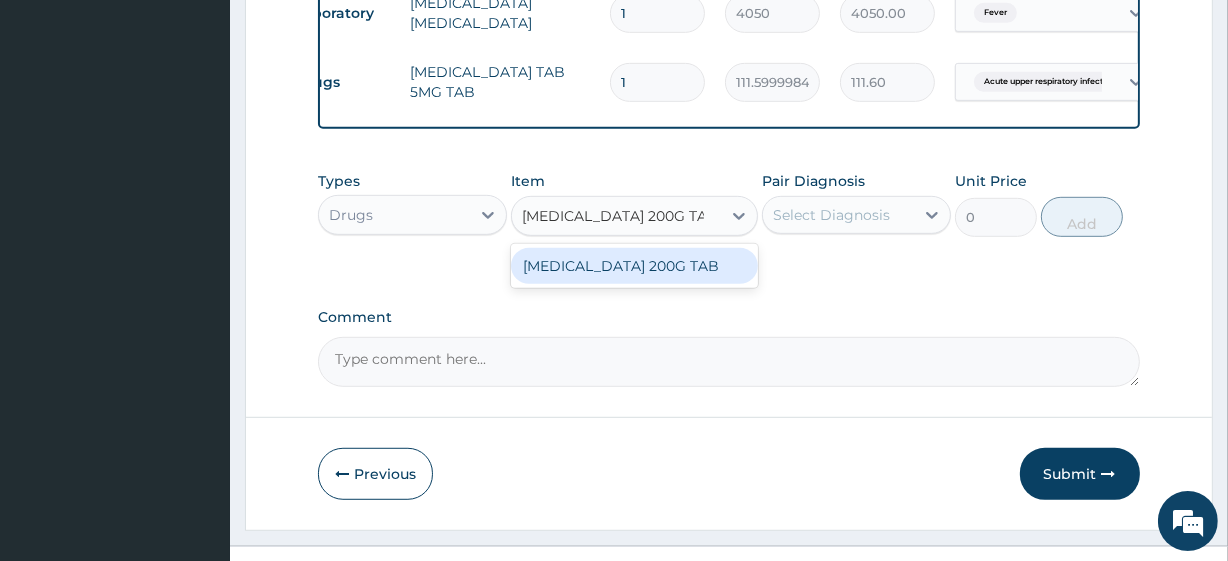 scroll, scrollTop: 0, scrollLeft: 0, axis: both 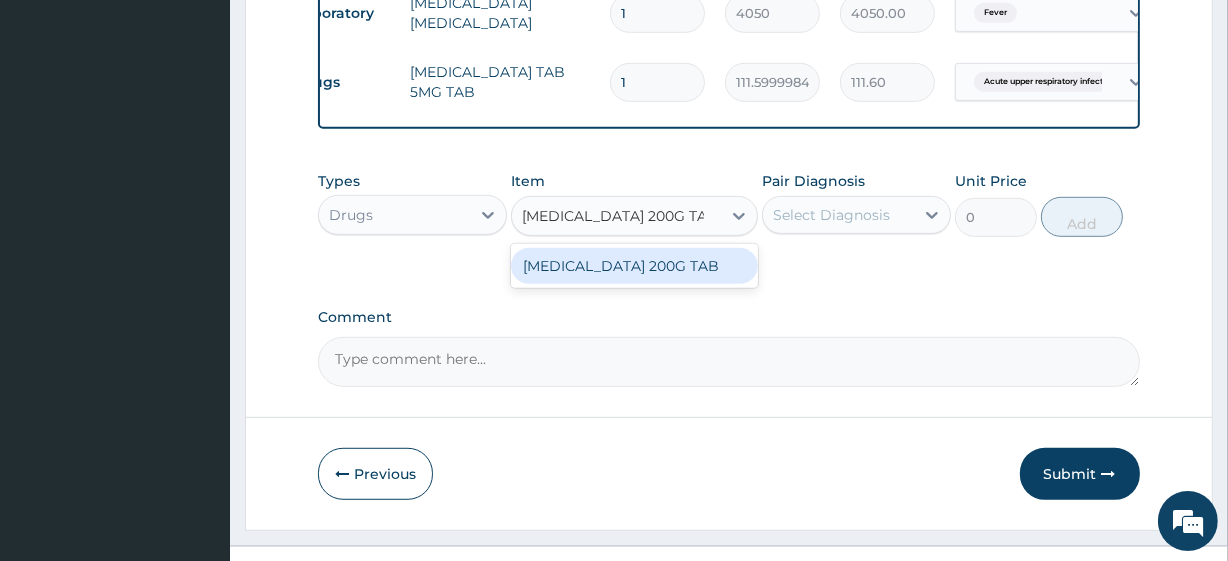 click on "[MEDICAL_DATA] 200G TAB" at bounding box center (634, 266) 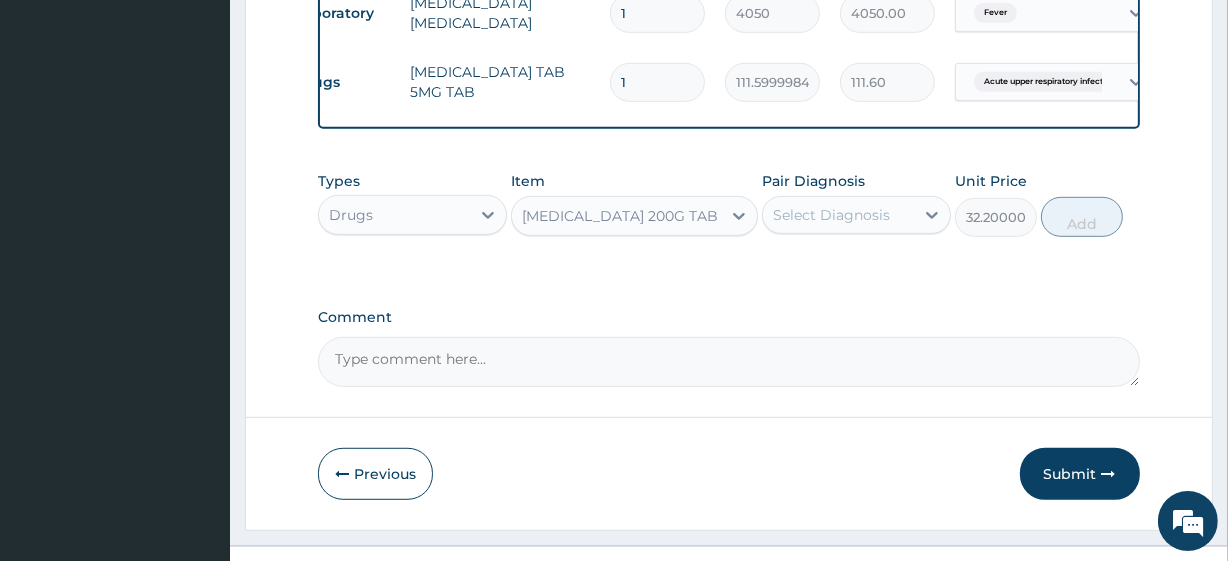 click on "Select Diagnosis" at bounding box center (831, 215) 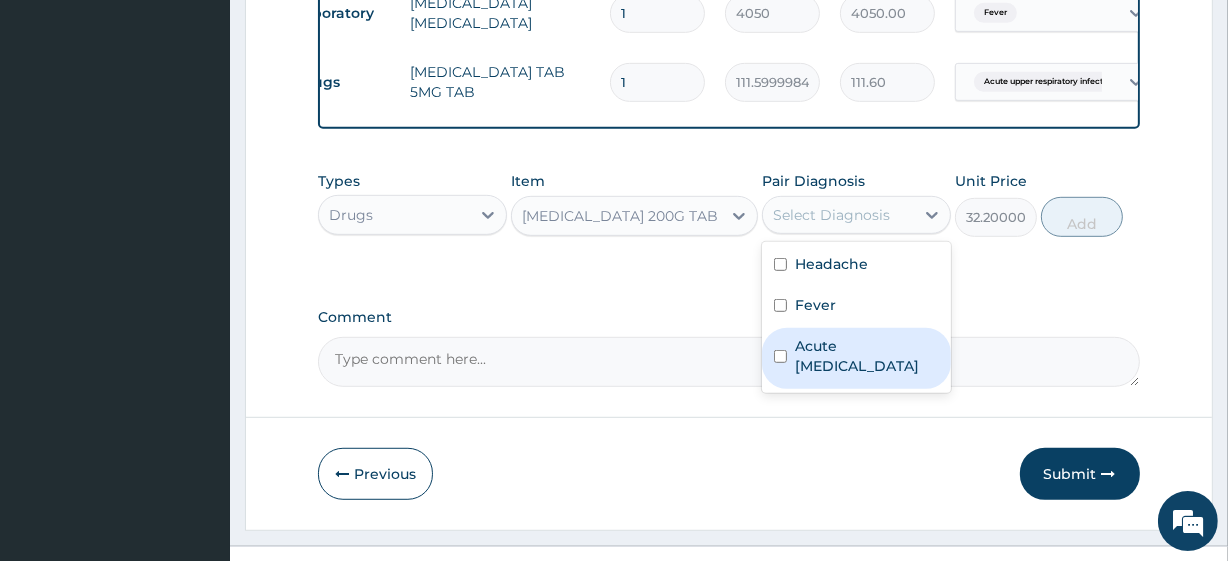 click on "Acute upper respiratory infection" at bounding box center (867, 356) 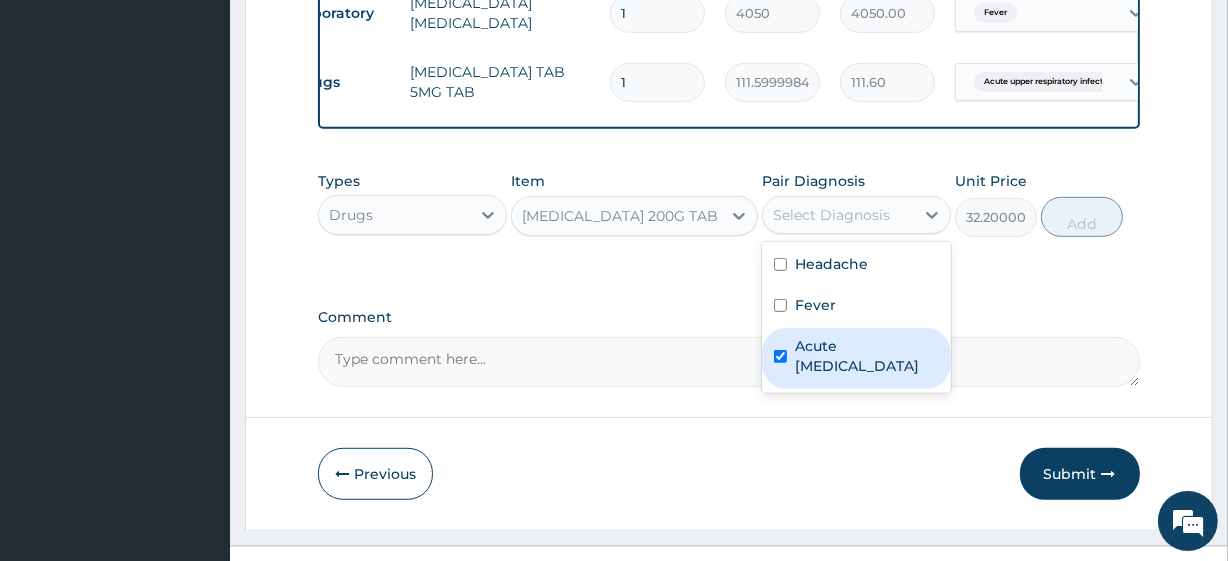 checkbox on "true" 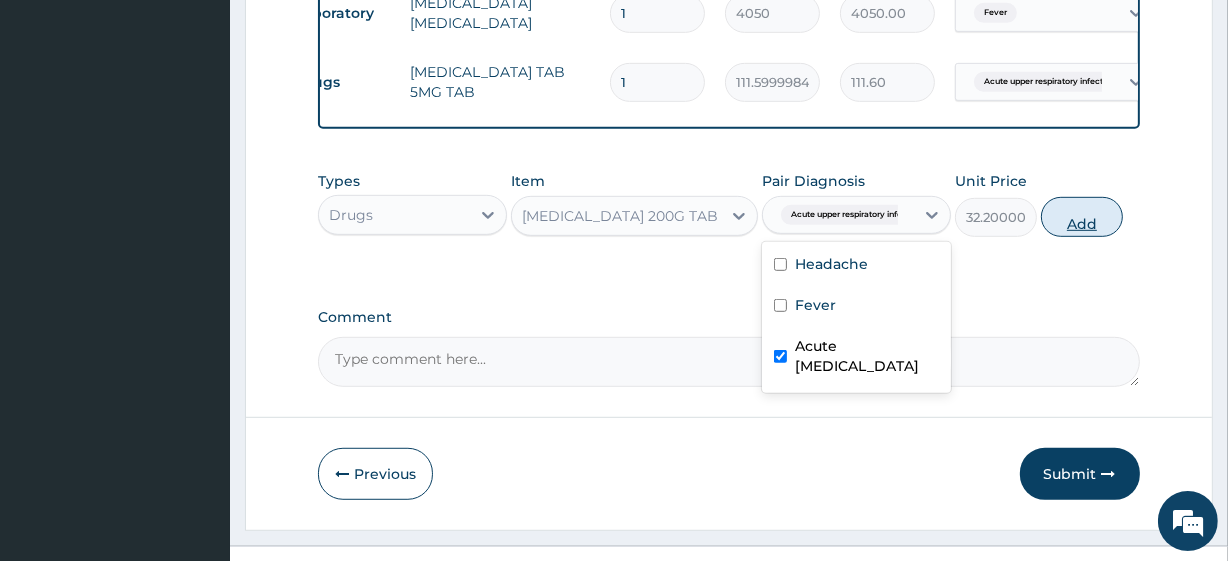 click on "Add" at bounding box center [1082, 217] 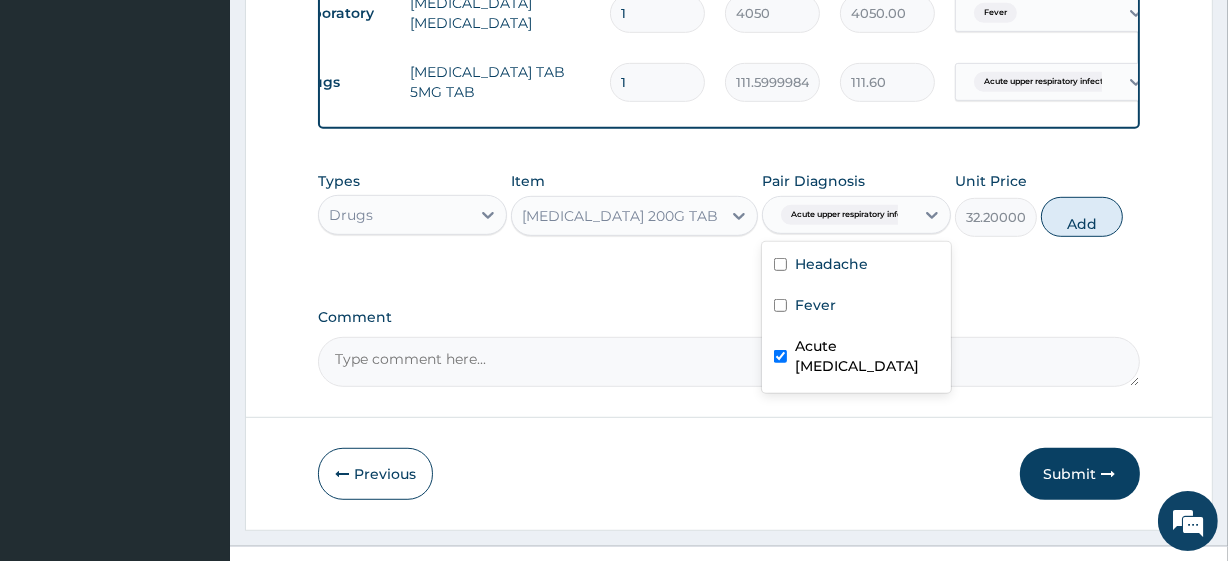type on "0" 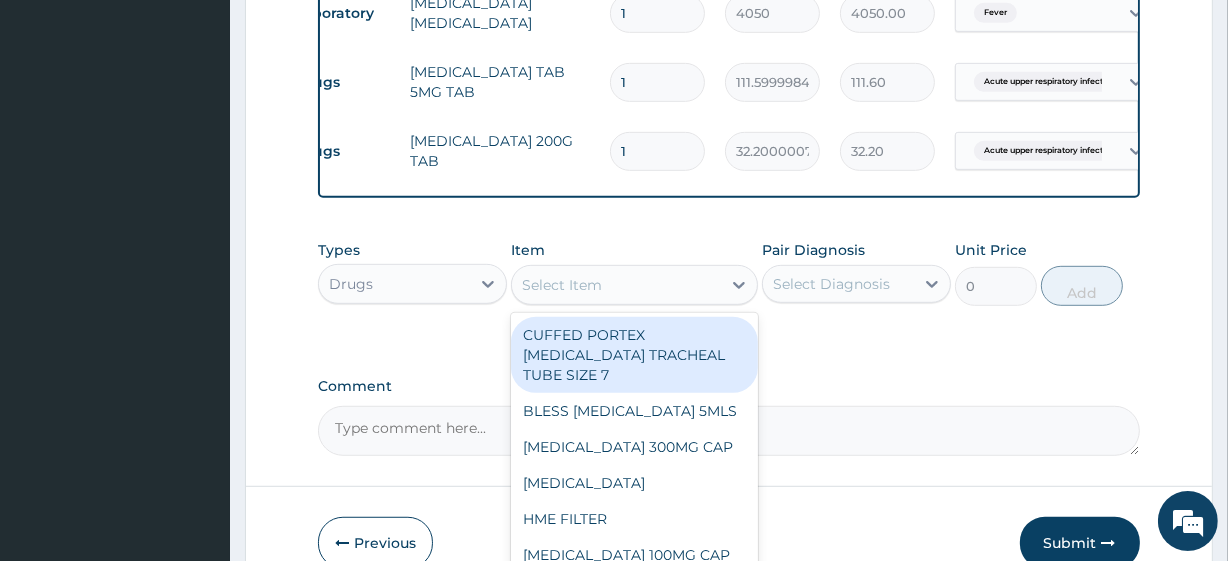 click on "Select Item" at bounding box center [616, 285] 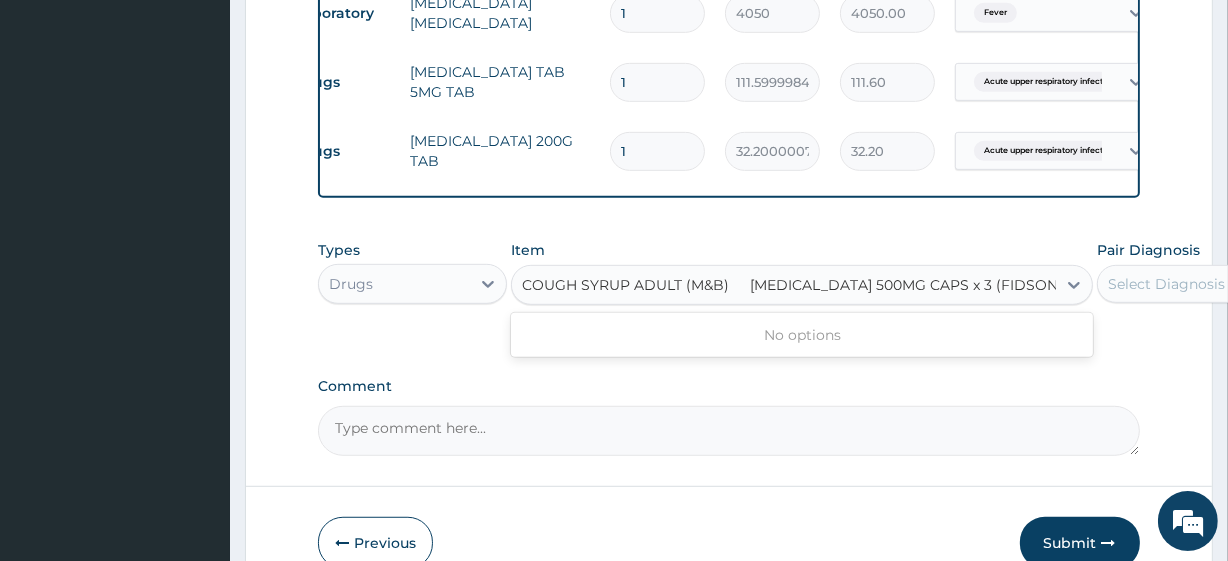 scroll, scrollTop: 0, scrollLeft: 24, axis: horizontal 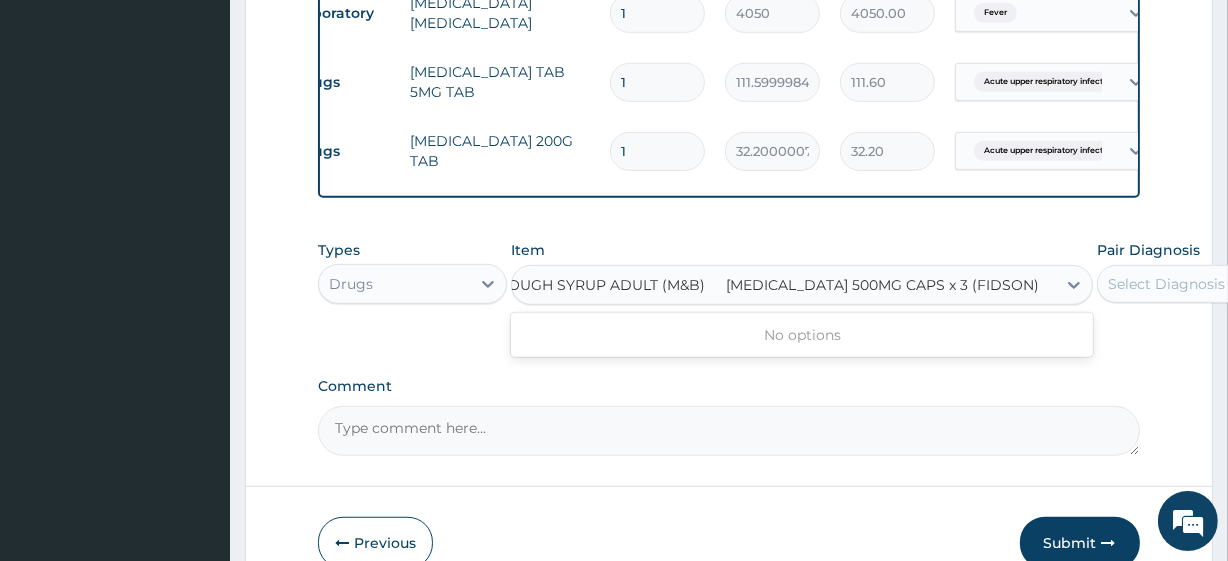 type on "COUGH SYRUP ADULT (M&B)" 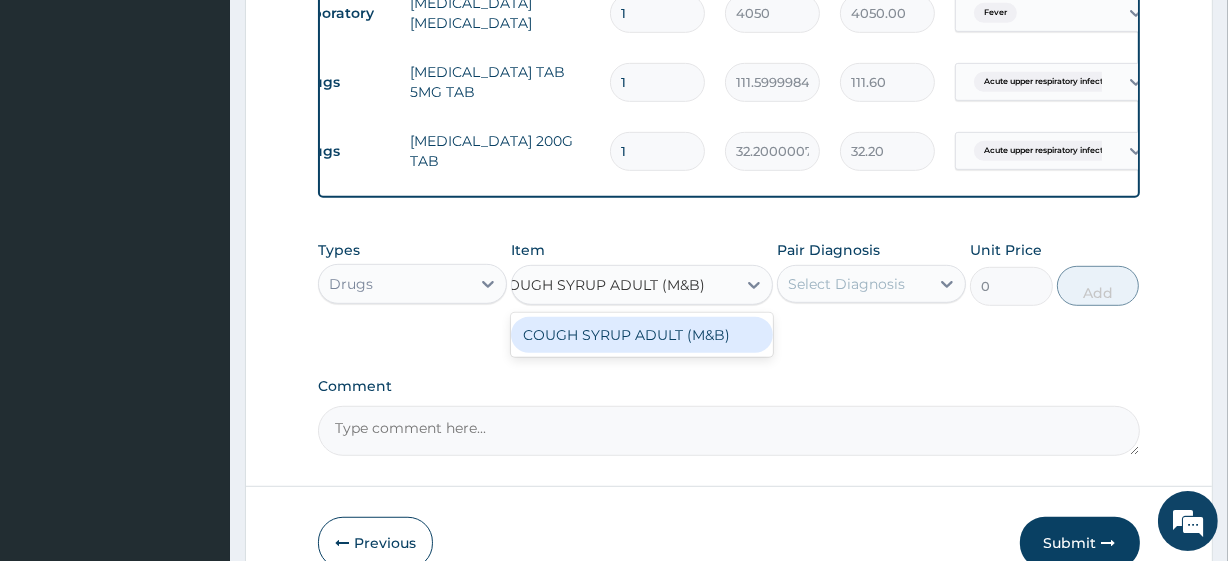 click on "COUGH SYRUP ADULT (M&B)" at bounding box center [642, 335] 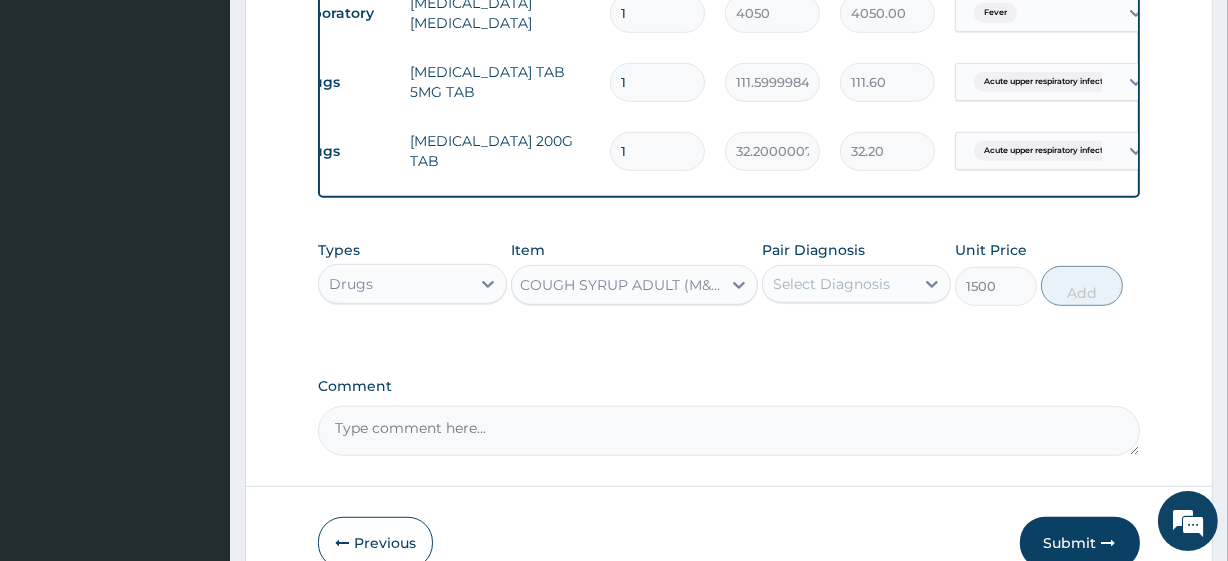 scroll, scrollTop: 0, scrollLeft: 2, axis: horizontal 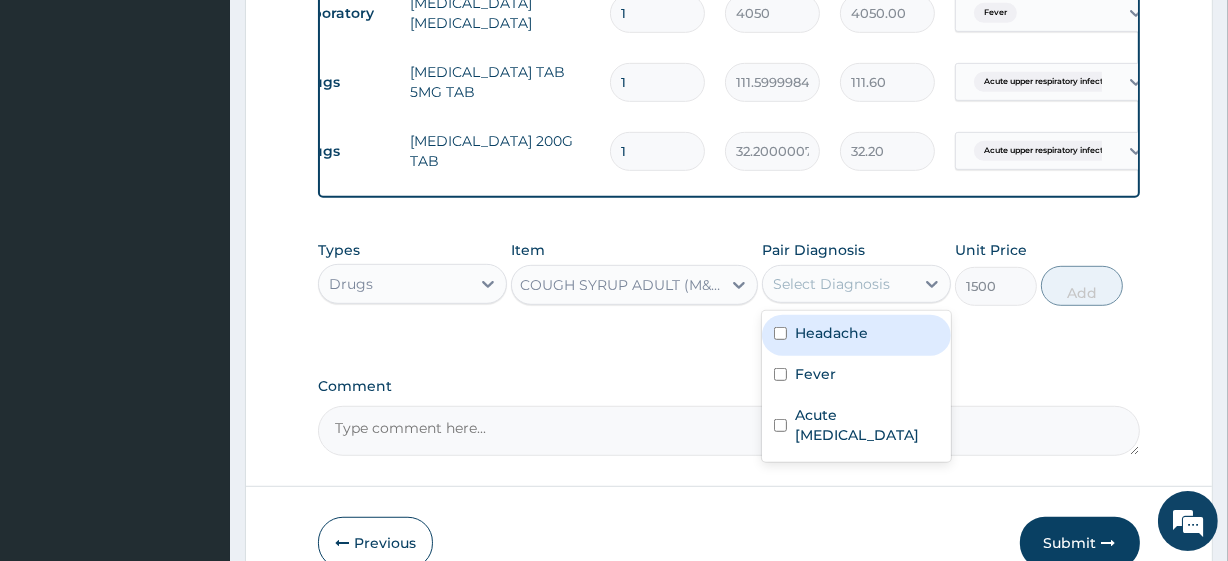 click on "Select Diagnosis" at bounding box center (831, 284) 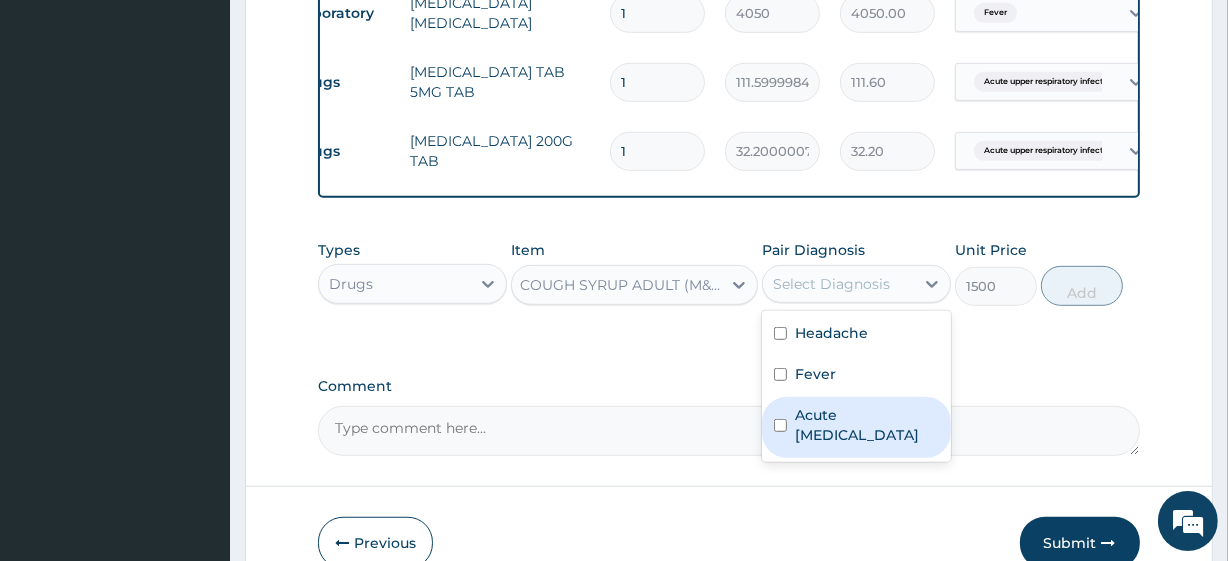 click on "Acute upper respiratory infection" at bounding box center [867, 425] 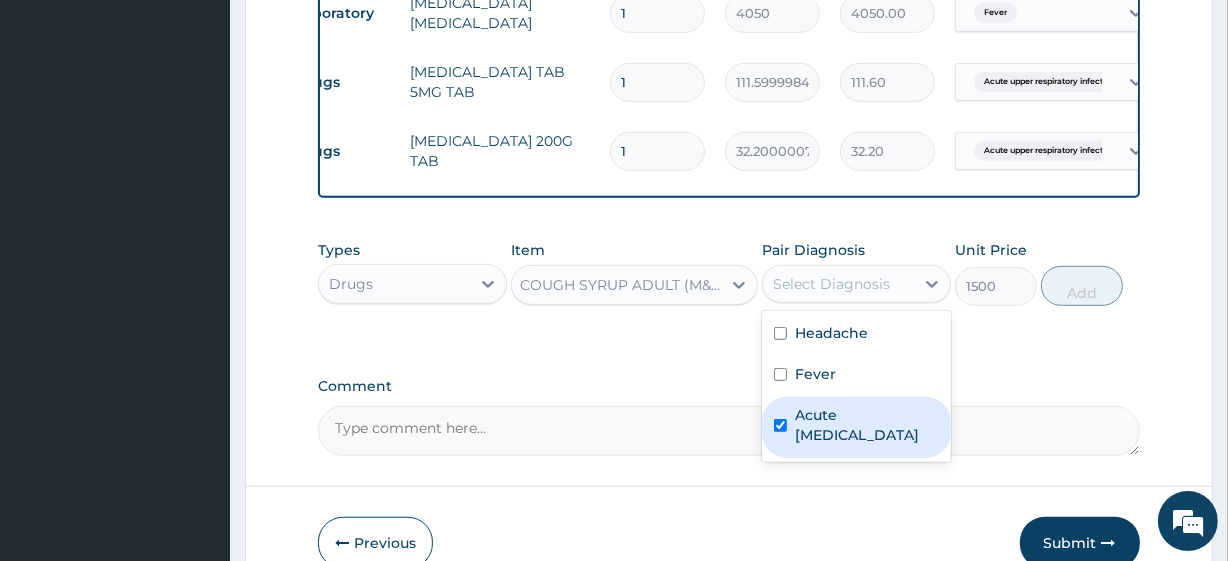 checkbox on "true" 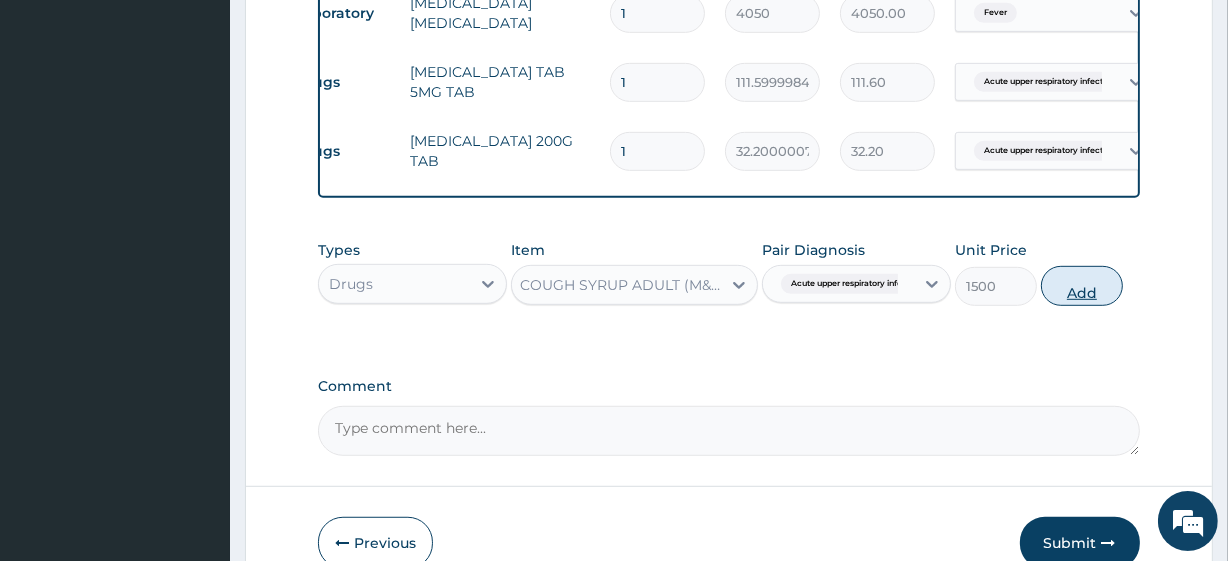 click on "Add" at bounding box center (1082, 286) 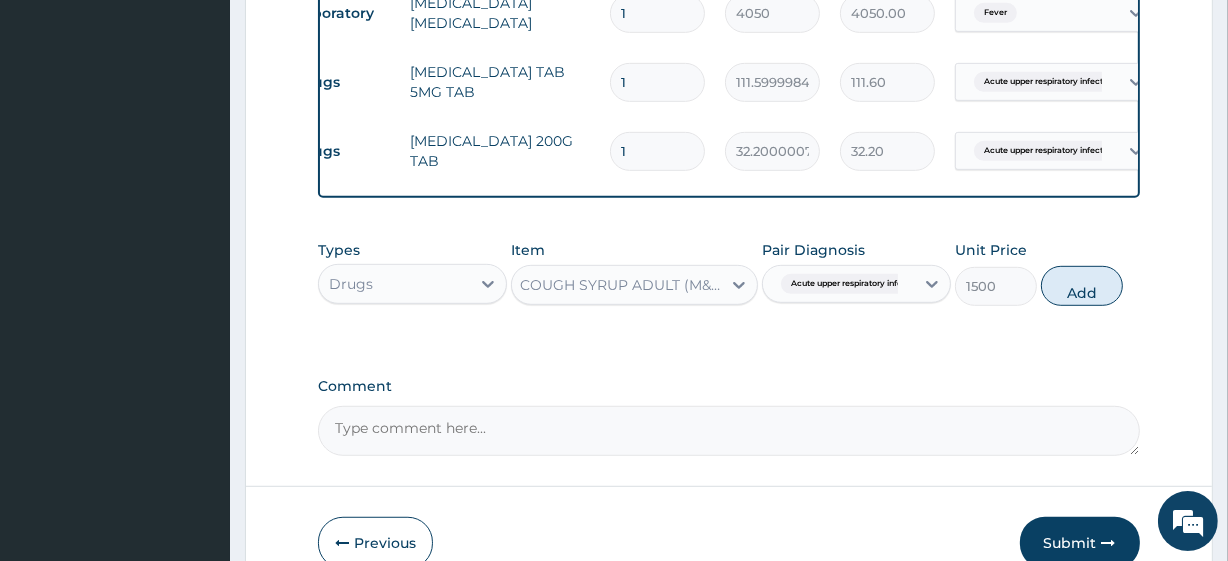 type on "0" 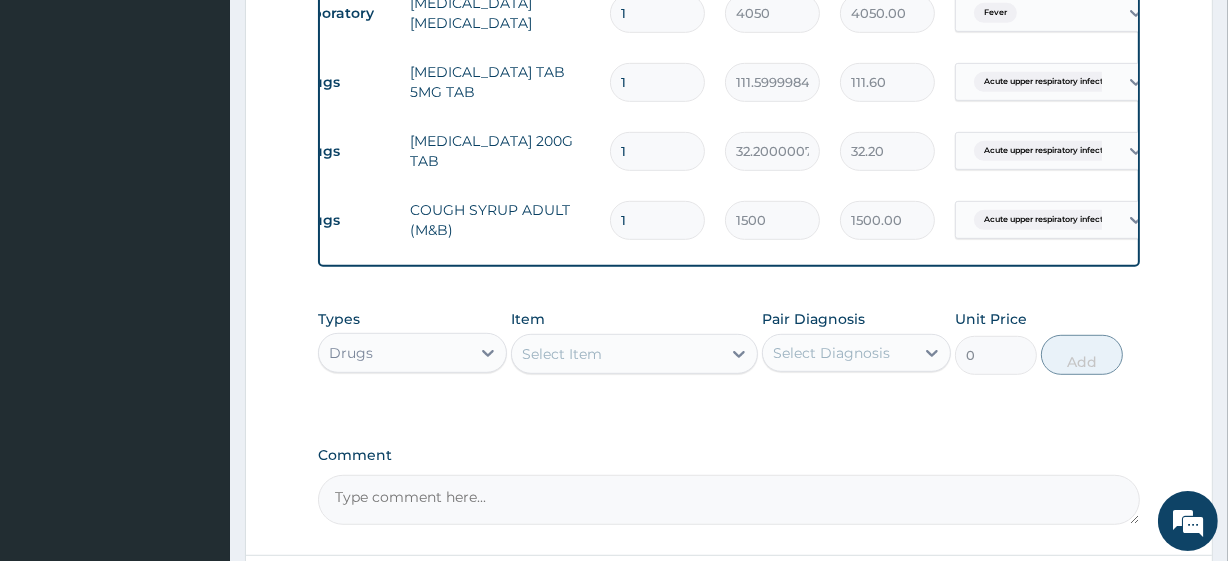 scroll, scrollTop: 0, scrollLeft: 0, axis: both 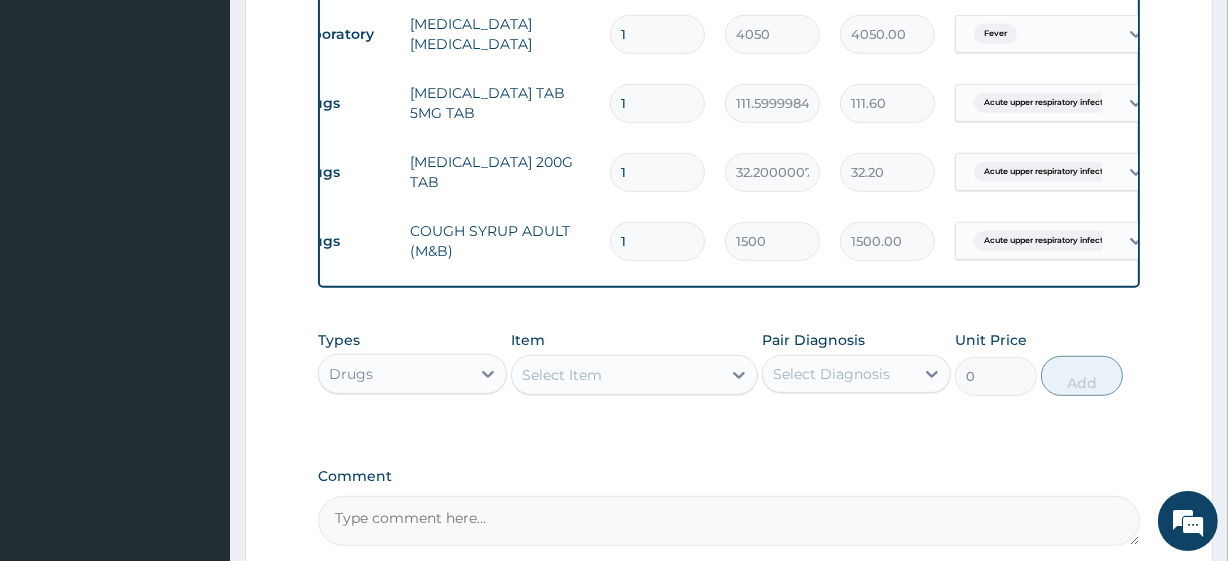 click on "Select Item" at bounding box center [562, 375] 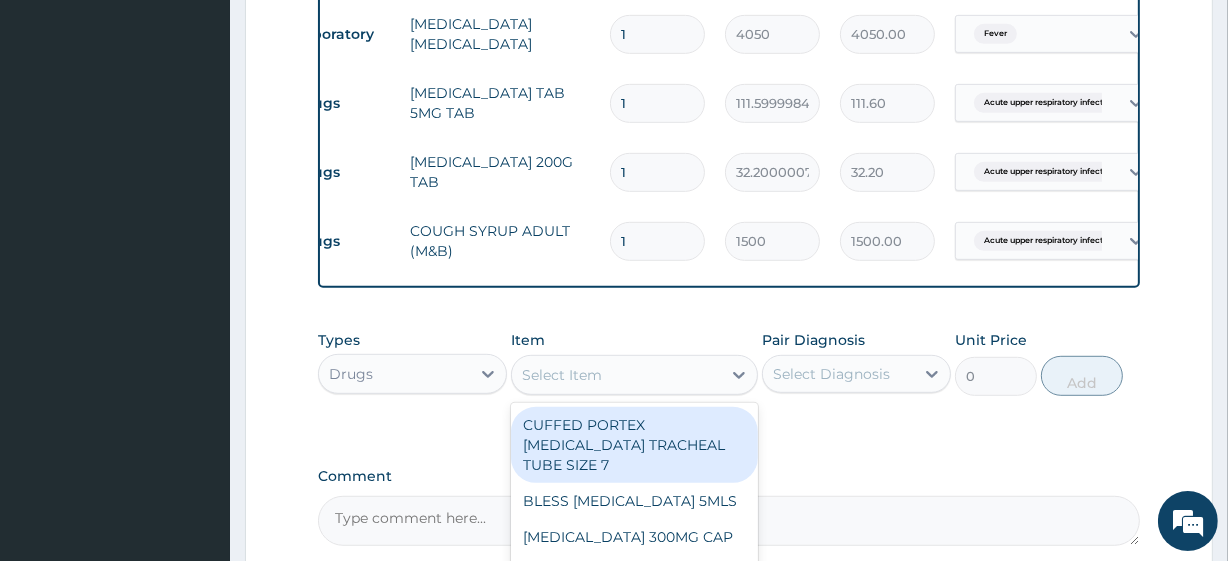 paste on "AZITHROMYCIN 500MG CAPS x 3 (FIDSON)" 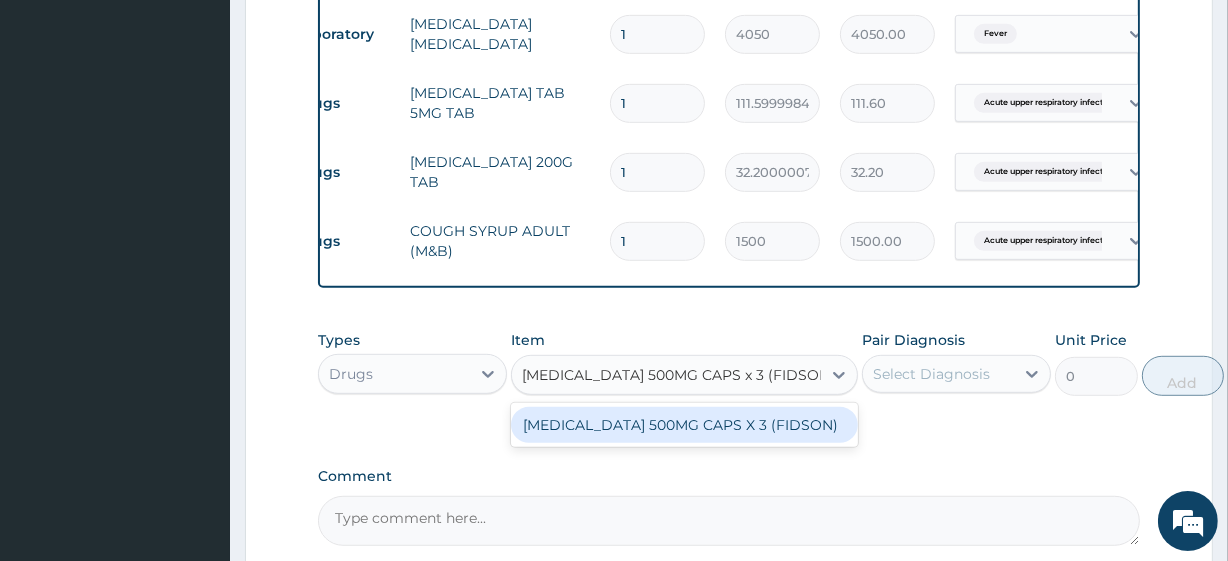 scroll, scrollTop: 0, scrollLeft: 25, axis: horizontal 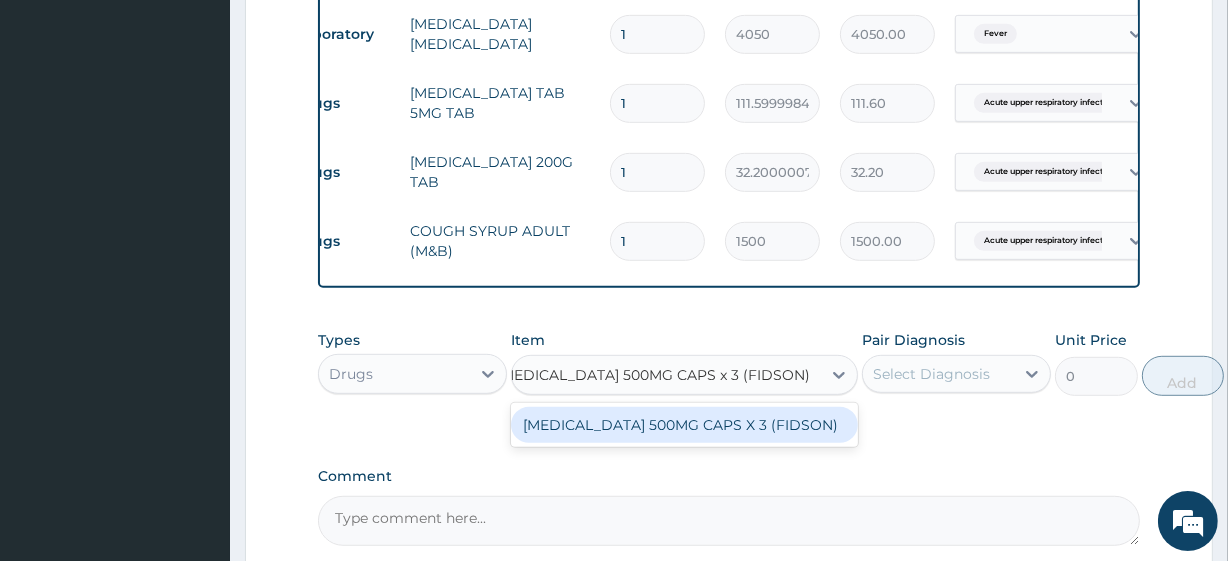 click on "AZITHROMYCIN 500MG CAPS X 3 (FIDSON)" at bounding box center [684, 425] 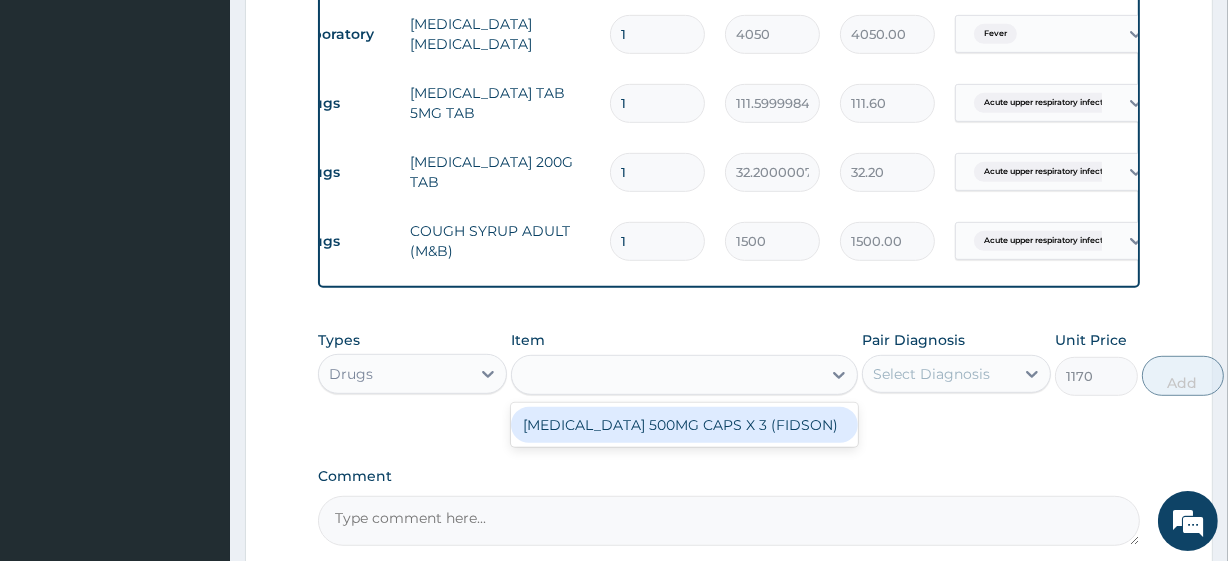 scroll, scrollTop: 0, scrollLeft: 2, axis: horizontal 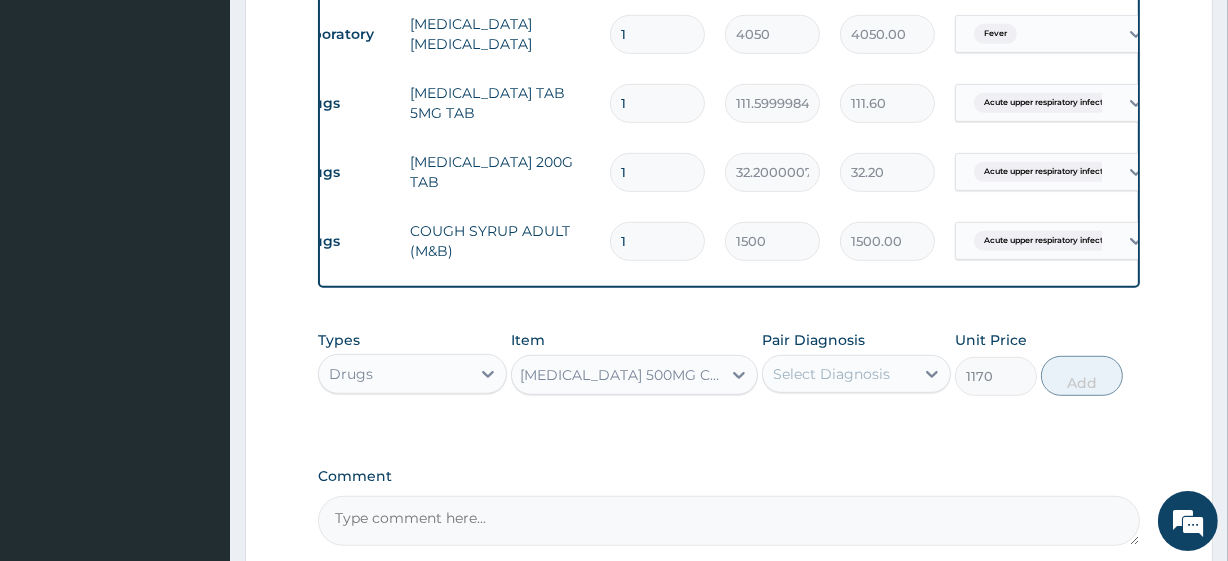 click on "Select Diagnosis" at bounding box center (831, 374) 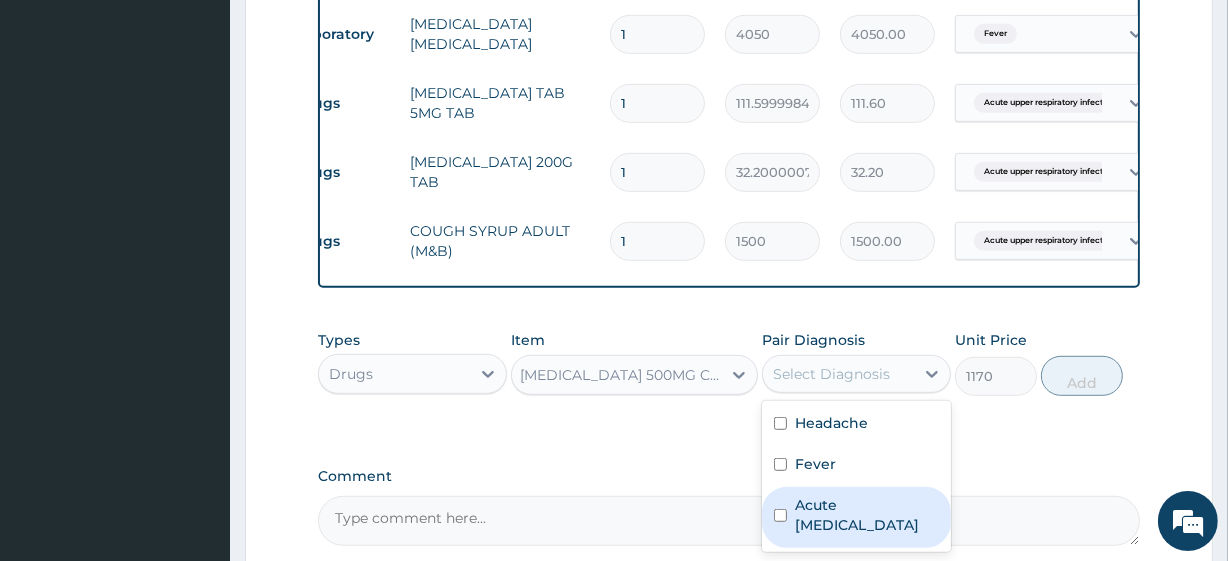 click on "Acute upper respiratory infection" at bounding box center (867, 515) 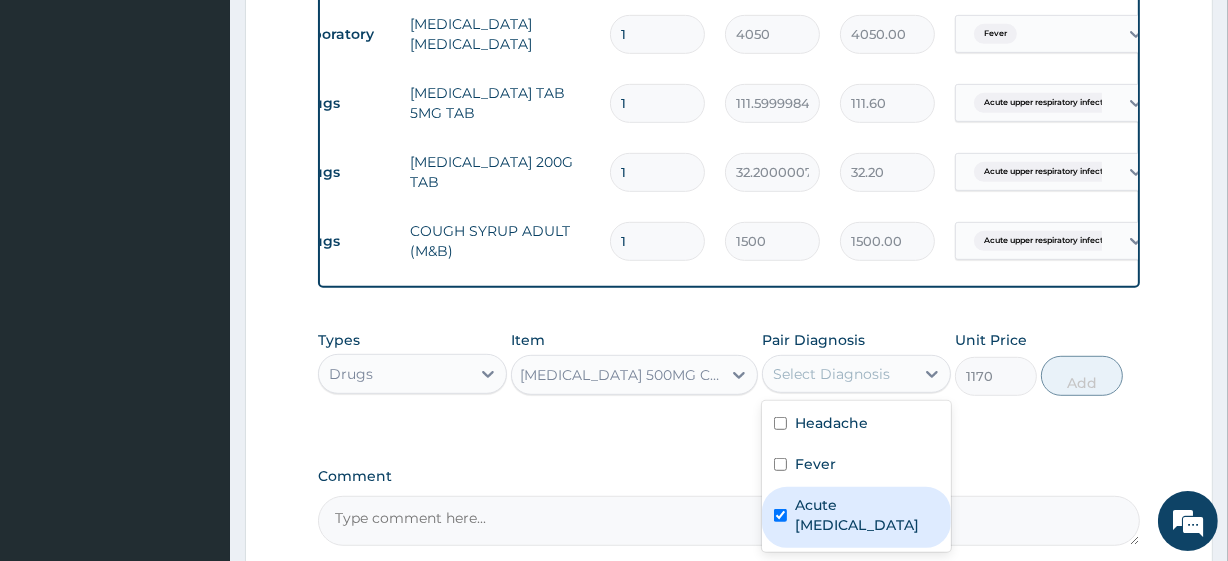 checkbox on "true" 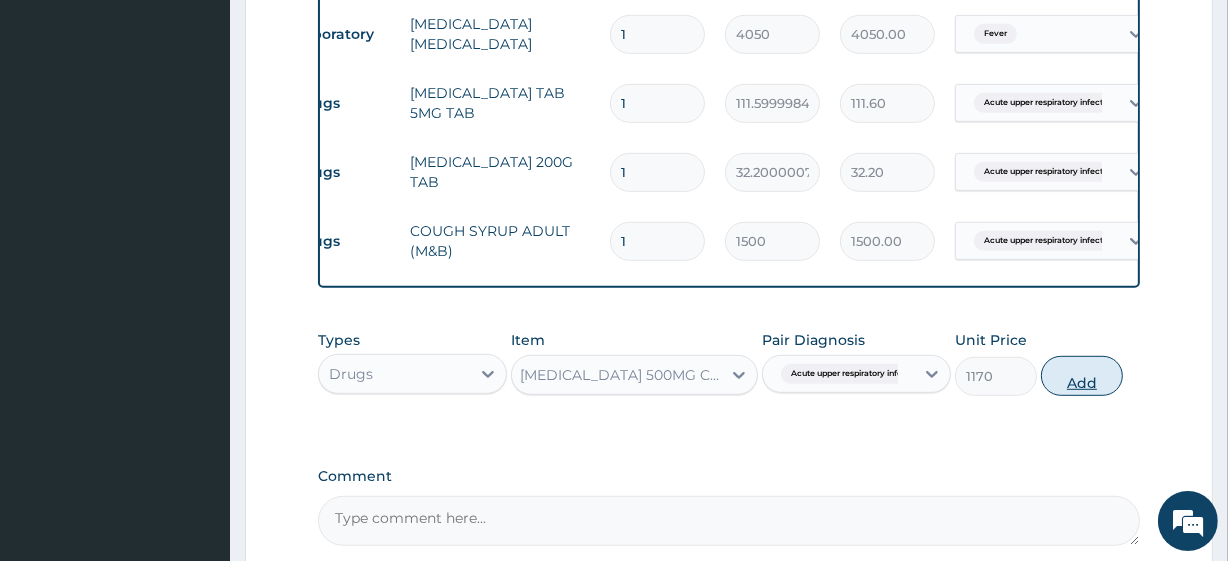 click on "Add" at bounding box center [1082, 376] 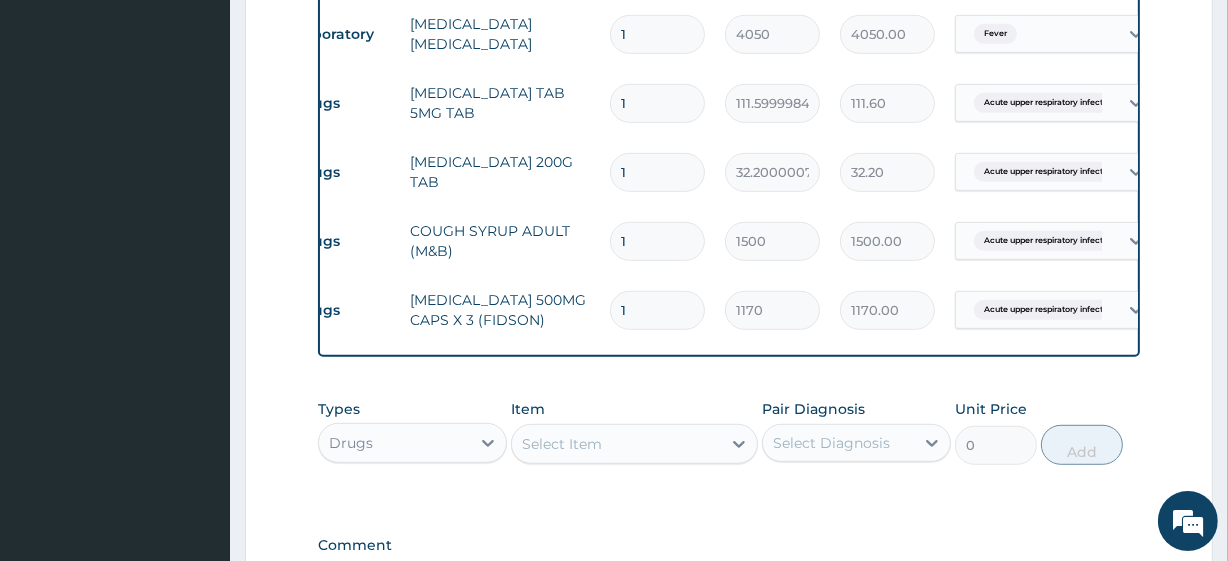 scroll, scrollTop: 0, scrollLeft: 0, axis: both 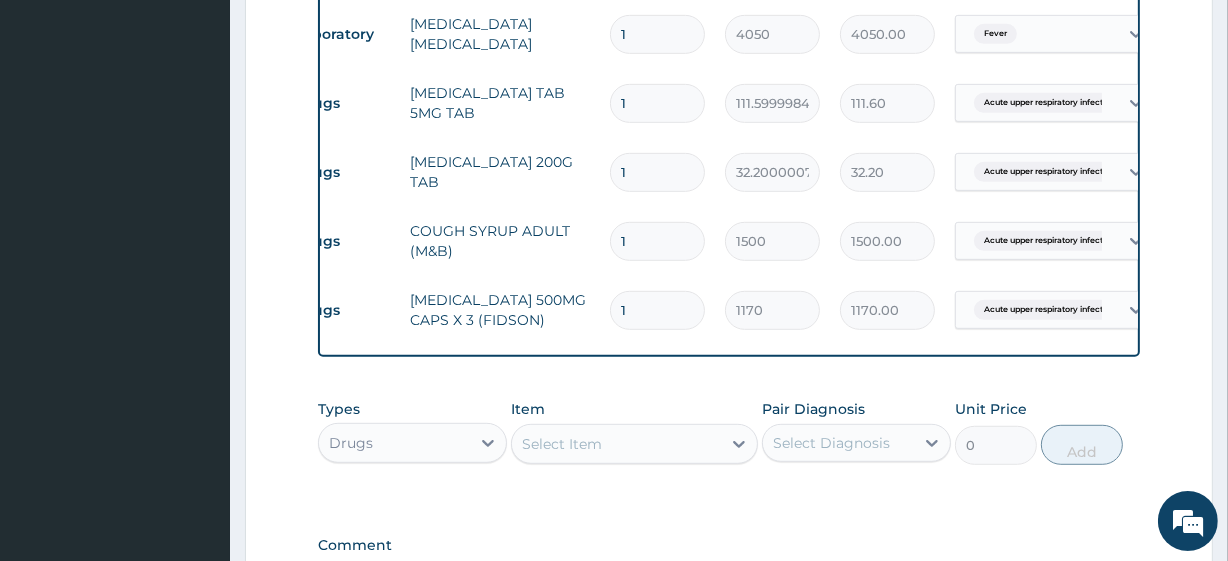 type on "2" 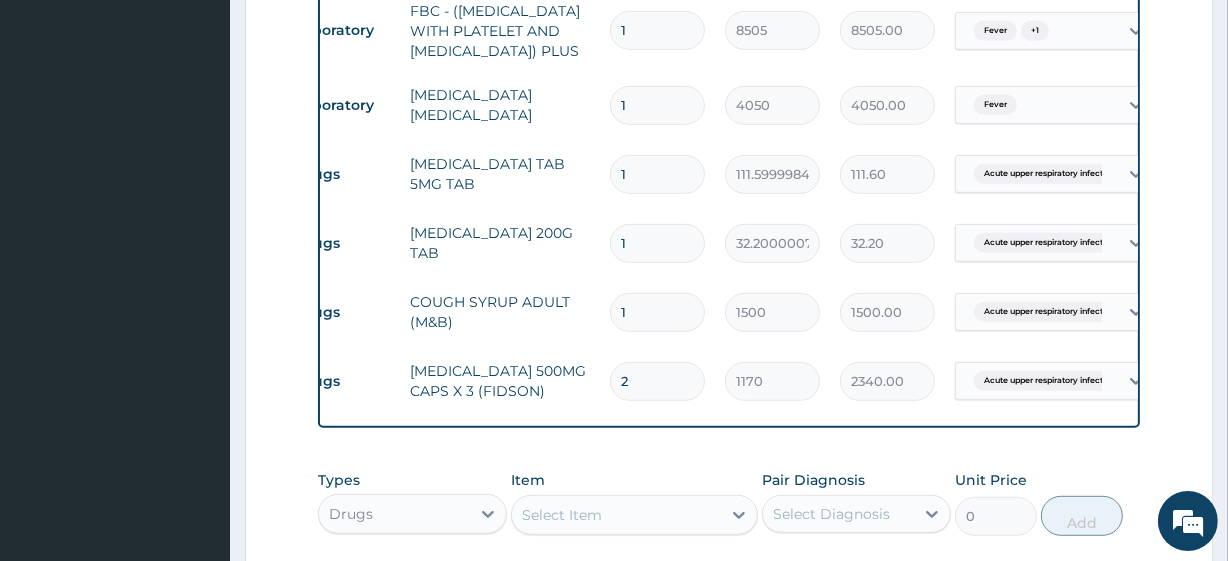 scroll, scrollTop: 877, scrollLeft: 0, axis: vertical 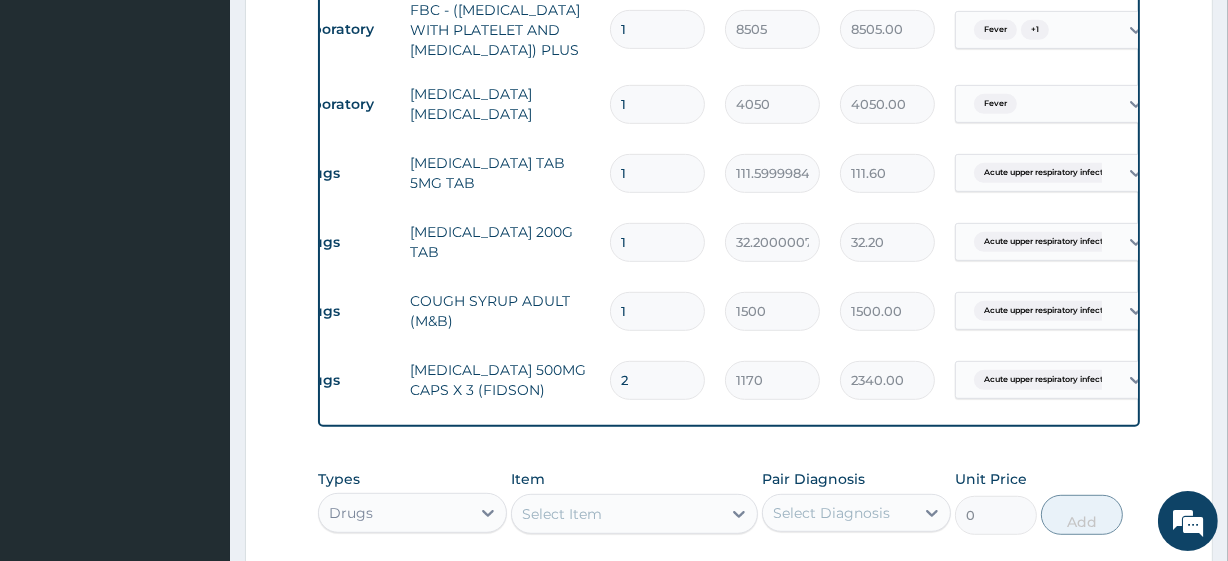 type on "2" 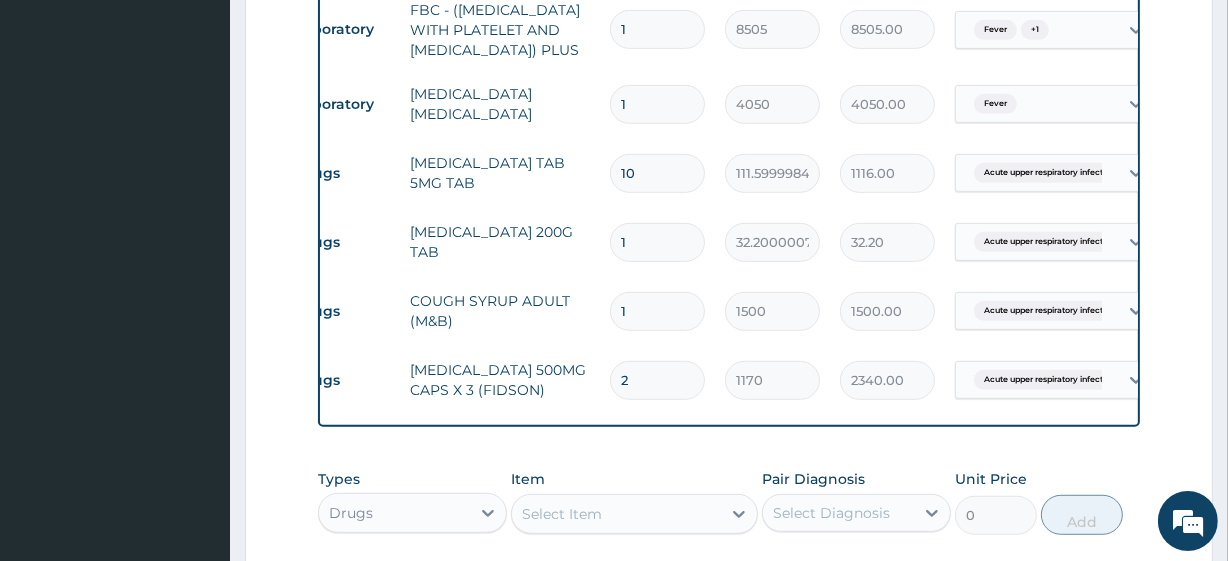 type on "10" 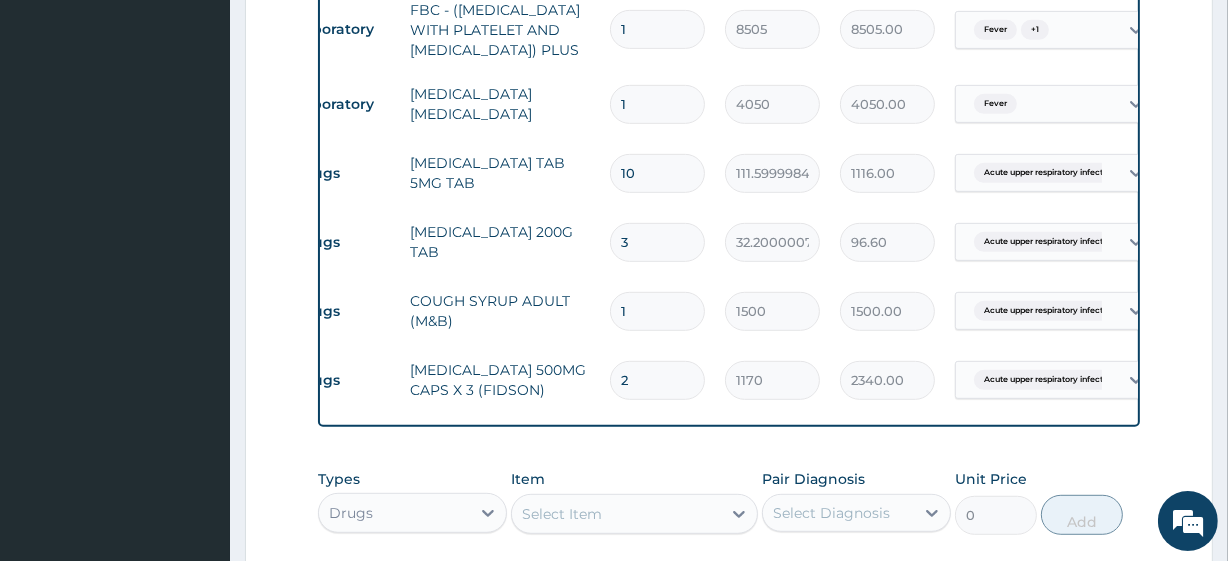 type on "30" 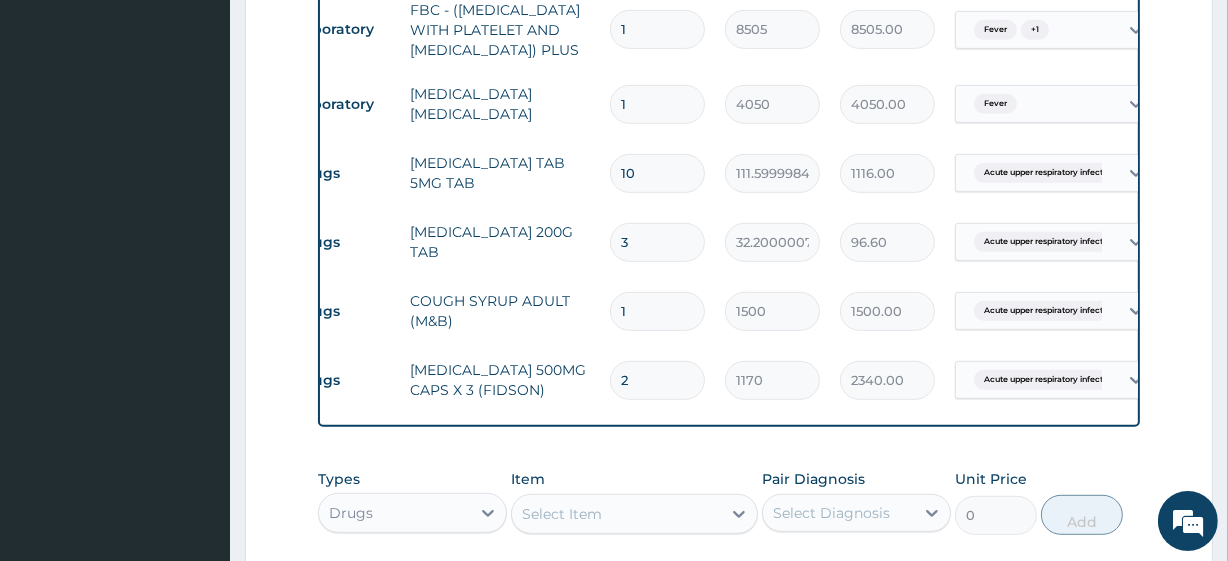 type on "966.00" 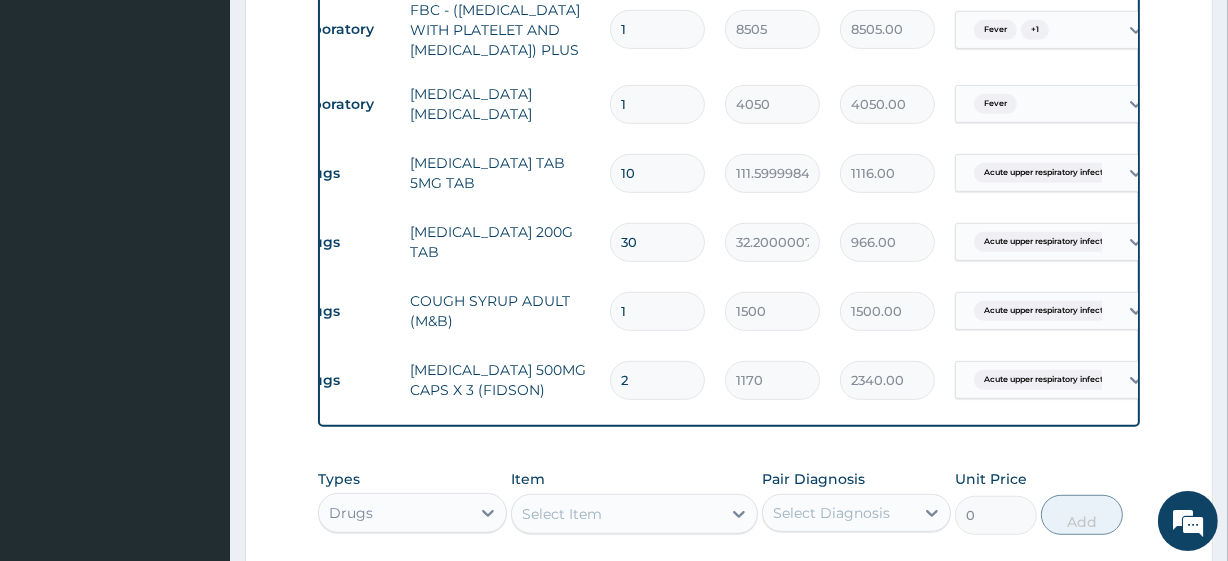 type on "30" 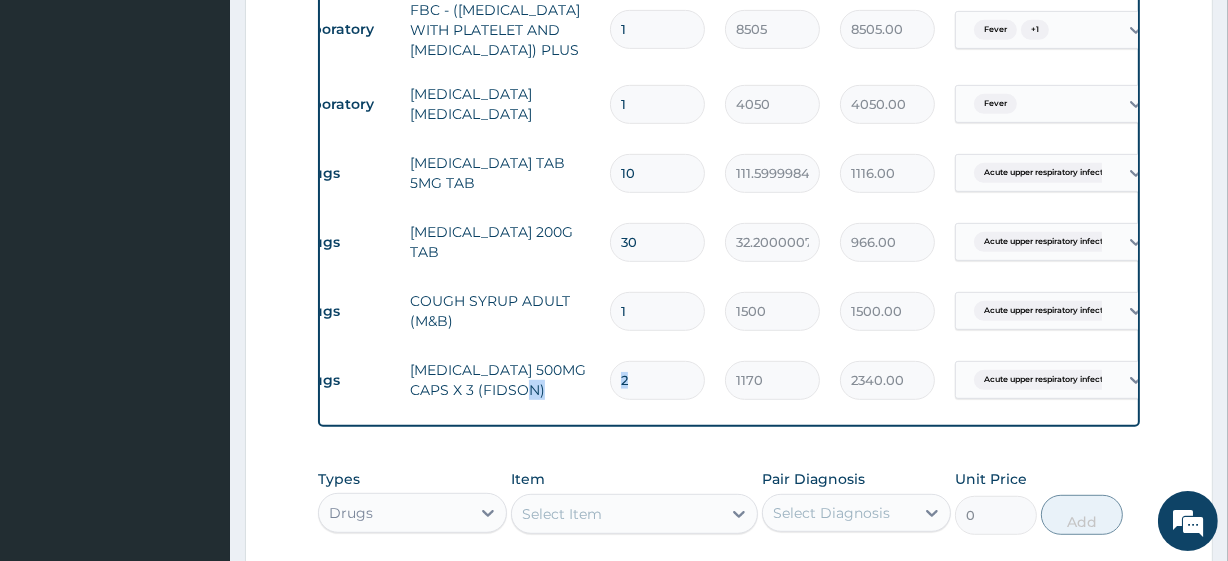 click on "2" at bounding box center (657, 380) 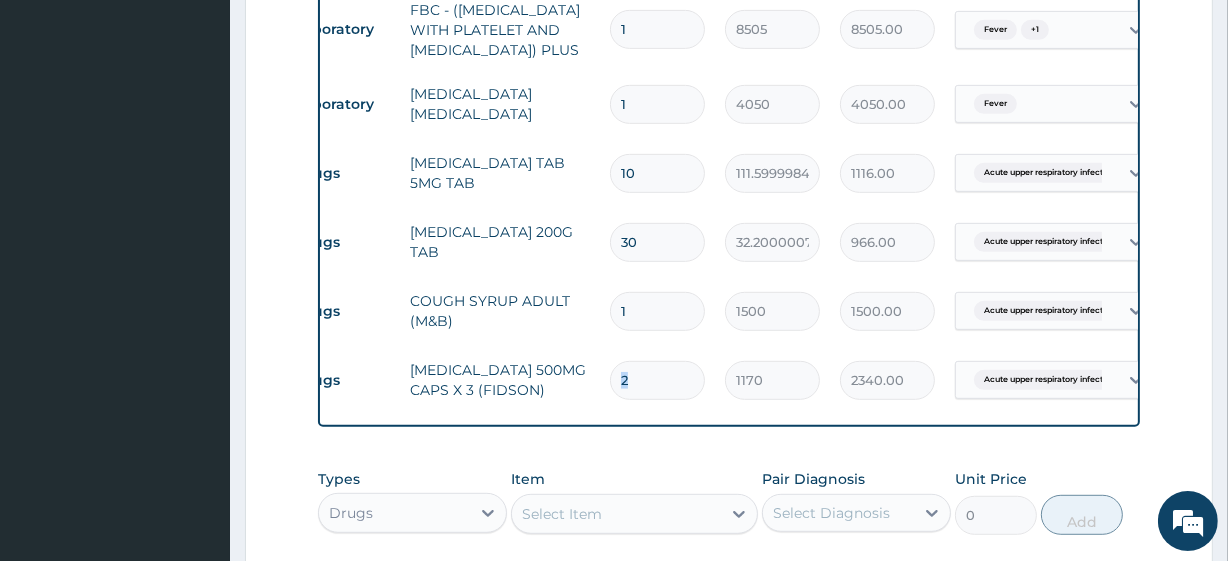 click on "2" at bounding box center (657, 380) 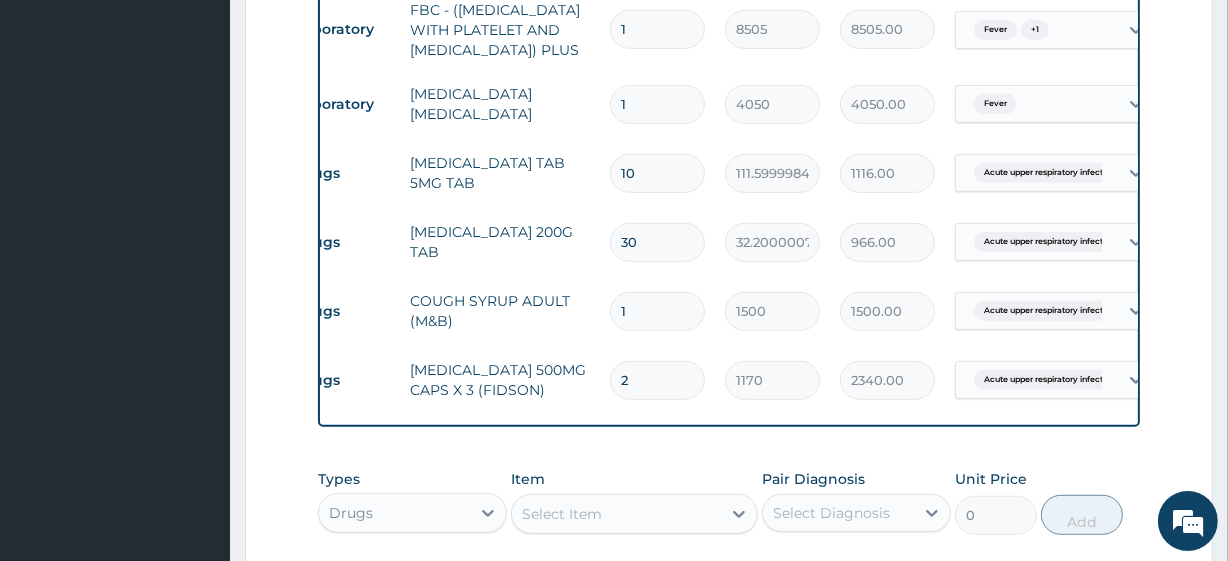 click on "2" at bounding box center [657, 380] 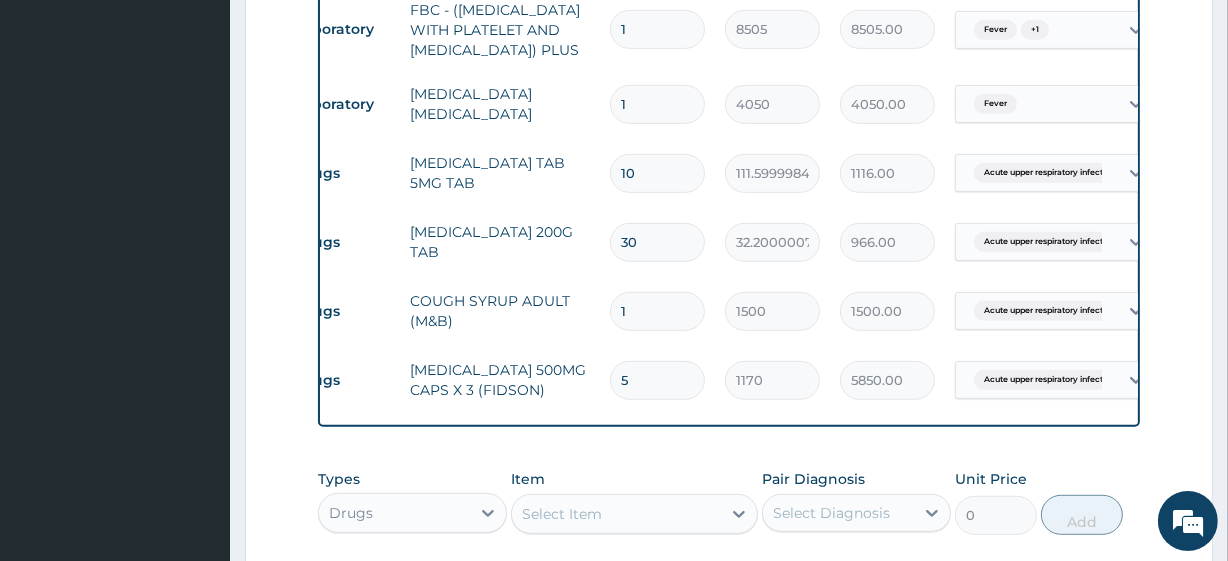 click on "5" at bounding box center (657, 380) 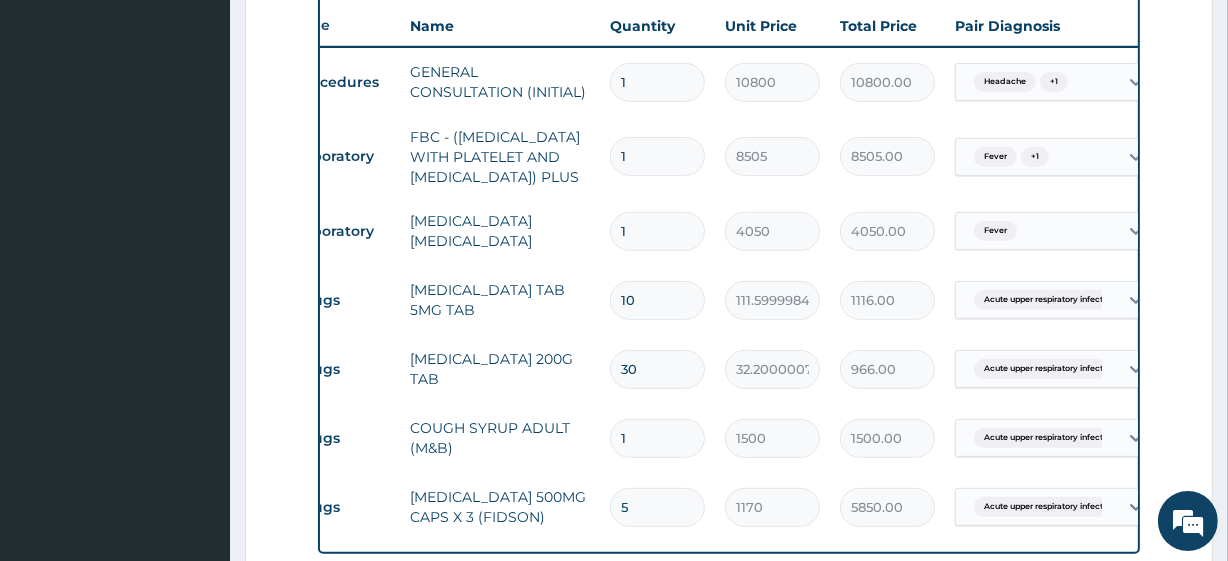 scroll, scrollTop: 1245, scrollLeft: 0, axis: vertical 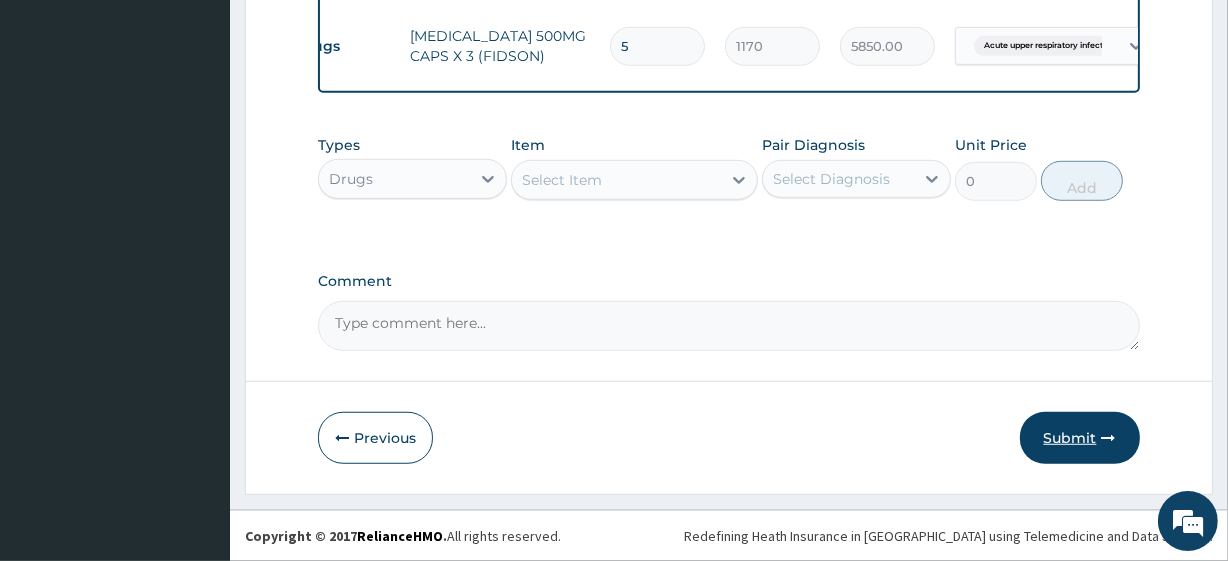 click on "Submit" at bounding box center (1080, 438) 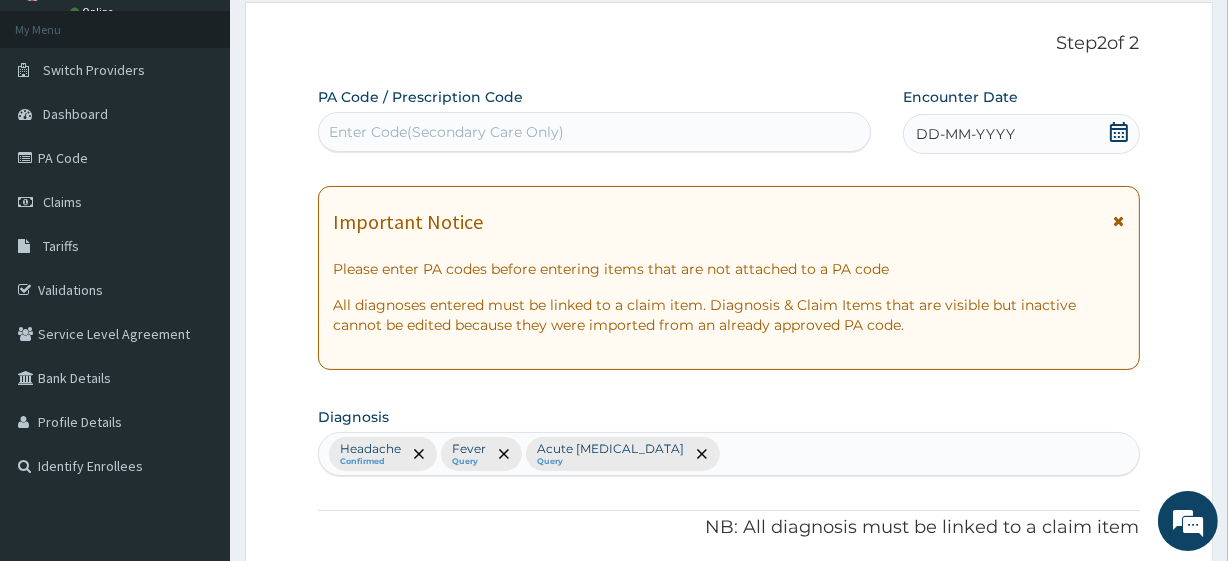scroll, scrollTop: 0, scrollLeft: 0, axis: both 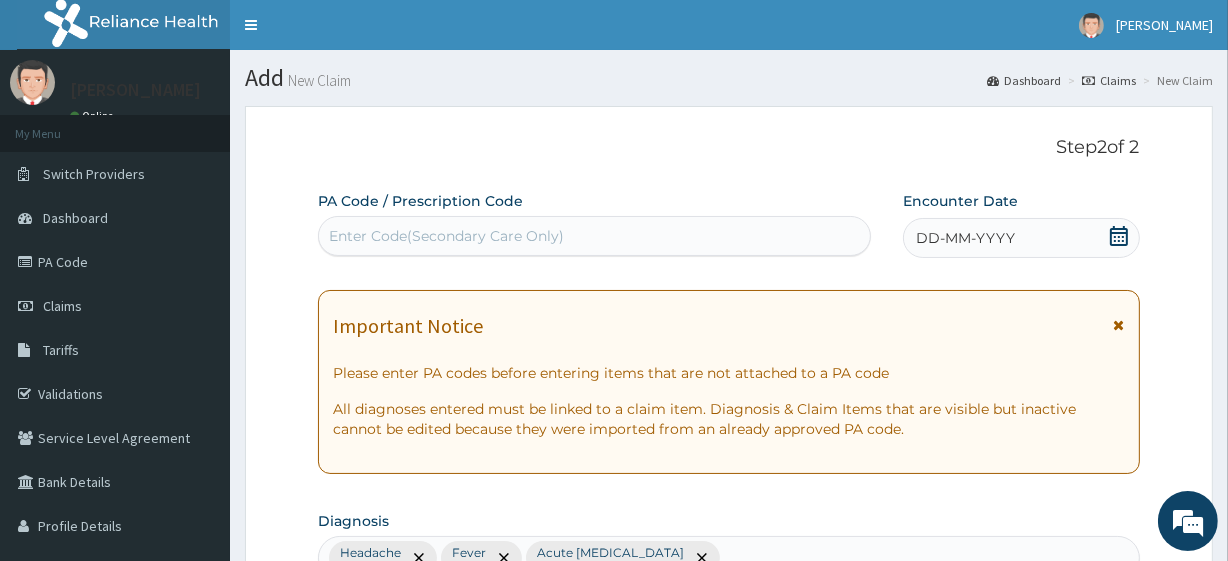 click 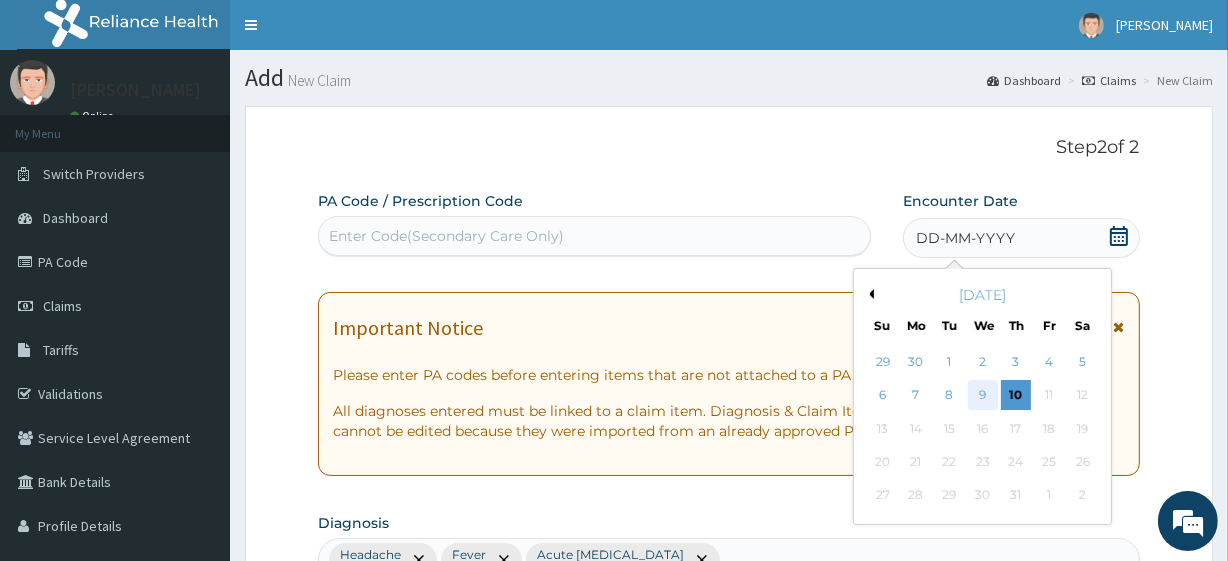 click on "9" at bounding box center [982, 396] 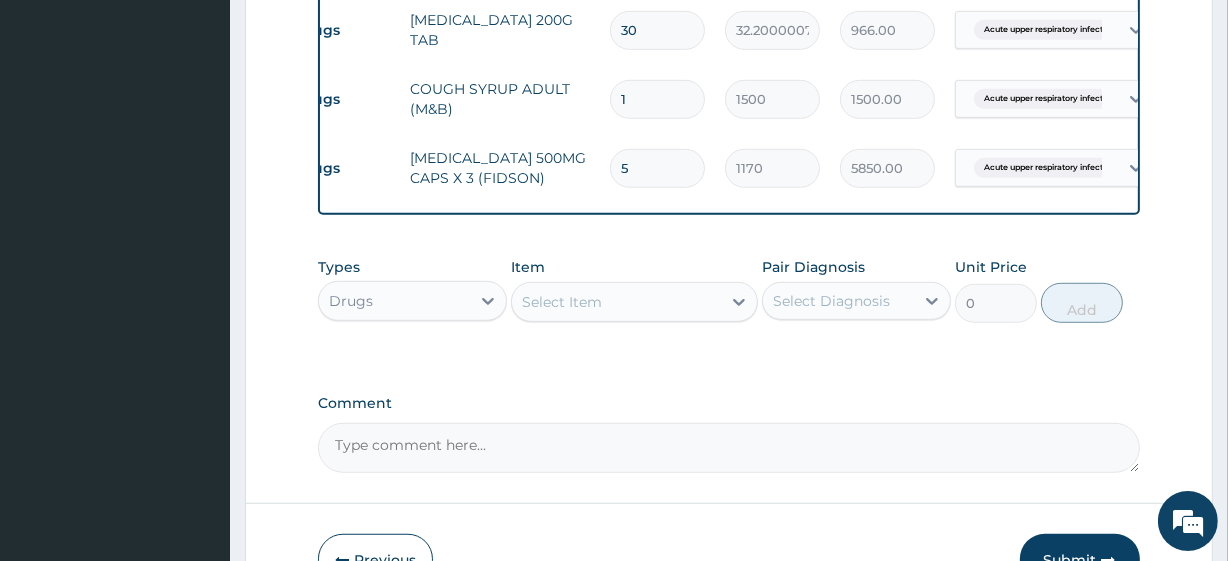 scroll, scrollTop: 1245, scrollLeft: 0, axis: vertical 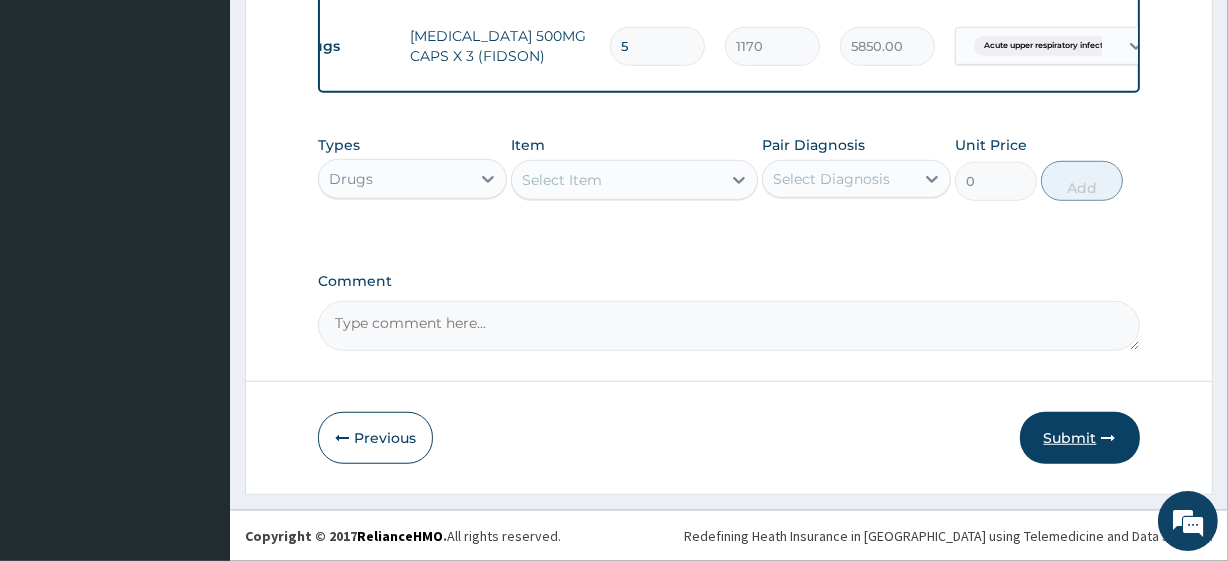 click on "Submit" at bounding box center [1080, 438] 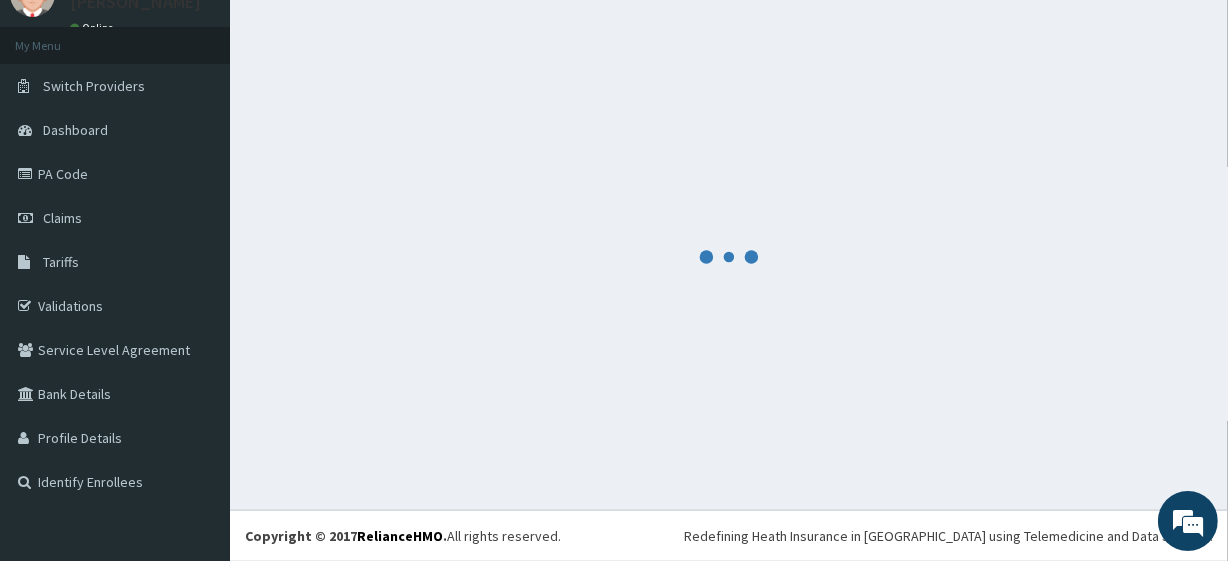 scroll, scrollTop: 88, scrollLeft: 0, axis: vertical 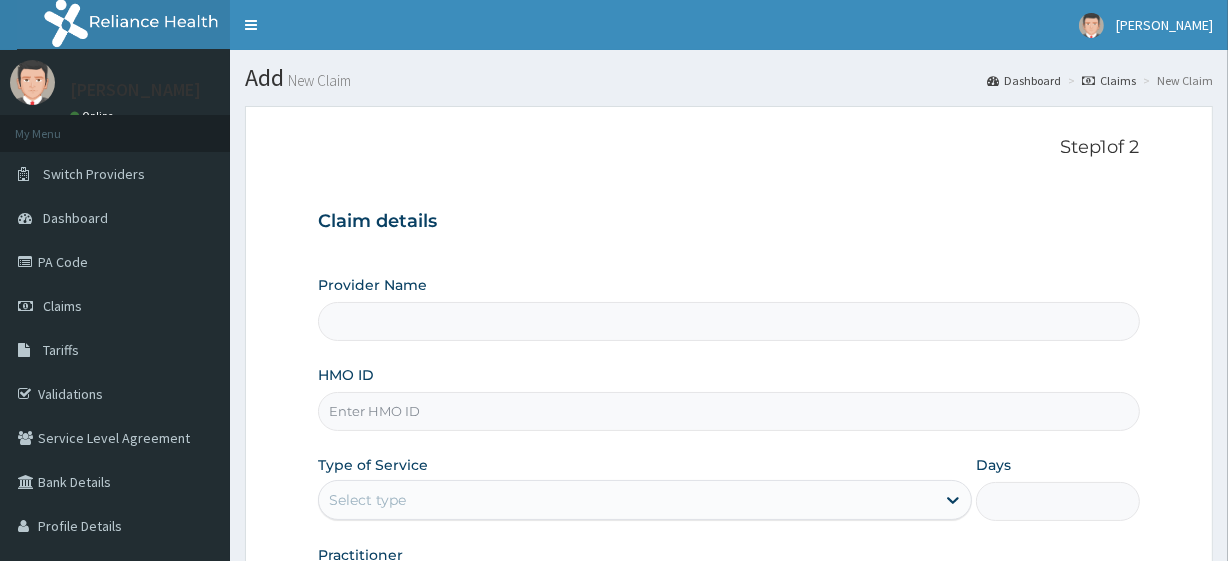 type on "R-Jolad Plus" 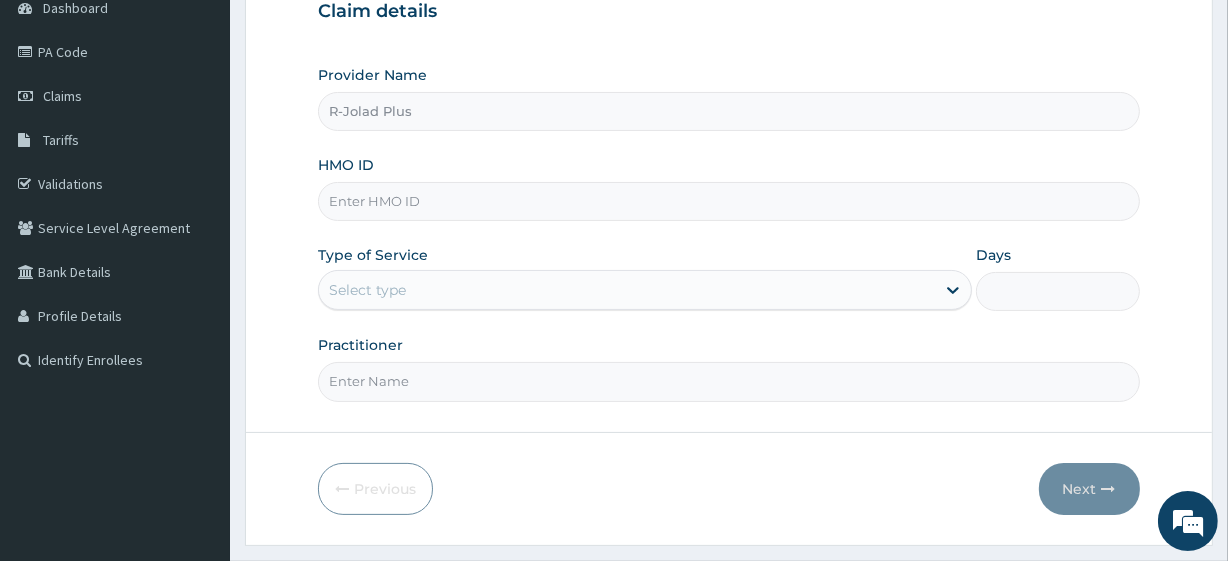 scroll, scrollTop: 220, scrollLeft: 0, axis: vertical 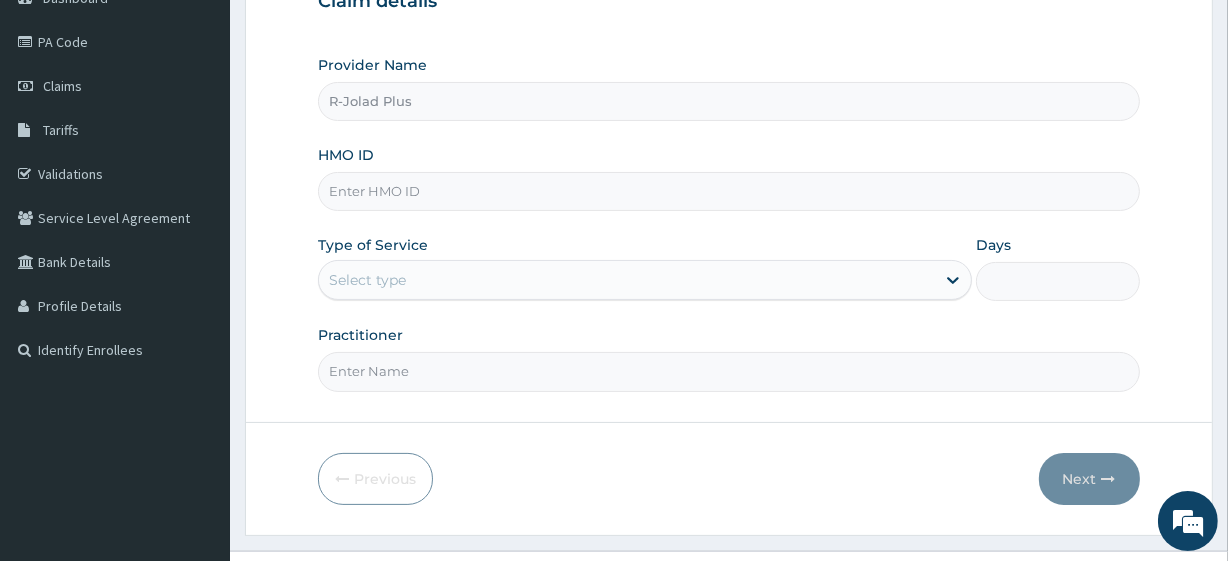 click on "HMO ID" at bounding box center (728, 191) 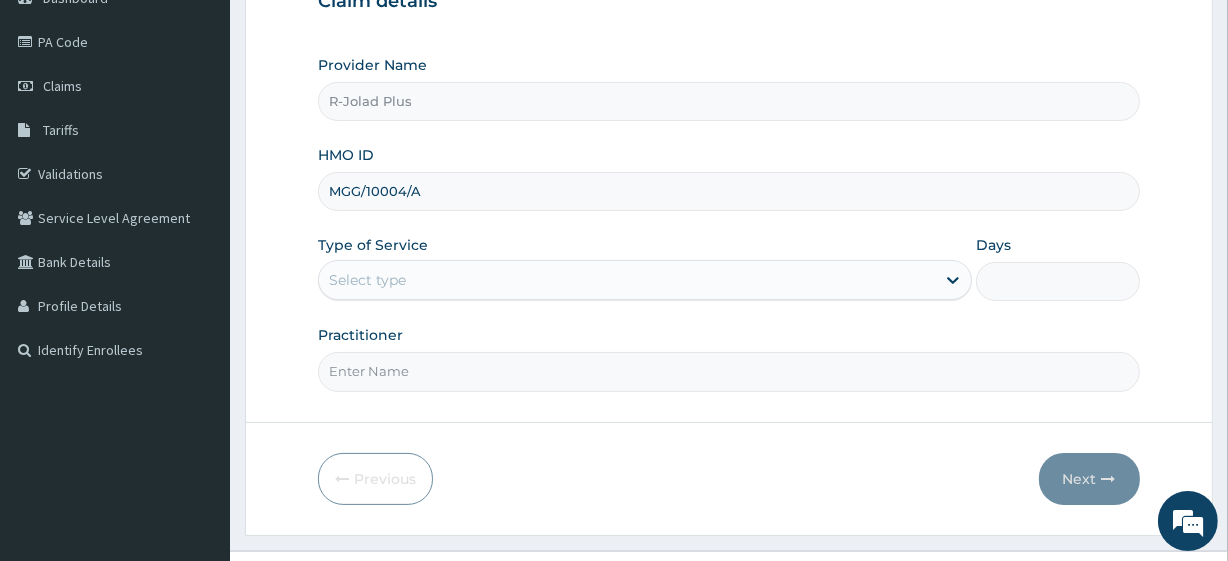scroll, scrollTop: 259, scrollLeft: 0, axis: vertical 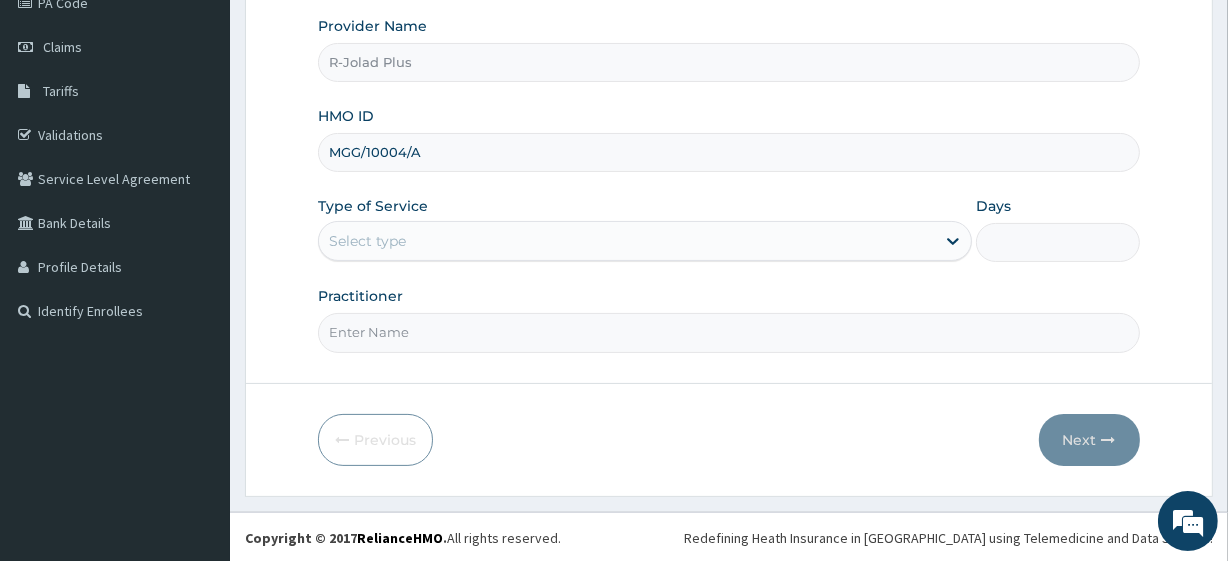type on "MGG/10004/A" 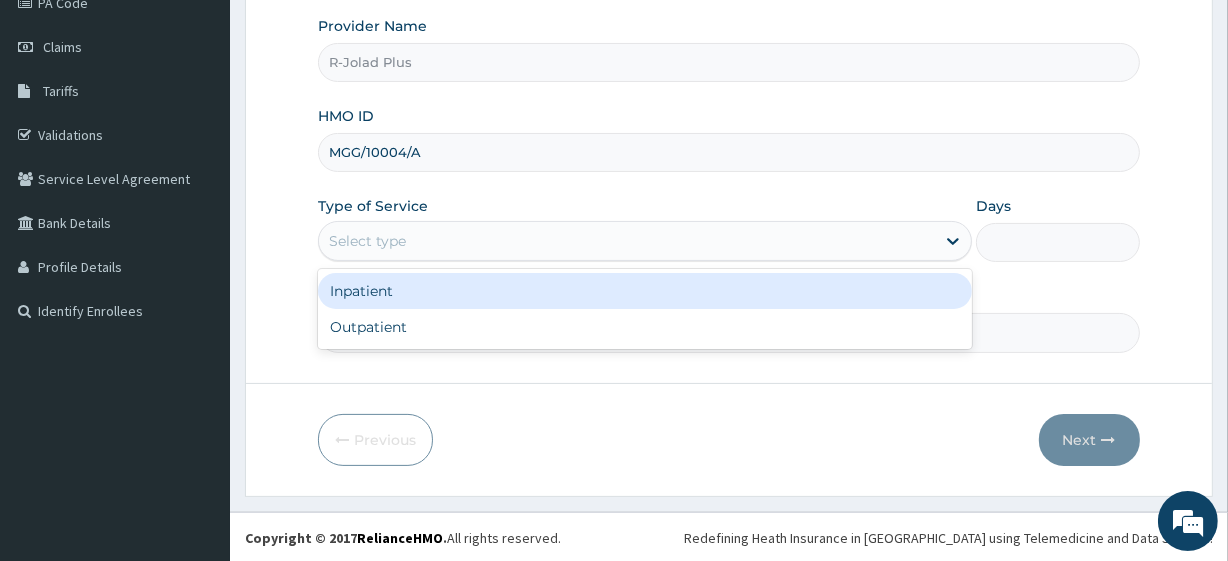 click on "Select type" at bounding box center [367, 241] 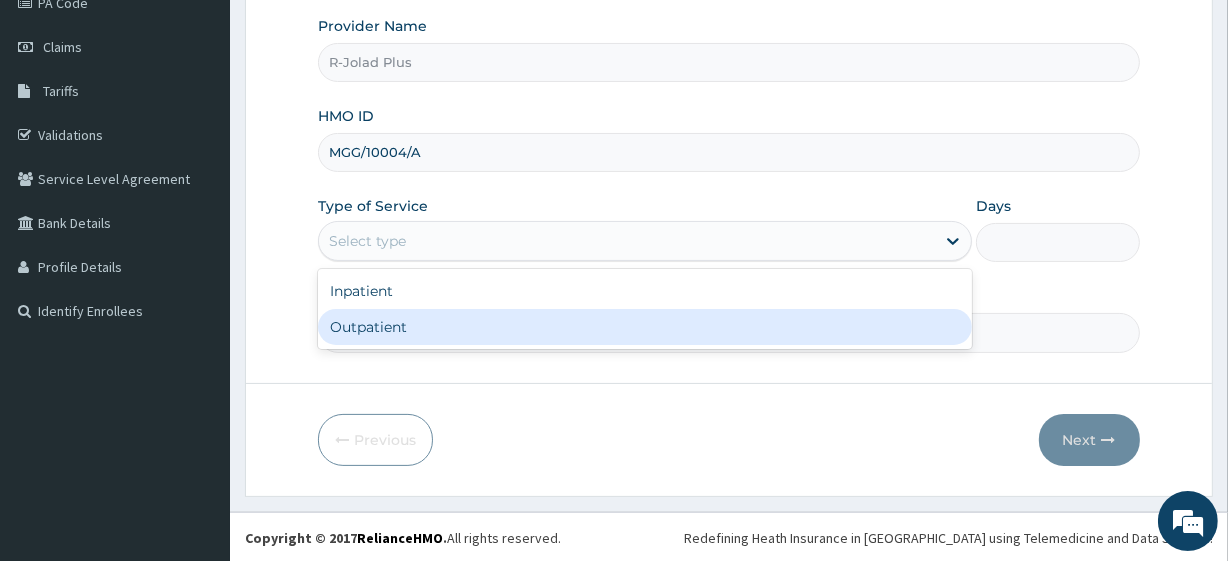 click on "Outpatient" at bounding box center (645, 327) 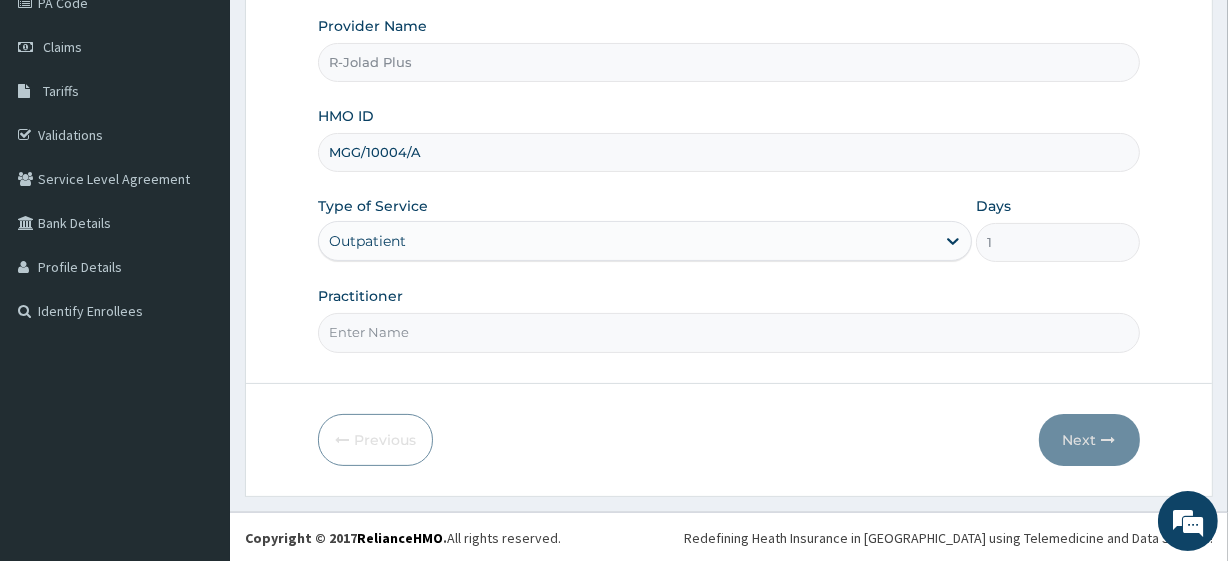click on "Practitioner" at bounding box center (728, 332) 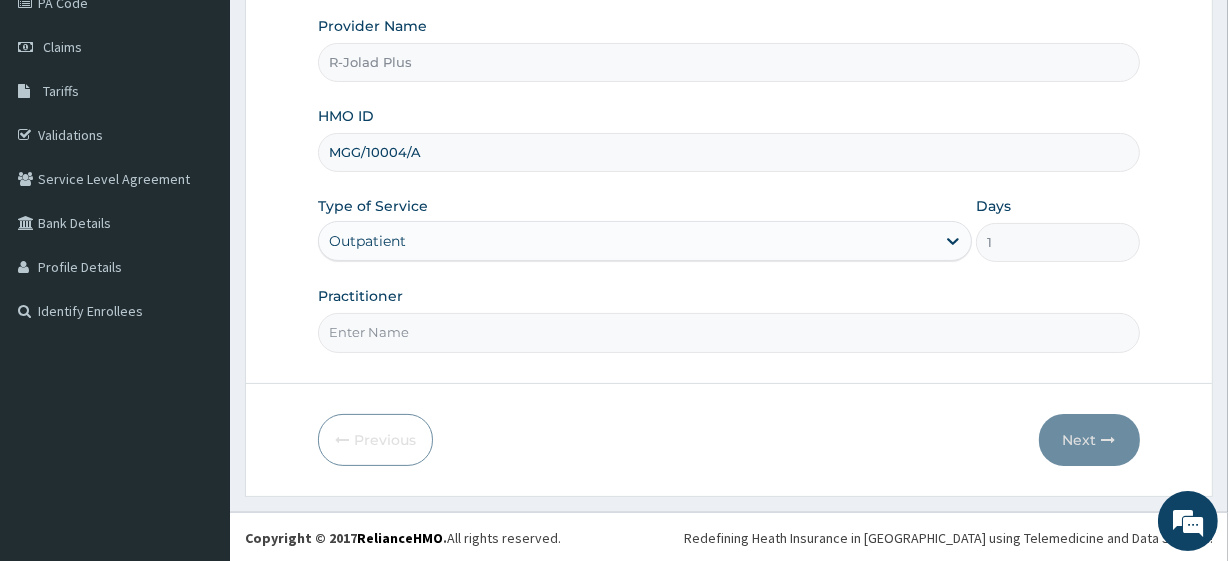type on "Dr HALIMA" 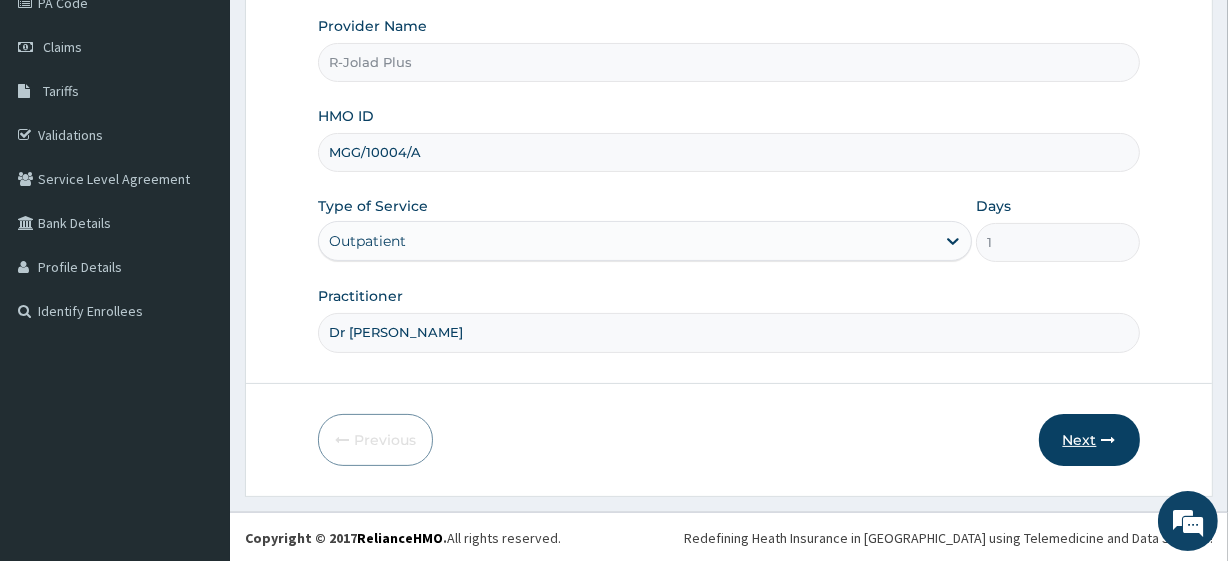 click on "Next" at bounding box center (1089, 440) 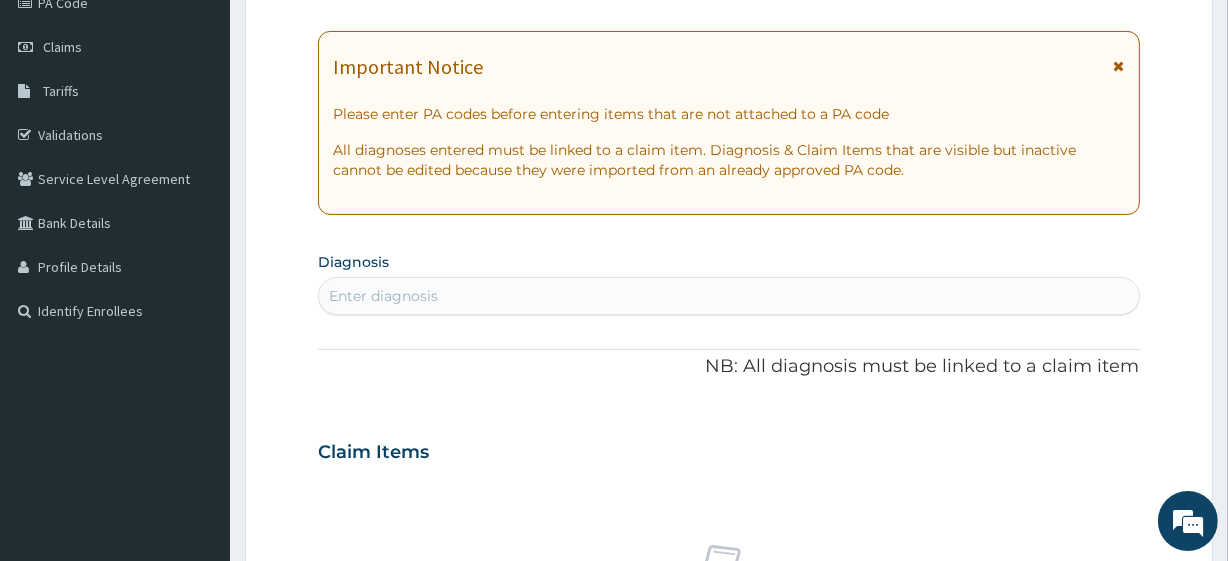 scroll, scrollTop: 0, scrollLeft: 0, axis: both 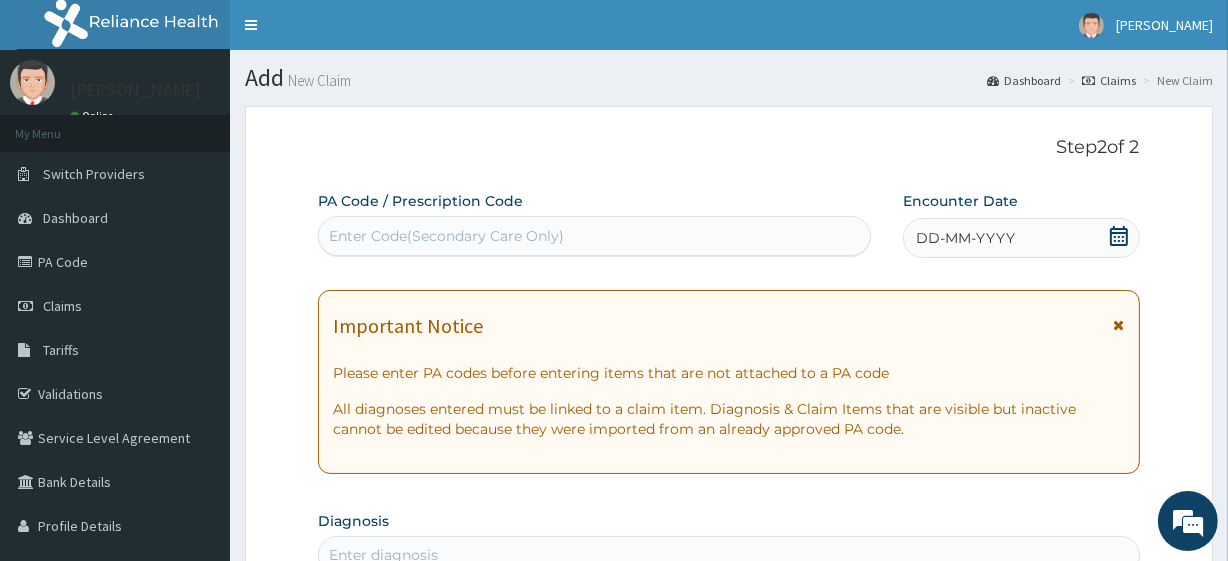 click on "Enter Code(Secondary Care Only)" at bounding box center (446, 236) 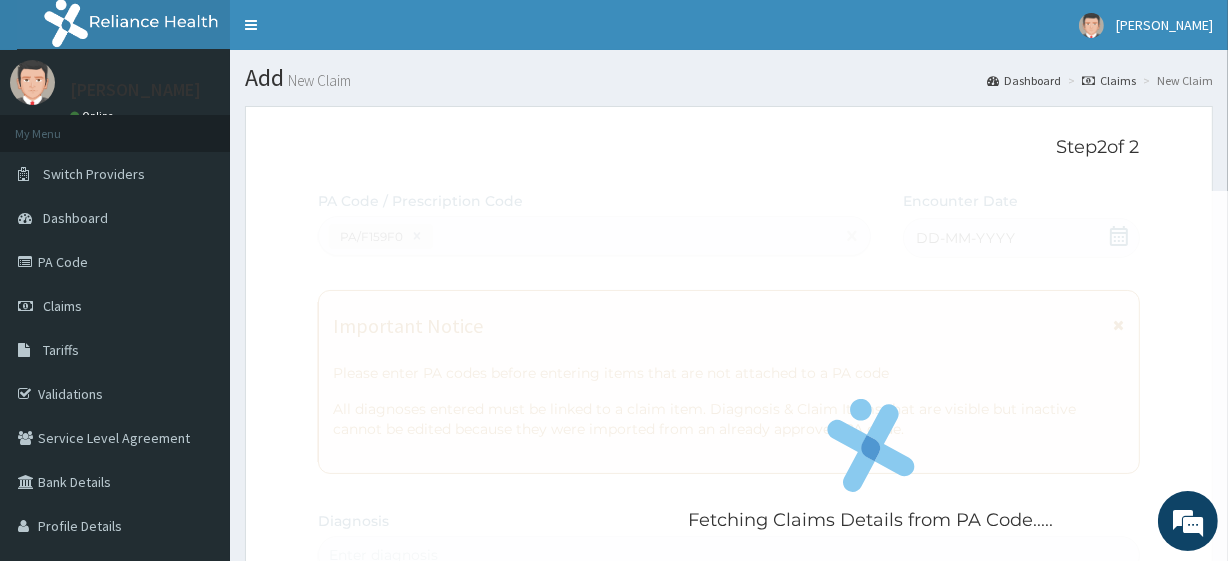 click on "Fetching Claims Details from PA Code....." at bounding box center (870, 471) 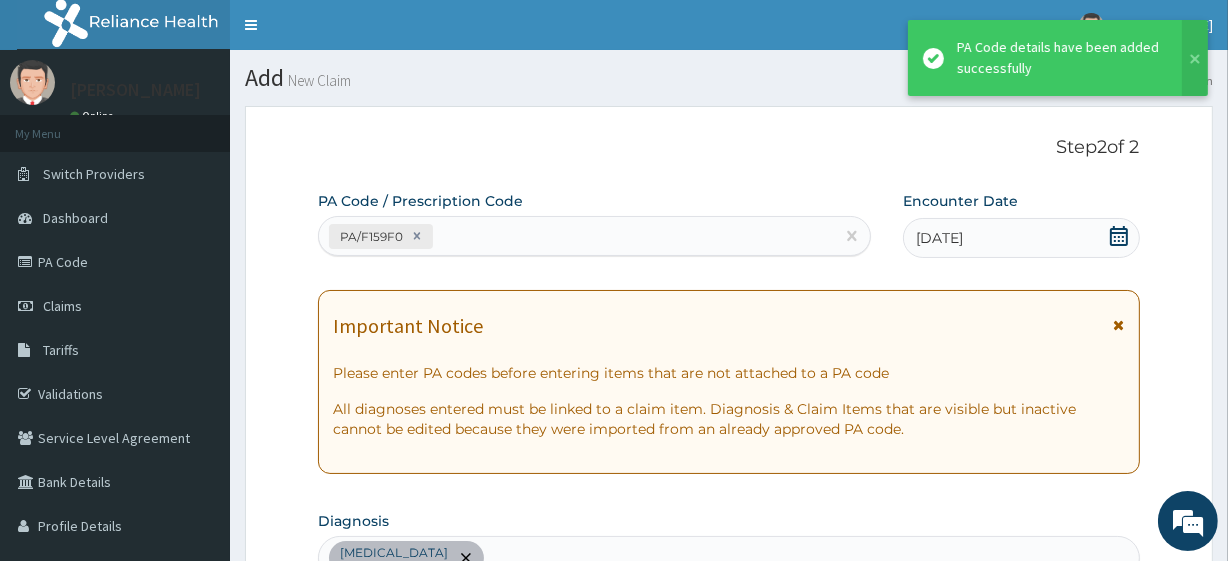 scroll, scrollTop: 550, scrollLeft: 0, axis: vertical 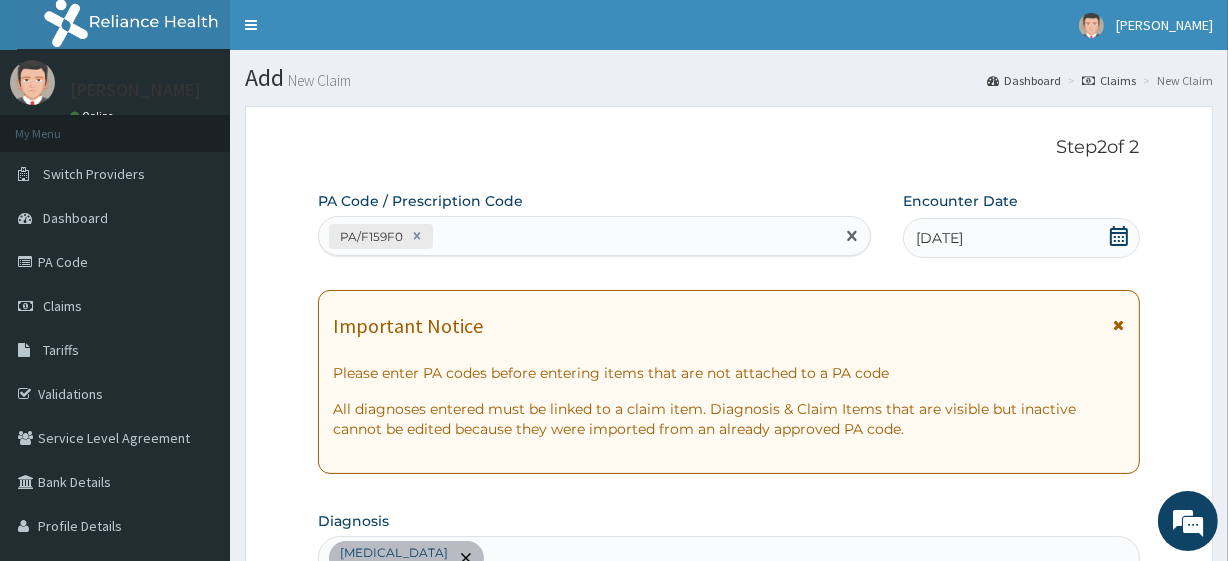 click on "PA/F159F0" at bounding box center (576, 236) 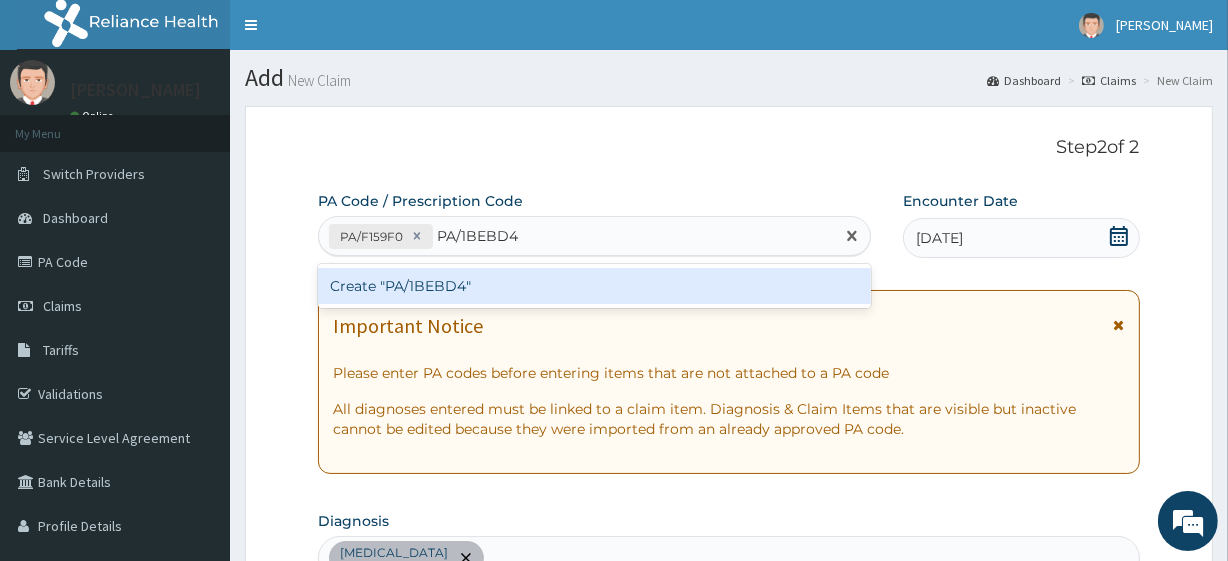 type 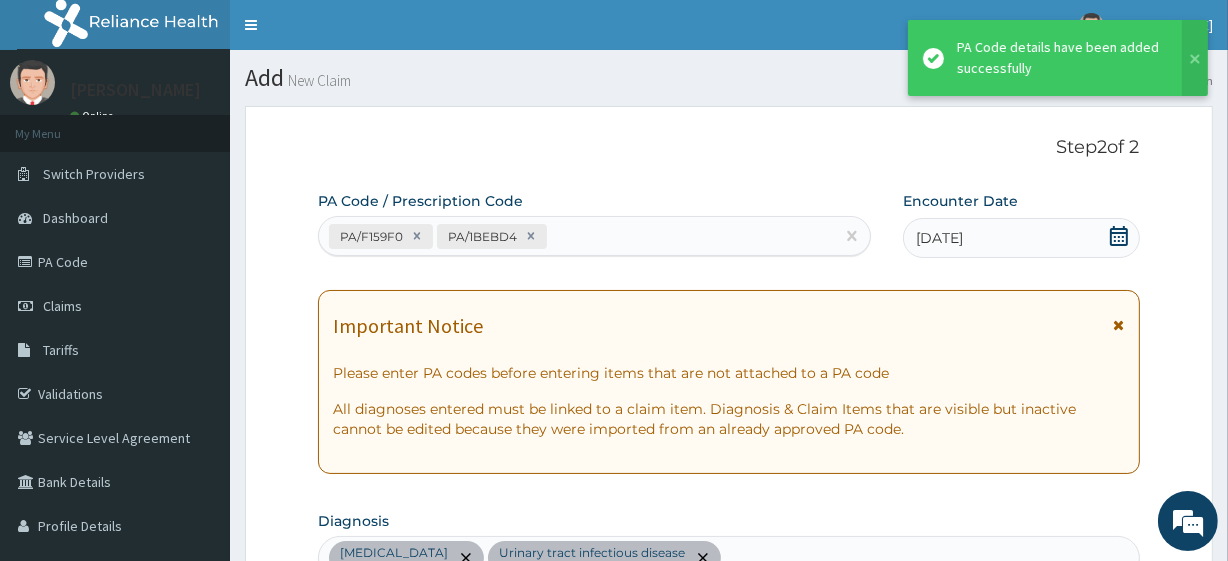 scroll, scrollTop: 690, scrollLeft: 0, axis: vertical 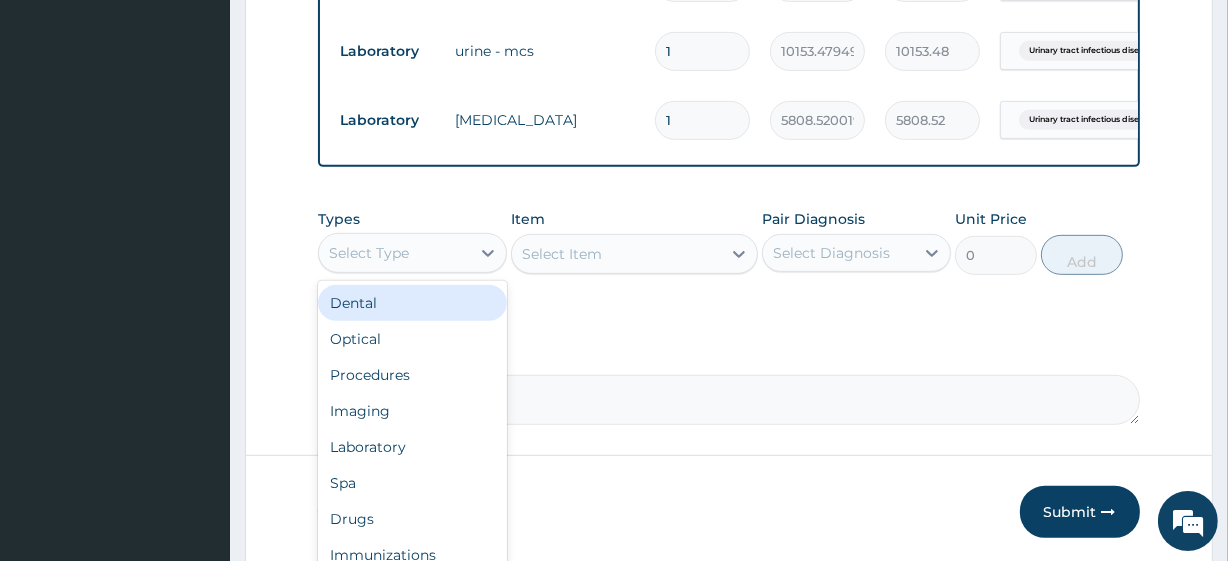 click on "Select Type" at bounding box center [394, 253] 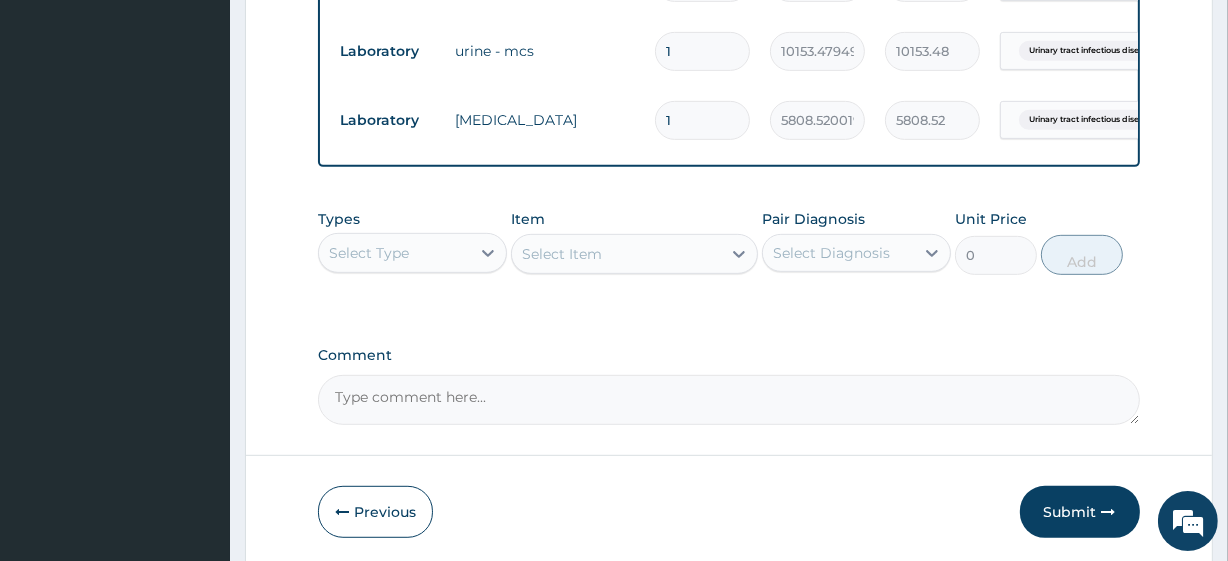click on "Step  2  of 2 PA Code / Prescription Code PA/F159F0 PA/1BEBD4 Encounter Date 09-07-2025 Important Notice Please enter PA codes before entering items that are not attached to a PA code   All diagnoses entered must be linked to a claim item. Diagnosis & Claim Items that are visible but inactive cannot be edited because they were imported from an already approved PA code. Diagnosis Polyuria confirmed Urinary tract infectious disease confirmed NB: All diagnosis must be linked to a claim item Claim Items Type Name Quantity Unit Price Total Price Pair Diagnosis Actions Laboratory rbs/fbs 1 3240 3240.00 Polyuria Delete Laboratory urine - mcs 1 10153.4794921875 10153.48 Urinary tract infectious disea... Delete Laboratory urinalysis 1 5808.52001953125 5808.52 Urinary tract infectious disea... Delete Types Select Type Item Select Item Pair Diagnosis Select Diagnosis Unit Price 0 Add Comment     Previous   Submit" at bounding box center [729, -88] 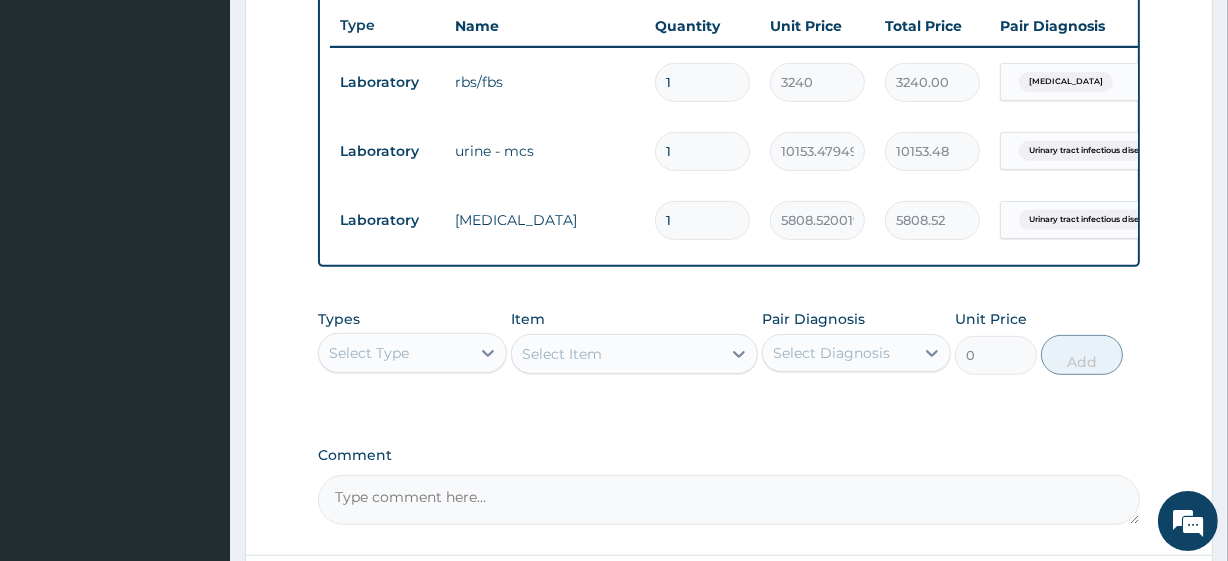 scroll, scrollTop: 751, scrollLeft: 0, axis: vertical 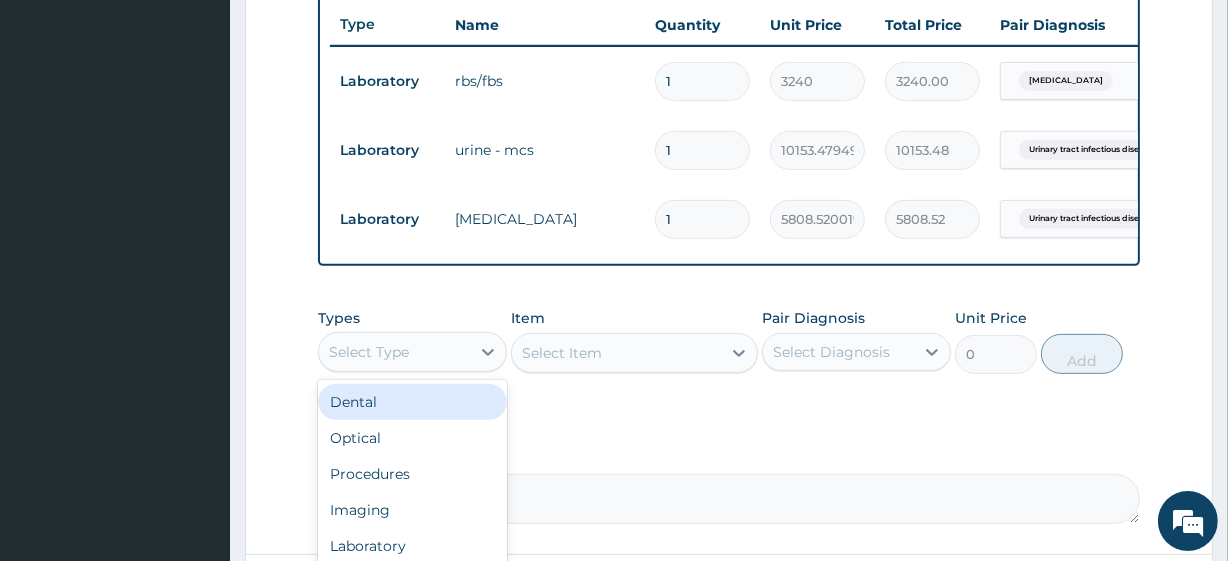 click on "Select Type" at bounding box center [394, 352] 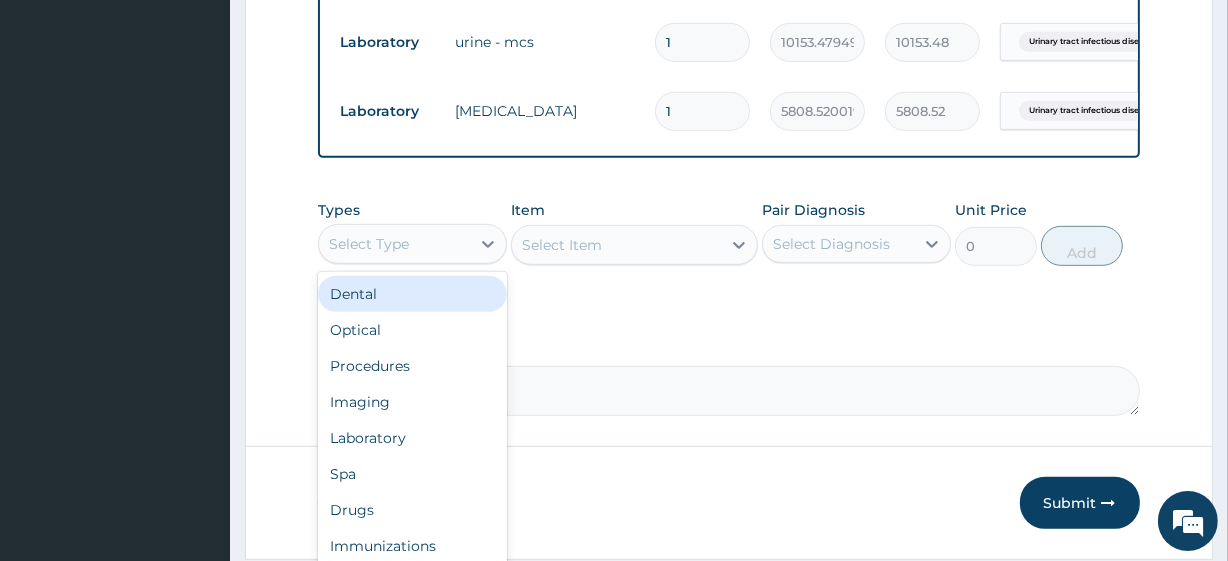 scroll, scrollTop: 867, scrollLeft: 0, axis: vertical 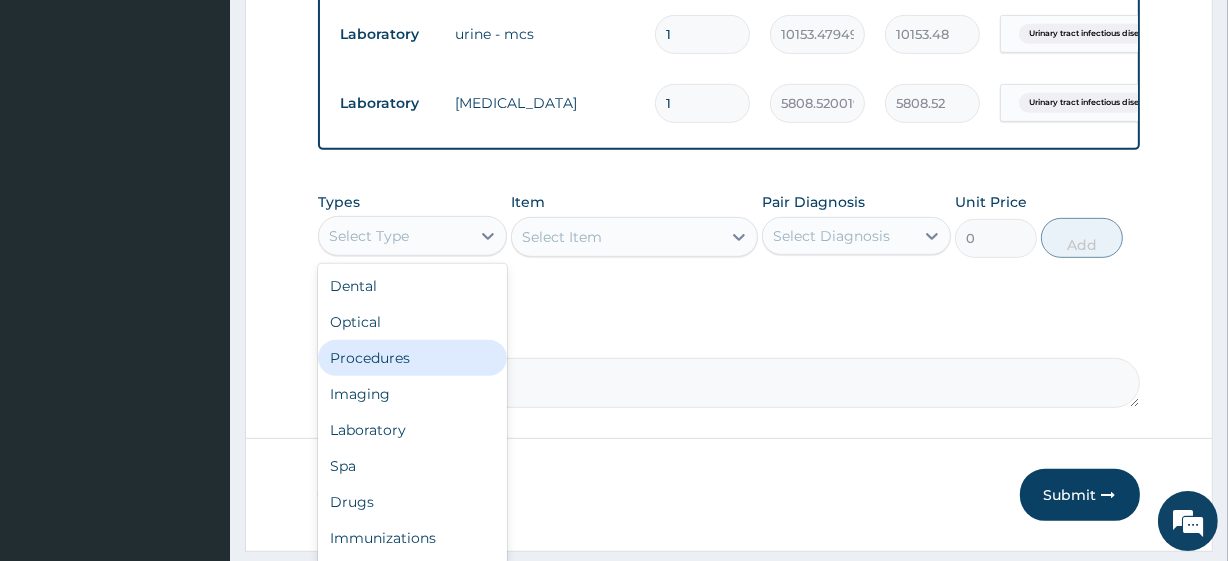 click on "Procedures" at bounding box center [412, 358] 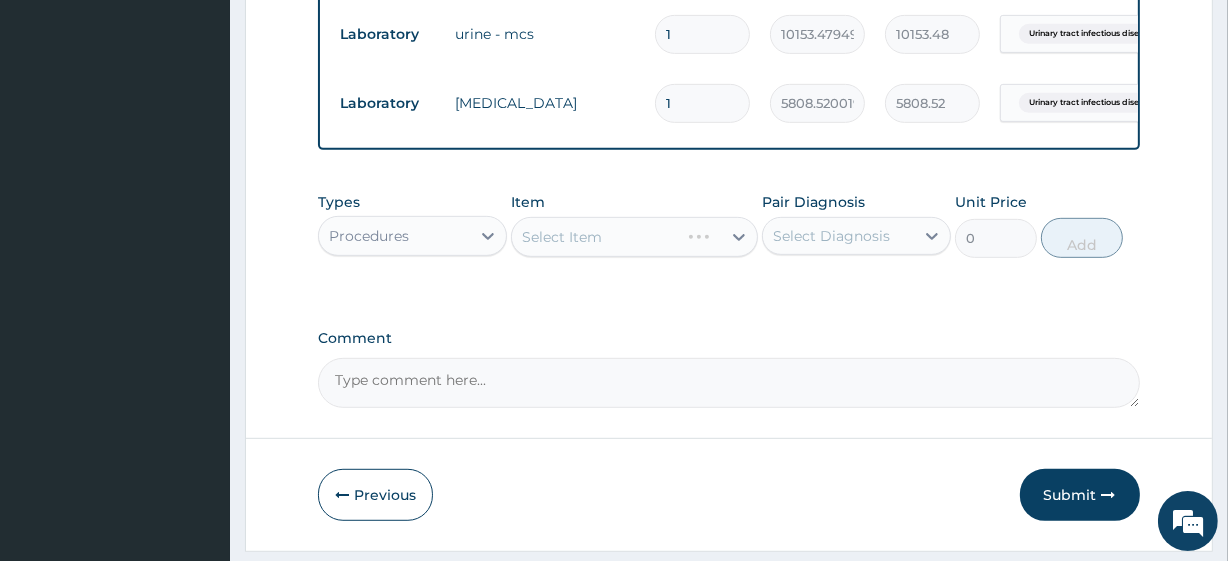 click on "Select Item" at bounding box center [634, 237] 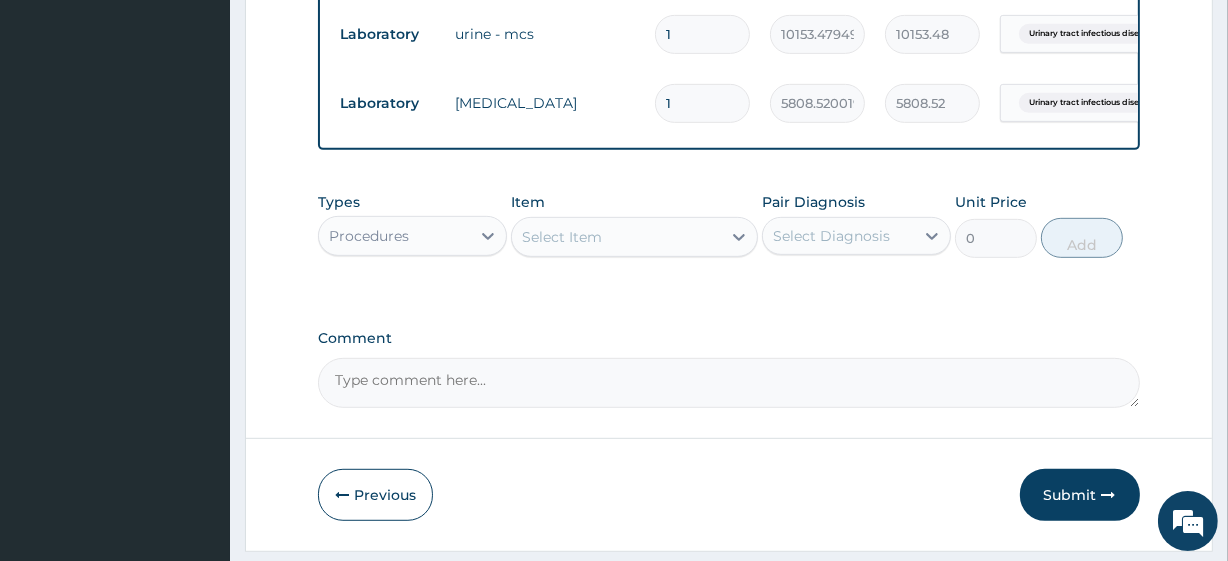 click on "Select Item" at bounding box center [562, 237] 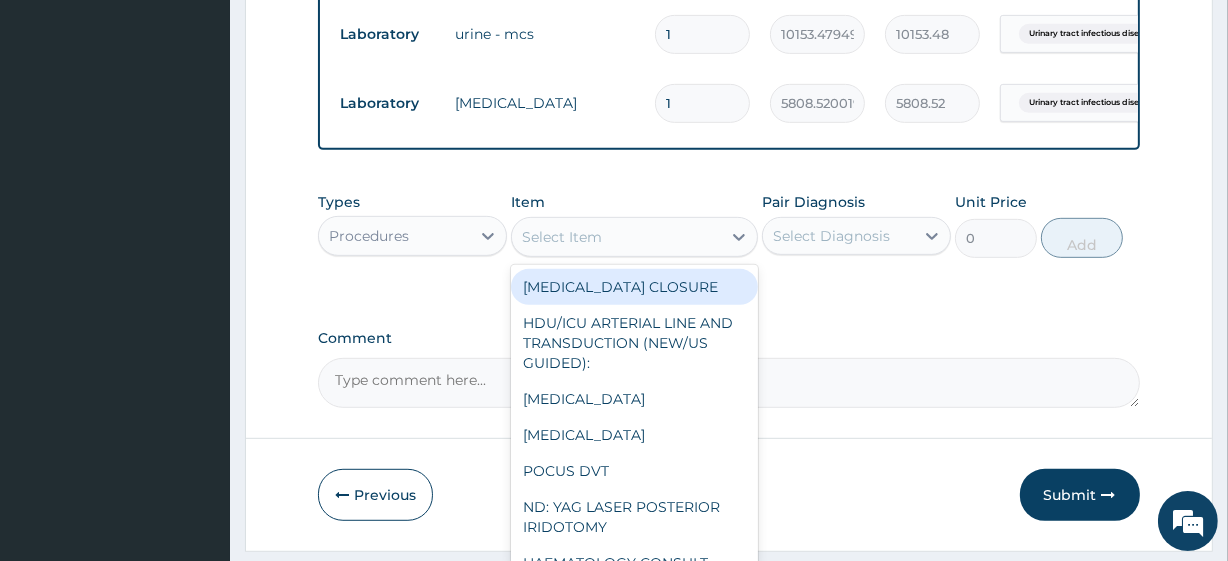 click on "Select Item" at bounding box center [562, 237] 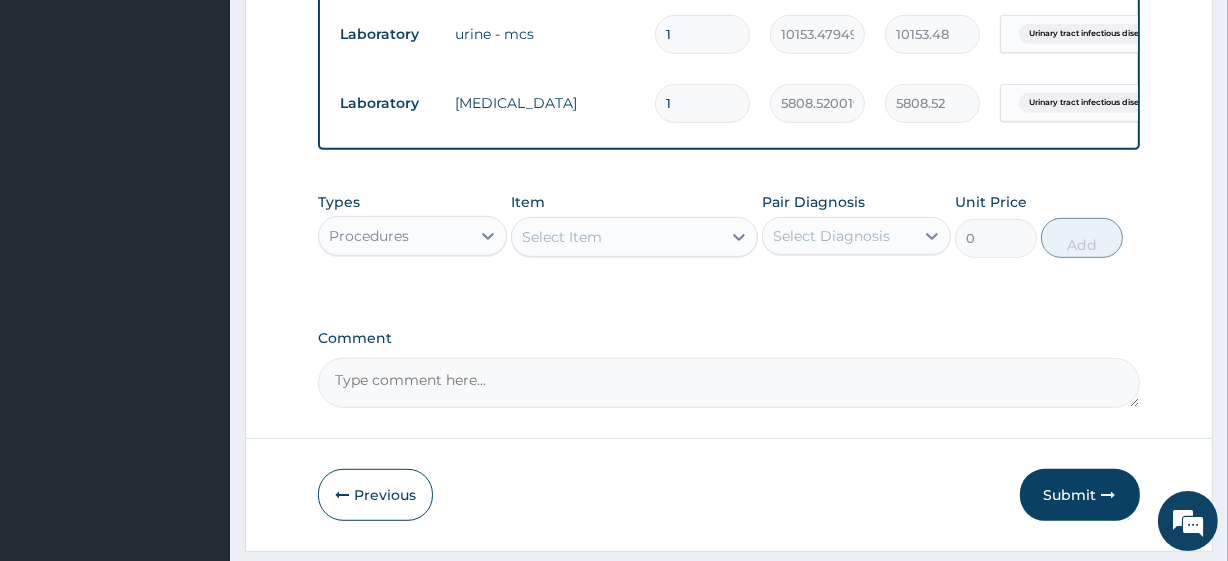paste on "FBC - (FULL BLOOD COUNT with platelet and red cell indices) plus	 MALARIA PARASITE" 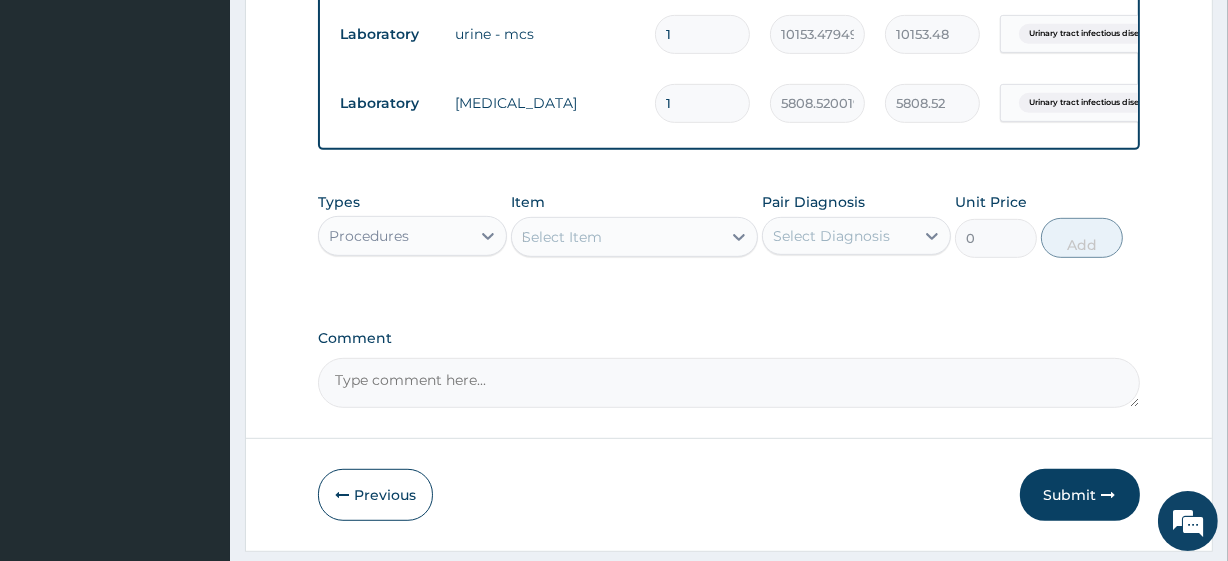 scroll, scrollTop: 0, scrollLeft: 24, axis: horizontal 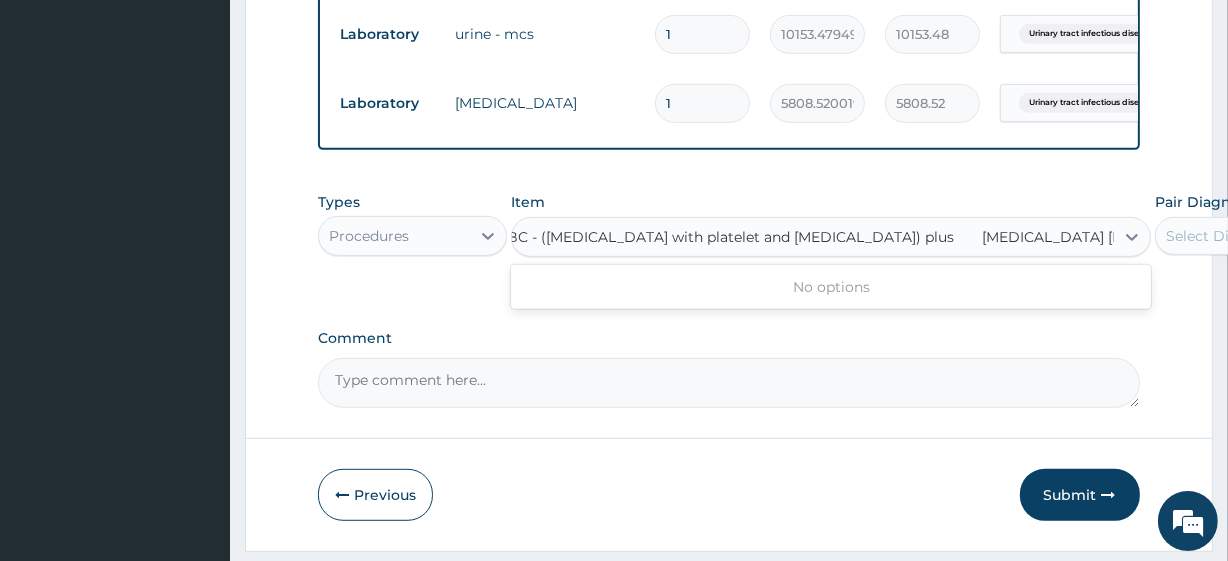 type on "FBC - (FULL BLOOD COUNT with platelet and red cell indices) plus	 MALARIA PARASITE" 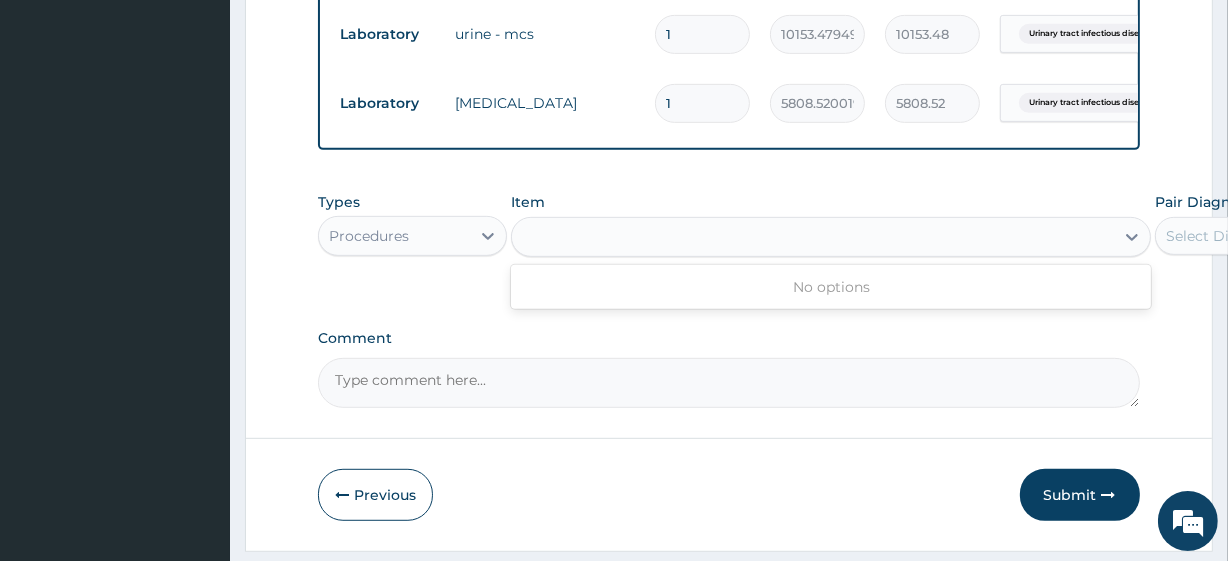 scroll, scrollTop: 0, scrollLeft: 0, axis: both 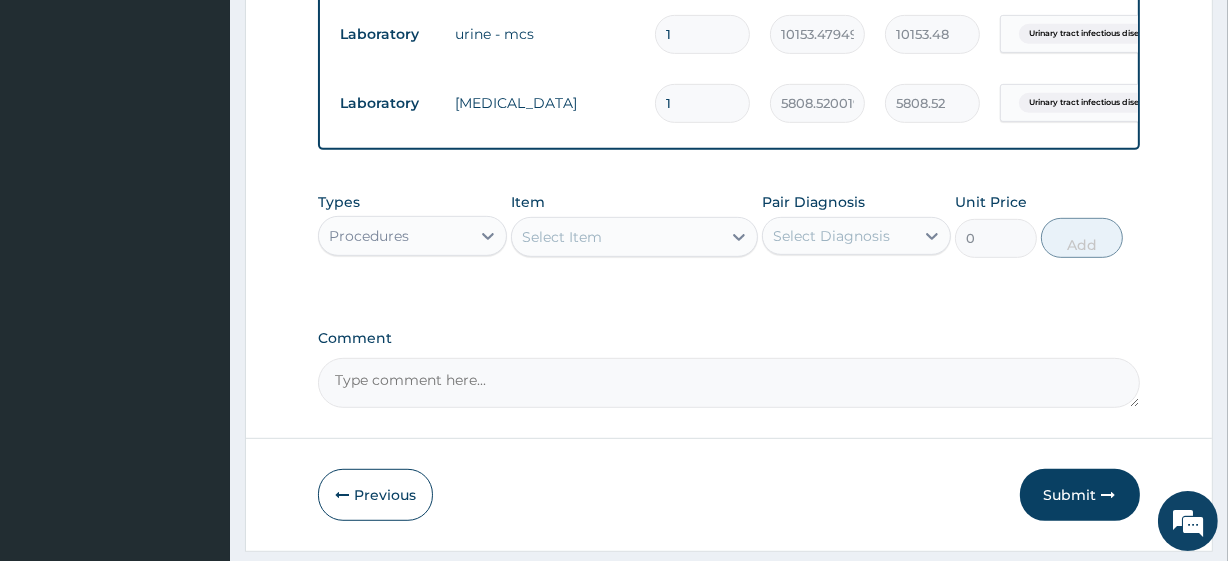 drag, startPoint x: 571, startPoint y: 378, endPoint x: 600, endPoint y: 252, distance: 129.29424 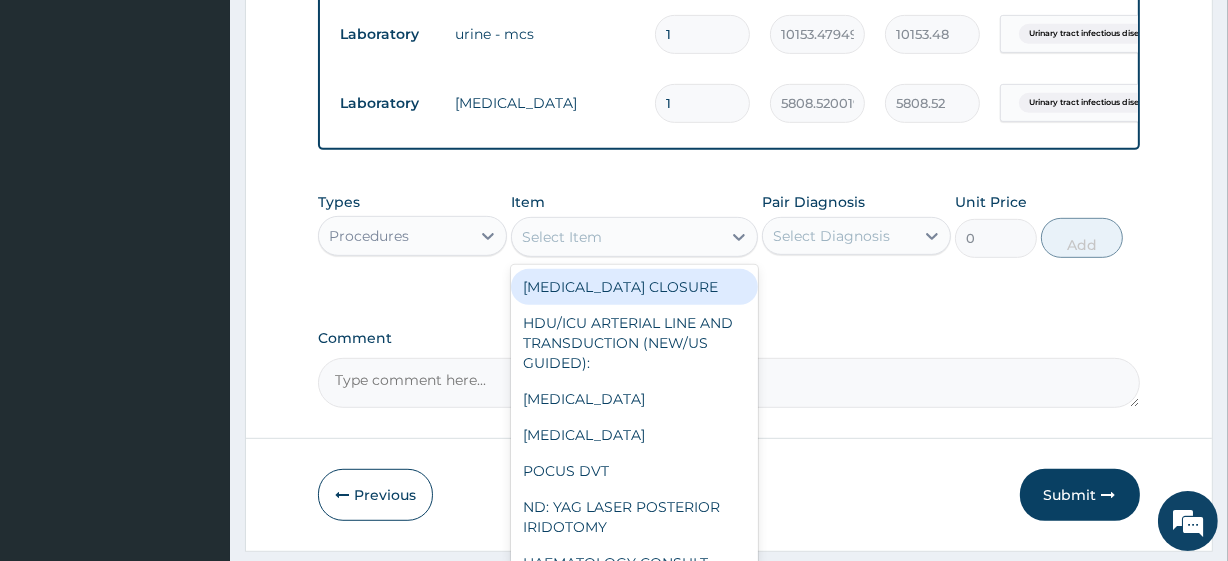 click on "Select Item" at bounding box center (562, 237) 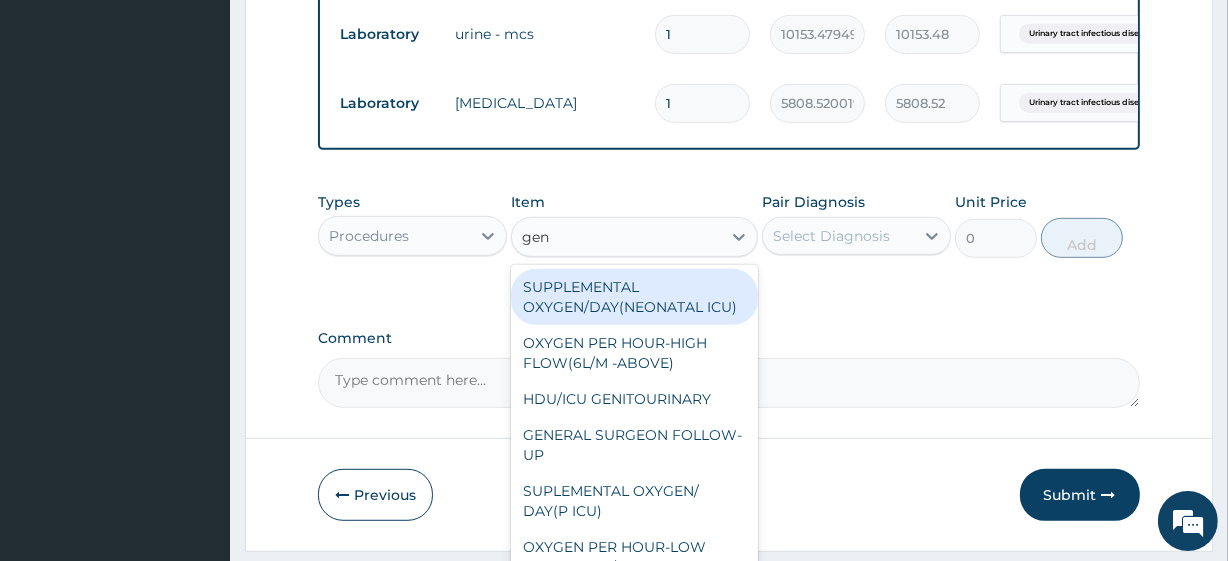 type on "gene" 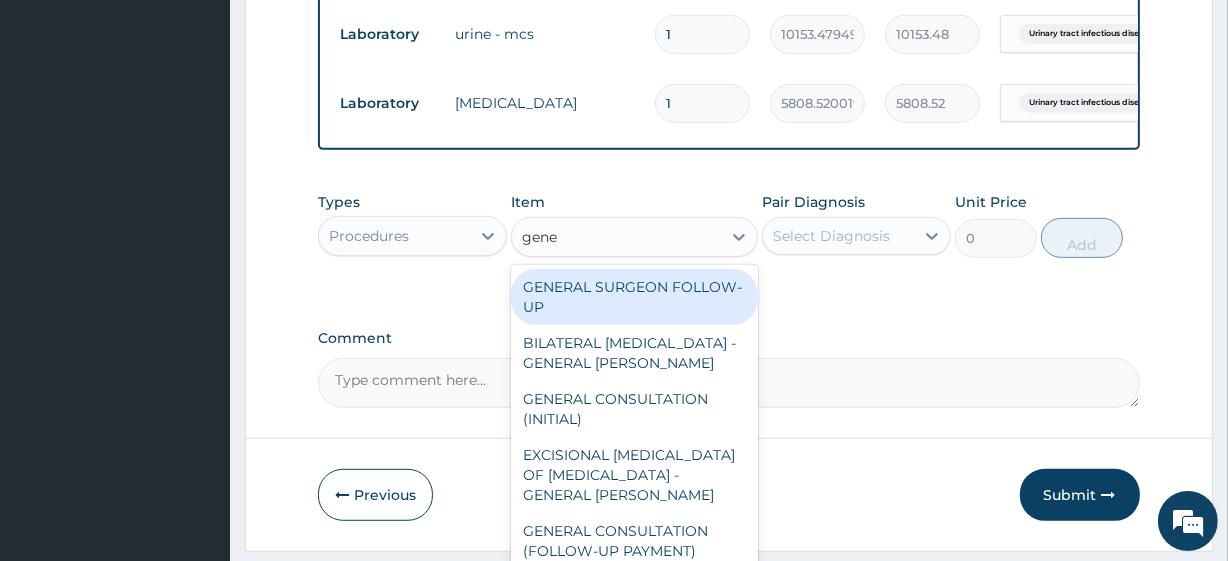 scroll, scrollTop: 937, scrollLeft: 0, axis: vertical 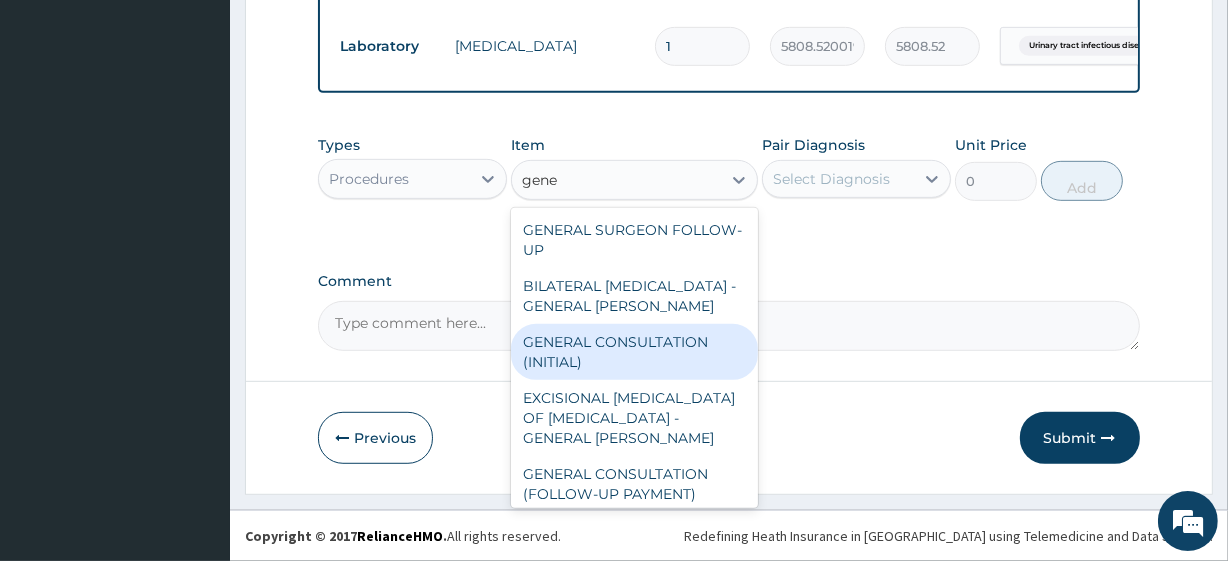 click on "GENERAL CONSULTATION (INITIAL)" at bounding box center (634, 352) 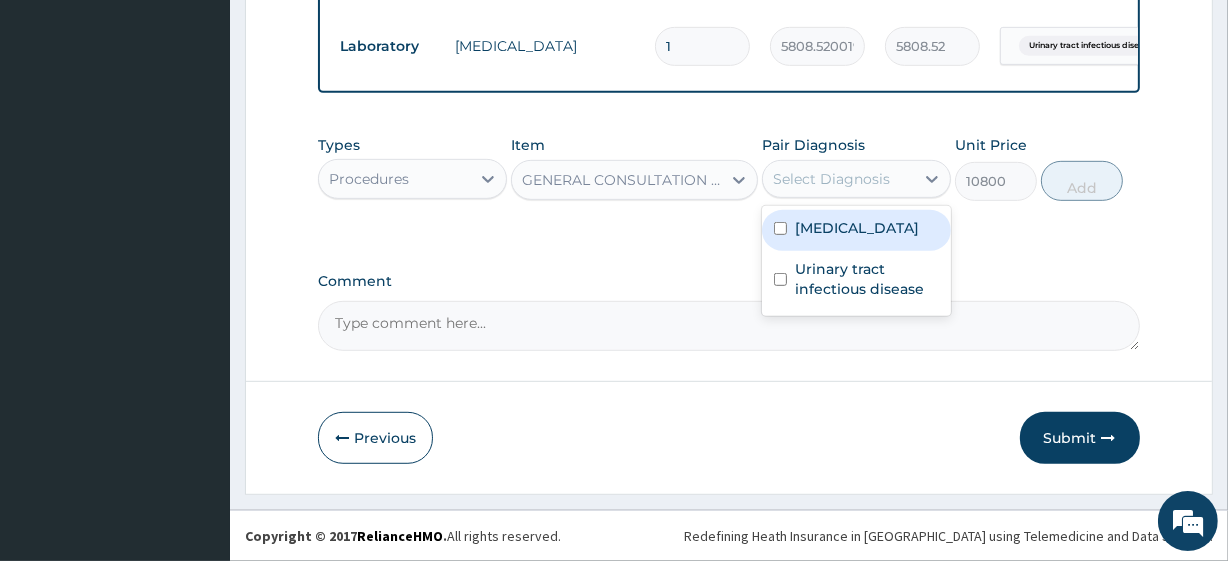 click on "Select Diagnosis" at bounding box center [831, 179] 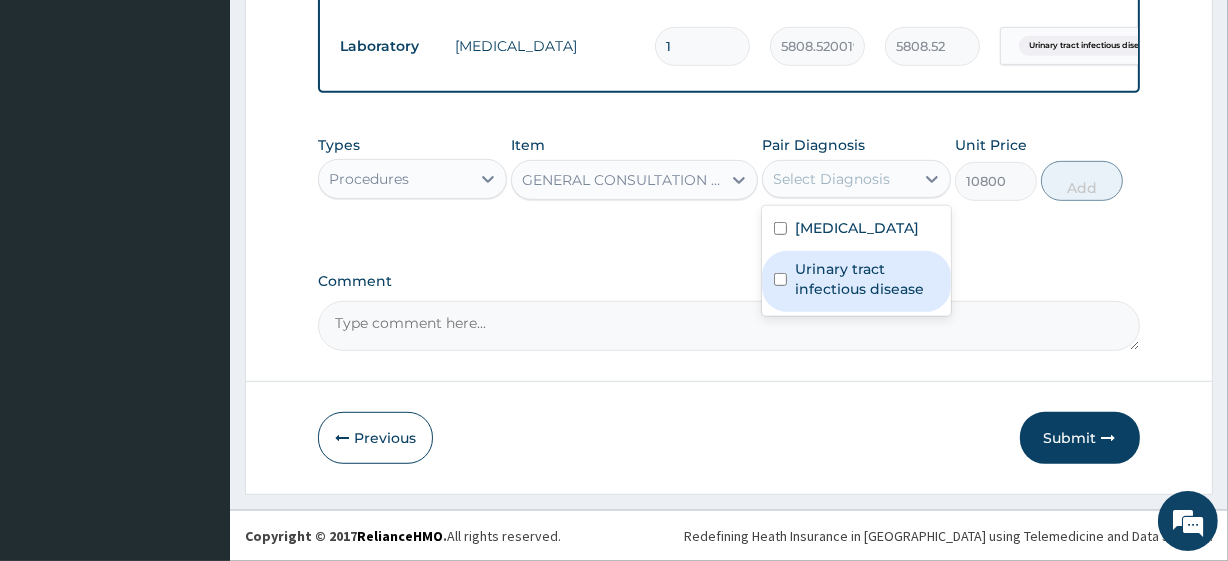 click on "Urinary tract infectious disease" at bounding box center (867, 279) 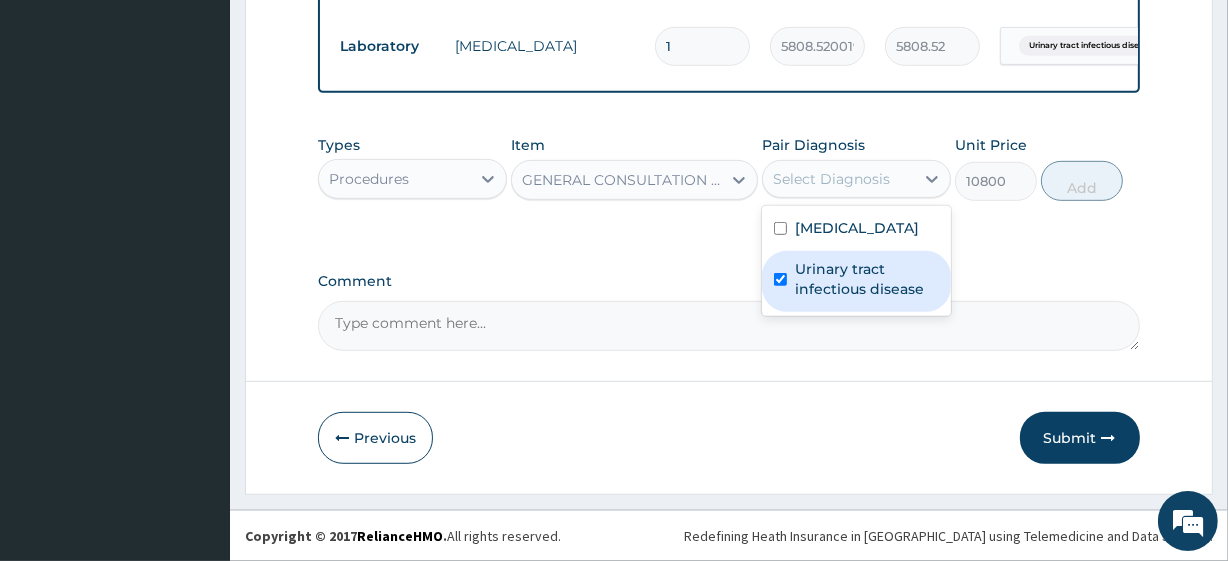 checkbox on "true" 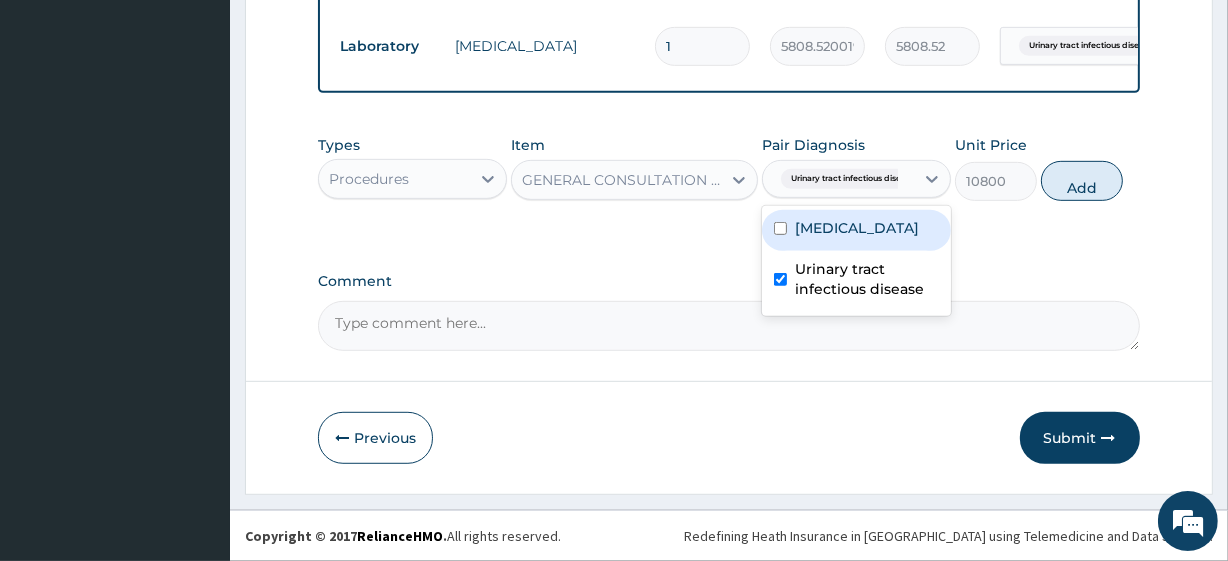 click on "Polyuria" at bounding box center (856, 230) 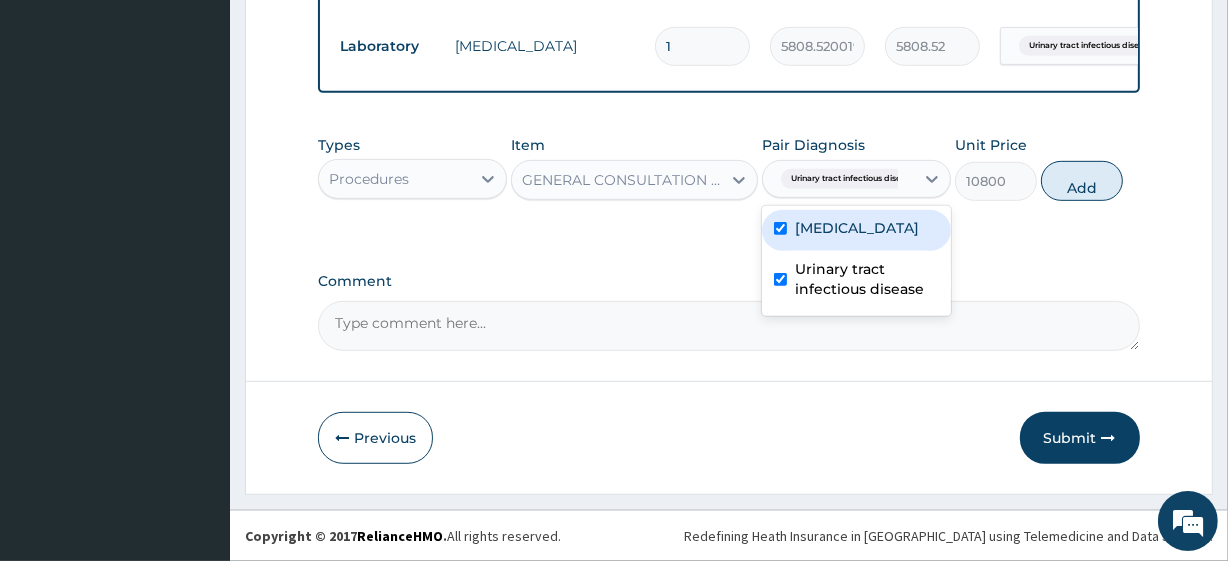 checkbox on "true" 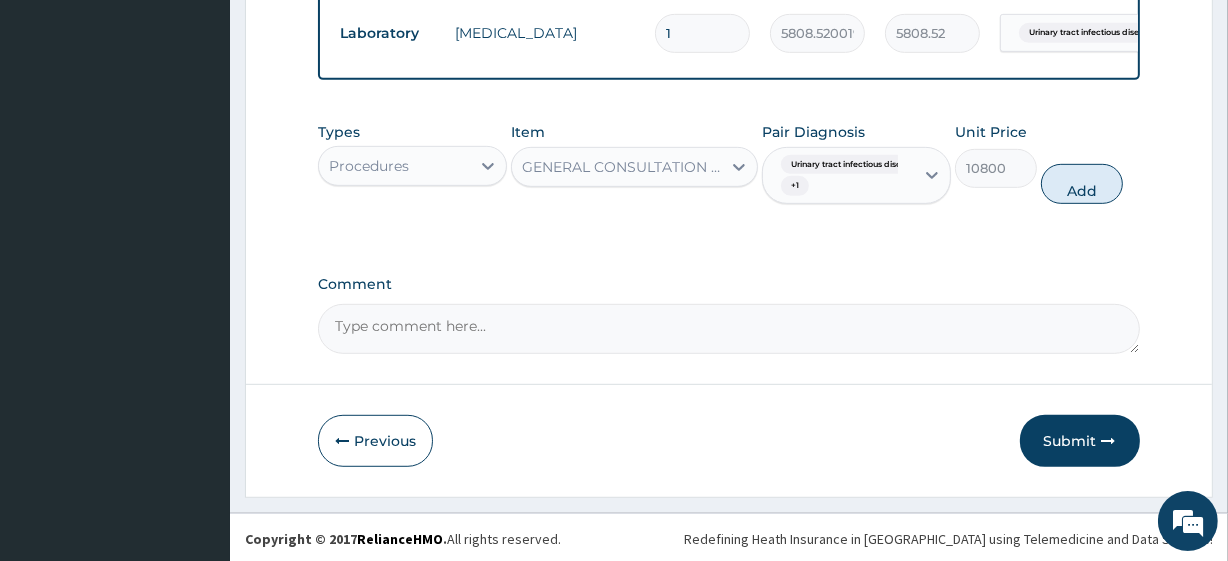 click on "Types Procedures Item GENERAL CONSULTATION (INITIAL) Pair Diagnosis Urinary tract infectious disea...  + 1 Unit Price 10800 Add" at bounding box center (728, 163) 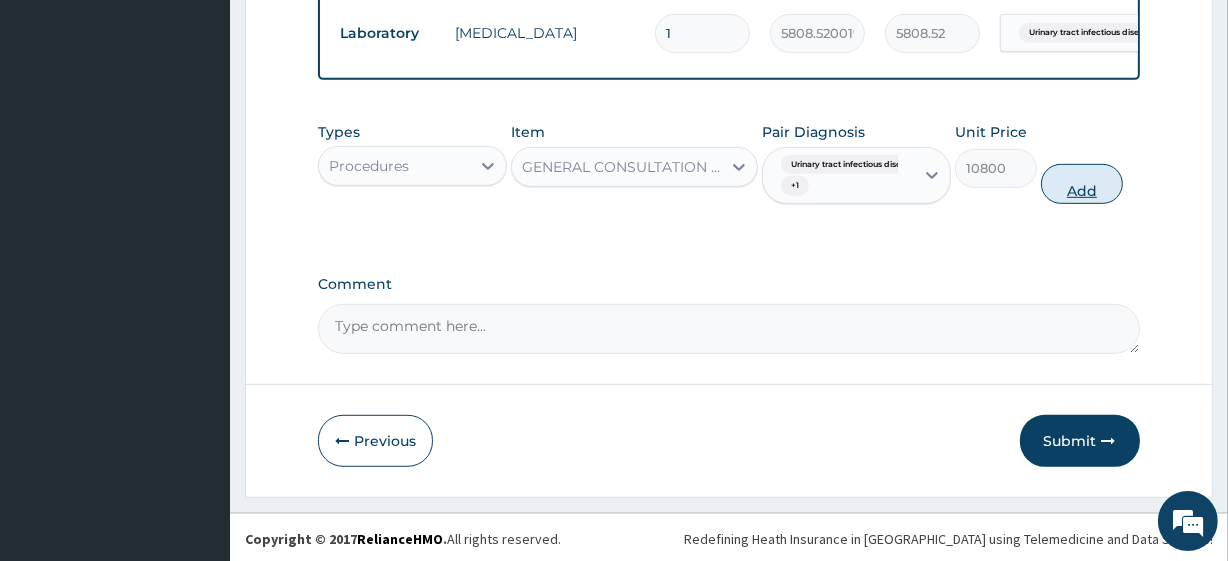 click on "Add" at bounding box center [1082, 184] 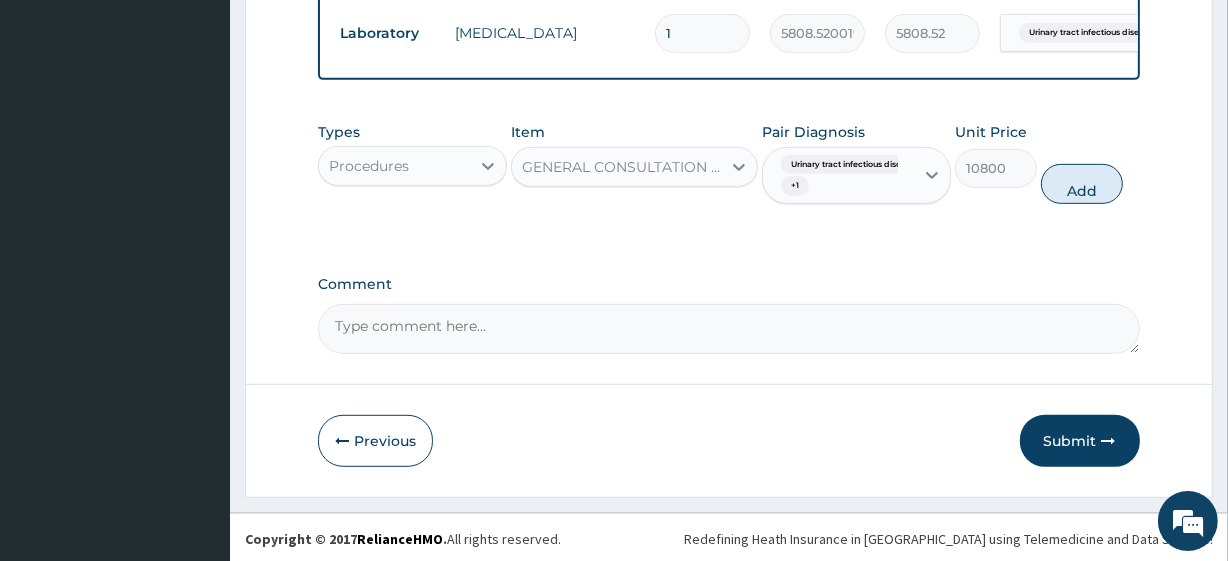 type on "0" 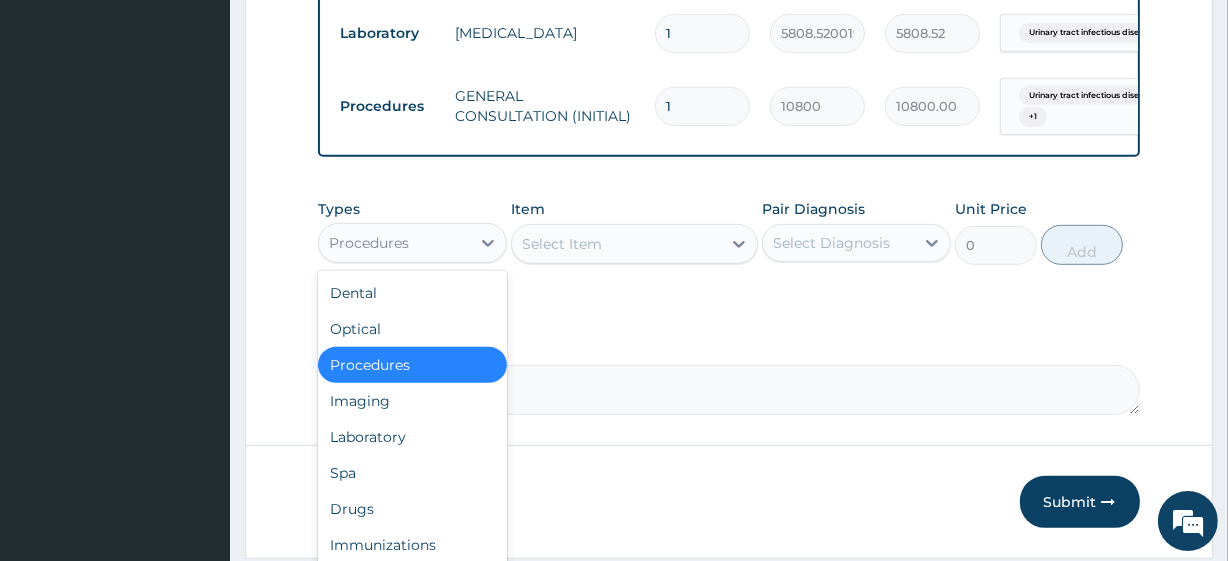 click on "Procedures" at bounding box center (394, 243) 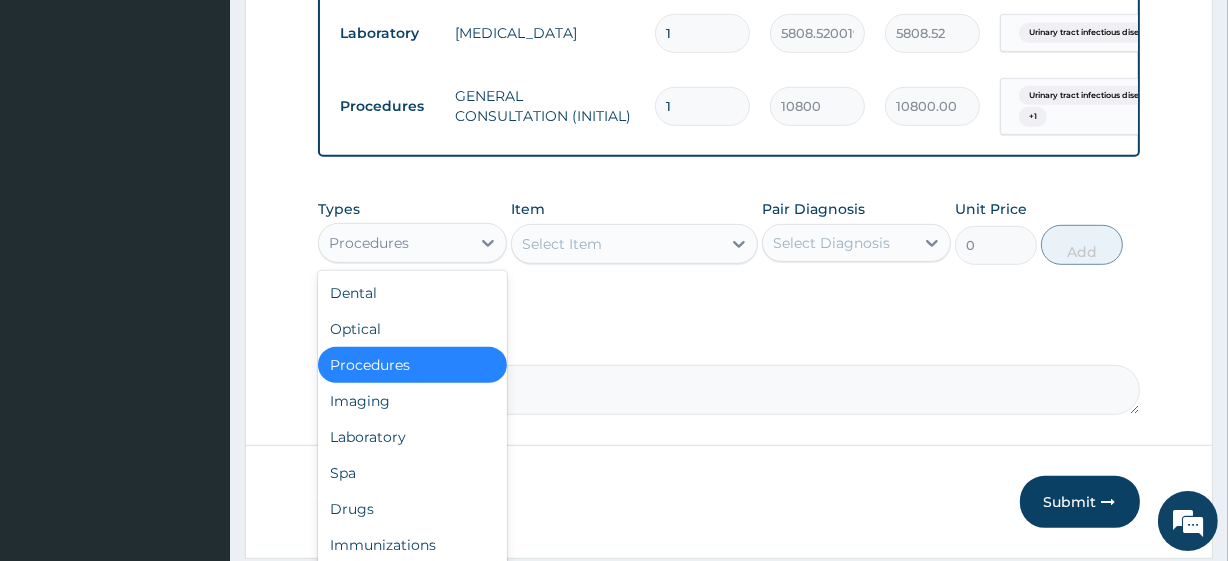 scroll, scrollTop: 1014, scrollLeft: 0, axis: vertical 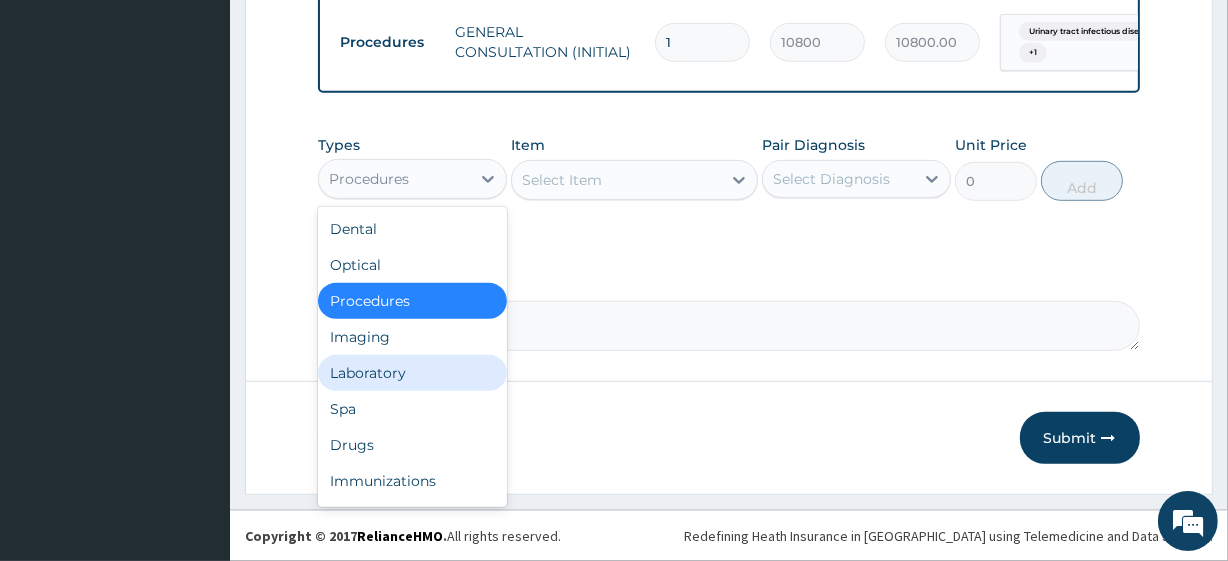click on "Laboratory" at bounding box center (412, 373) 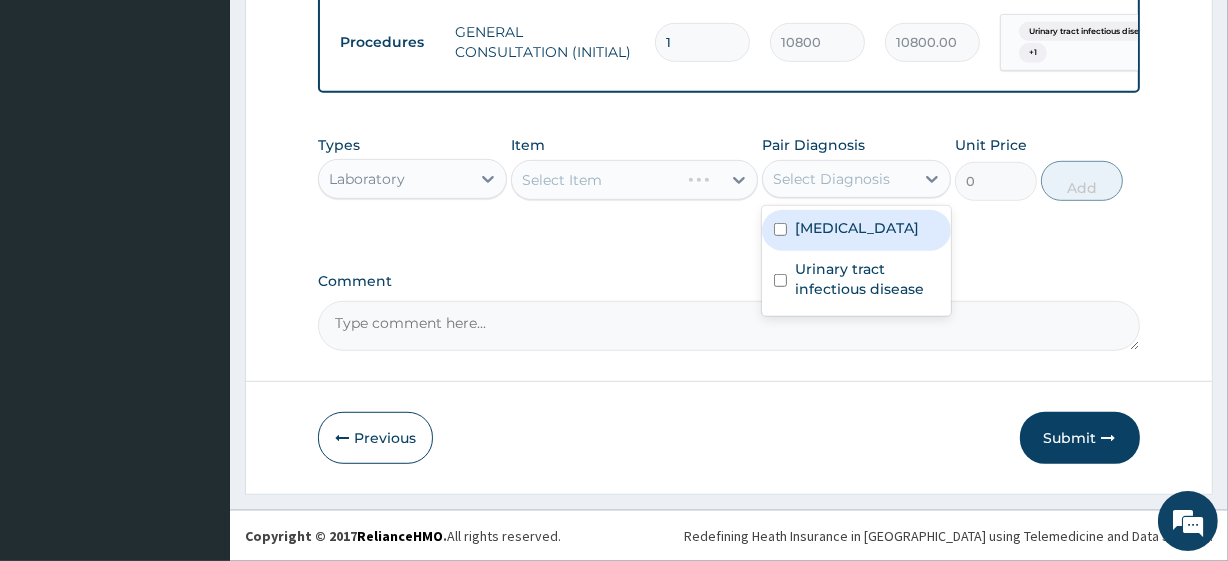 drag, startPoint x: 855, startPoint y: 164, endPoint x: 852, endPoint y: 242, distance: 78.05767 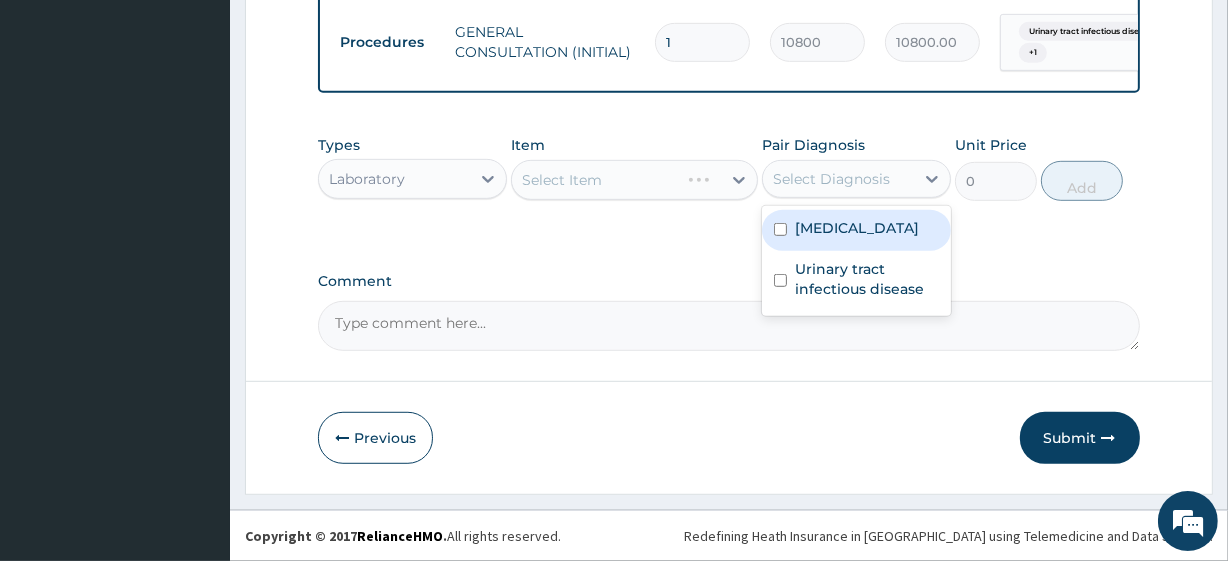 click on "option Polyuria, selected. option Polyuria focused, 1 of 2. 2 results available. Use Up and Down to choose options, press Enter to select the currently focused option, press Escape to exit the menu, press Tab to select the option and exit the menu. Select Diagnosis Polyuria Urinary tract infectious disease" at bounding box center (856, 179) 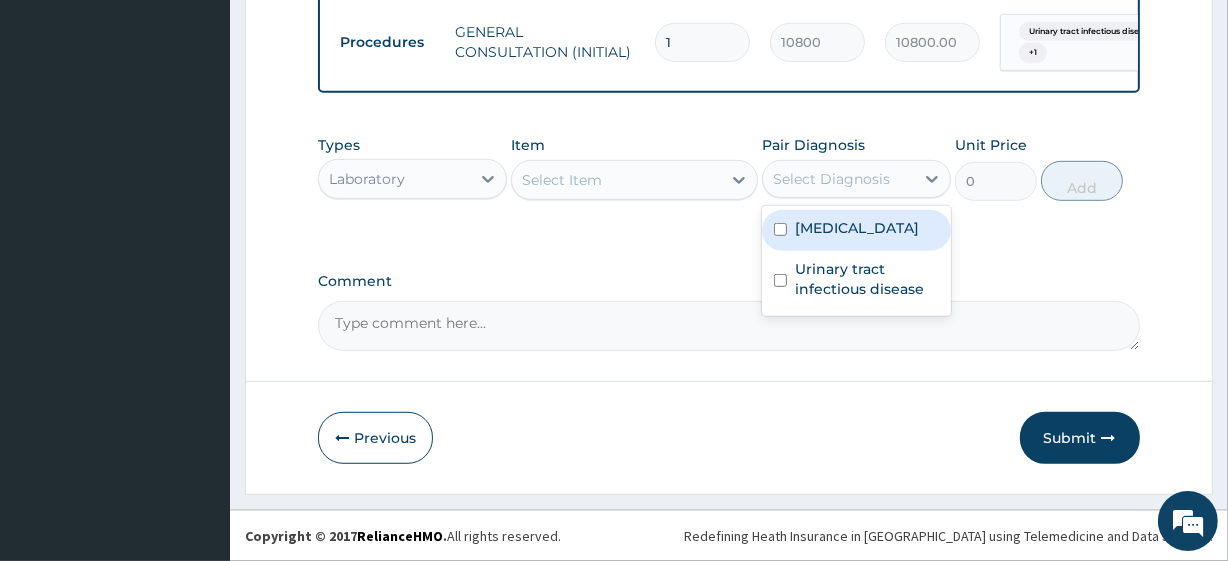 click on "Polyuria" at bounding box center (856, 230) 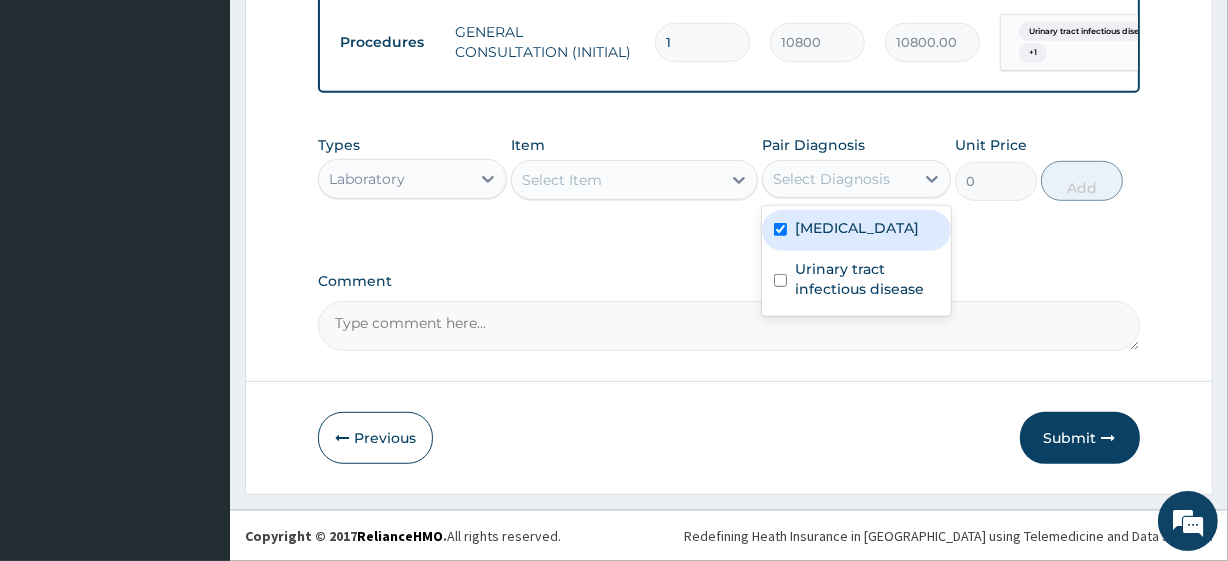 checkbox on "true" 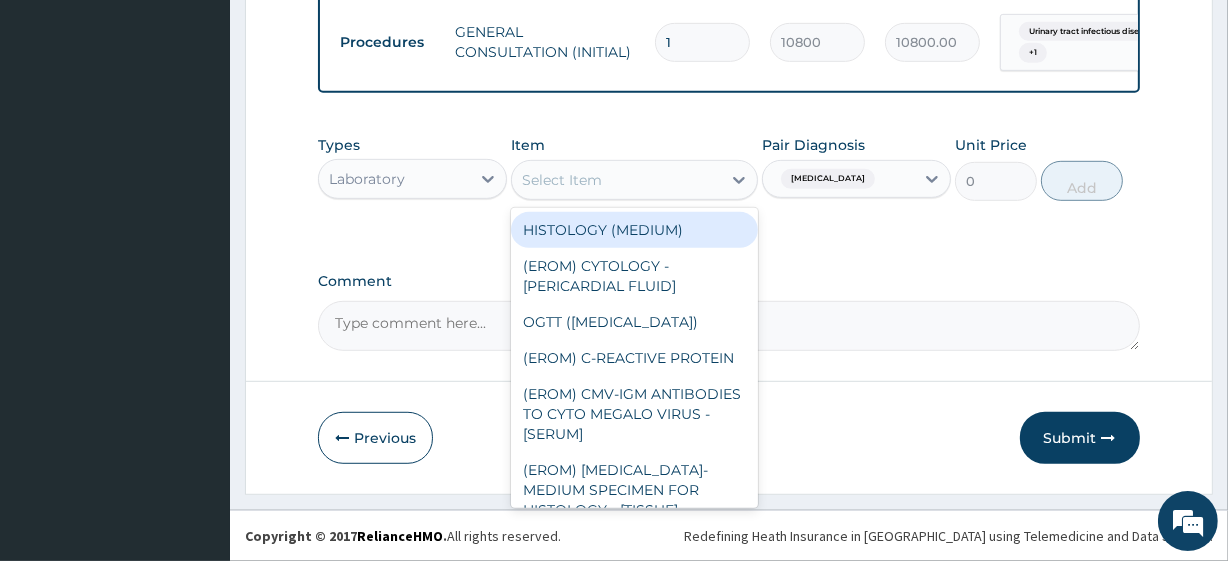 click on "Select Item" at bounding box center (616, 180) 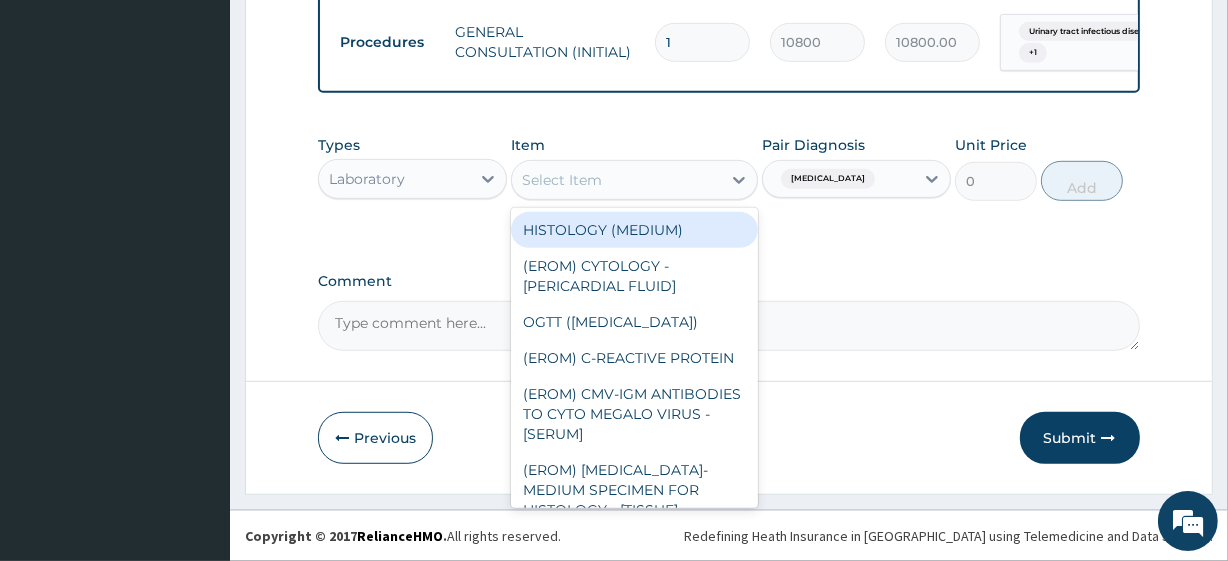 paste on "FBC - (FULL BLOOD COUNT with platelet and red cell indices) plus	 MALARIA PARASITE" 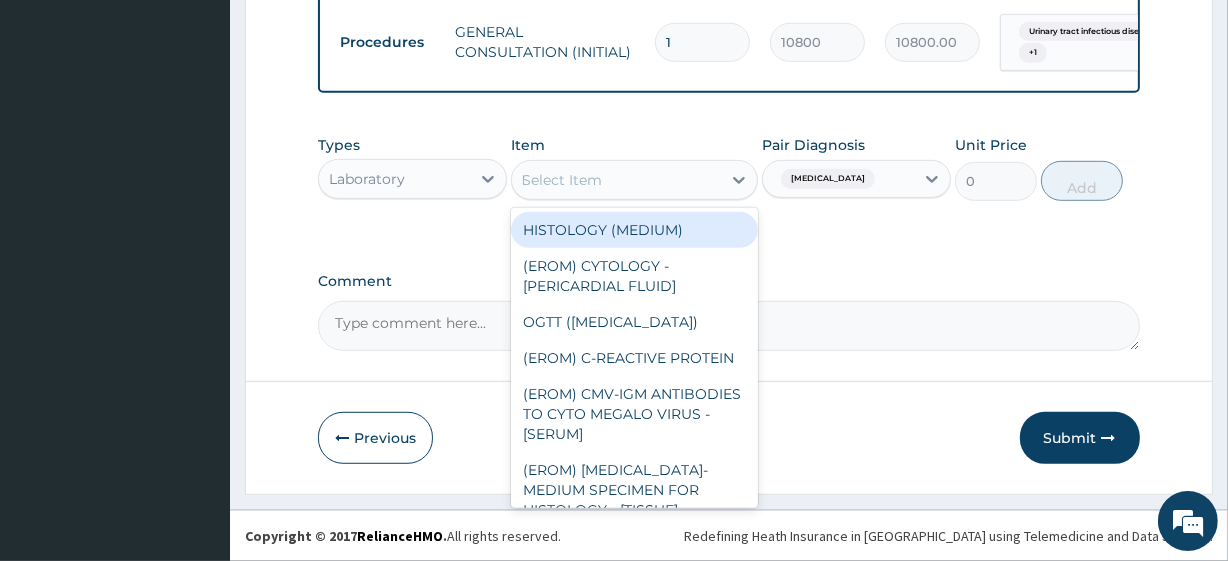 scroll, scrollTop: 0, scrollLeft: 24, axis: horizontal 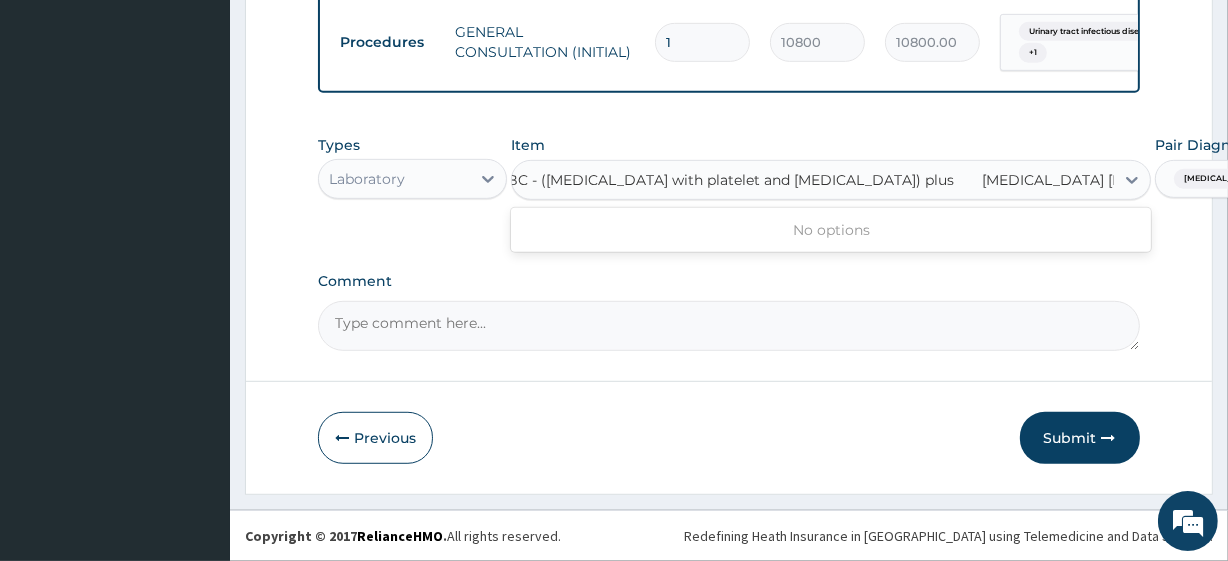 type on "FBC - (FULL BLOOD COUNT with platelet and red cell indices) plus" 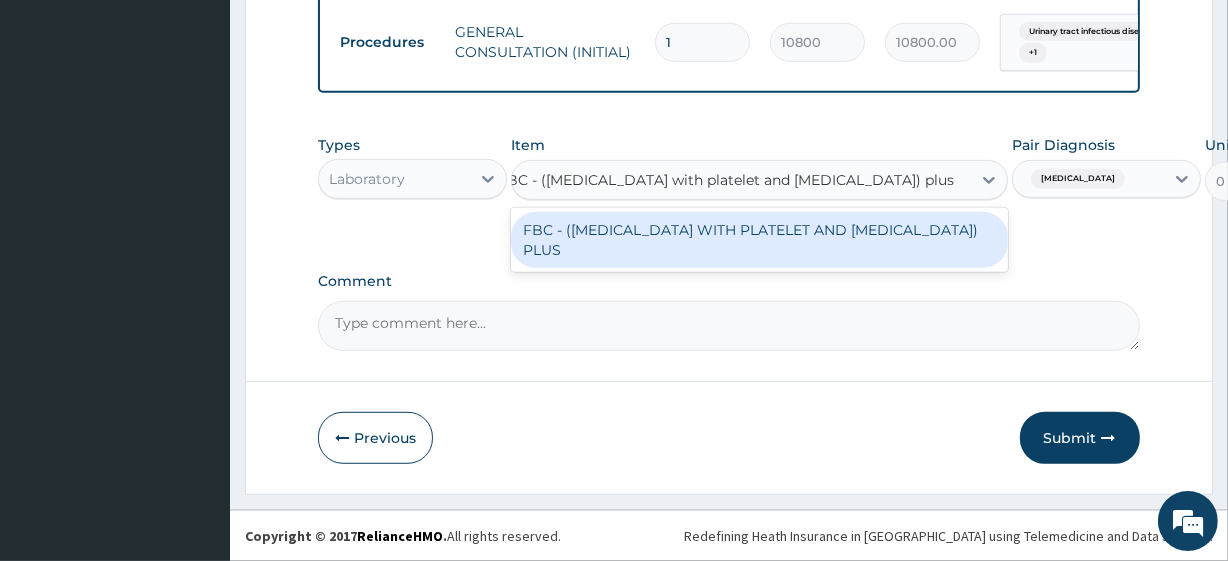click on "FBC - (FULL BLOOD COUNT WITH PLATELET AND RED CELL INDICES) PLUS" at bounding box center [759, 240] 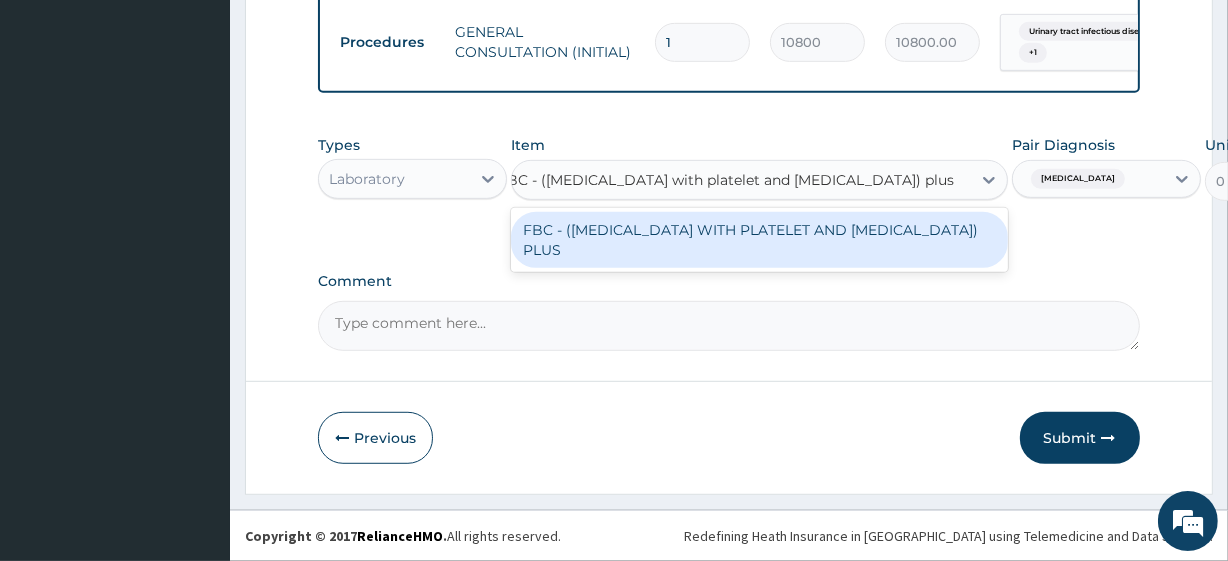 type 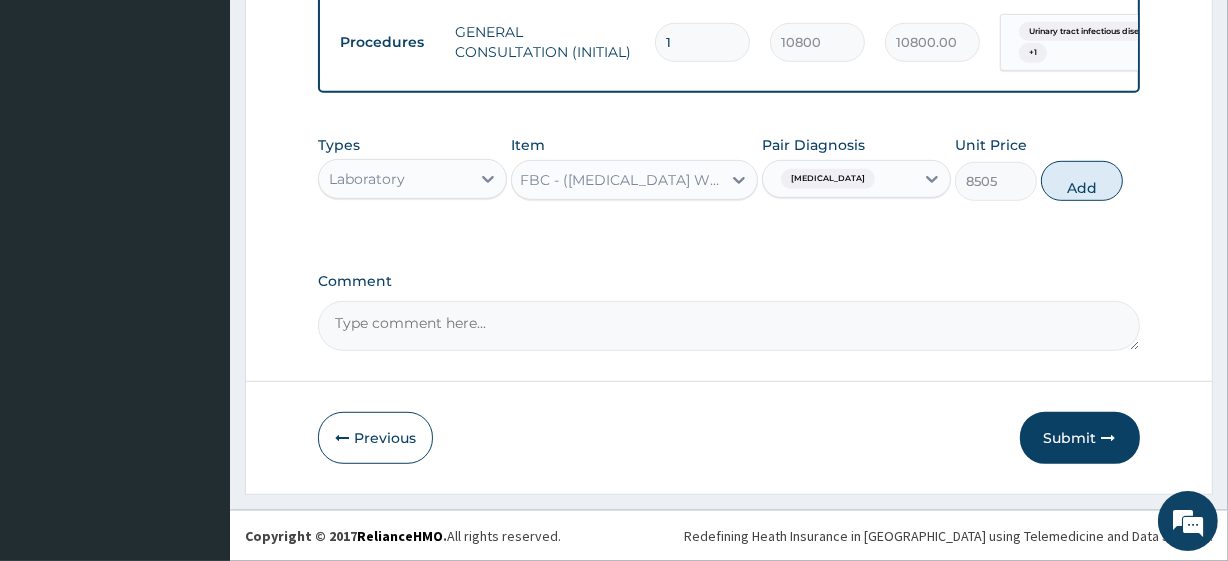 scroll, scrollTop: 0, scrollLeft: 2, axis: horizontal 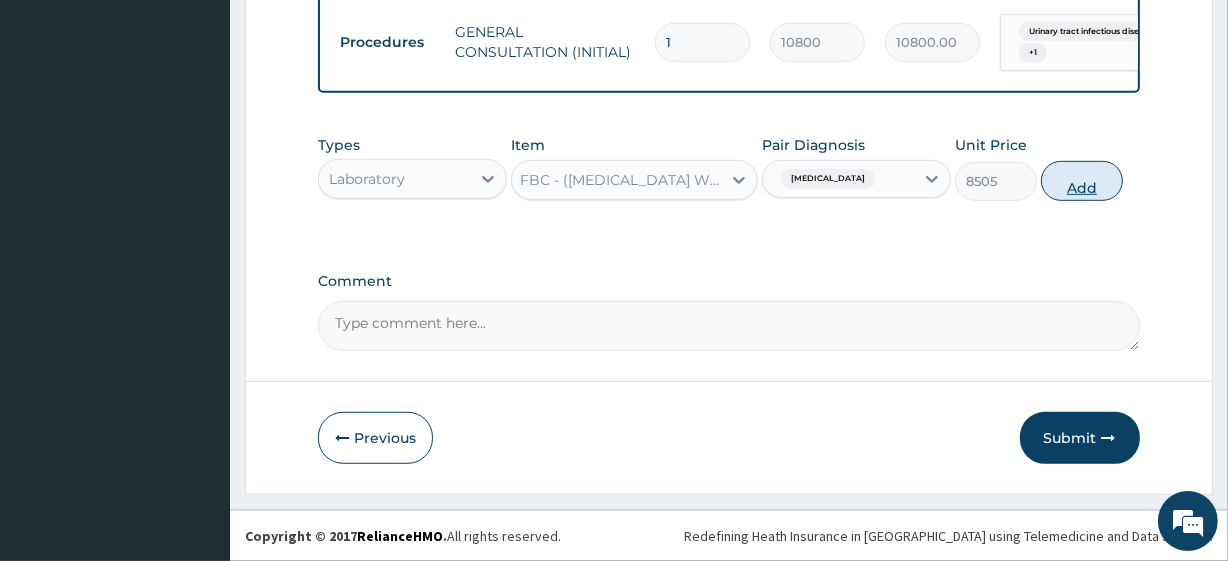 click on "Add" at bounding box center (1082, 181) 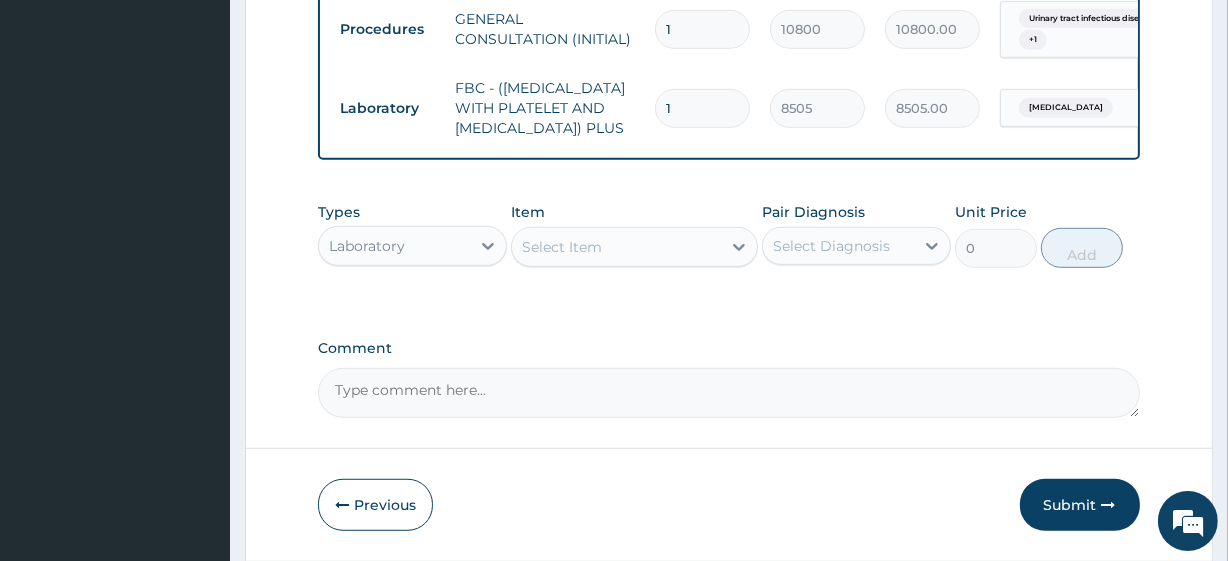 scroll, scrollTop: 0, scrollLeft: 0, axis: both 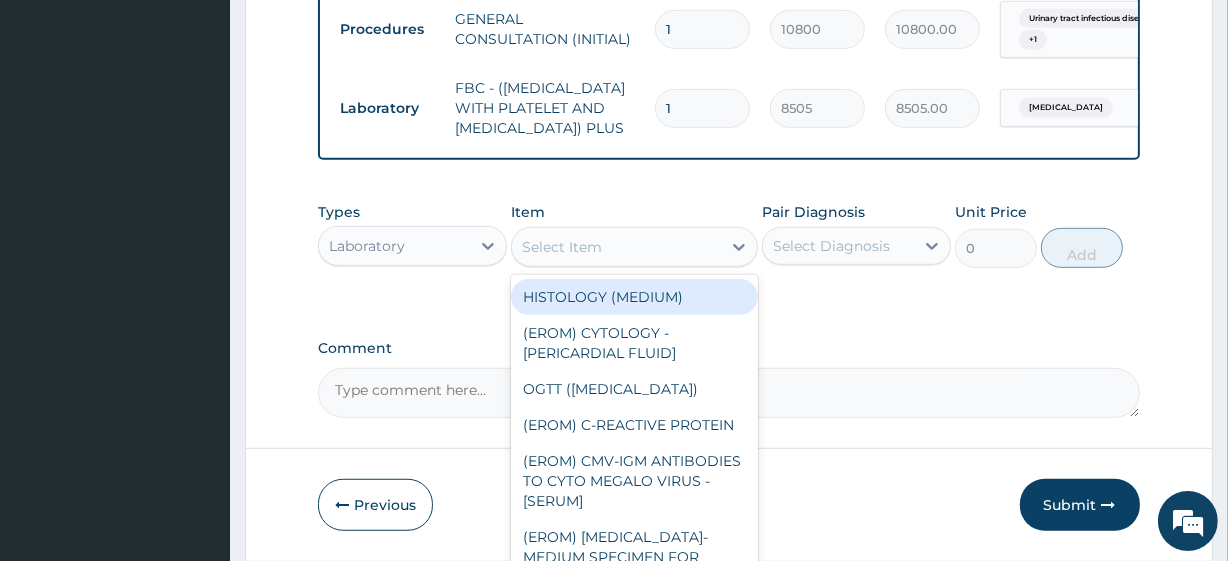 click on "Select Item" at bounding box center (616, 247) 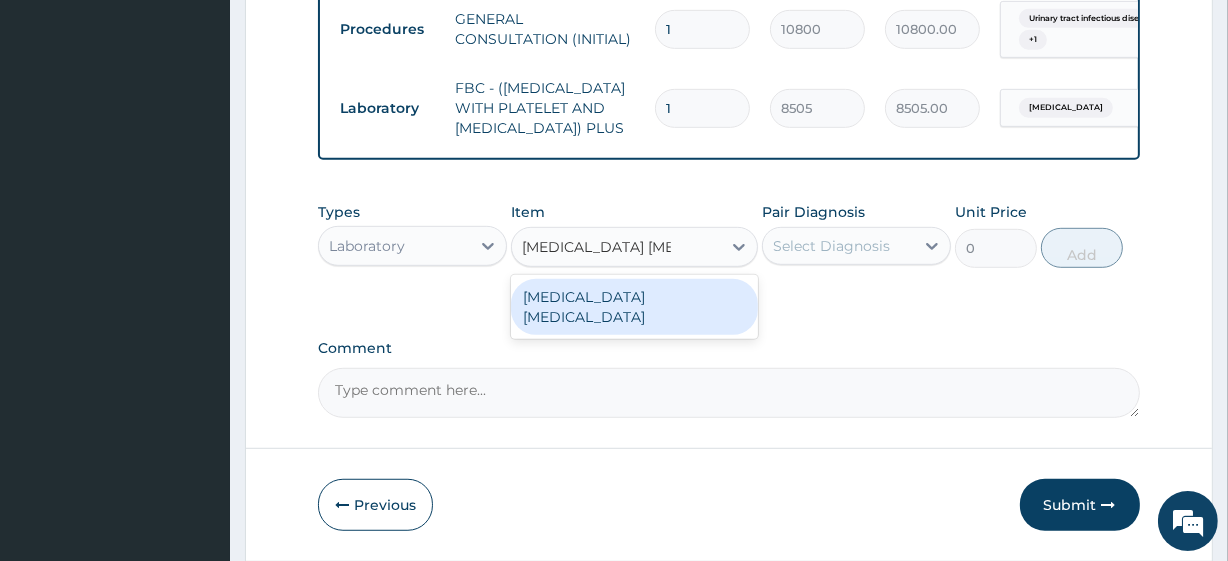 click on "MALARIA PARASITE" at bounding box center (634, 307) 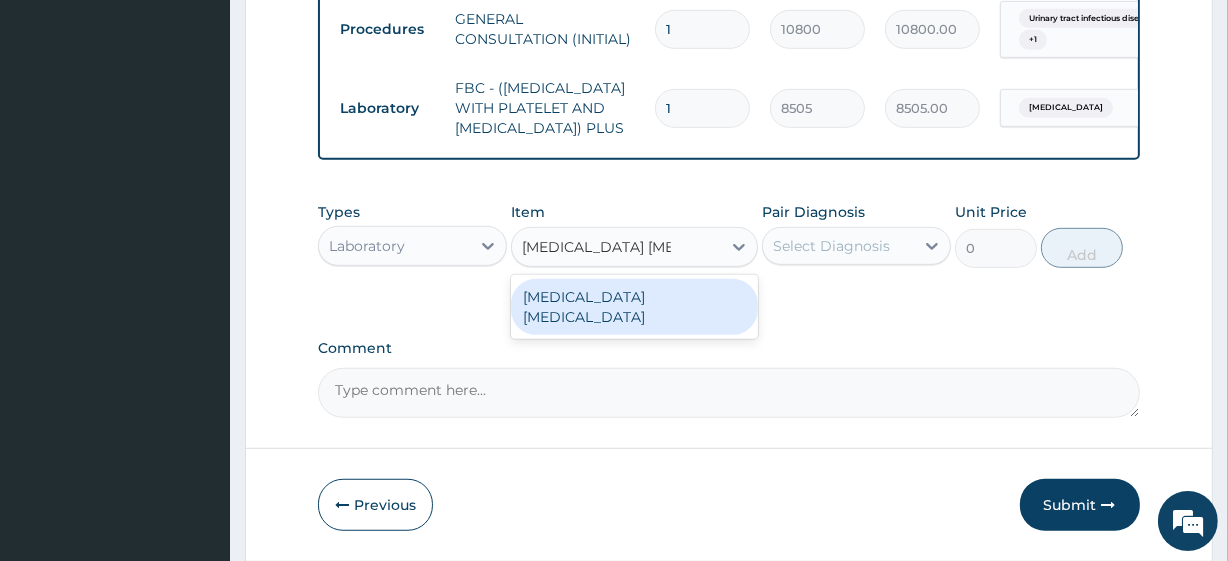 type 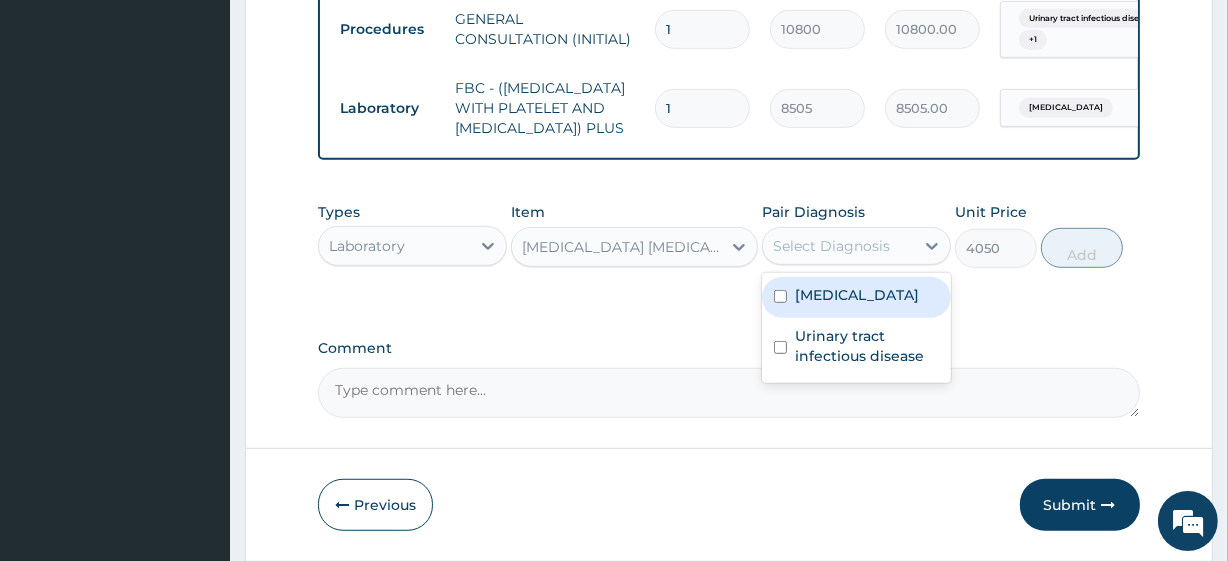 click on "Select Diagnosis" at bounding box center (838, 246) 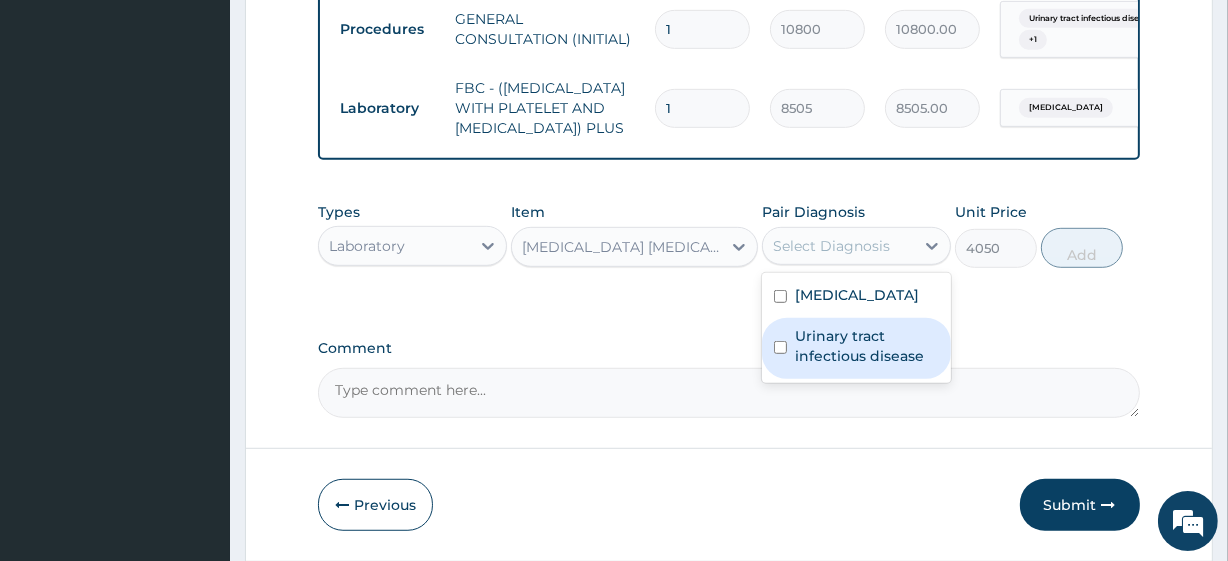 click on "Urinary tract infectious disease" at bounding box center [856, 348] 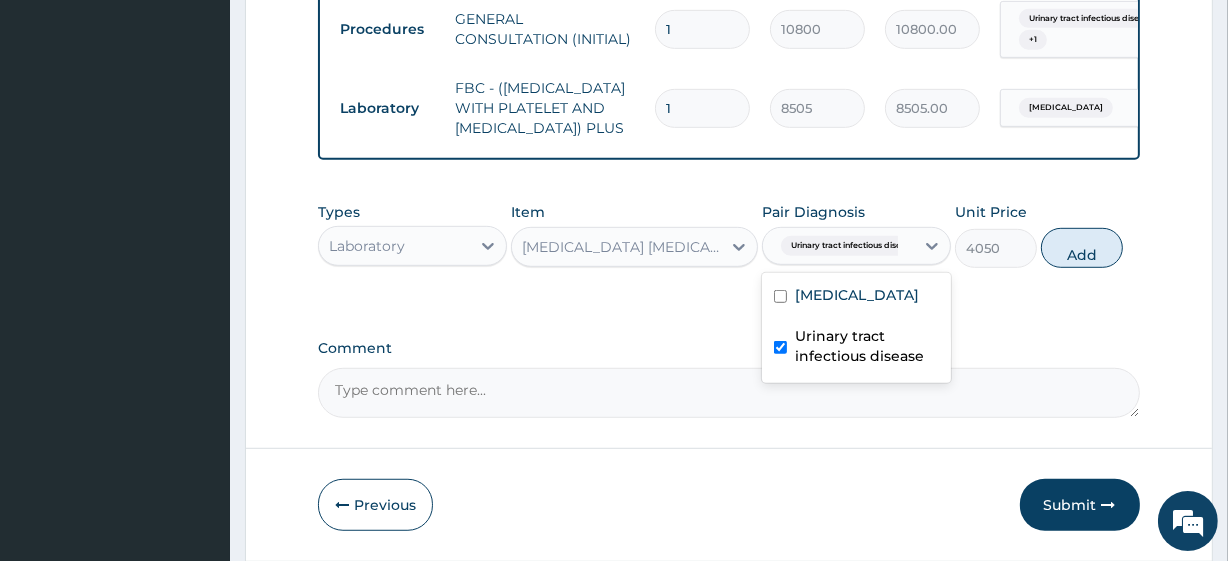 click on "Urinary tract infectious disease" at bounding box center (867, 346) 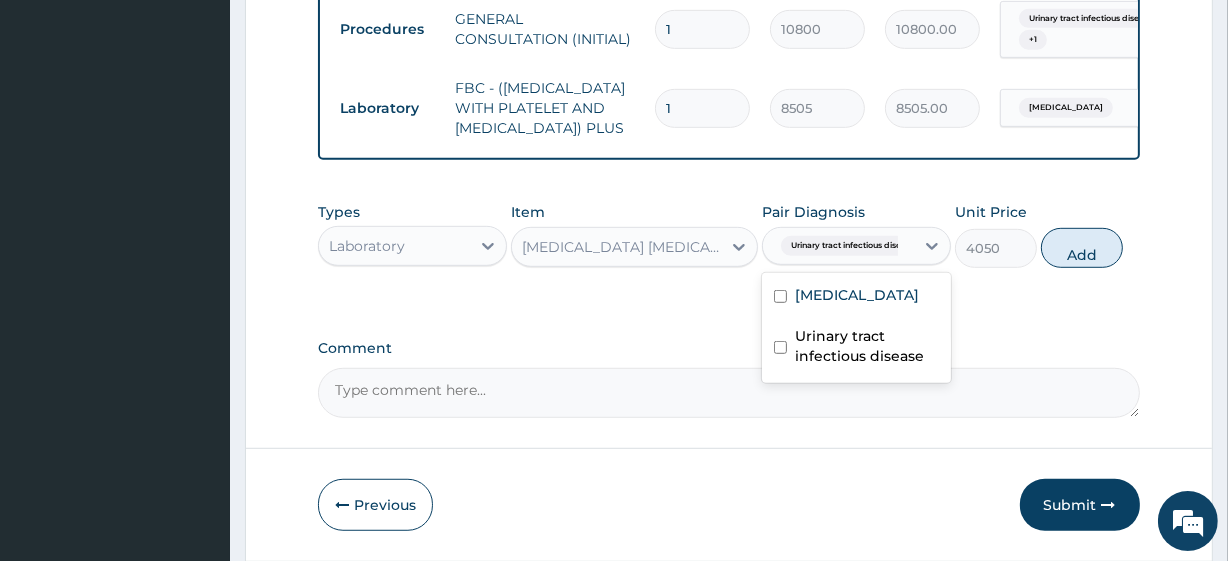 checkbox on "false" 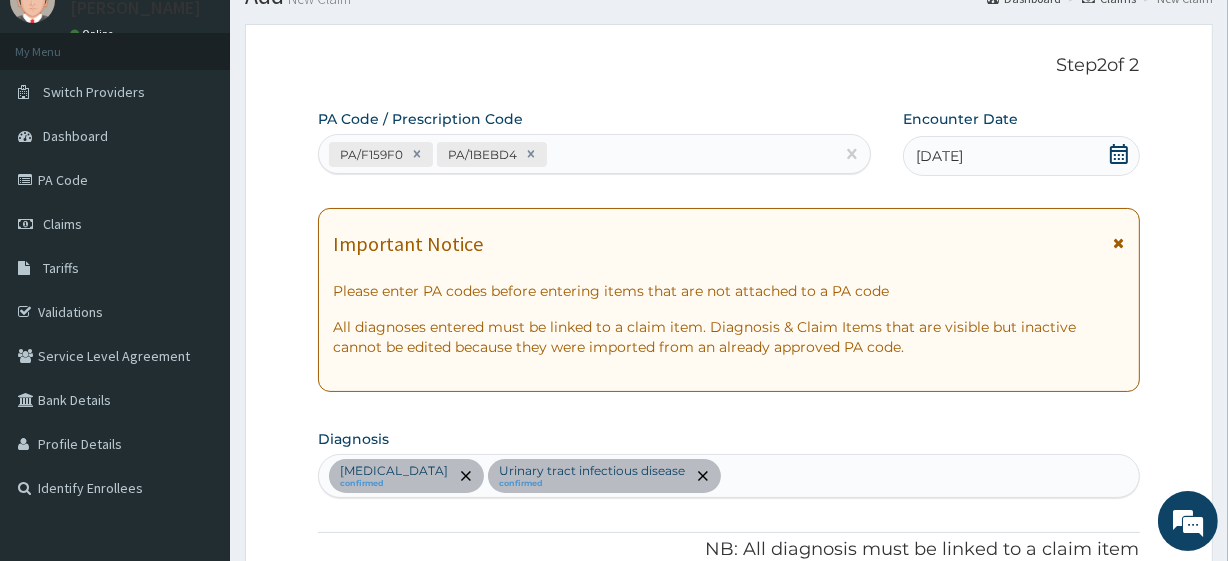 scroll, scrollTop: 83, scrollLeft: 0, axis: vertical 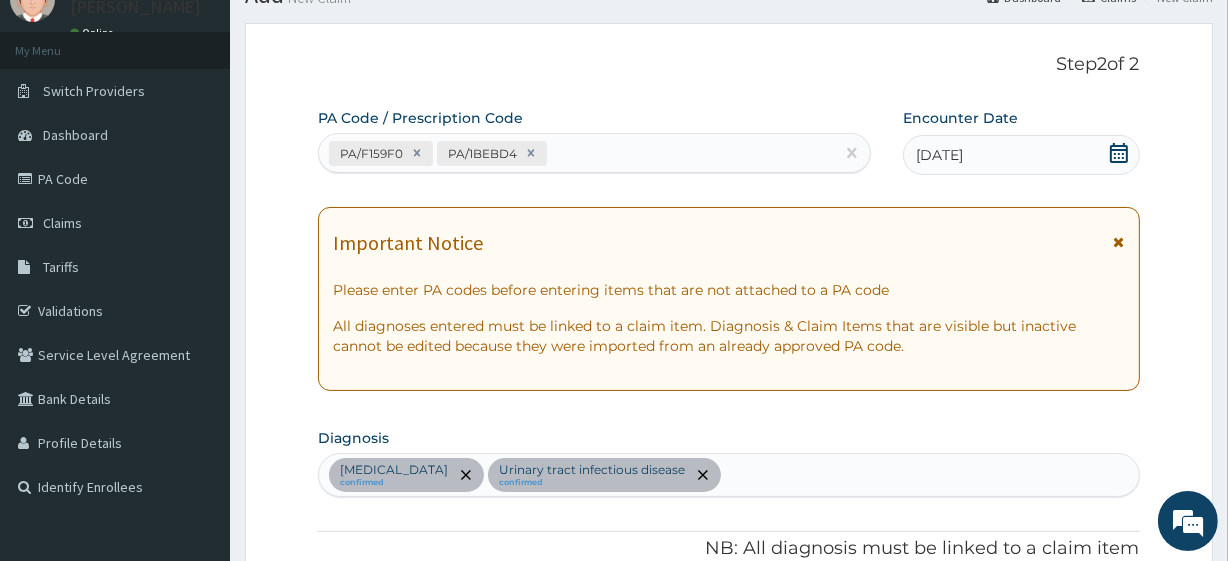 click on "Polyuria confirmed Urinary tract infectious disease confirmed" at bounding box center [728, 475] 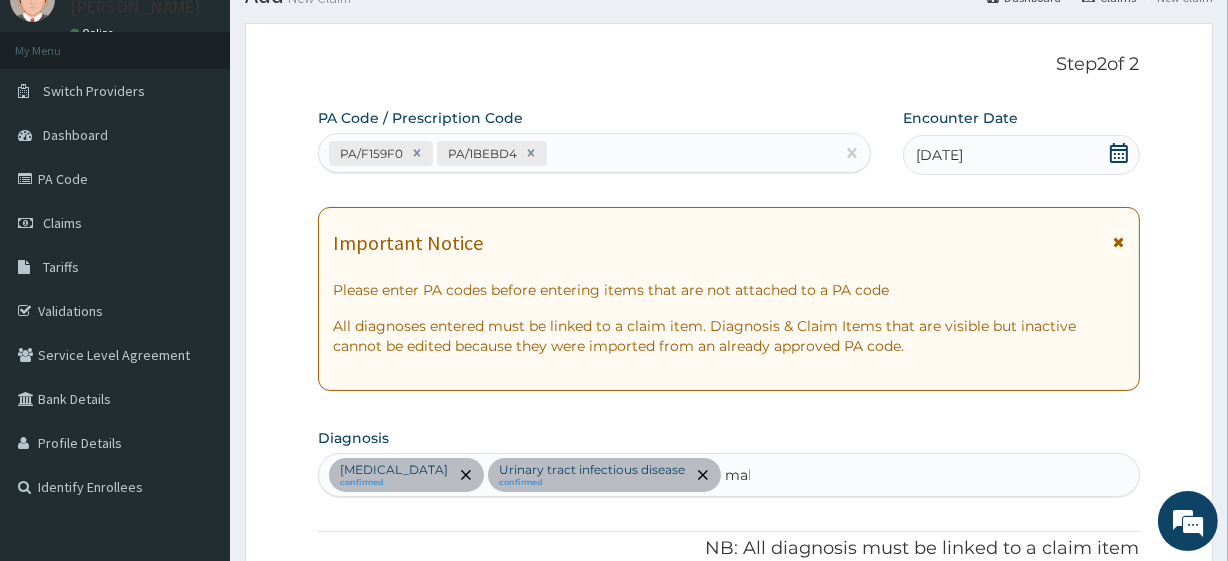 type on "mala" 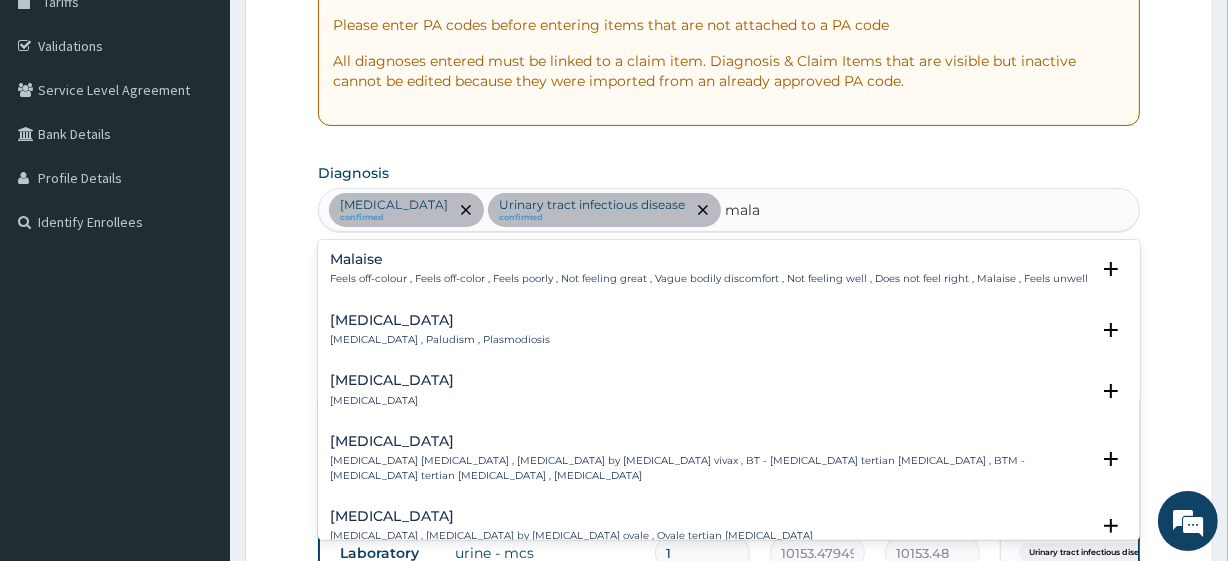 scroll, scrollTop: 349, scrollLeft: 0, axis: vertical 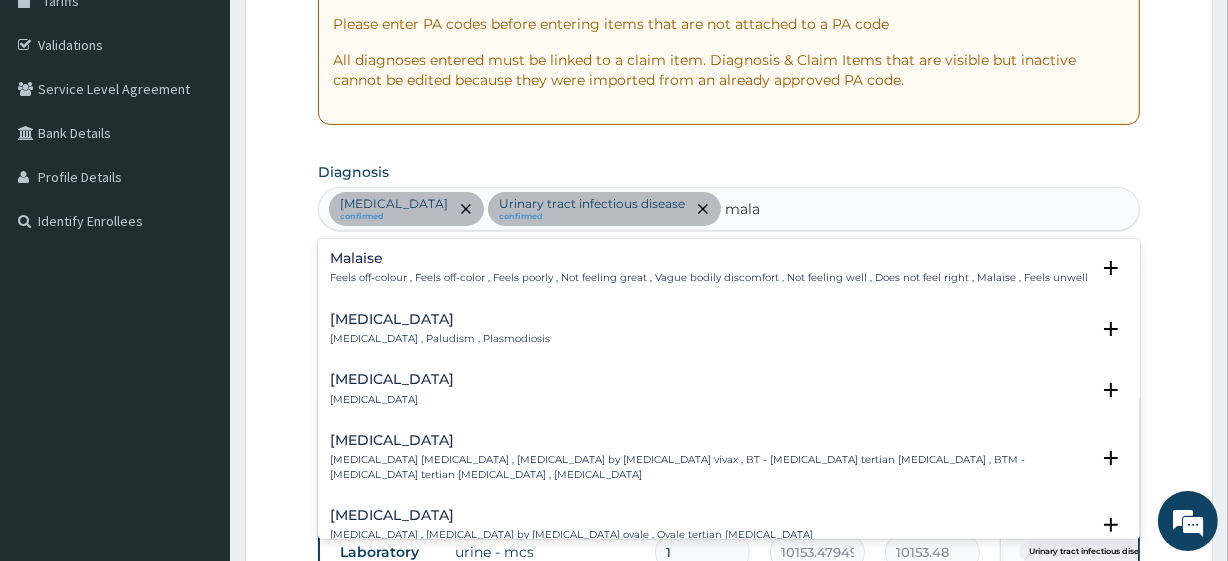 click on "Malaria" at bounding box center [440, 319] 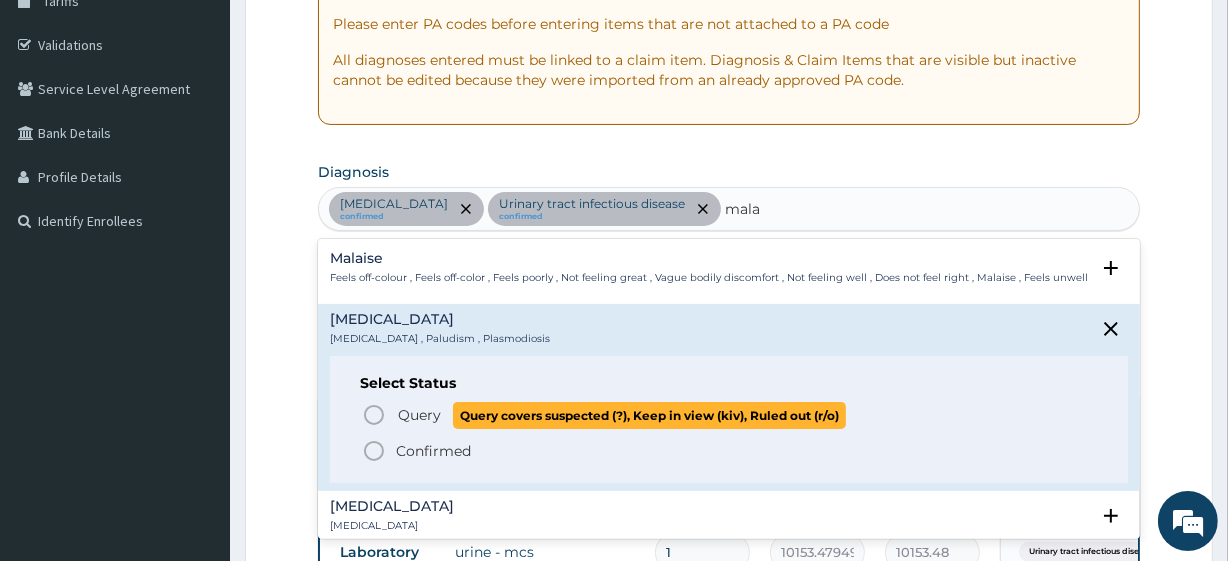 click on "Query" at bounding box center (419, 415) 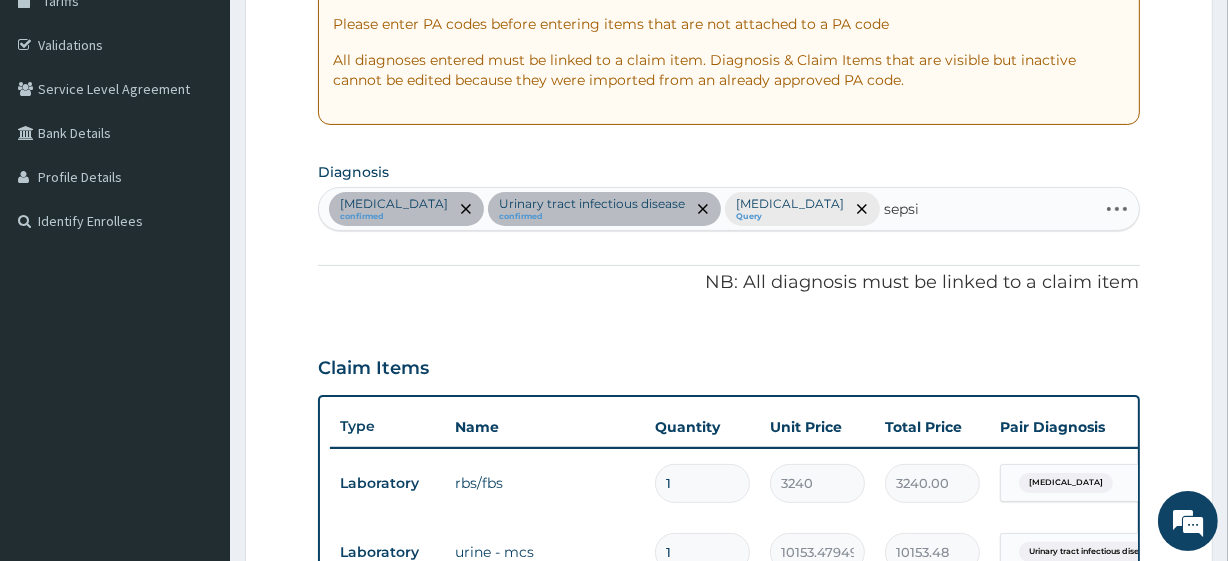 type on "sepsis" 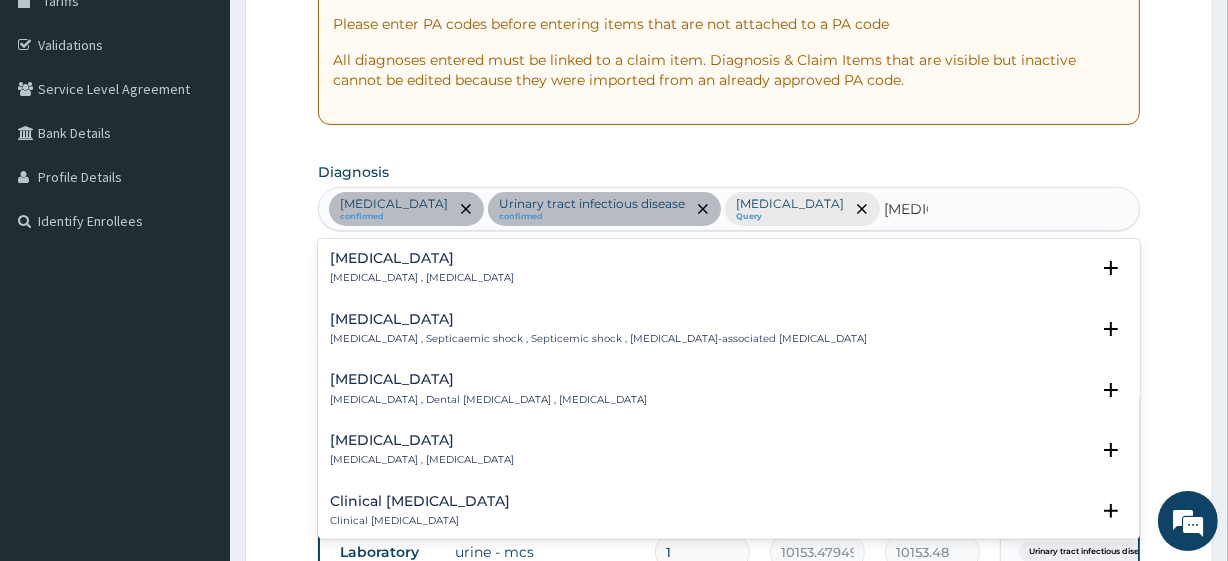 click on "Sepsis" at bounding box center [422, 258] 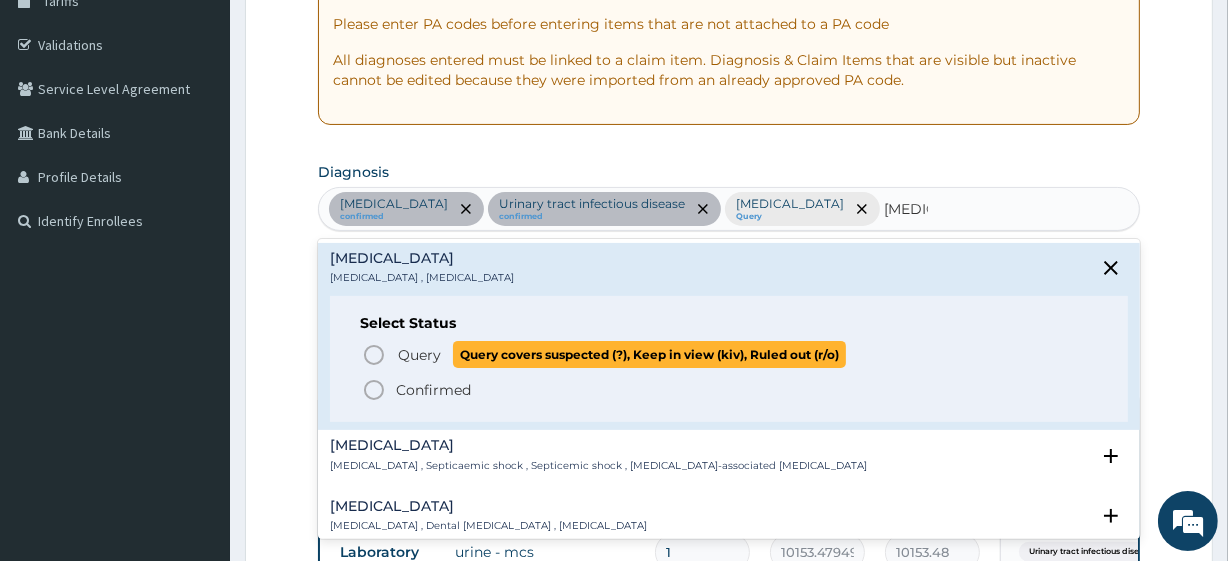 click on "Query" at bounding box center (419, 355) 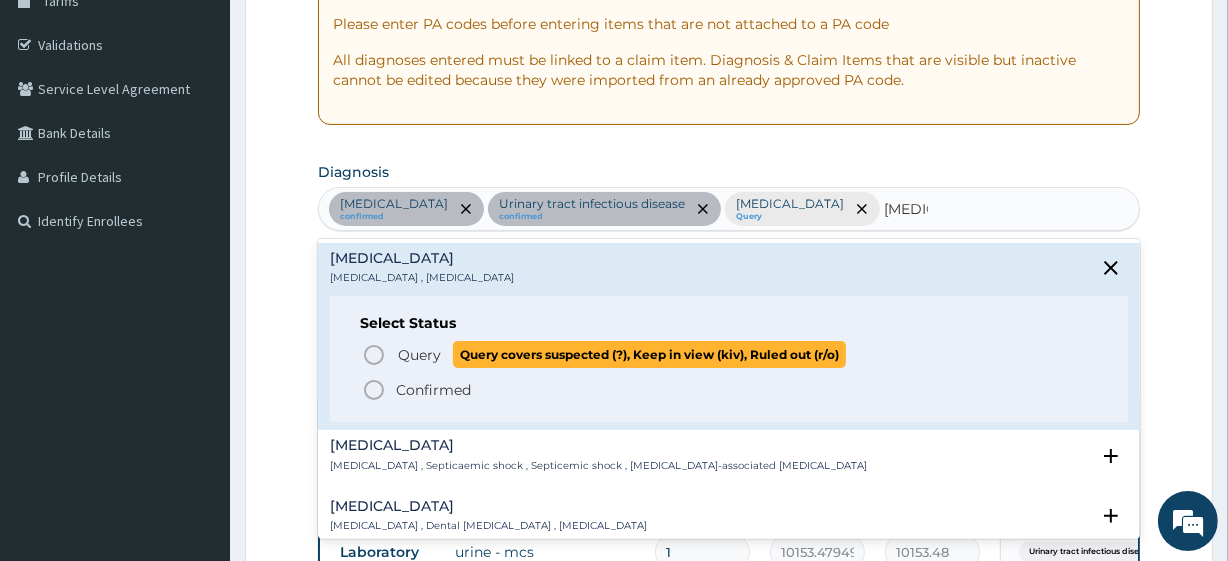 type 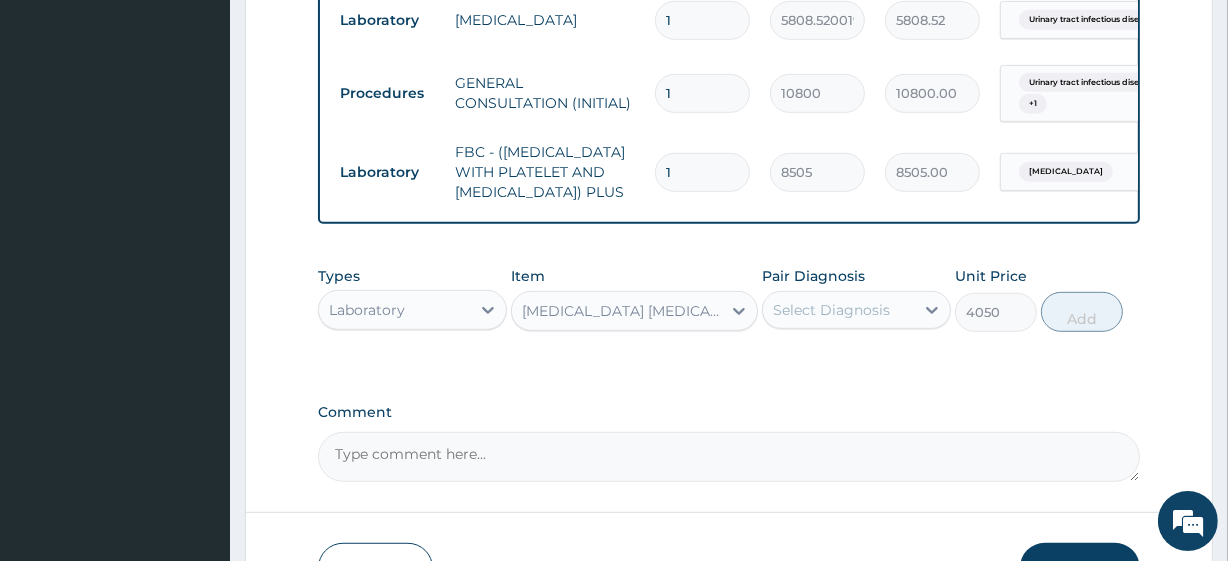 scroll, scrollTop: 953, scrollLeft: 0, axis: vertical 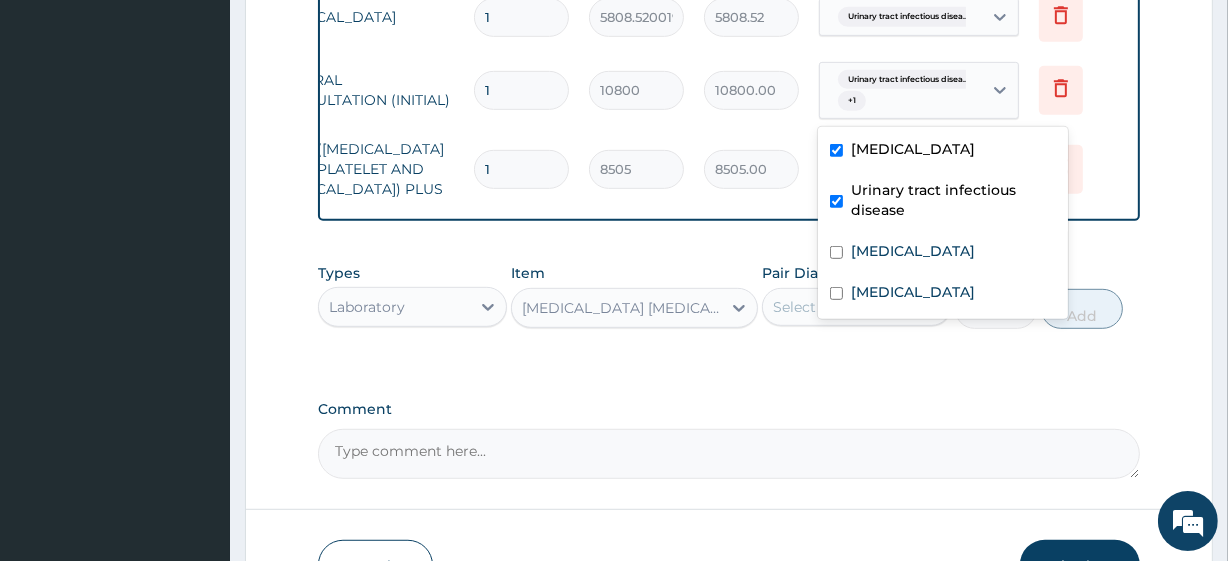 click on "Urinary tract infectious disea...  + 1" at bounding box center [919, 91] 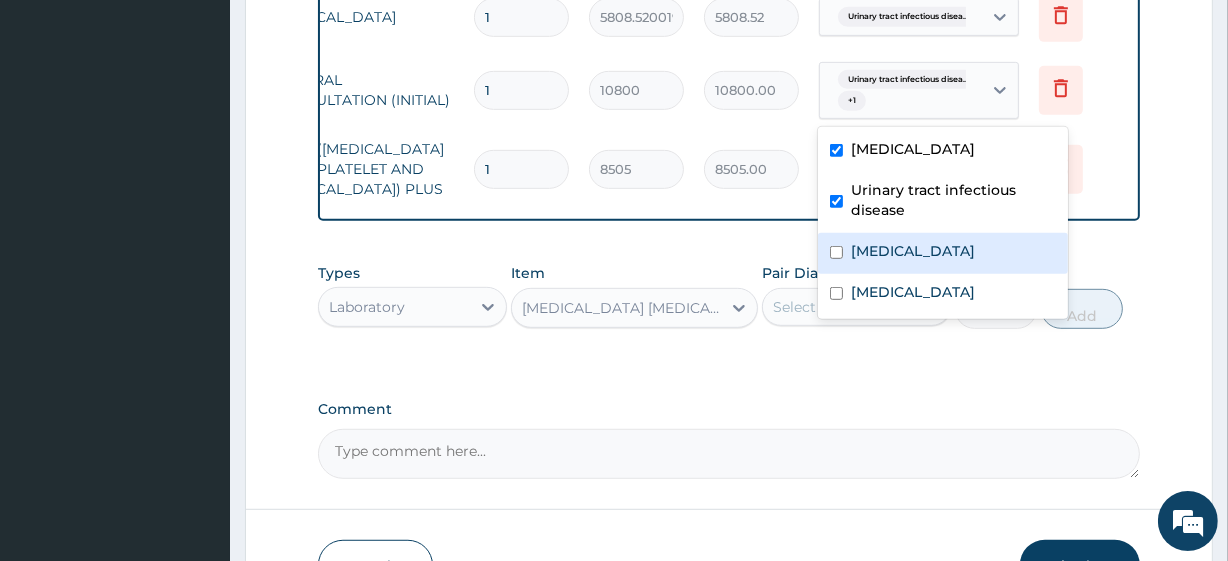 click on "Malaria" at bounding box center [943, 253] 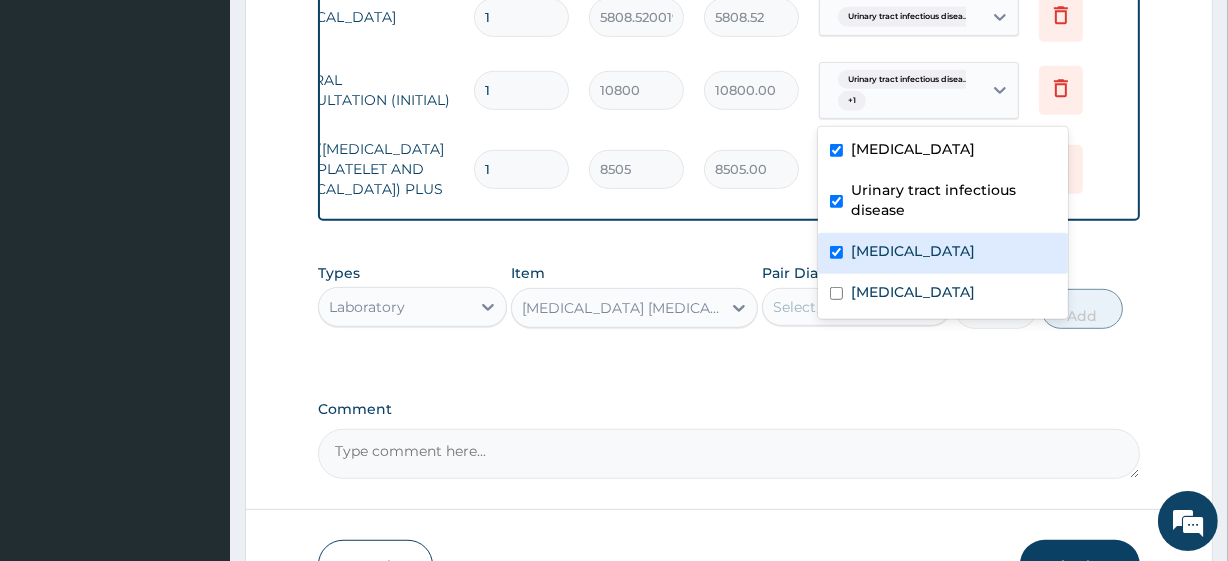 checkbox on "true" 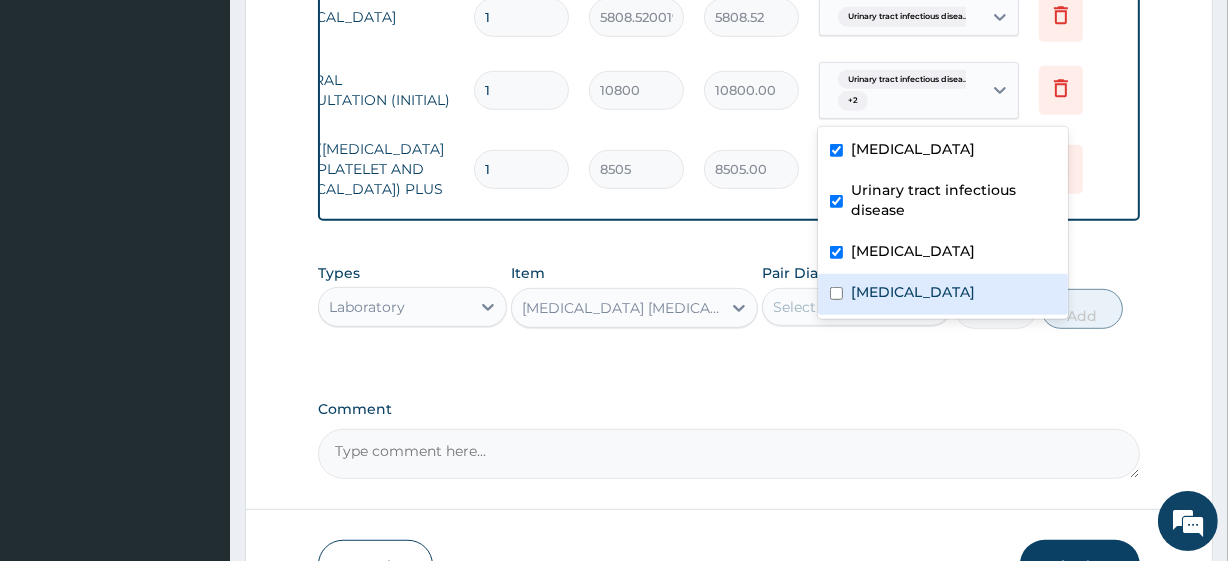 click on "Sepsis" at bounding box center (913, 292) 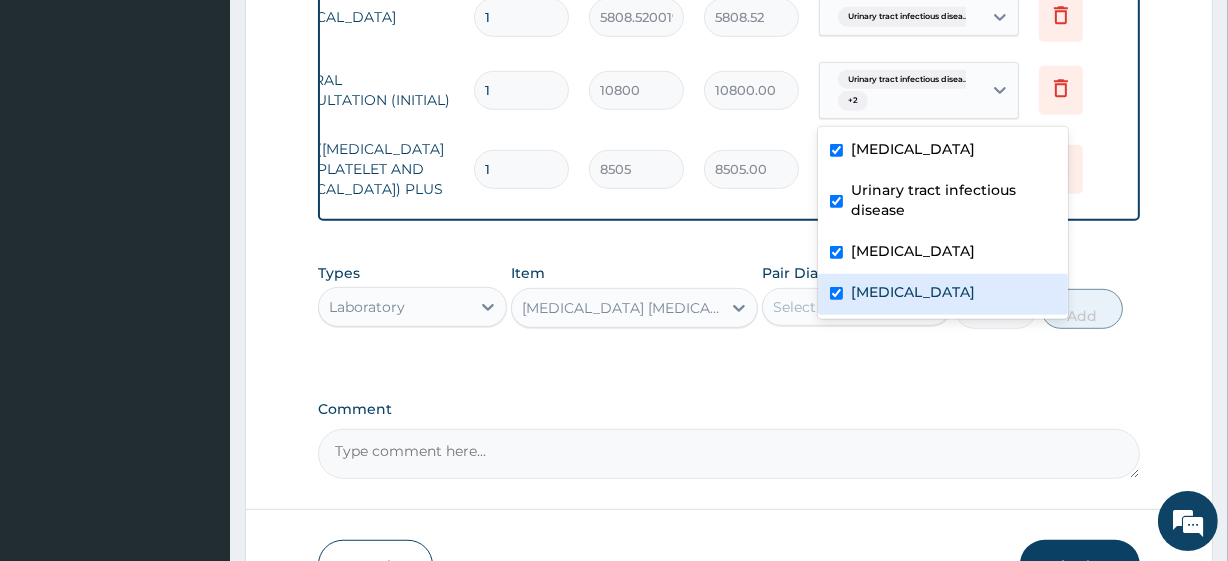 checkbox on "true" 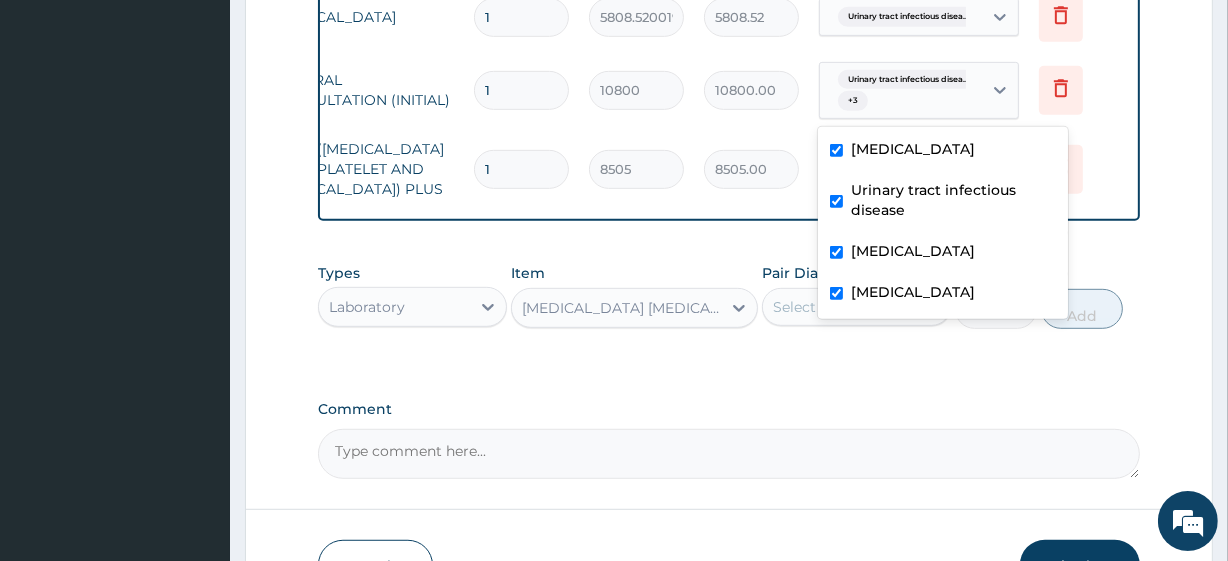 click on "Urinary tract infectious disease" at bounding box center [953, 200] 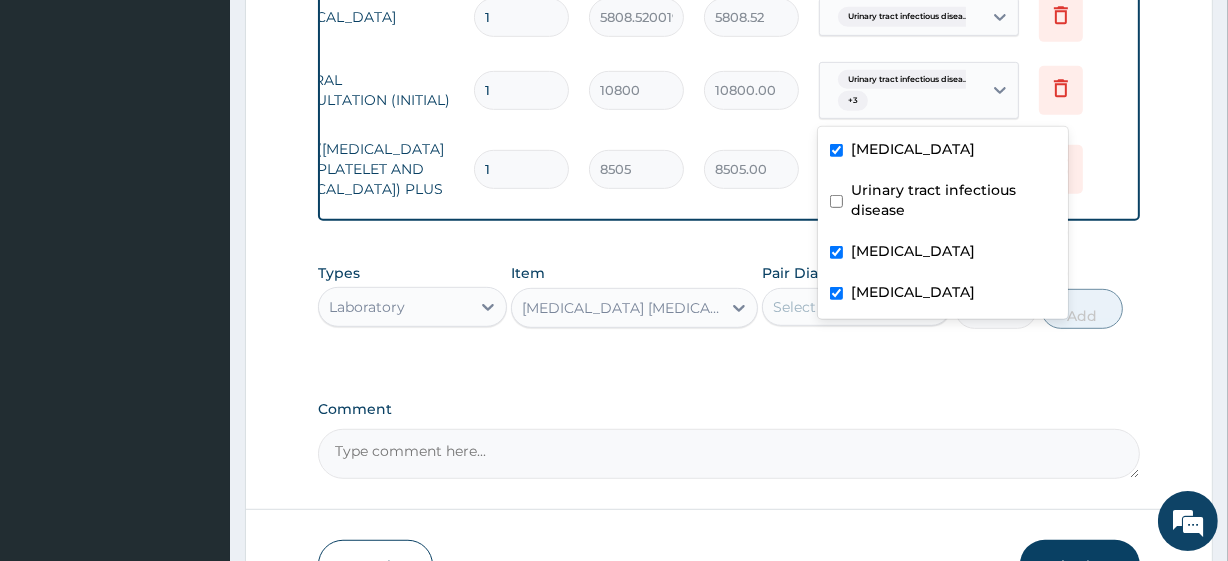 checkbox on "false" 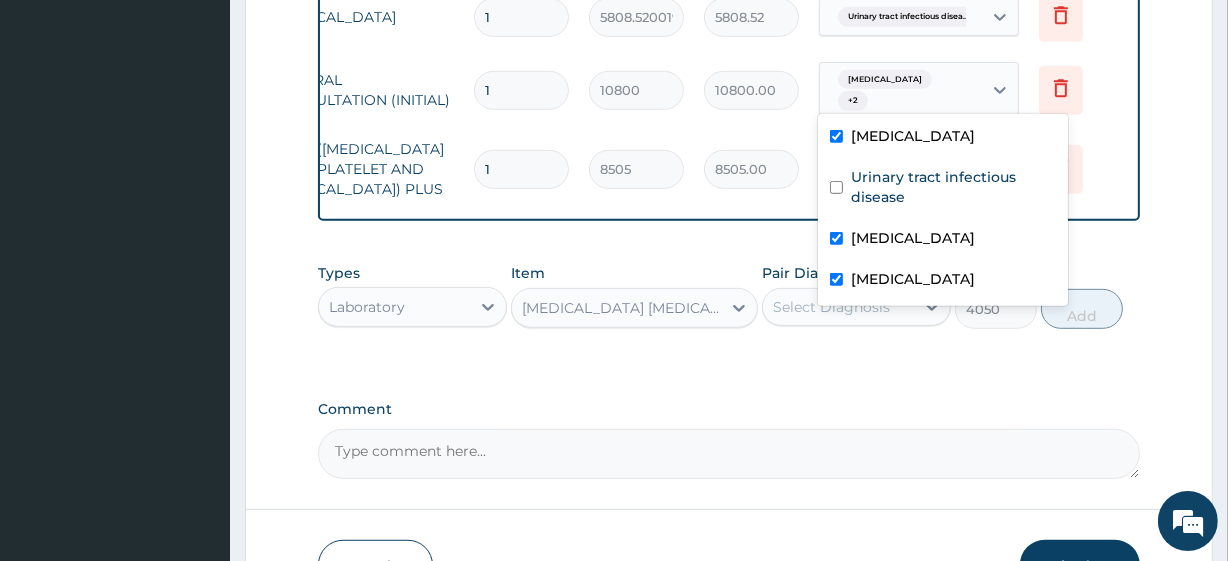click on "Polyuria" at bounding box center [943, 138] 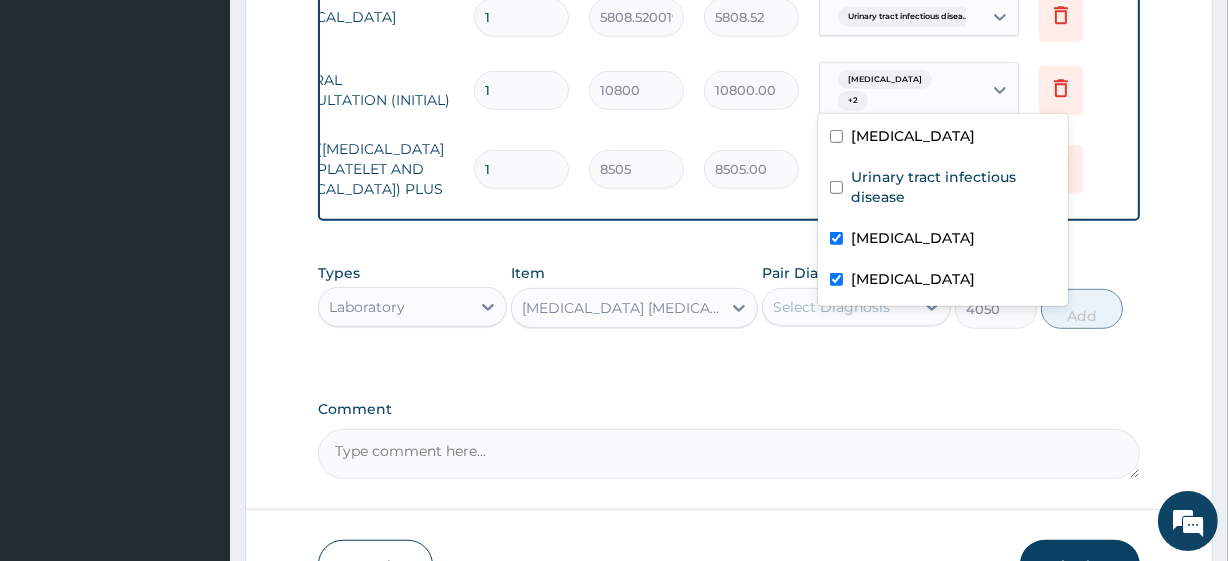 checkbox on "false" 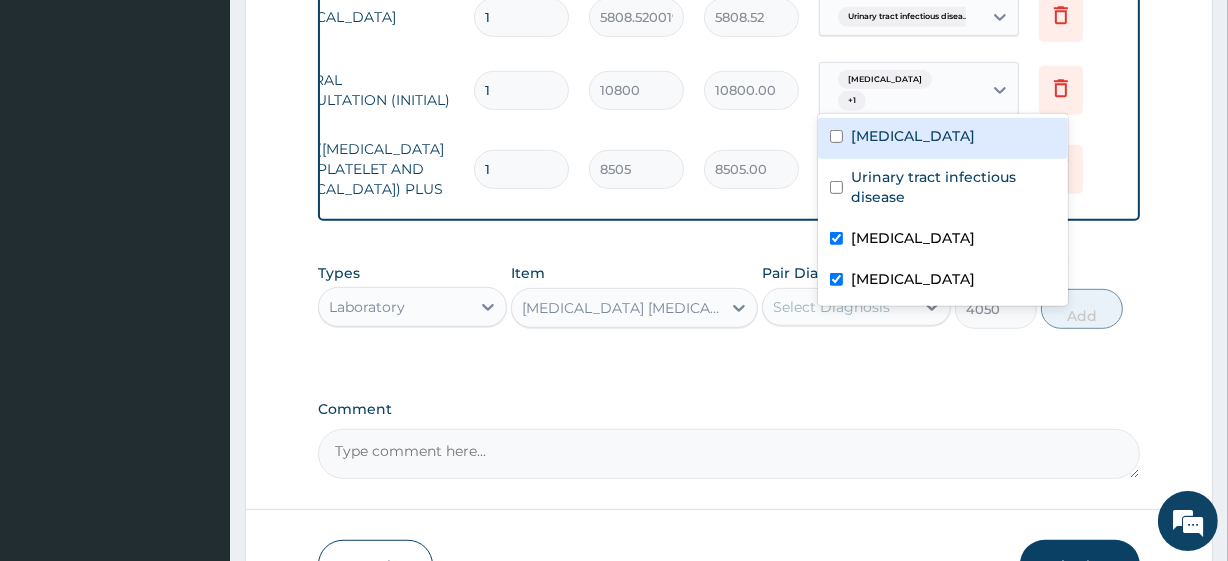 scroll, scrollTop: 0, scrollLeft: 0, axis: both 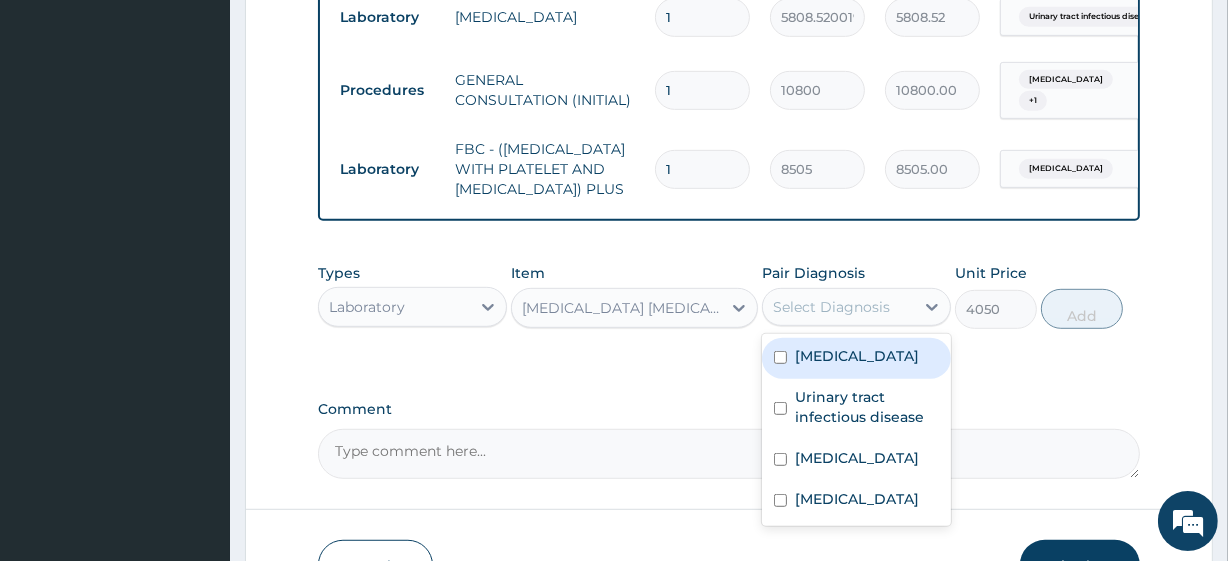 click on "Select Diagnosis" at bounding box center [831, 307] 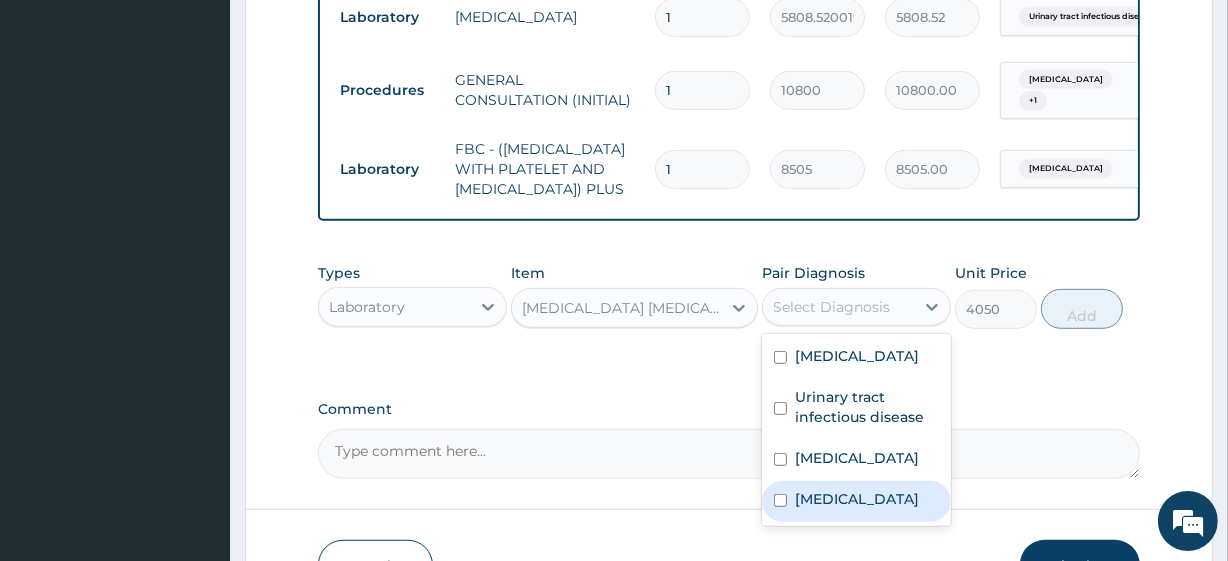 click on "Sepsis" at bounding box center (856, 501) 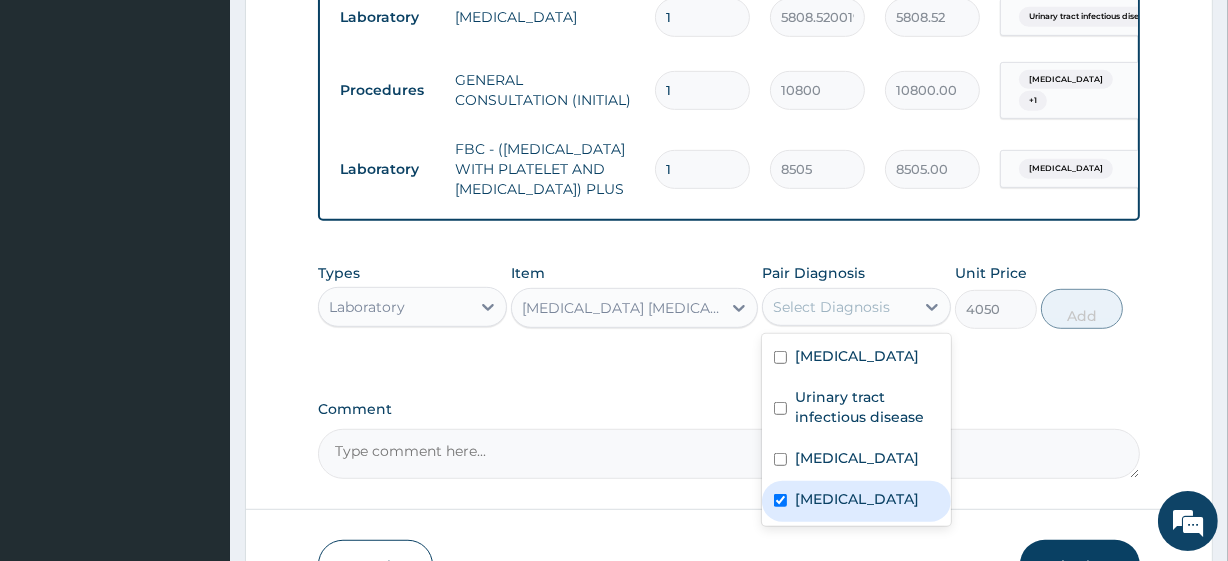 checkbox on "true" 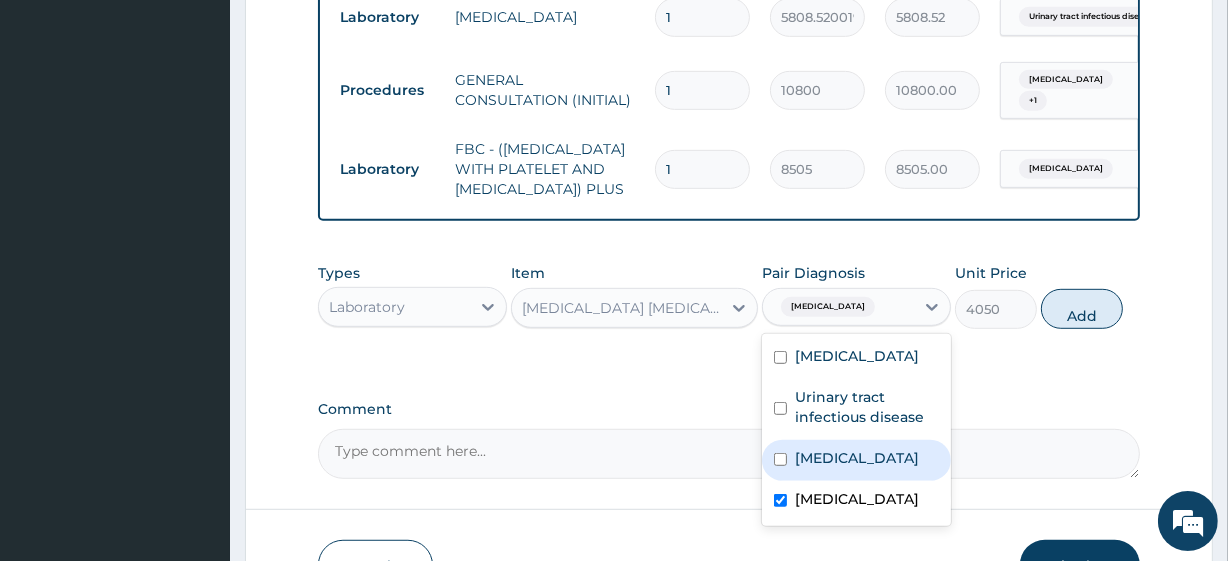 click on "Malaria" at bounding box center (856, 460) 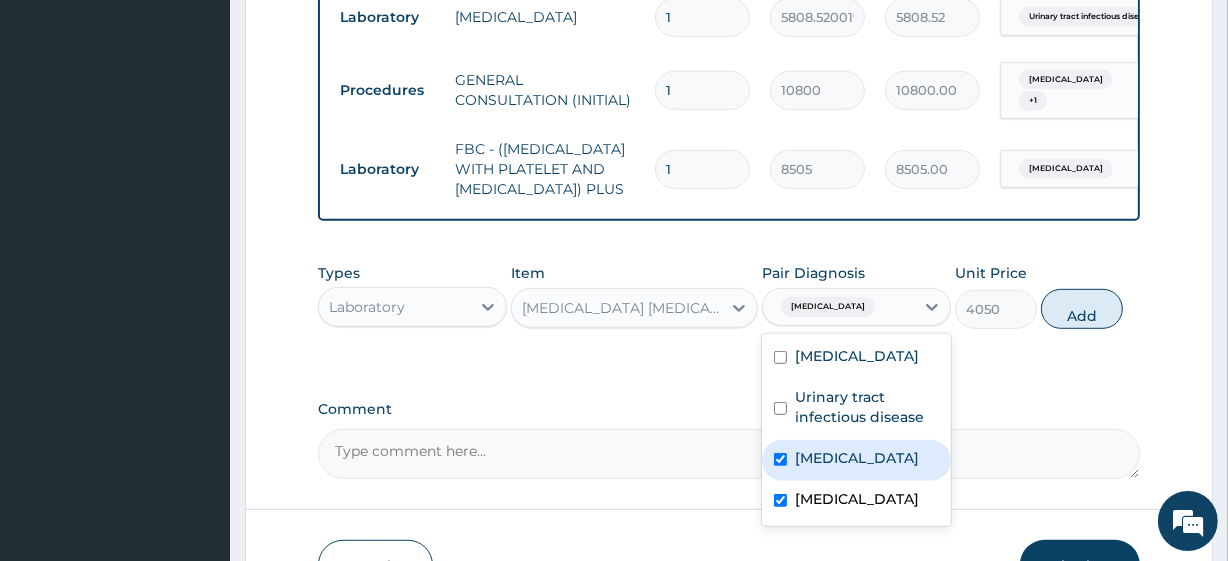 checkbox on "true" 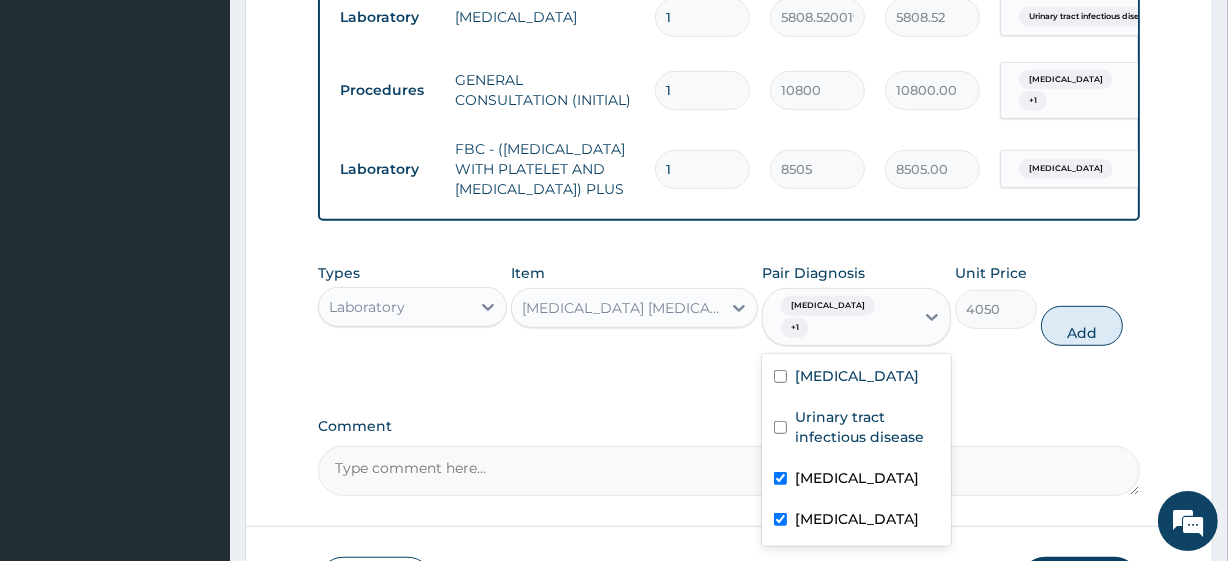 click on "Sepsis" at bounding box center [857, 519] 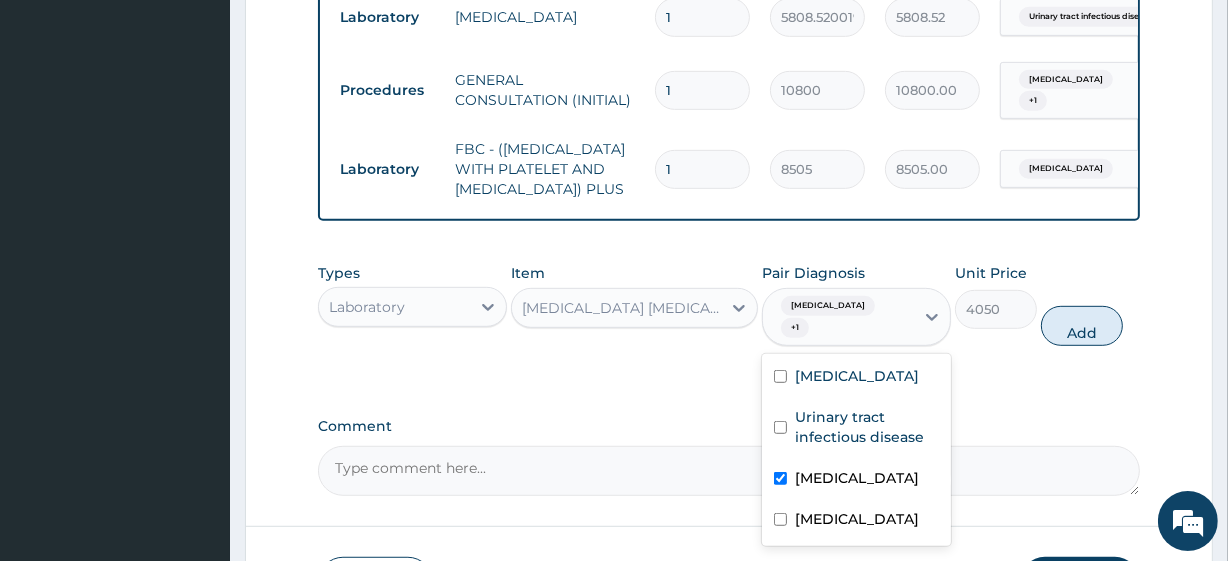 checkbox on "false" 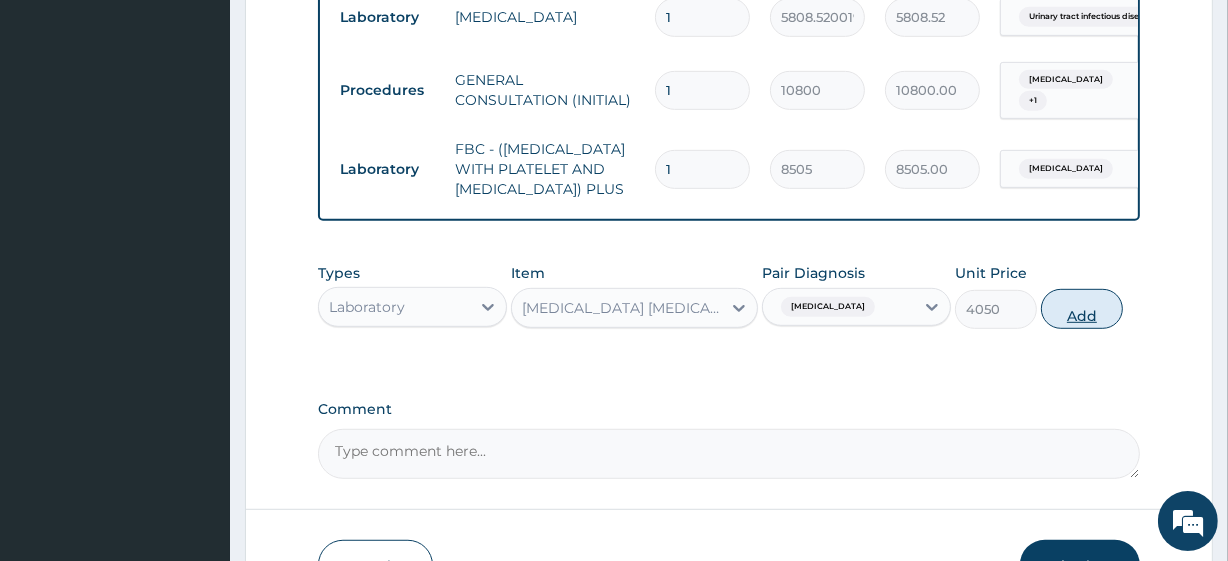click on "Add" at bounding box center (1082, 309) 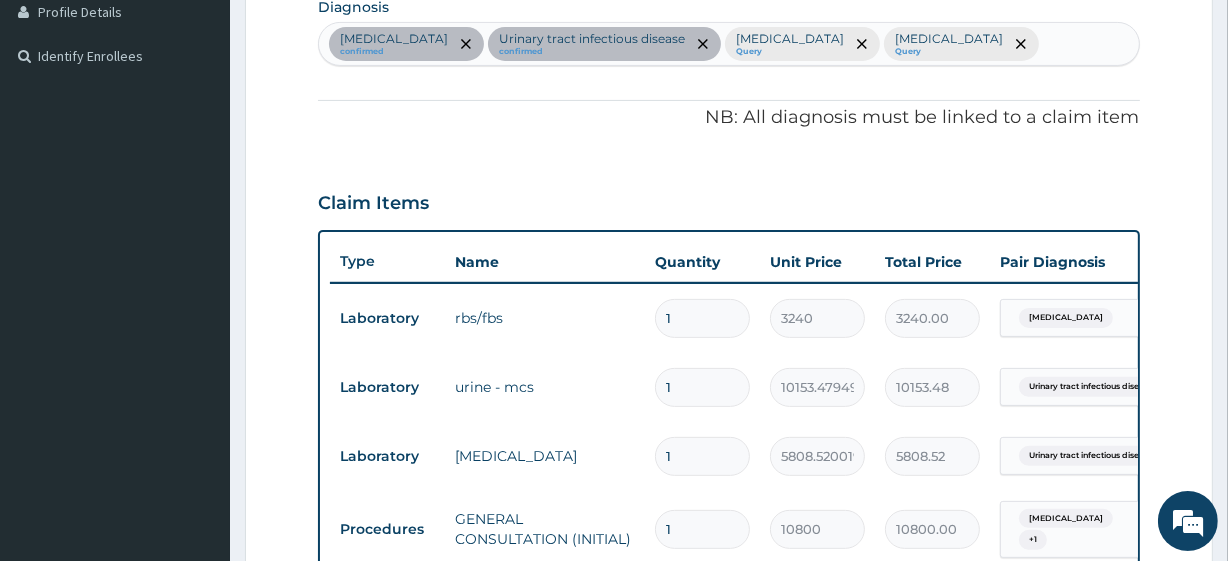 scroll, scrollTop: 985, scrollLeft: 0, axis: vertical 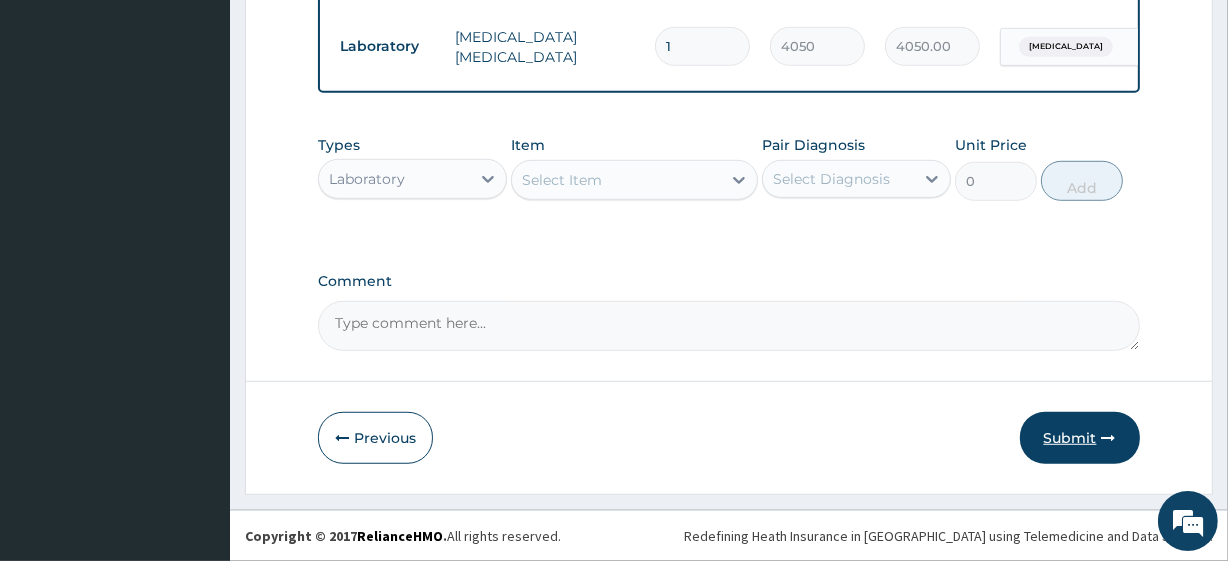 click on "Submit" at bounding box center [1080, 438] 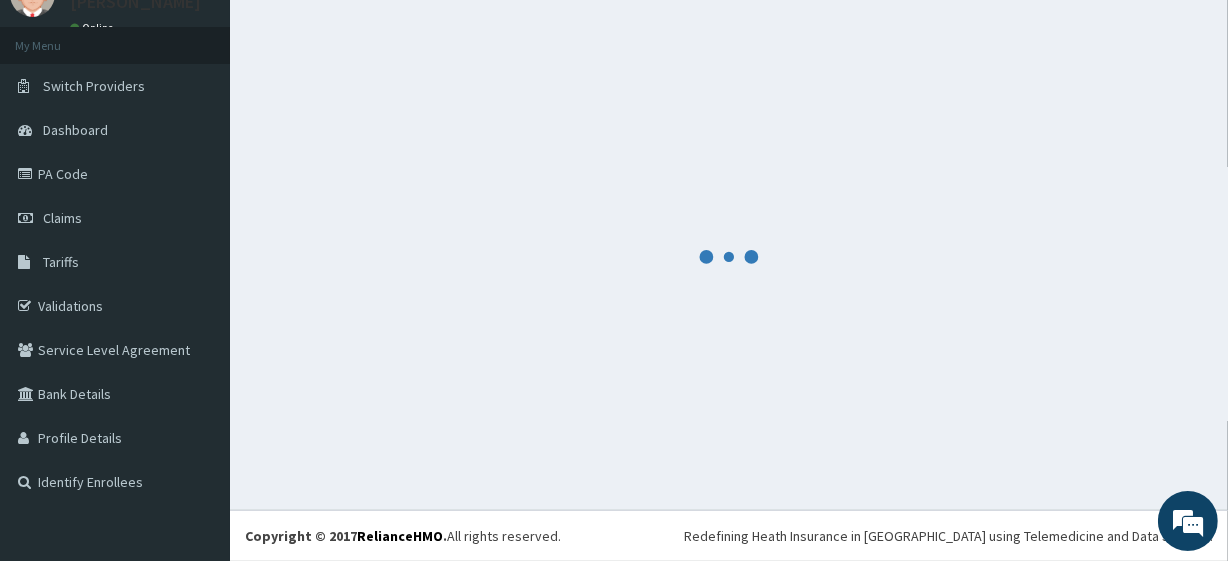 scroll, scrollTop: 88, scrollLeft: 0, axis: vertical 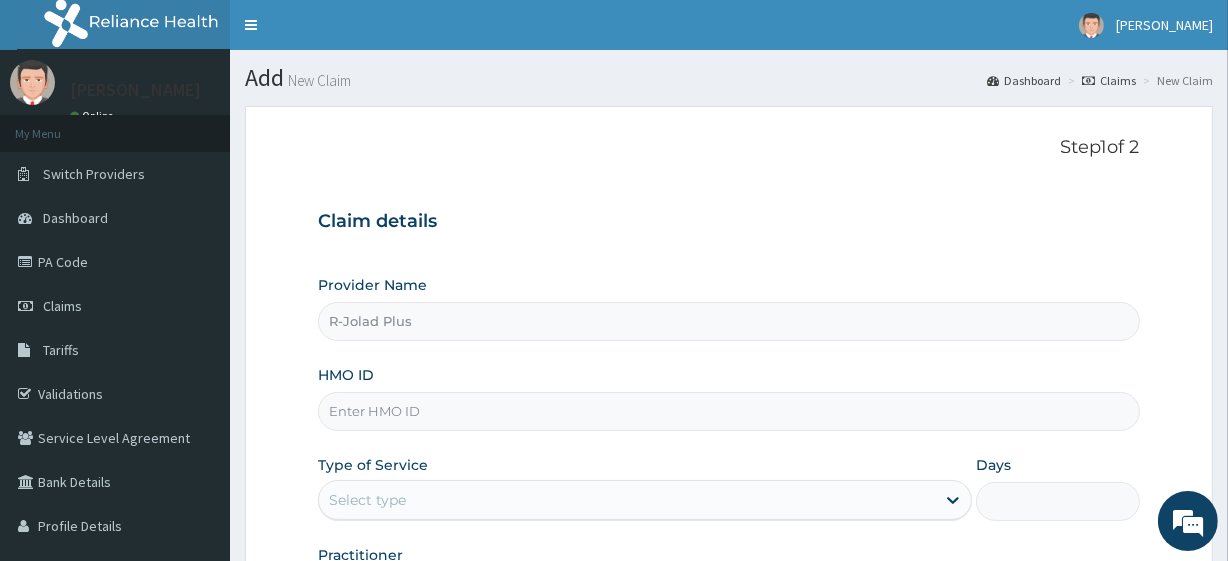 click on "HMO ID" at bounding box center (728, 411) 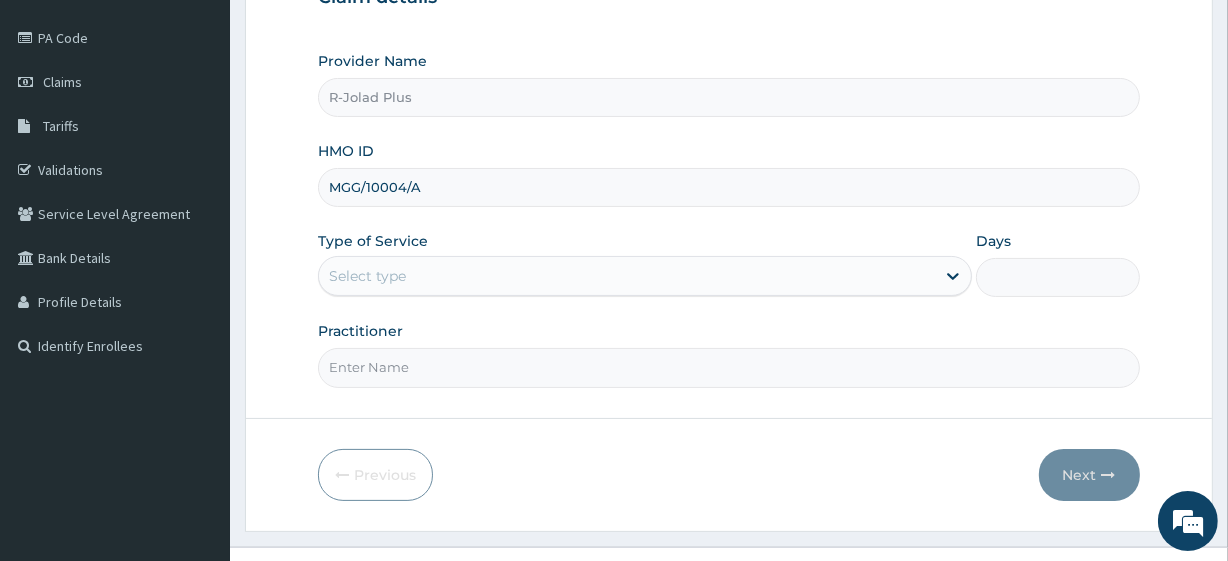 scroll, scrollTop: 259, scrollLeft: 0, axis: vertical 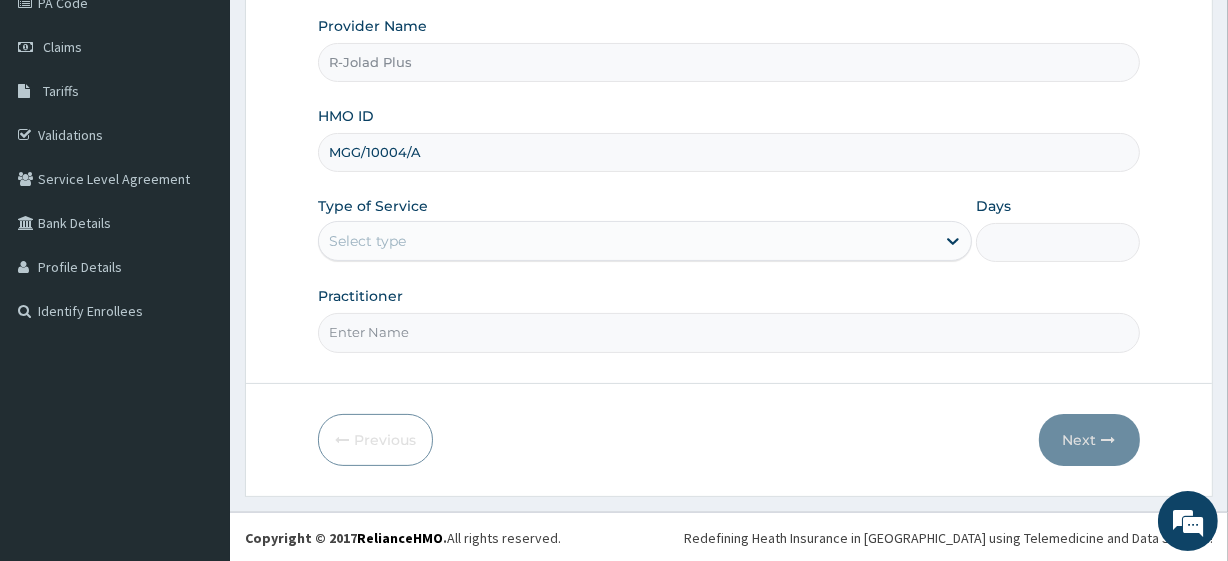 type on "MGG/10004/A" 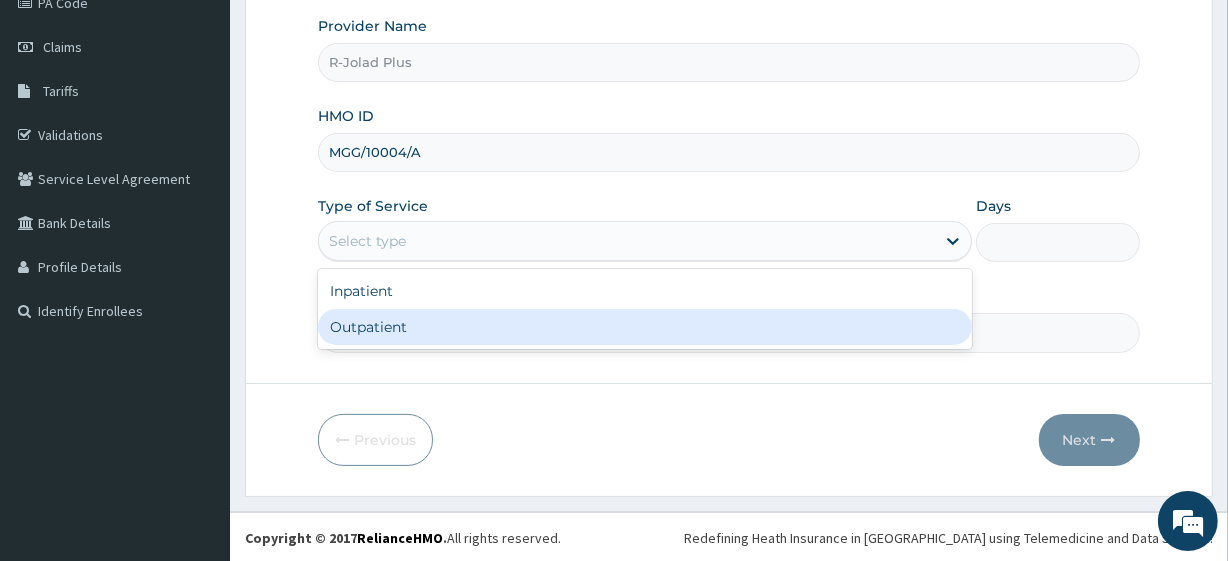 click on "Outpatient" at bounding box center (645, 327) 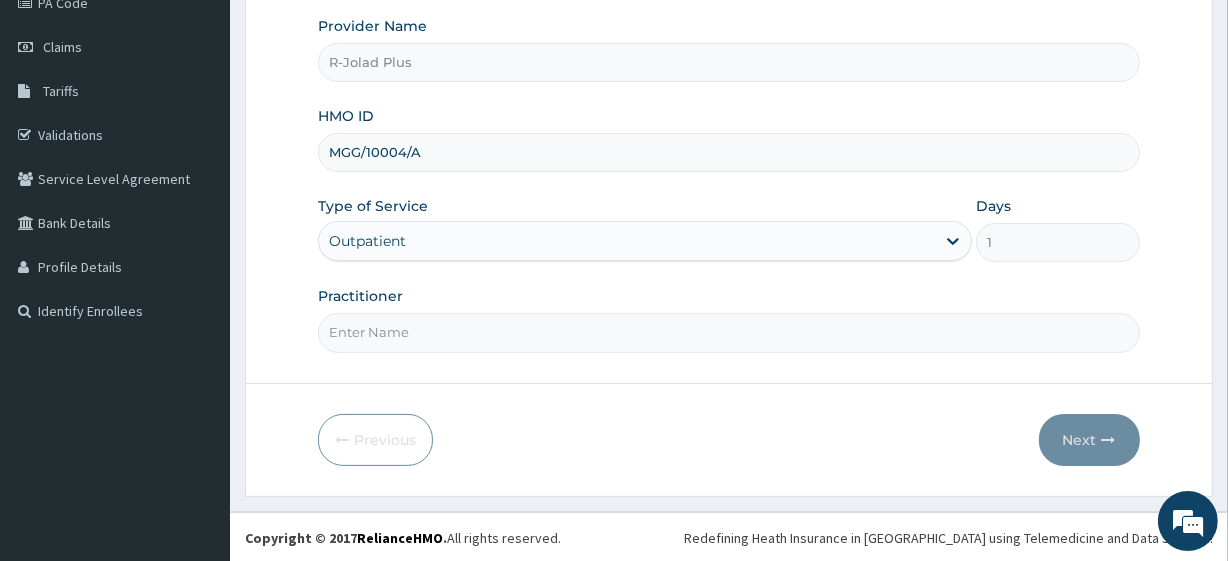 click on "Practitioner" at bounding box center (728, 332) 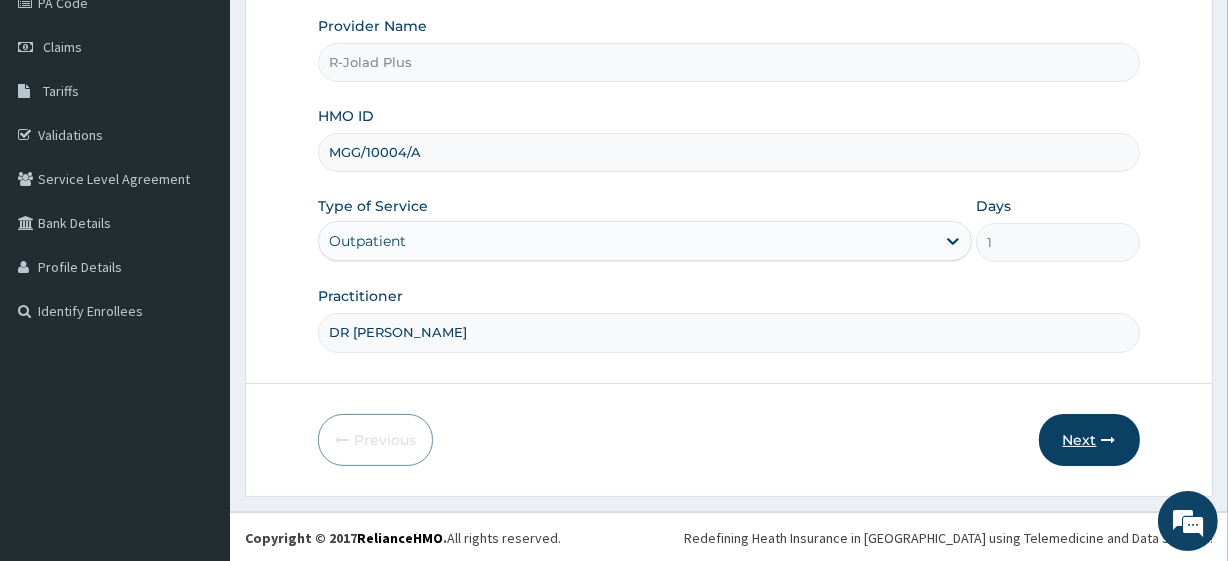 click on "Next" at bounding box center [1089, 440] 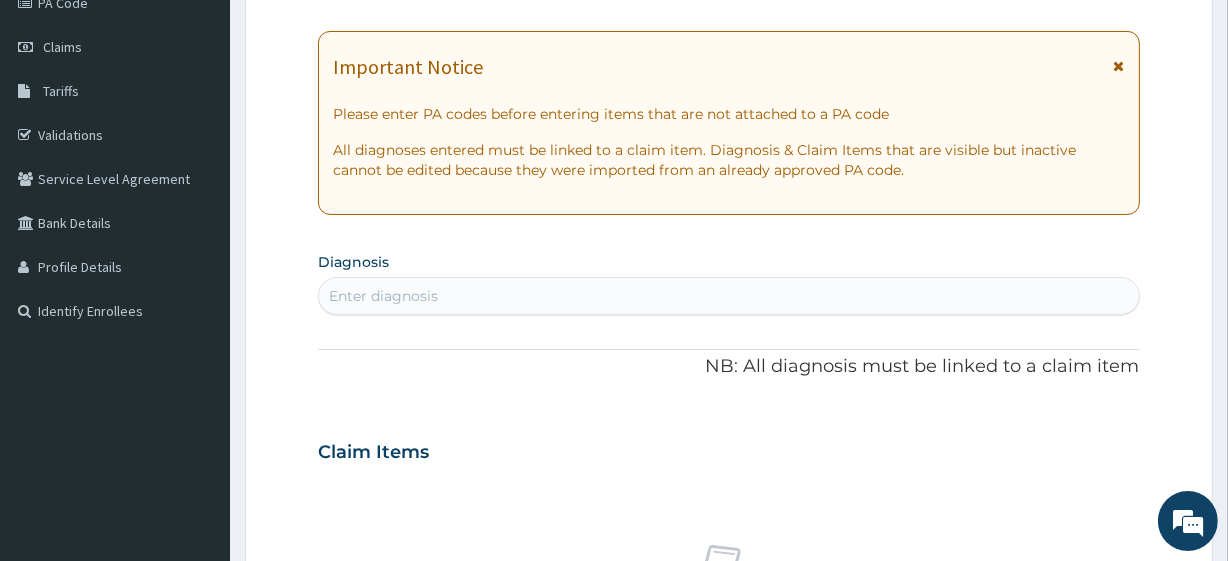 click on "Enter diagnosis" at bounding box center [728, 296] 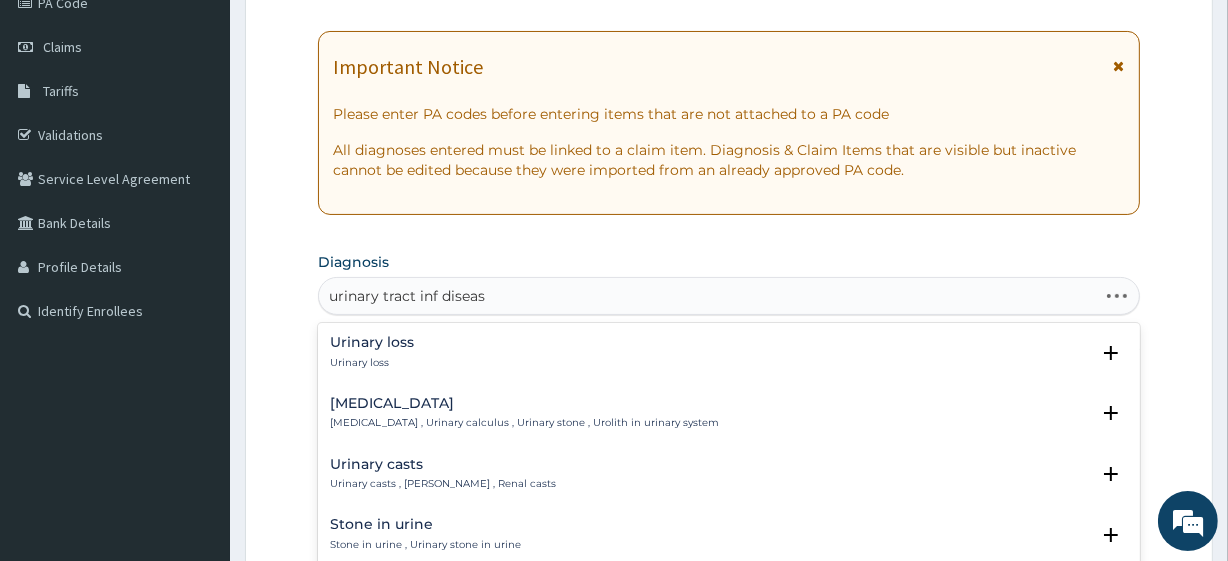 type on "urinary tract inf disease" 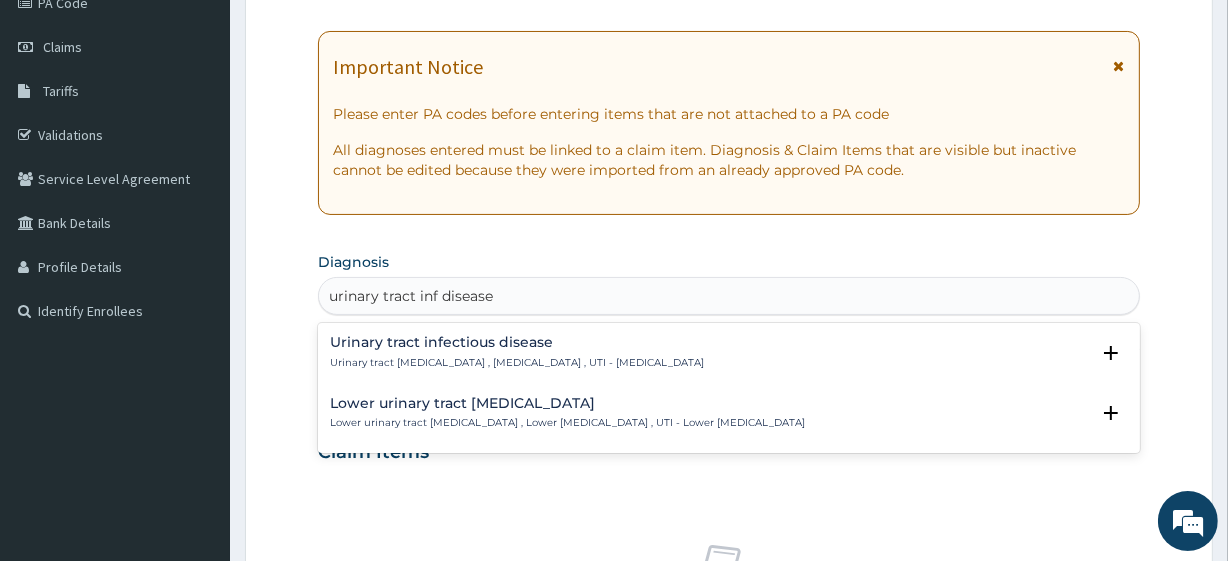 click on "Urinary tract infectious disease" at bounding box center (517, 342) 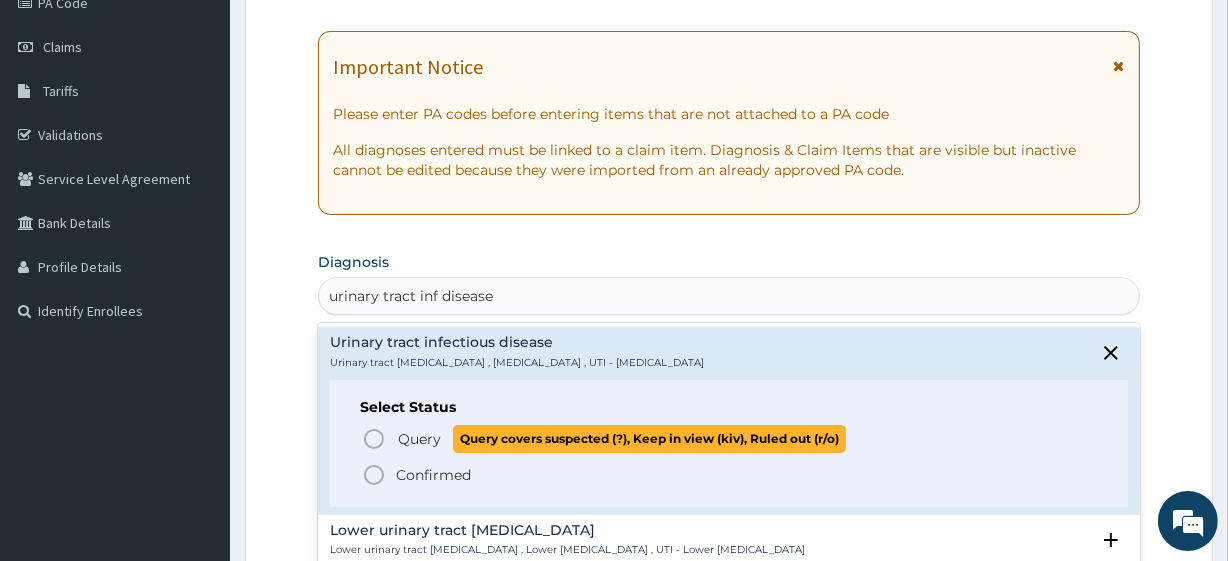 click on "Query" at bounding box center [419, 439] 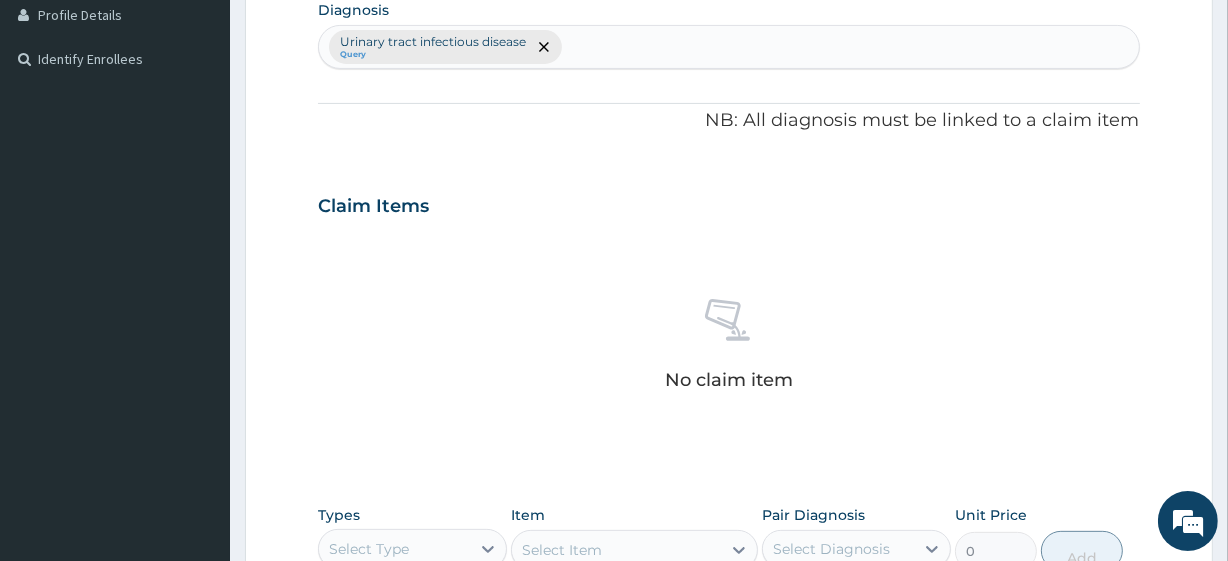 scroll, scrollTop: 530, scrollLeft: 0, axis: vertical 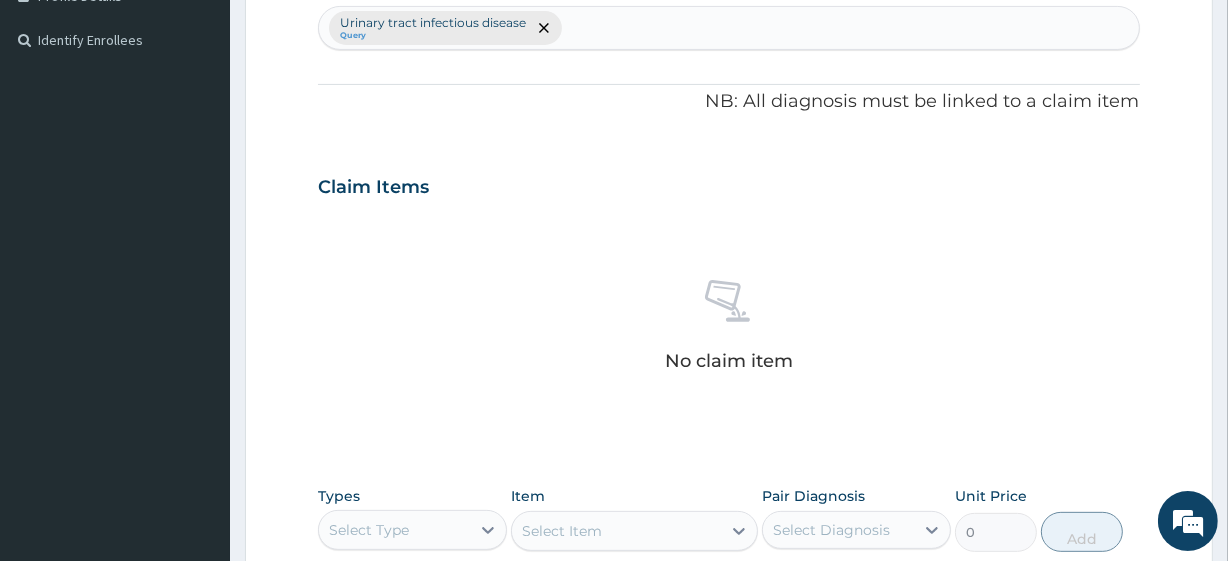 click on "Select Type" at bounding box center (394, 530) 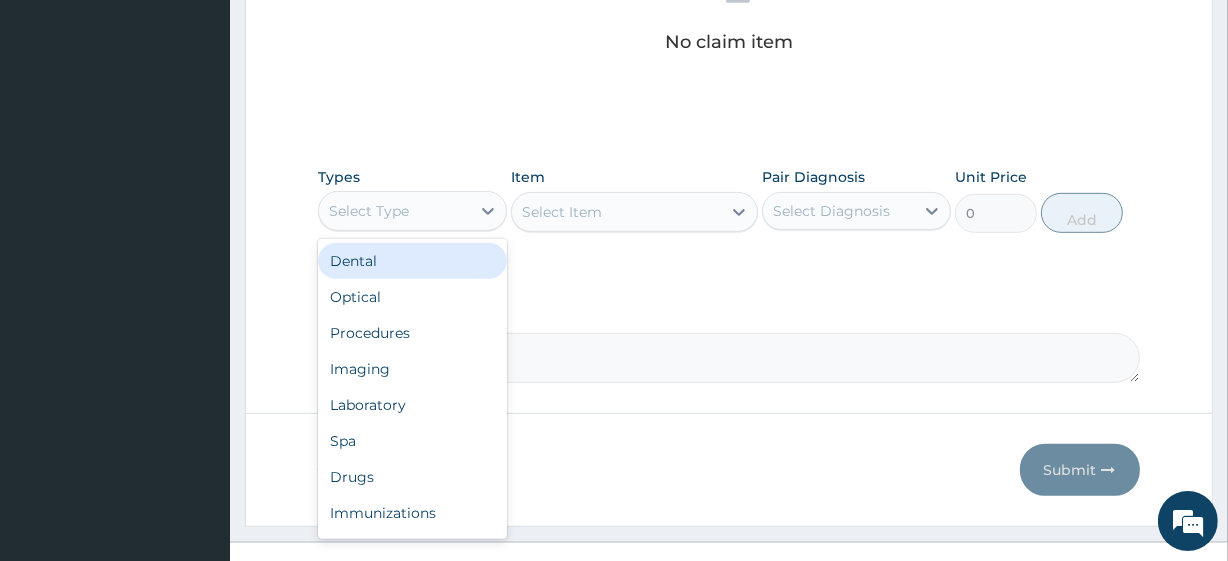 scroll, scrollTop: 859, scrollLeft: 0, axis: vertical 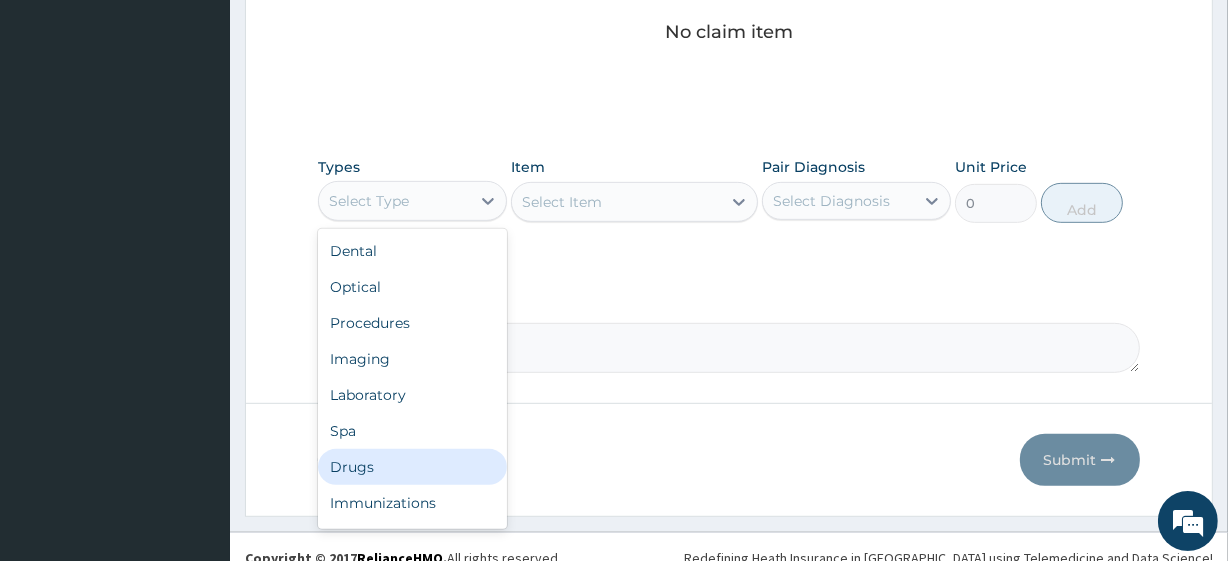 click on "Drugs" at bounding box center [412, 467] 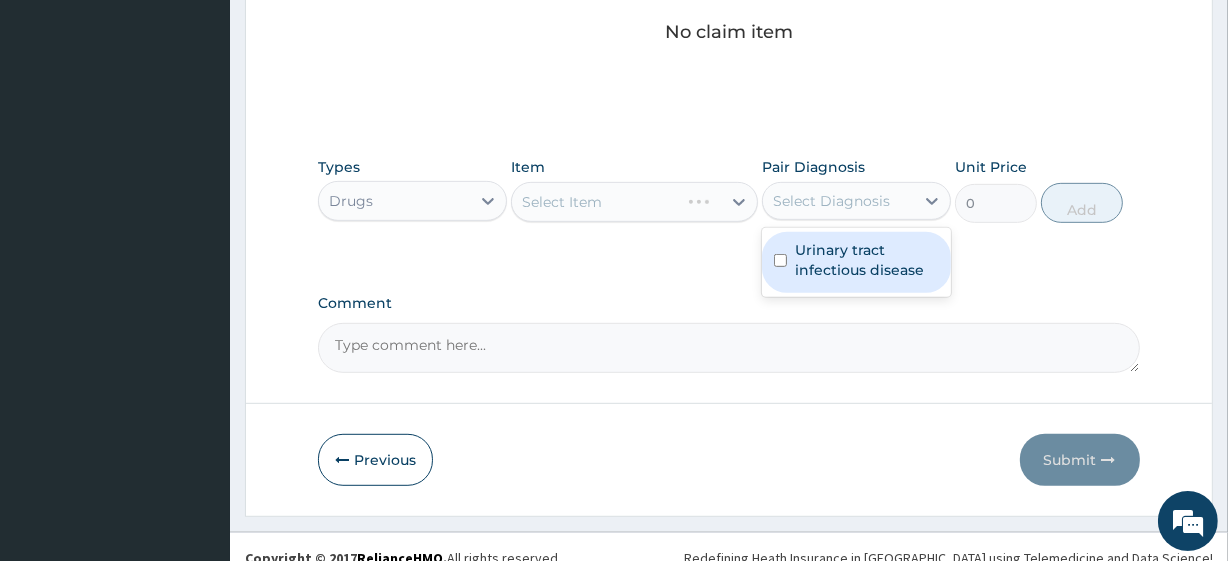 click on "Select Diagnosis" at bounding box center [831, 201] 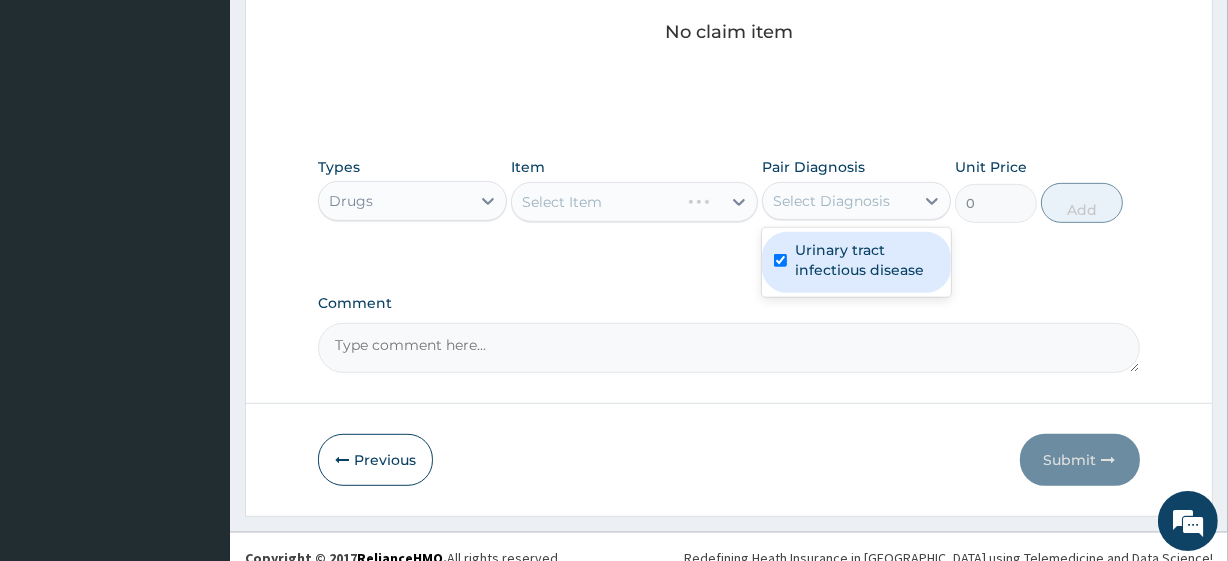 checkbox on "true" 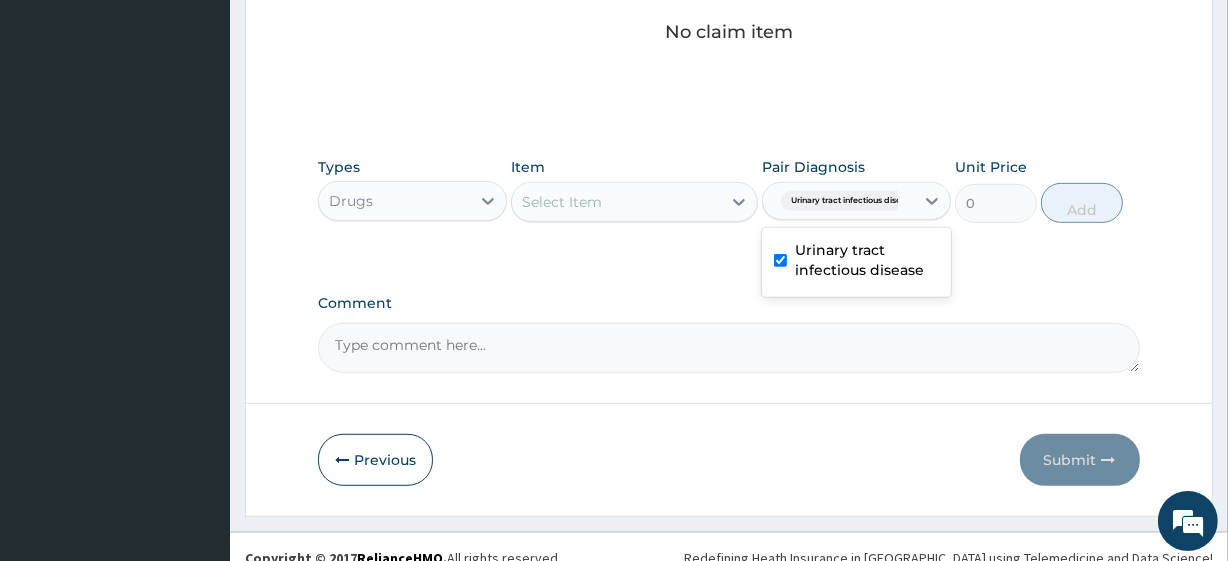 click on "Select Item" at bounding box center (616, 202) 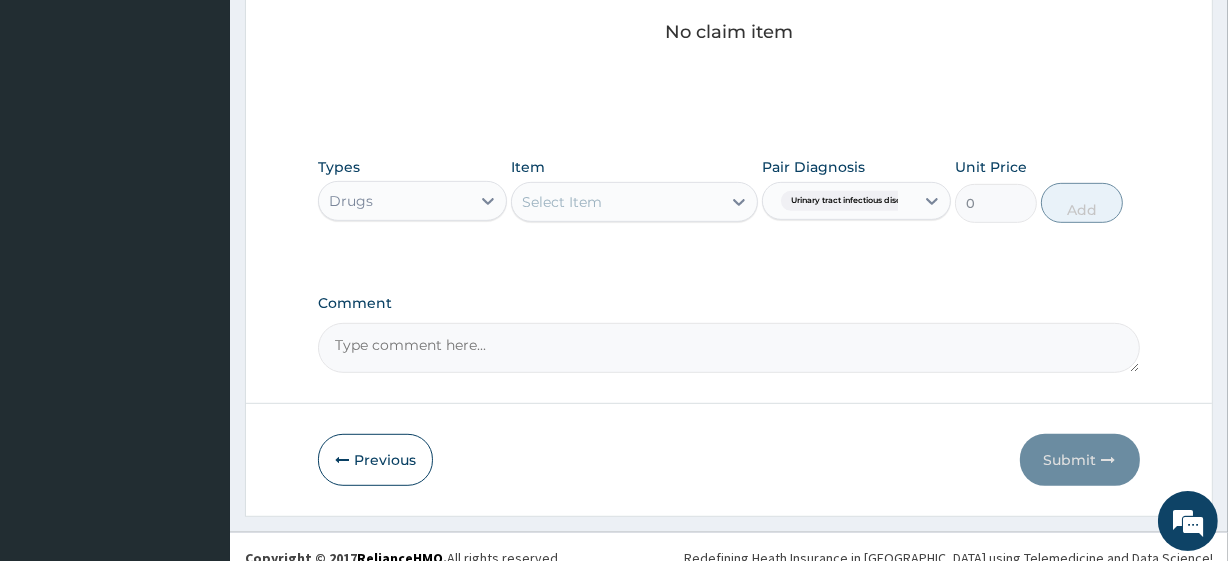 click on "Select Item" at bounding box center (616, 202) 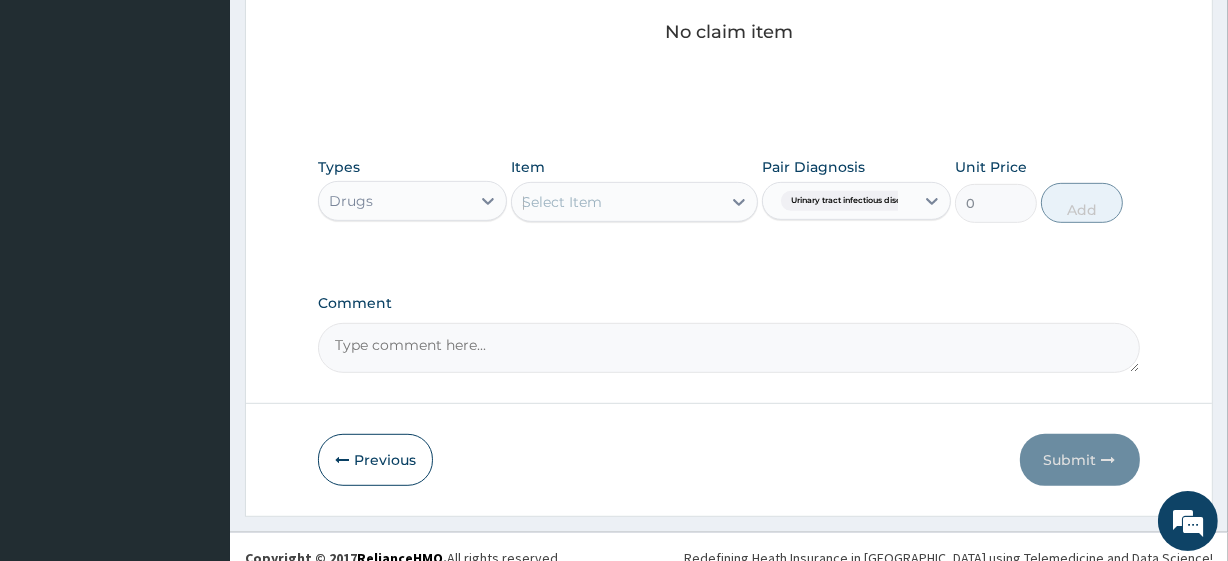 scroll, scrollTop: 0, scrollLeft: 25, axis: horizontal 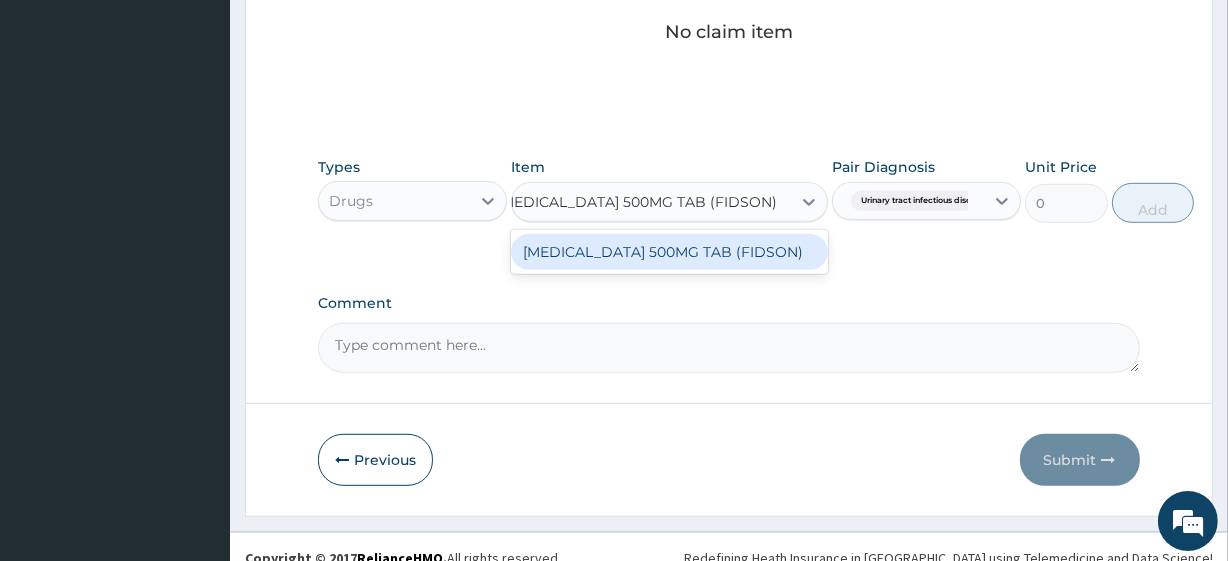 click on "[MEDICAL_DATA] 500MG TAB (FIDSON)" at bounding box center (669, 252) 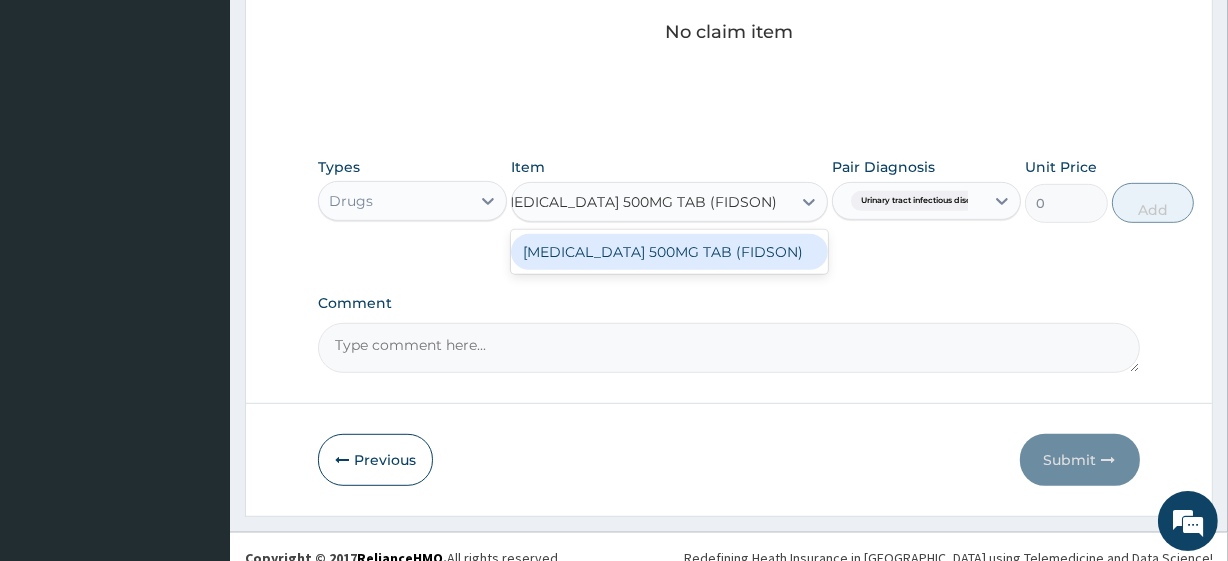 type 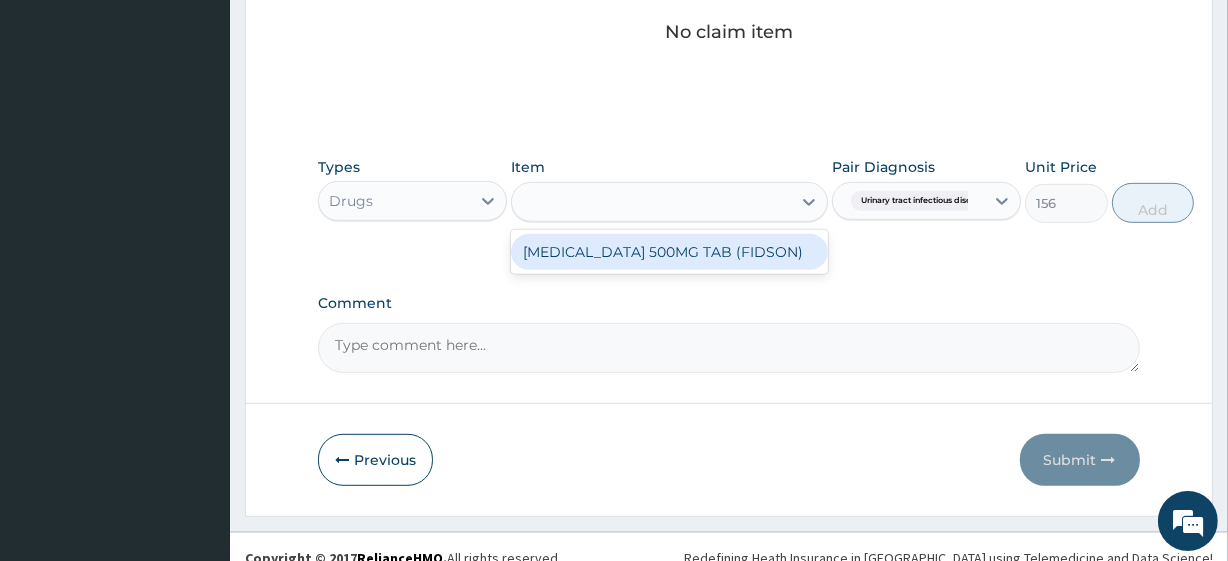 scroll, scrollTop: 0, scrollLeft: 2, axis: horizontal 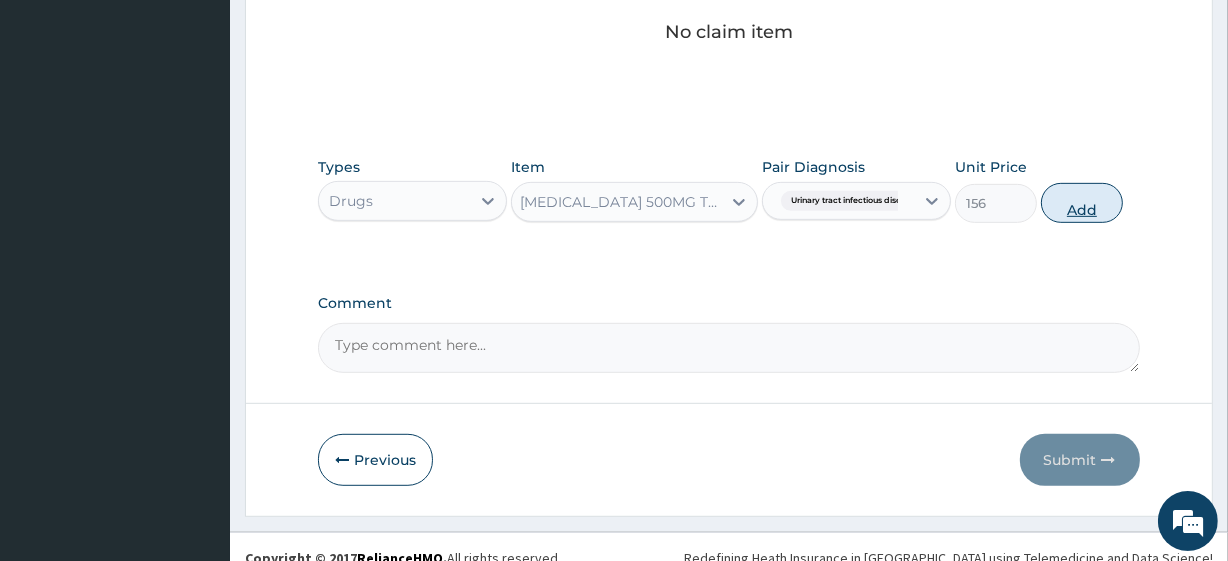 click on "Add" at bounding box center (1082, 203) 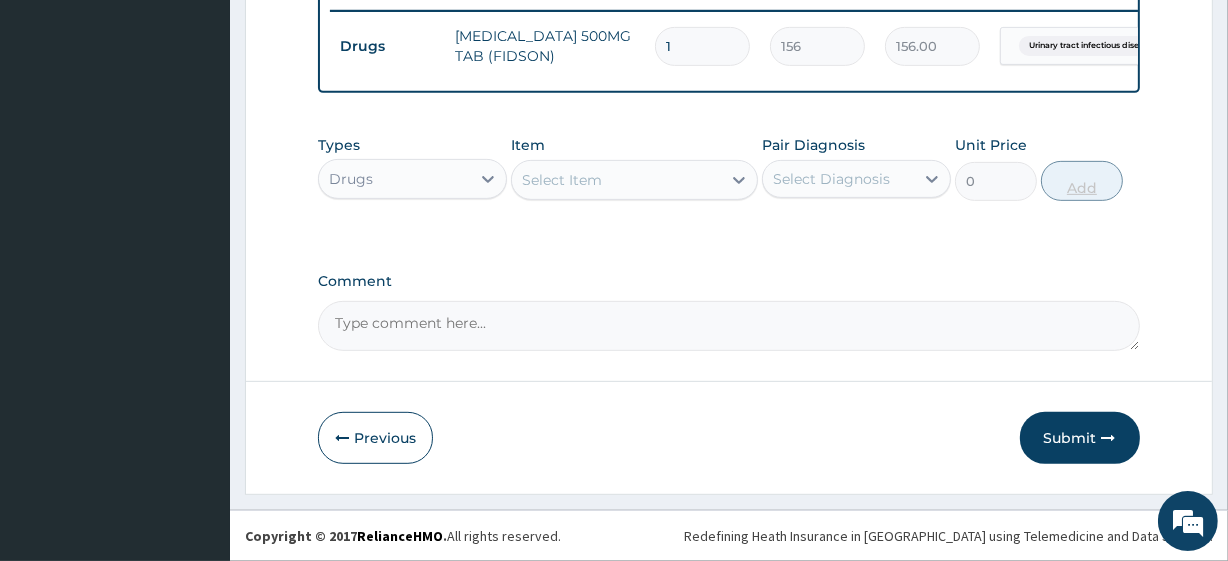scroll, scrollTop: 0, scrollLeft: 0, axis: both 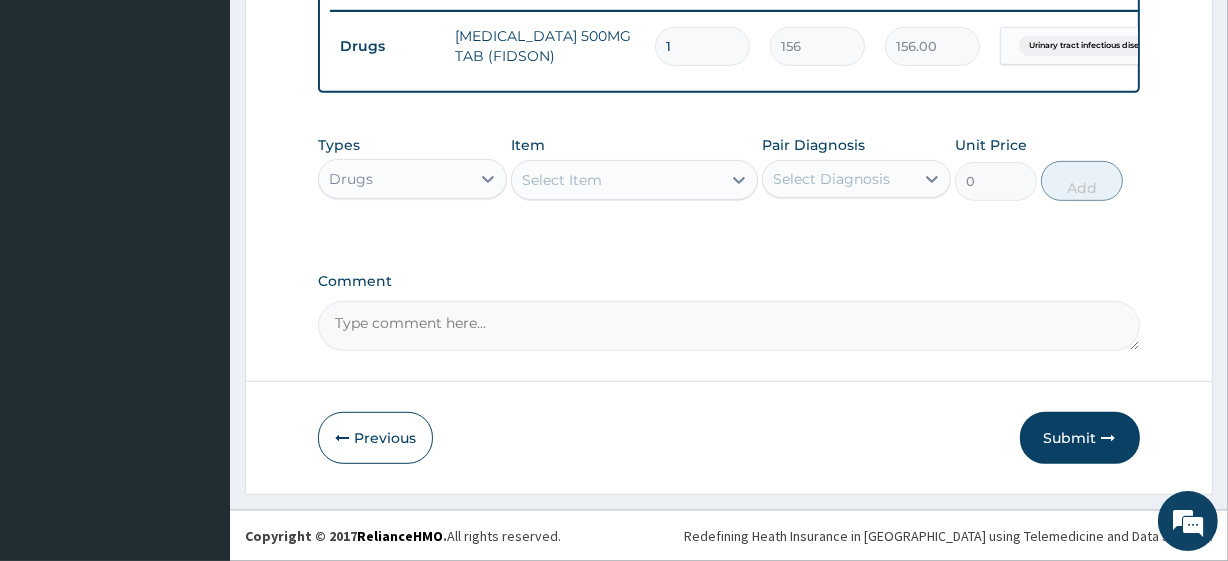 click on "1" at bounding box center [702, 46] 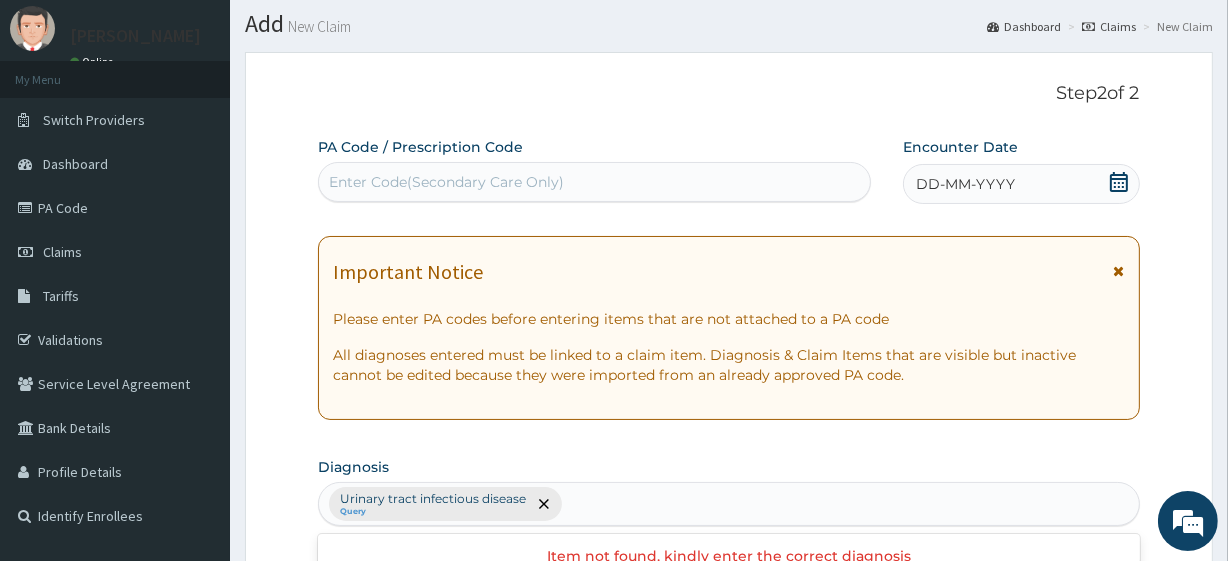 scroll, scrollTop: 55, scrollLeft: 0, axis: vertical 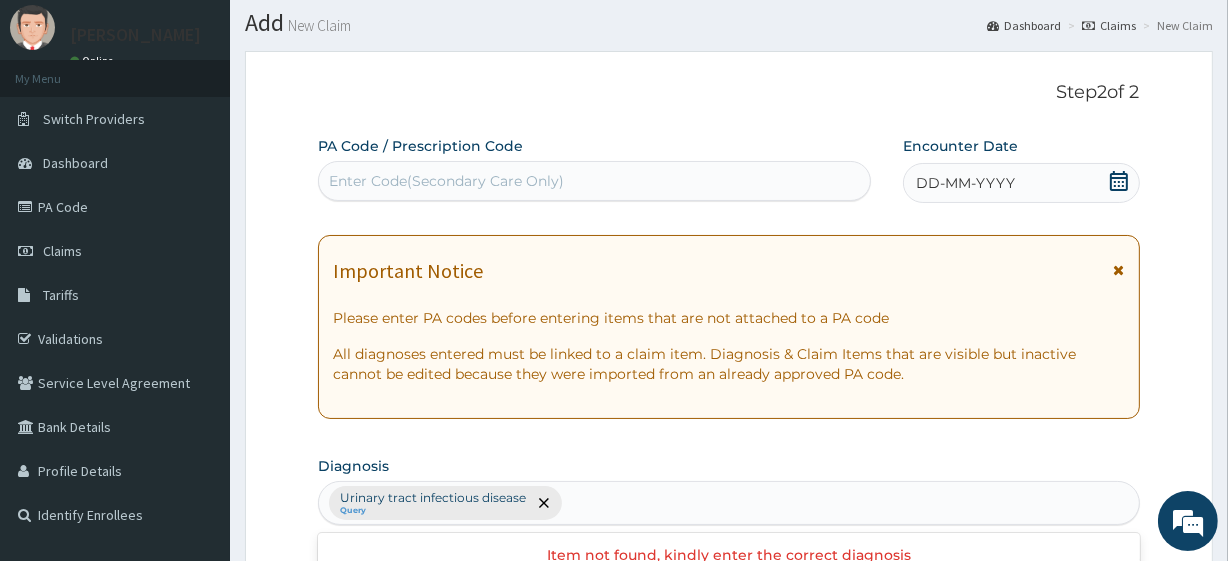 type on "14" 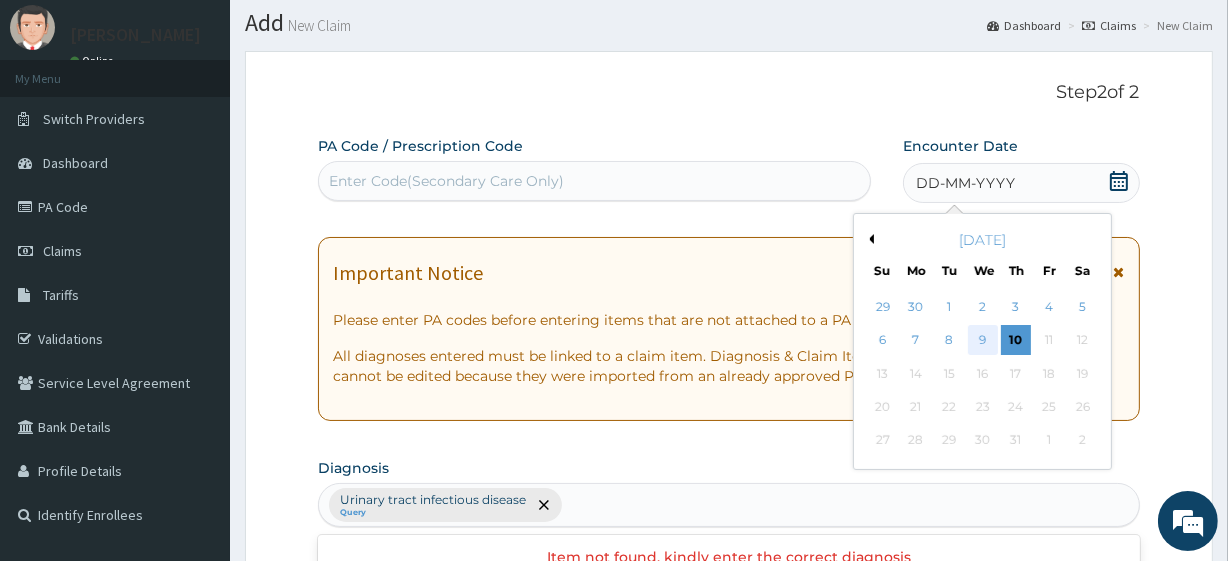 click on "9" at bounding box center (982, 341) 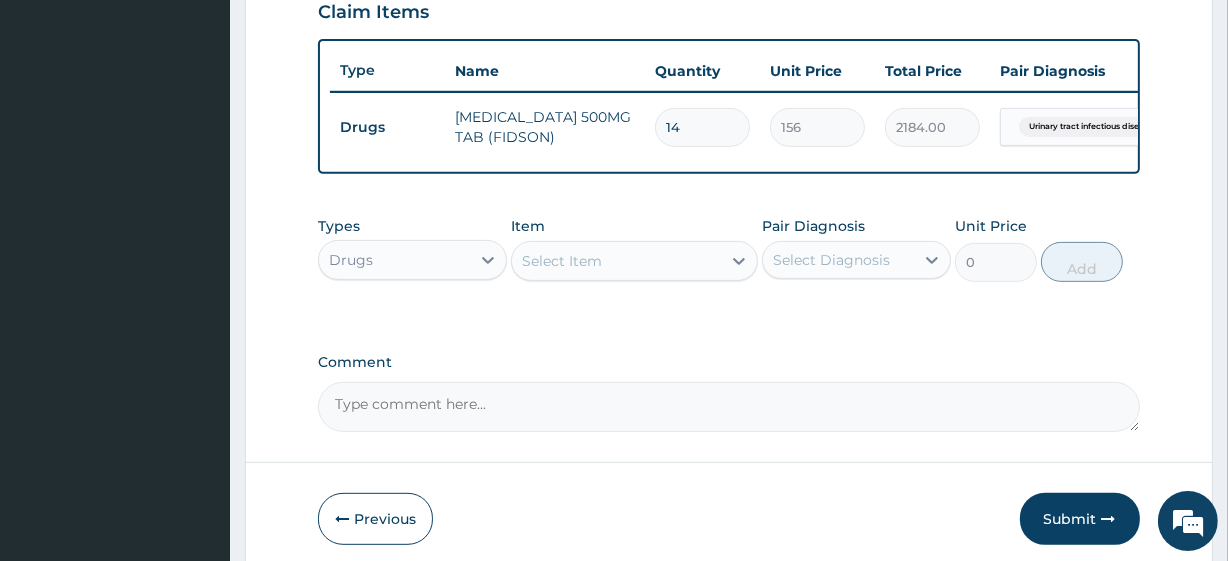 scroll, scrollTop: 798, scrollLeft: 0, axis: vertical 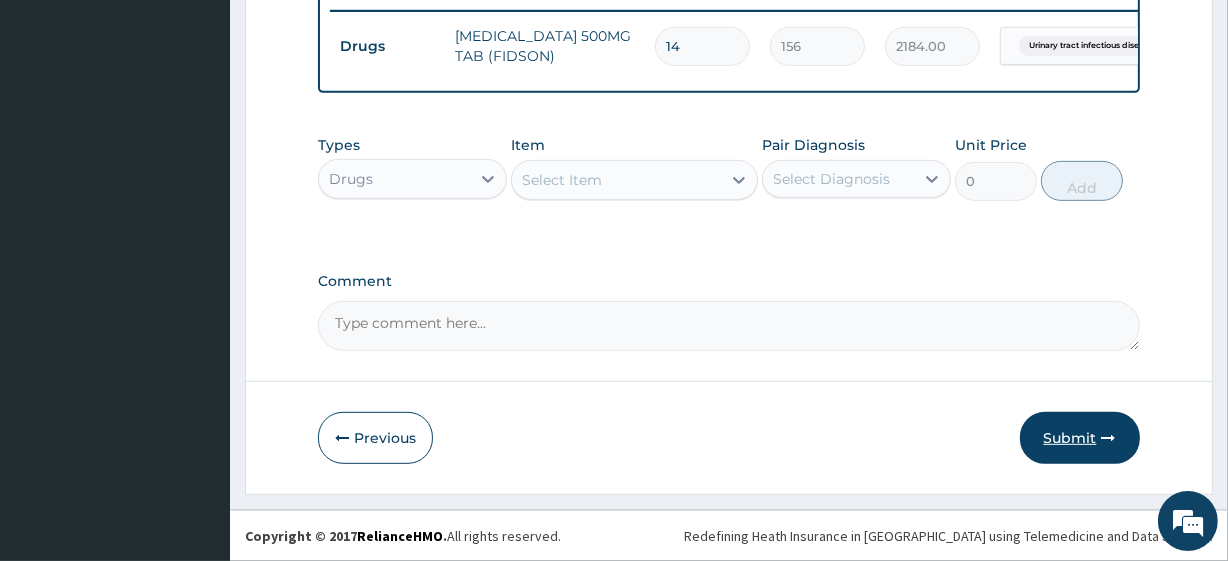 click on "Submit" at bounding box center [1080, 438] 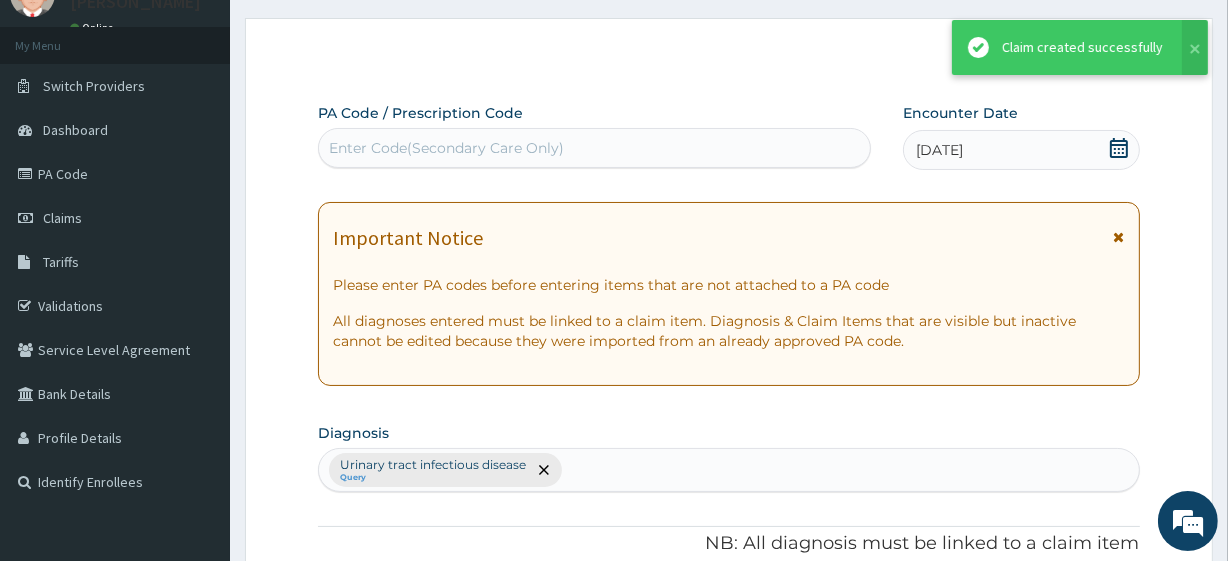 scroll, scrollTop: 798, scrollLeft: 0, axis: vertical 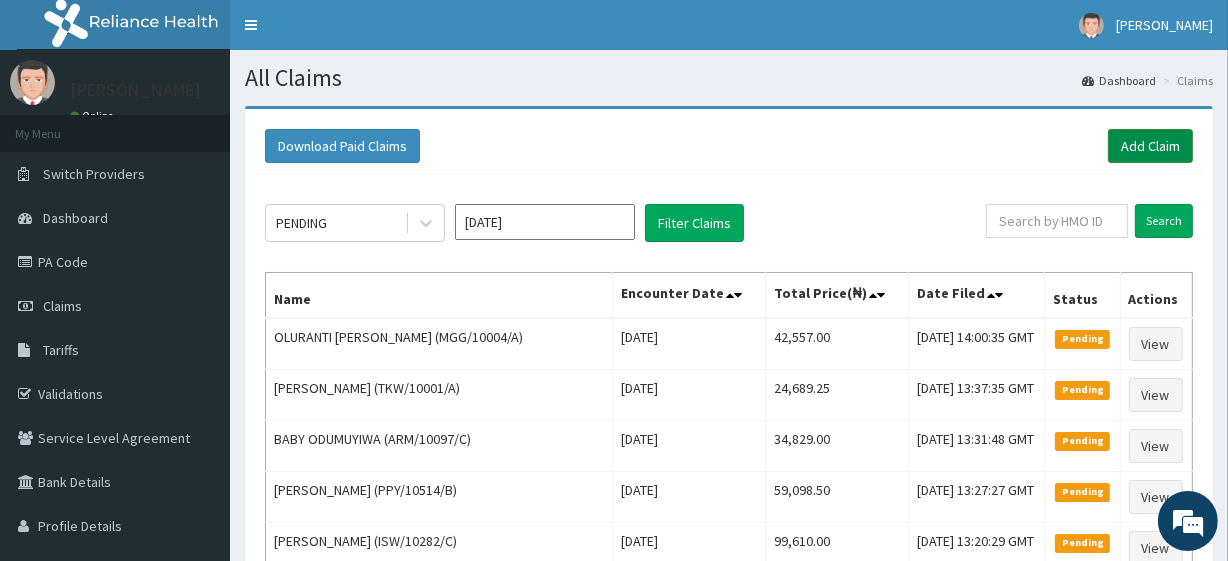 click on "Add Claim" at bounding box center (1150, 146) 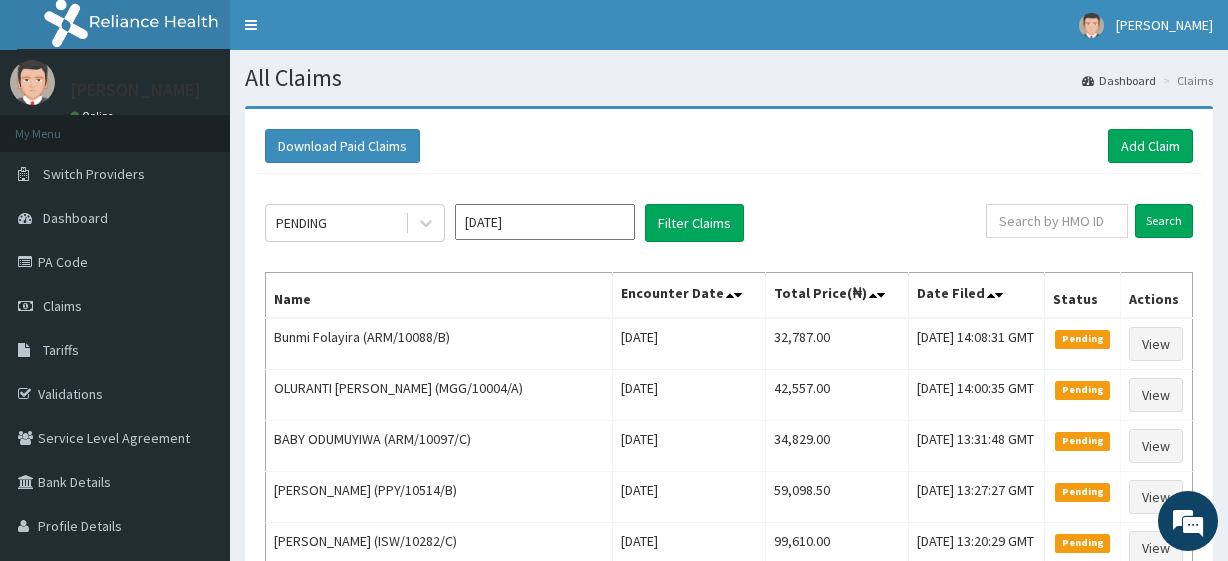 scroll, scrollTop: 0, scrollLeft: 0, axis: both 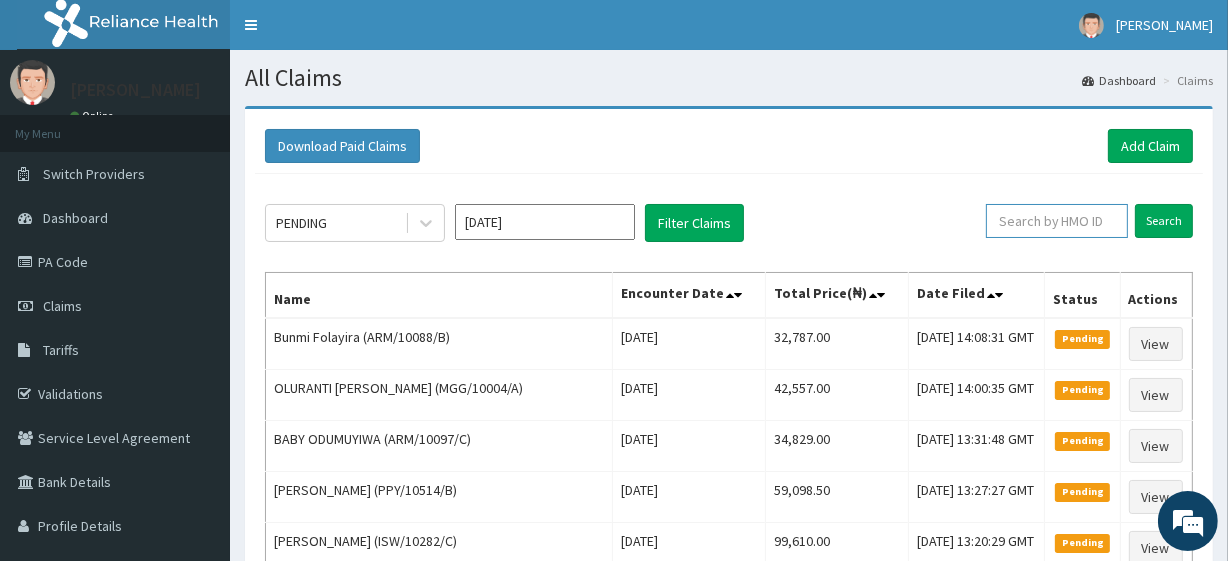 click at bounding box center (1057, 221) 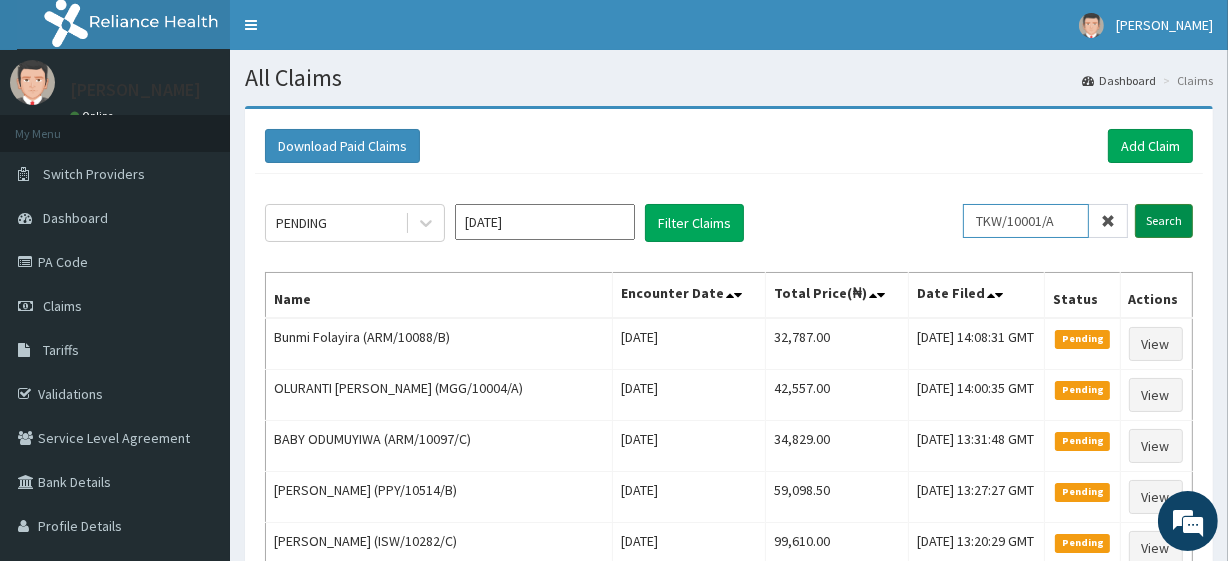 type on "TKW/10001/A" 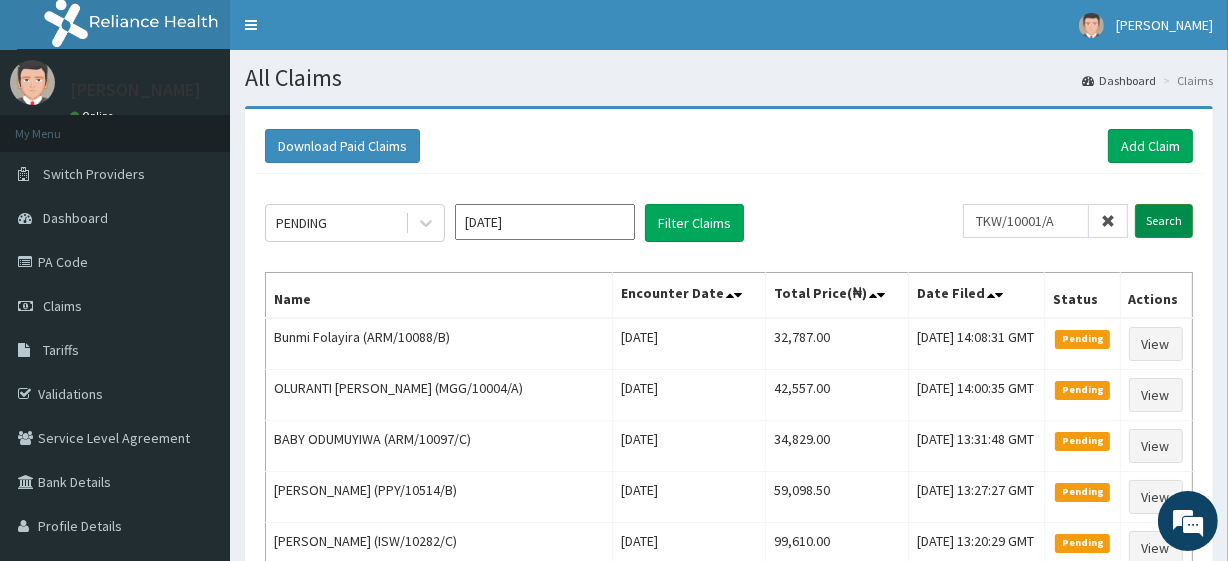 click on "Search" at bounding box center (1164, 221) 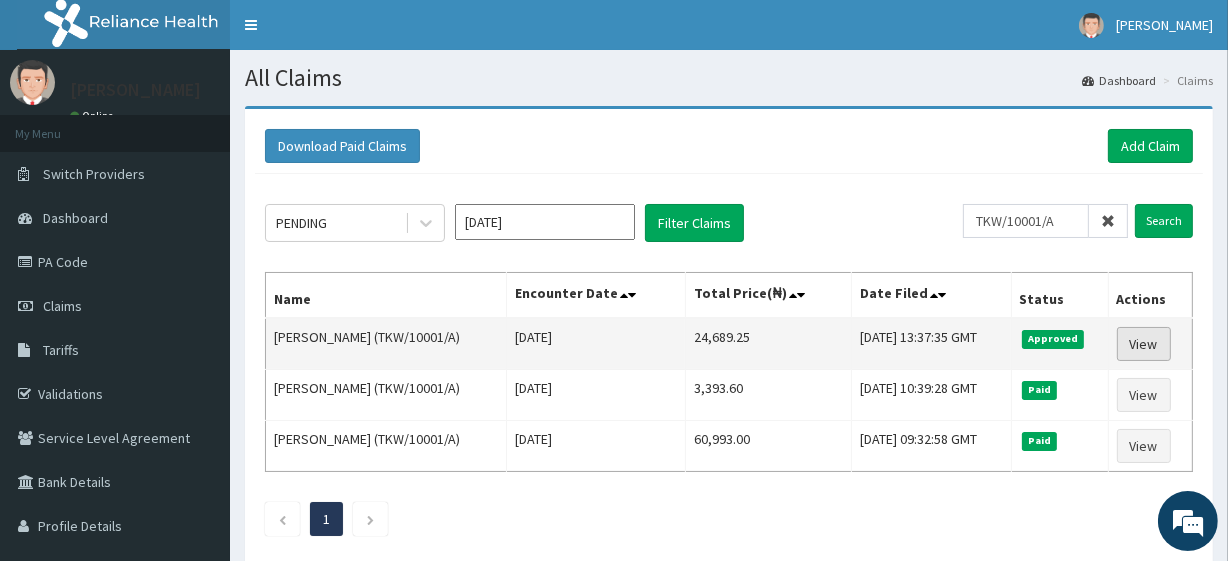 click on "View" at bounding box center [1144, 344] 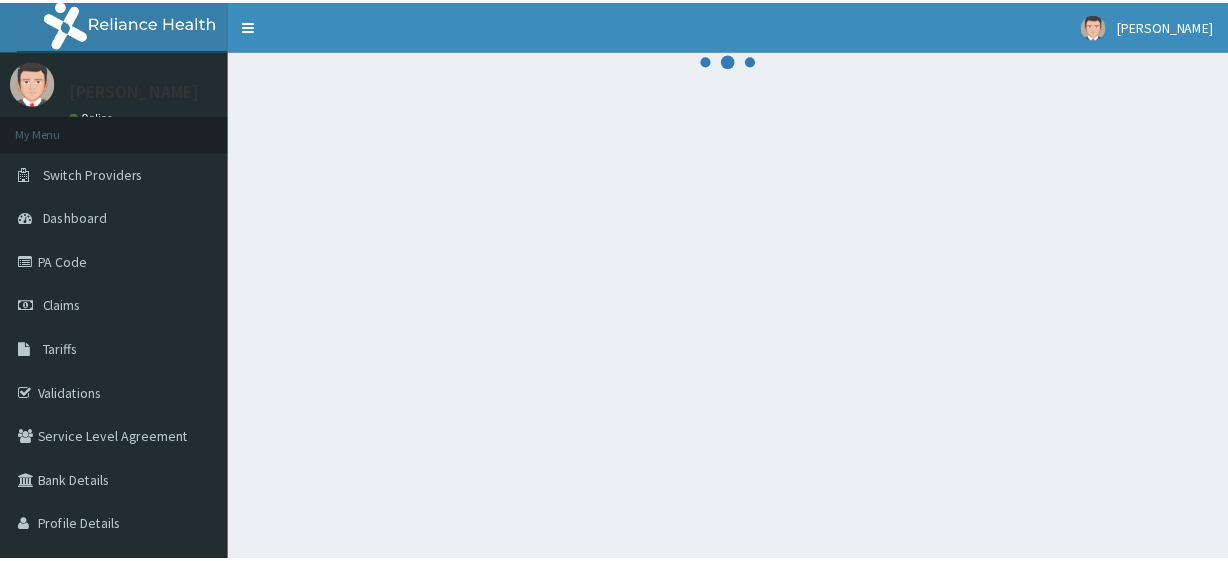 scroll, scrollTop: 0, scrollLeft: 0, axis: both 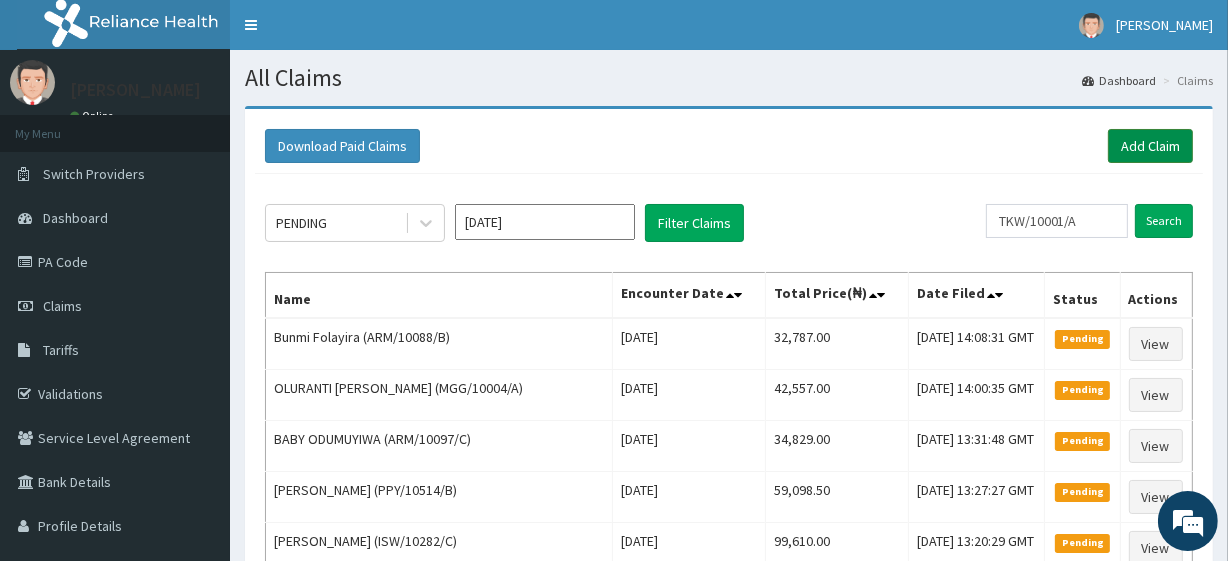 click on "Add Claim" at bounding box center [1150, 146] 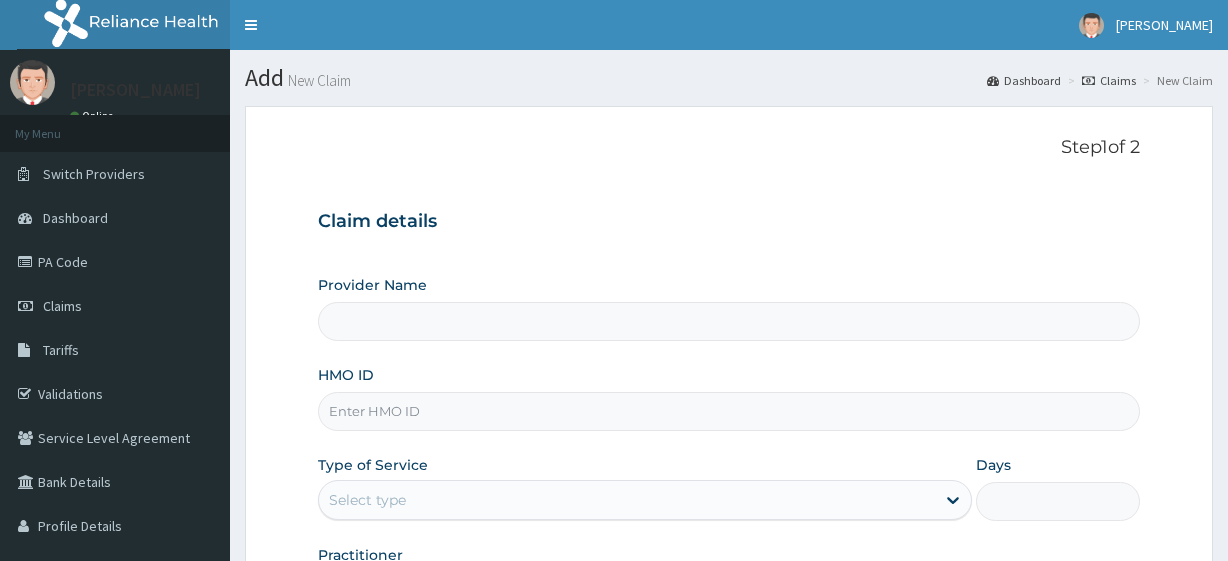 type on "R-Jolad Plus" 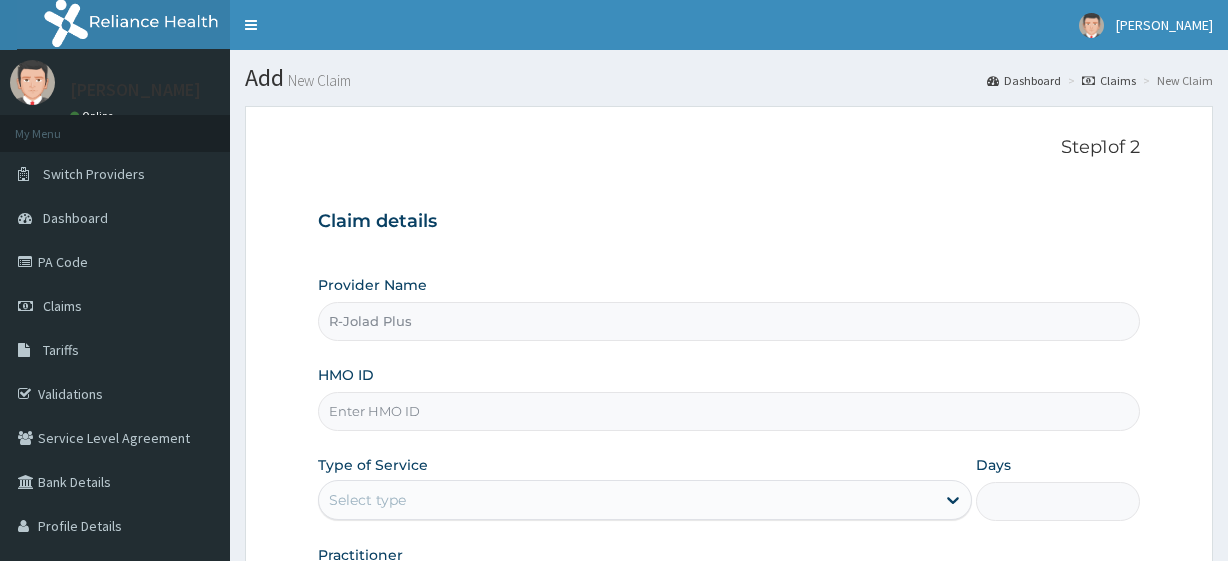 scroll, scrollTop: 259, scrollLeft: 0, axis: vertical 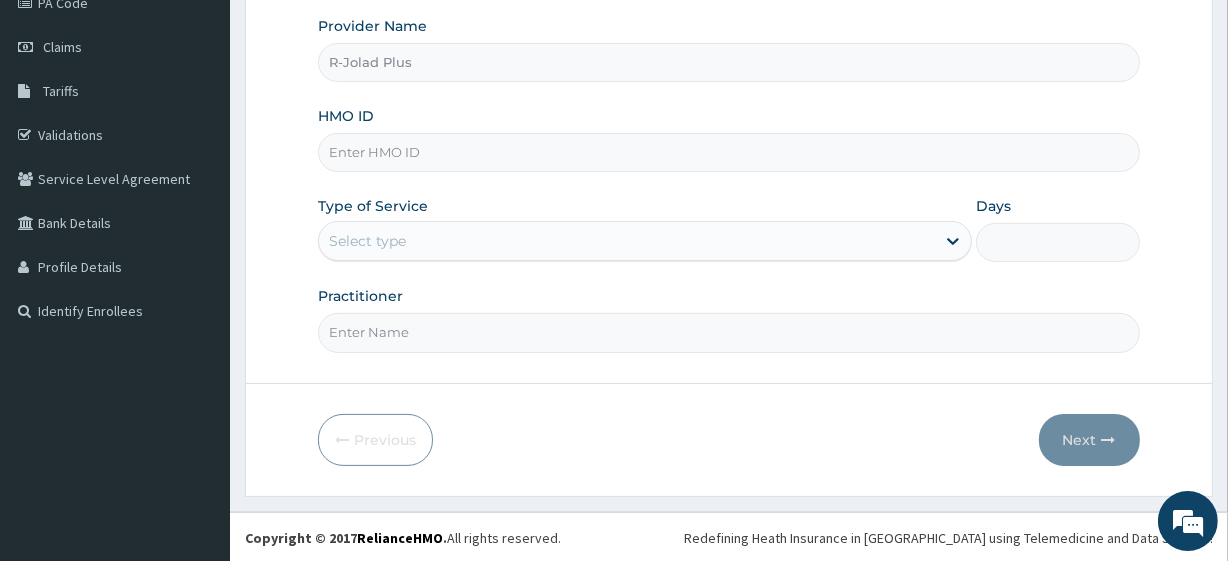 click on "HMO ID" at bounding box center [728, 152] 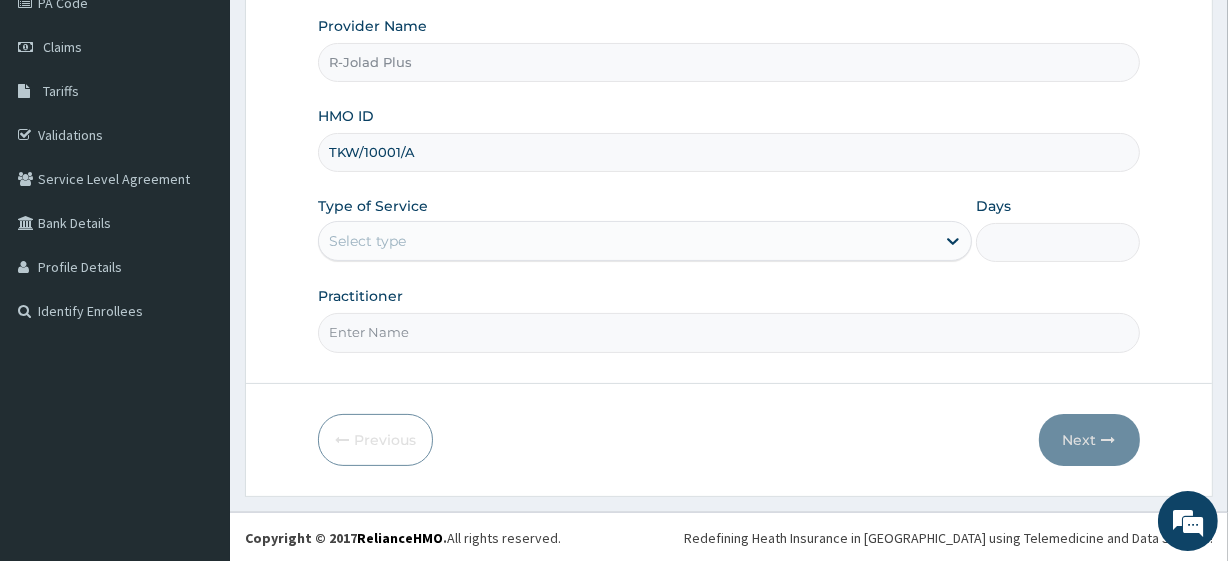 type on "TKW/10001/A" 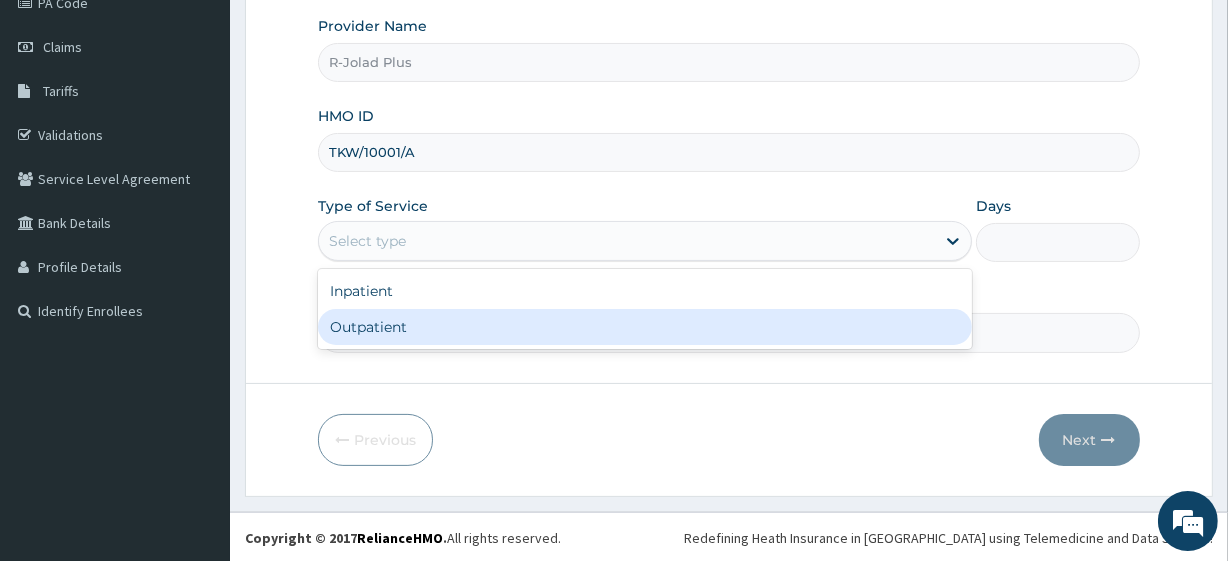 click on "Outpatient" at bounding box center [645, 327] 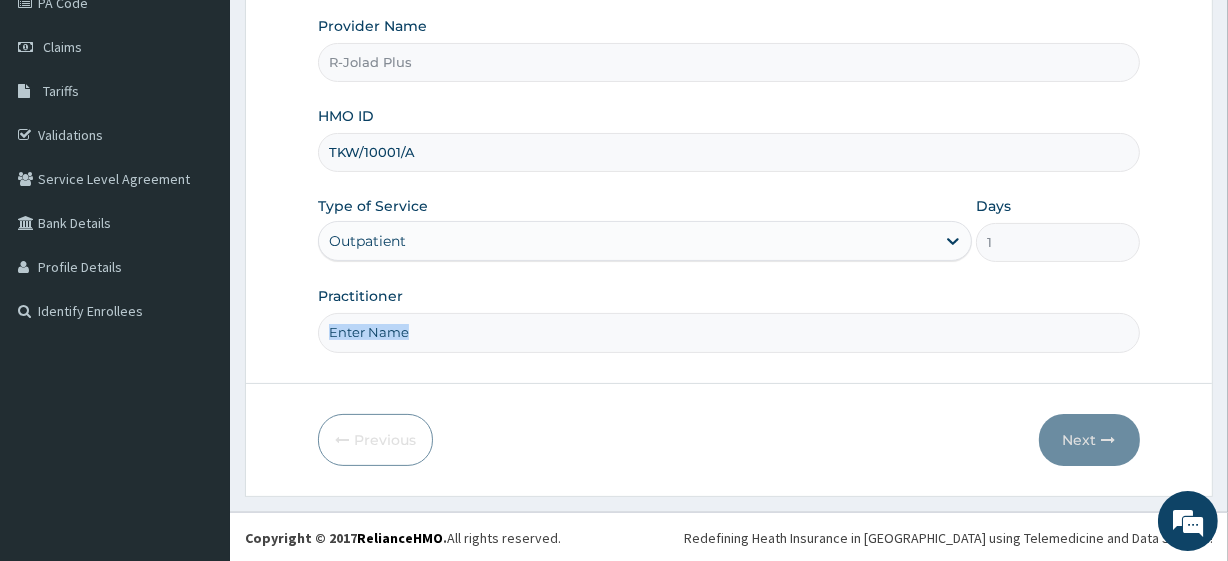 click on "Practitioner" at bounding box center (728, 319) 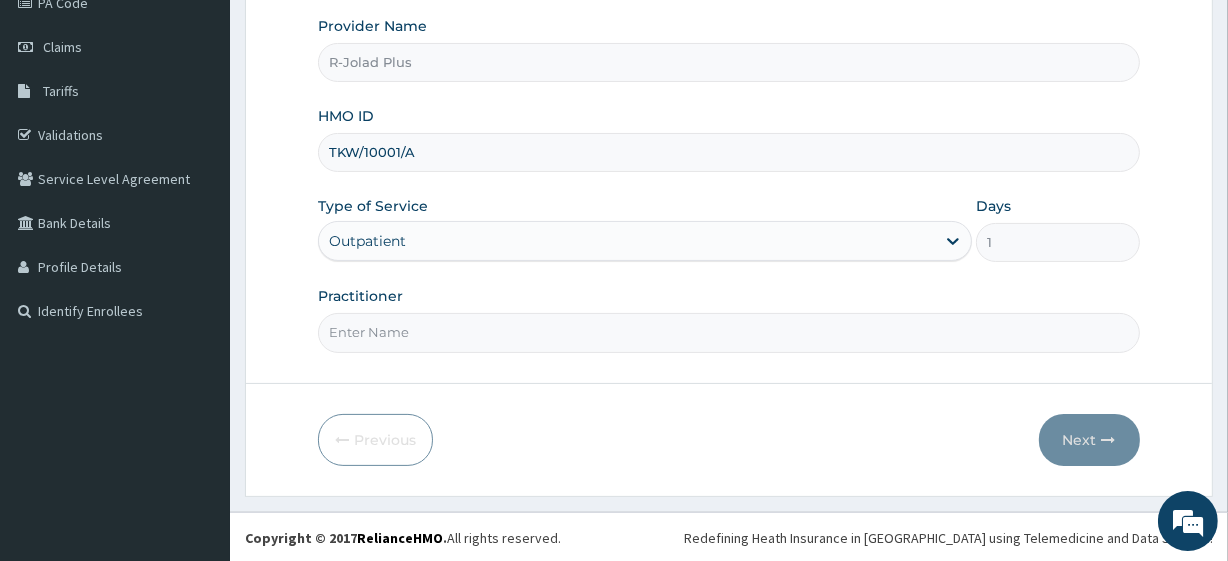 type on "DR TEGA" 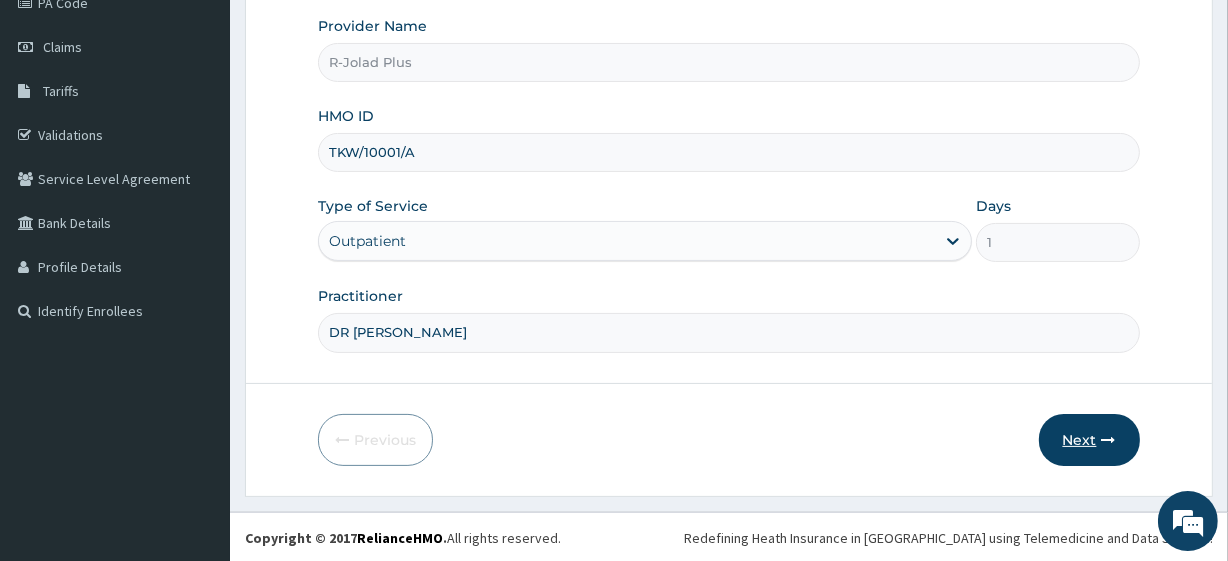 click on "Next" at bounding box center [1089, 440] 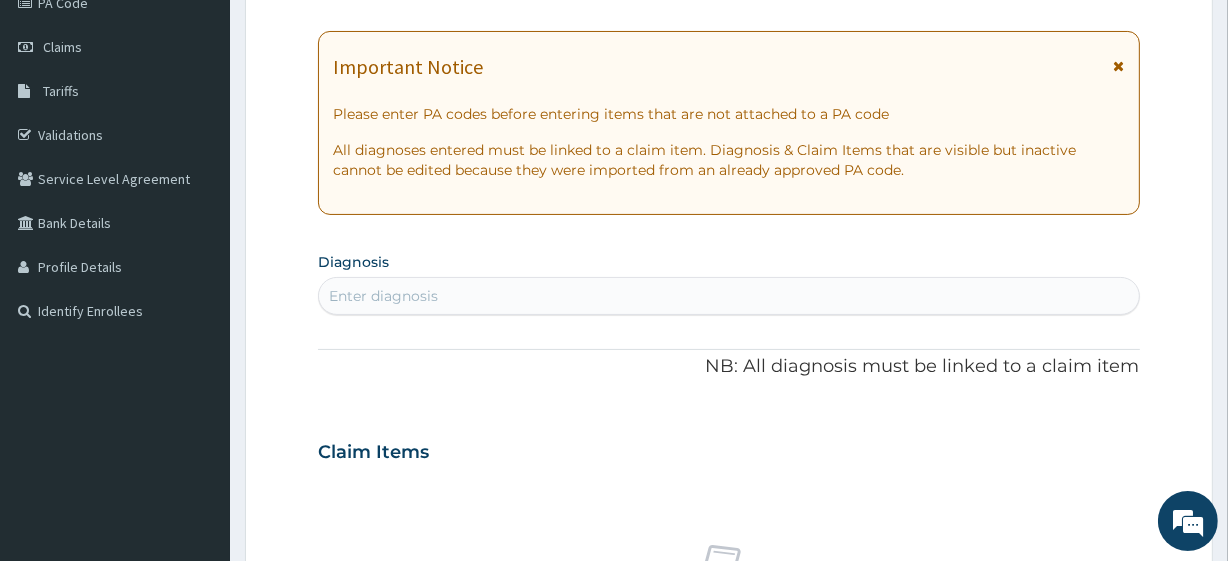 scroll, scrollTop: 0, scrollLeft: 0, axis: both 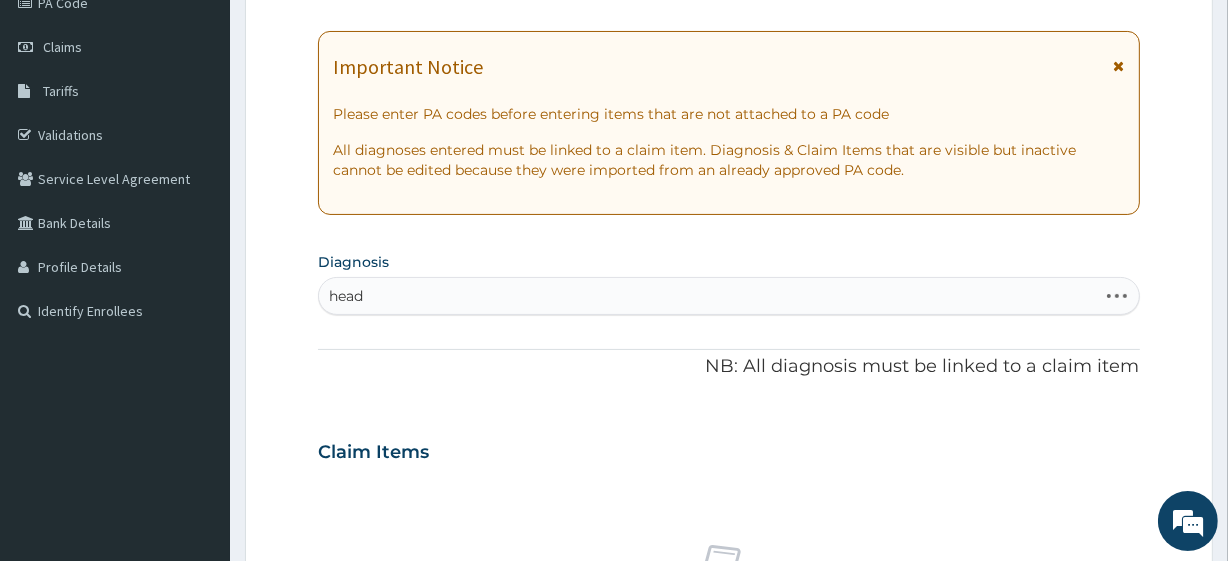 type on "heada" 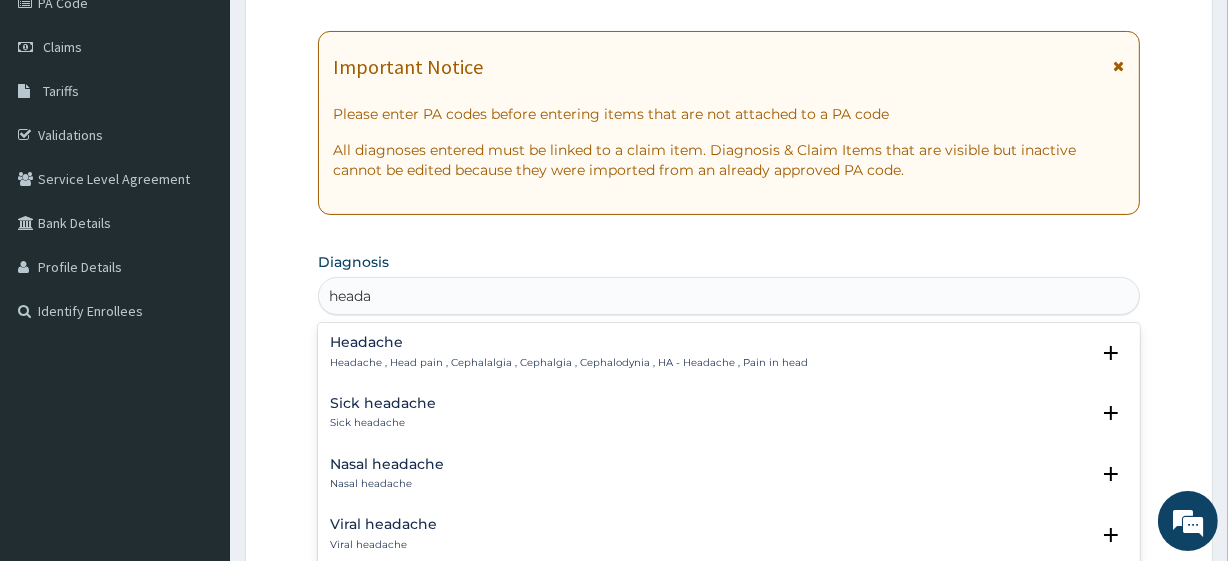 click on "Headache" at bounding box center (569, 342) 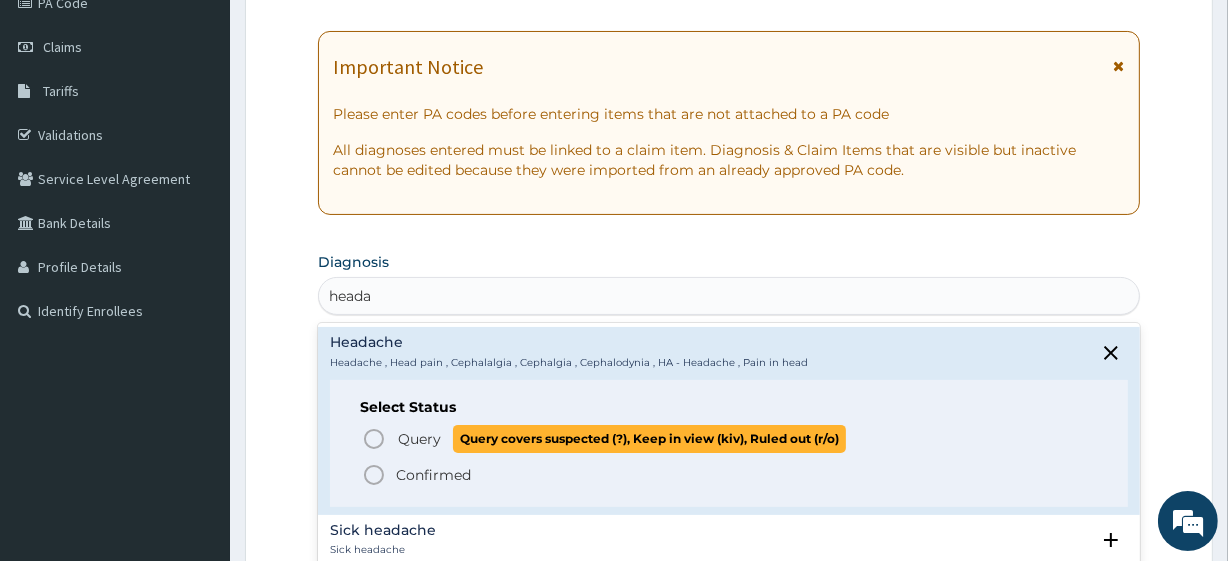 click on "Query" at bounding box center (419, 439) 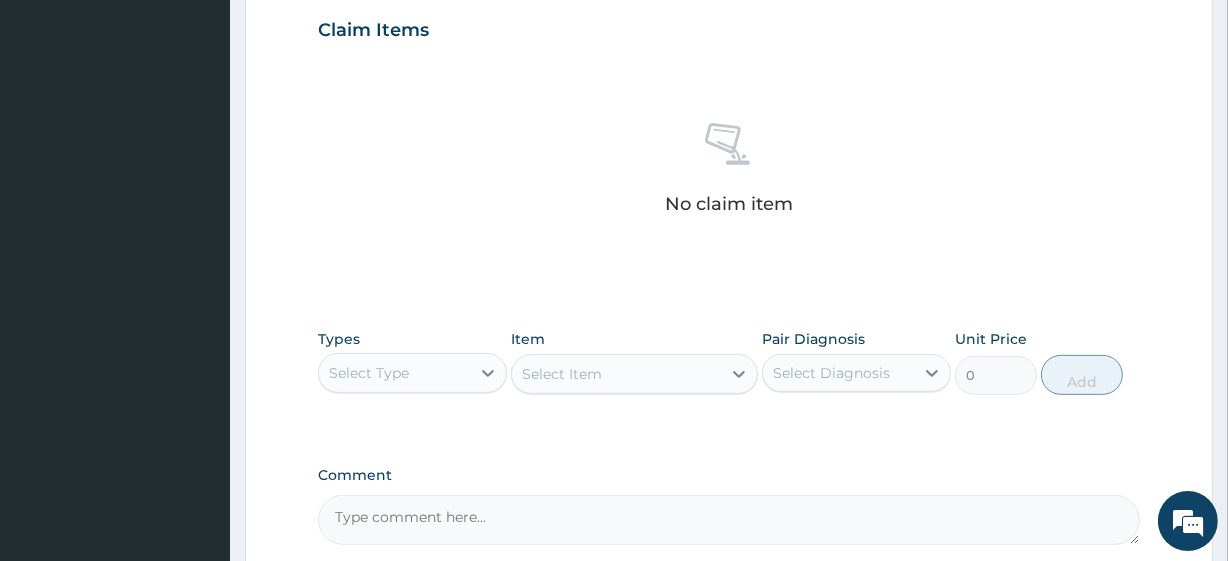 scroll, scrollTop: 788, scrollLeft: 0, axis: vertical 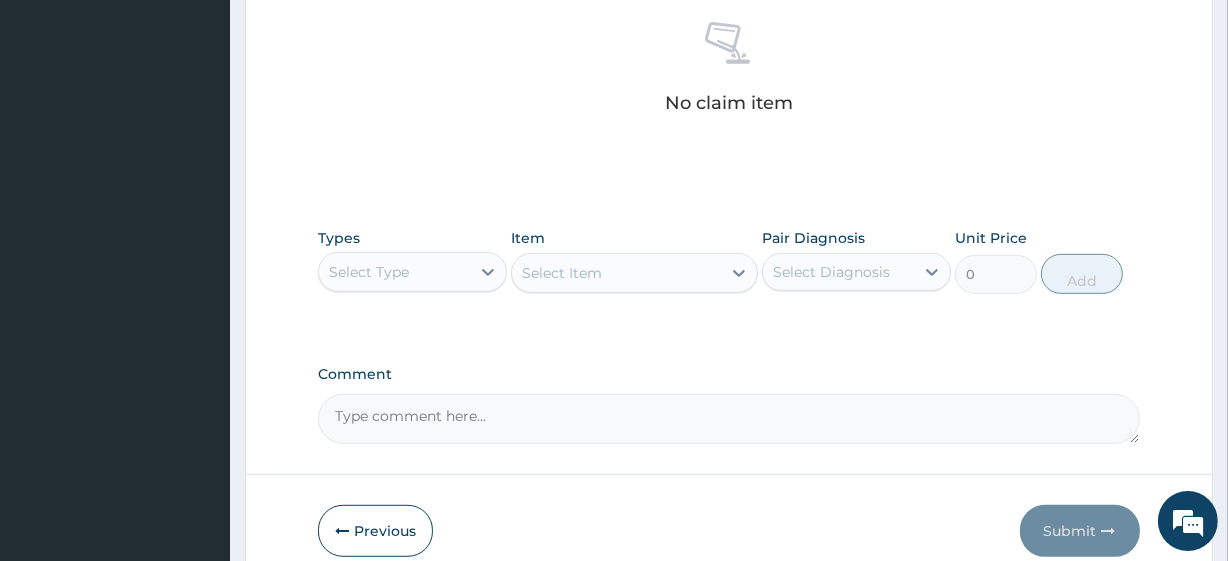 click on "Select Type" at bounding box center [369, 272] 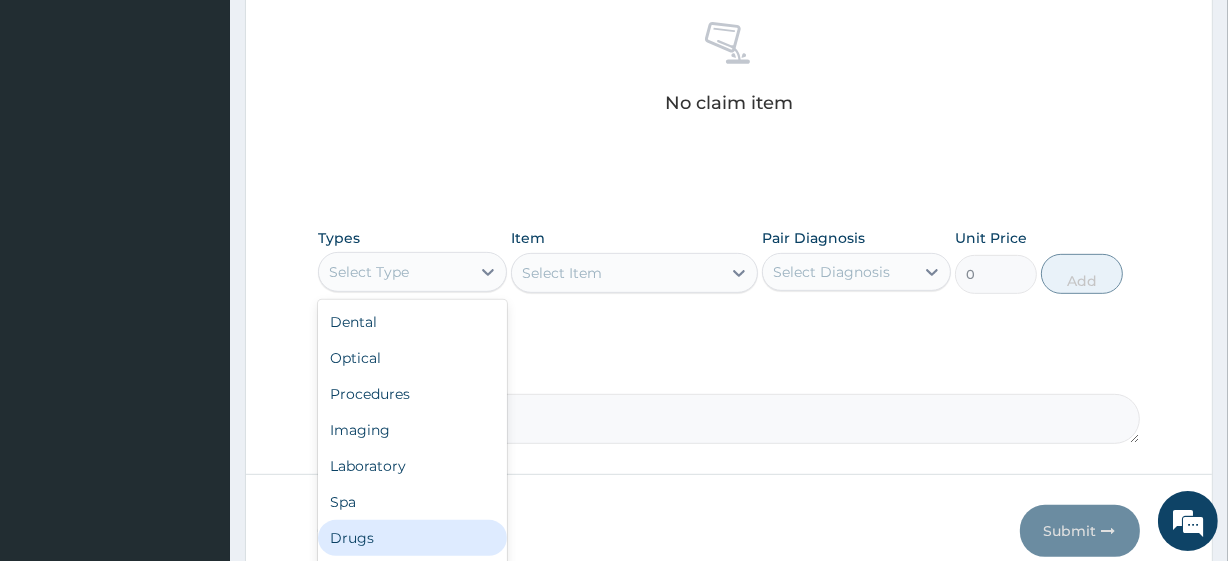 drag, startPoint x: 389, startPoint y: 560, endPoint x: 390, endPoint y: 542, distance: 18.027756 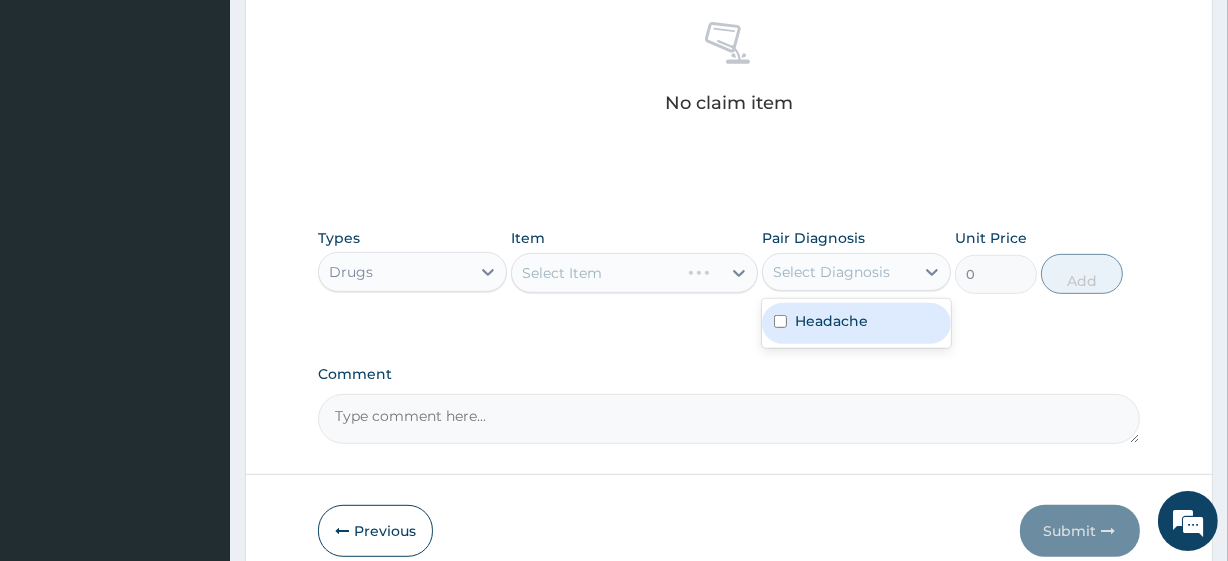 click on "Select Diagnosis" at bounding box center (838, 272) 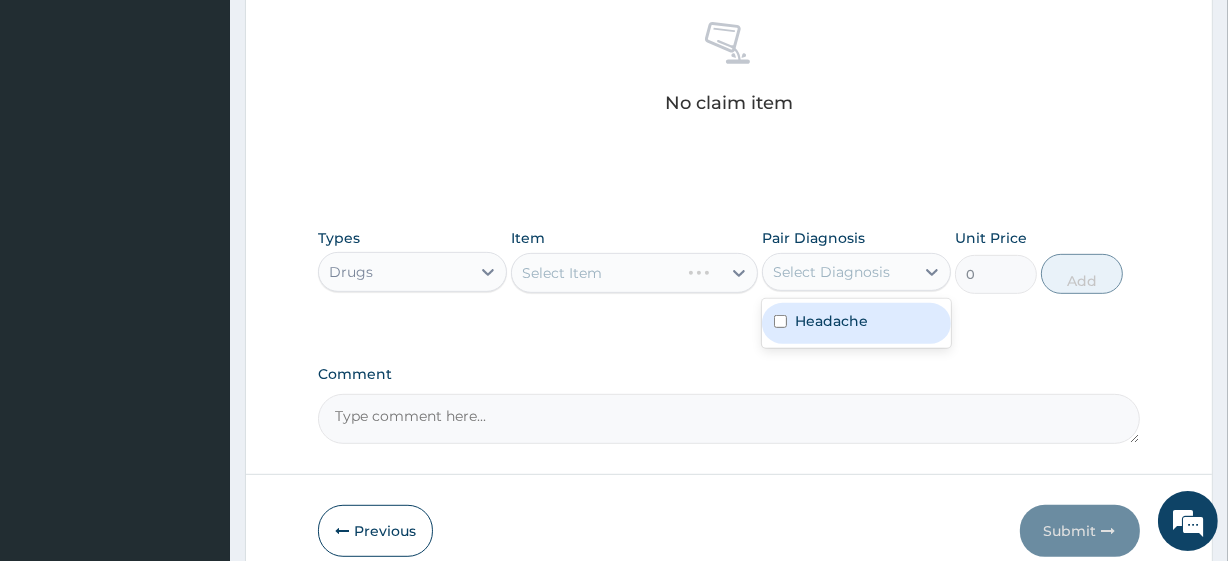 click on "Headache" at bounding box center [831, 321] 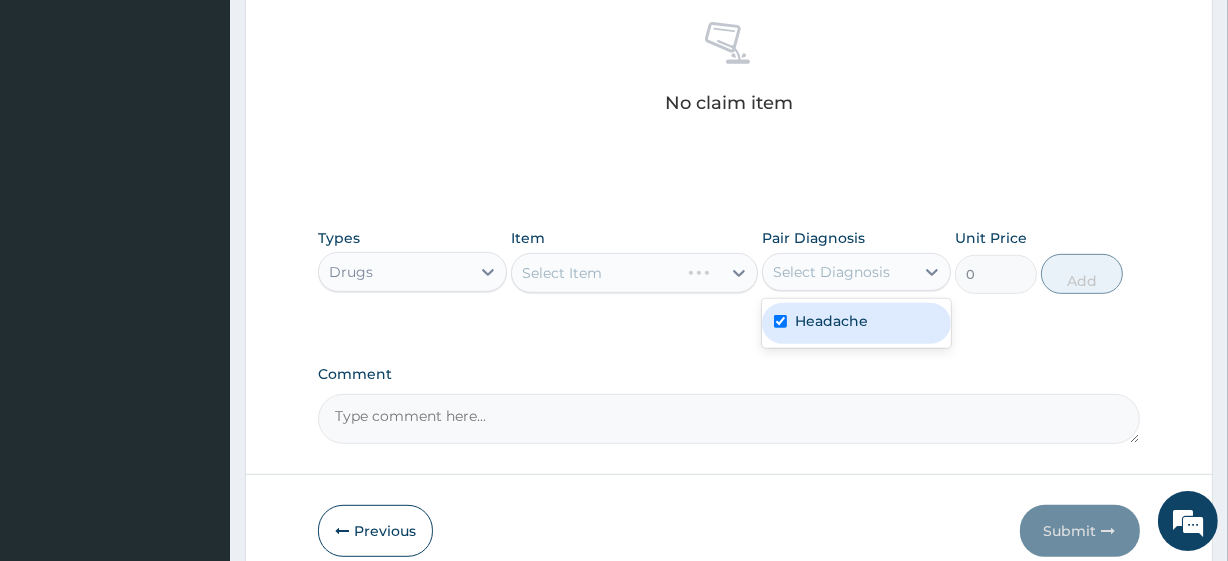 checkbox on "true" 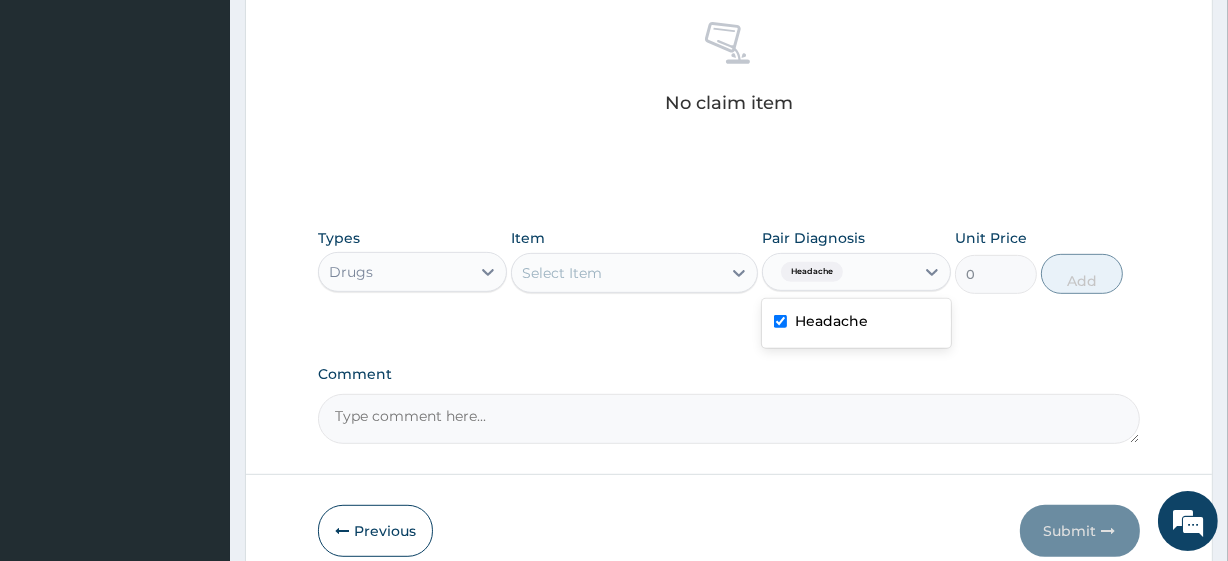 click on "Select Item" at bounding box center [616, 273] 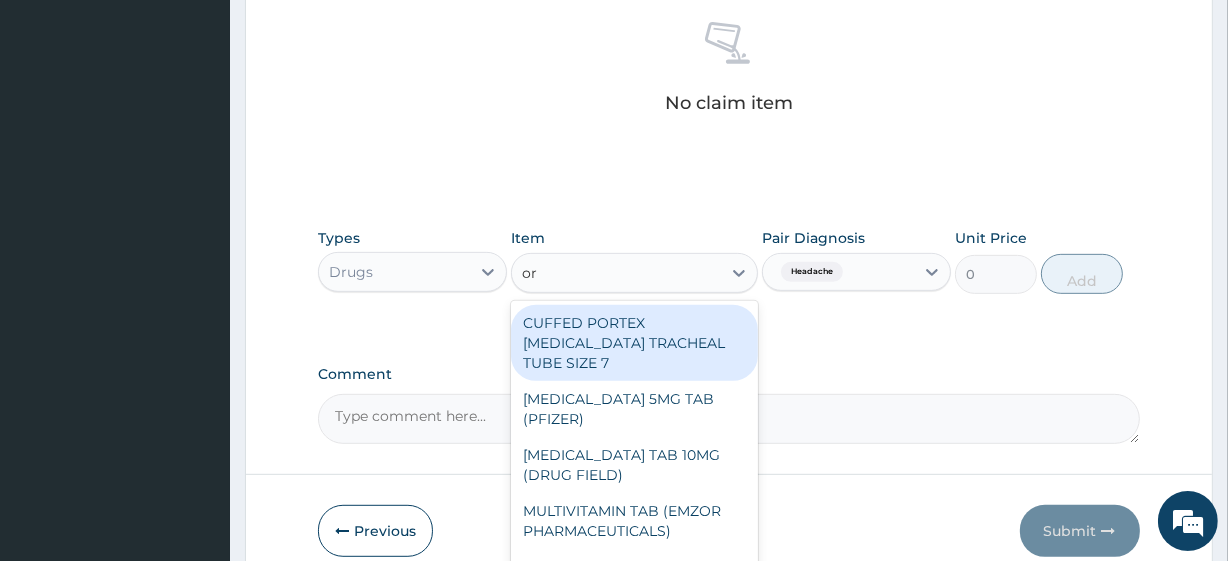 type on "orp" 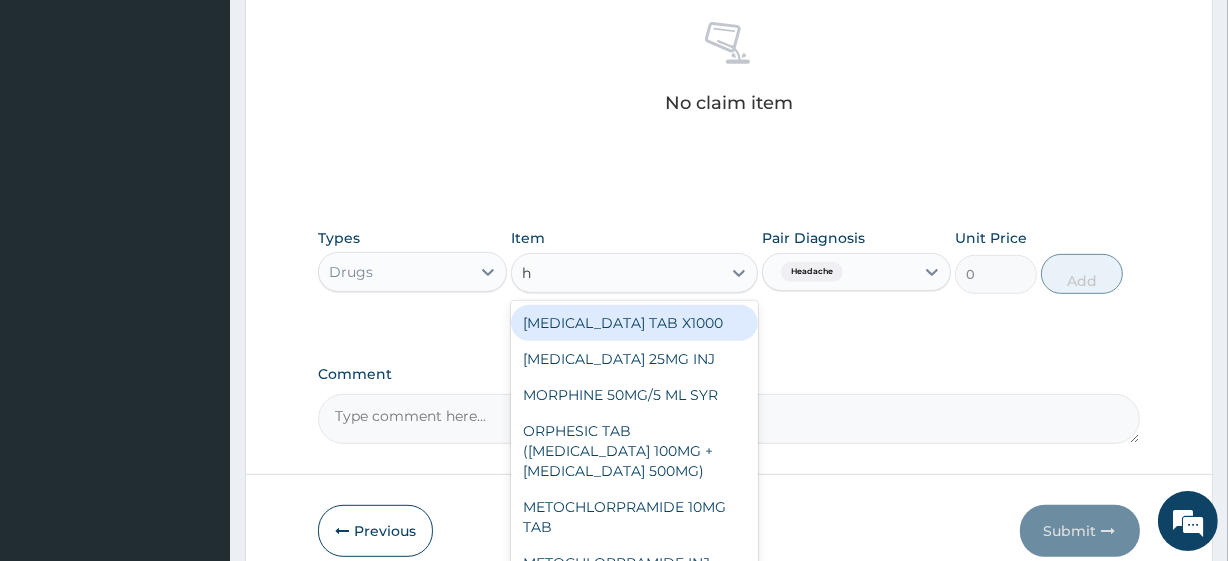 click on "h orp" at bounding box center [616, 273] 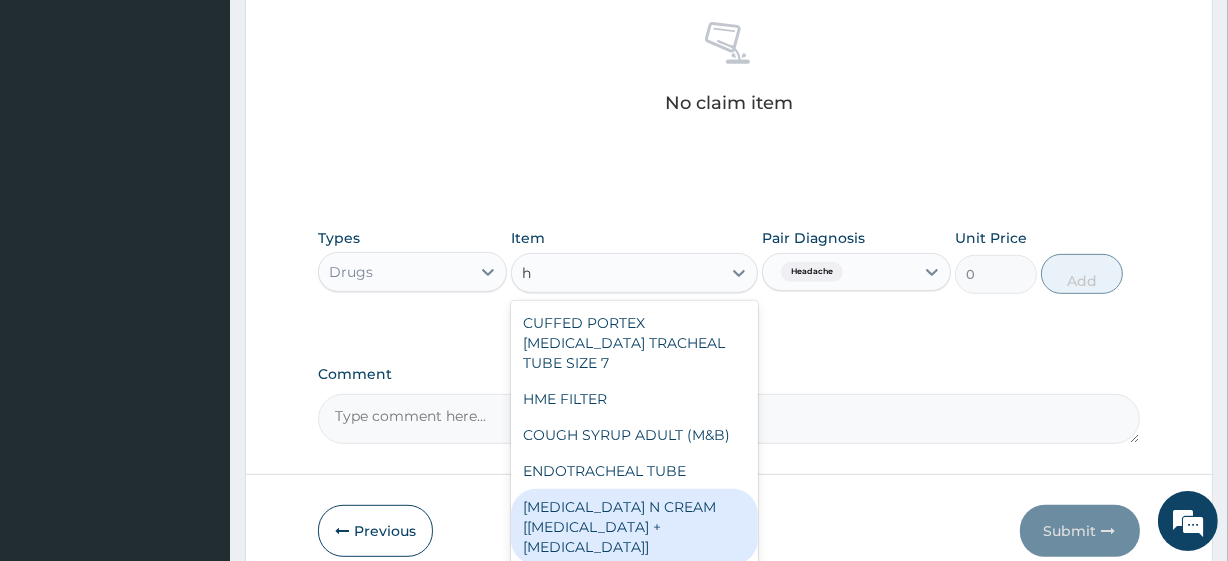 type on "h" 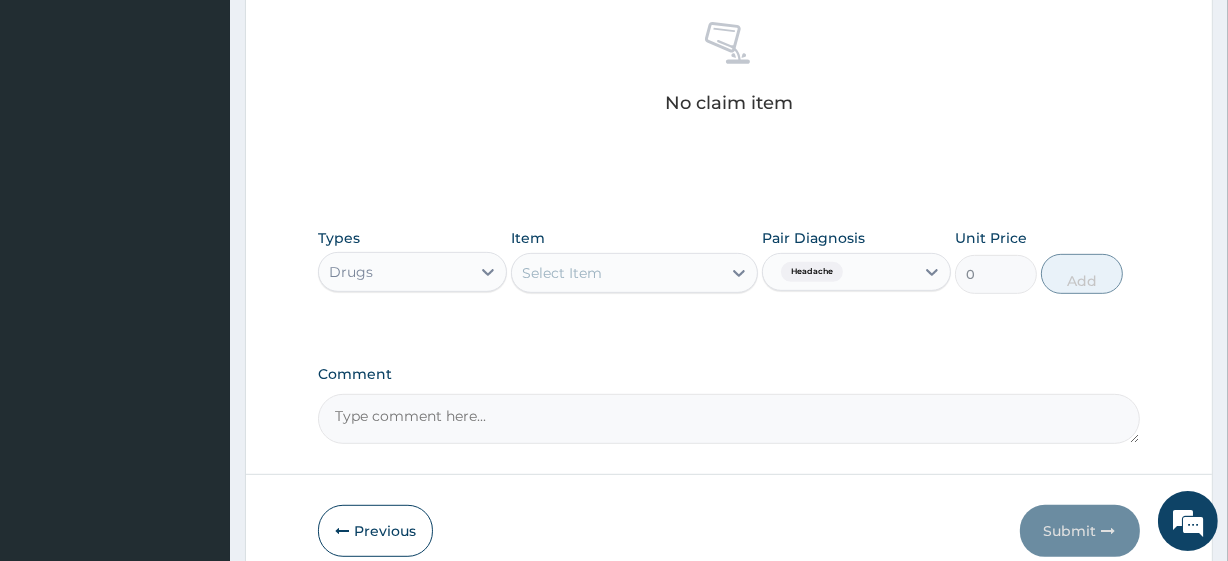 click on "Select Item" at bounding box center [562, 273] 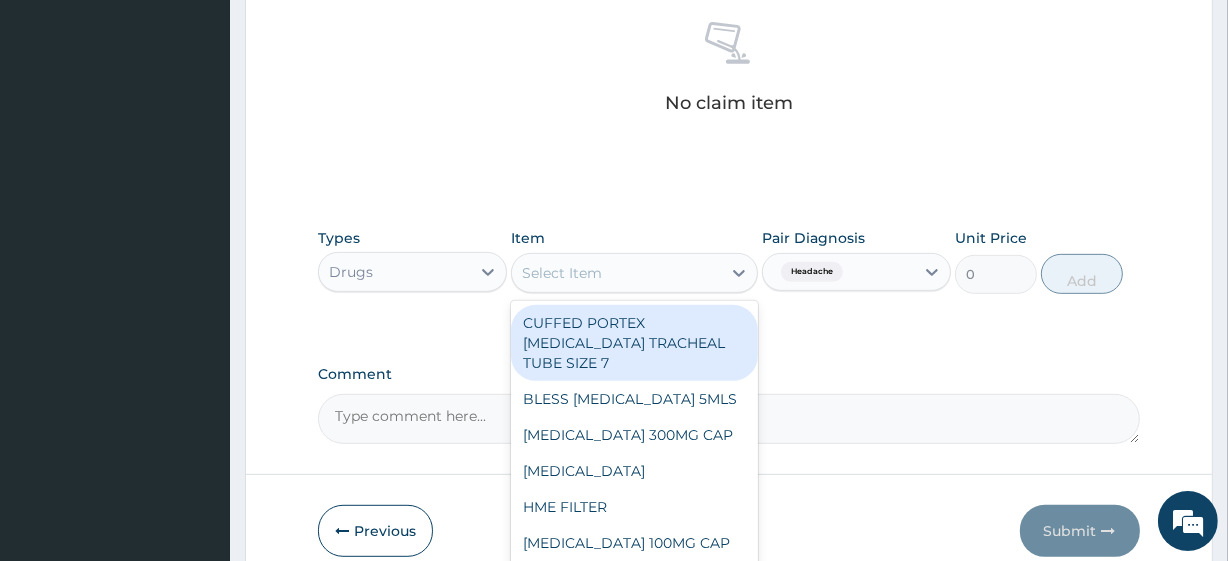 paste on "ORPHESIC TAB (ORPHENADRINE 100MG +PARACETAMOL 500MG)" 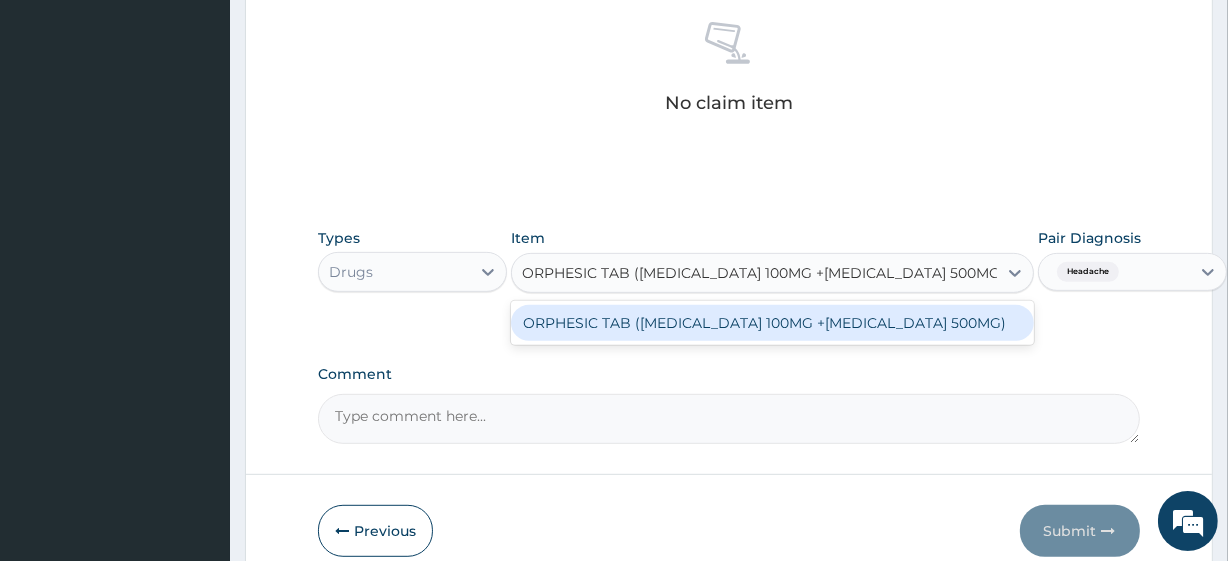 scroll, scrollTop: 0, scrollLeft: 24, axis: horizontal 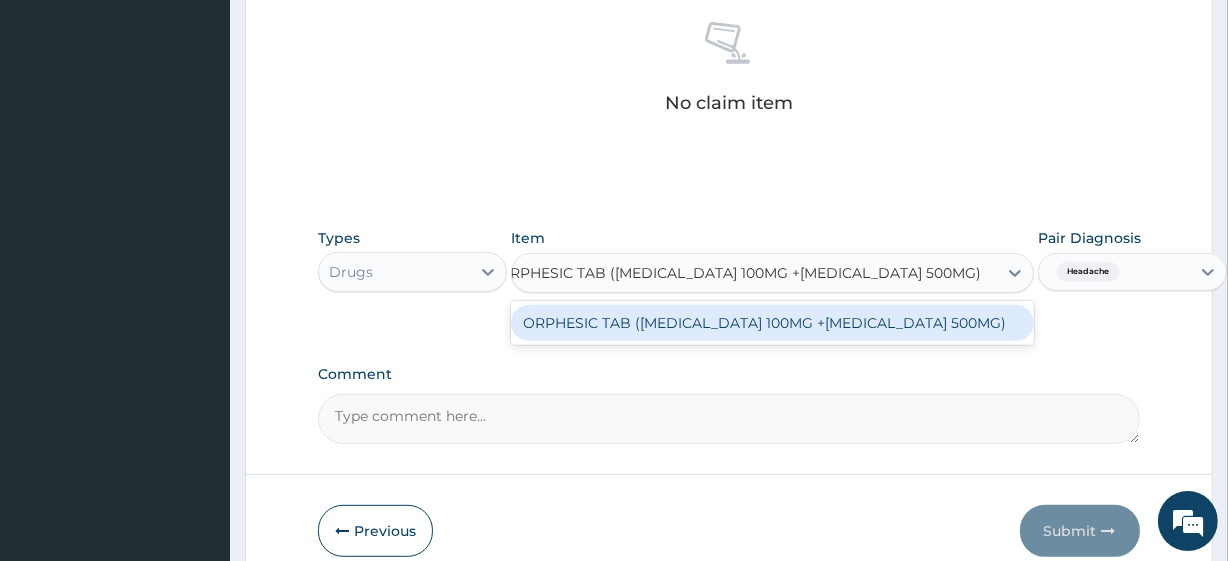 click on "ORPHESIC TAB (ORPHENADRINE 100MG +PARACETAMOL 500MG)" at bounding box center [772, 323] 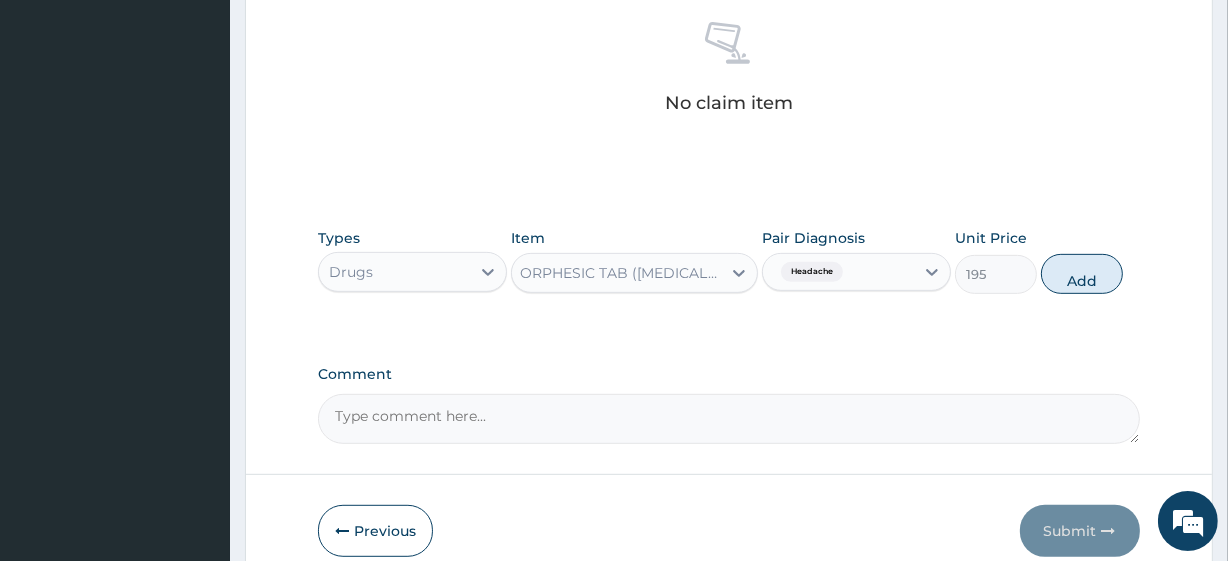 scroll, scrollTop: 0, scrollLeft: 2, axis: horizontal 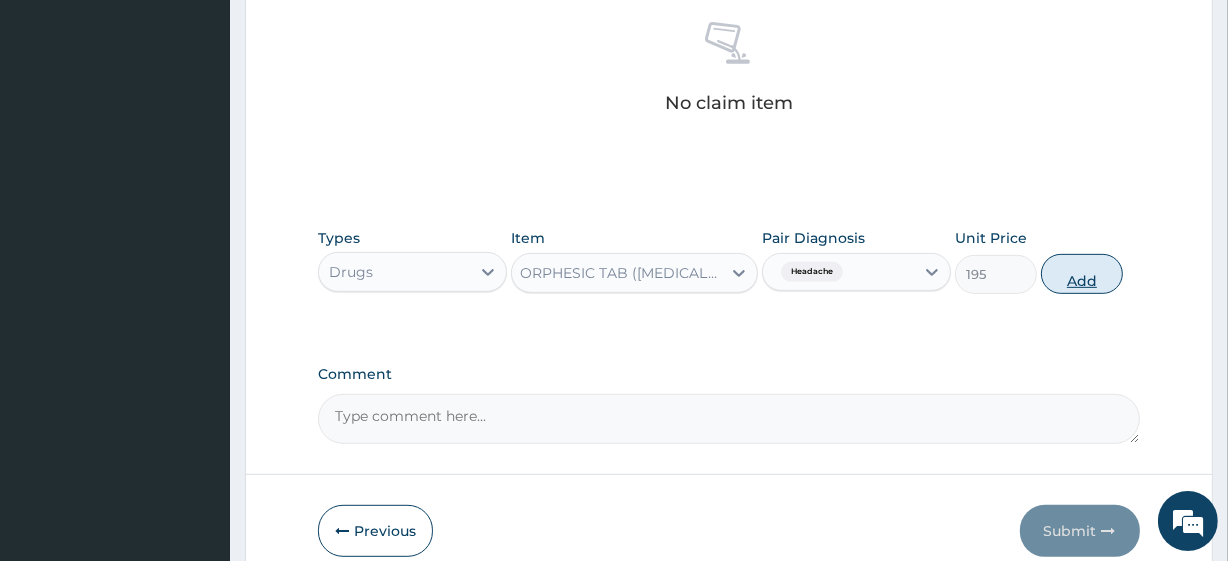 click on "Add" at bounding box center (1082, 274) 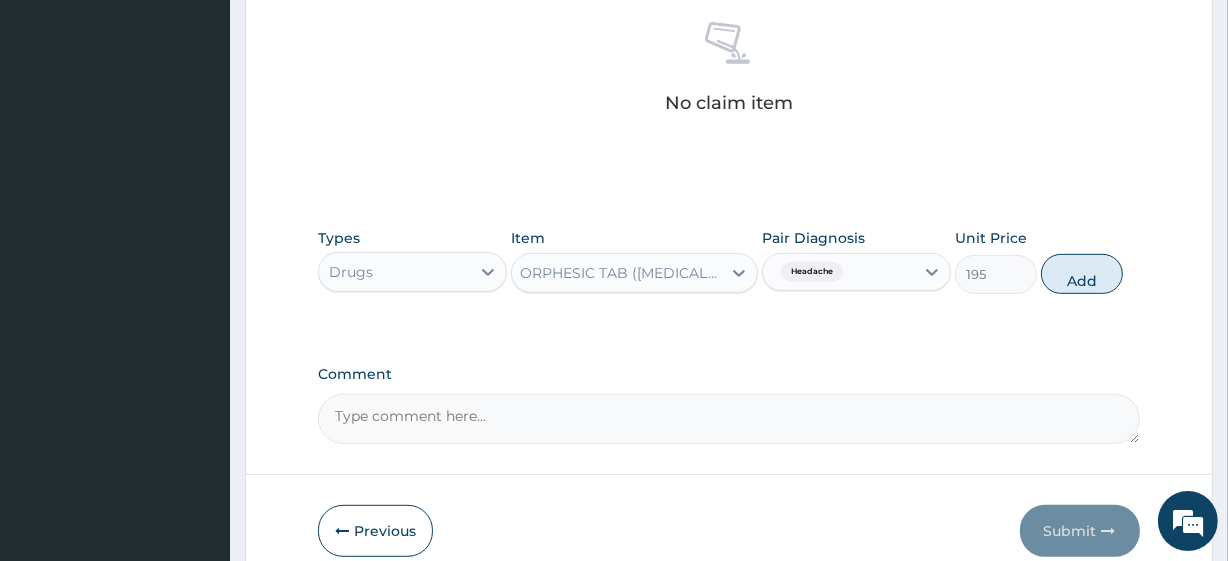 type on "0" 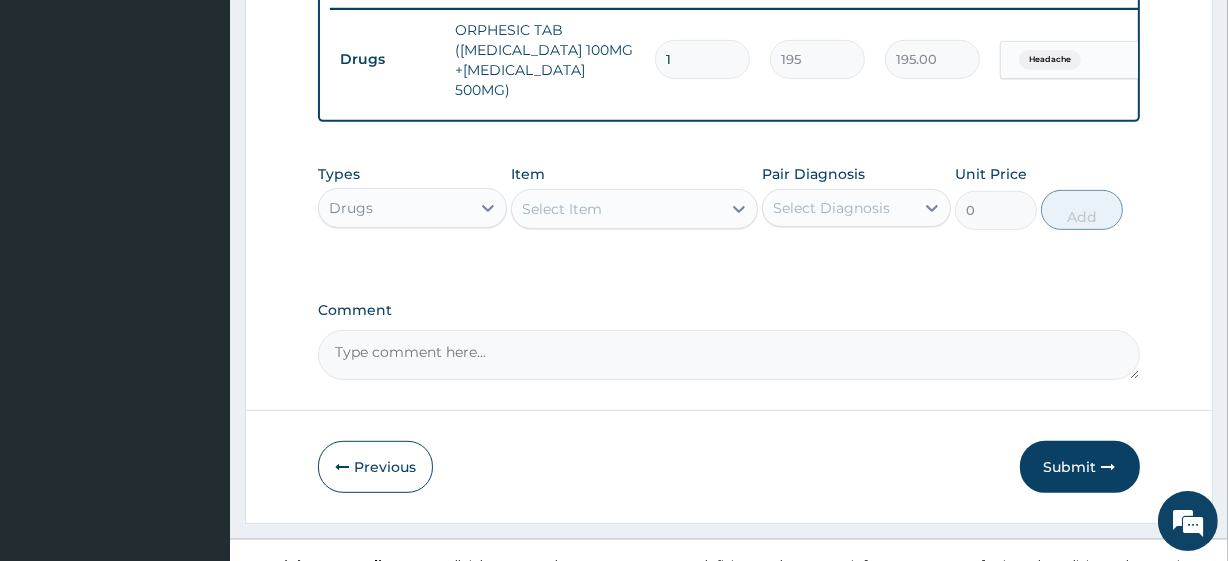 scroll, scrollTop: 0, scrollLeft: 0, axis: both 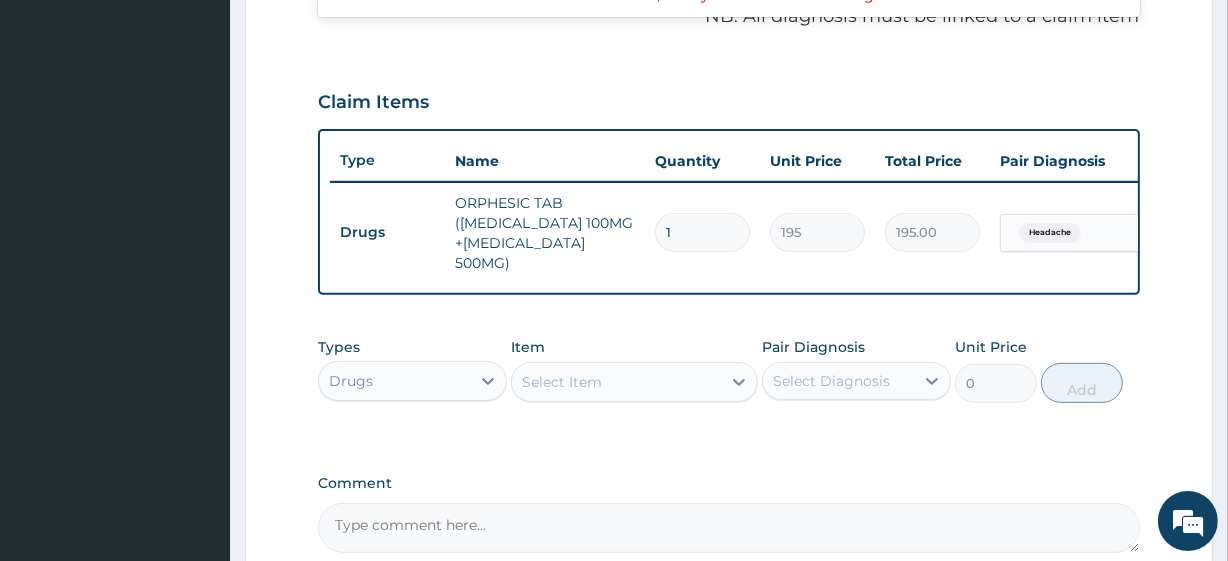 type on "2" 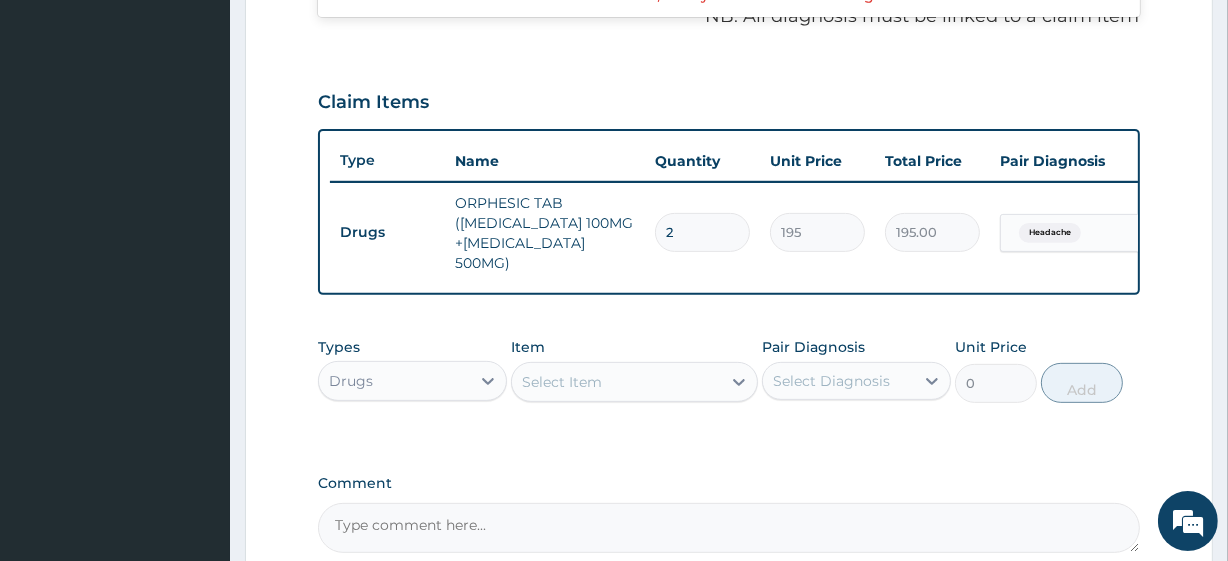 type on "390.00" 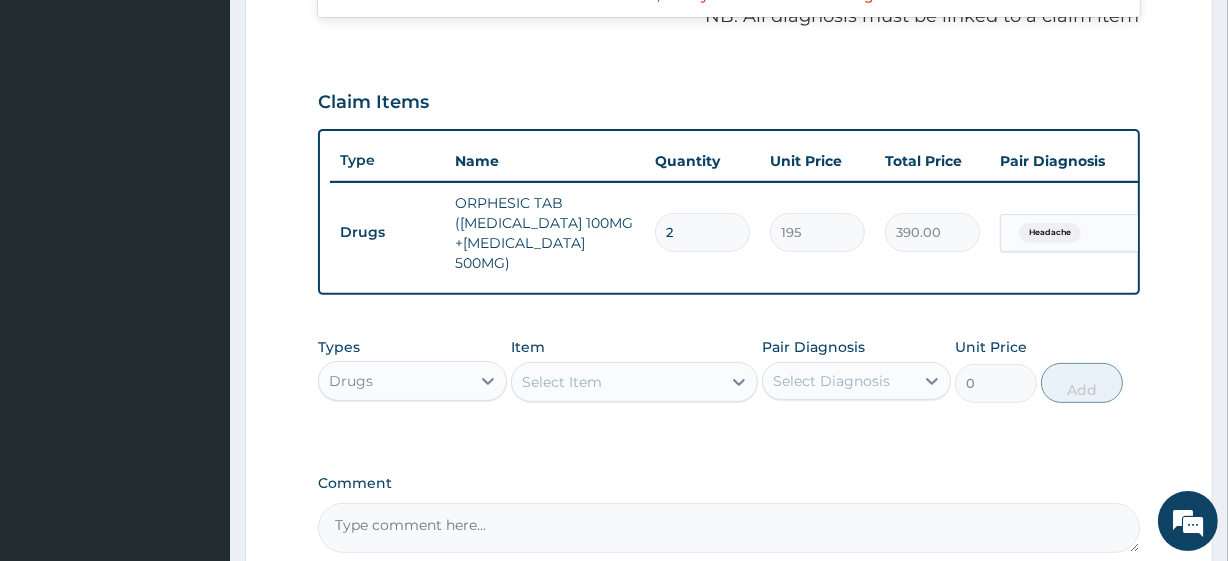 type on "20" 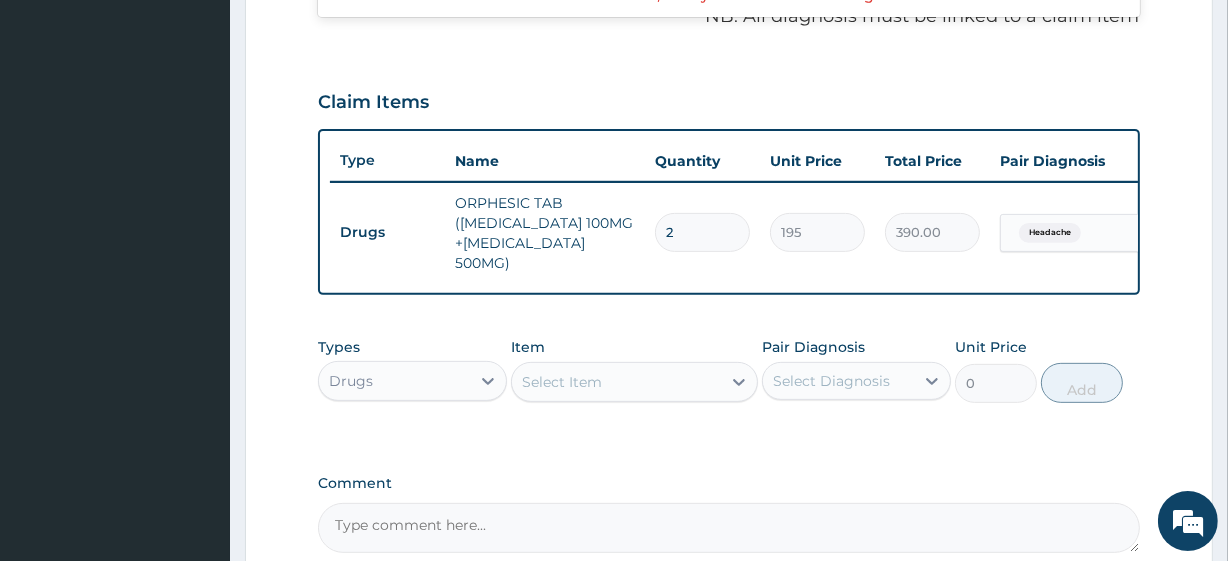 type on "3900.00" 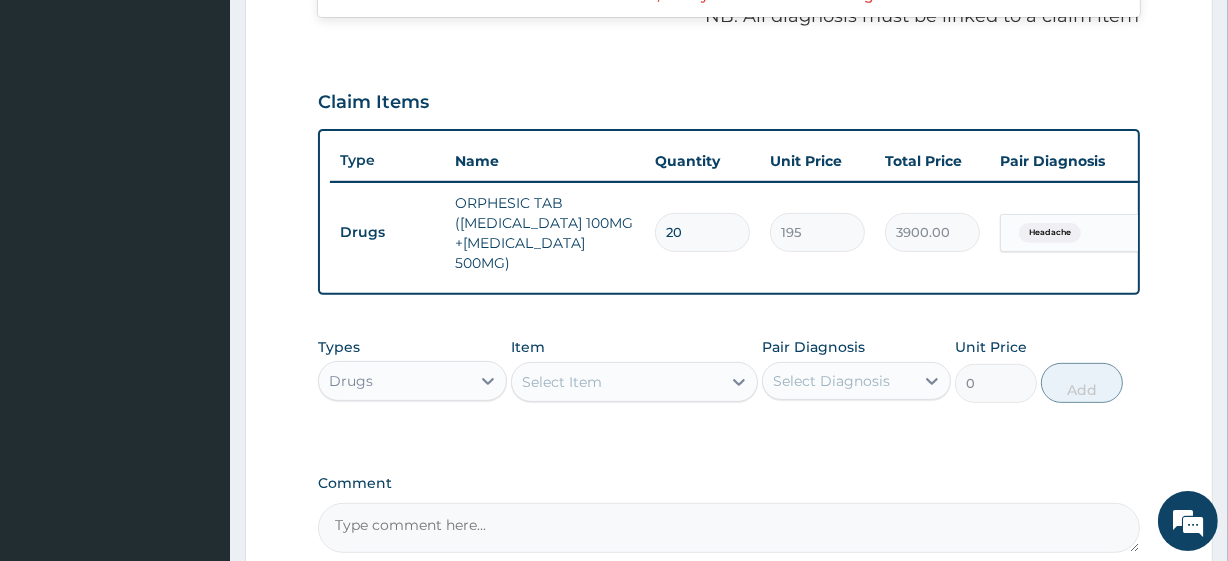 type on "20" 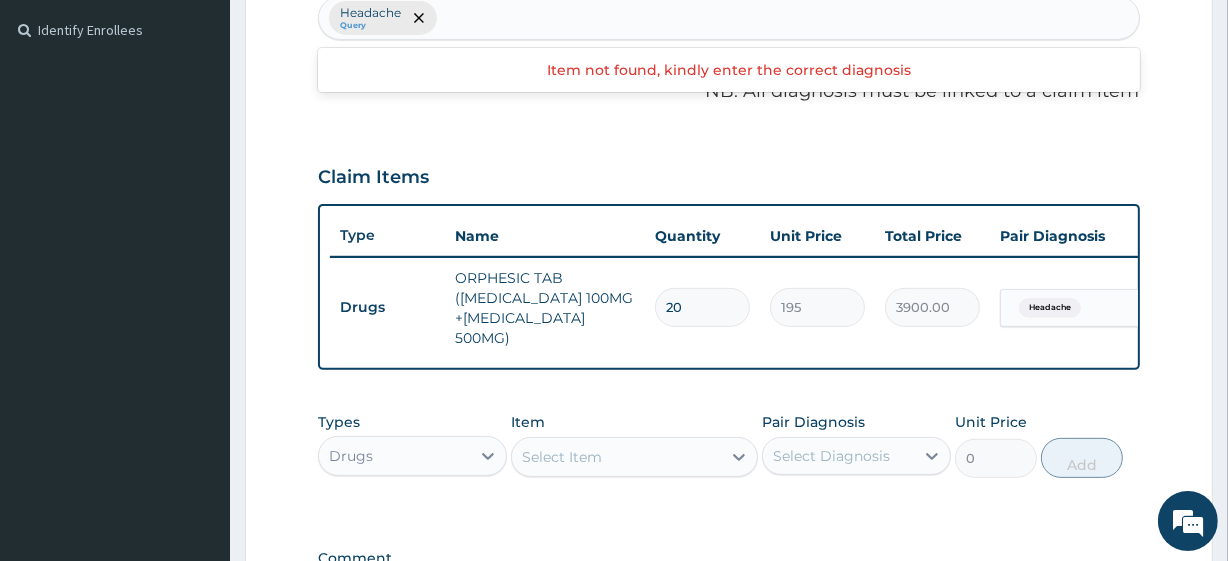 scroll, scrollTop: 340, scrollLeft: 0, axis: vertical 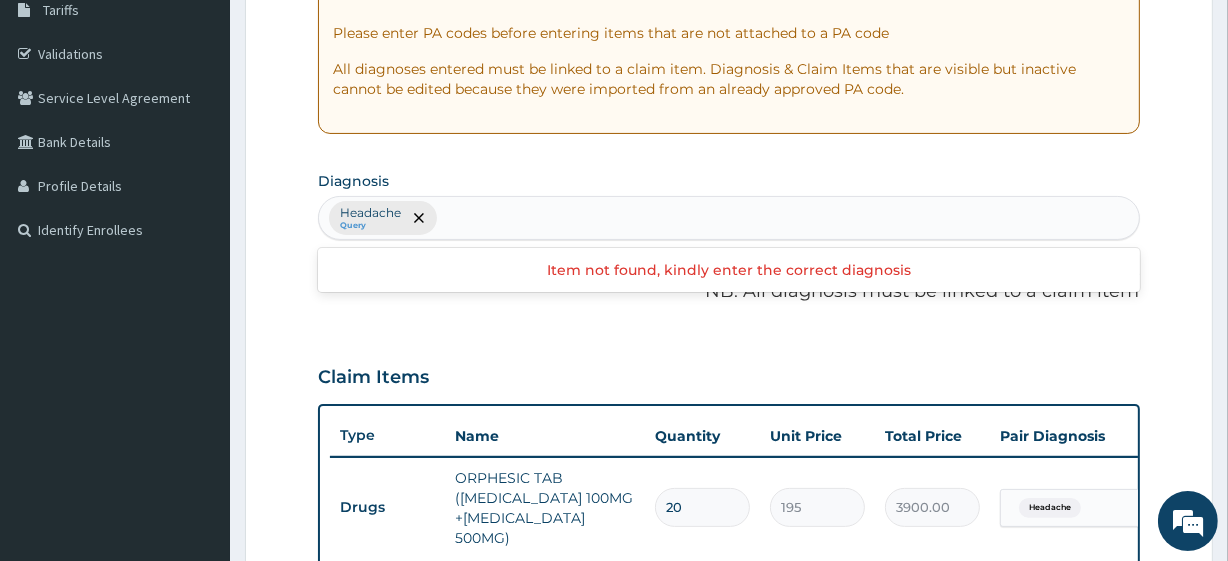 click on "PA Code / Prescription Code Enter Code(Secondary Care Only) Encounter Date DD-MM-YYYY Important Notice Please enter PA codes before entering items that are not attached to a PA code   All diagnoses entered must be linked to a claim item. Diagnosis & Claim Items that are visible but inactive cannot be edited because they were imported from an already approved PA code. Diagnosis Headache Query Item not found, kindly enter the correct diagnosis NB: All diagnosis must be linked to a claim item Claim Items Type Name Quantity Unit Price Total Price Pair Diagnosis Actions Drugs ORPHESIC TAB (ORPHENADRINE 100MG +PARACETAMOL 500MG) 20 195 3900.00 Headache Delete Types Drugs Item Select Item Pair Diagnosis Select Diagnosis Unit Price 0 Add Comment" at bounding box center [728, 339] 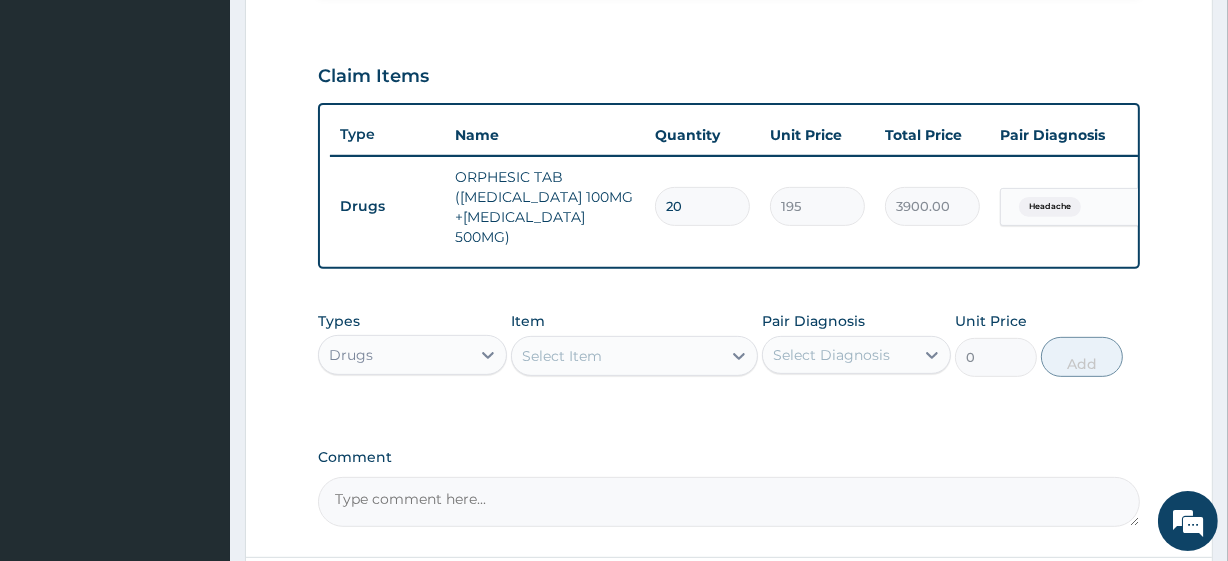 scroll, scrollTop: 809, scrollLeft: 0, axis: vertical 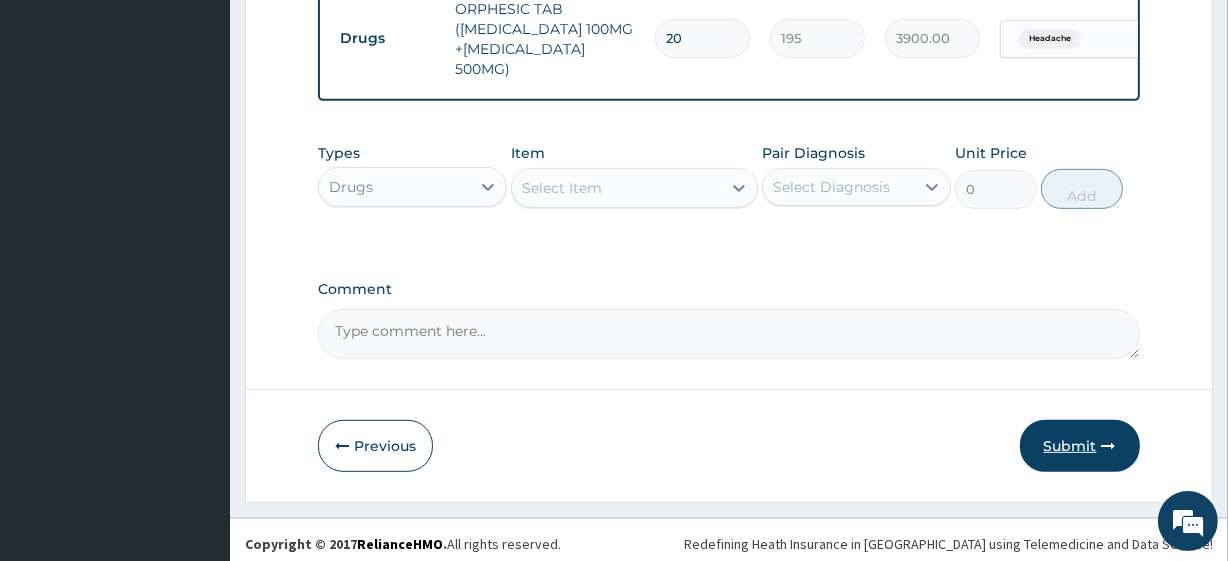 click on "Submit" at bounding box center [1080, 446] 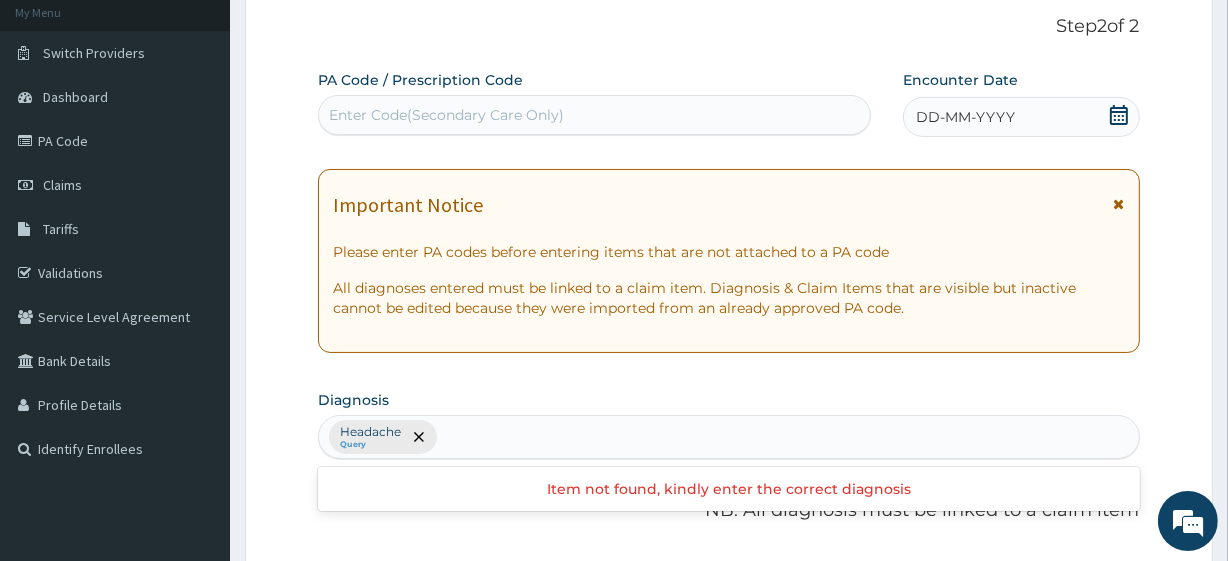 scroll, scrollTop: 0, scrollLeft: 0, axis: both 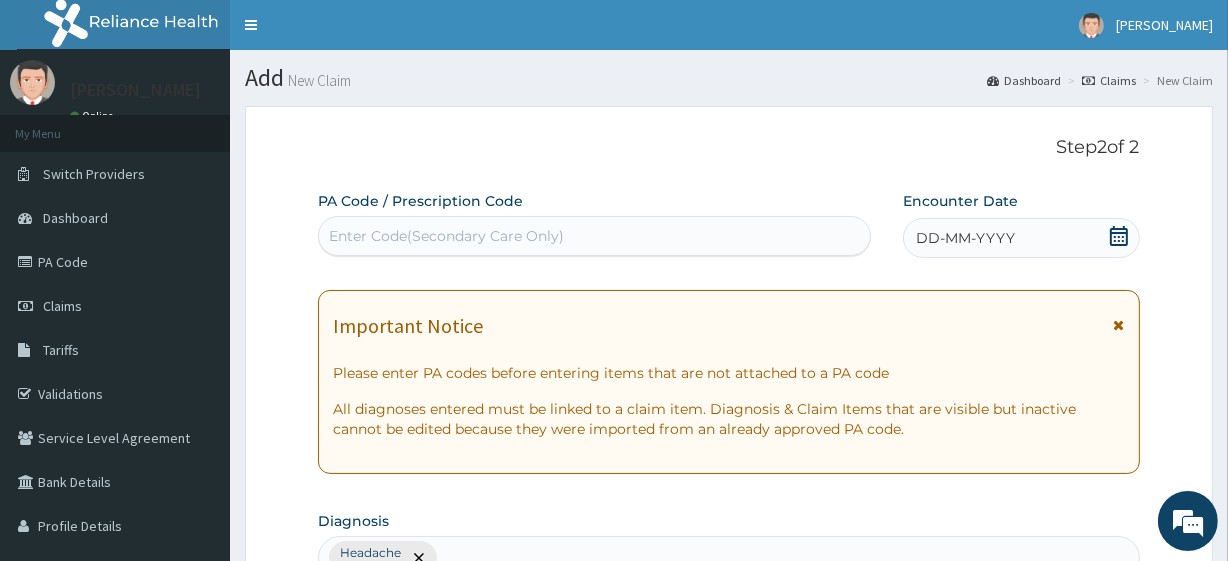 click on "DD-MM-YYYY" at bounding box center (1021, 238) 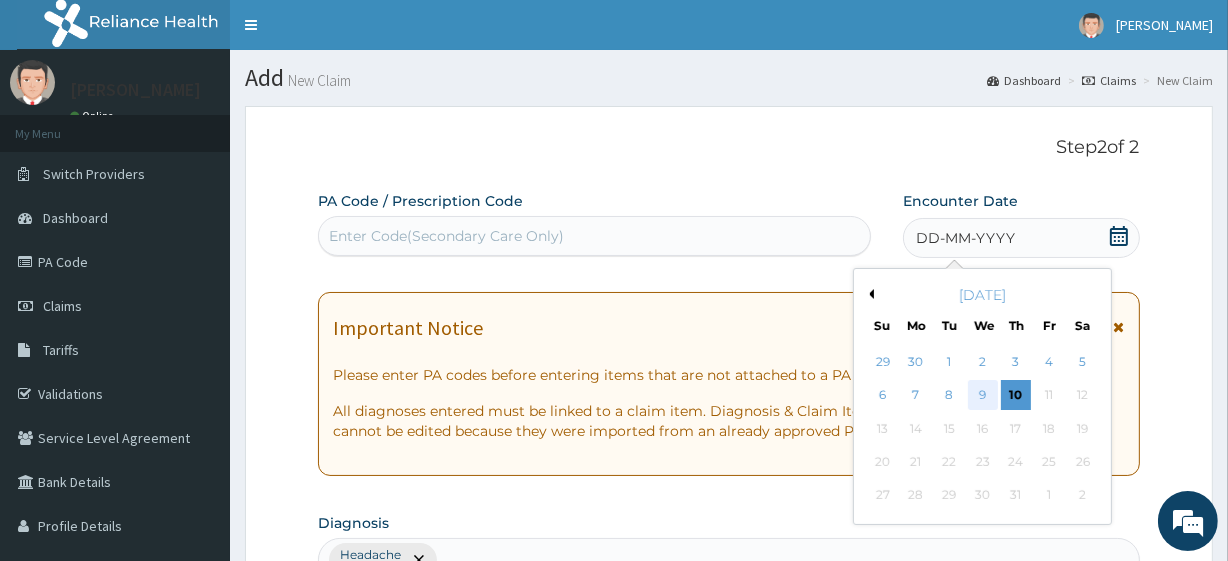 click on "9" at bounding box center [982, 396] 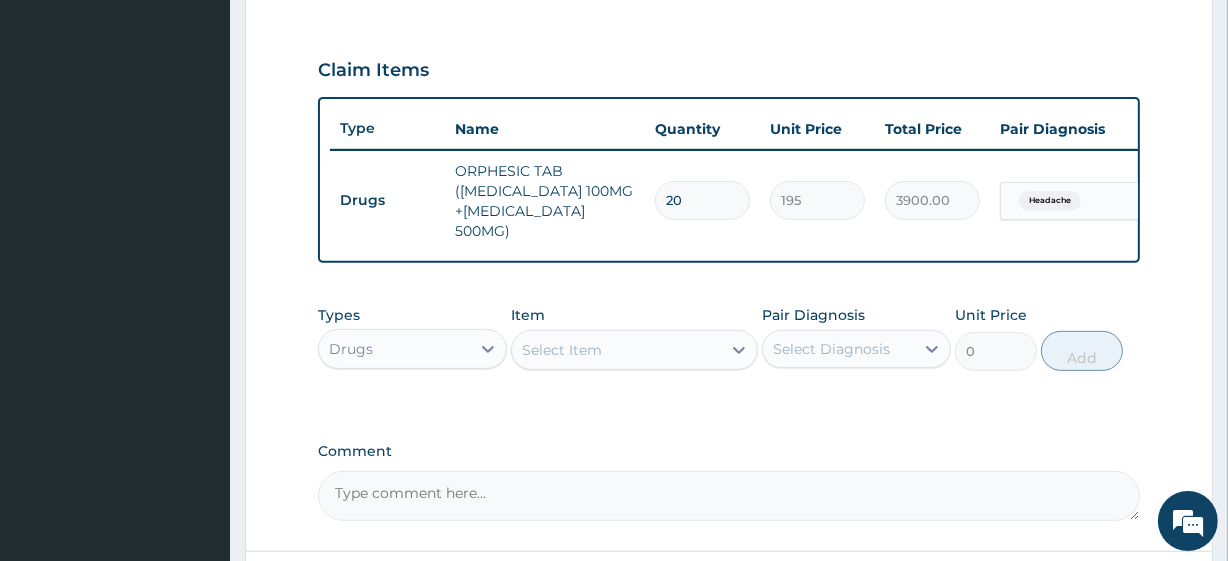 scroll, scrollTop: 809, scrollLeft: 0, axis: vertical 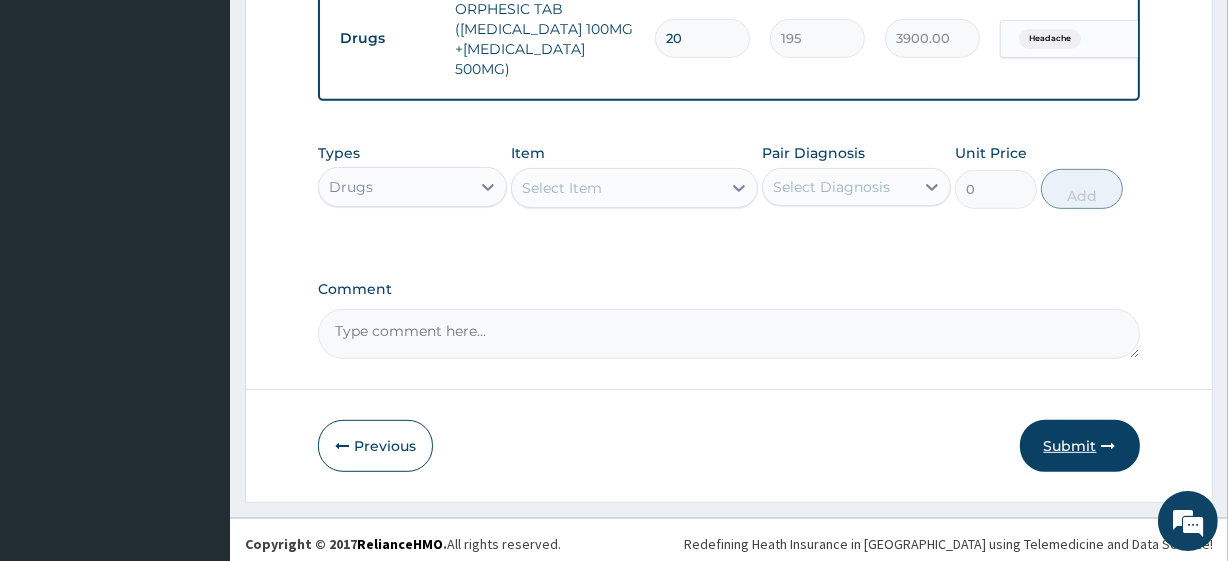 click on "Submit" at bounding box center (1080, 446) 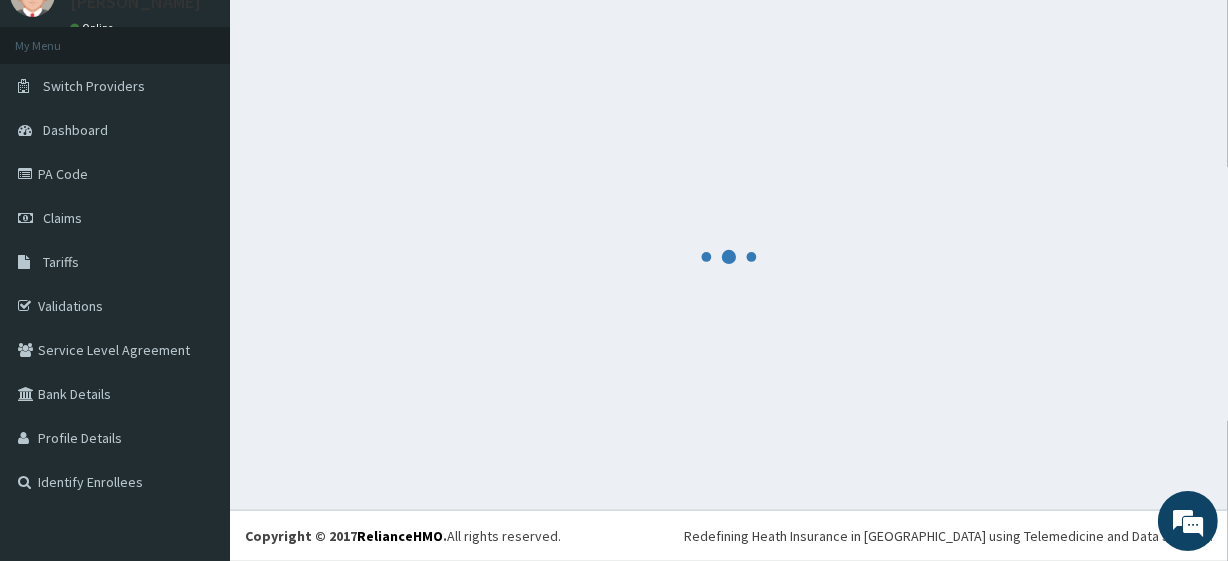 scroll, scrollTop: 88, scrollLeft: 0, axis: vertical 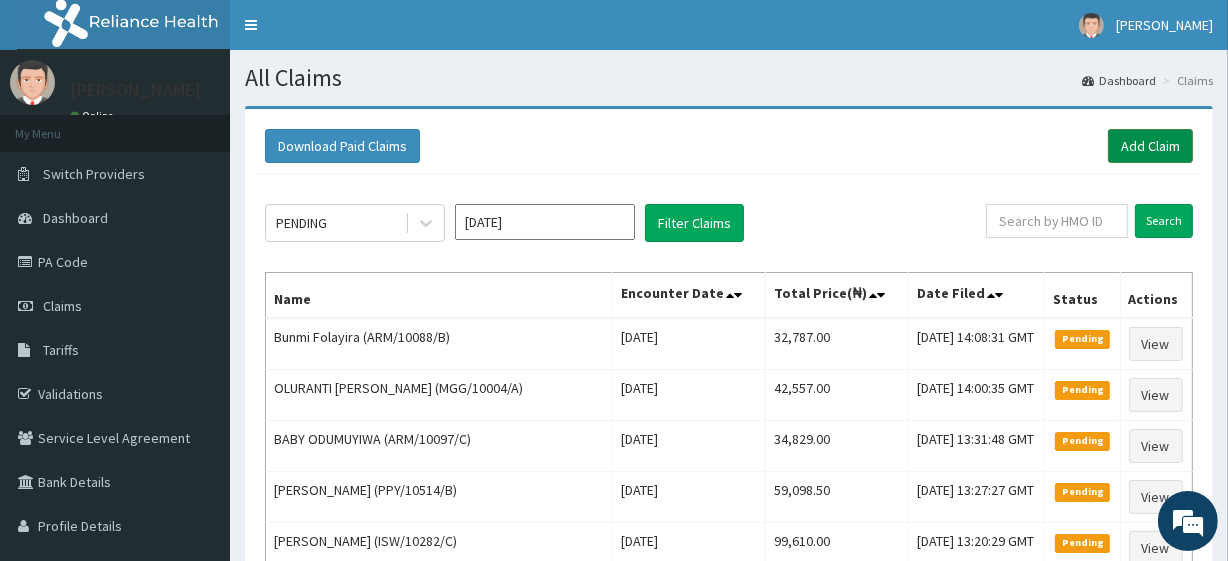 click on "Add Claim" at bounding box center (1150, 146) 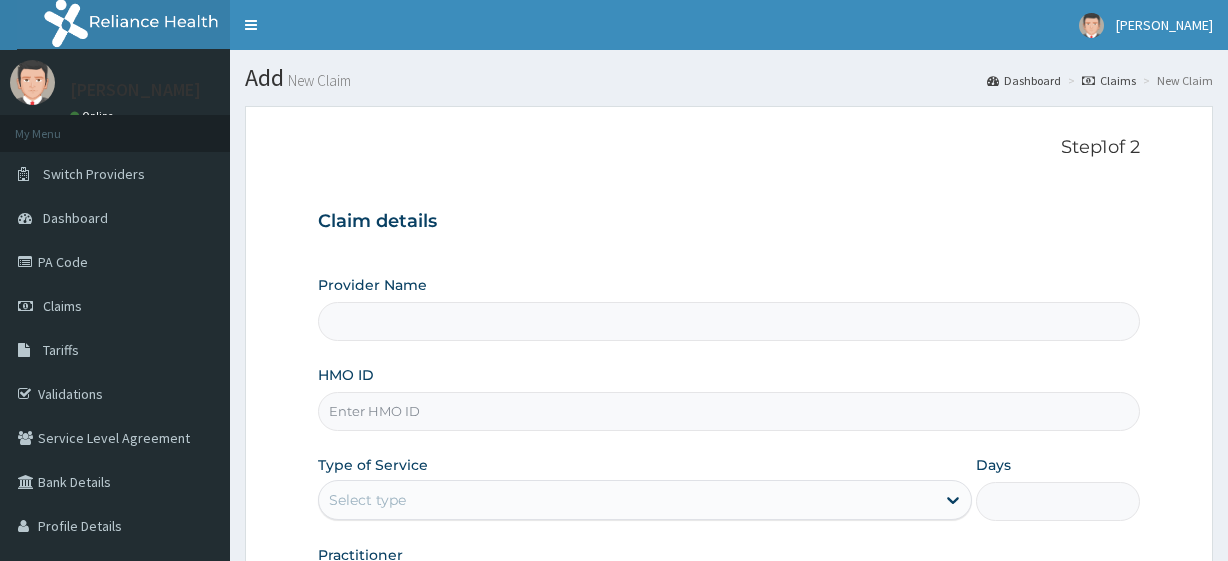 type on "R-Jolad Plus" 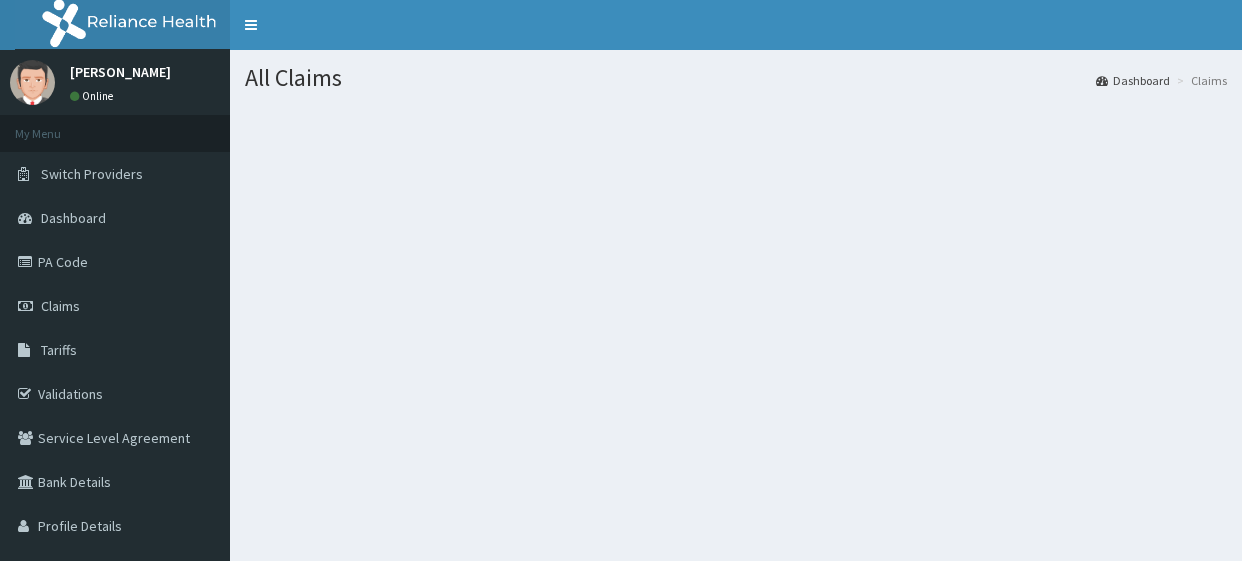 scroll, scrollTop: 0, scrollLeft: 0, axis: both 